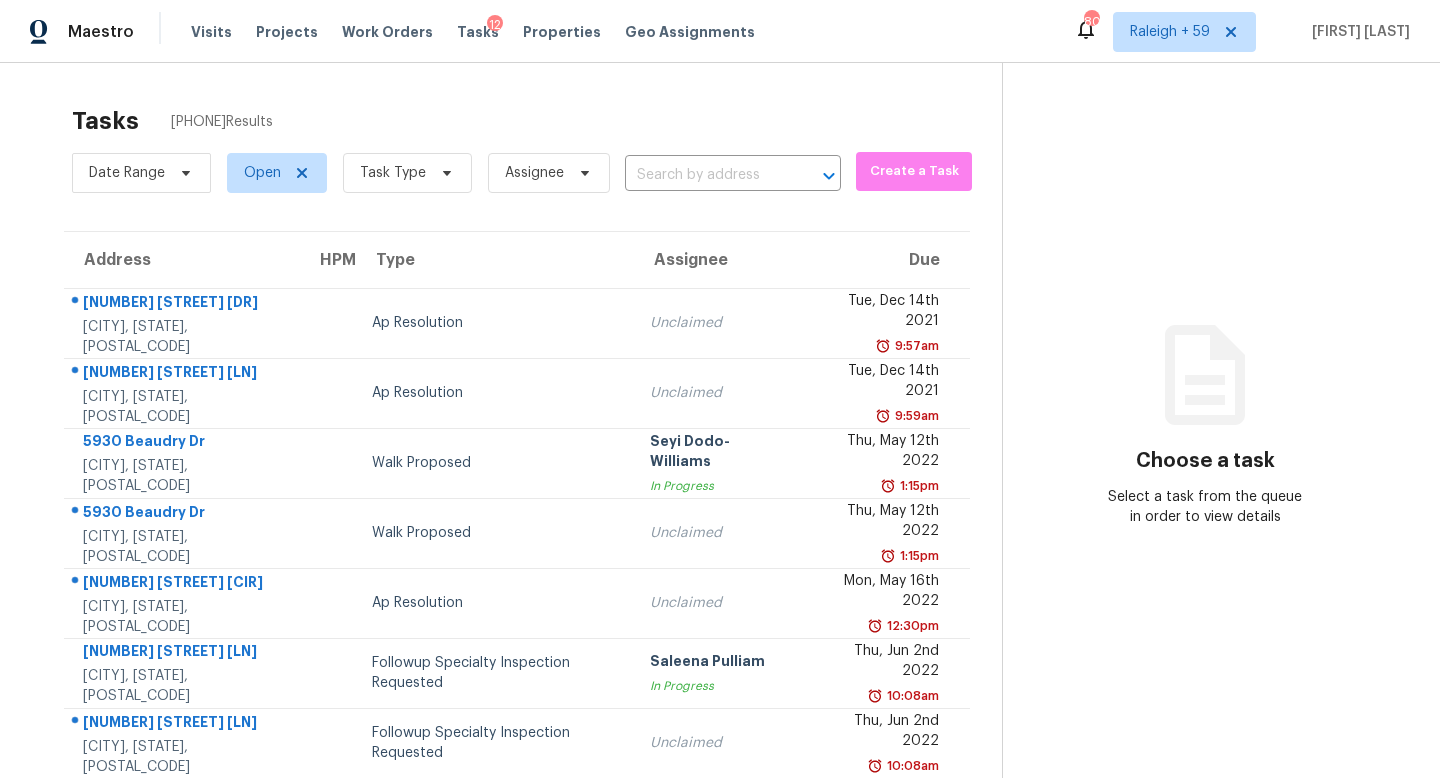 scroll, scrollTop: 0, scrollLeft: 0, axis: both 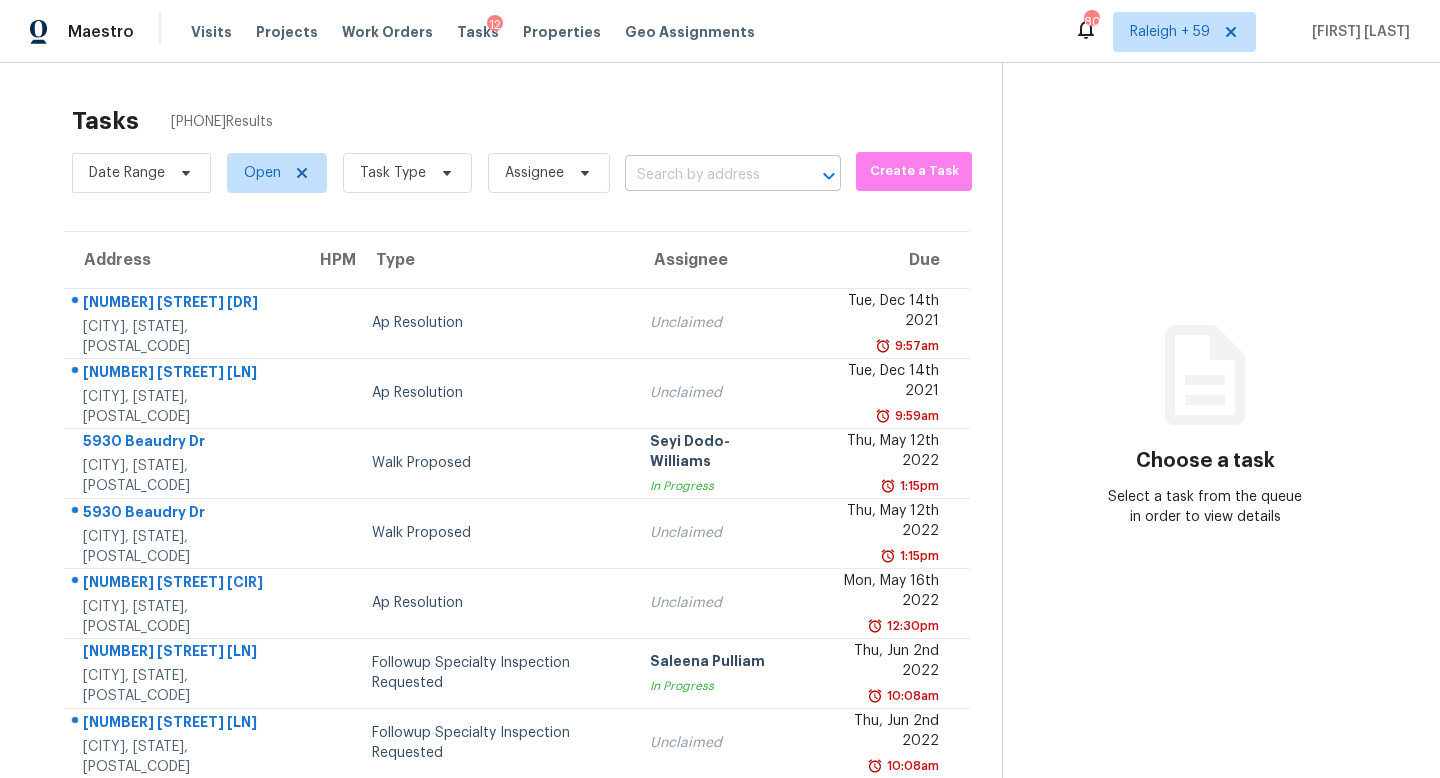 click at bounding box center (705, 175) 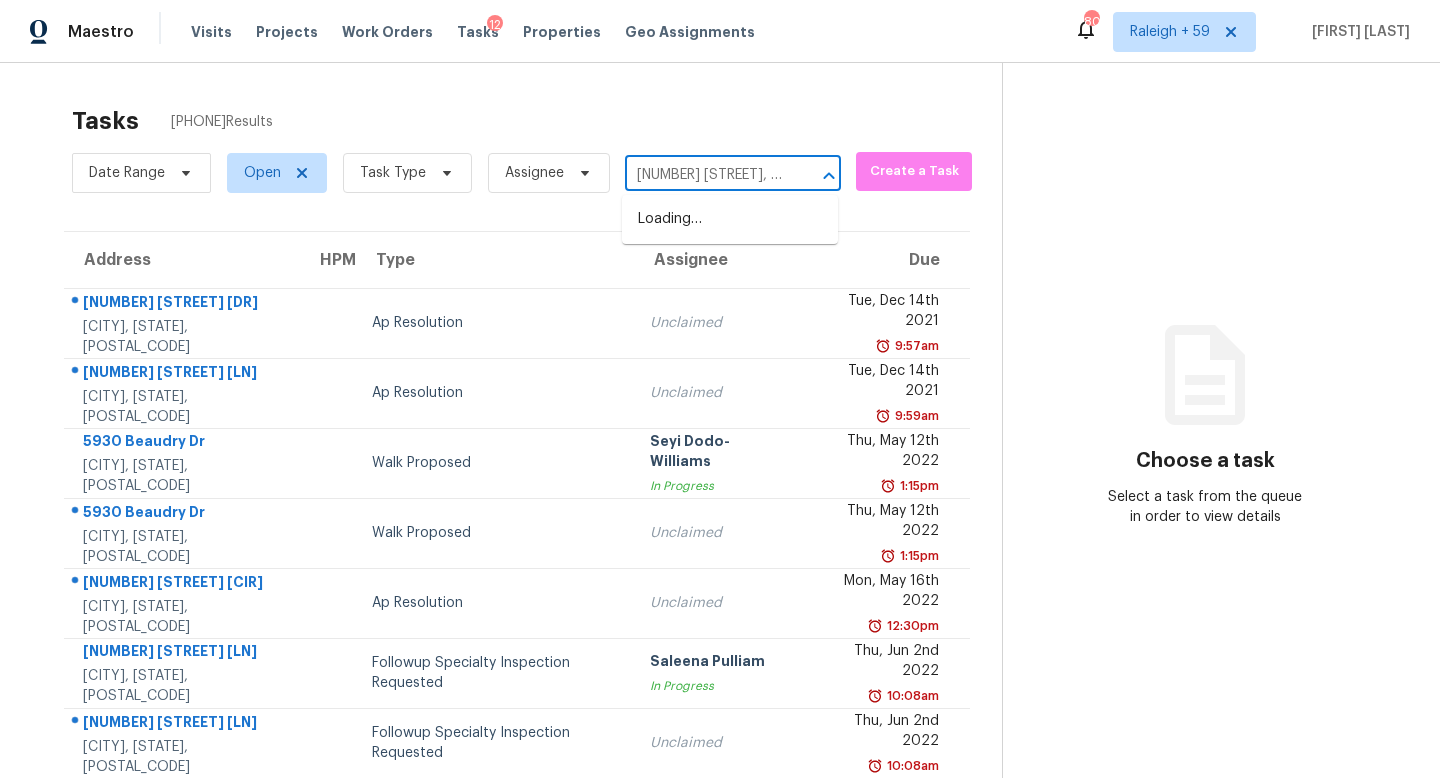 scroll, scrollTop: 0, scrollLeft: 127, axis: horizontal 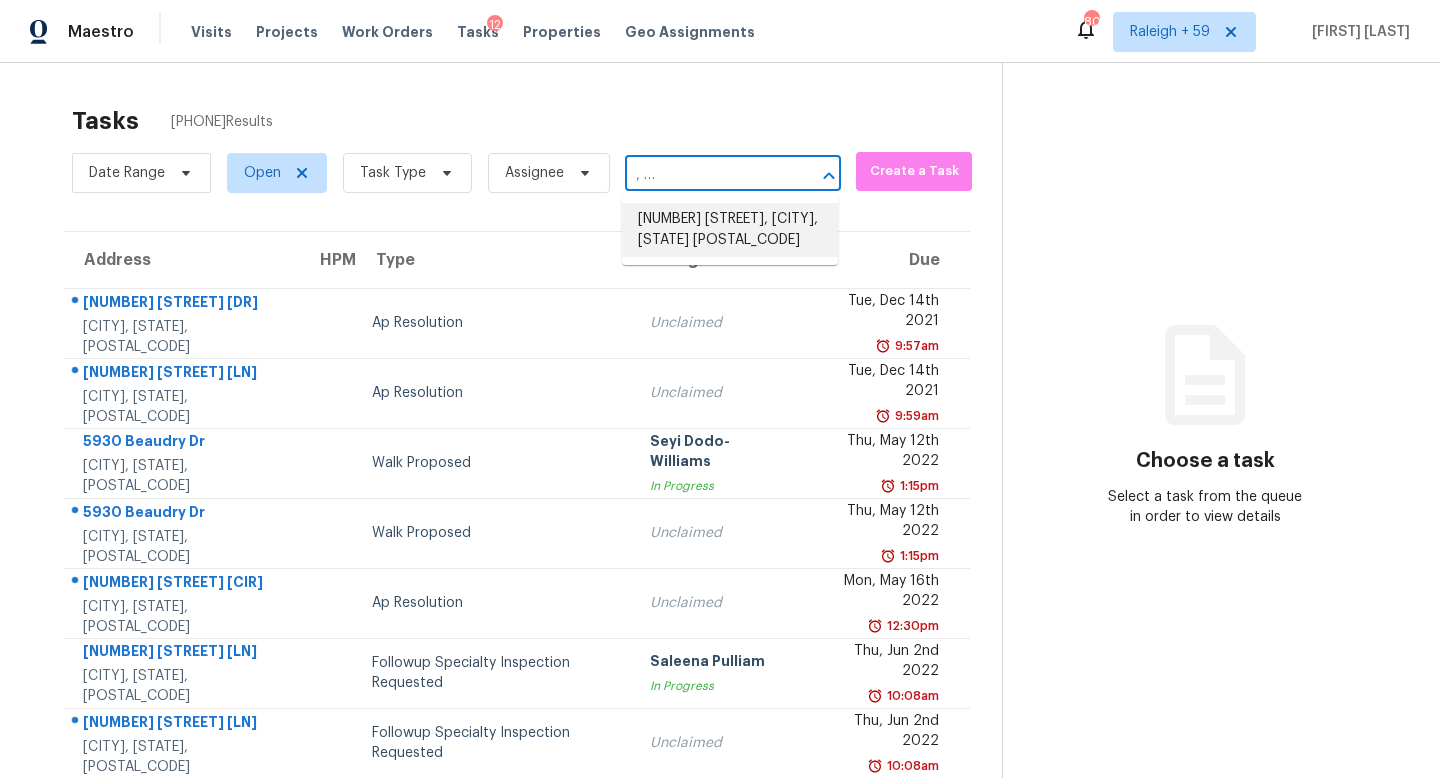 click on "2550 Big Oaks Dr SW, Marietta, GA 30064" at bounding box center (730, 230) 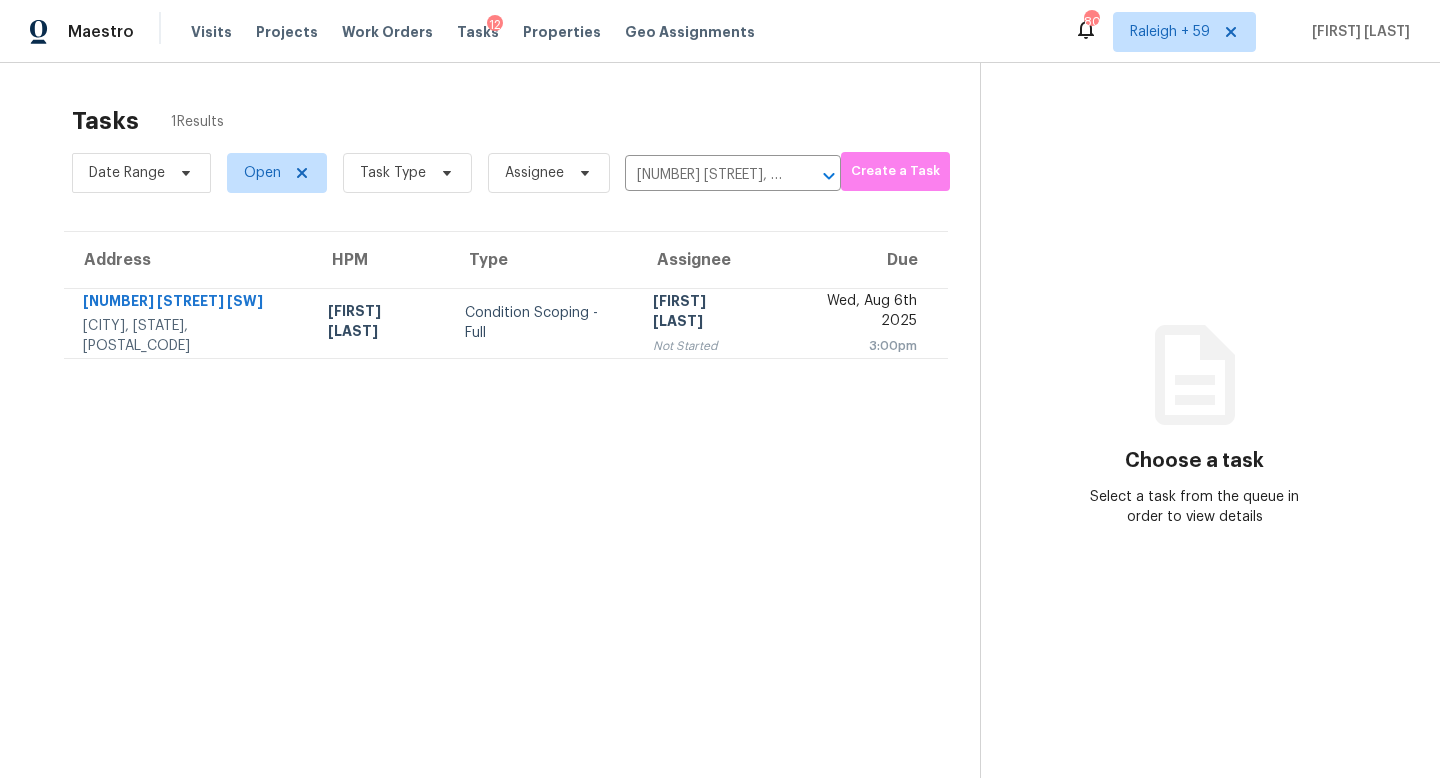click on "[FIRST] [LAST]" at bounding box center (705, 313) 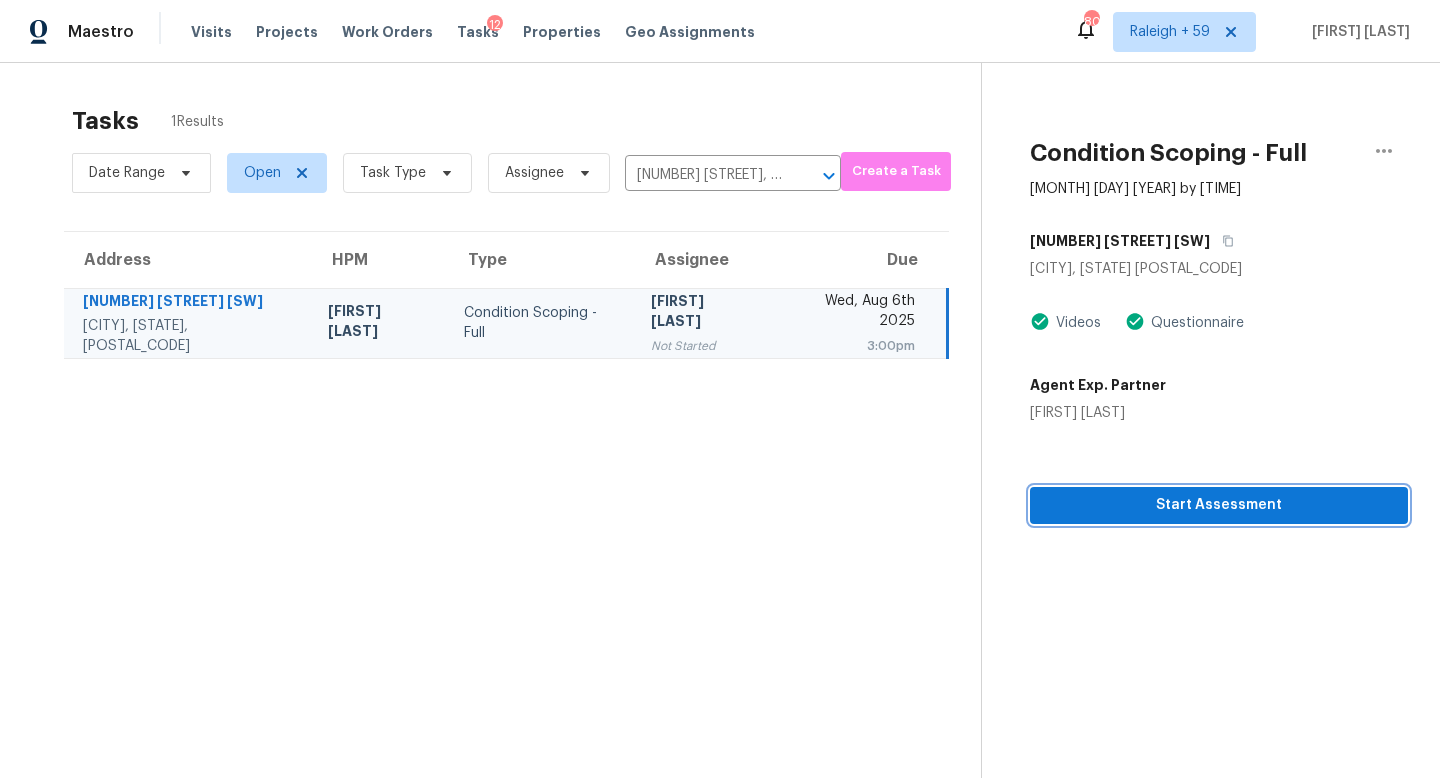 click on "Start Assessment" at bounding box center (1219, 505) 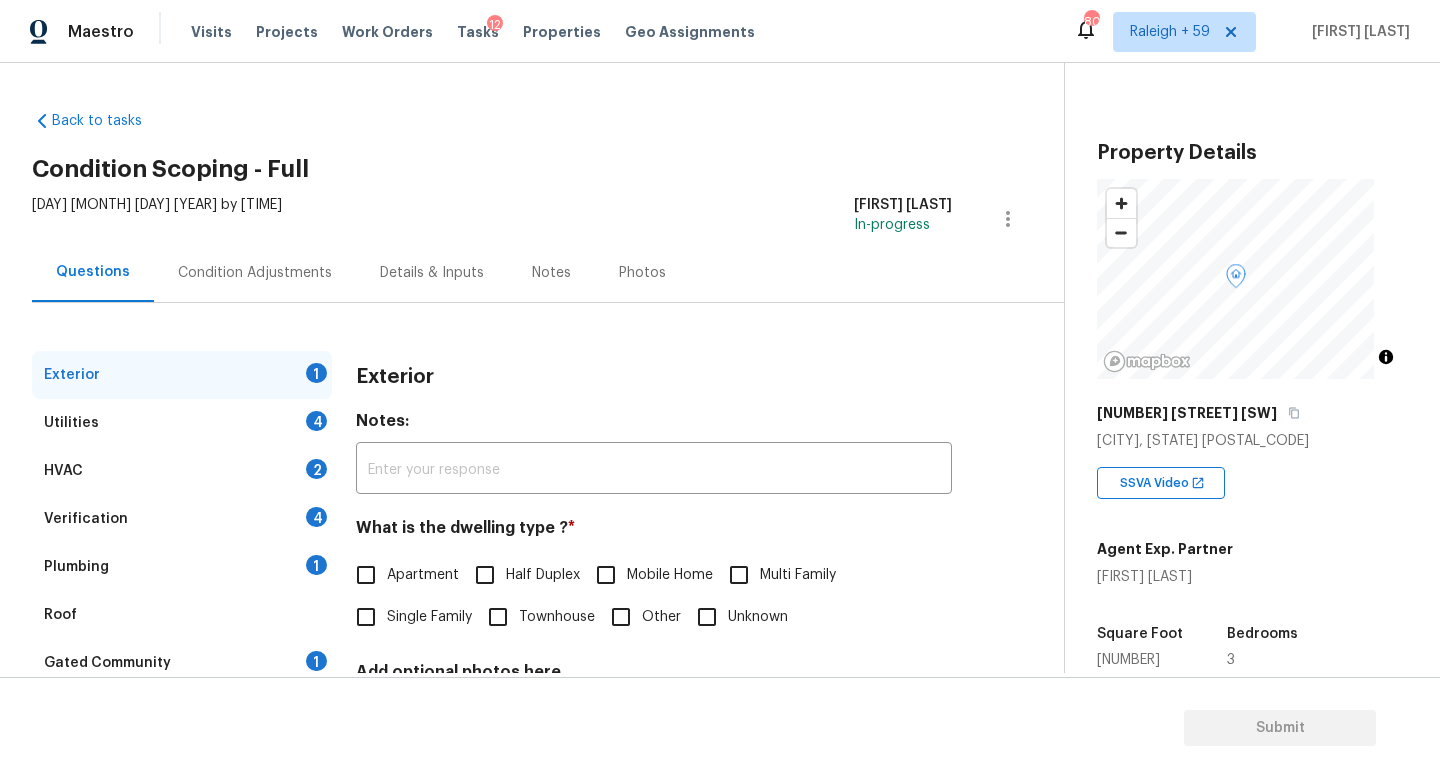 click on "Single Family" at bounding box center (429, 617) 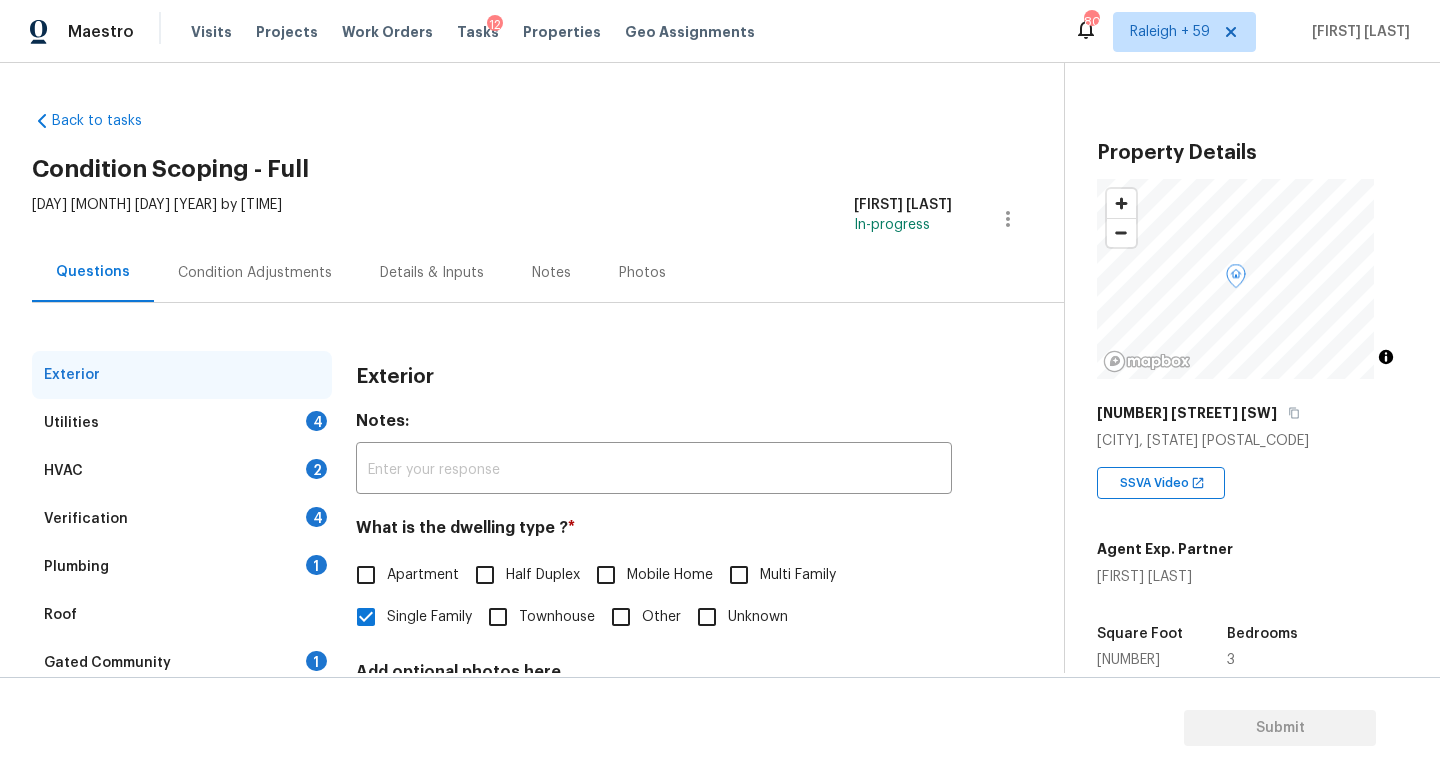 click on "Verification 4" at bounding box center (182, 519) 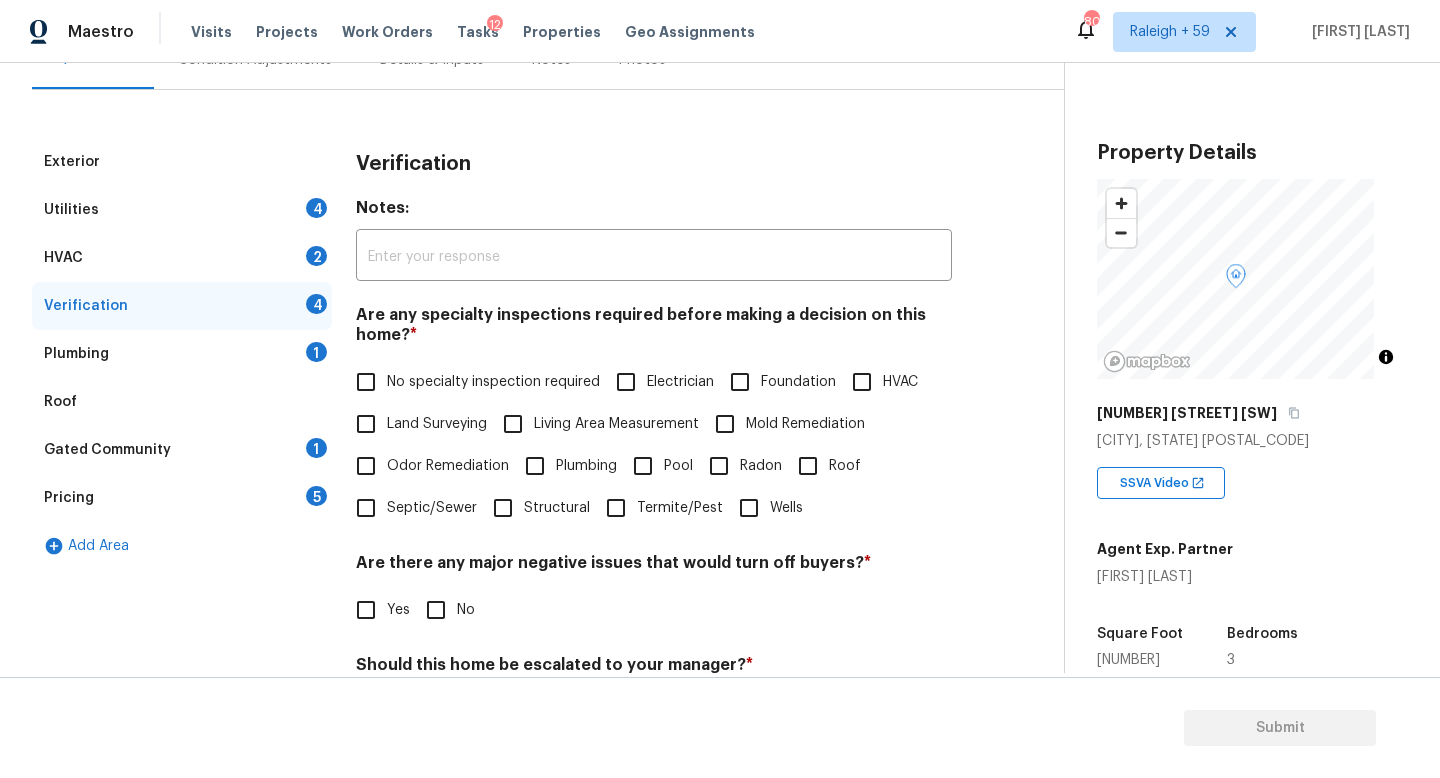 scroll, scrollTop: 381, scrollLeft: 0, axis: vertical 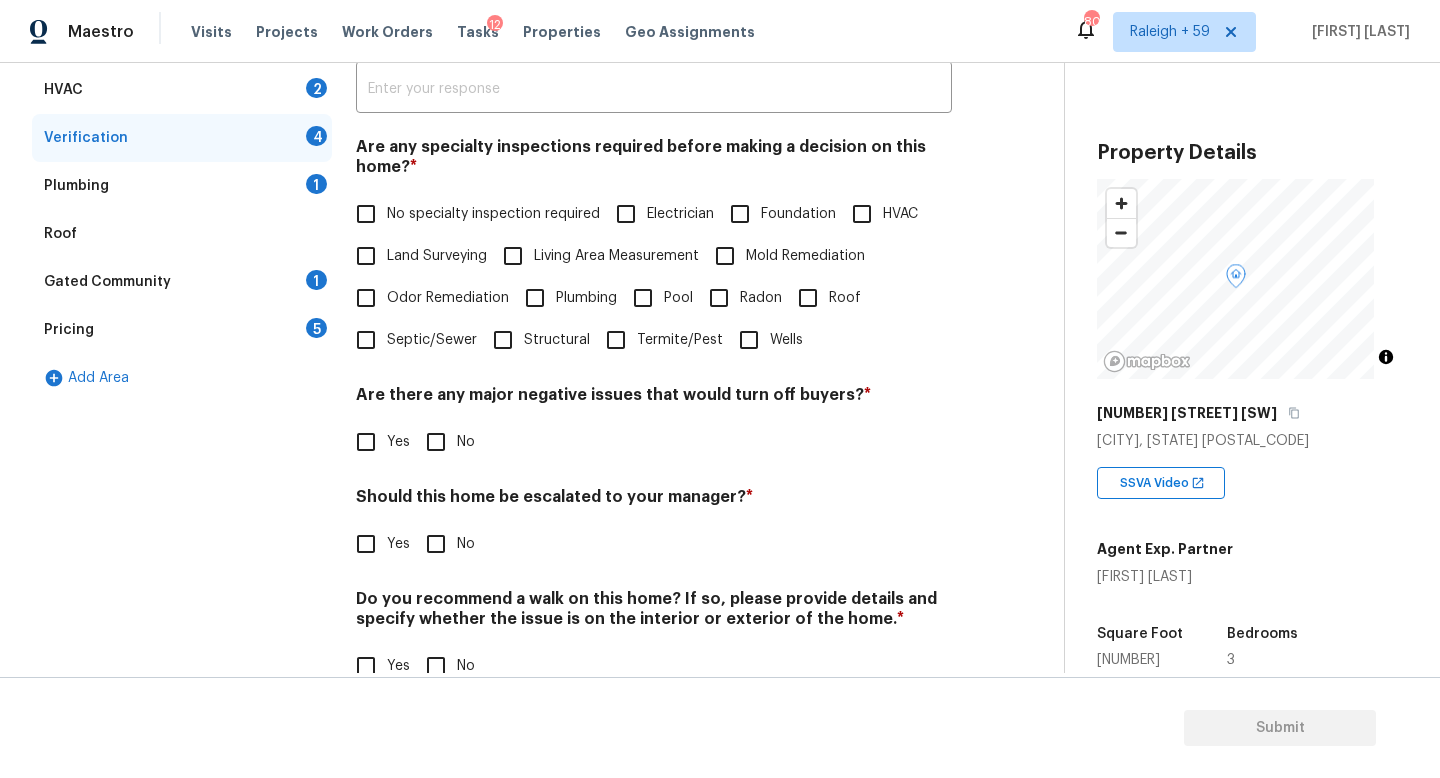 click on "No specialty inspection required" at bounding box center [493, 214] 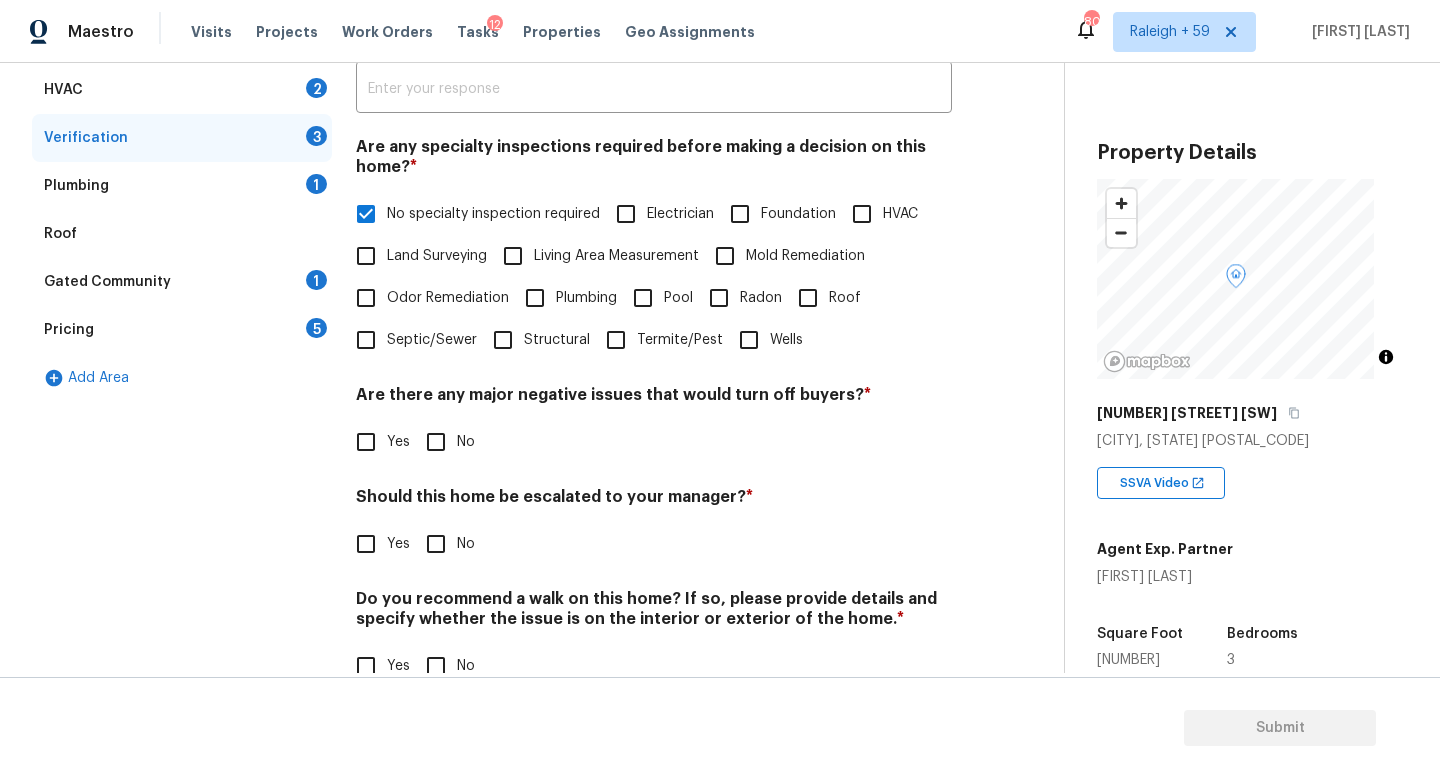 click on "No" at bounding box center (436, 442) 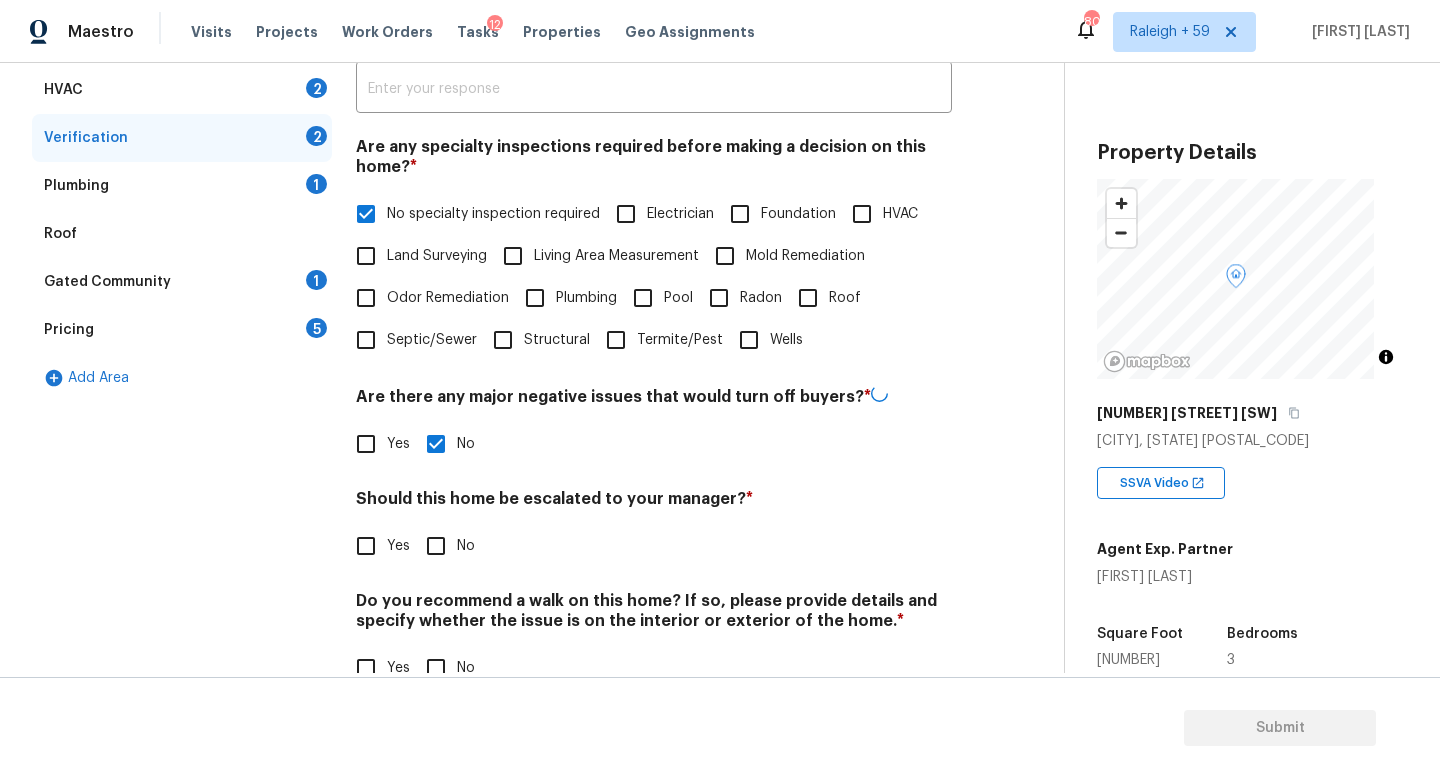 click on "Yes" at bounding box center [366, 546] 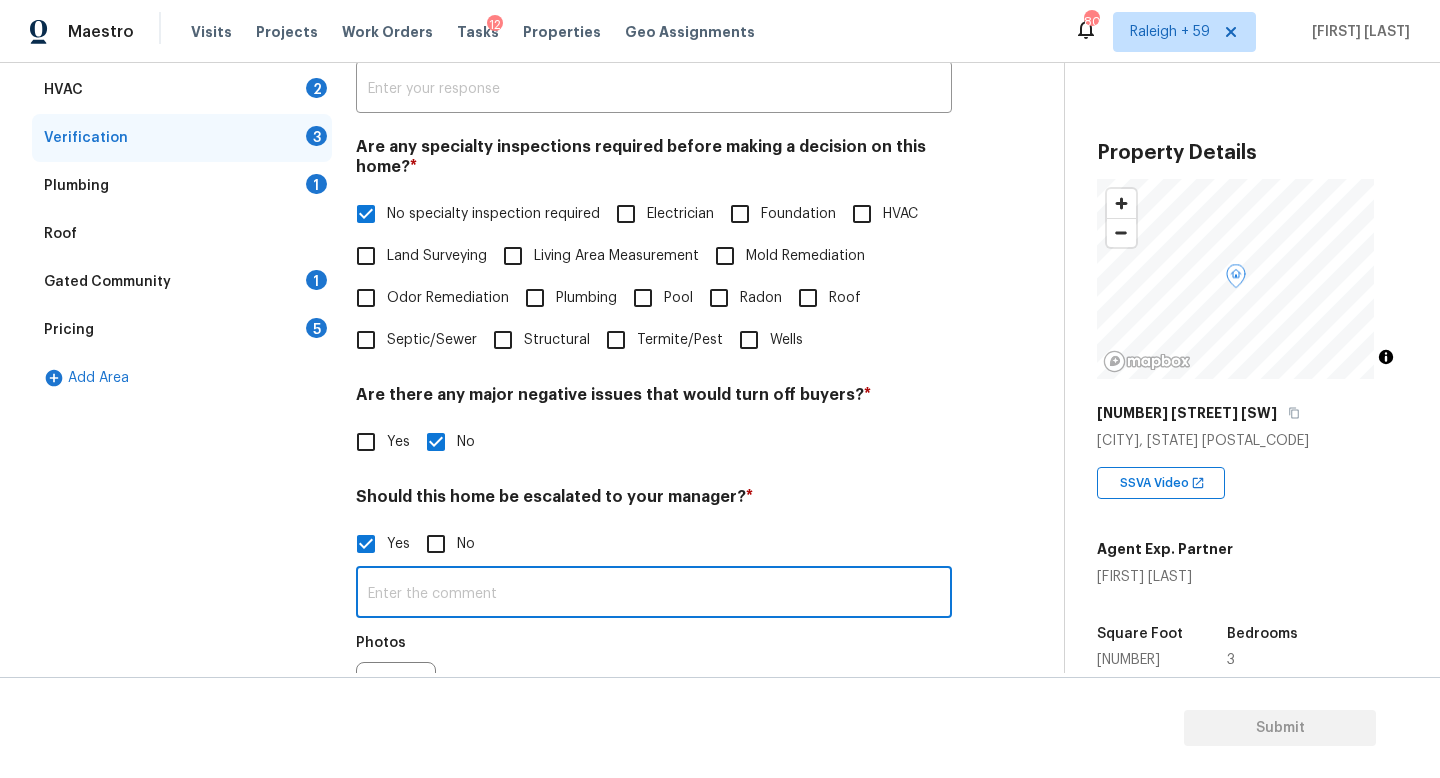 click at bounding box center (654, 594) 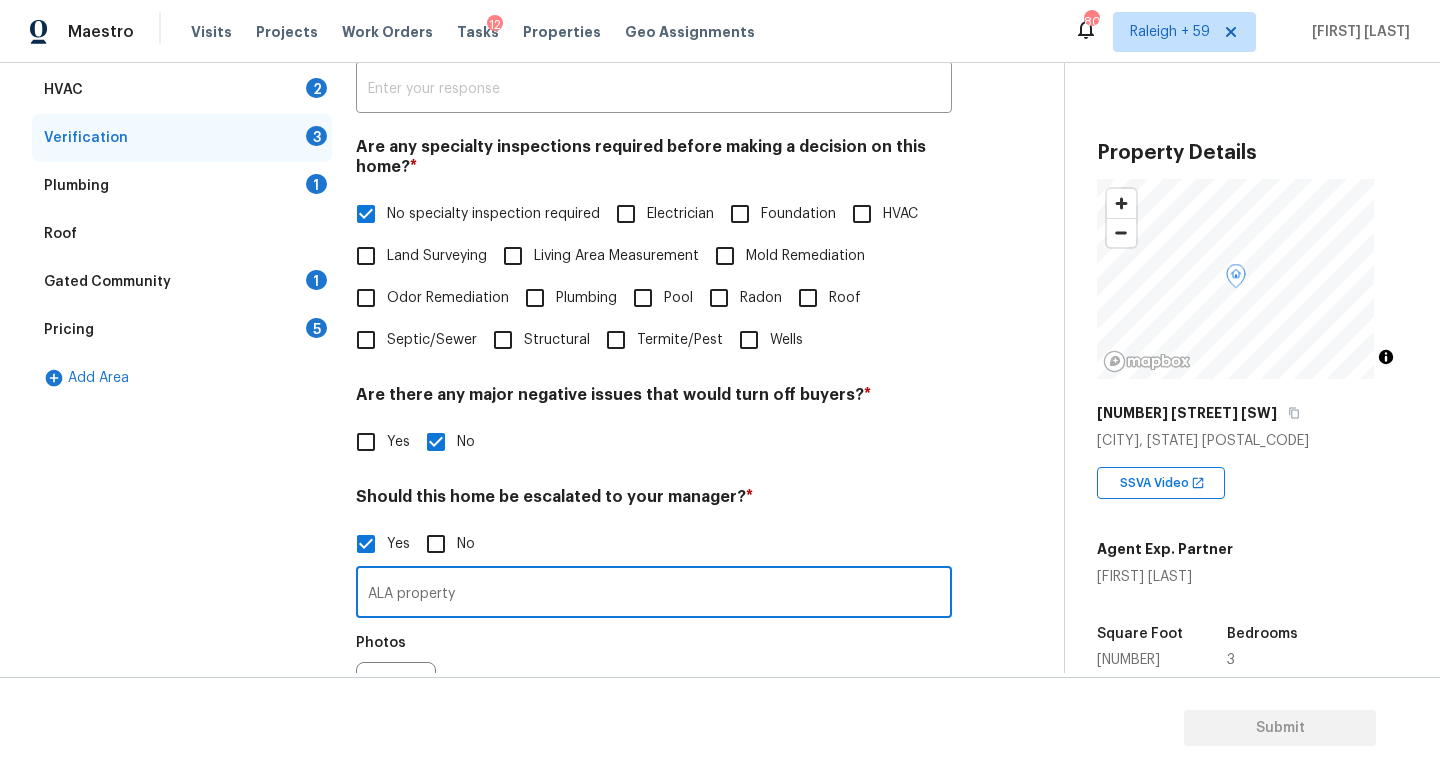 scroll, scrollTop: 585, scrollLeft: 0, axis: vertical 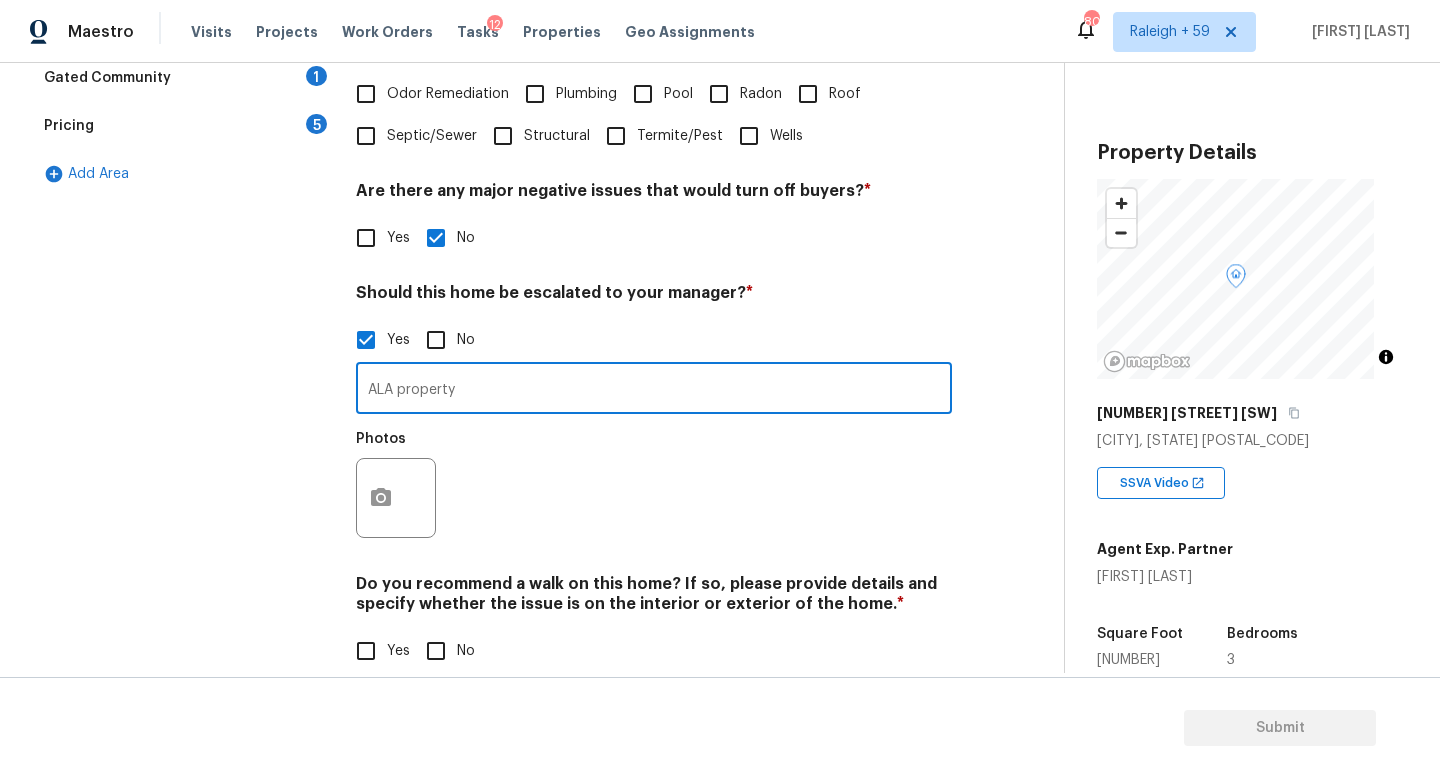 type on "ALA property" 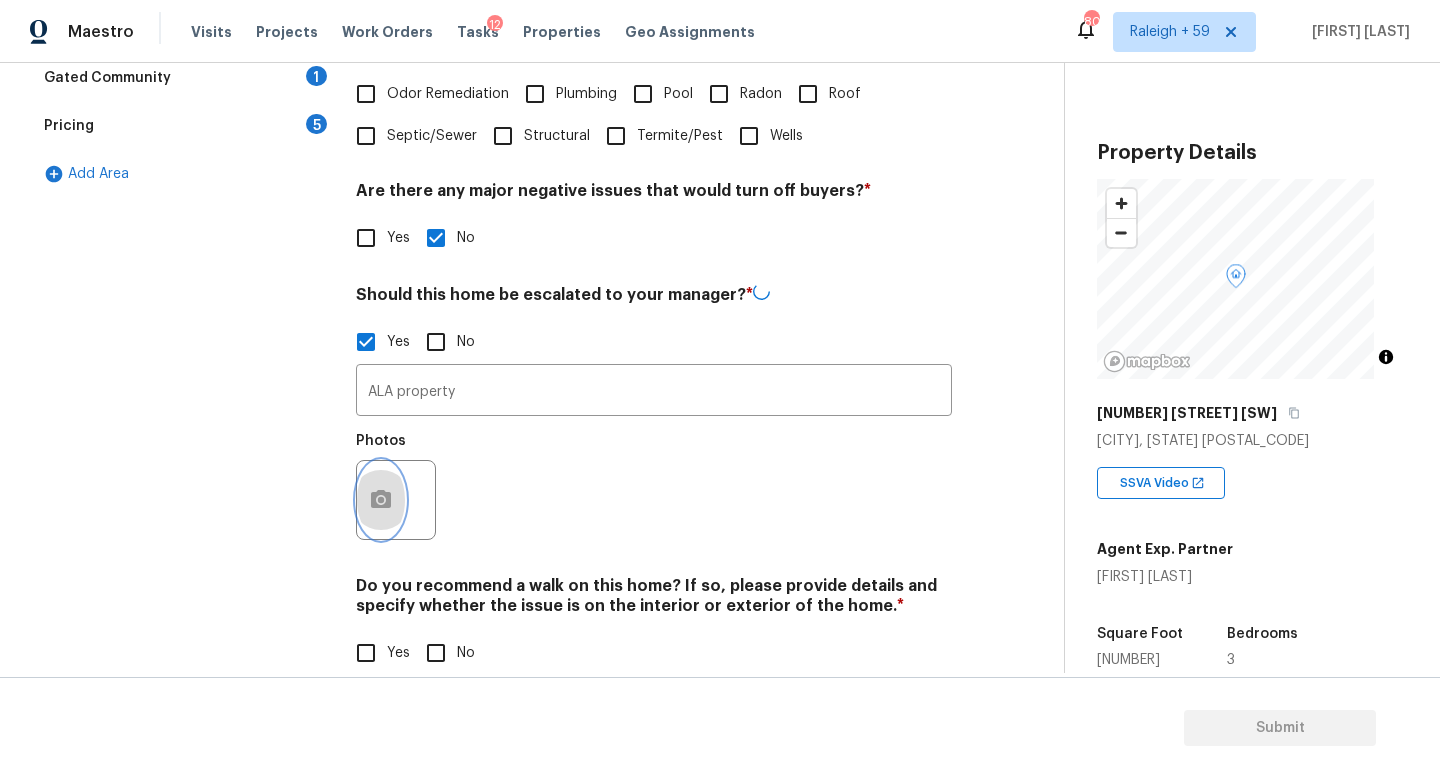 click at bounding box center [381, 500] 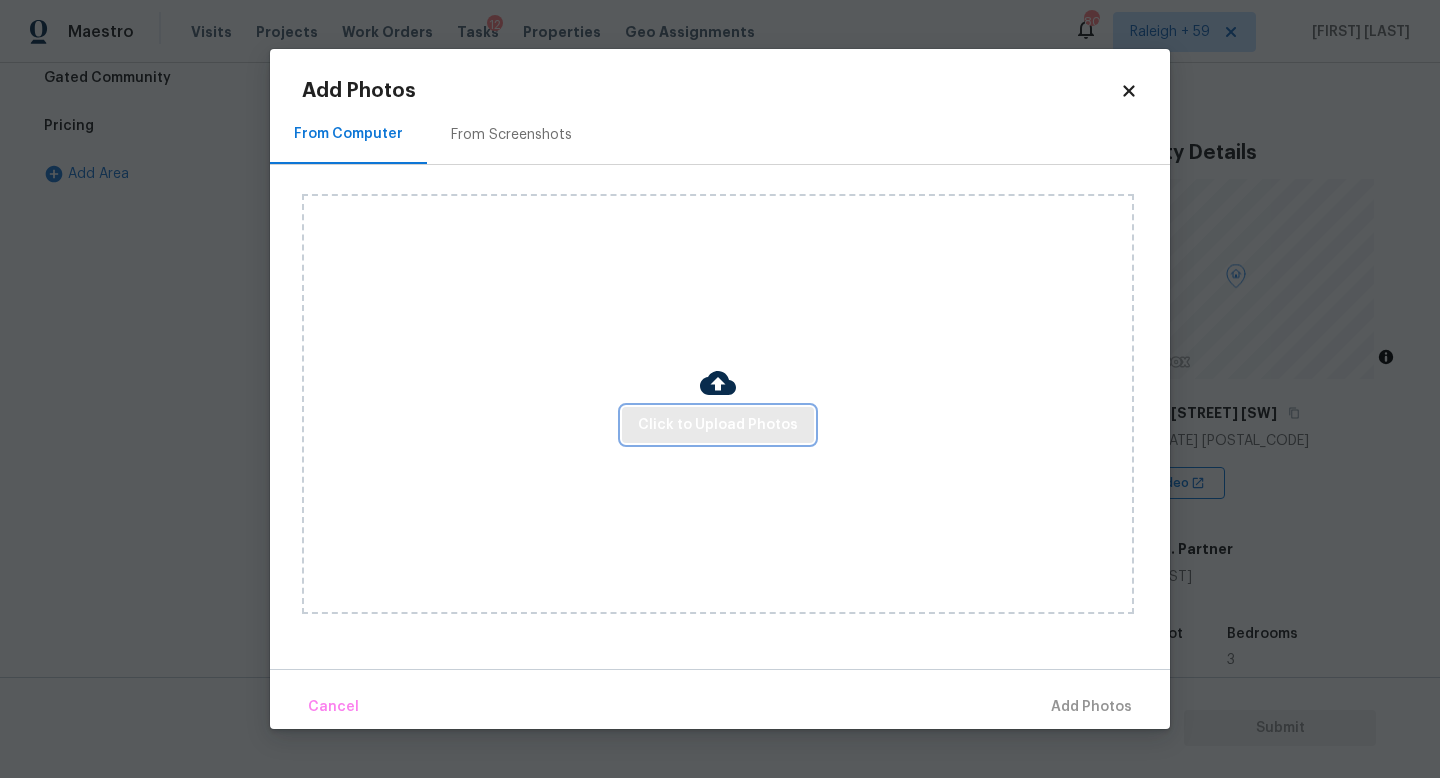 click on "Click to Upload Photos" at bounding box center (718, 425) 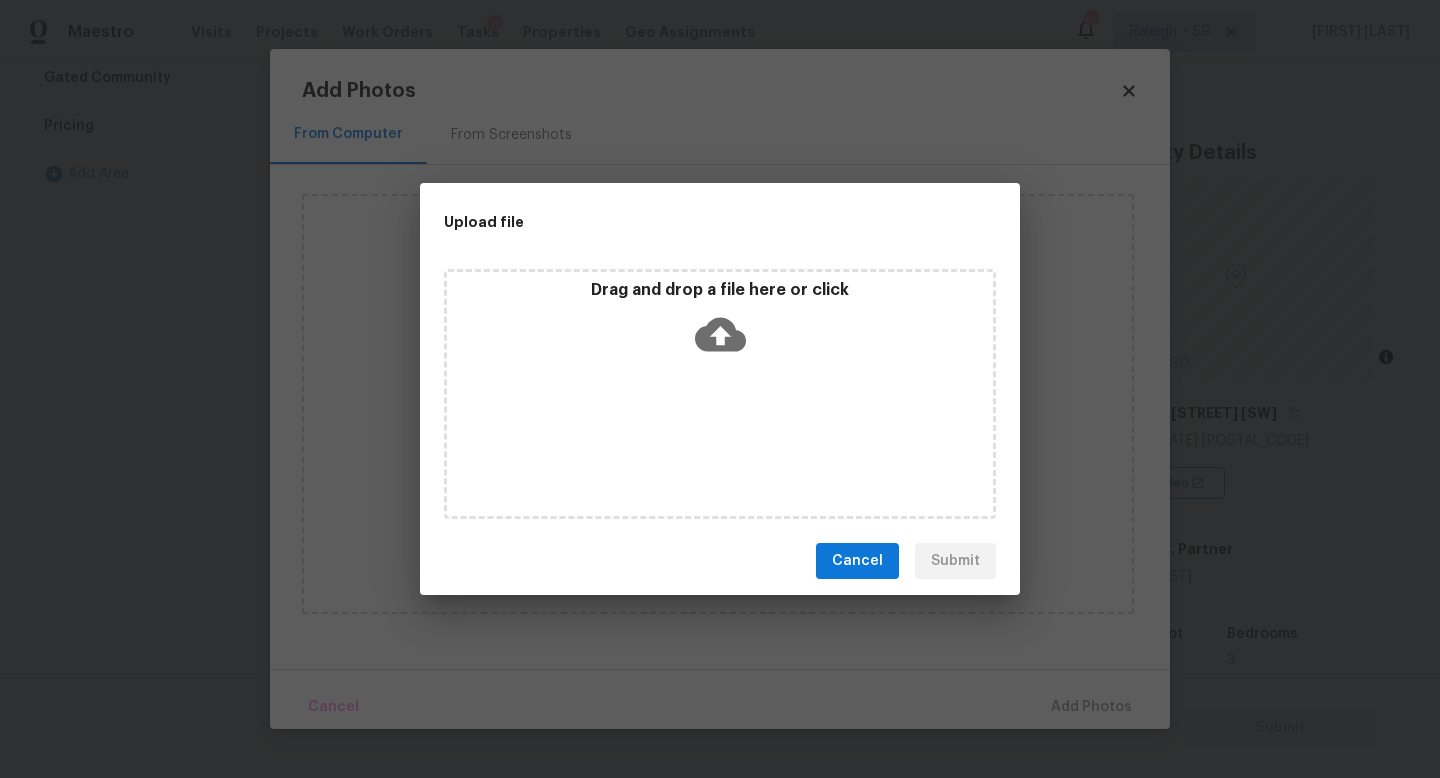click on "Drag and drop a file here or click" at bounding box center [720, 394] 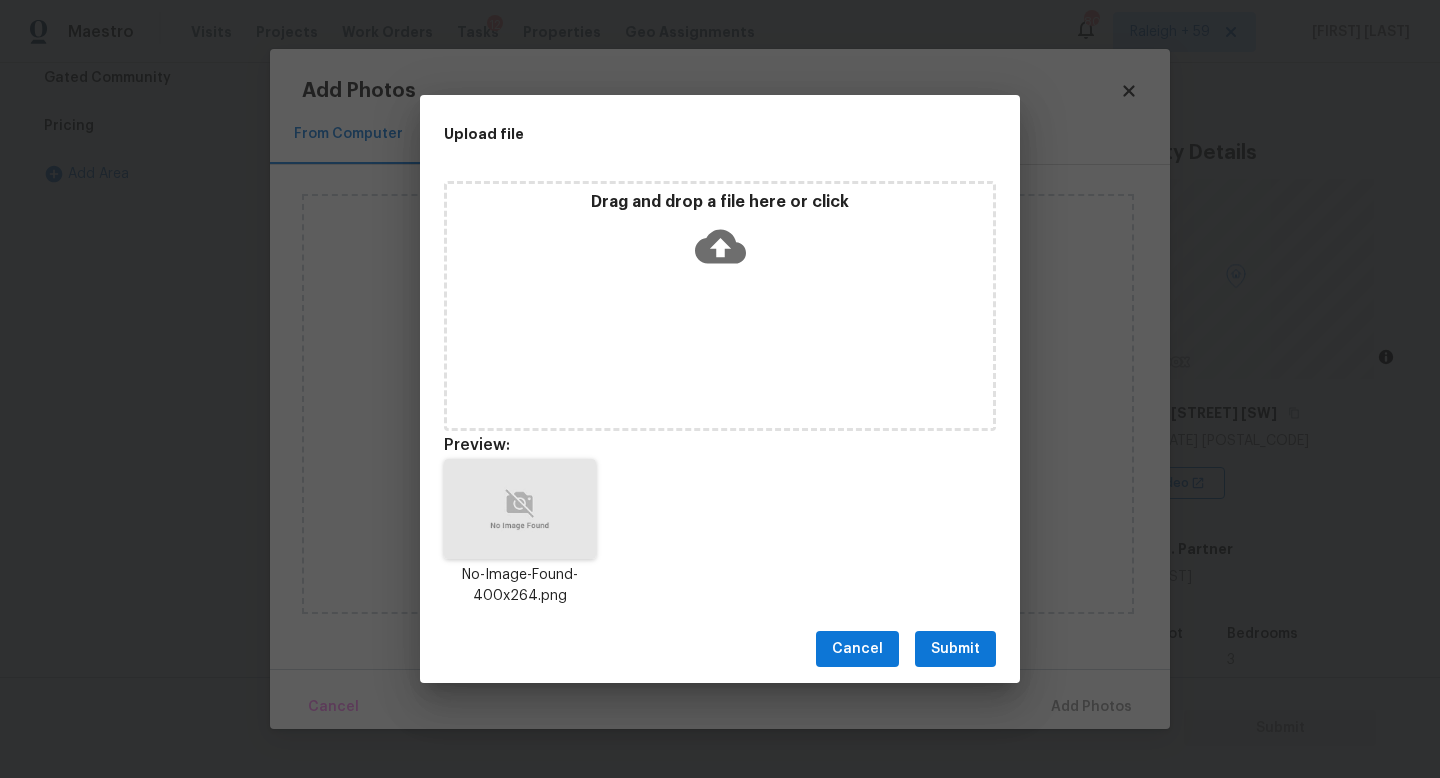 click on "Submit" at bounding box center [955, 649] 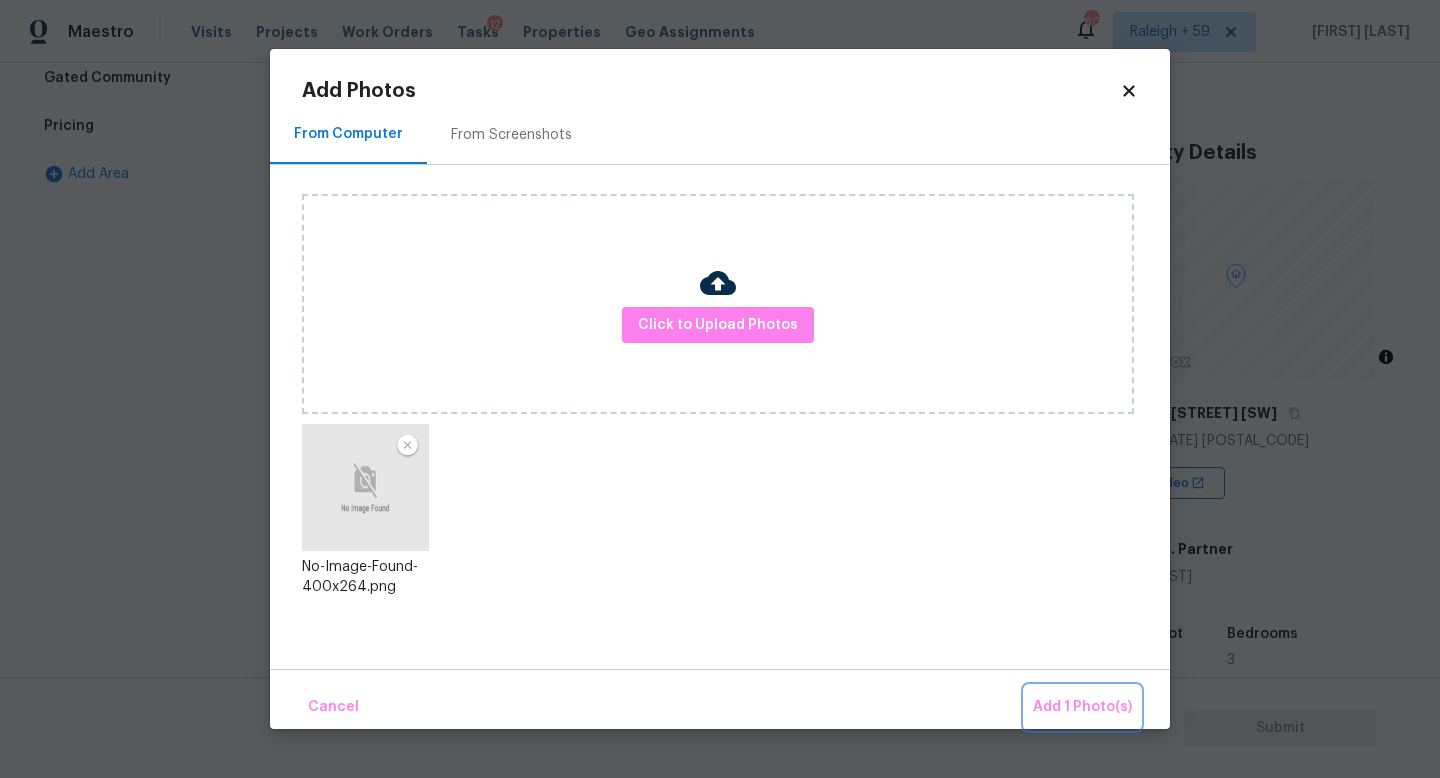 click on "Add 1 Photo(s)" at bounding box center (1082, 707) 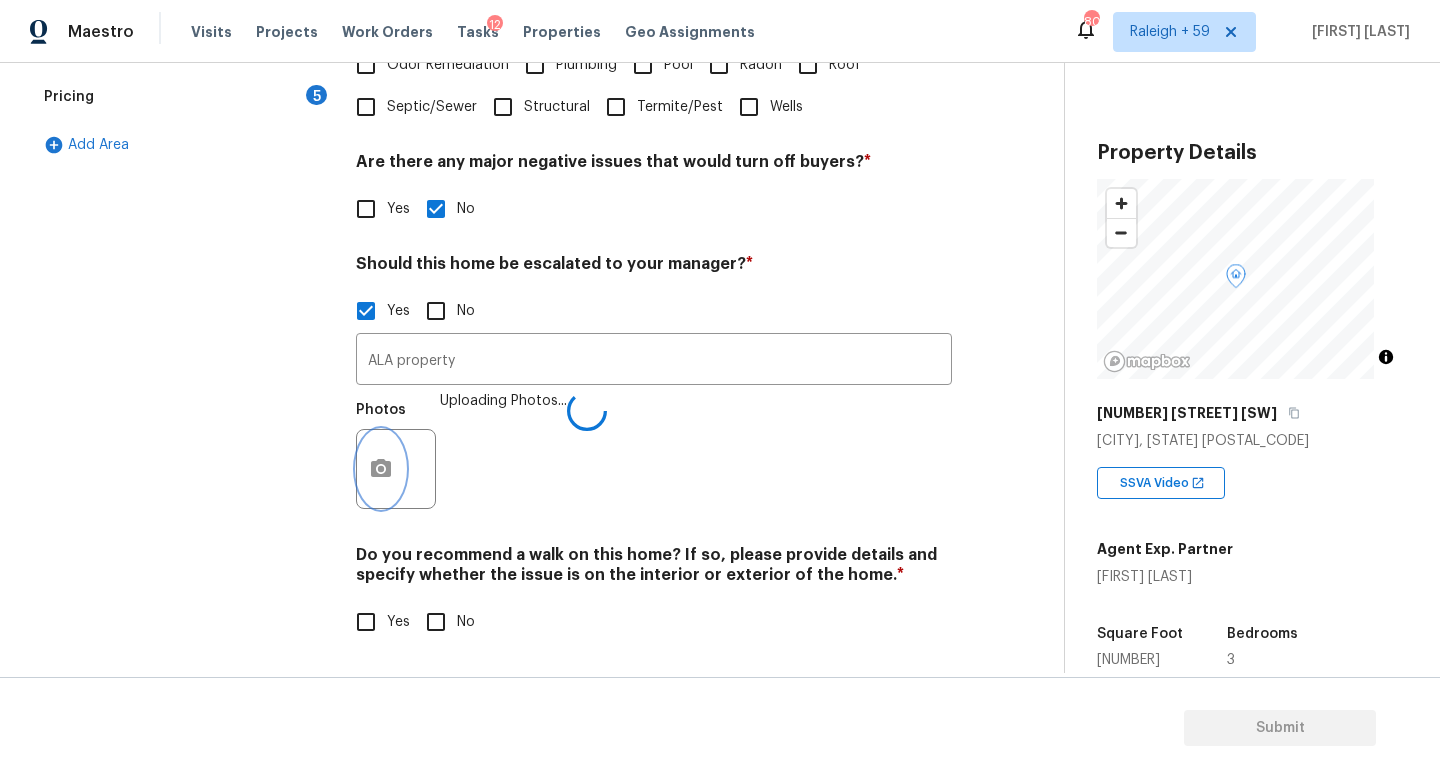 scroll, scrollTop: 672, scrollLeft: 0, axis: vertical 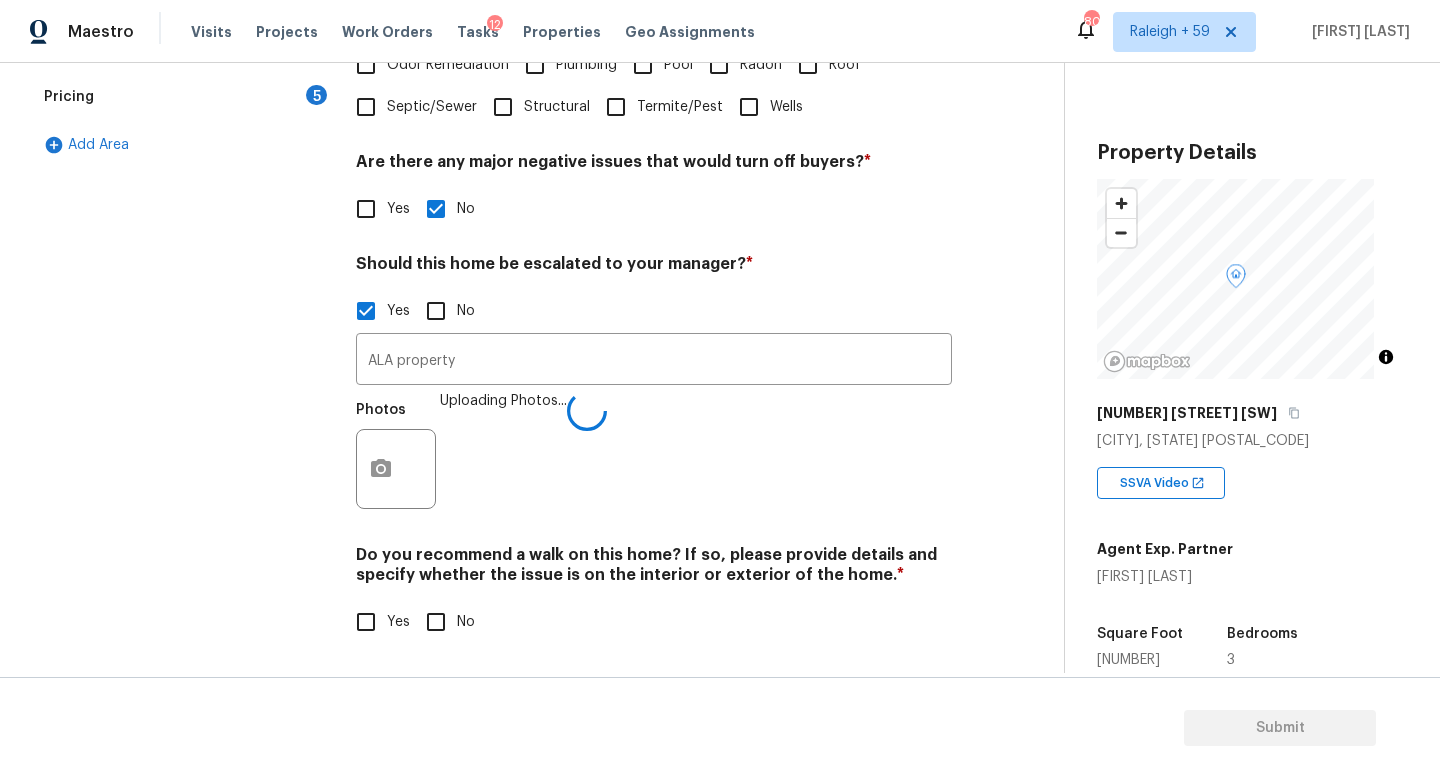 click on "No" at bounding box center [466, 622] 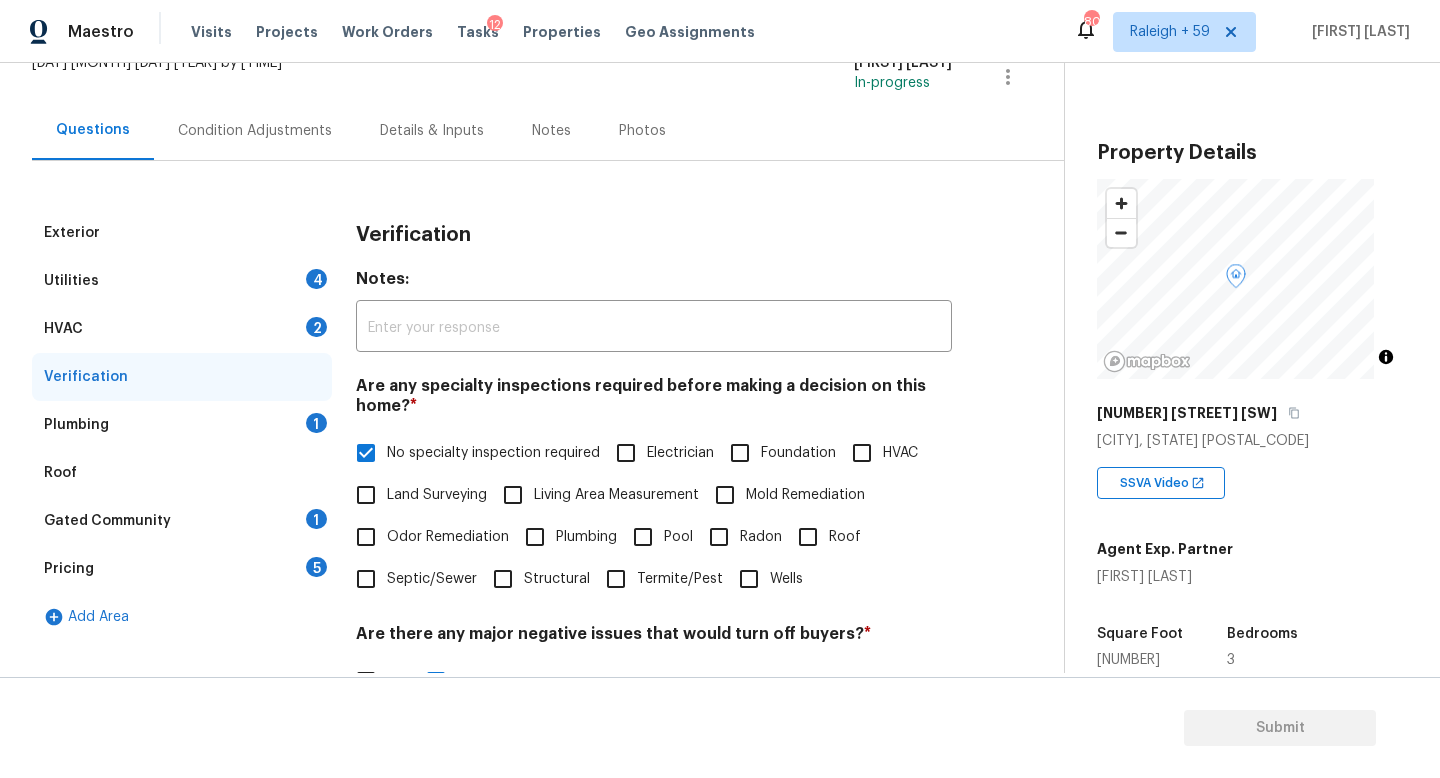 scroll, scrollTop: 0, scrollLeft: 0, axis: both 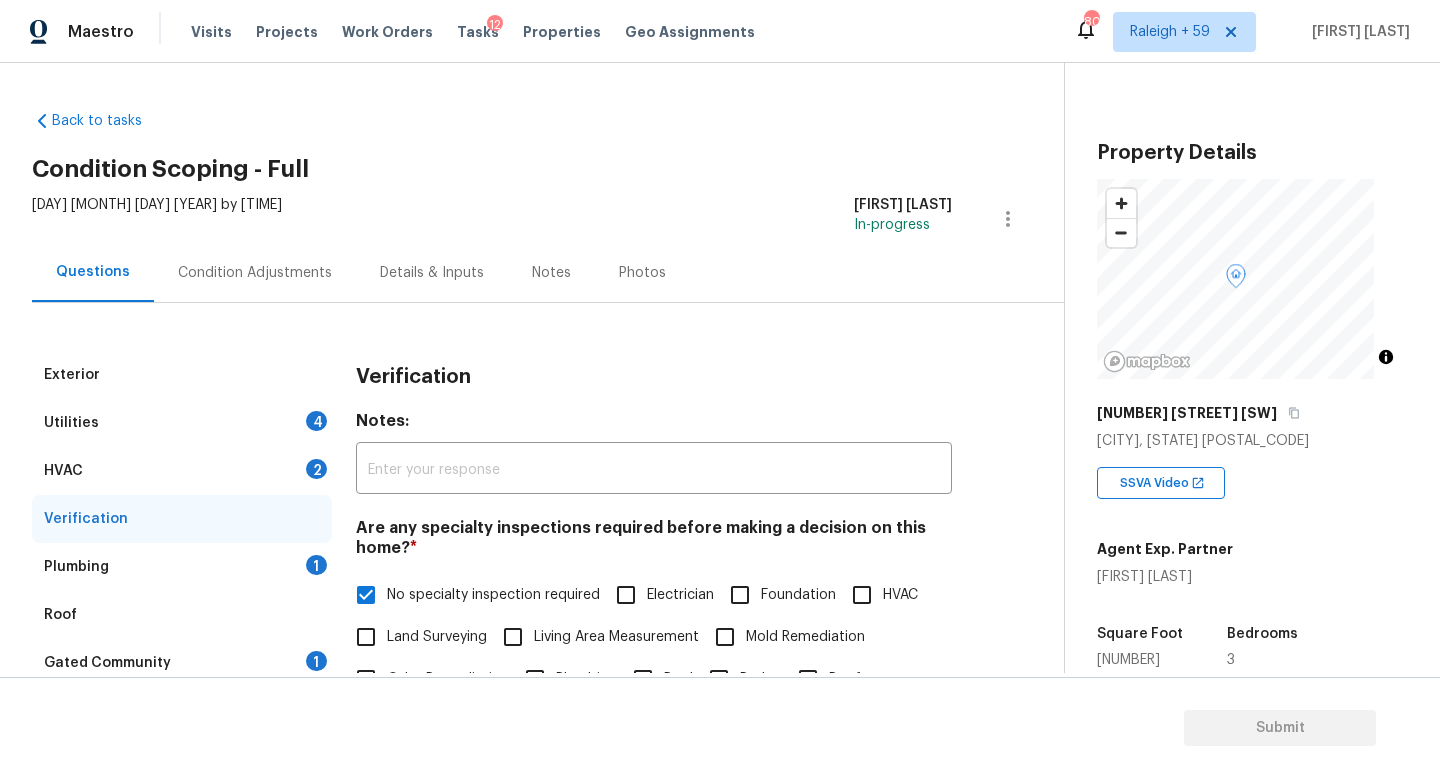 click on "Plumbing 1" at bounding box center [182, 567] 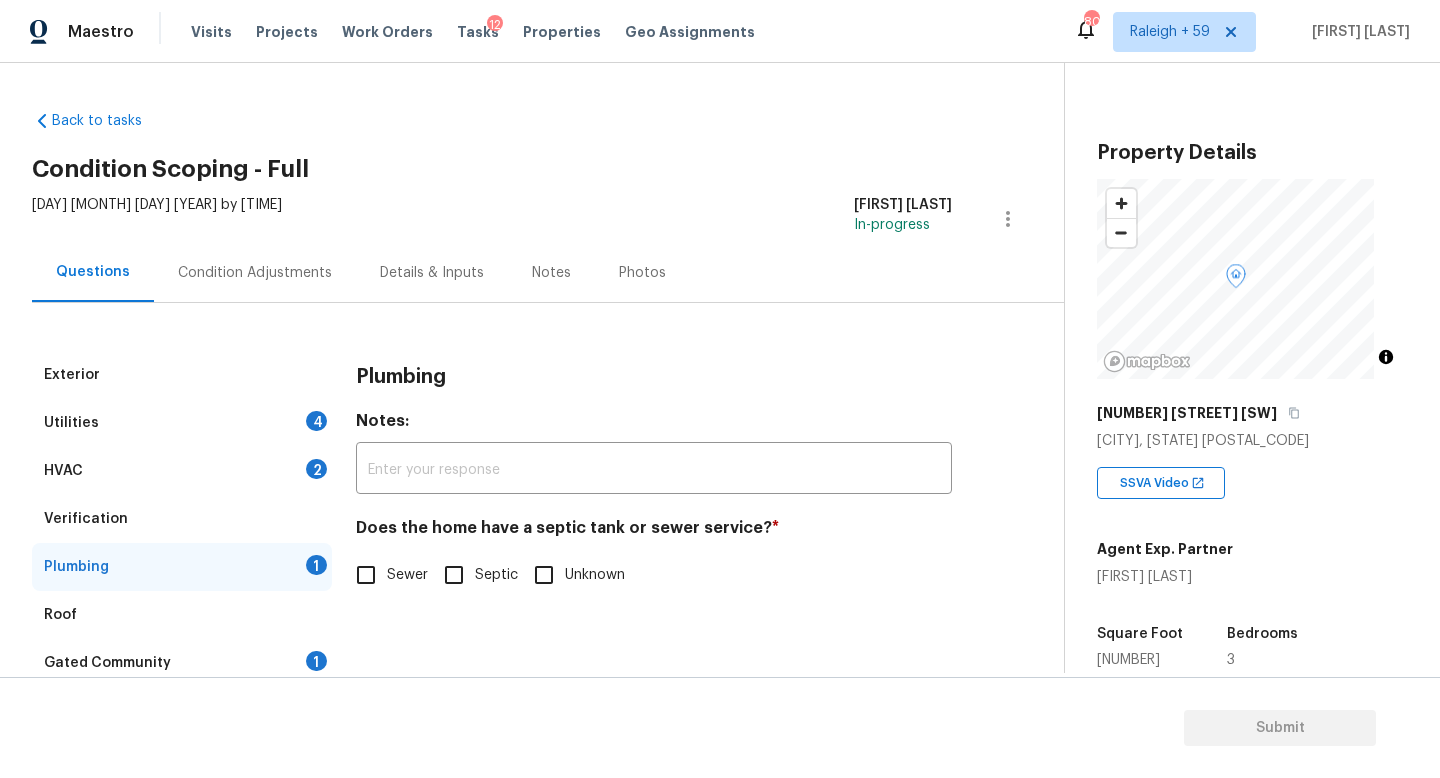 click on "Sewer" at bounding box center [366, 575] 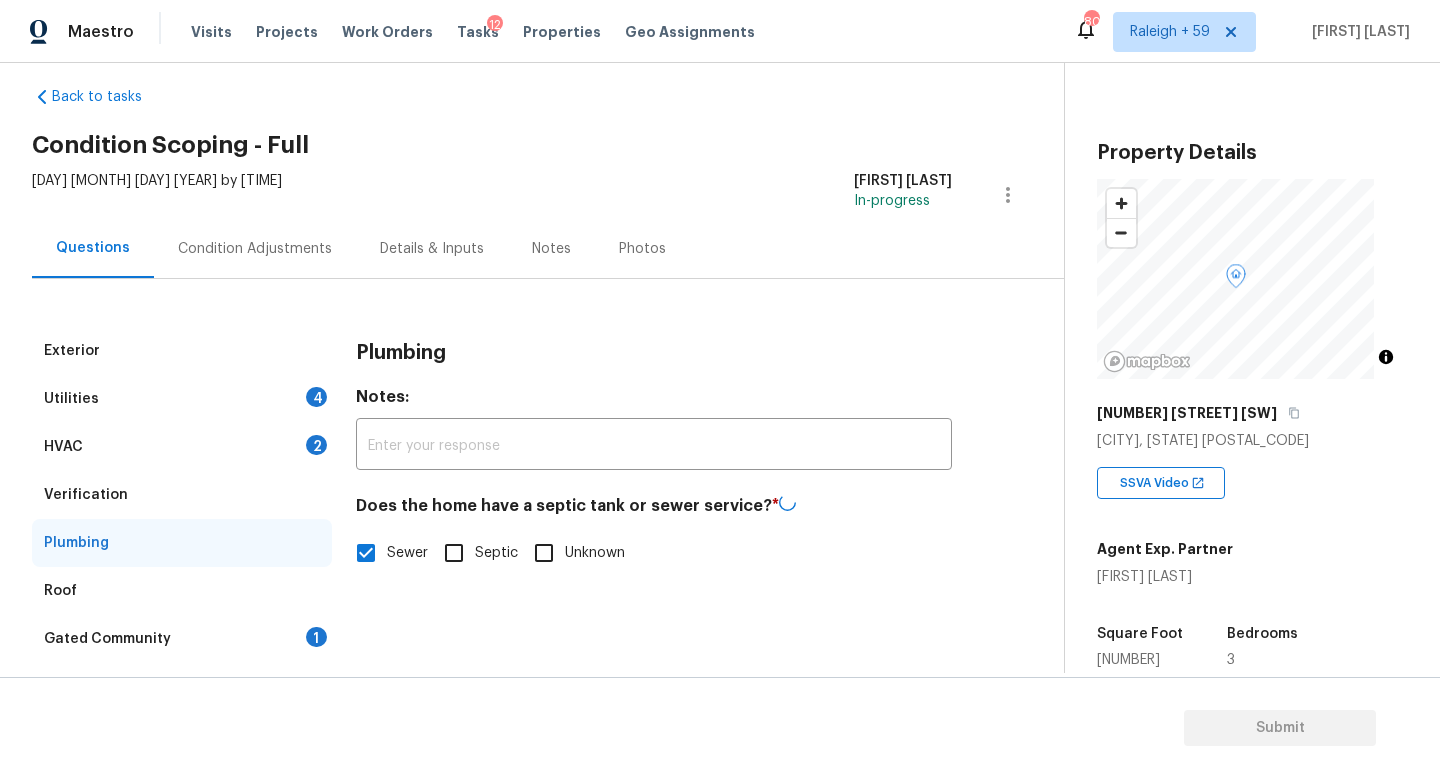 scroll, scrollTop: 58, scrollLeft: 0, axis: vertical 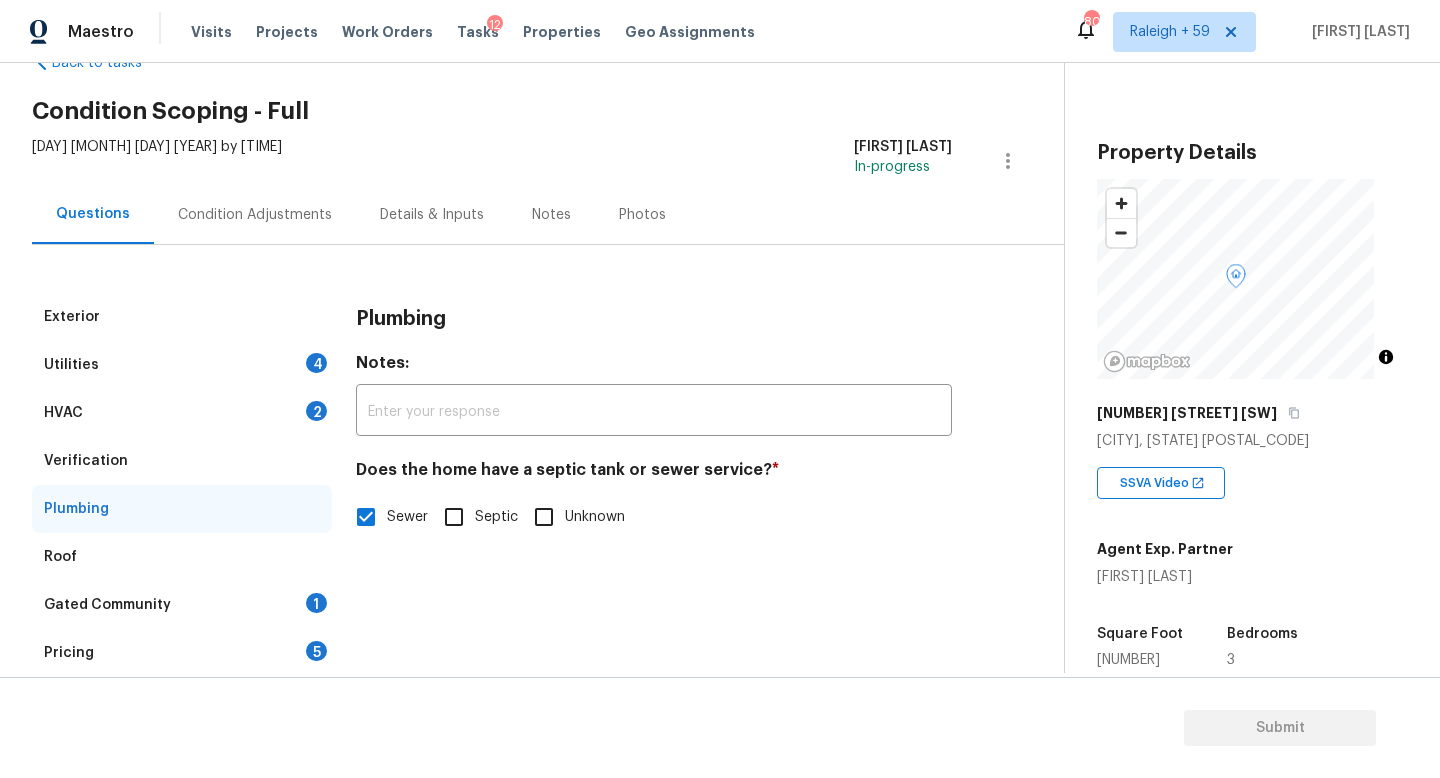 click on "Roof" at bounding box center (182, 557) 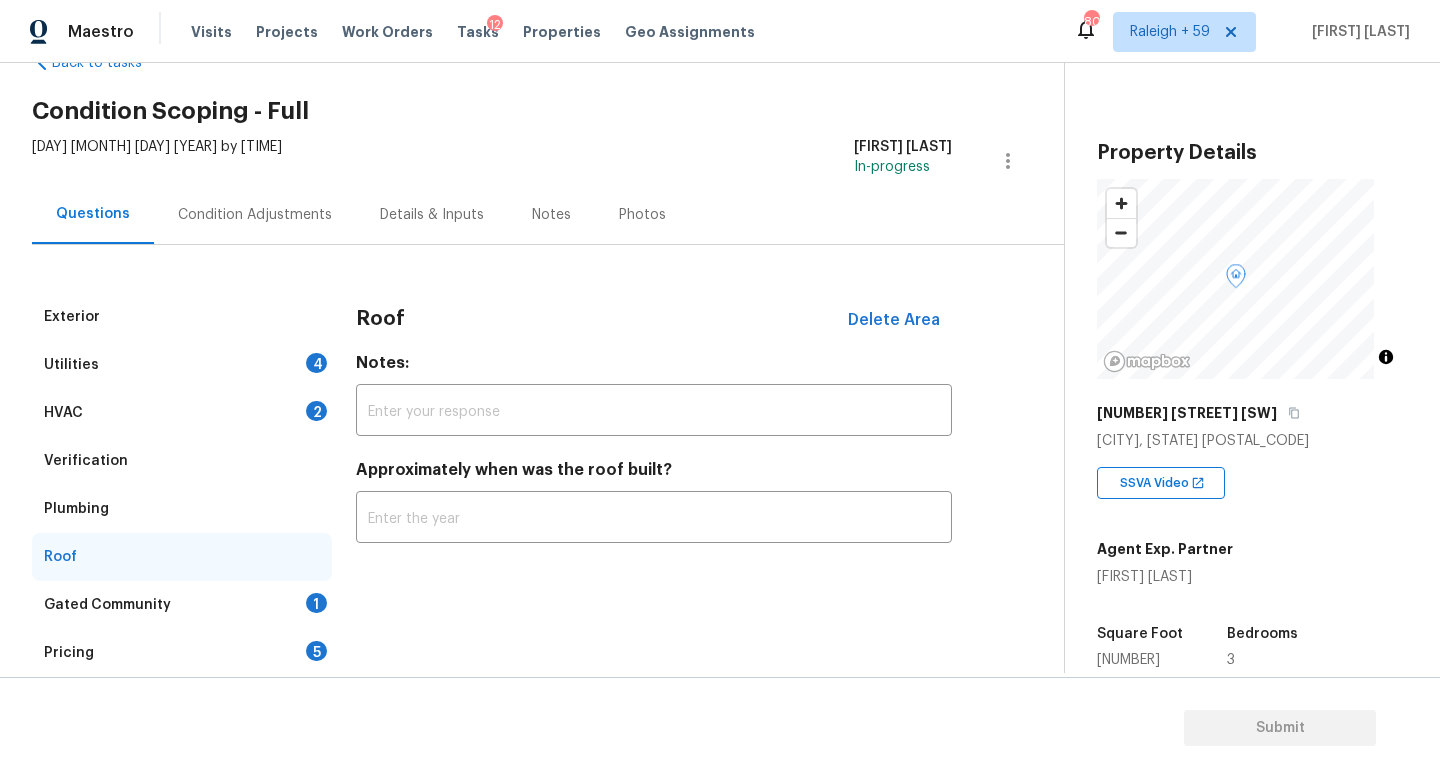 click on "Gated Community 1" at bounding box center [182, 605] 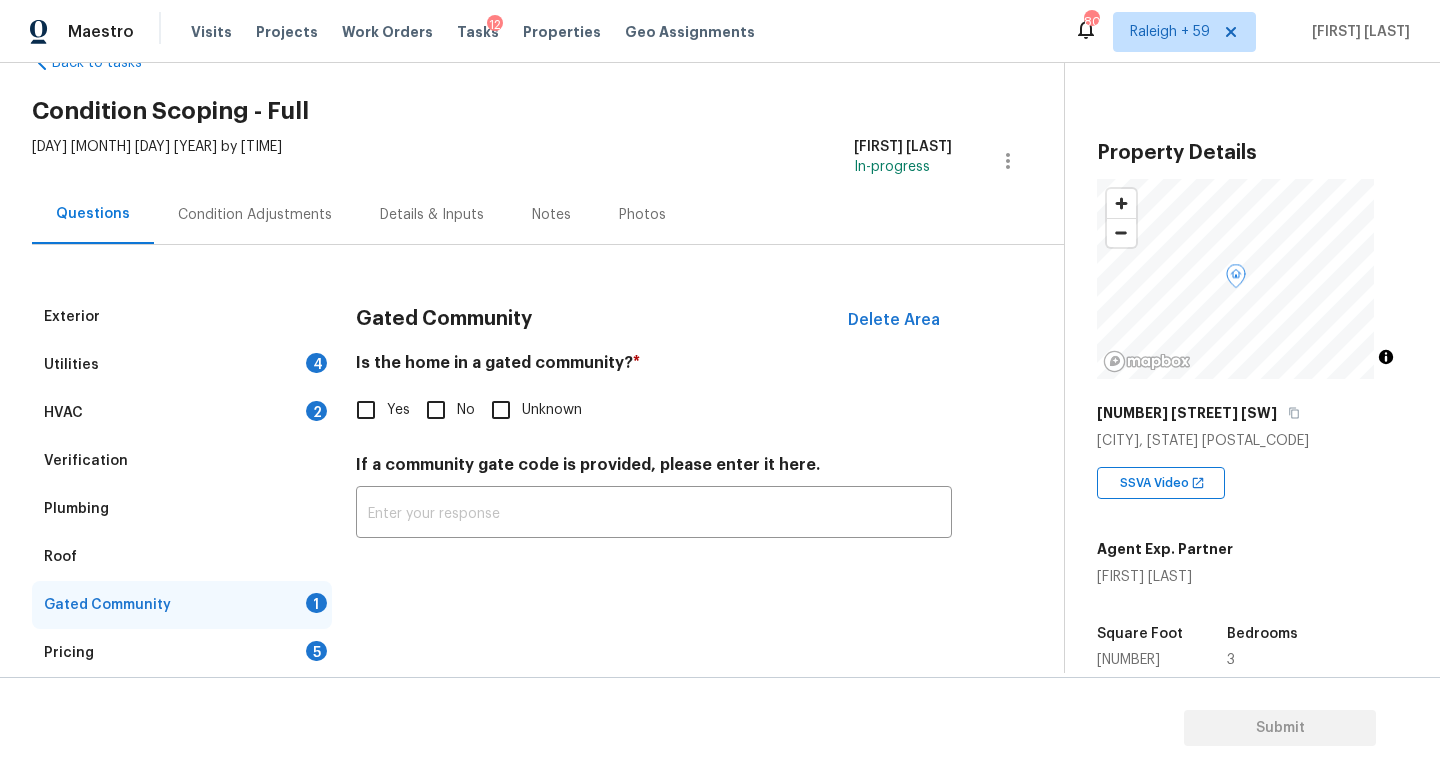 click on "No" at bounding box center [466, 410] 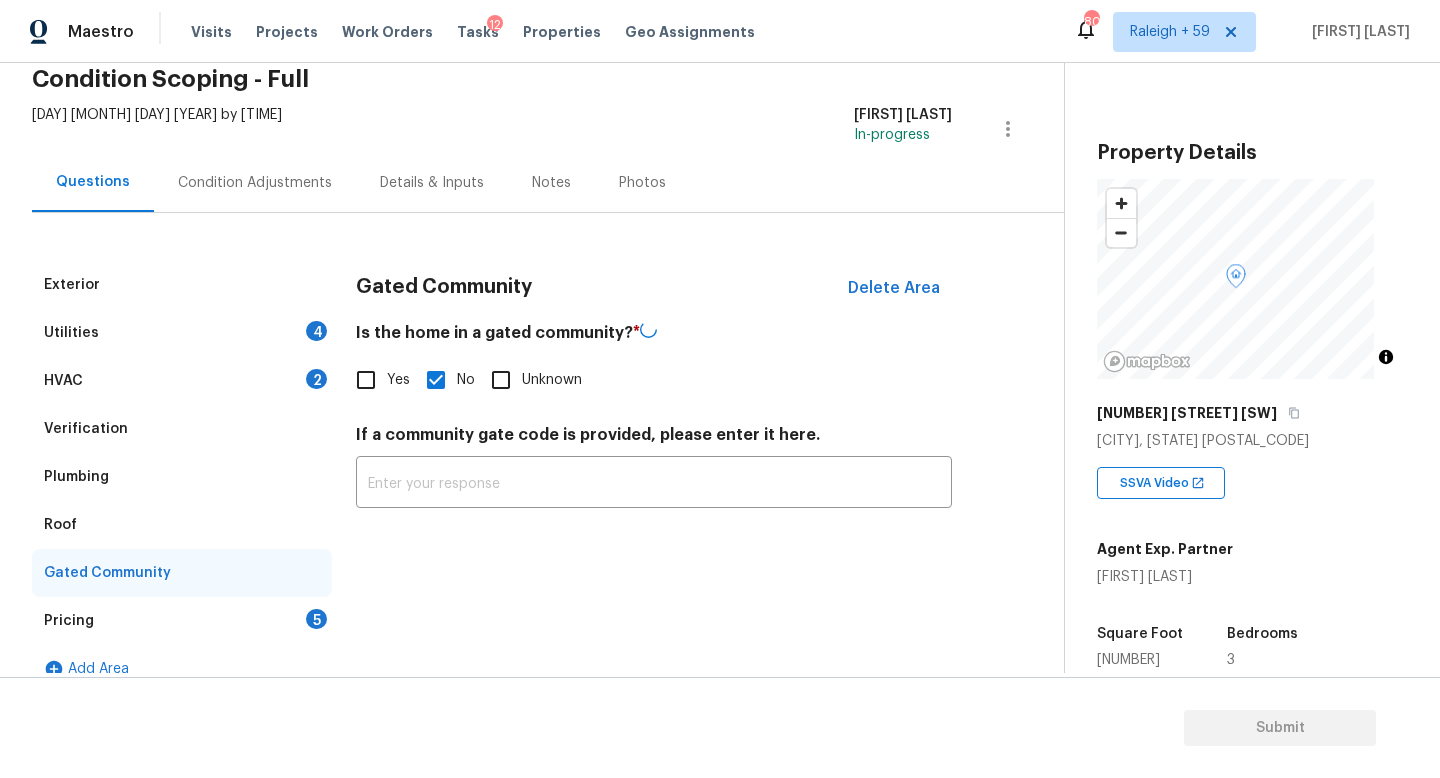 scroll, scrollTop: 131, scrollLeft: 0, axis: vertical 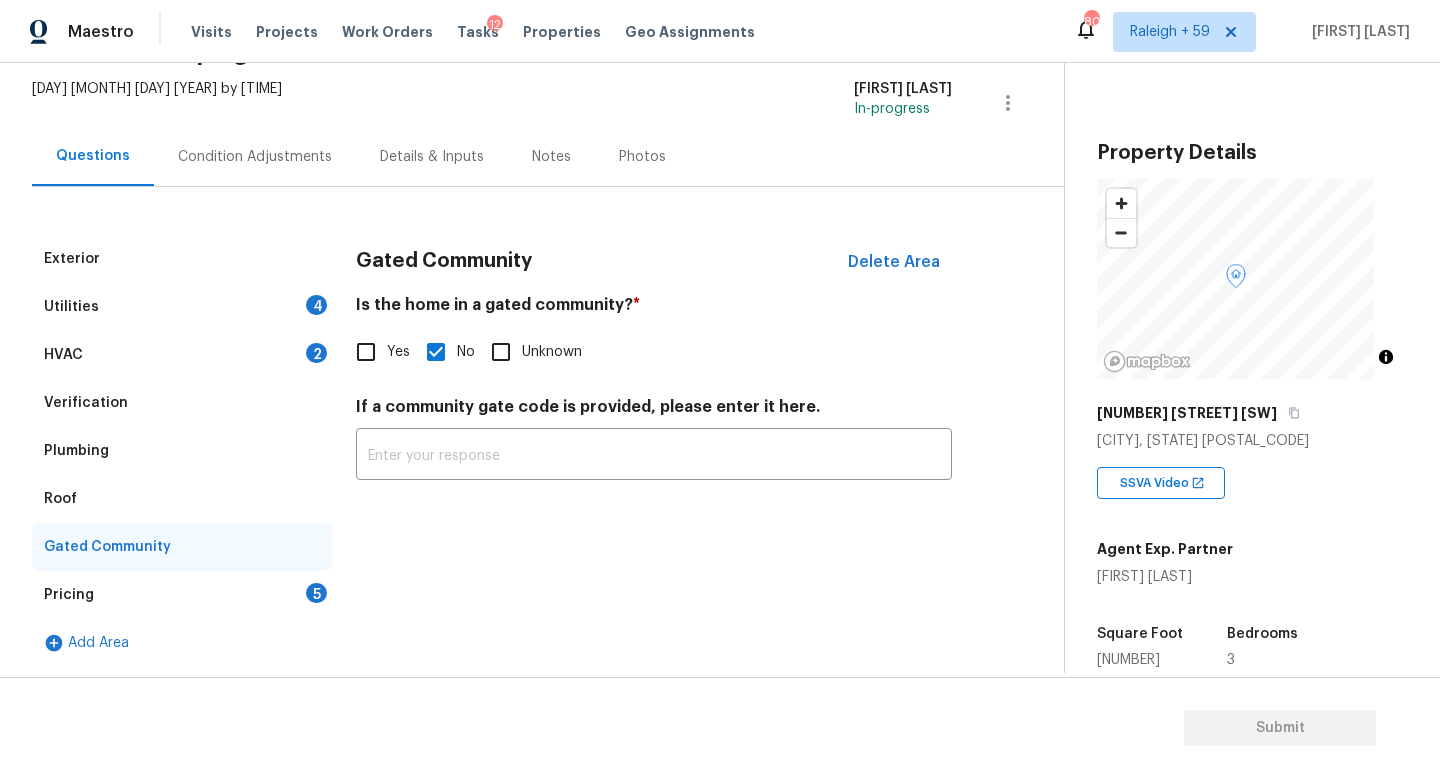 click on "Pricing 5" at bounding box center (182, 595) 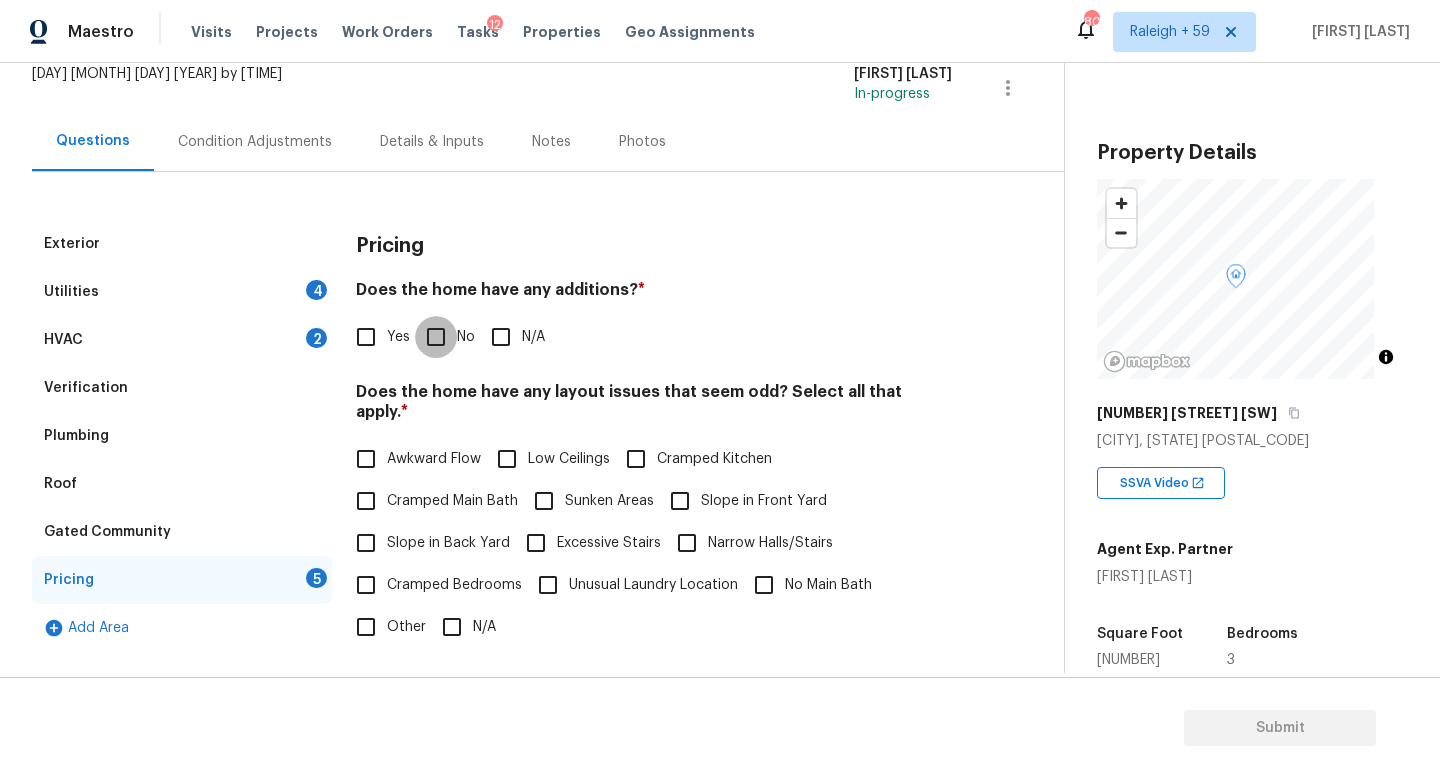 click on "No" at bounding box center (436, 337) 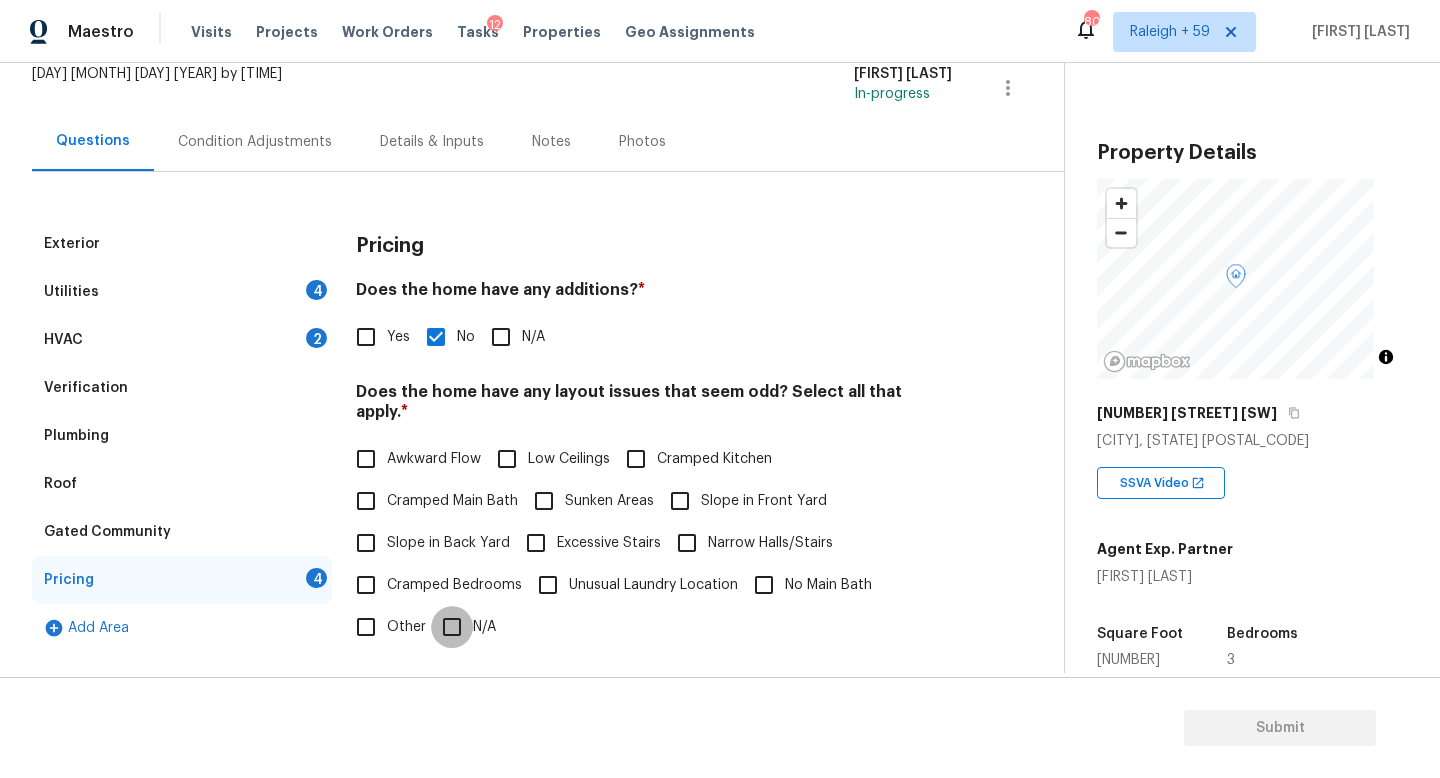 click on "N/A" at bounding box center [452, 627] 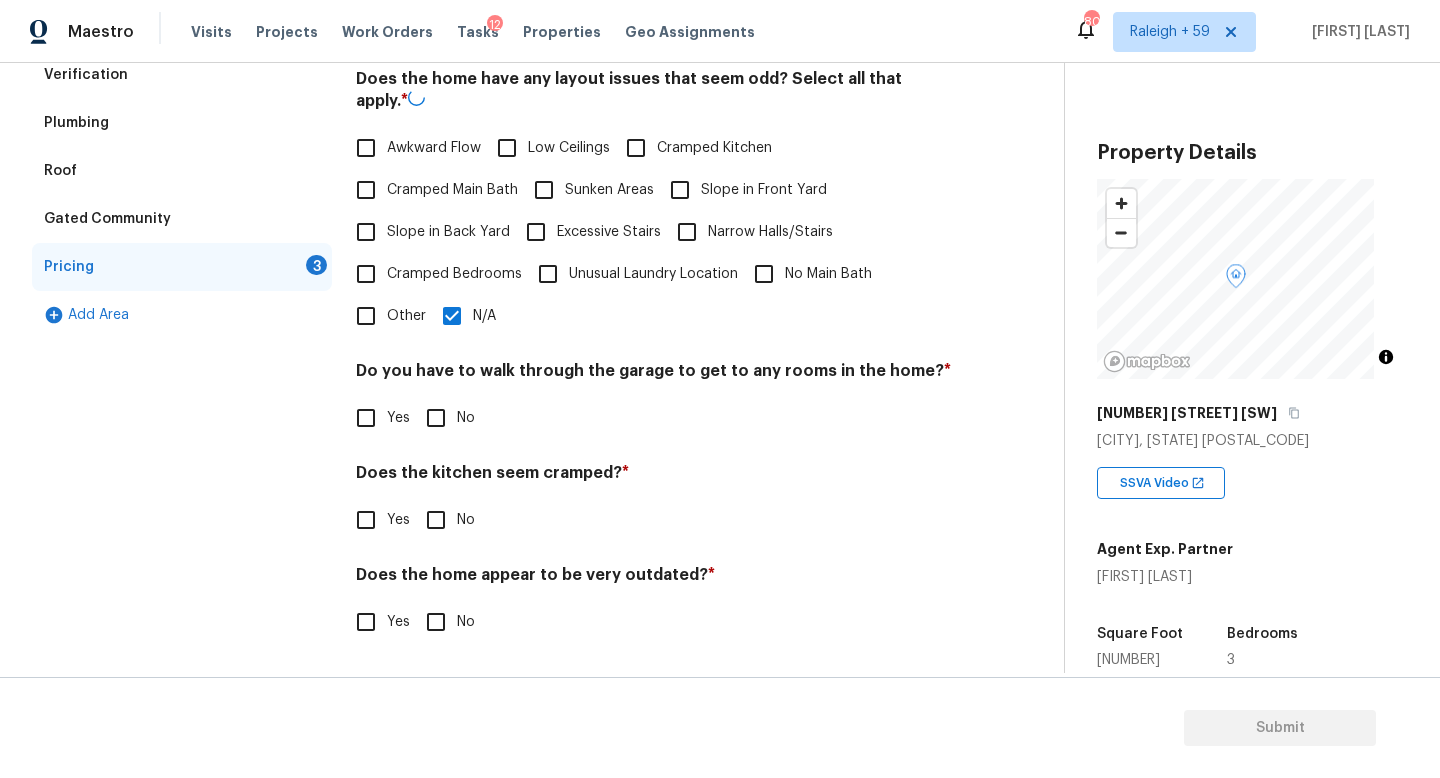 scroll, scrollTop: 457, scrollLeft: 0, axis: vertical 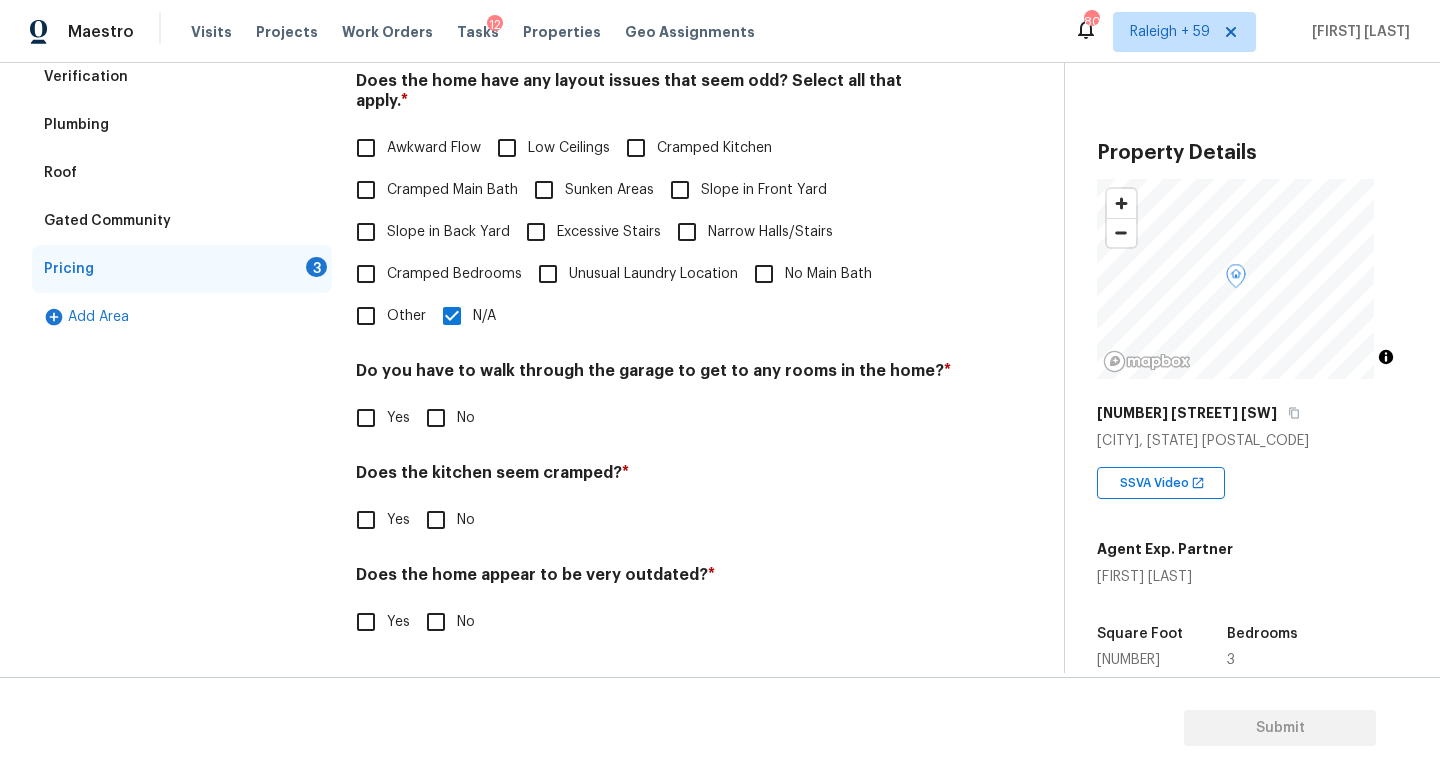 click on "No" at bounding box center [436, 520] 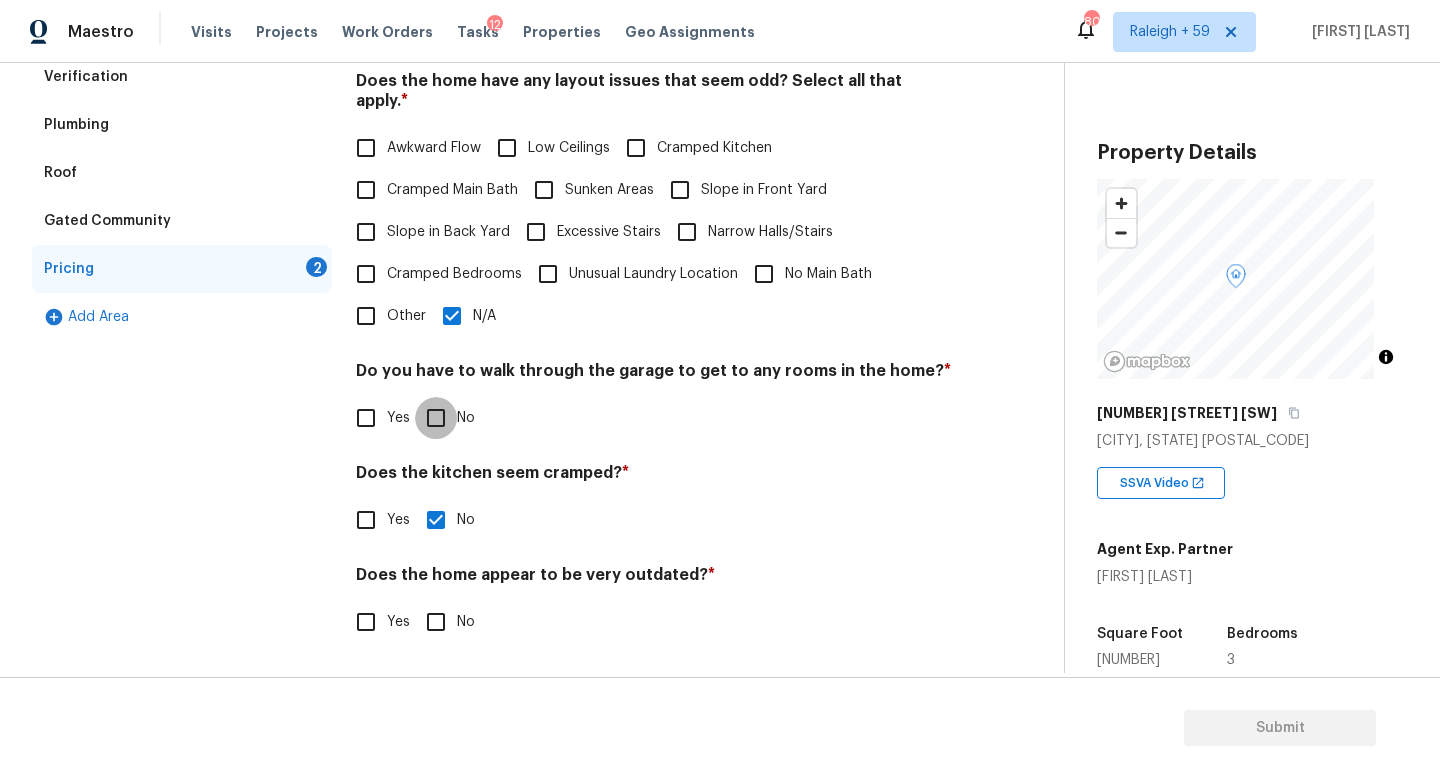 click on "No" at bounding box center (436, 418) 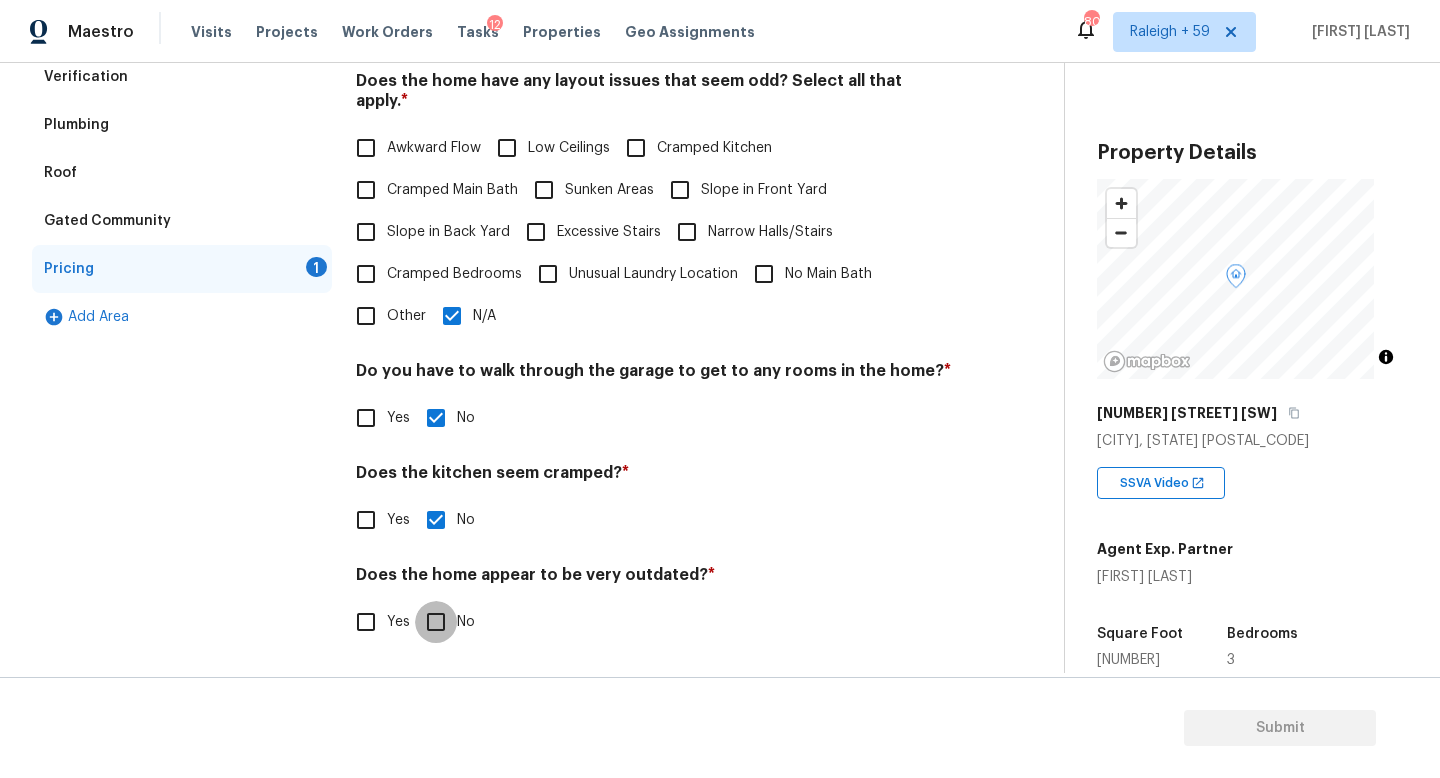 click on "No" at bounding box center [436, 622] 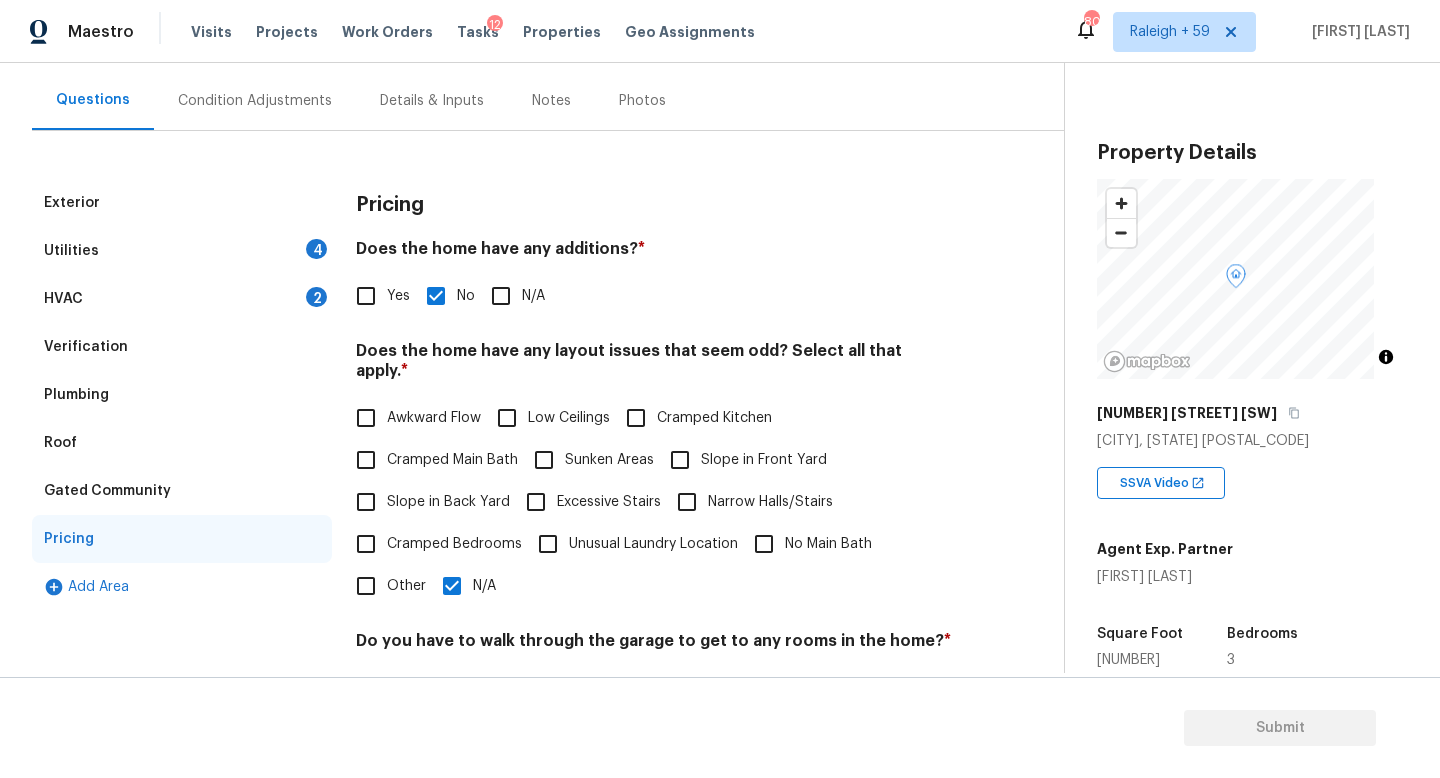 scroll, scrollTop: 43, scrollLeft: 0, axis: vertical 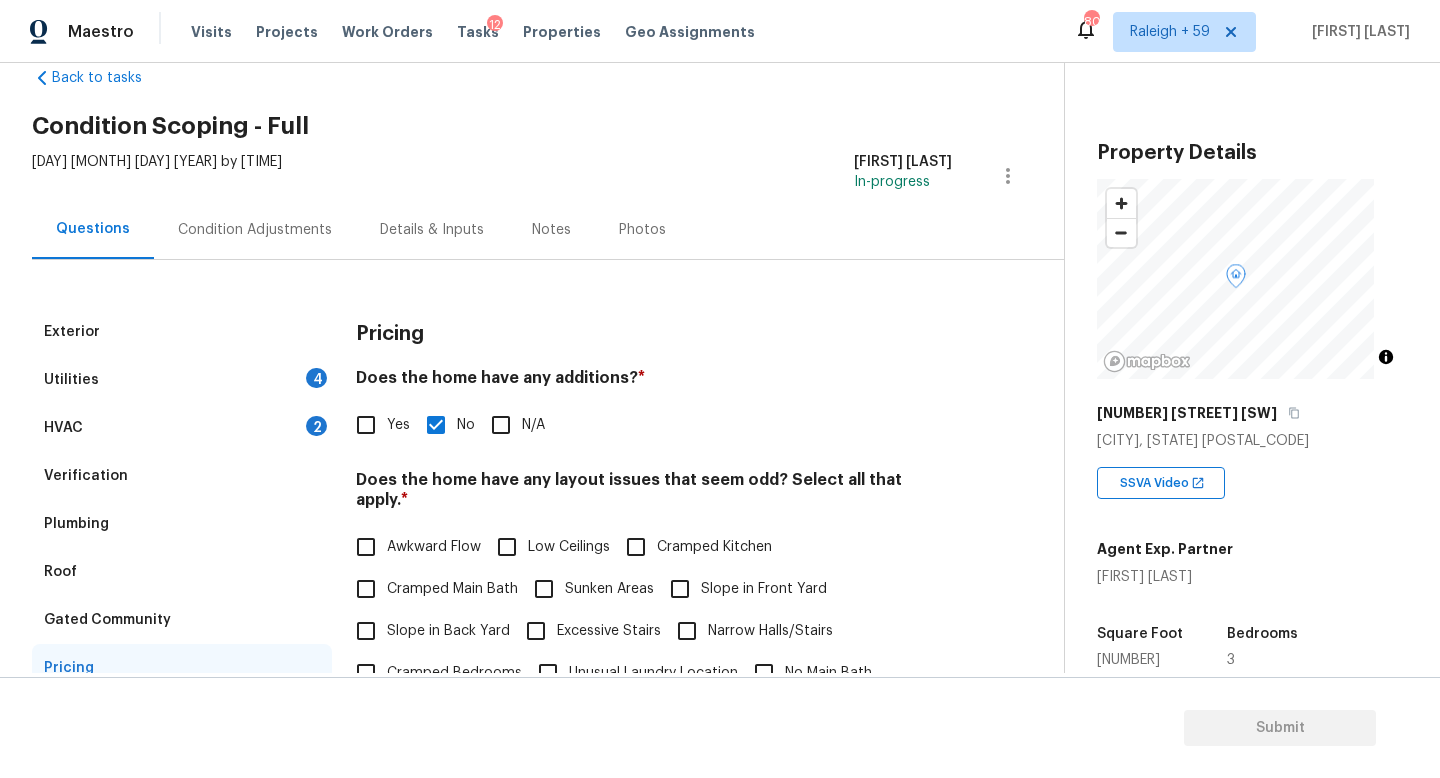 click on "Details & Inputs" at bounding box center (432, 229) 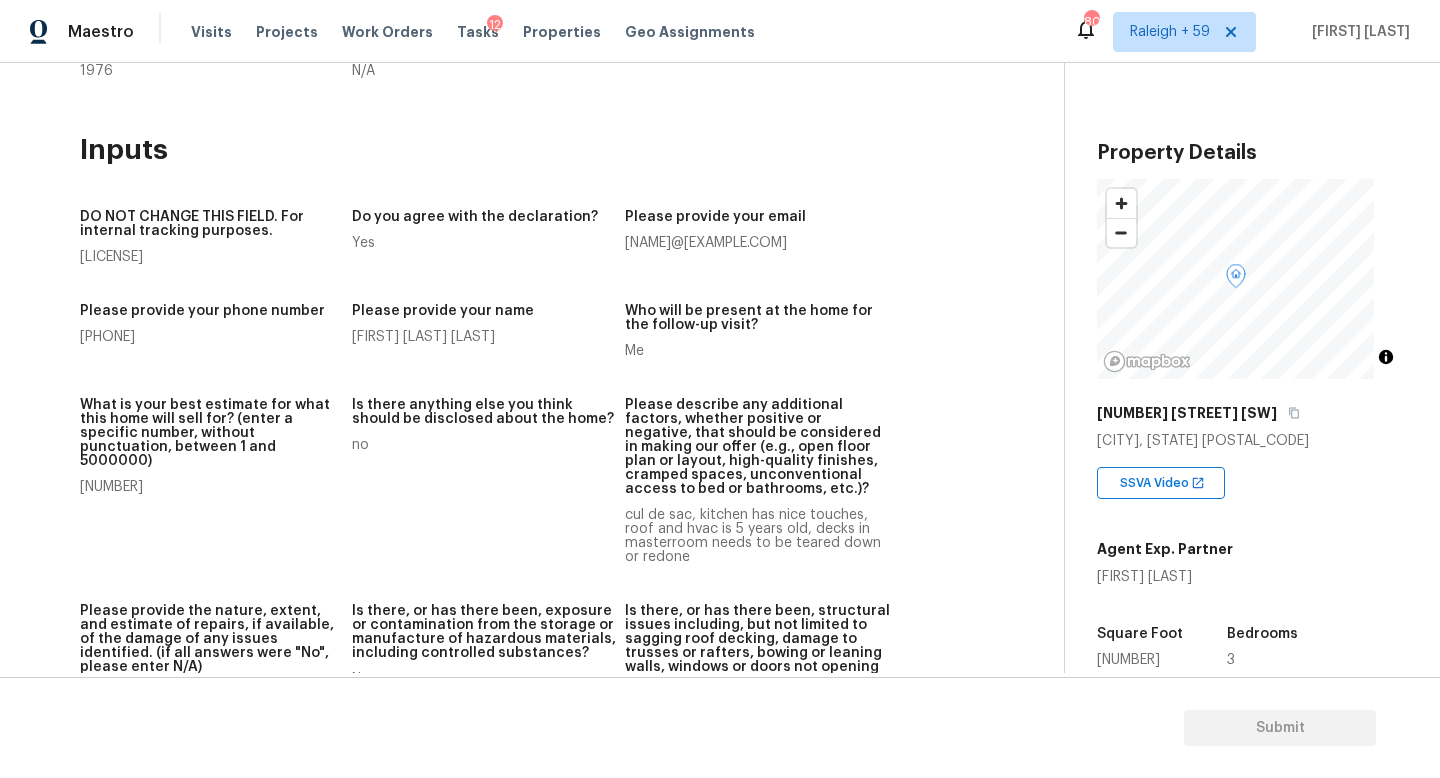 scroll, scrollTop: 0, scrollLeft: 0, axis: both 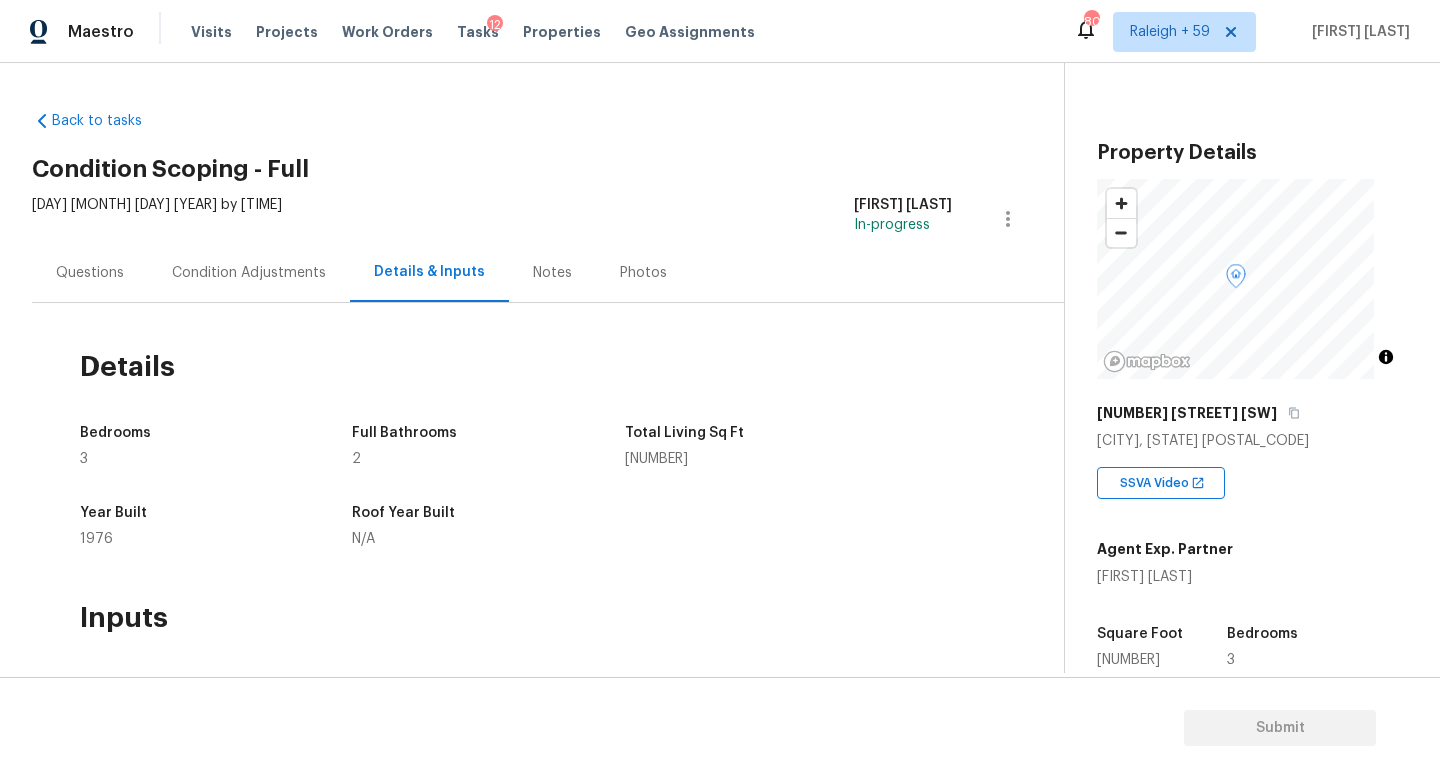 drag, startPoint x: 91, startPoint y: 278, endPoint x: 102, endPoint y: 294, distance: 19.416489 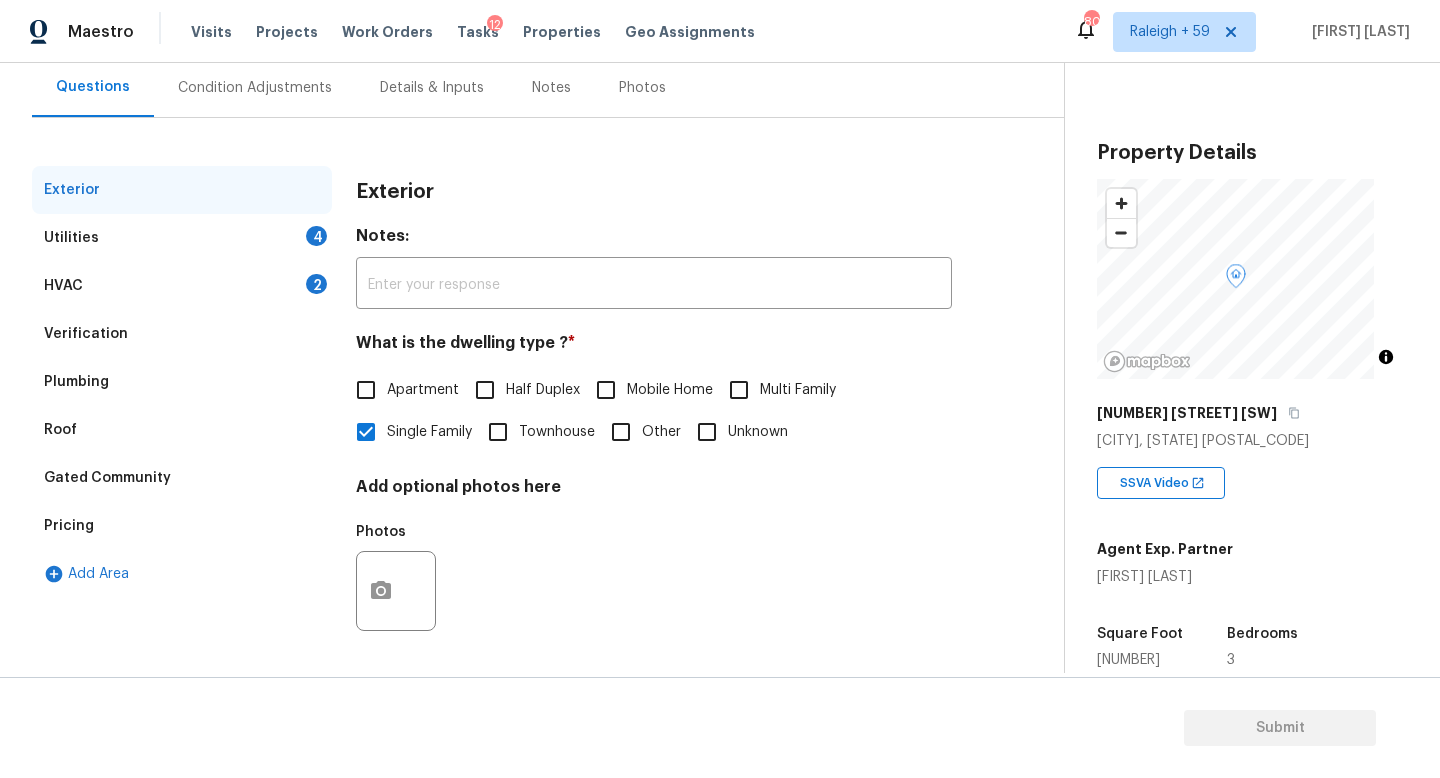 click on "Gated Community" at bounding box center [182, 478] 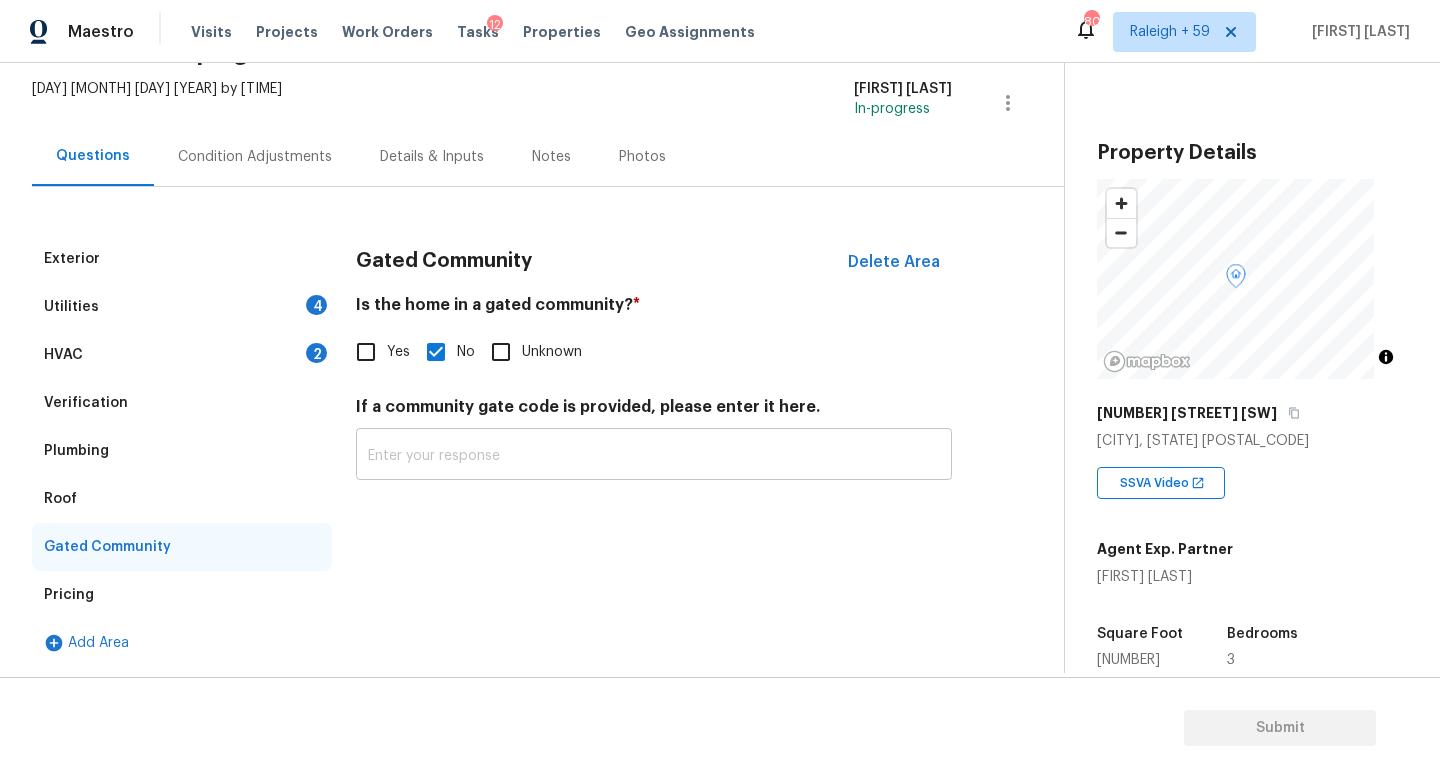 scroll, scrollTop: 131, scrollLeft: 0, axis: vertical 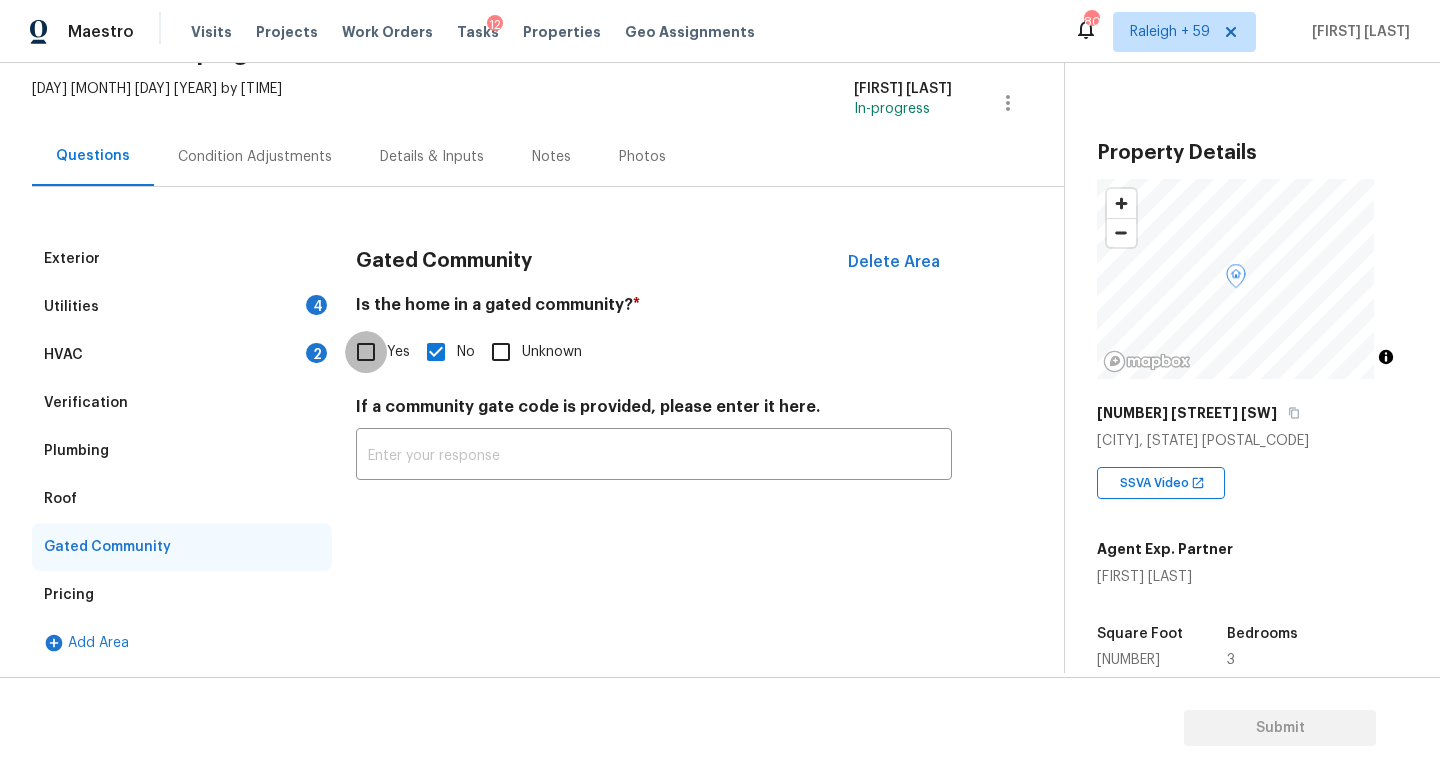 click on "Yes" at bounding box center (366, 352) 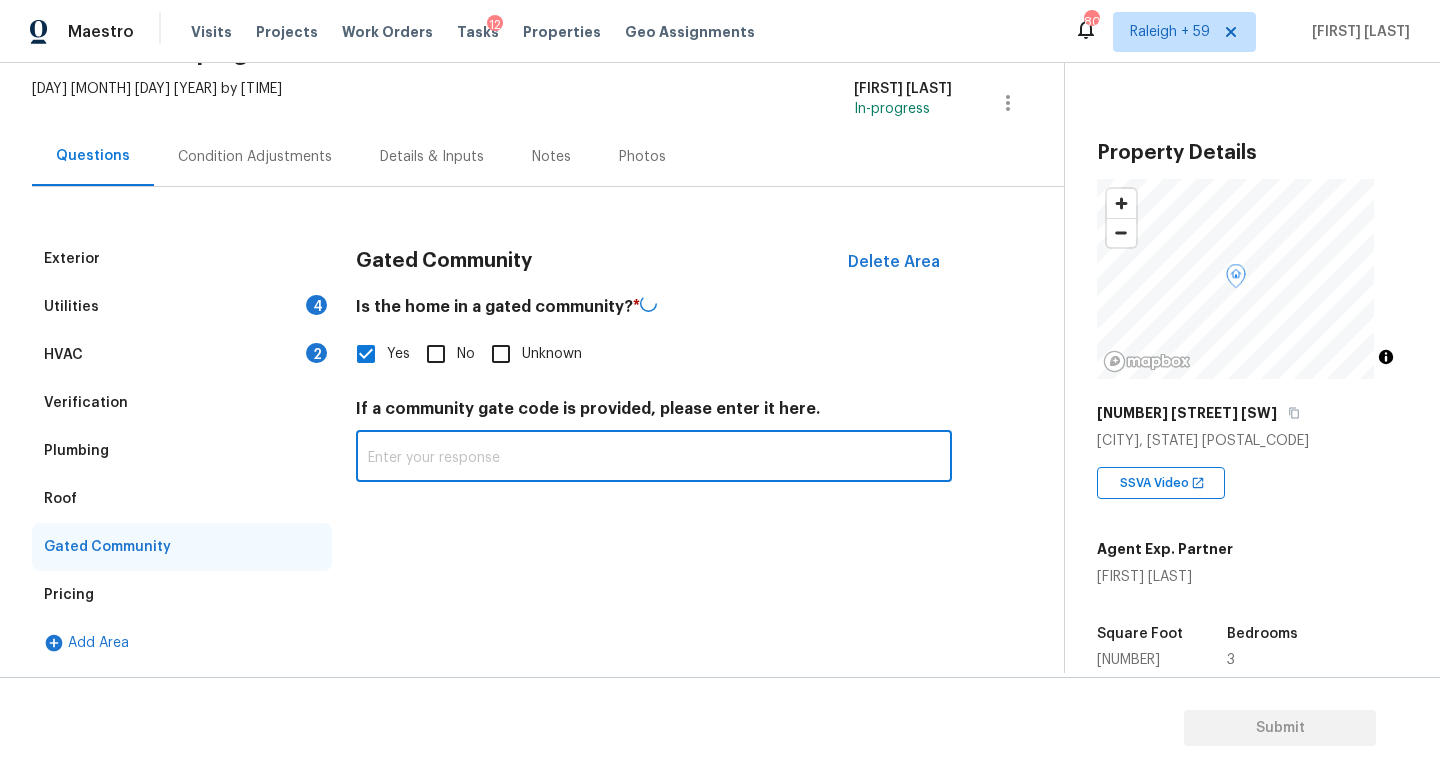 click at bounding box center (654, 458) 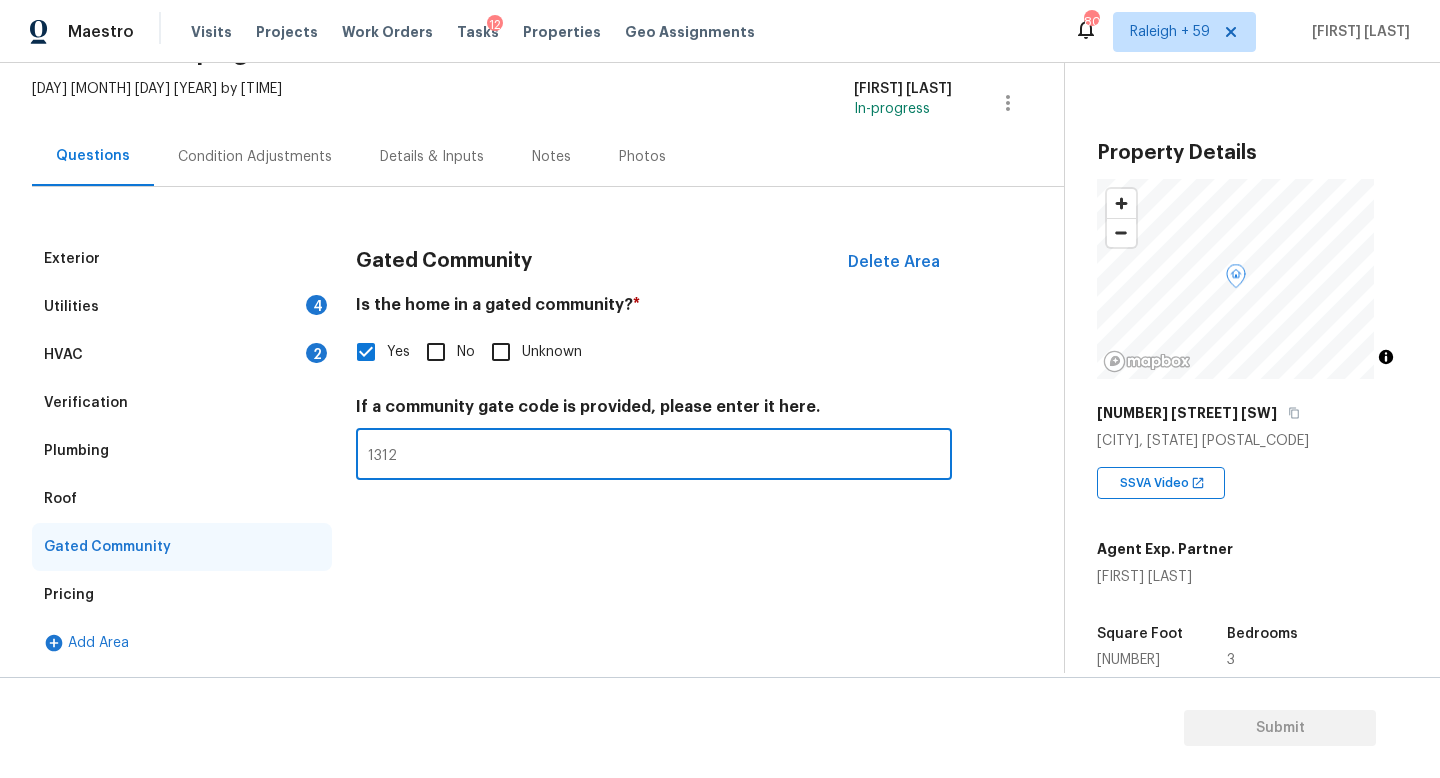 type on "1312" 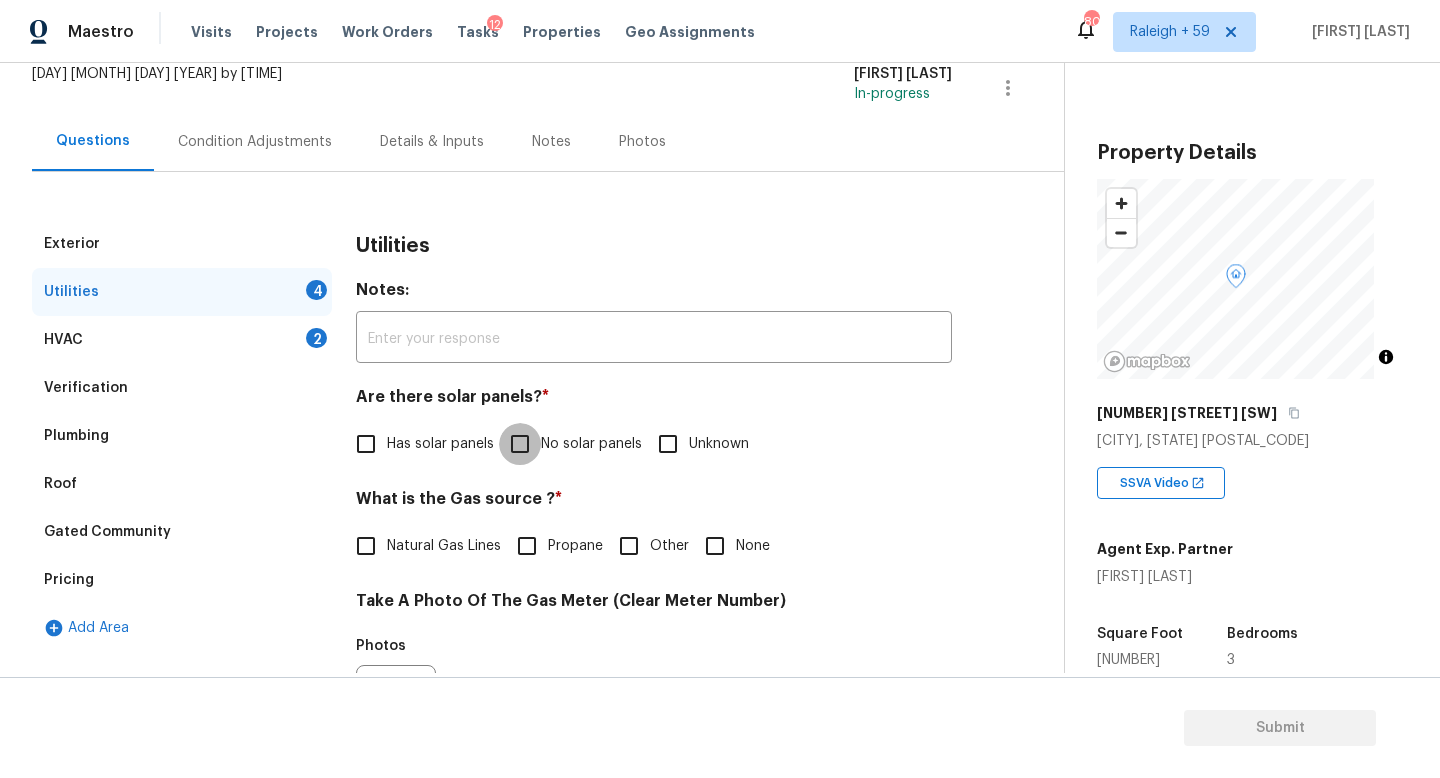 click on "No solar panels" at bounding box center [520, 444] 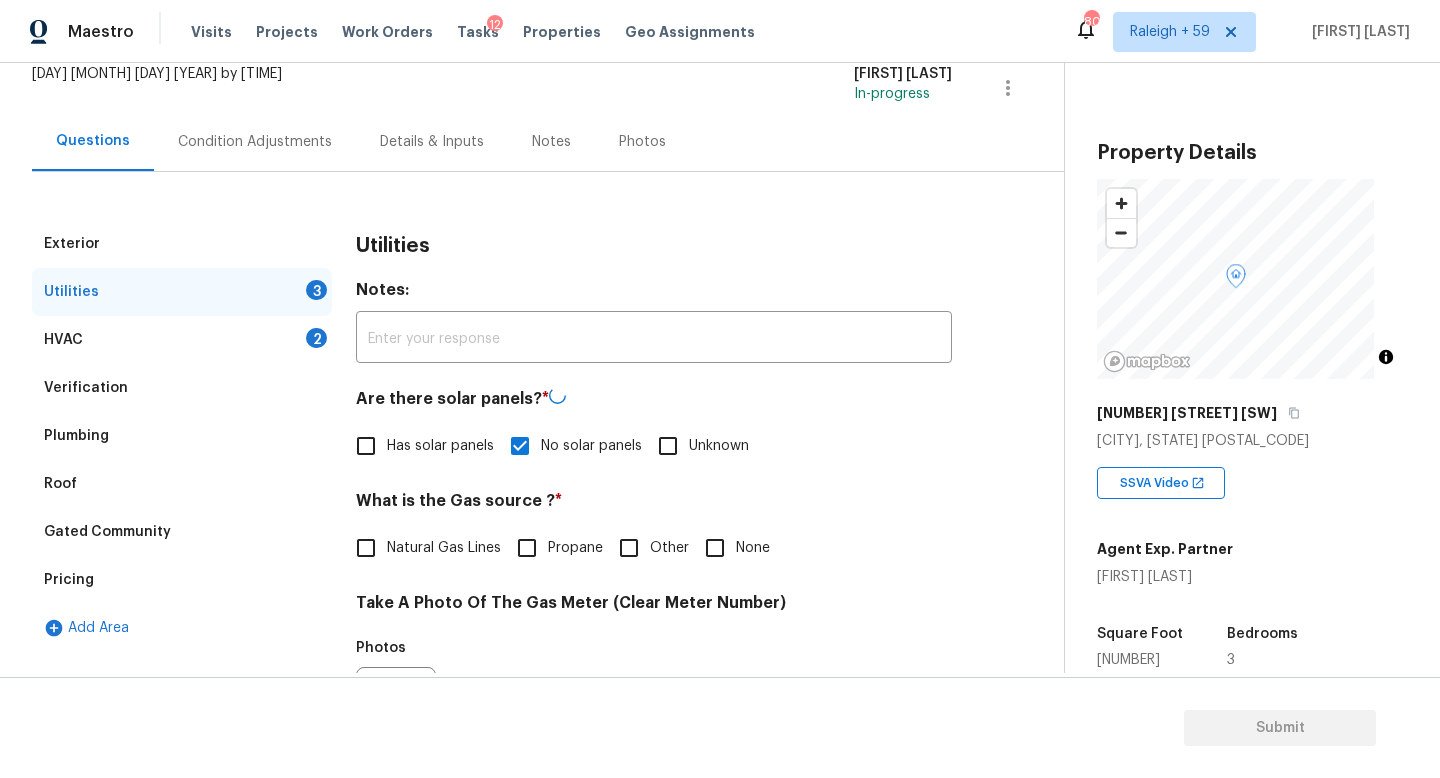 click on "Natural Gas Lines" at bounding box center (444, 548) 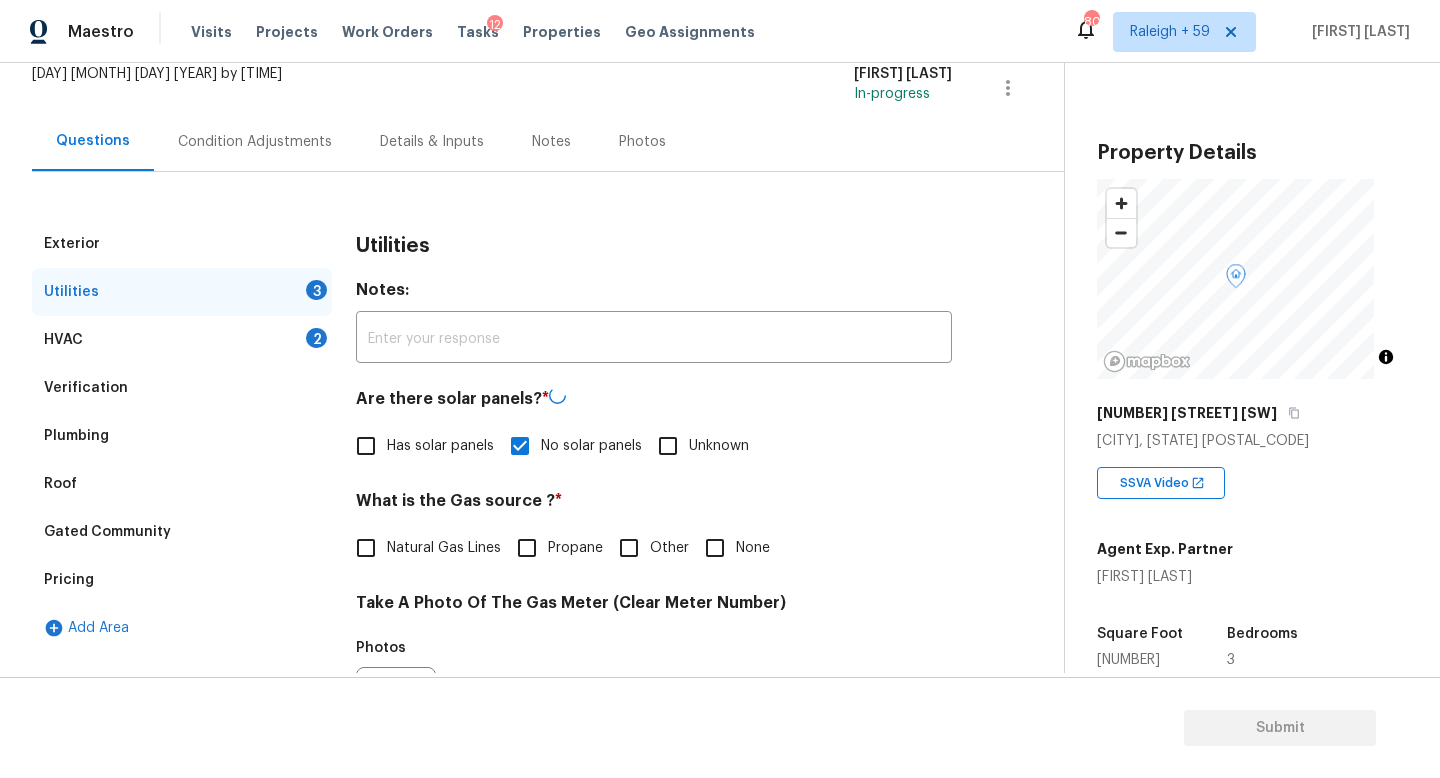 click on "Natural Gas Lines" at bounding box center [366, 548] 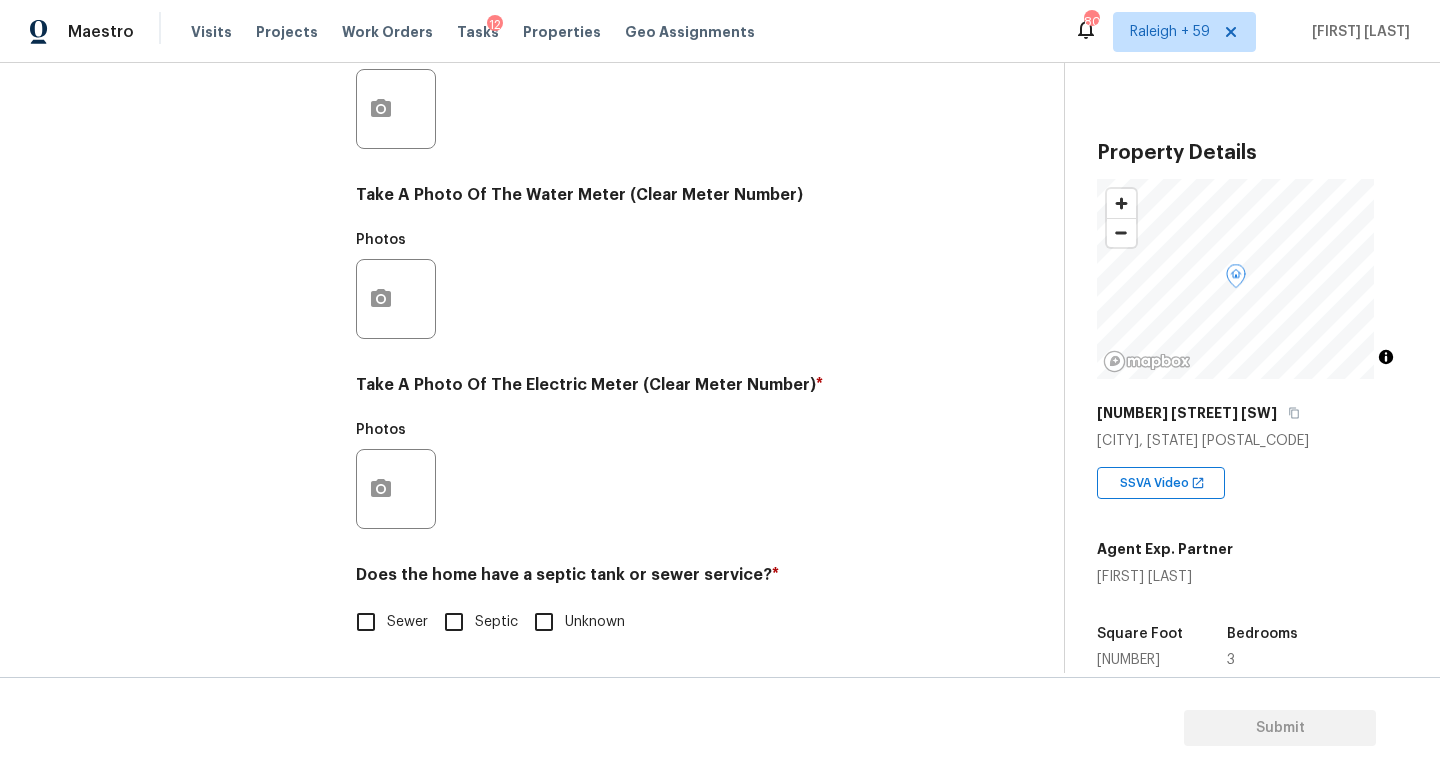 scroll, scrollTop: 742, scrollLeft: 0, axis: vertical 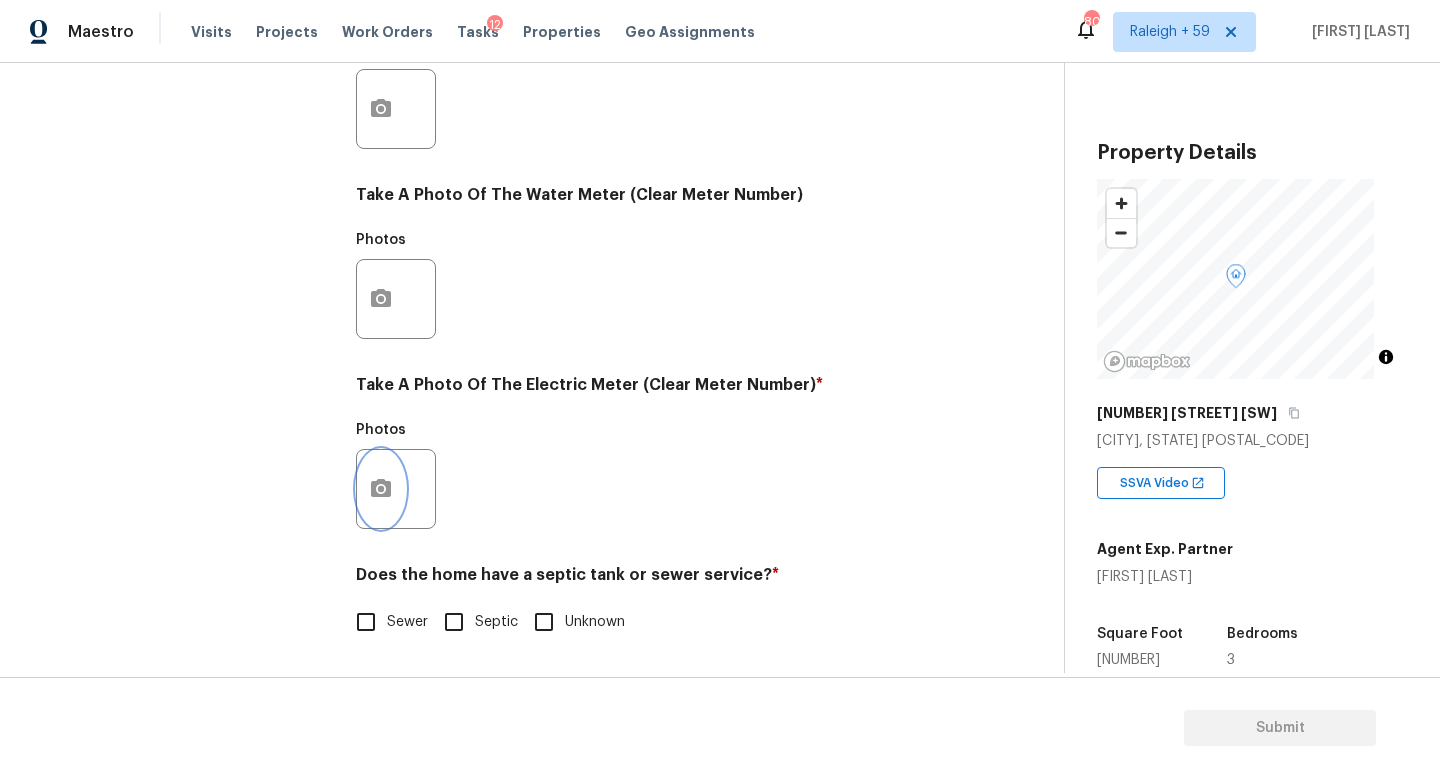 click at bounding box center [381, 489] 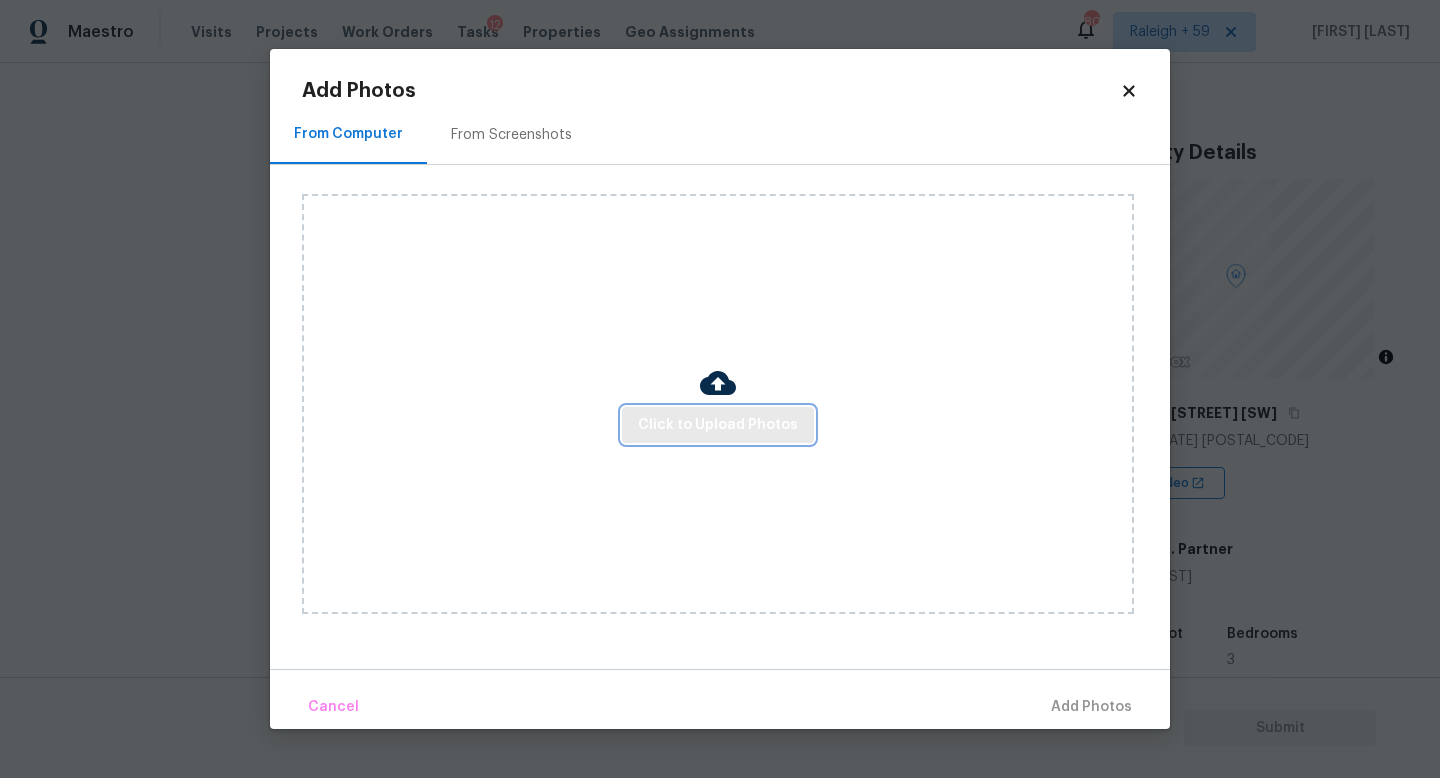 click on "Click to Upload Photos" at bounding box center [718, 425] 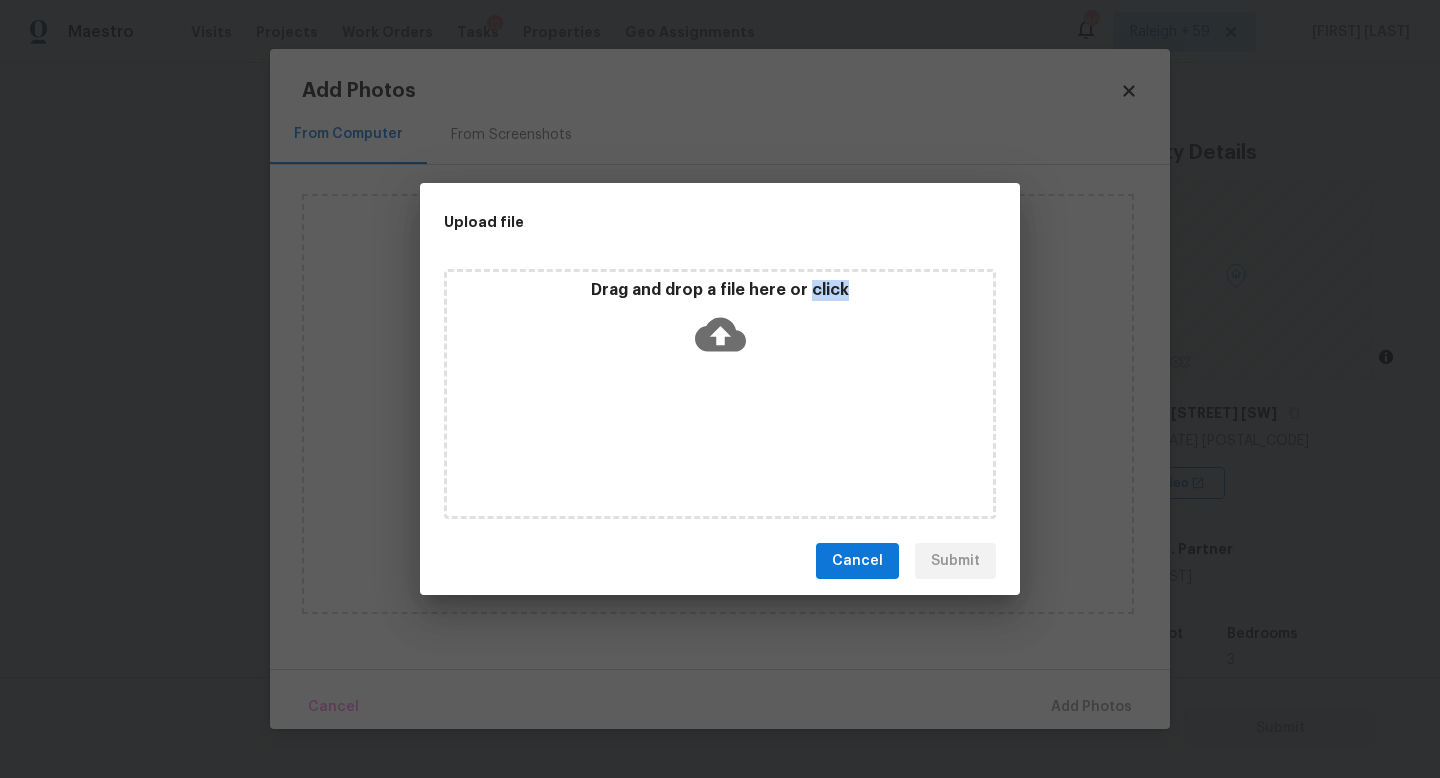 click on "Drag and drop a file here or click" at bounding box center (720, 394) 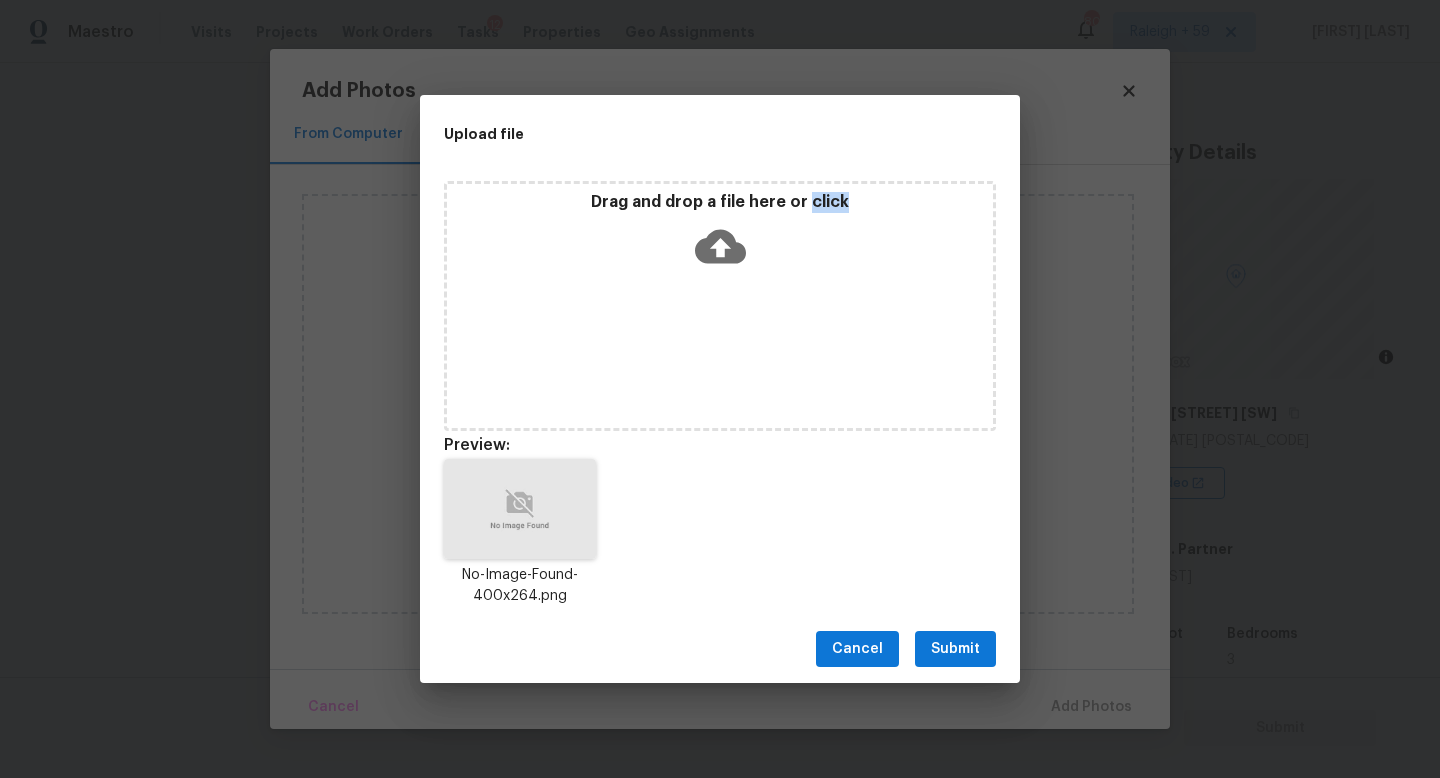 click on "Submit" at bounding box center [955, 649] 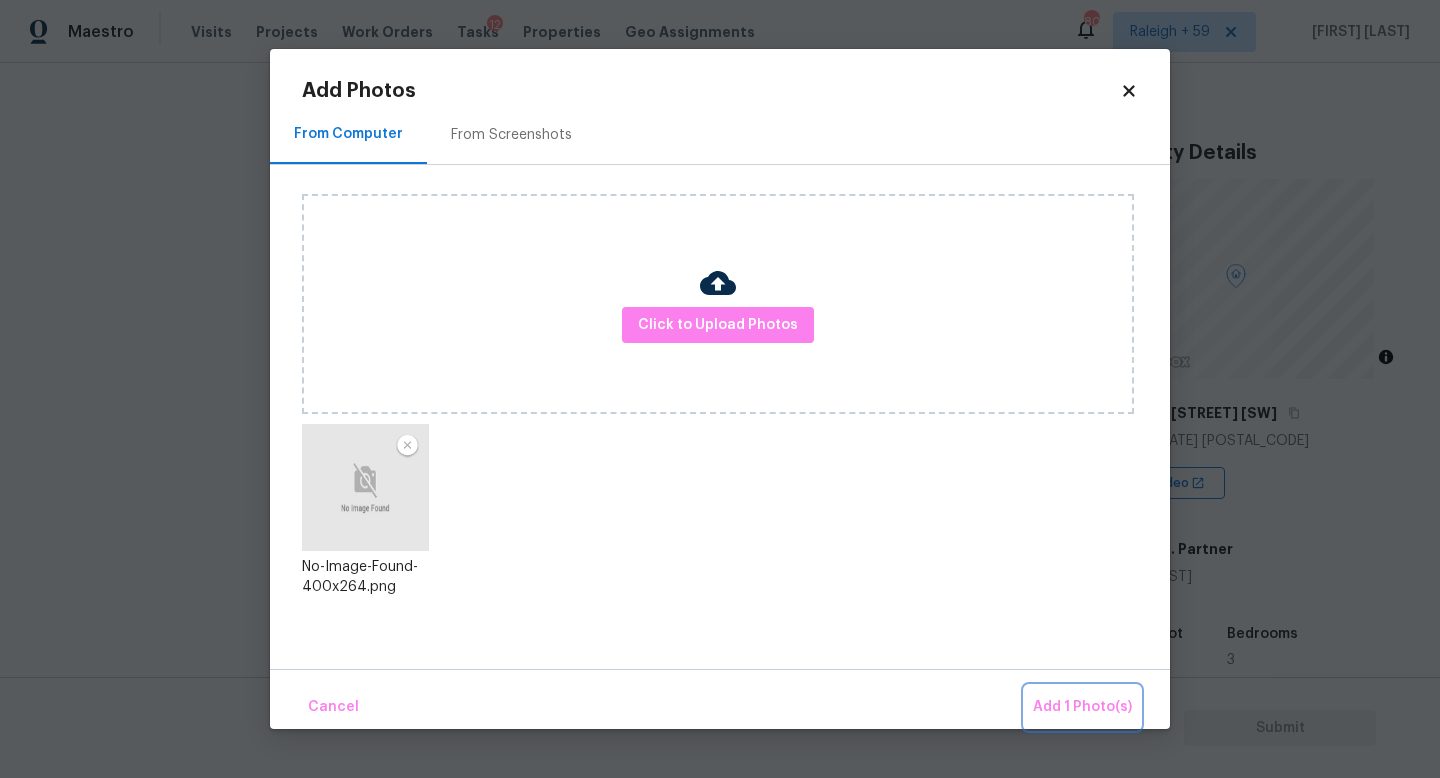 click on "Add 1 Photo(s)" at bounding box center [1082, 707] 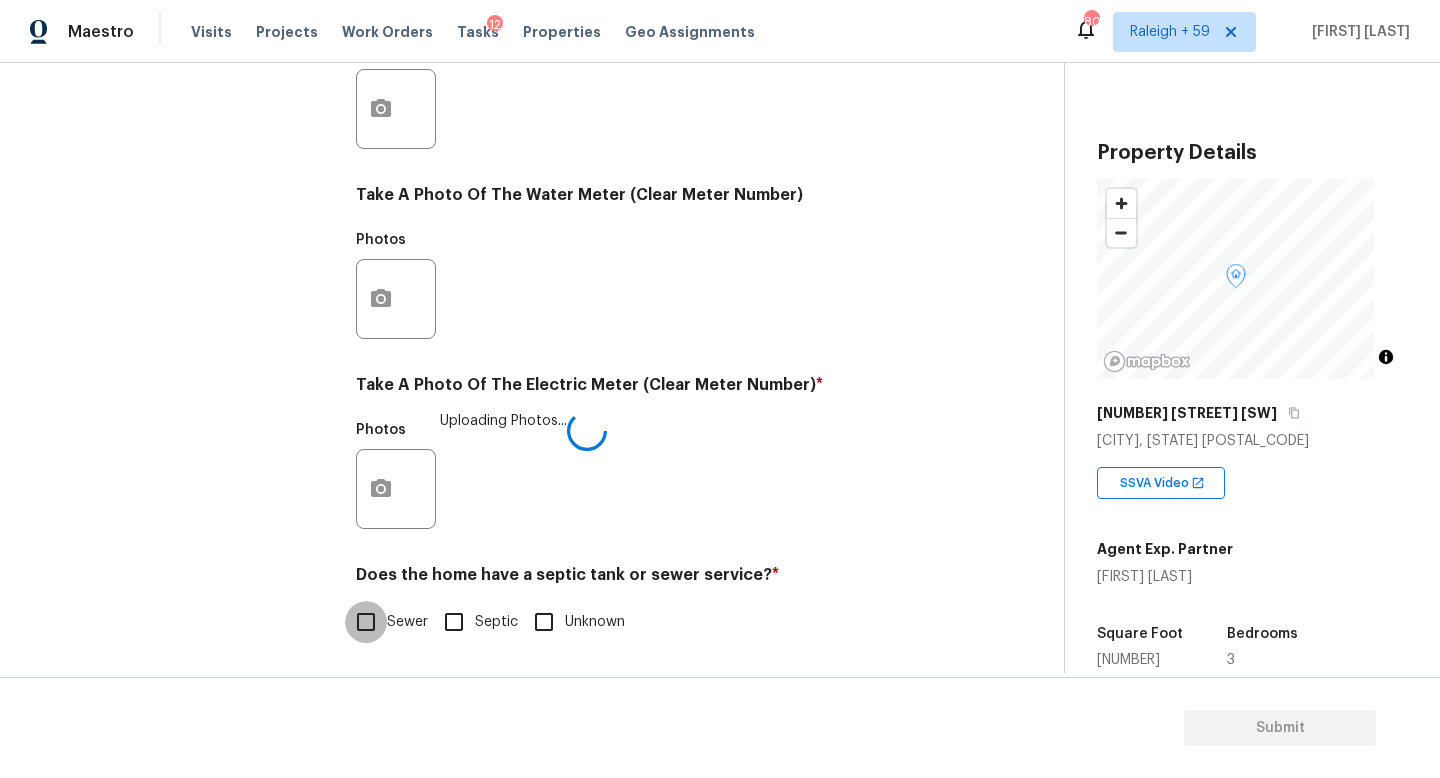 click on "Sewer" at bounding box center (366, 622) 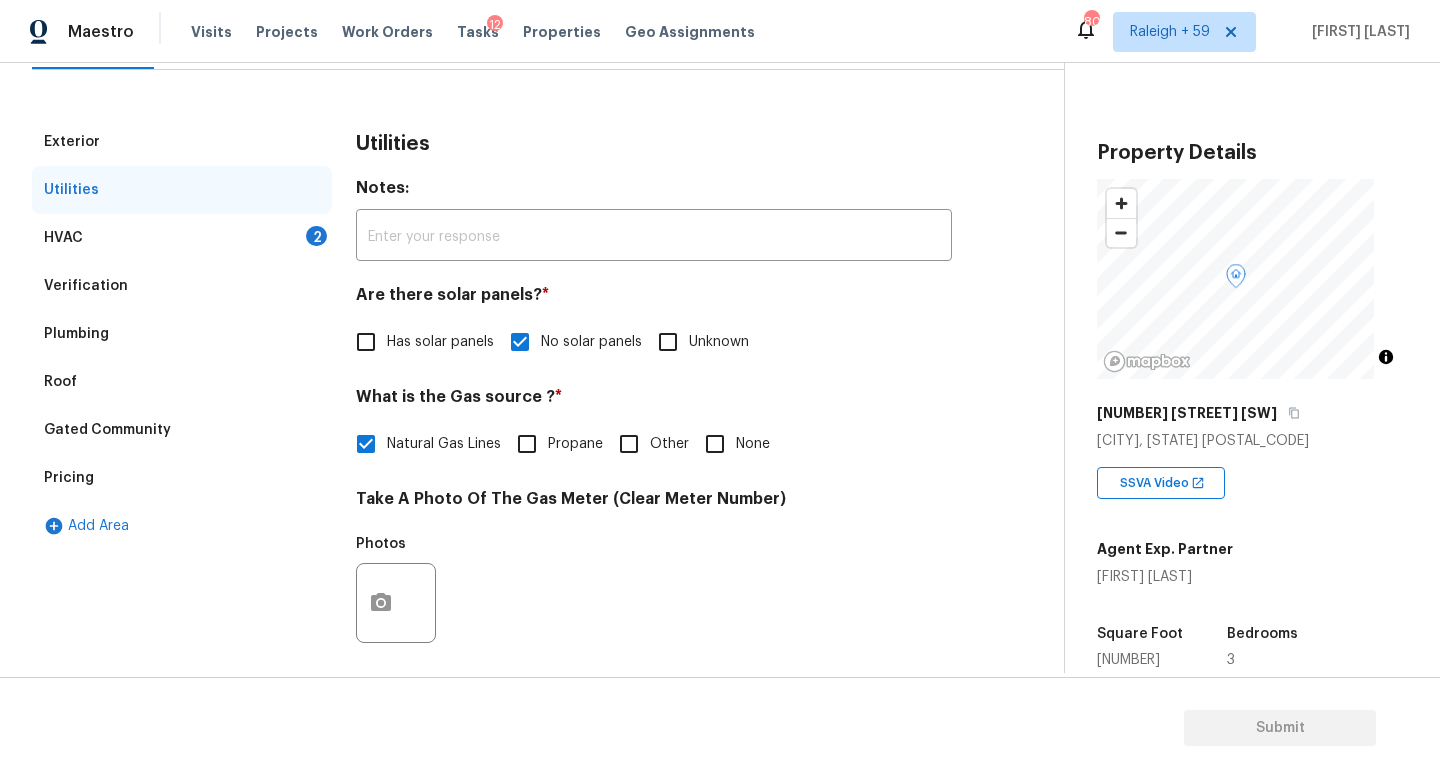scroll, scrollTop: 0, scrollLeft: 0, axis: both 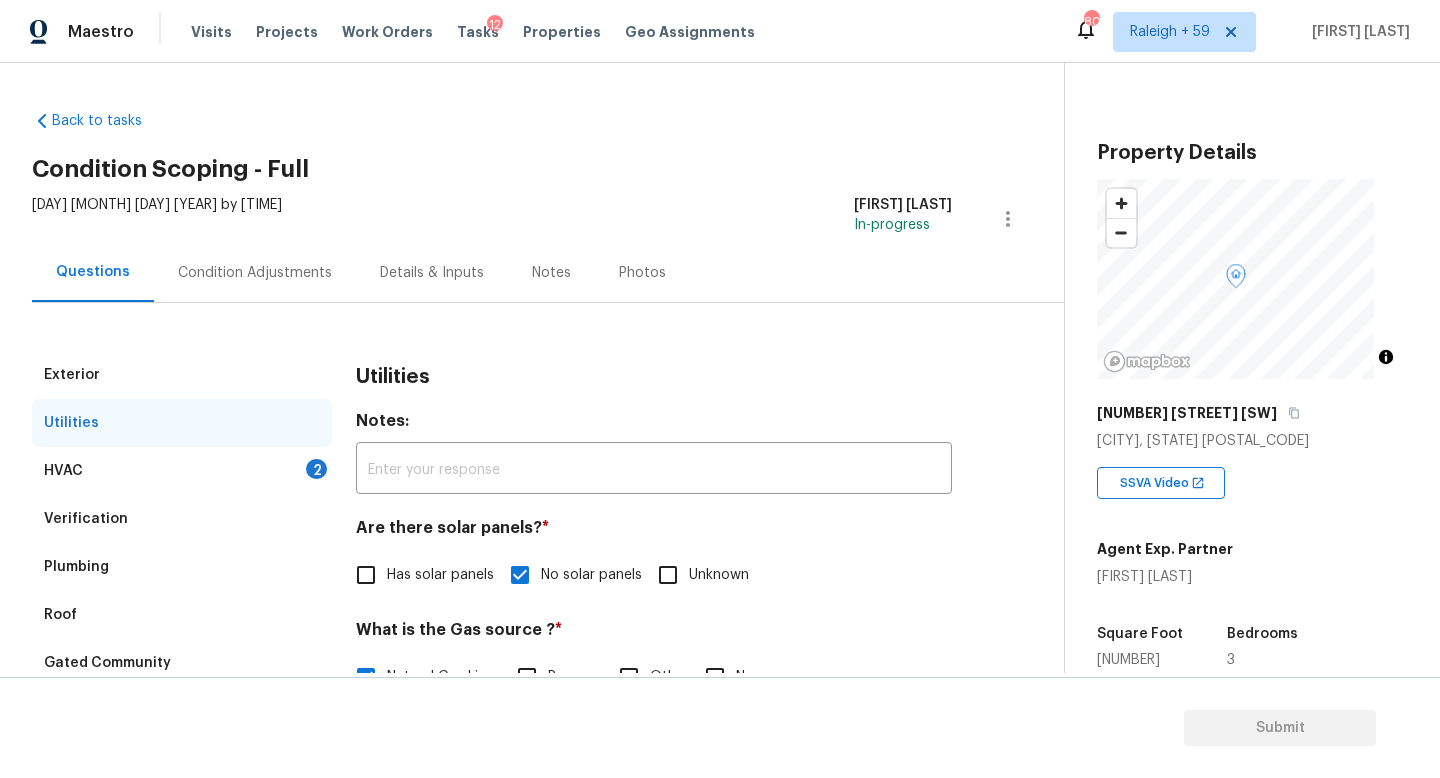 click on "Details & Inputs" at bounding box center [432, 273] 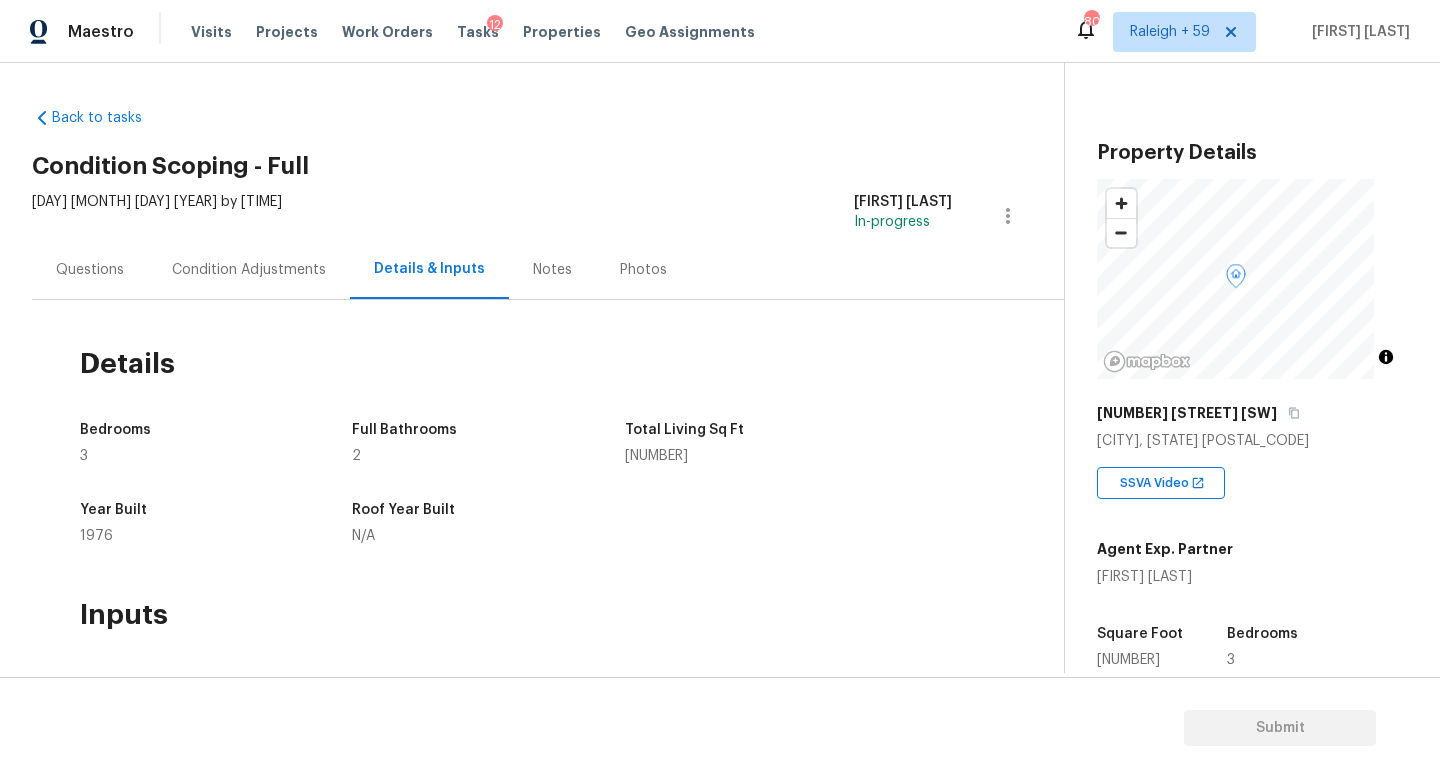 scroll, scrollTop: 0, scrollLeft: 0, axis: both 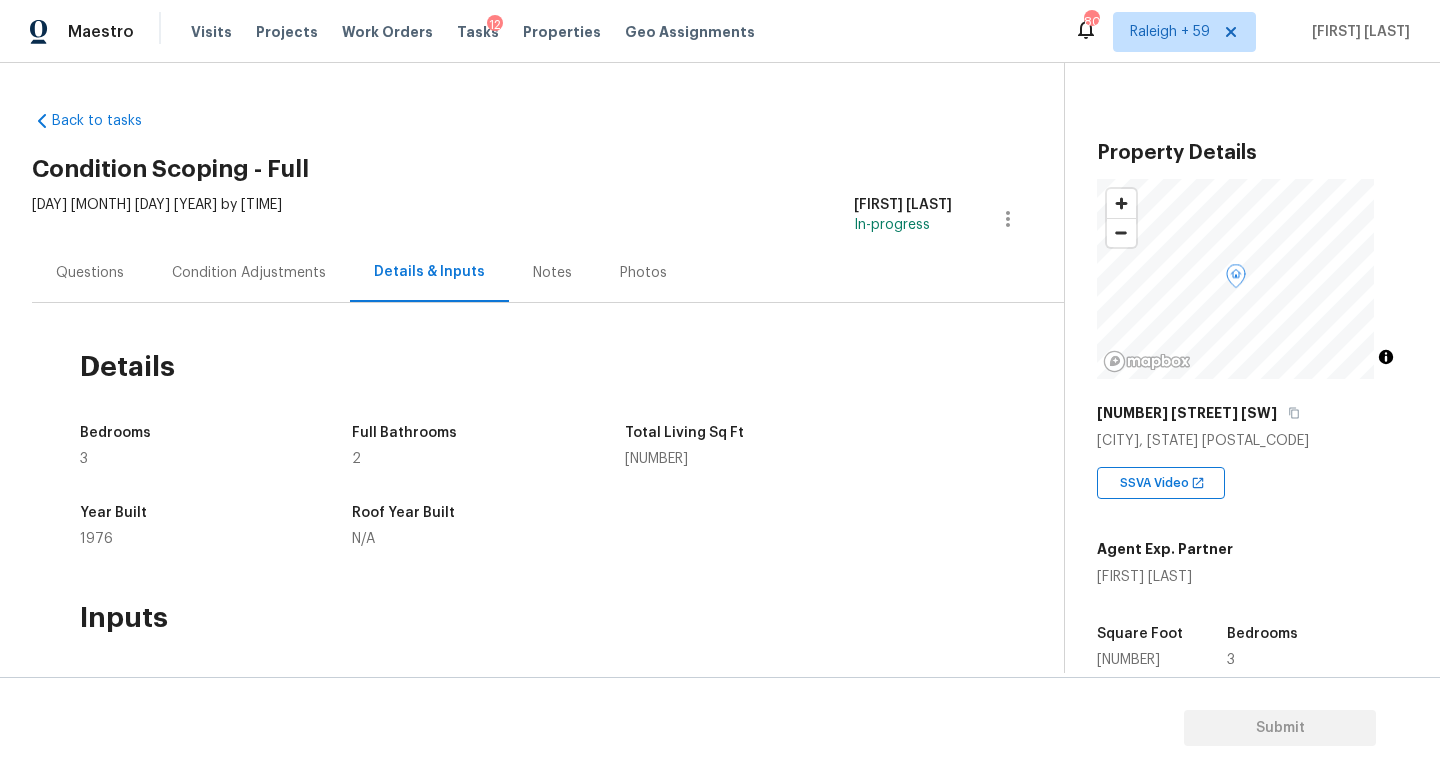 click on "Questions" at bounding box center (90, 272) 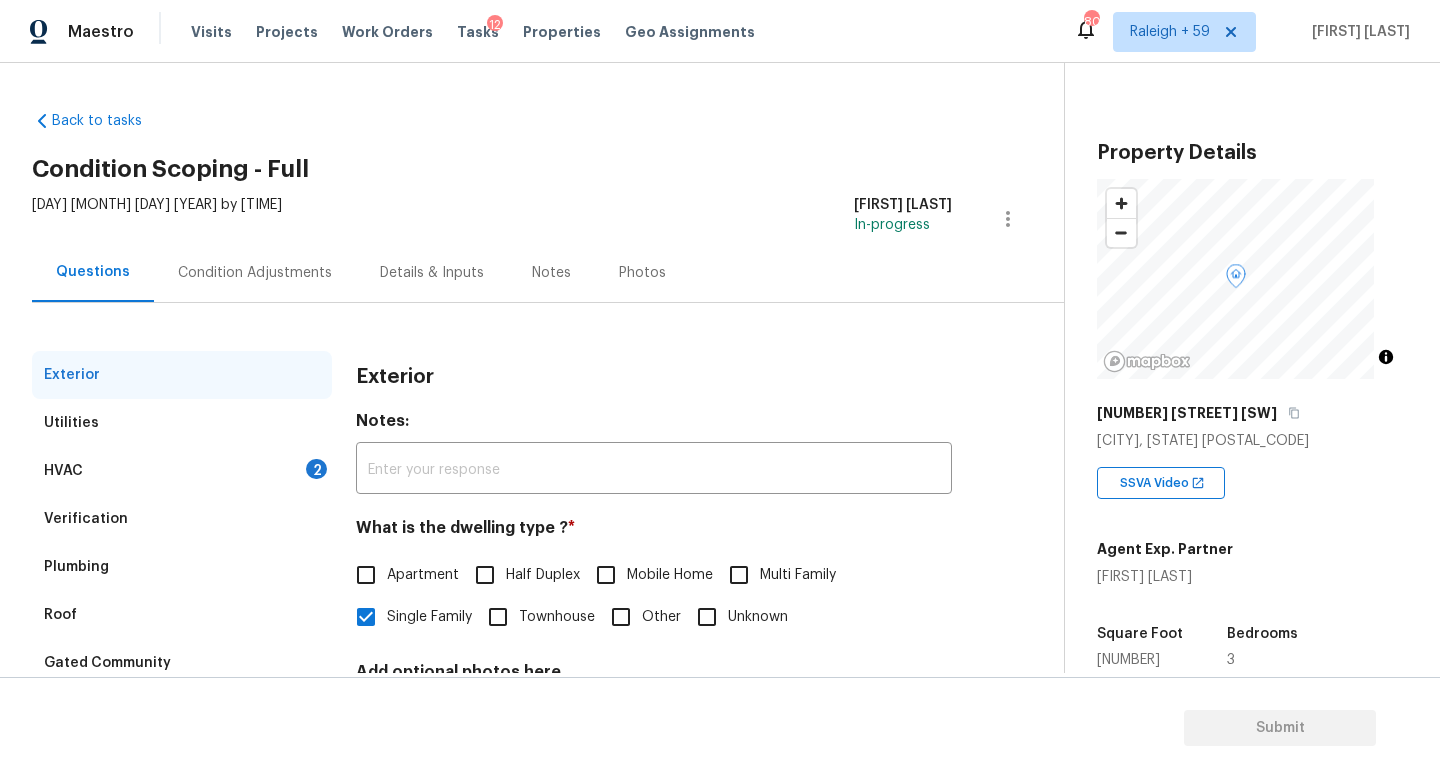 click on "Condition Adjustments" at bounding box center (255, 272) 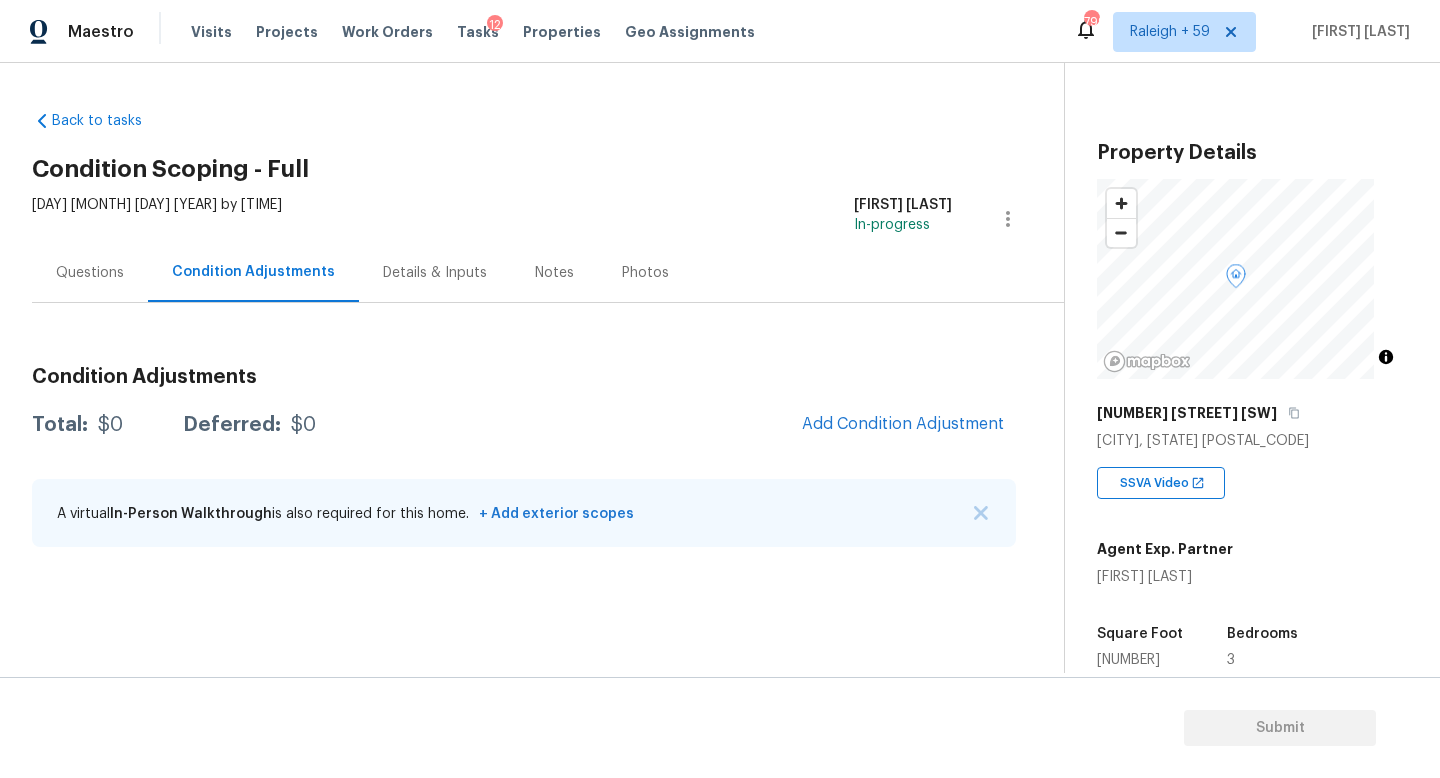 click on "Questions" at bounding box center (90, 273) 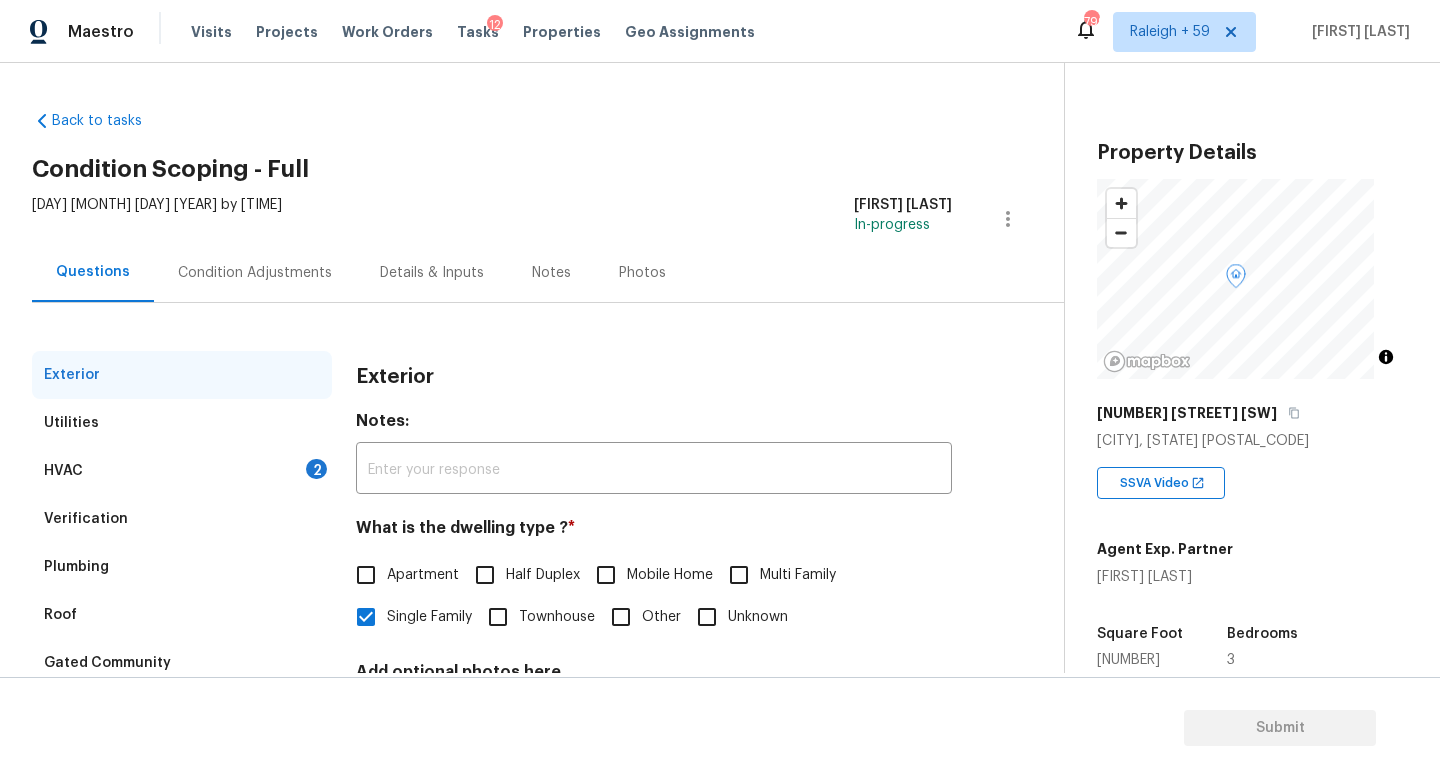 click on "Condition Adjustments" at bounding box center [255, 272] 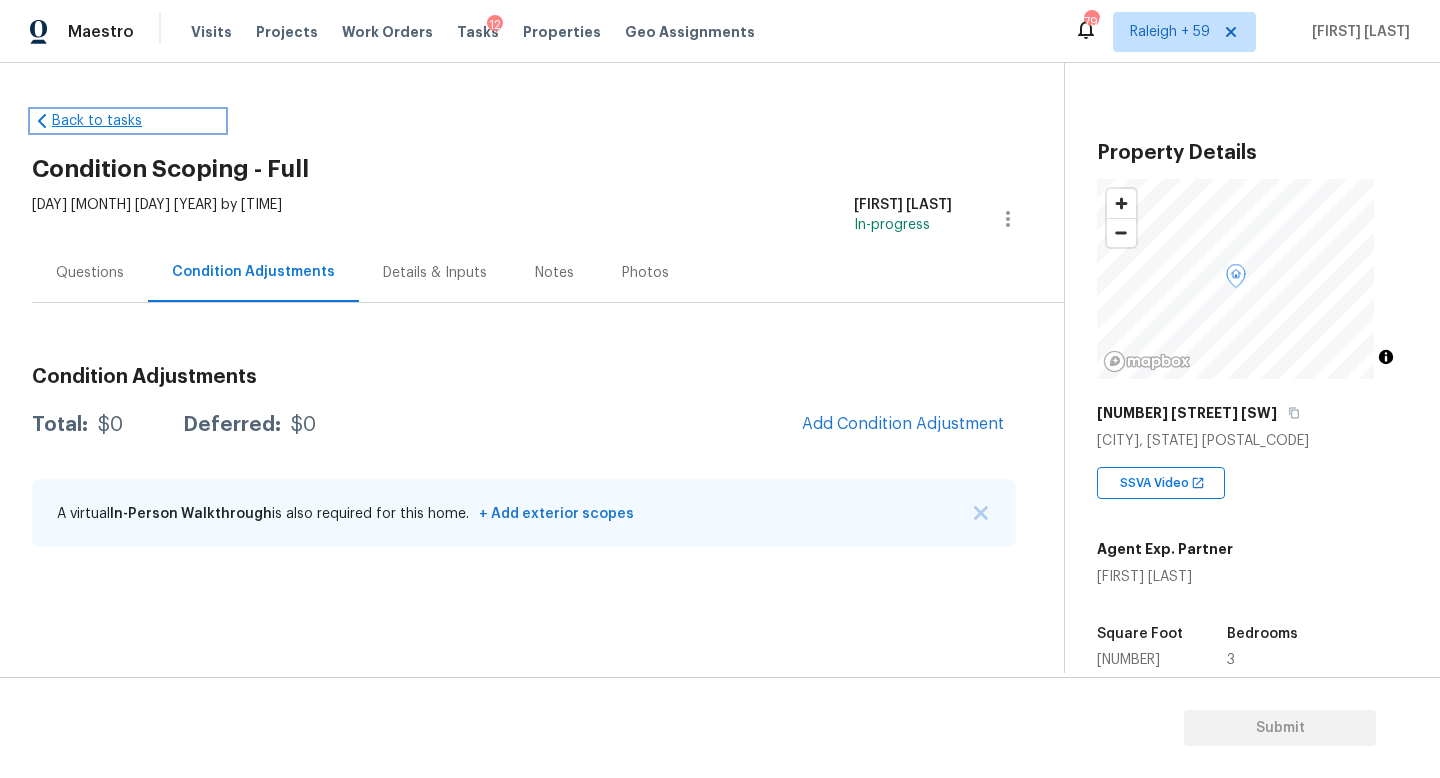 click on "Back to tasks" at bounding box center (128, 121) 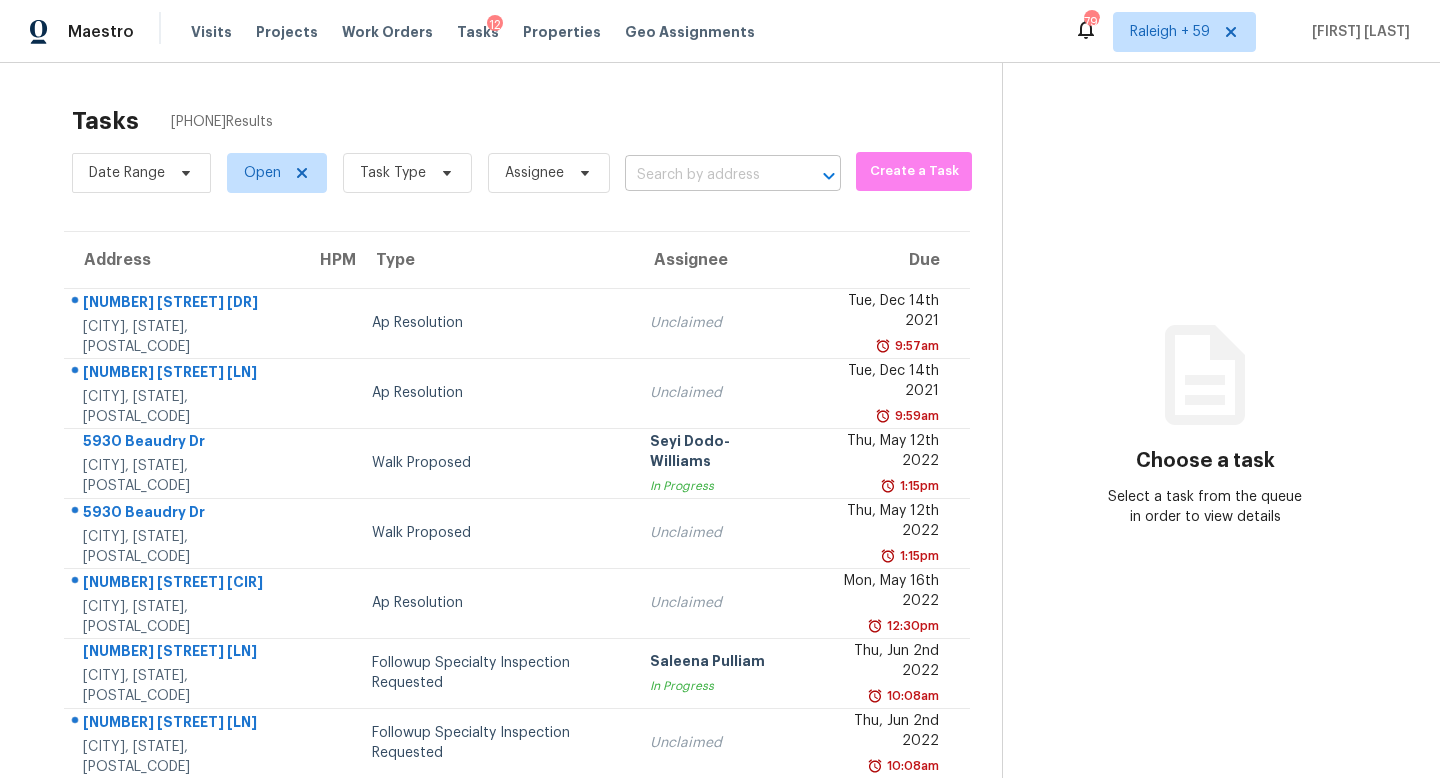 click at bounding box center [705, 175] 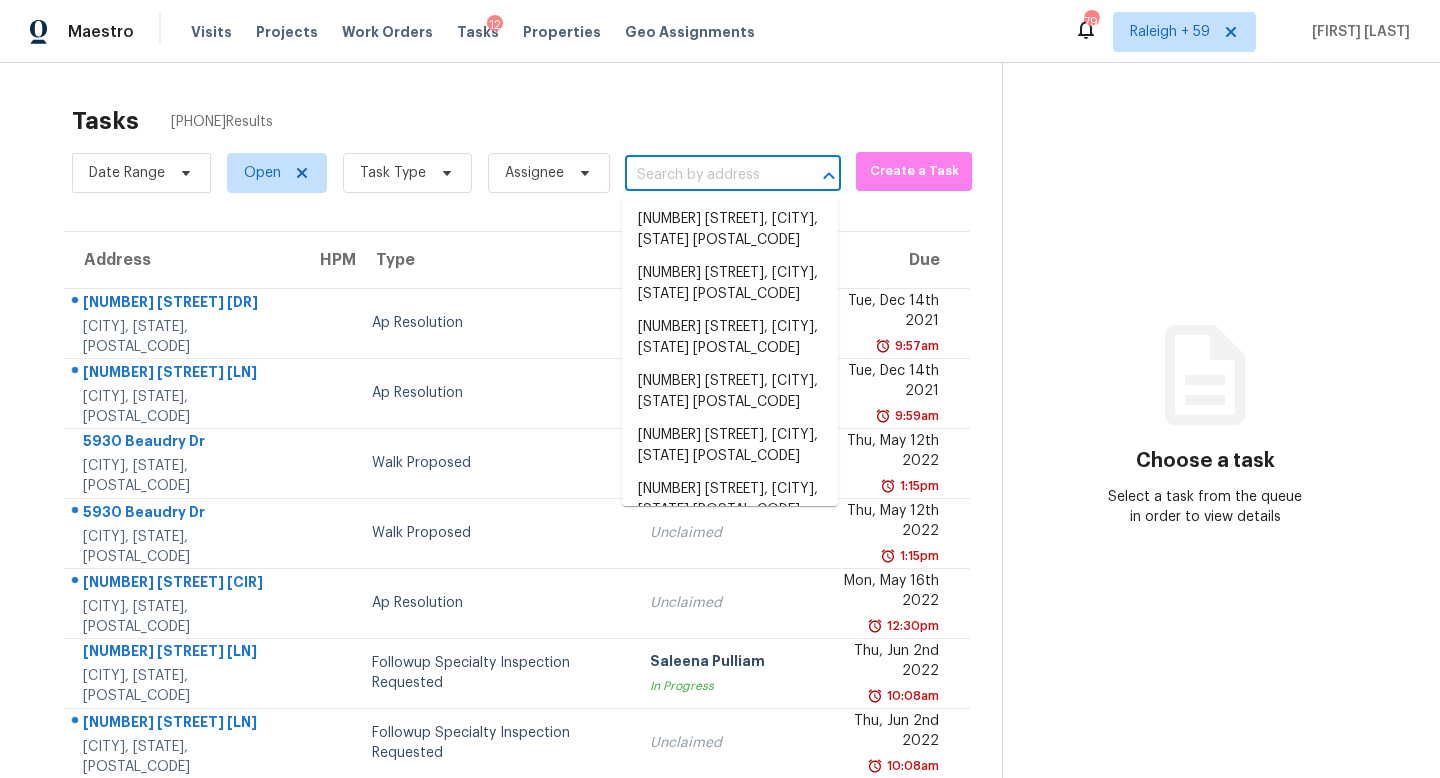 paste on "2550 Big Oaks Dr SW, Marietta, GA 30064" 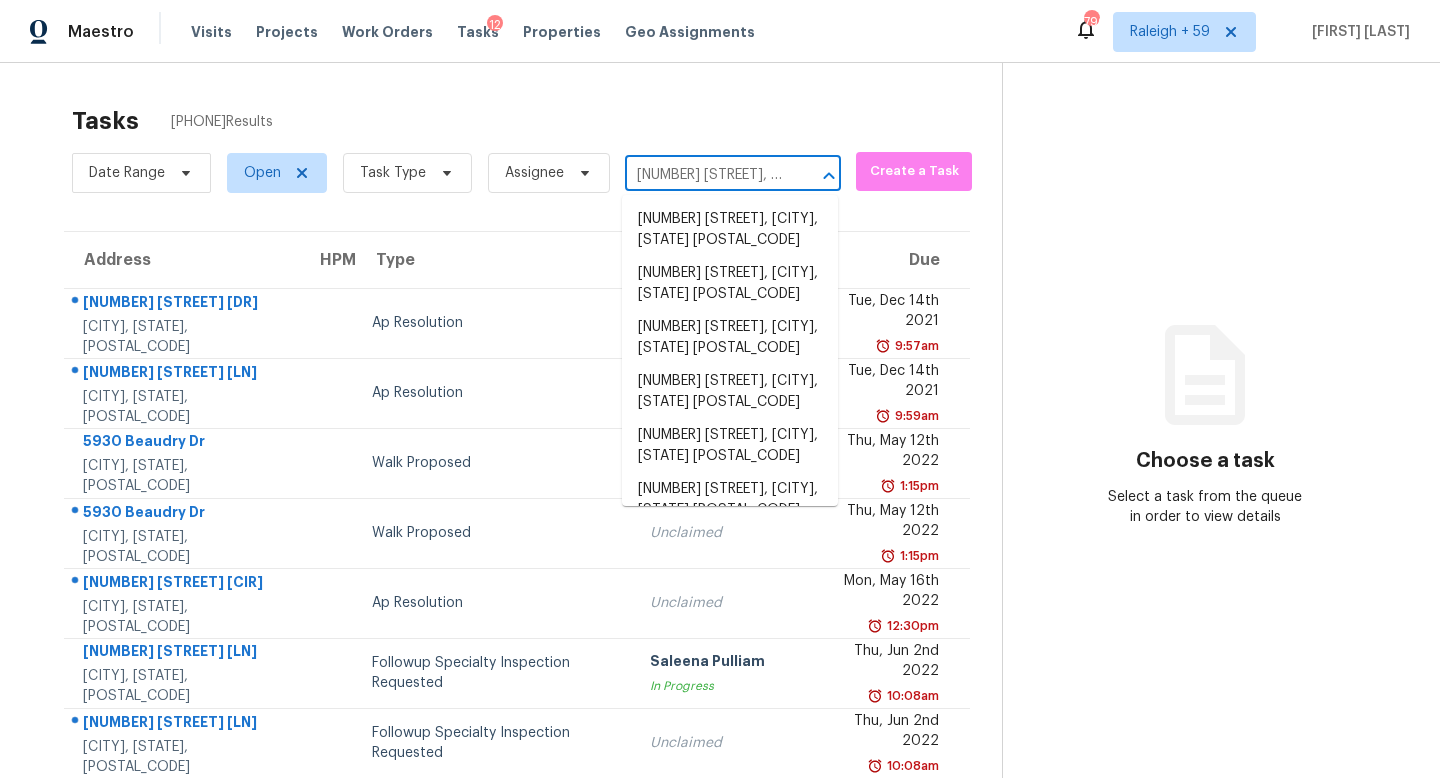 scroll, scrollTop: 0, scrollLeft: 127, axis: horizontal 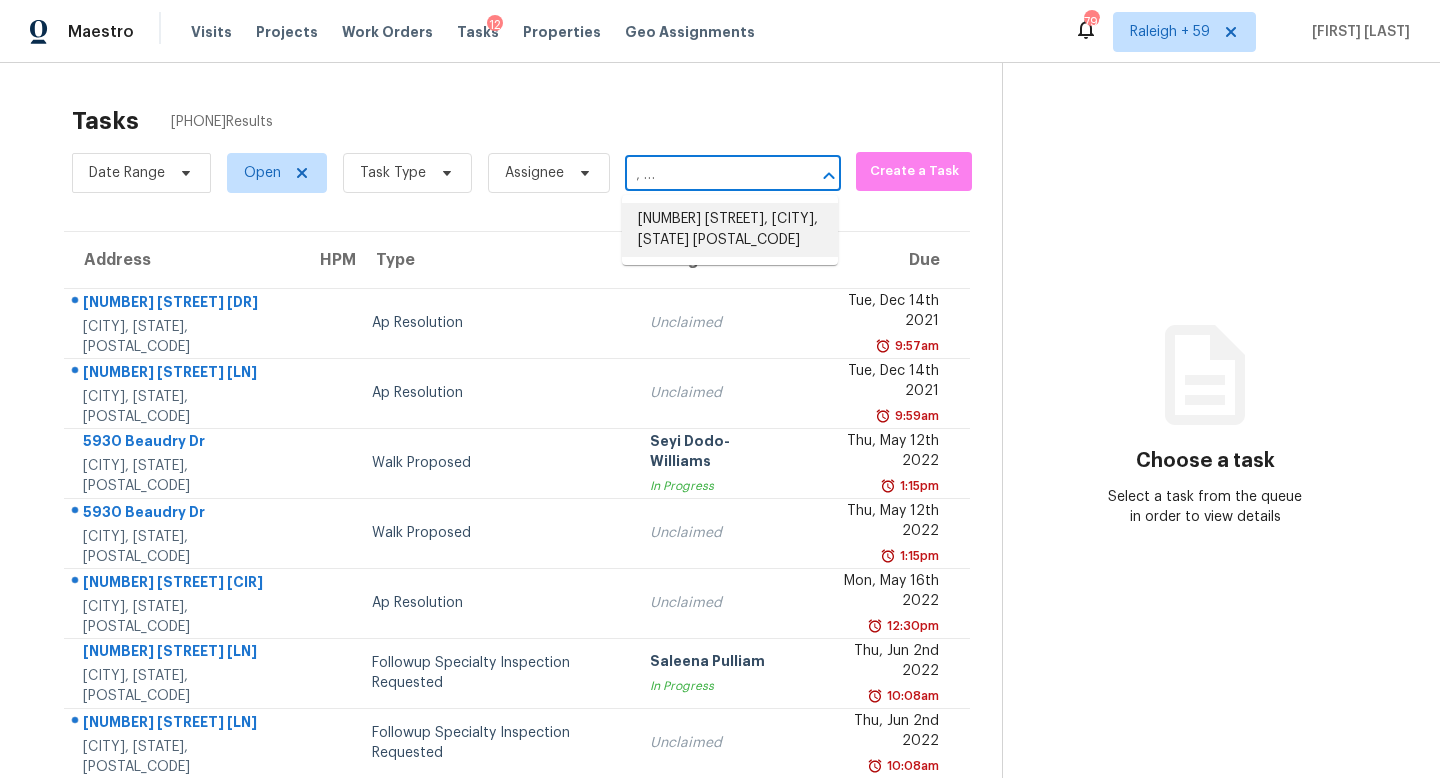 click on "2550 Big Oaks Dr SW, Marietta, GA 30064" at bounding box center (730, 230) 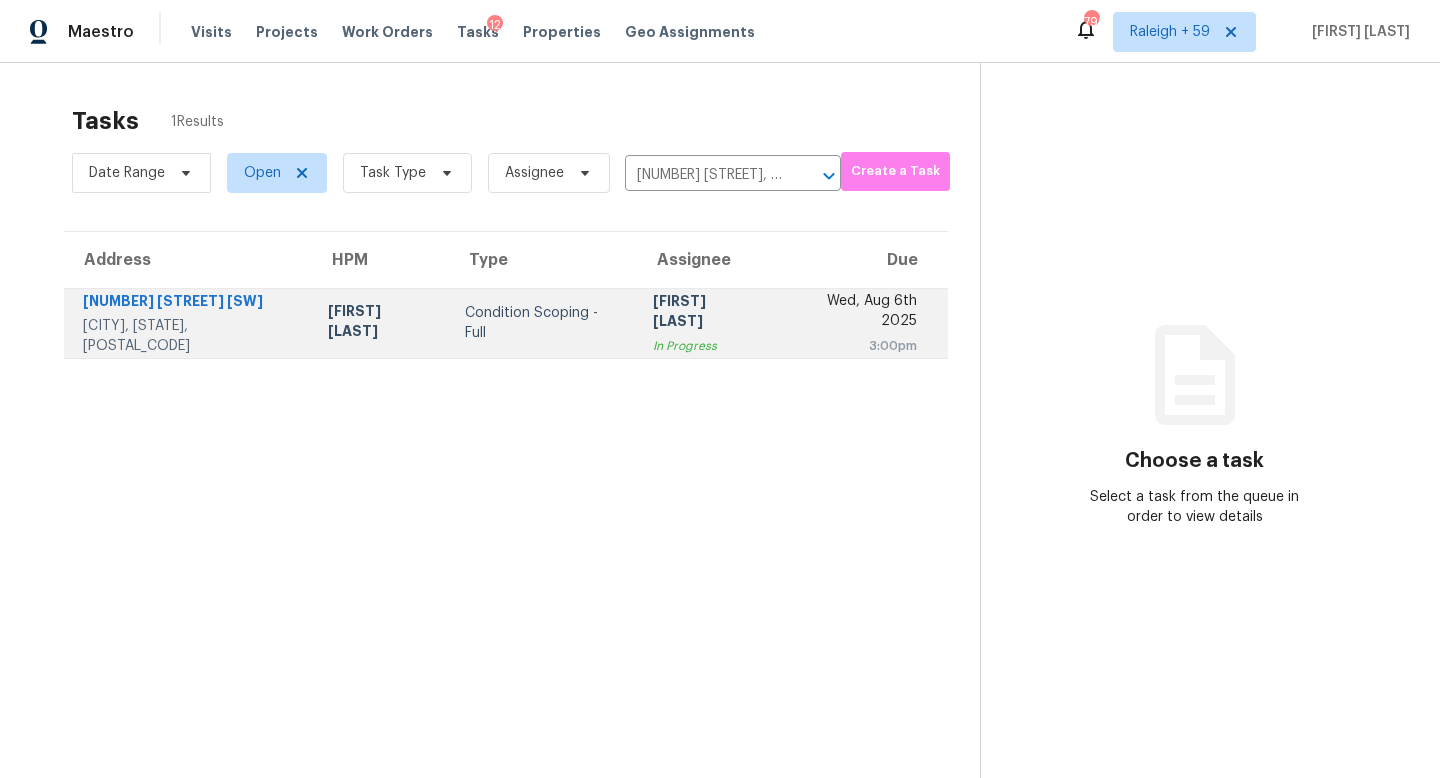 click on "In Progress" at bounding box center (705, 346) 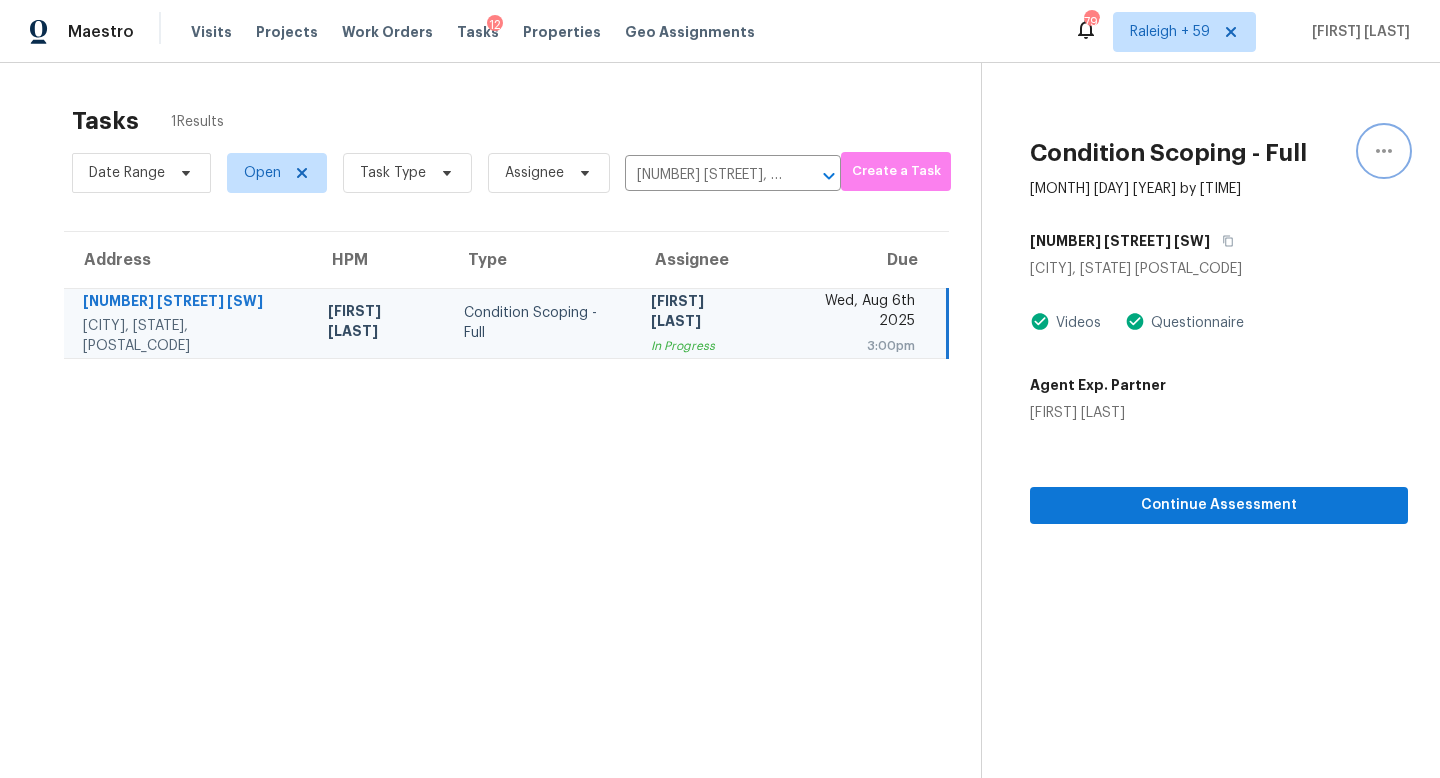click 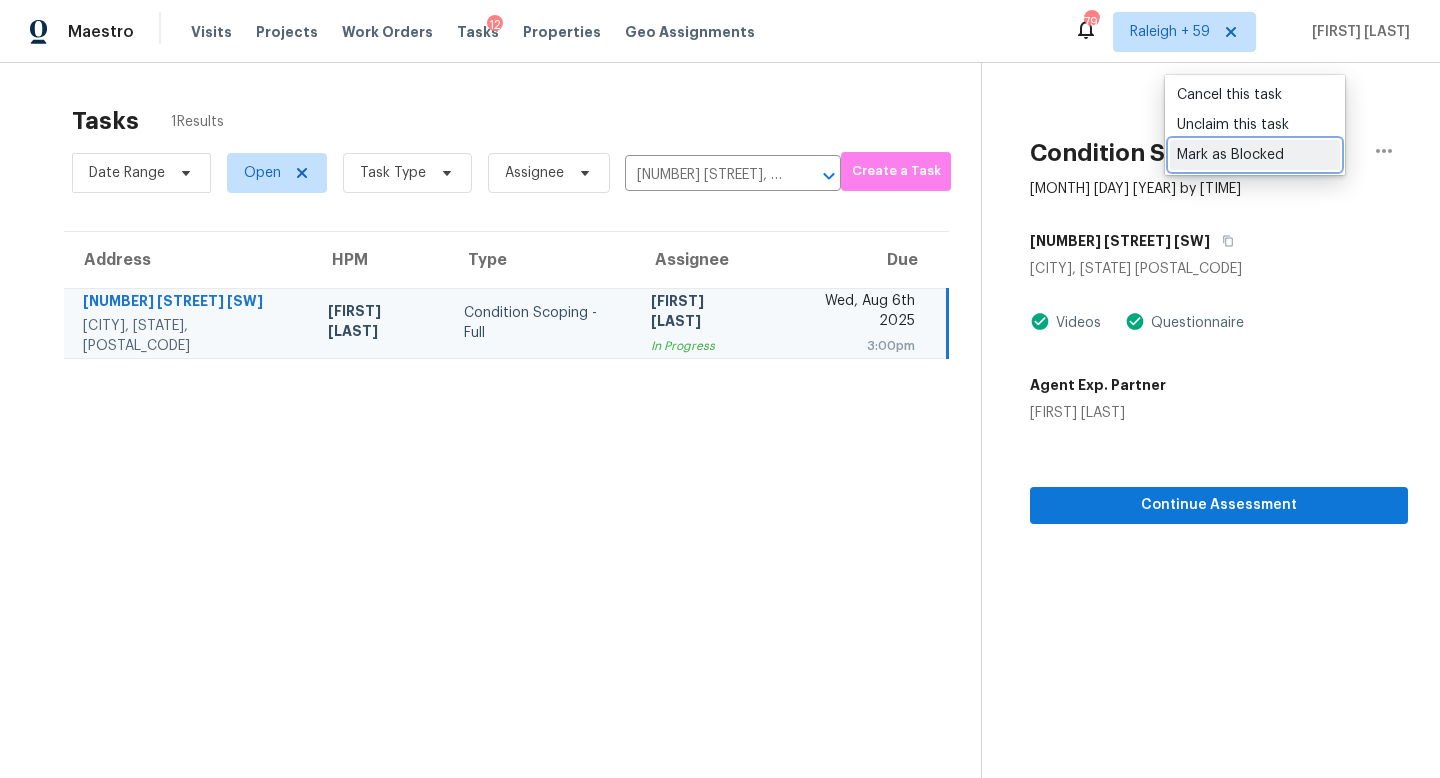 click on "Mark as Blocked" at bounding box center [1255, 155] 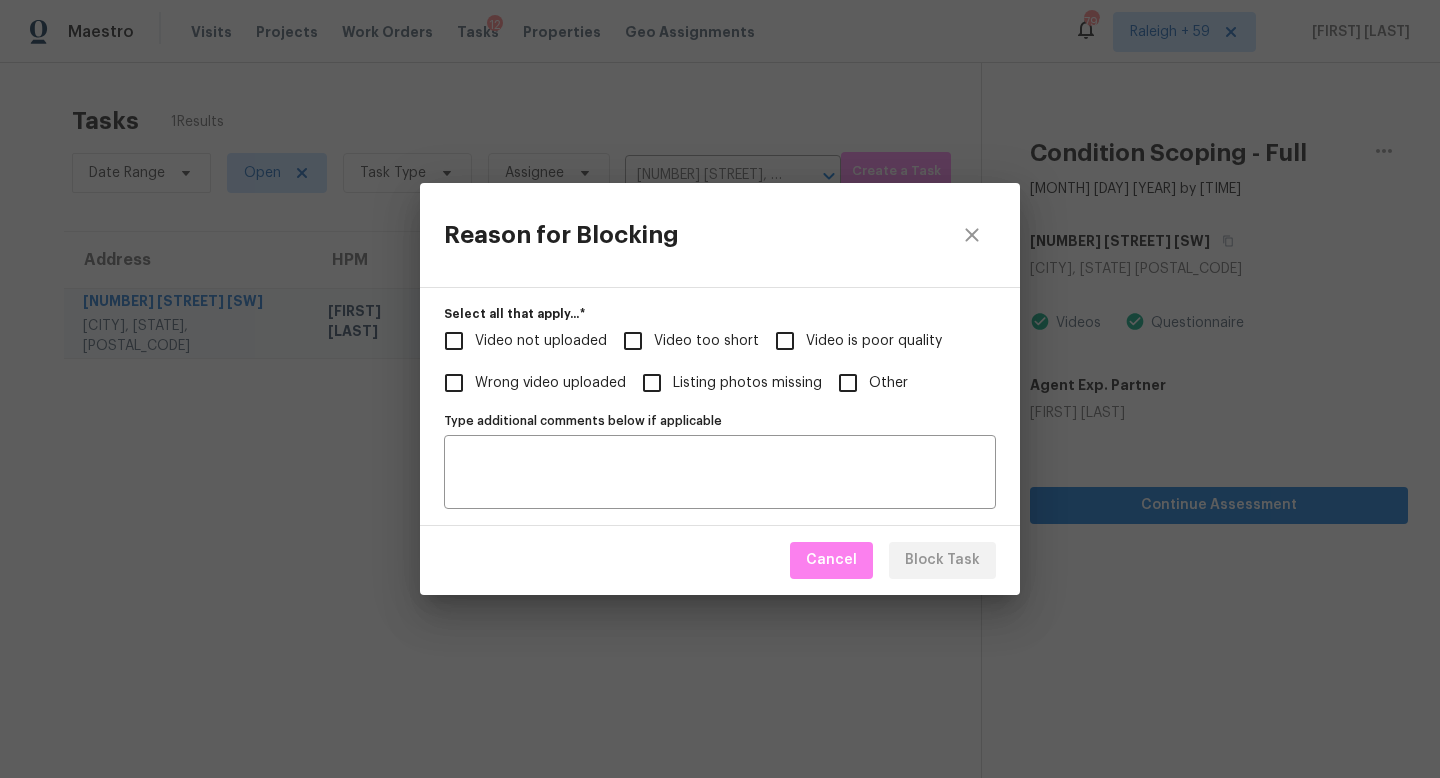 click on "Video not uploaded" at bounding box center [541, 341] 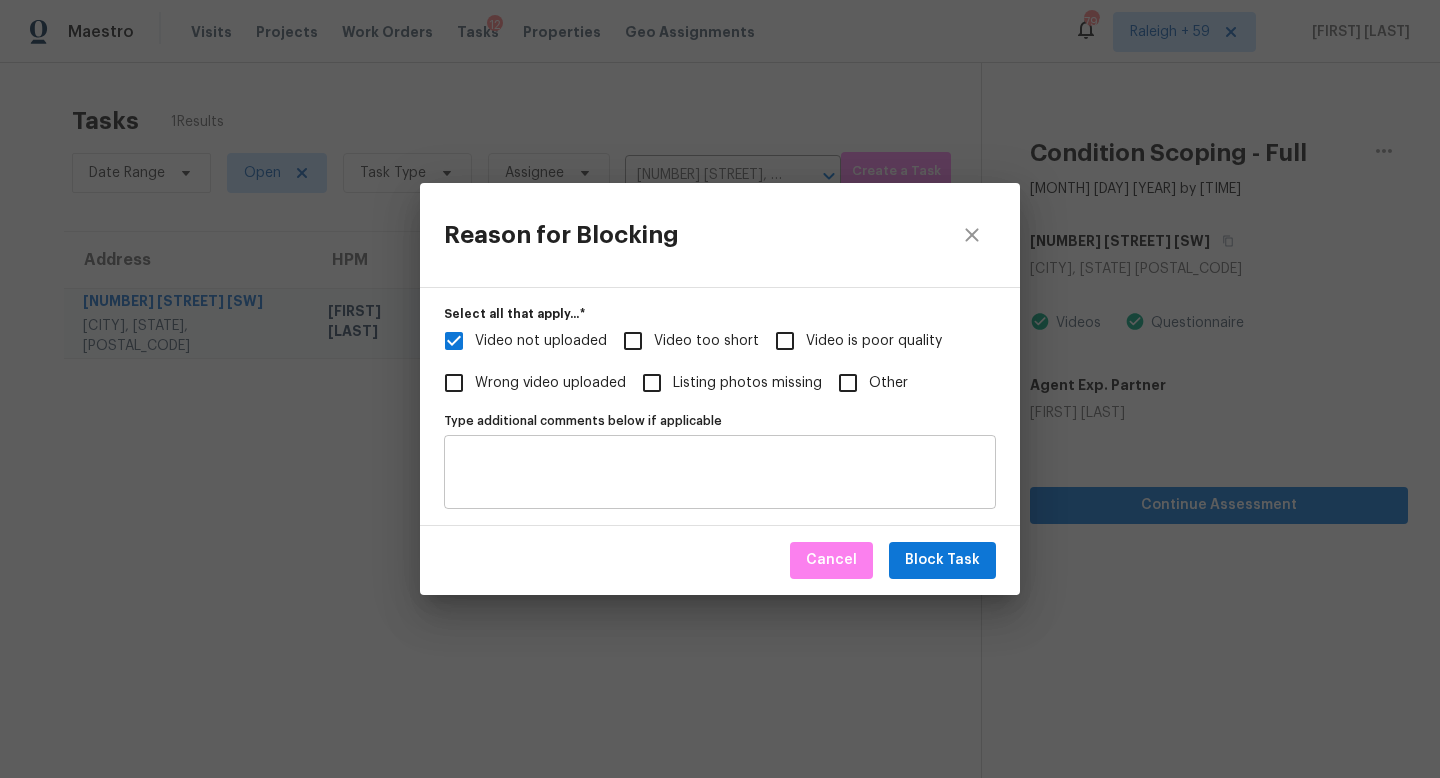 click on "Type additional comments below if applicable" at bounding box center [720, 472] 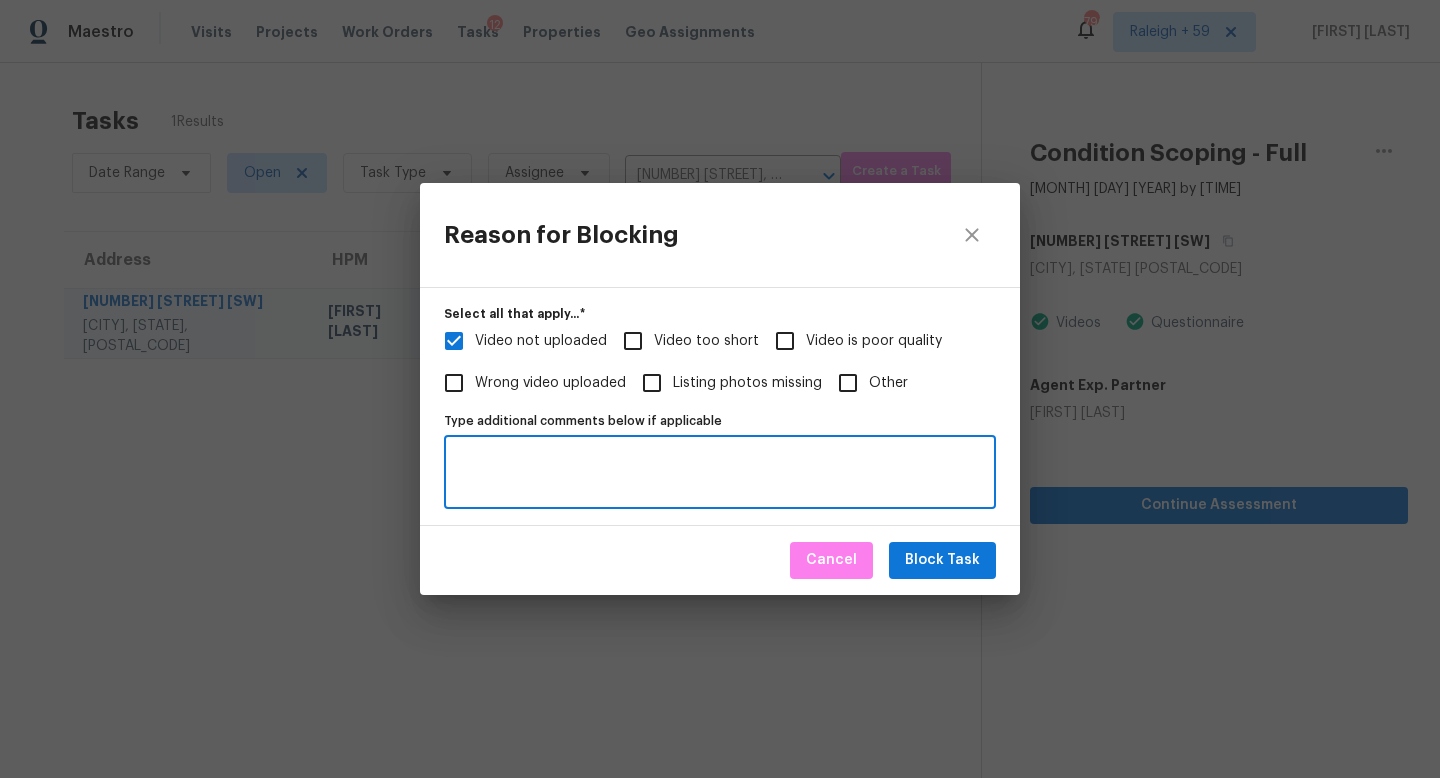 paste on "Insufficient video
https://opendoor.slack.com/archives/C013EES7VQB/p1754488817861949" 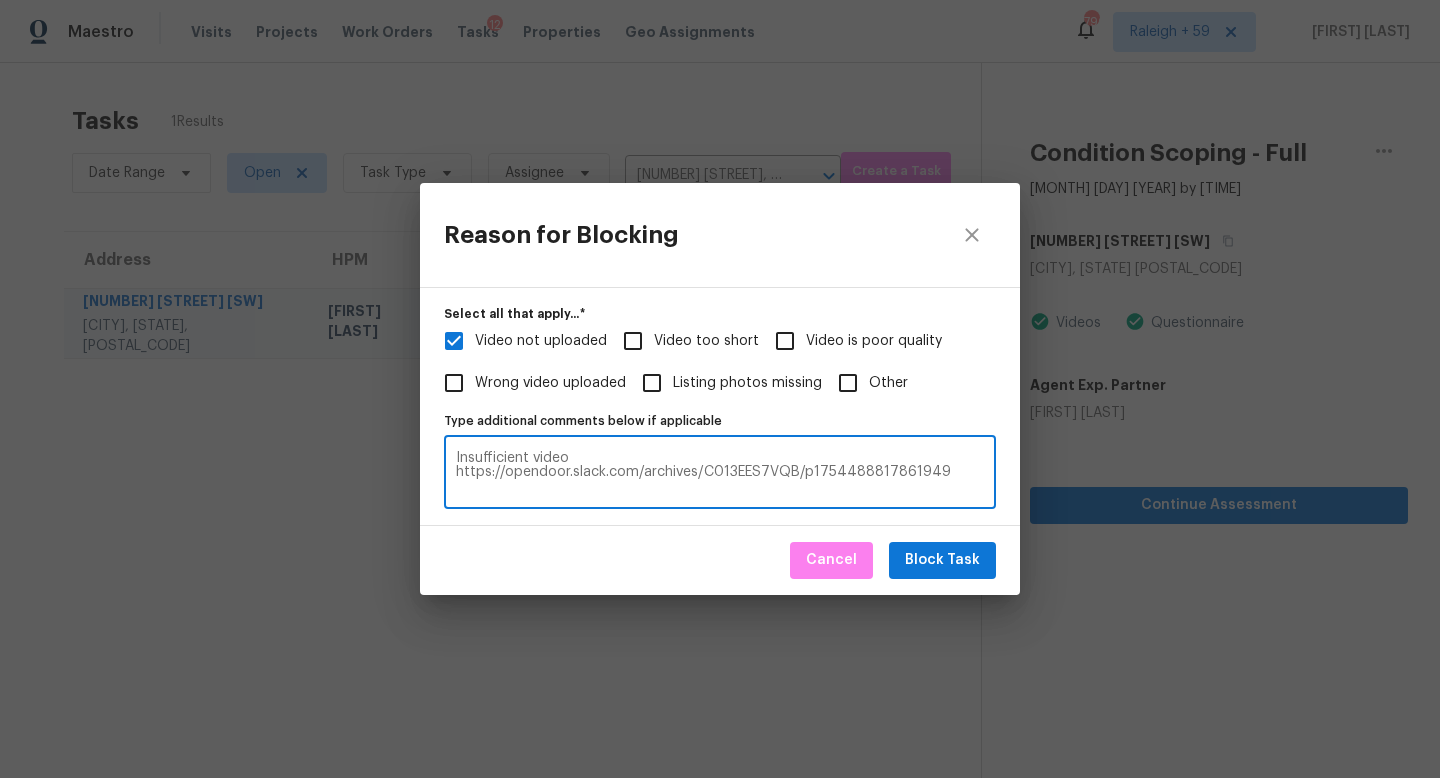 type on "Insufficient video
https://opendoor.slack.com/archives/C013EES7VQB/p1754488817861949" 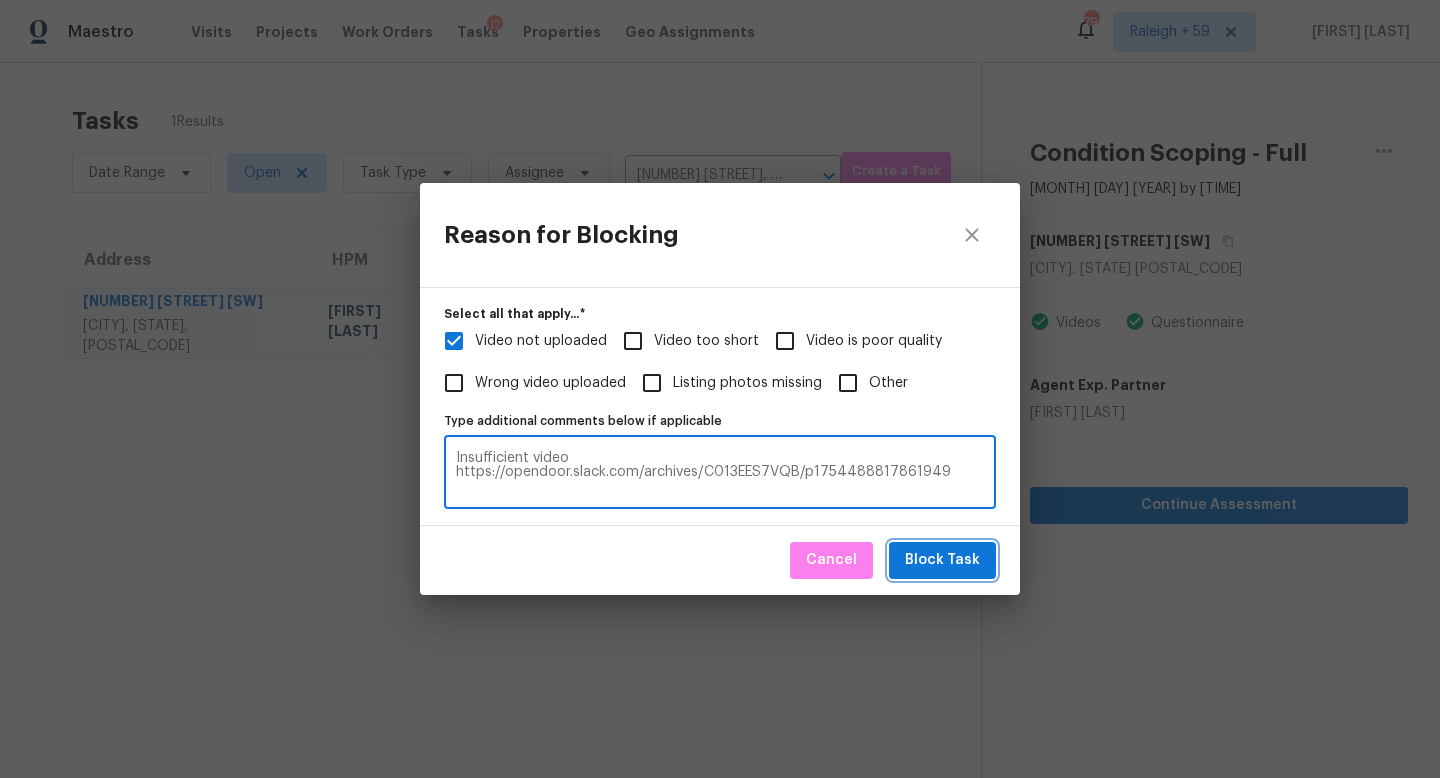 click on "Block Task" at bounding box center (942, 560) 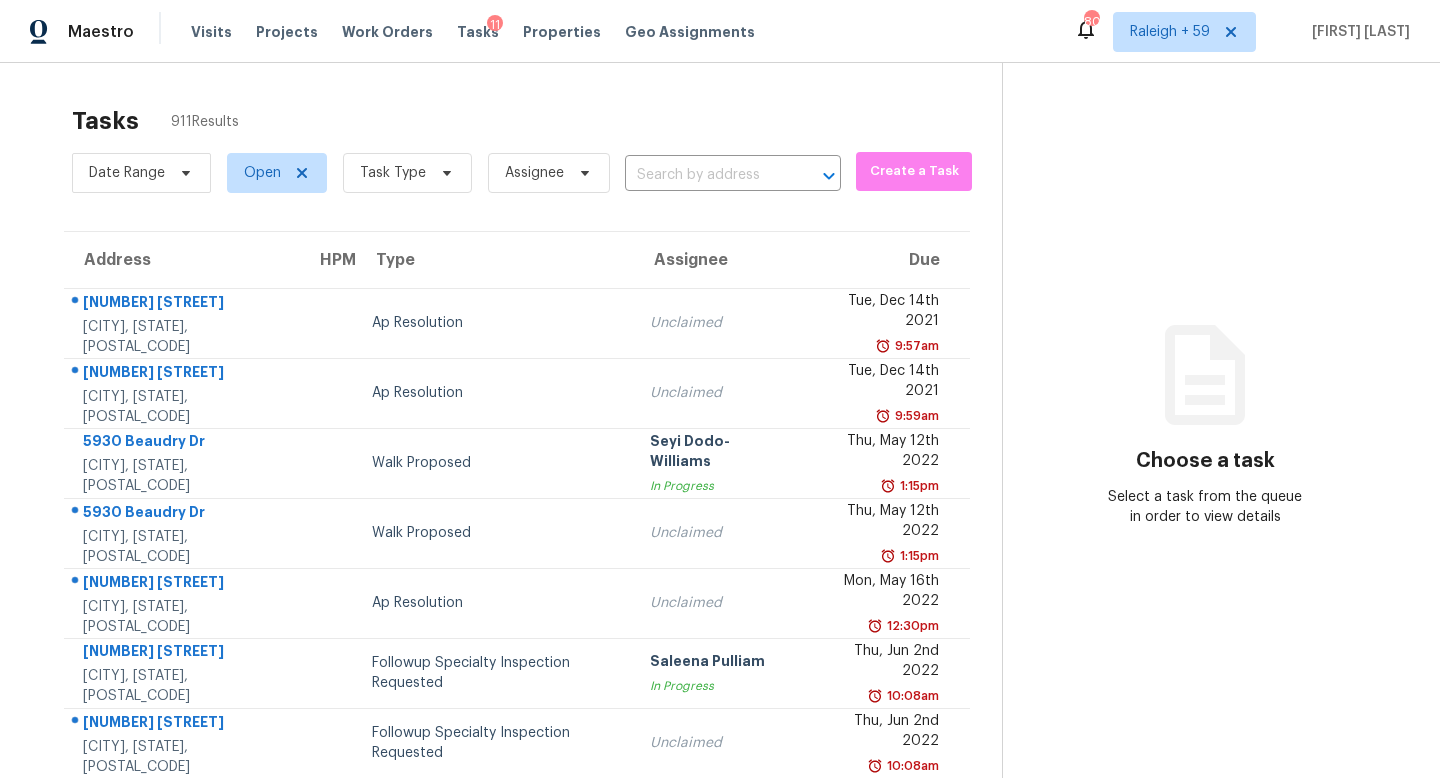 scroll, scrollTop: 0, scrollLeft: 0, axis: both 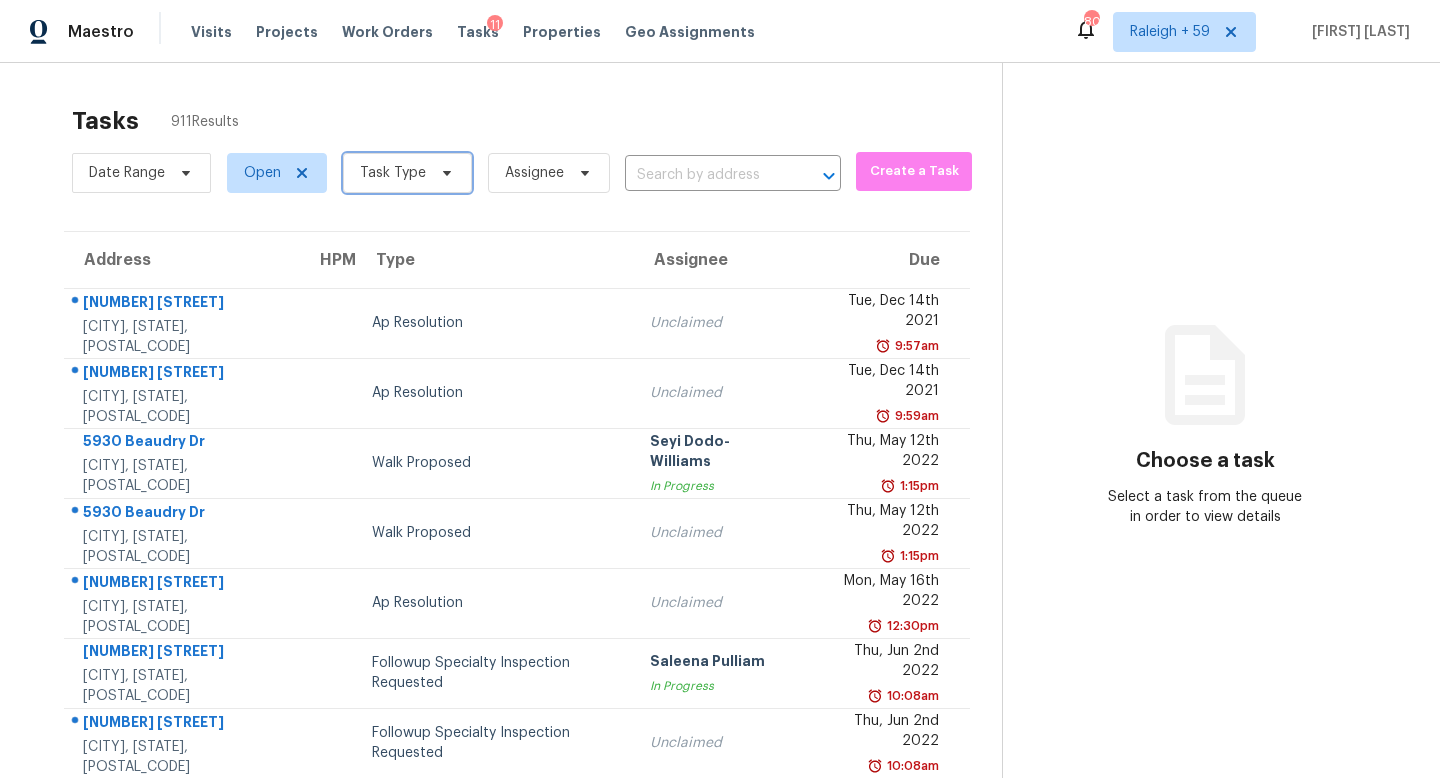 click on "Task Type" at bounding box center [393, 173] 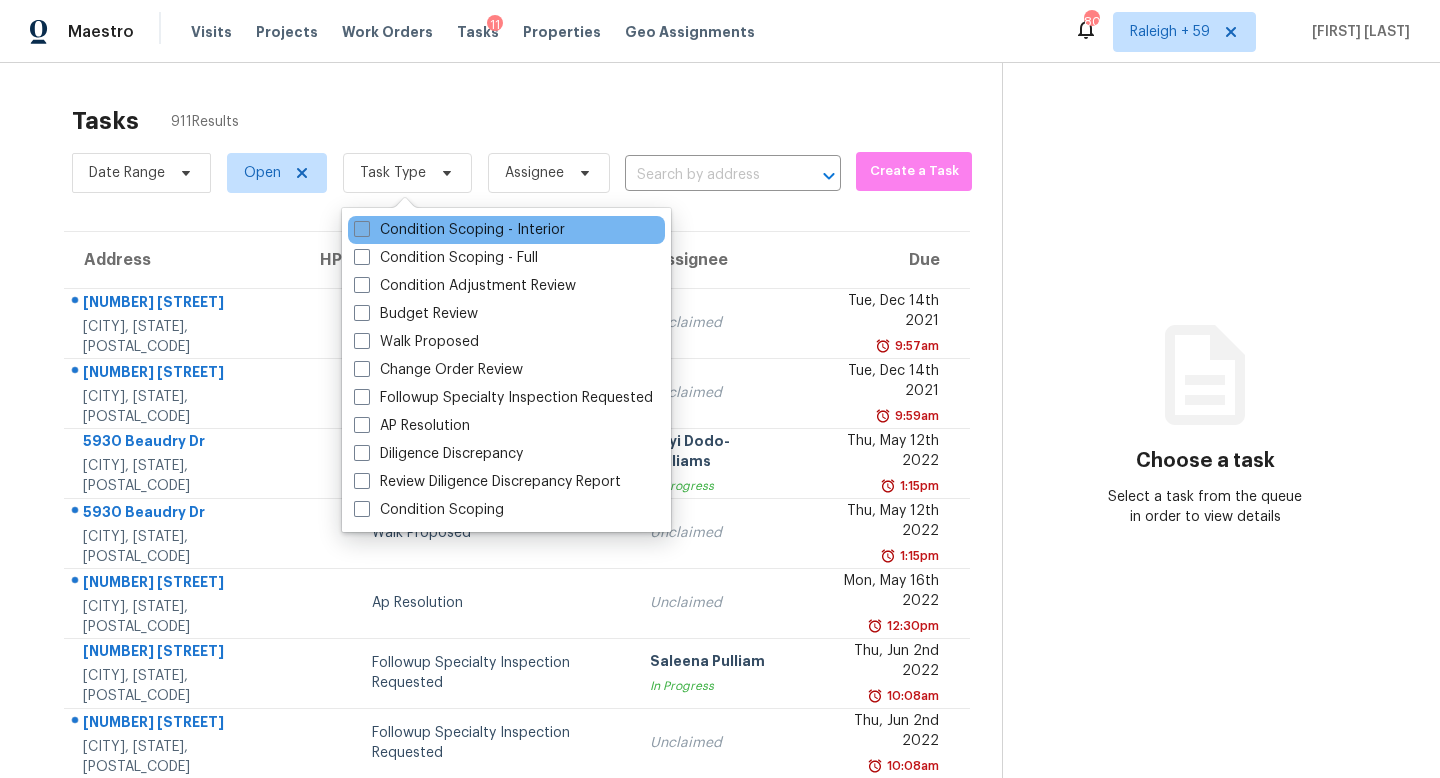 click on "Condition Scoping - Interior" at bounding box center (459, 230) 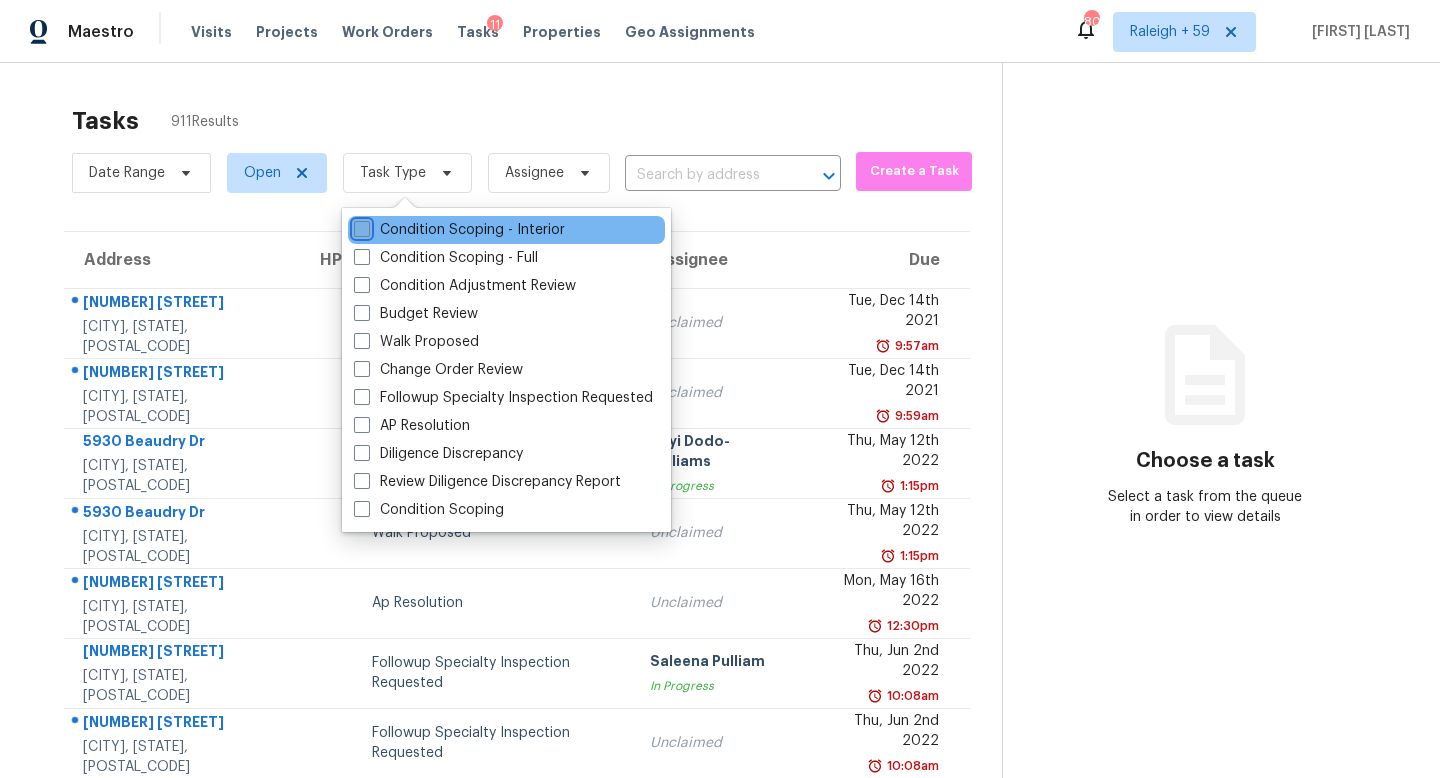 click on "Condition Scoping - Interior" at bounding box center [360, 226] 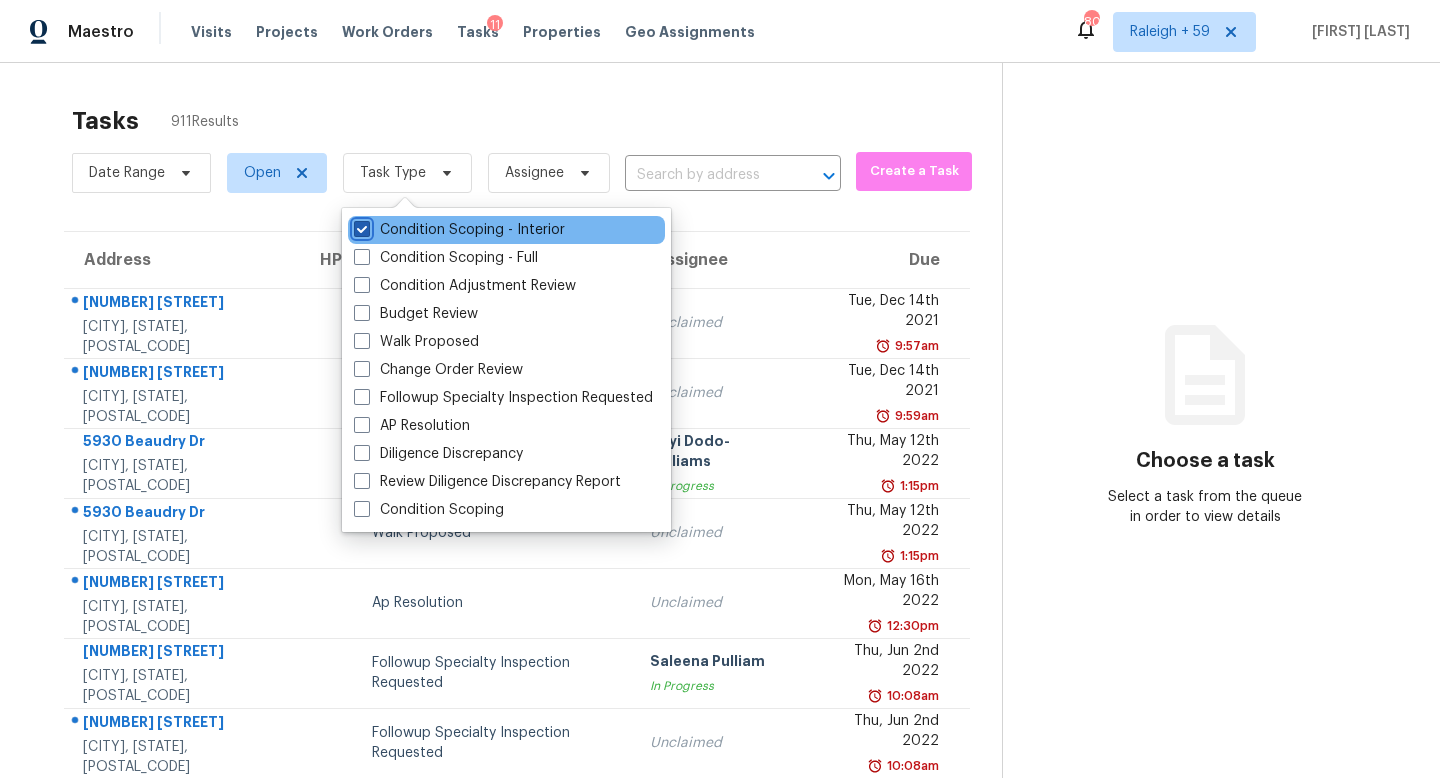 checkbox on "true" 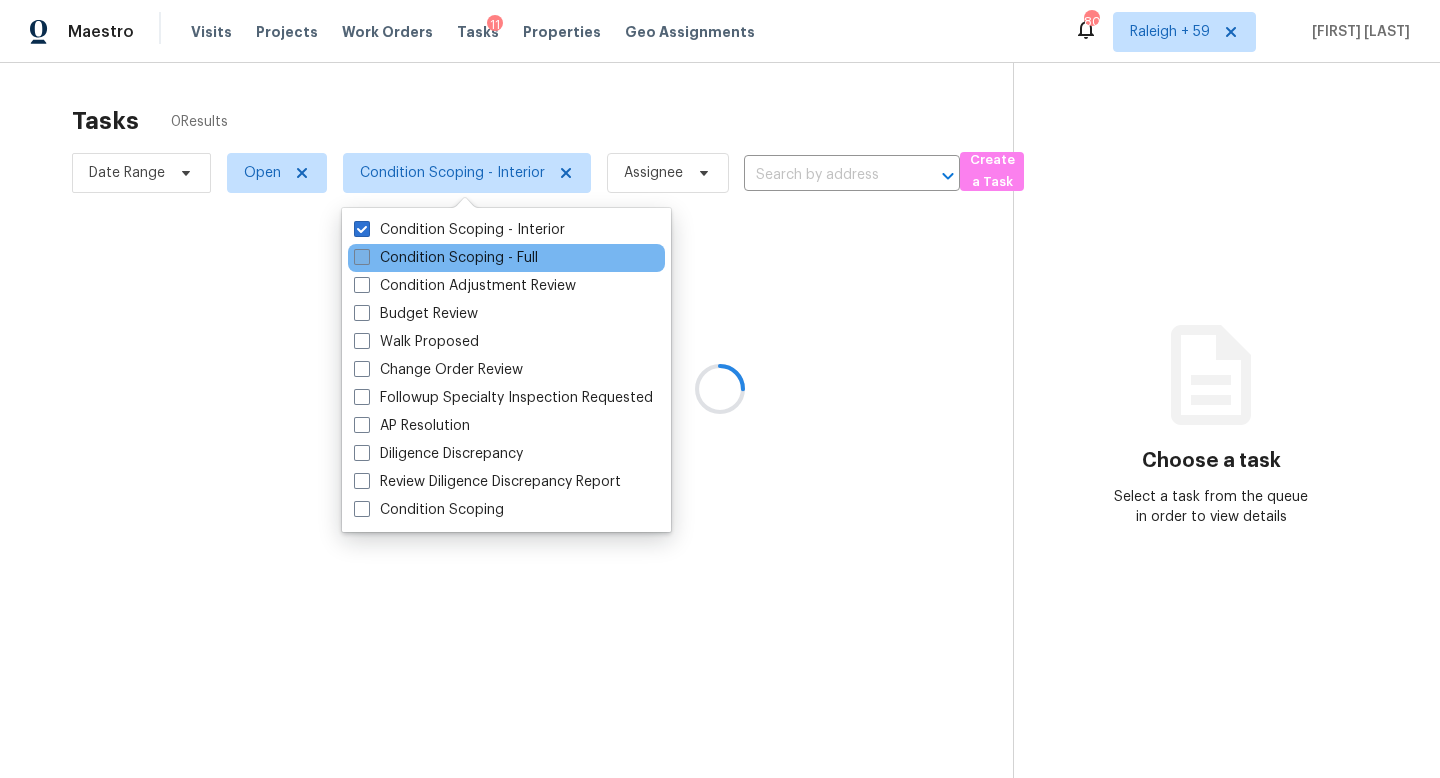 click on "Condition Scoping - Full" at bounding box center (446, 258) 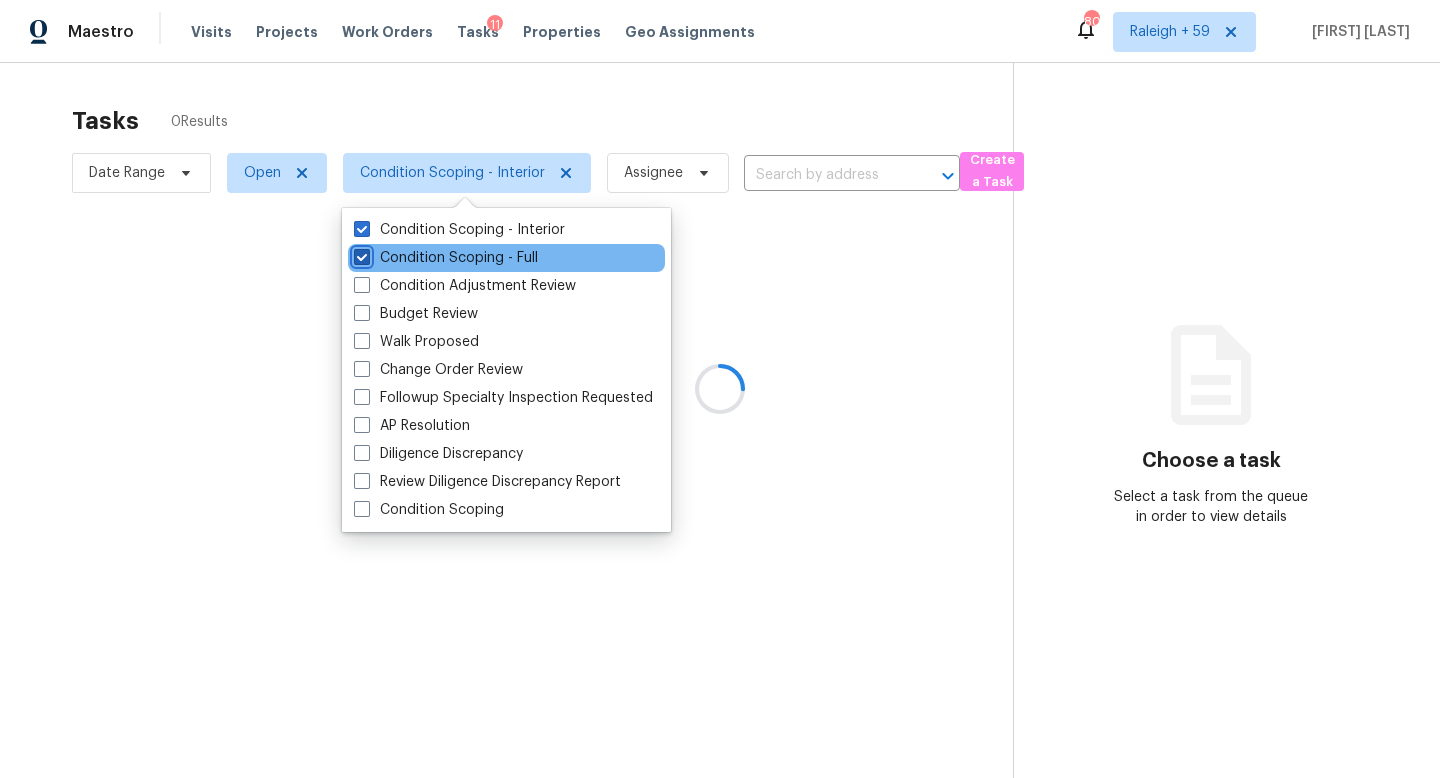 checkbox on "true" 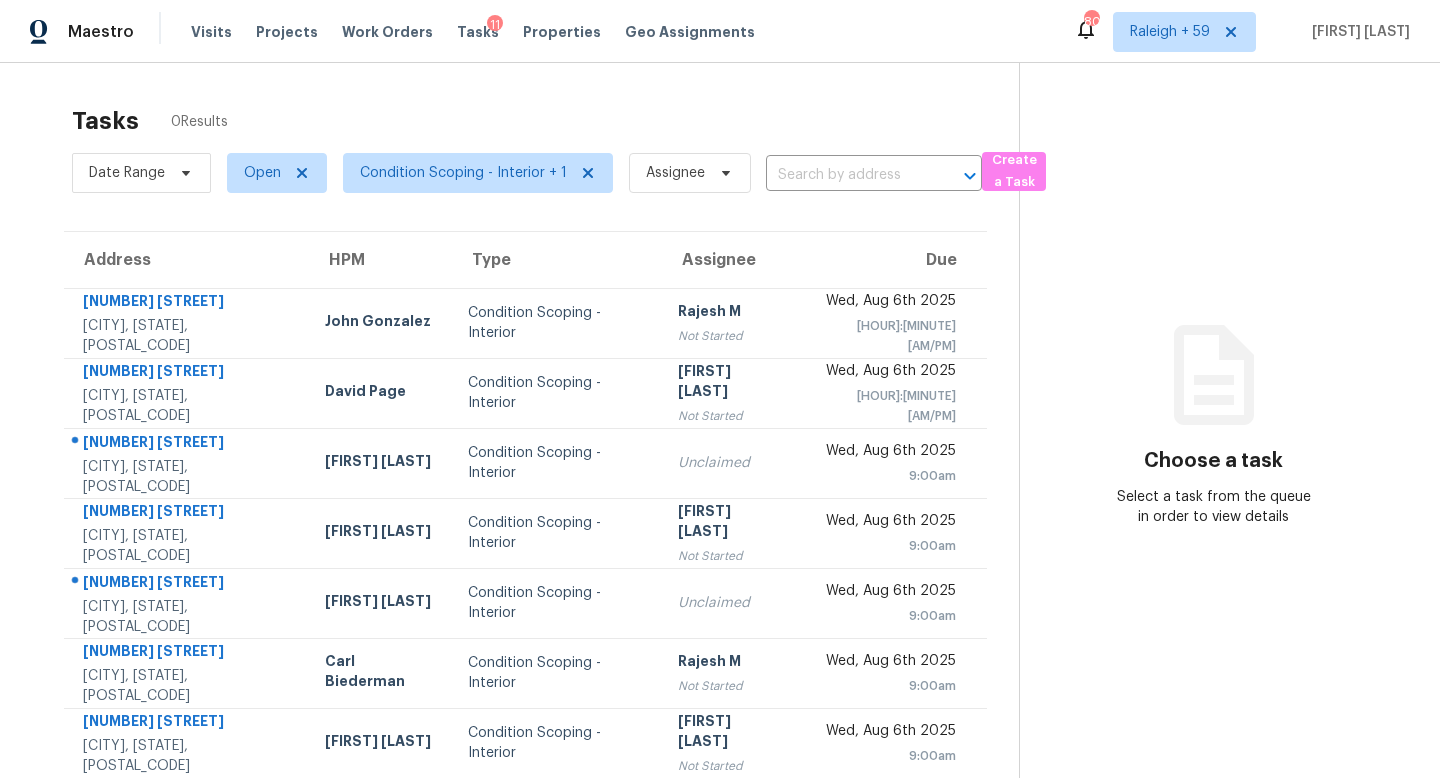 click on "Tasks 0  Results Date Range Open Condition Scoping - Interior + 1 Assignee ​ Create a Task Address HPM Type Assignee Due 2317 Walnut St   Boulder, CO, 80302 John Gonzalez Condition Scoping - Interior Rajesh M Not Started Wed, Aug 6th 2025 8:29am 1398 S Sierra Dr   Castle Rock, CO, 80104 David Page Condition Scoping - Interior Sakthivel Chandran Not Started Wed, Aug 6th 2025 8:34am 436 5th St NW   Largo, FL, 33770 Mat Smith Condition Scoping - Interior Unclaimed Wed, Aug 6th 2025 9:00am 275 Elder St   Fairburn, GA, 30213 Jaydon Entrekin Condition Scoping - Interior Afran Peeran Not Started Wed, Aug 6th 2025 9:00am 7531 W Elm St   Phoenix, AZ, 85033 Nick Pulliam Condition Scoping - Interior Unclaimed Wed, Aug 6th 2025 9:00am 1028 Landing Ln   Deltona, FL, 32738 Carl Biederman Condition Scoping - Interior Rajesh M Not Started Wed, Aug 6th 2025 9:00am 410 E Rector St   San Antonio, TX, 78216 Chris Fuentes Condition Scoping - Interior Sakthivel Chandran Not Started Wed, Aug 6th 2025 9:00am 8745 N Vienna Dr" at bounding box center [720, 534] 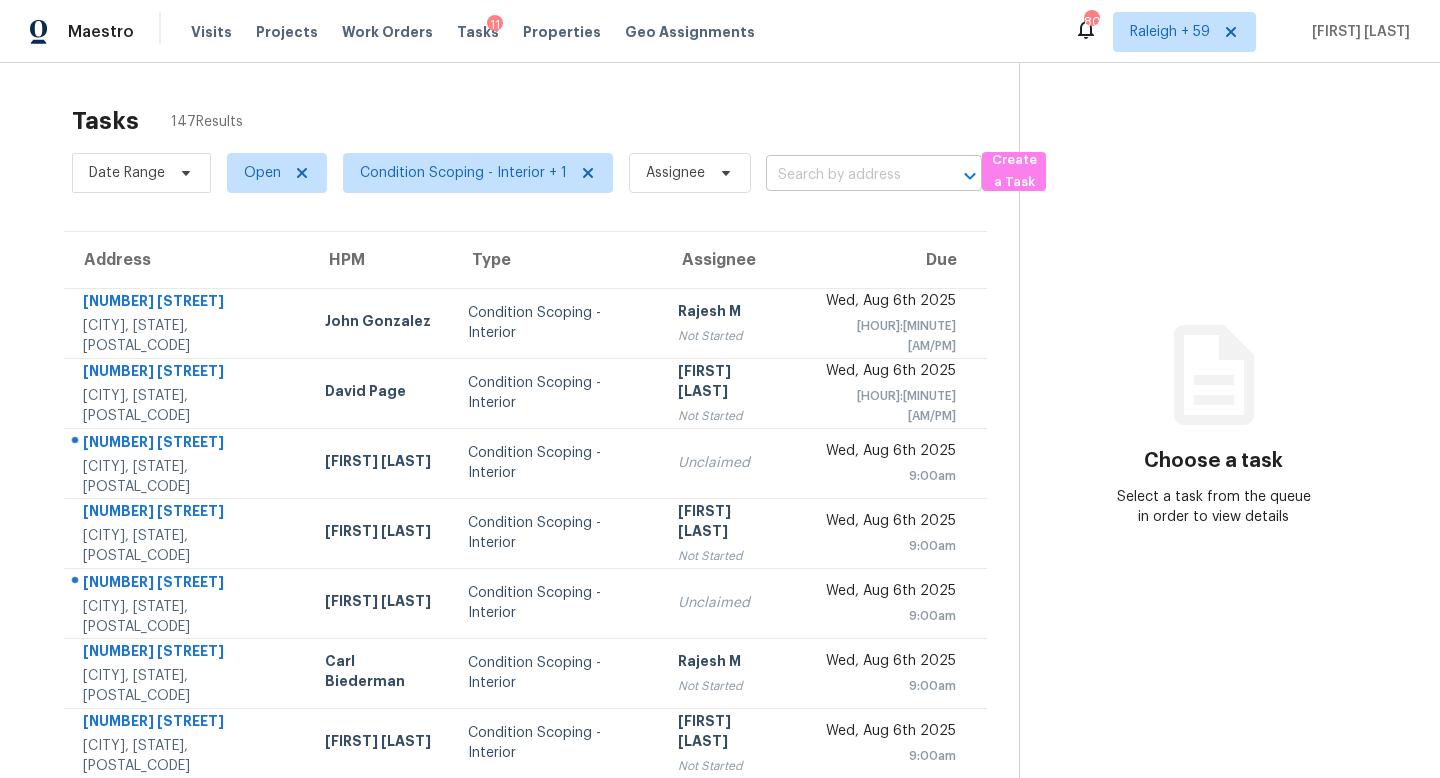 click at bounding box center [846, 175] 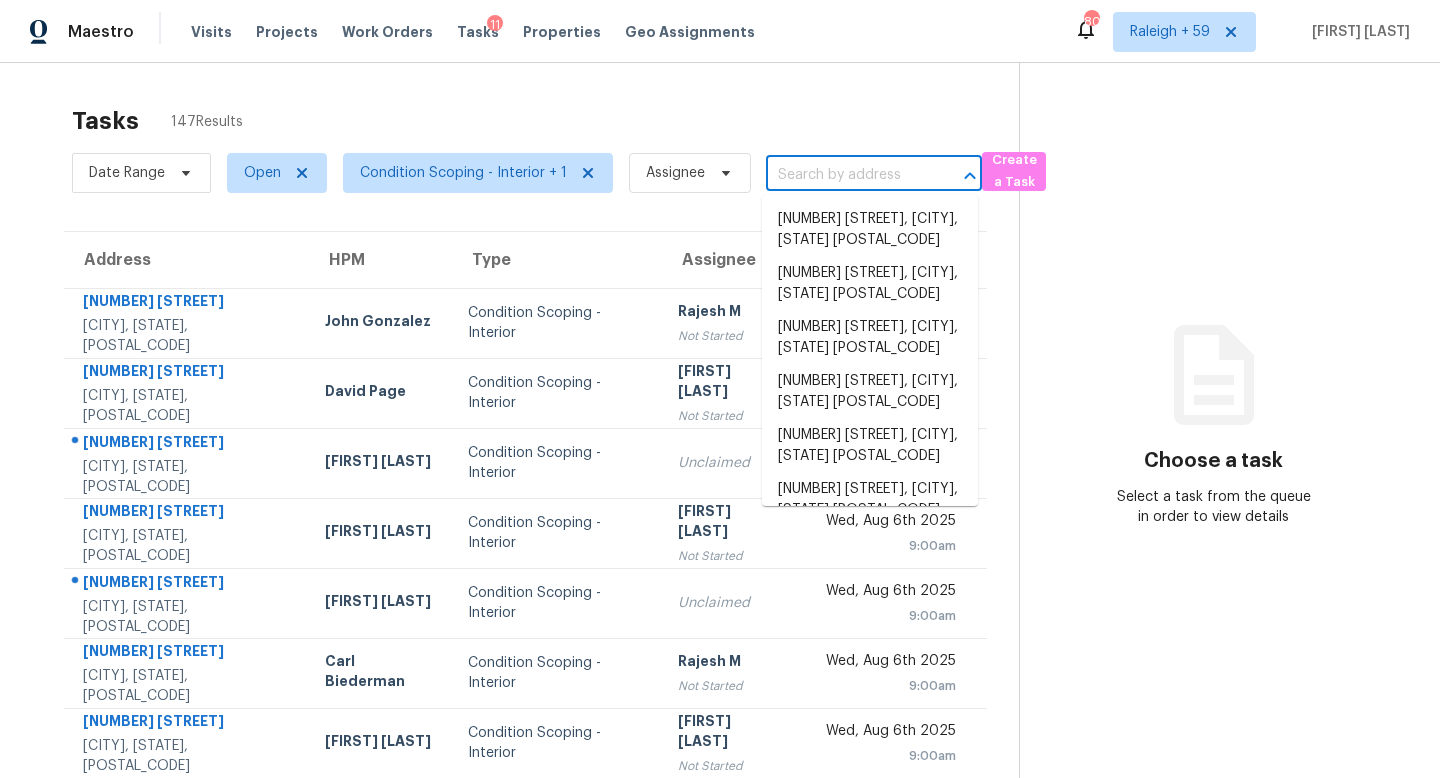 paste on "70 Mountainside Ln, Covington, GA 30016" 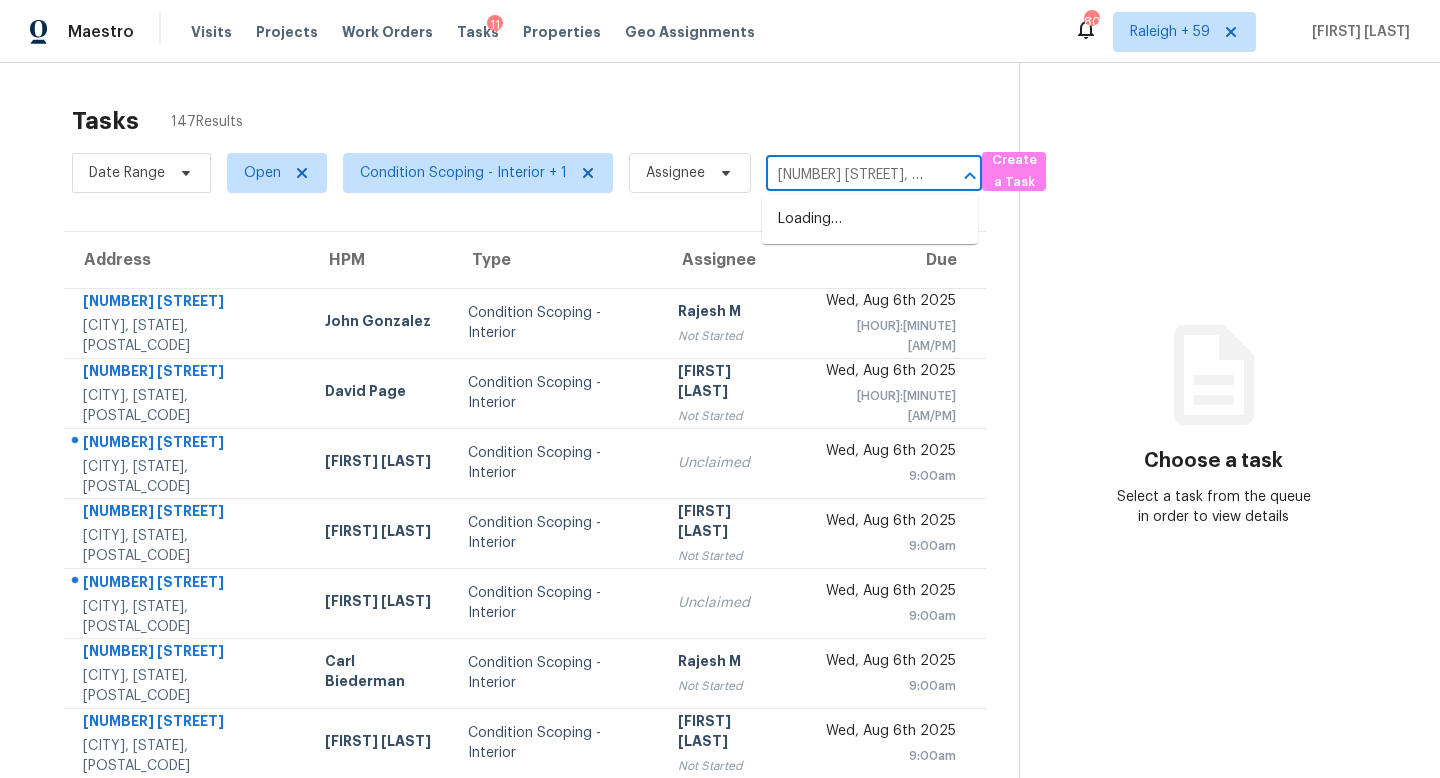 scroll, scrollTop: 0, scrollLeft: 129, axis: horizontal 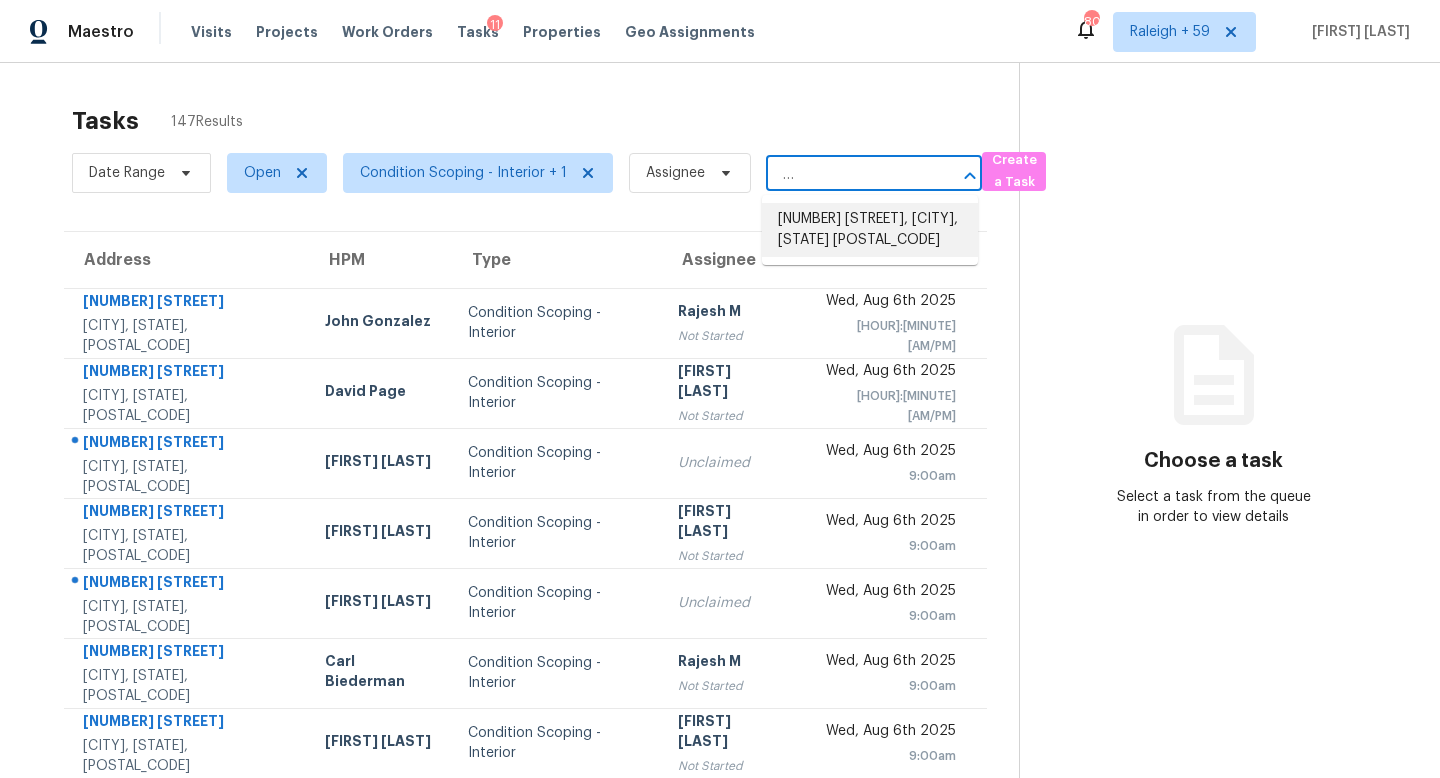 click on "70 Mountainside Ln, Covington, GA 30016" at bounding box center (870, 230) 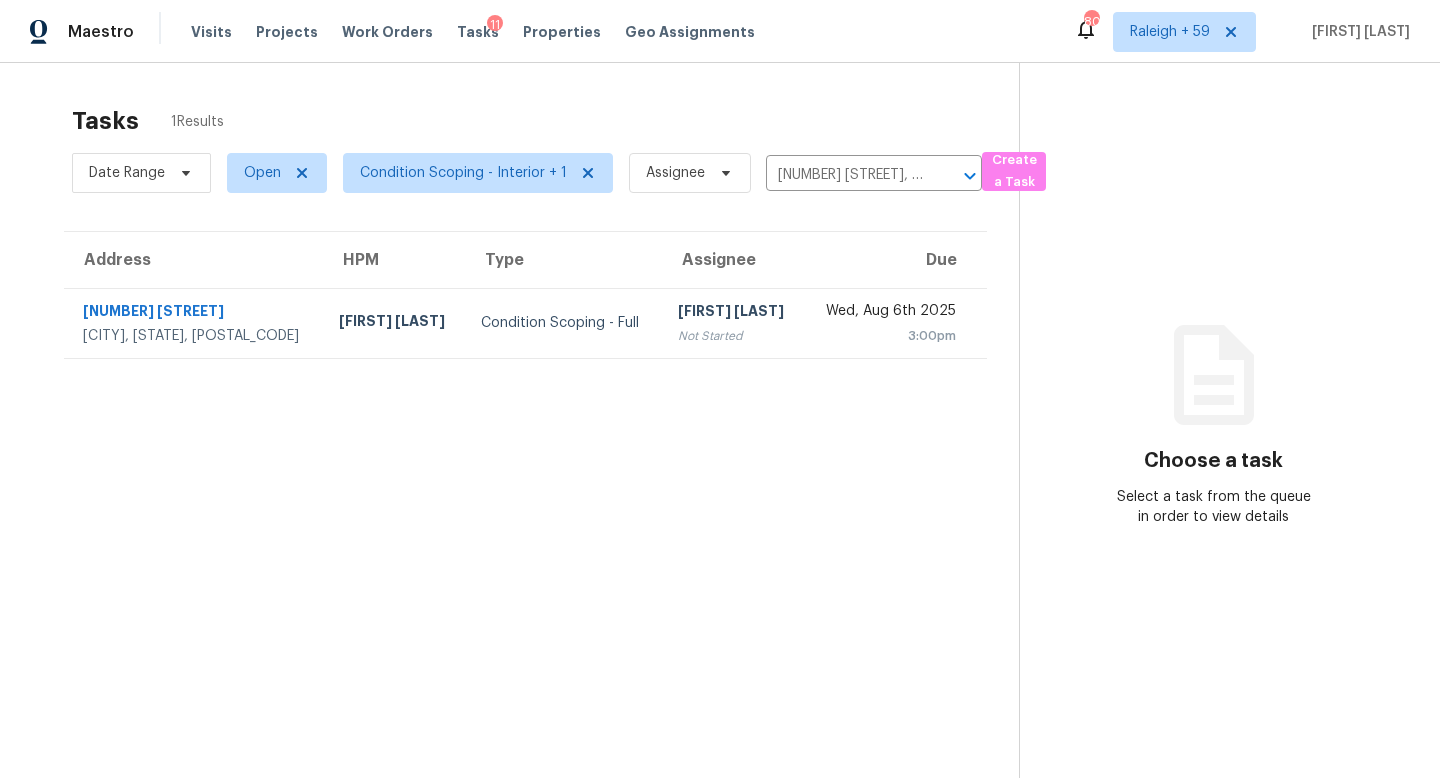 click on "Not Started" at bounding box center (733, 336) 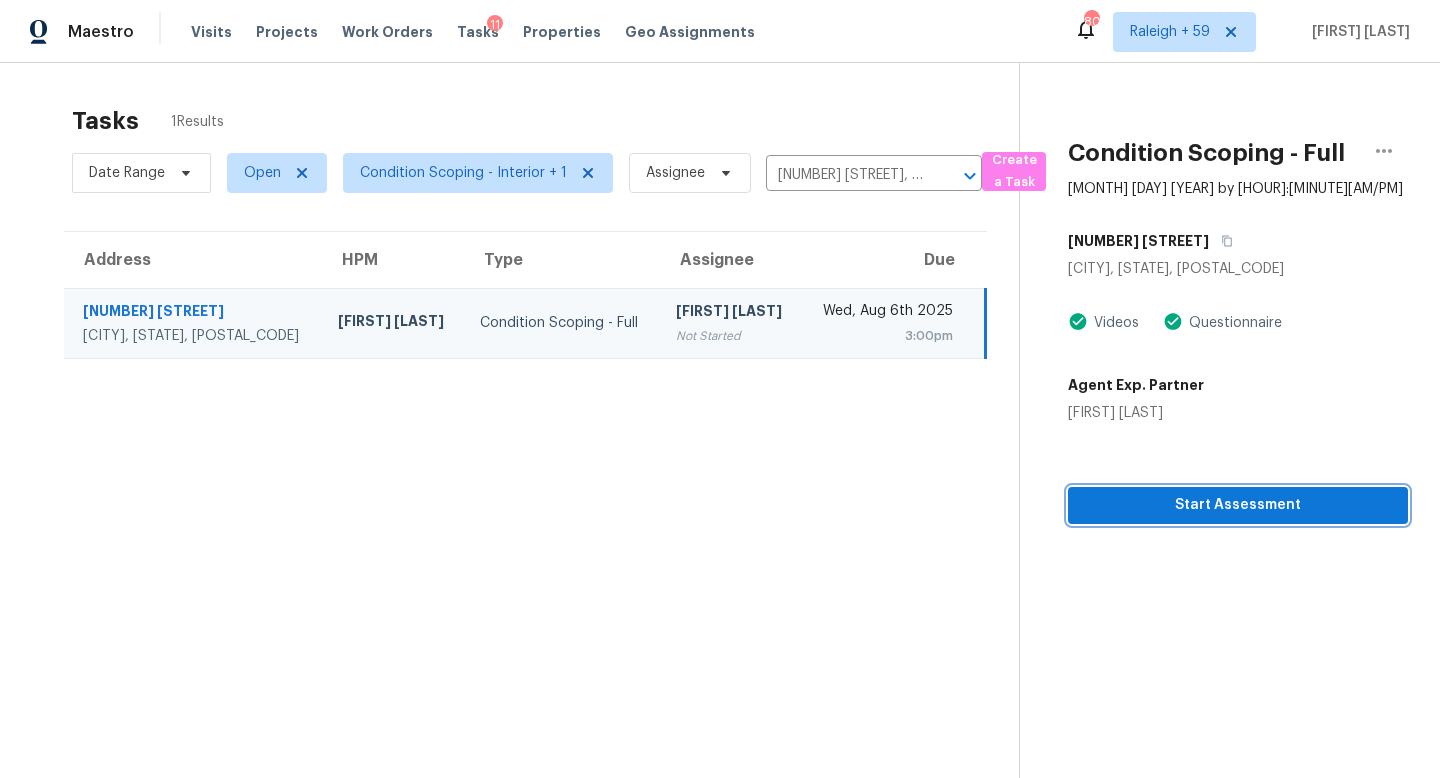 click on "Start Assessment" at bounding box center [1238, 505] 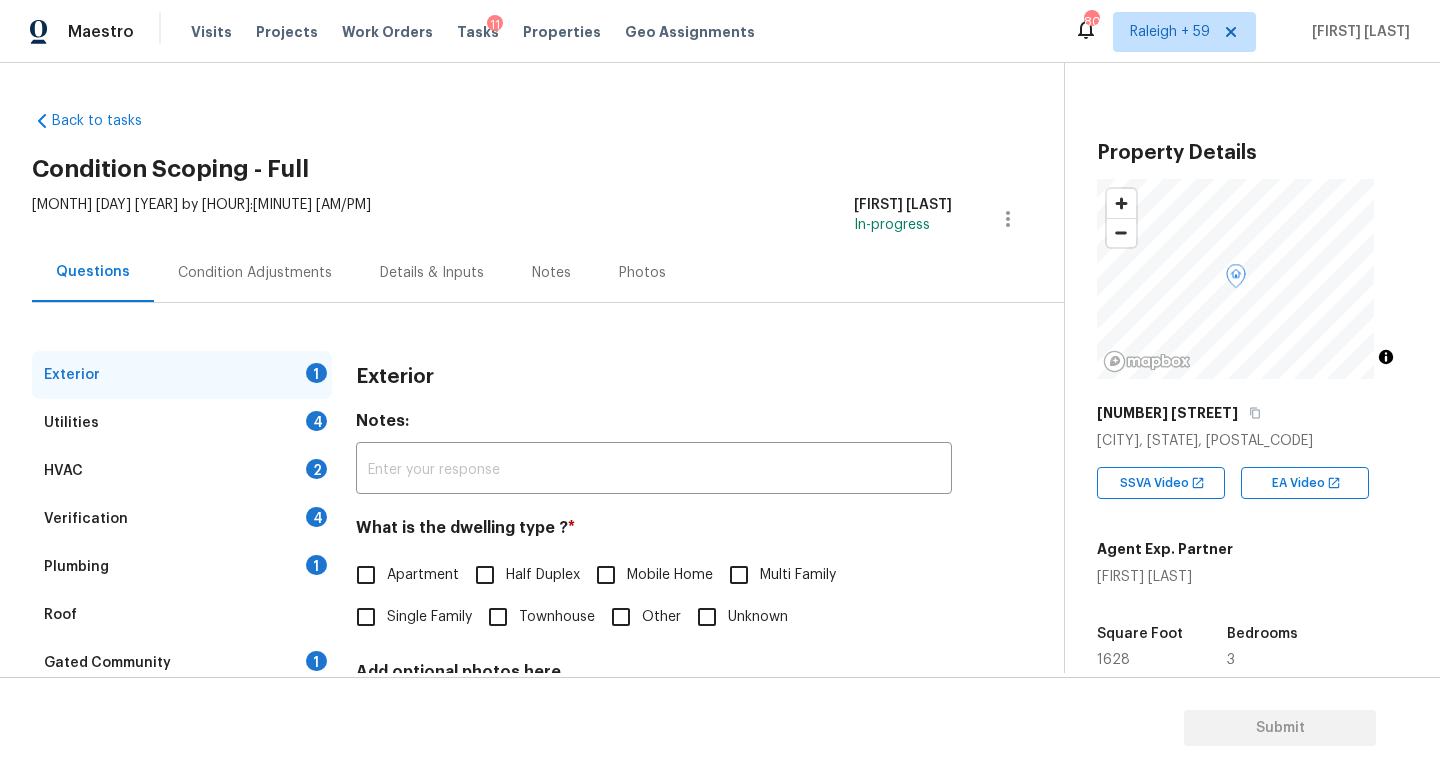 click on "Single Family" at bounding box center (408, 617) 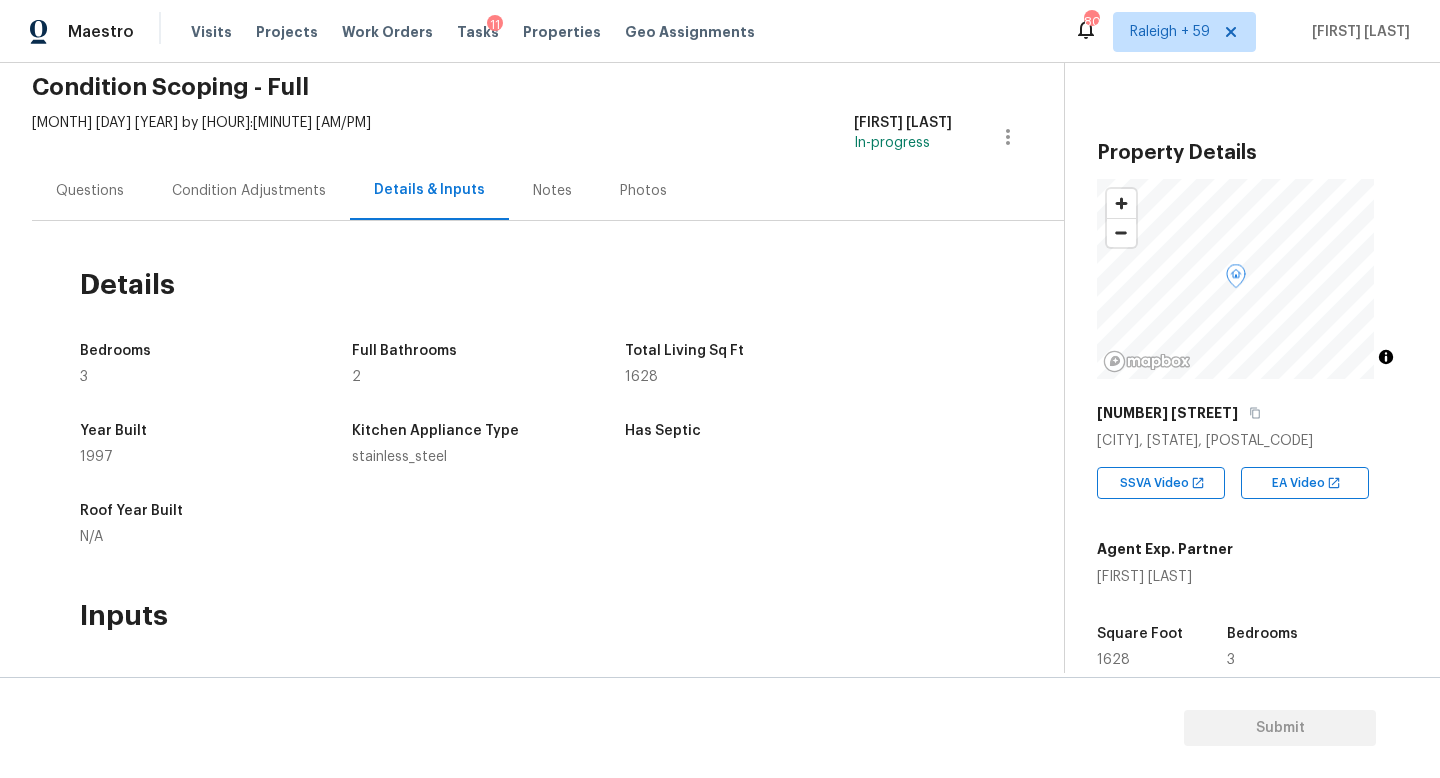 scroll, scrollTop: 0, scrollLeft: 0, axis: both 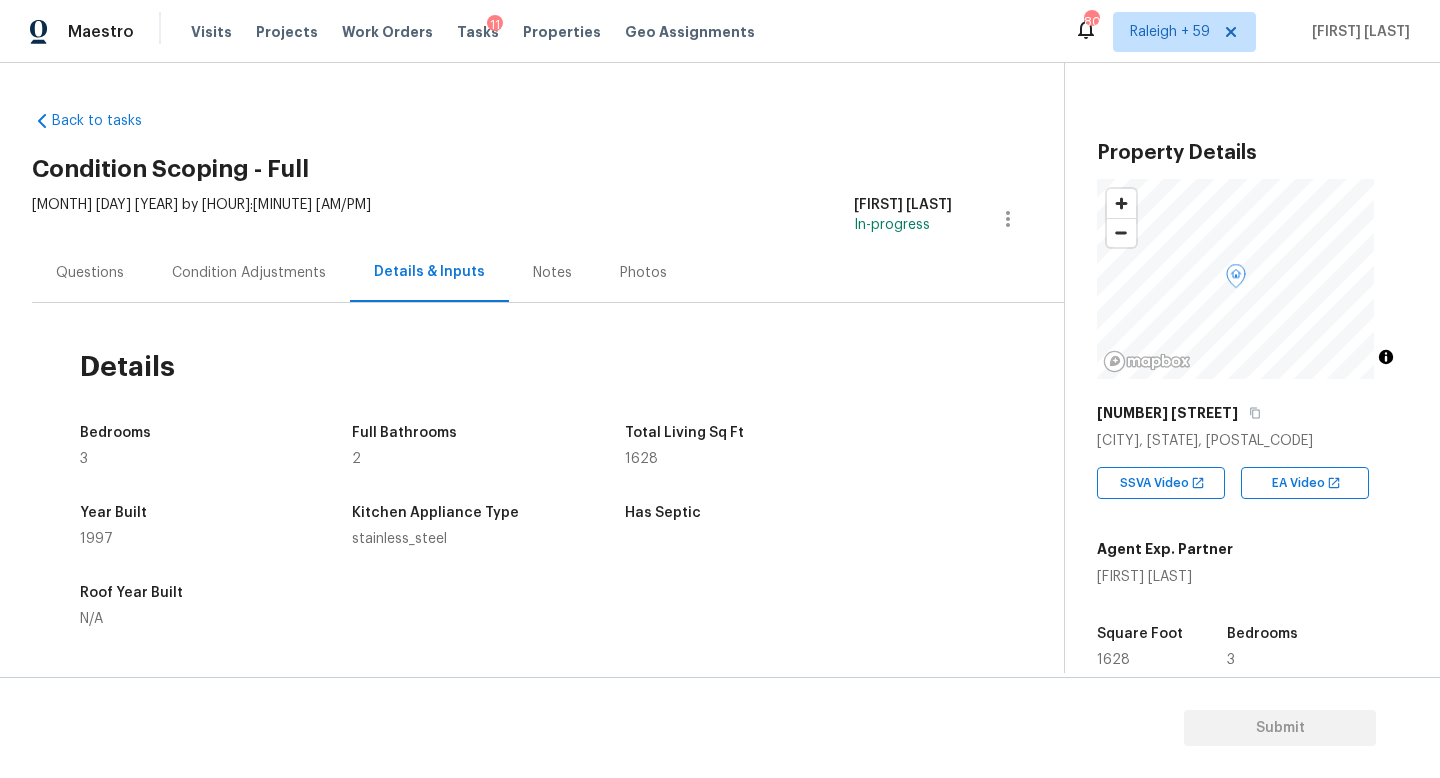 click on "Questions" at bounding box center [90, 272] 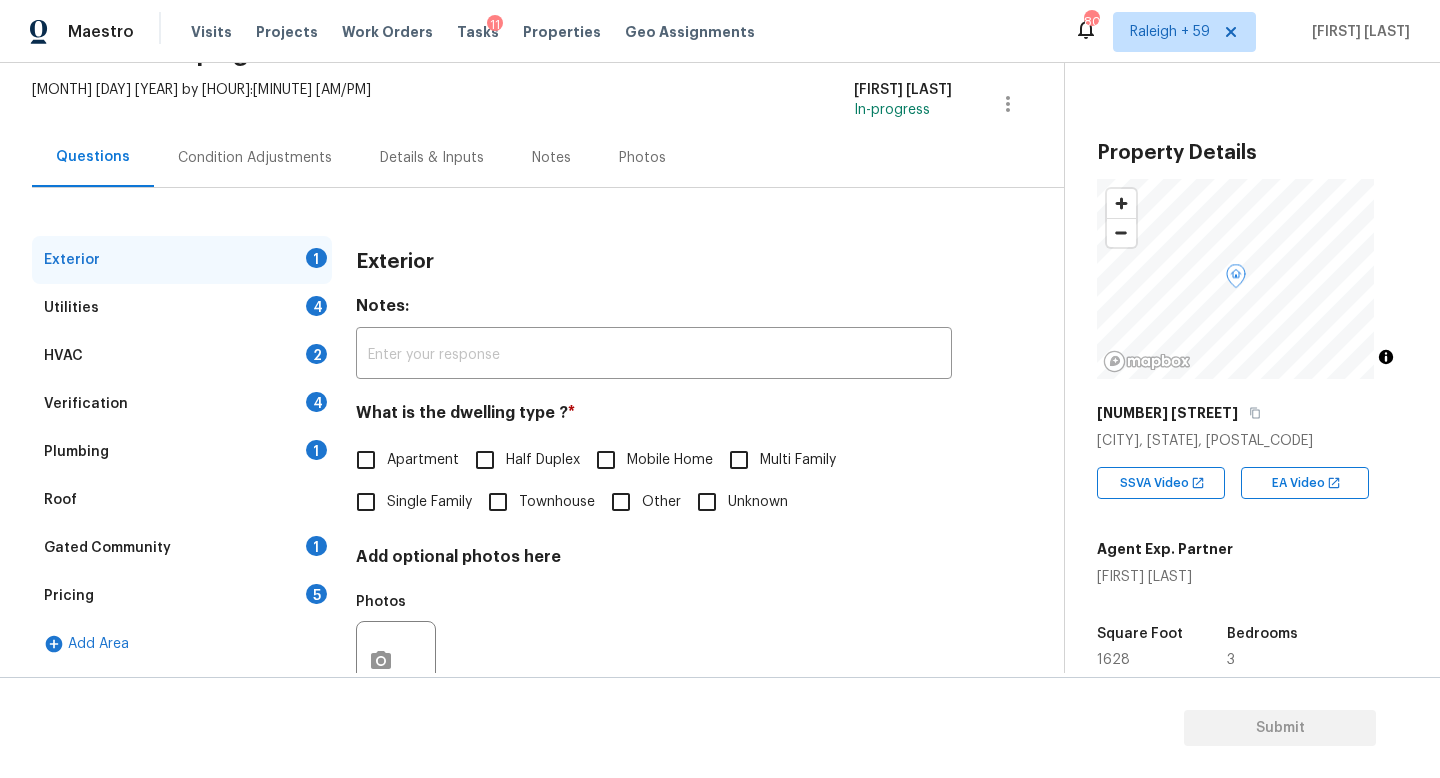 scroll, scrollTop: 200, scrollLeft: 0, axis: vertical 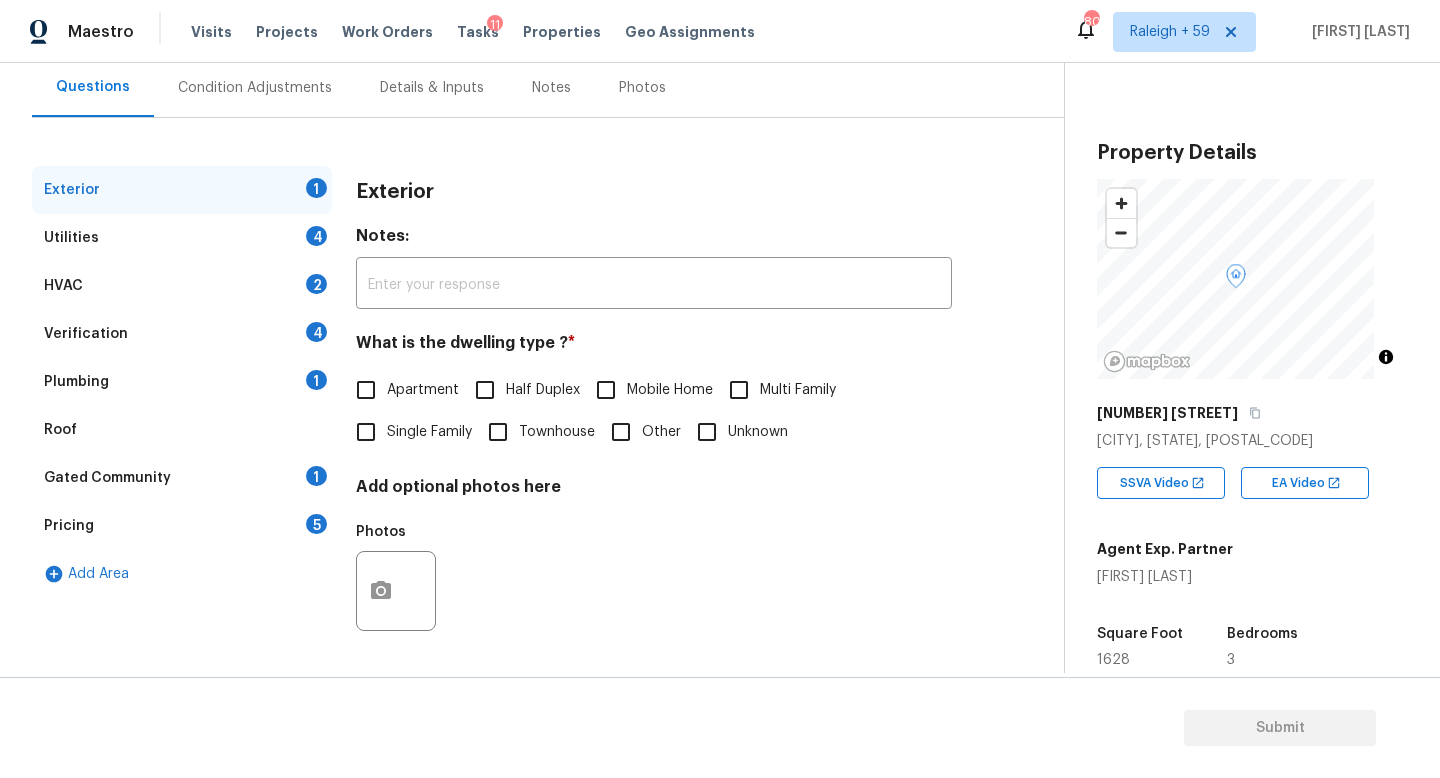 click on "Details & Inputs" at bounding box center [432, 88] 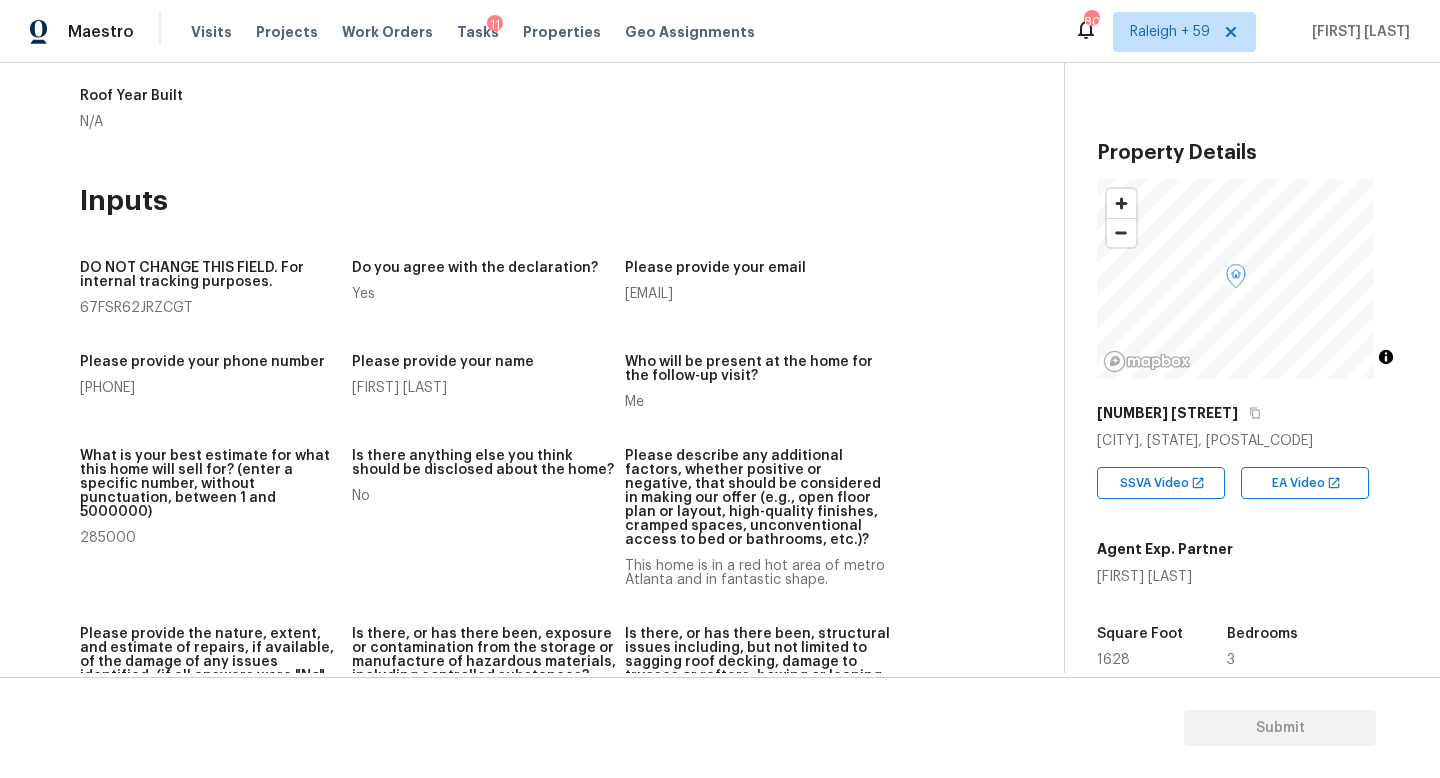 scroll, scrollTop: 0, scrollLeft: 0, axis: both 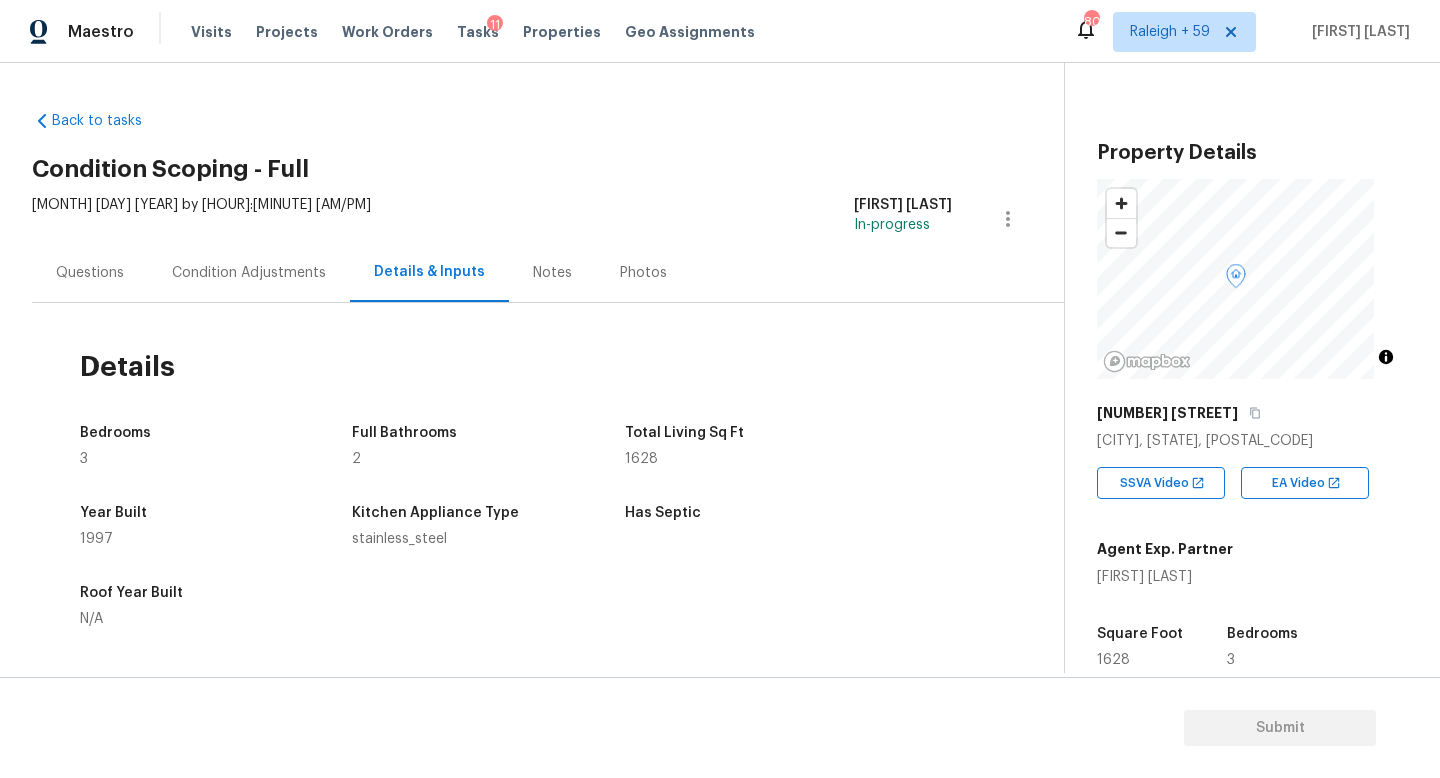 click on "Questions" at bounding box center (90, 273) 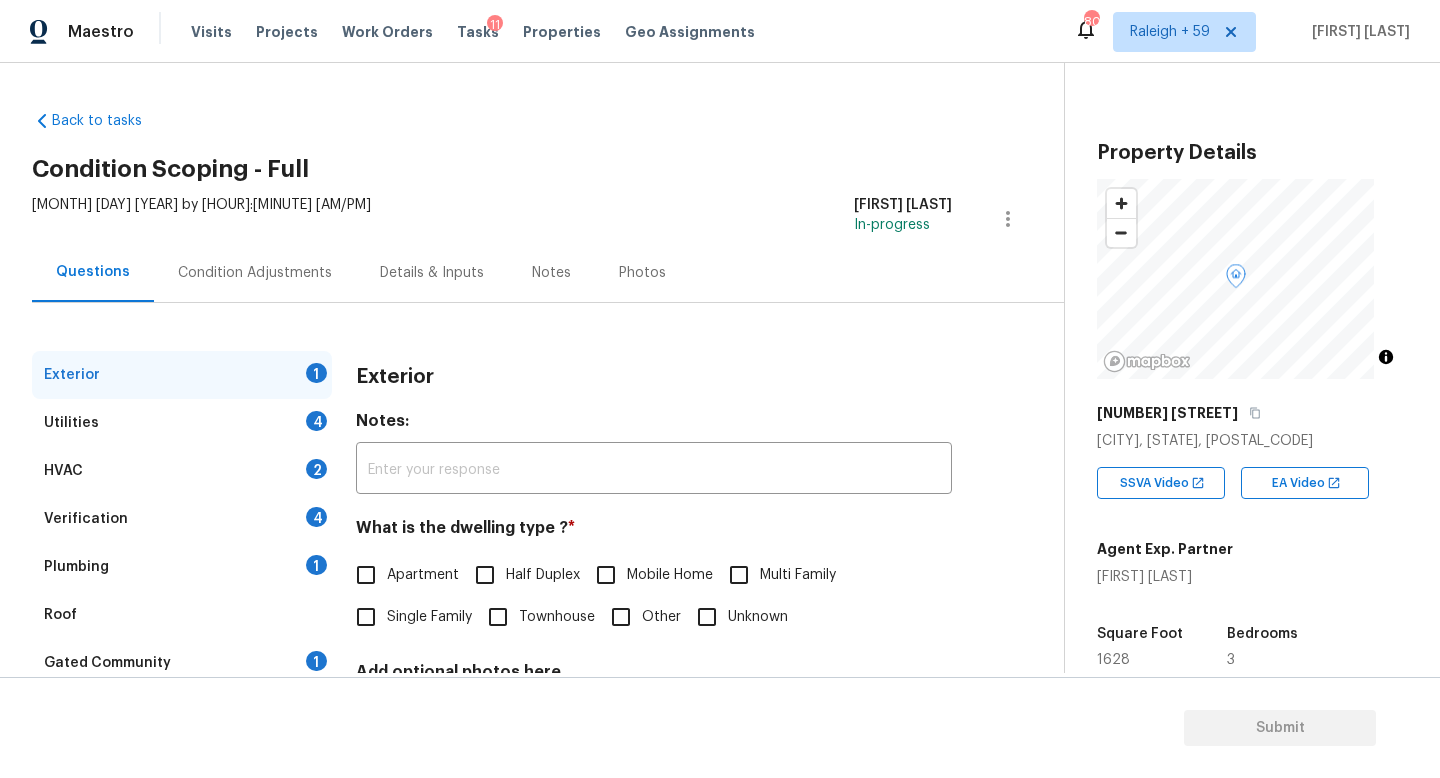 scroll, scrollTop: 200, scrollLeft: 0, axis: vertical 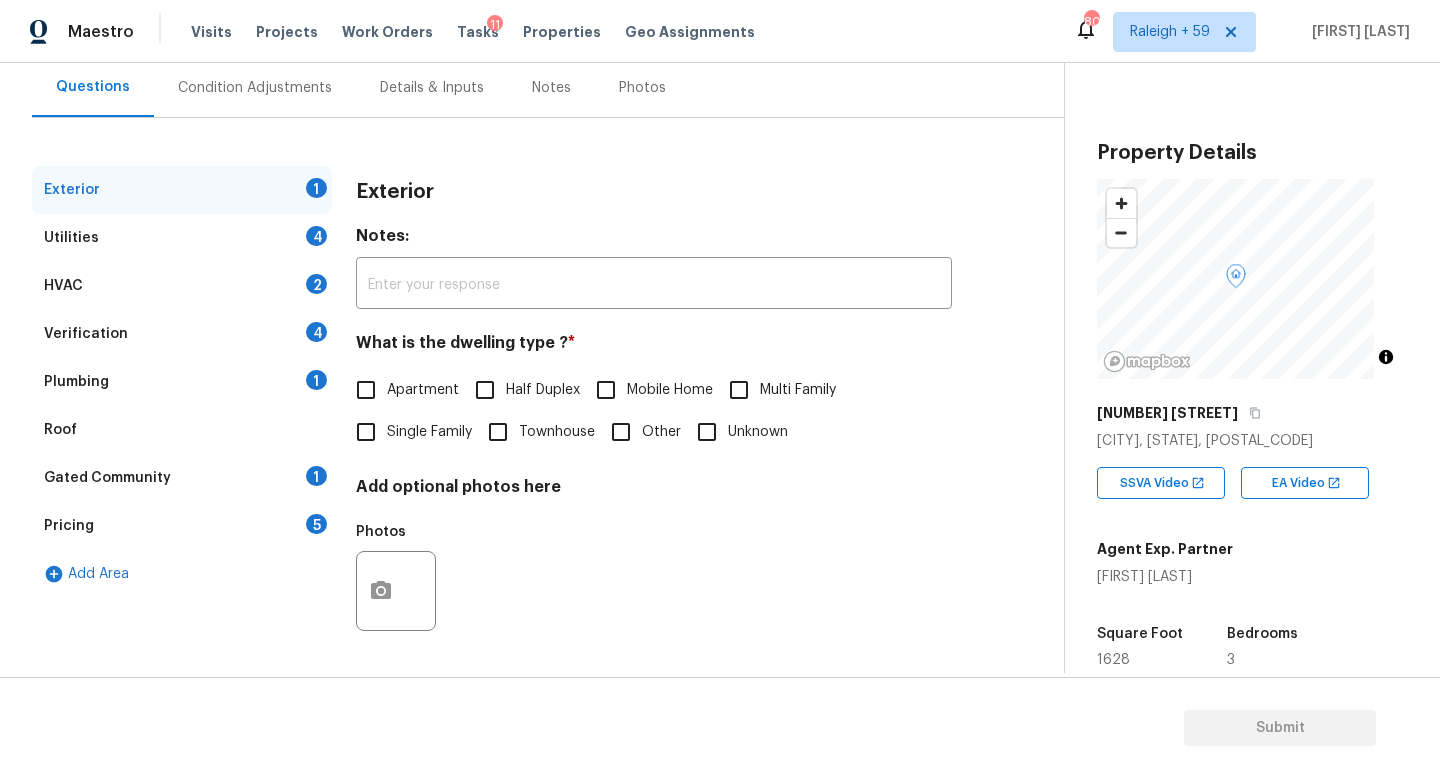 click on "Verification 4" at bounding box center [182, 334] 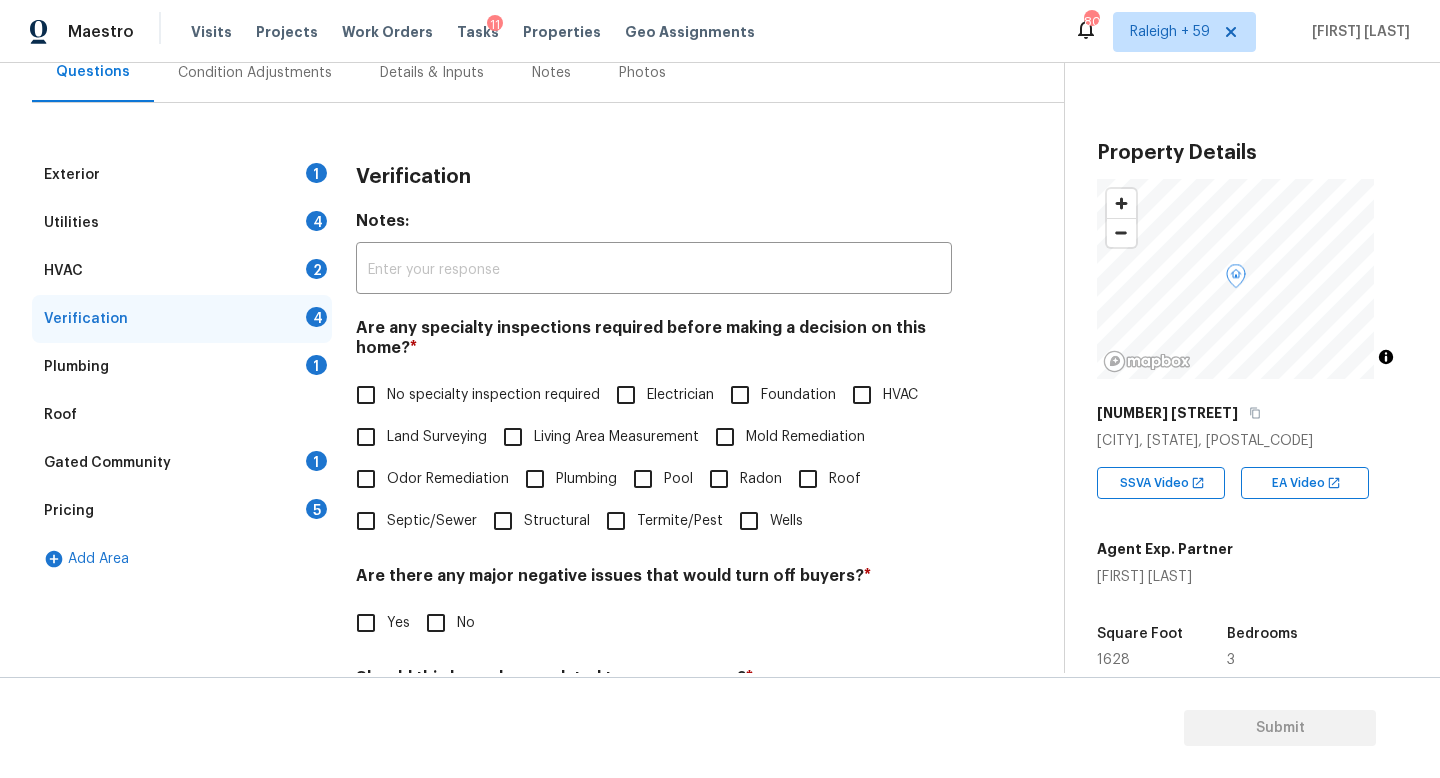 click on "No specialty inspection required" at bounding box center [493, 395] 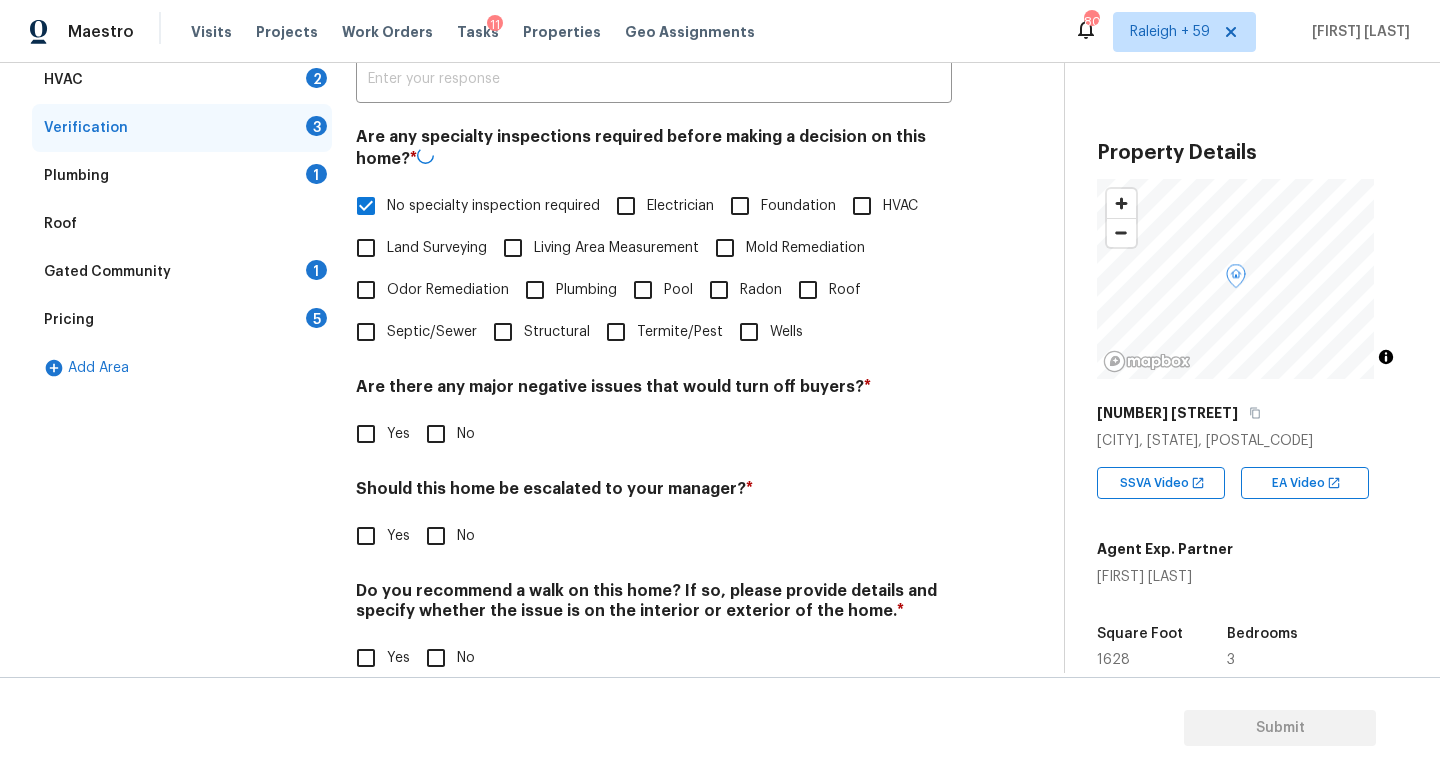 scroll, scrollTop: 484, scrollLeft: 0, axis: vertical 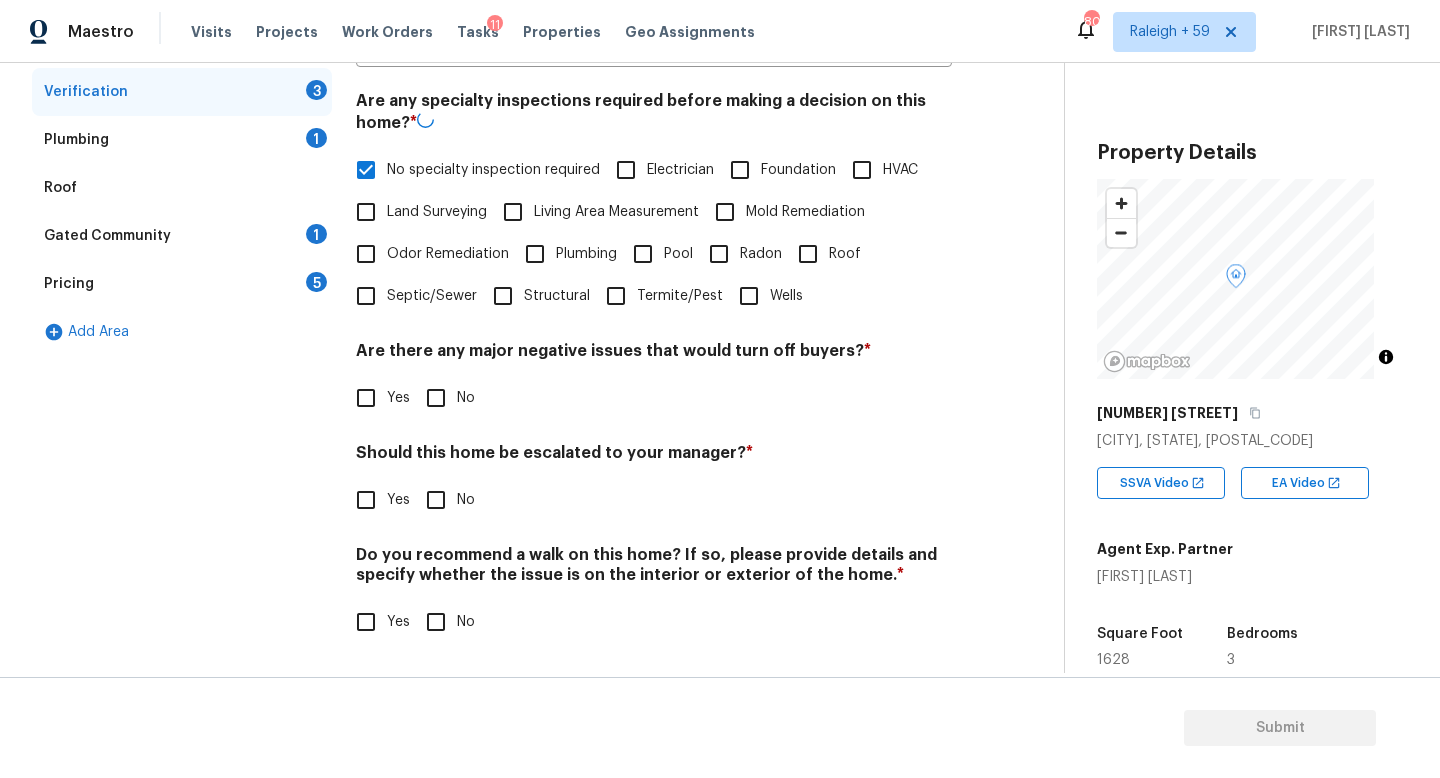 click on "No" at bounding box center (436, 398) 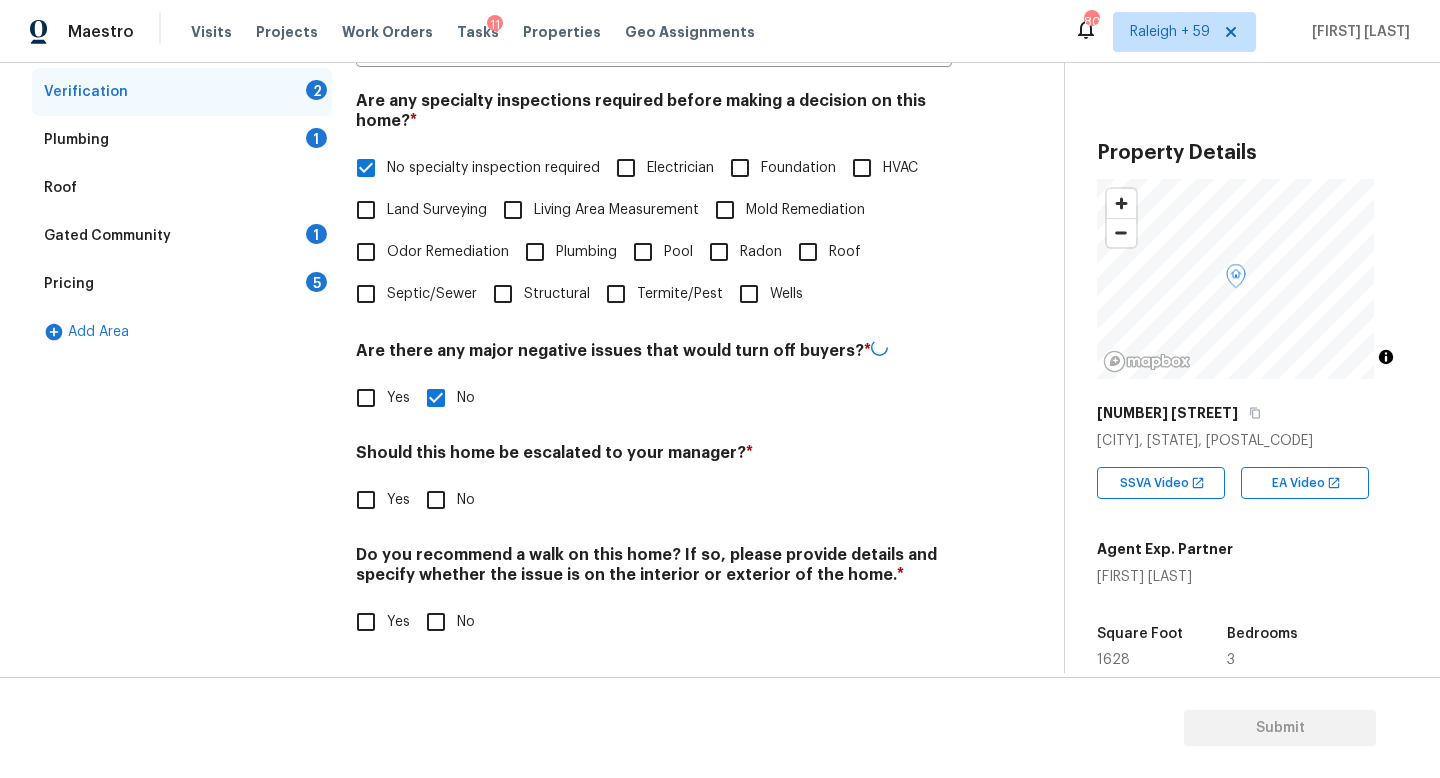click on "Yes" at bounding box center [366, 500] 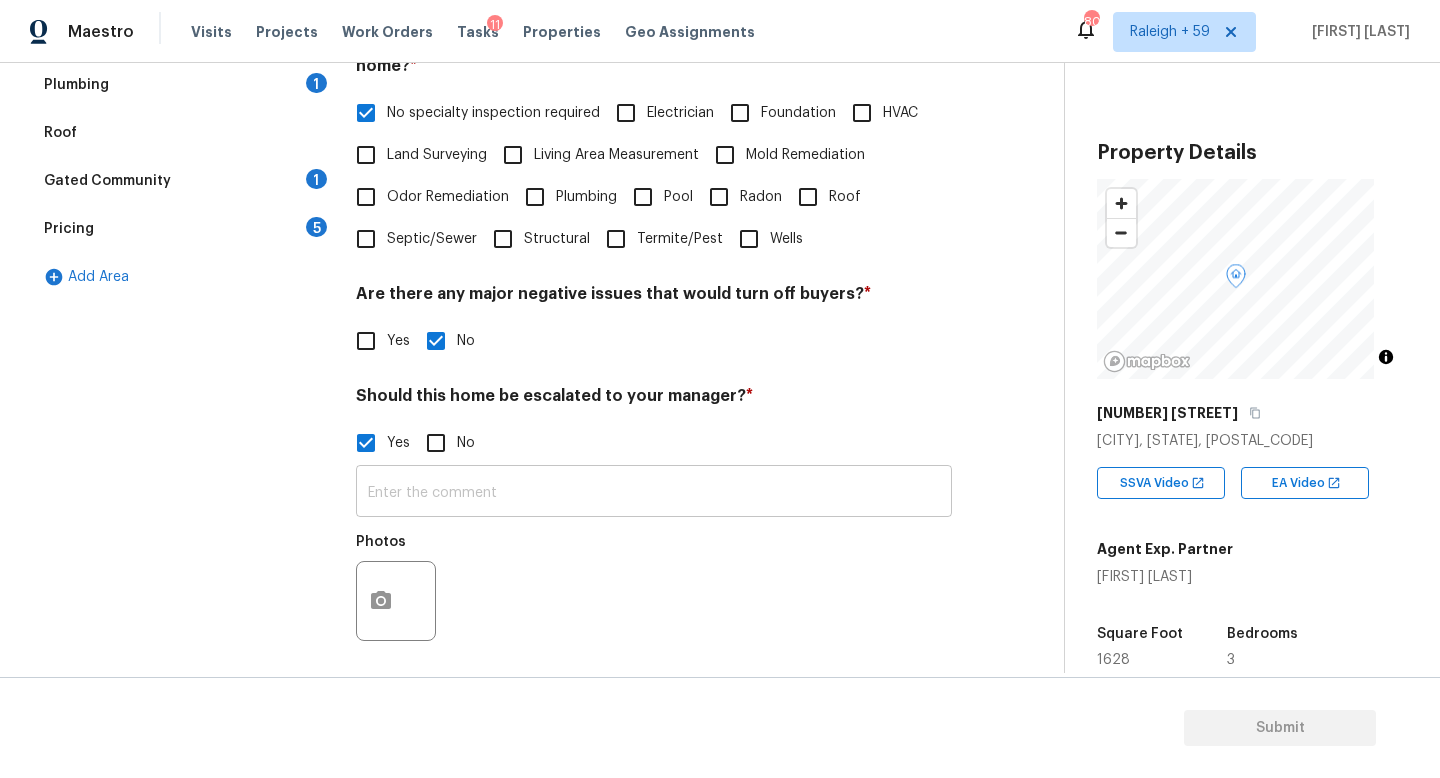click at bounding box center [654, 493] 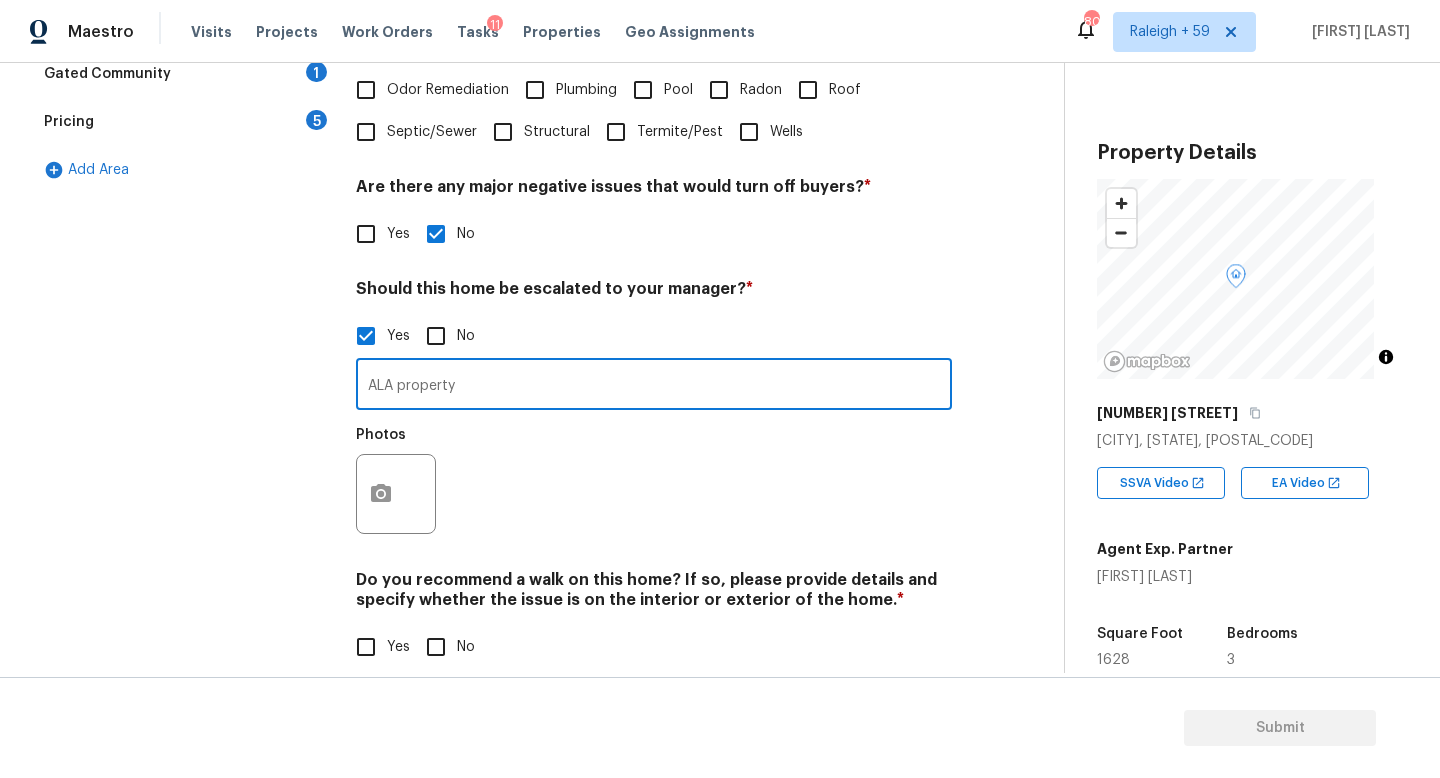 scroll, scrollTop: 672, scrollLeft: 0, axis: vertical 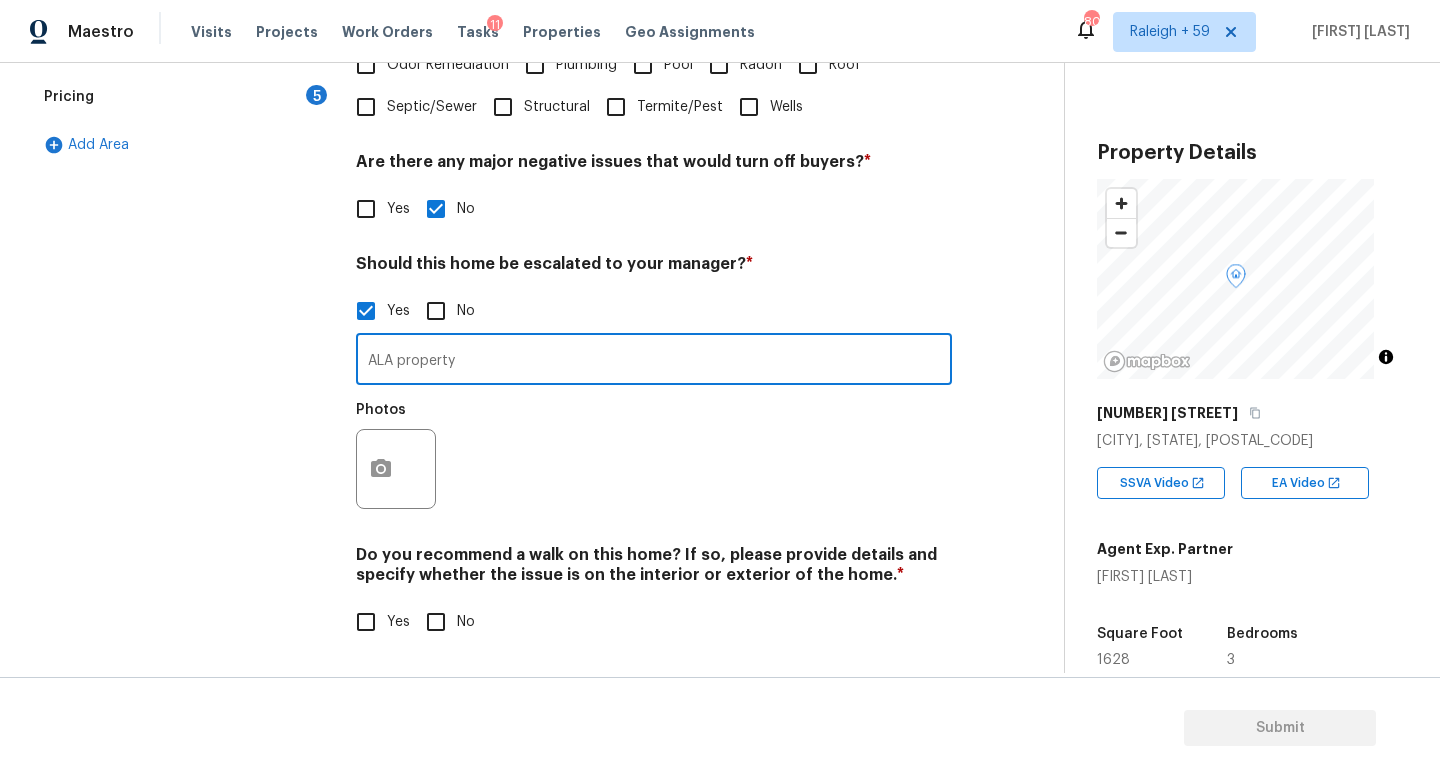 type on "ALA property" 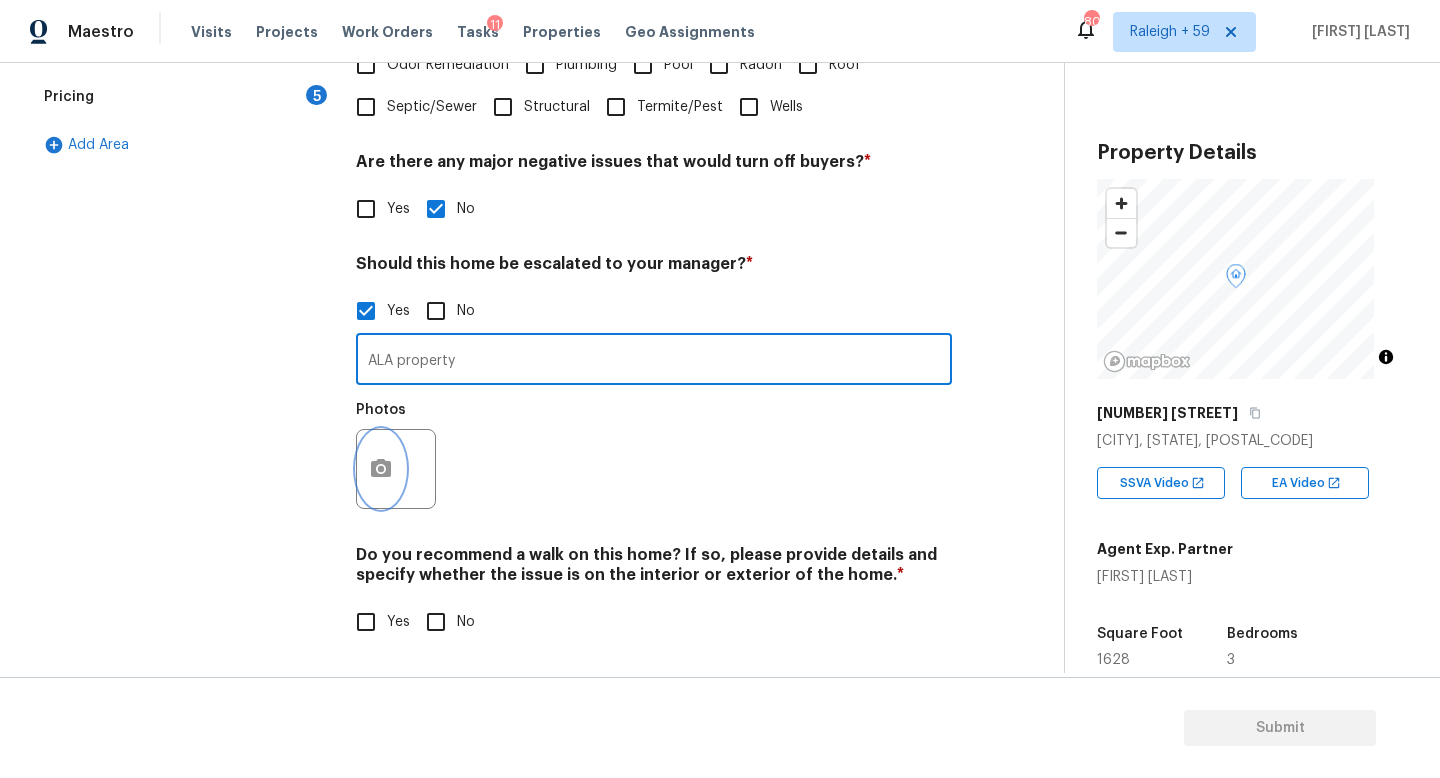 click at bounding box center [381, 469] 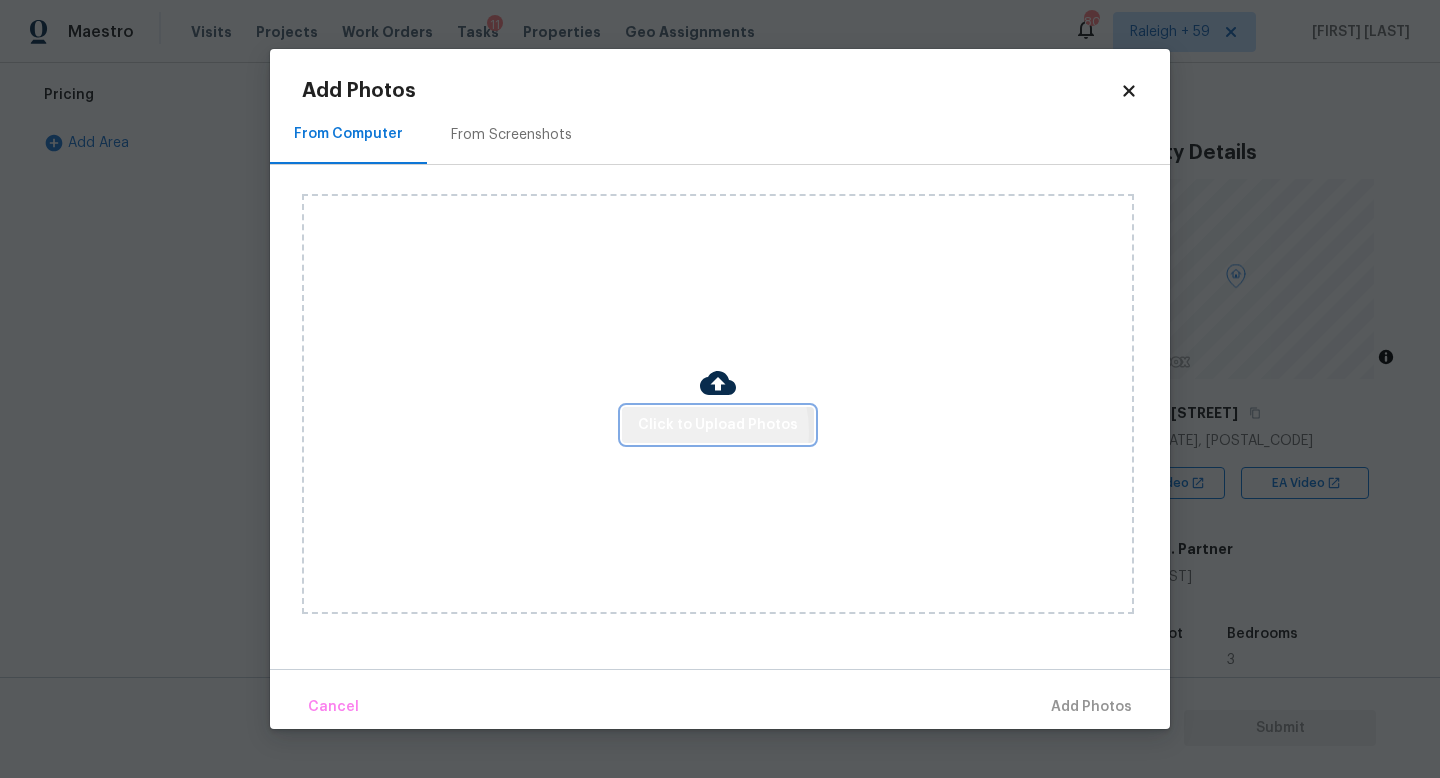 click on "Click to Upload Photos" at bounding box center [718, 425] 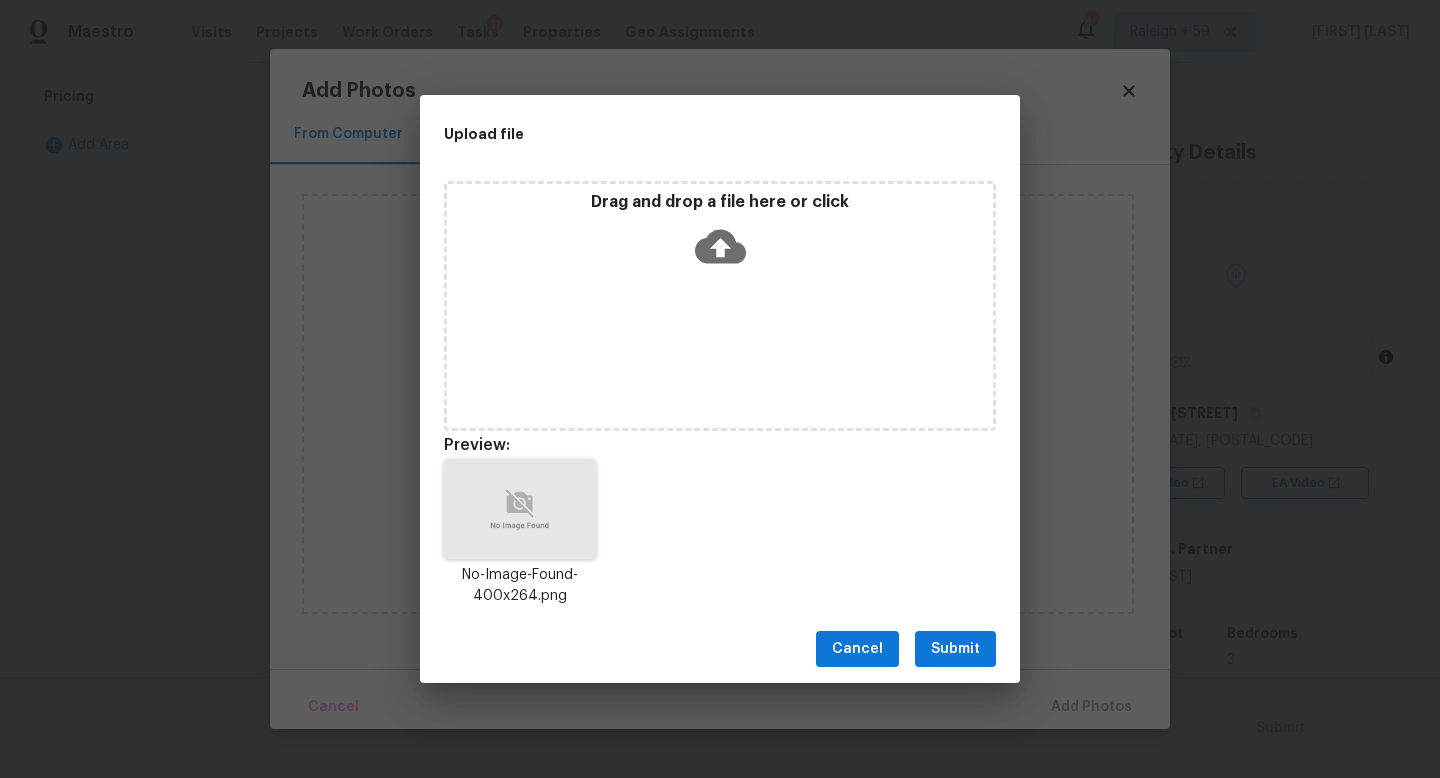 click on "Submit" at bounding box center (955, 649) 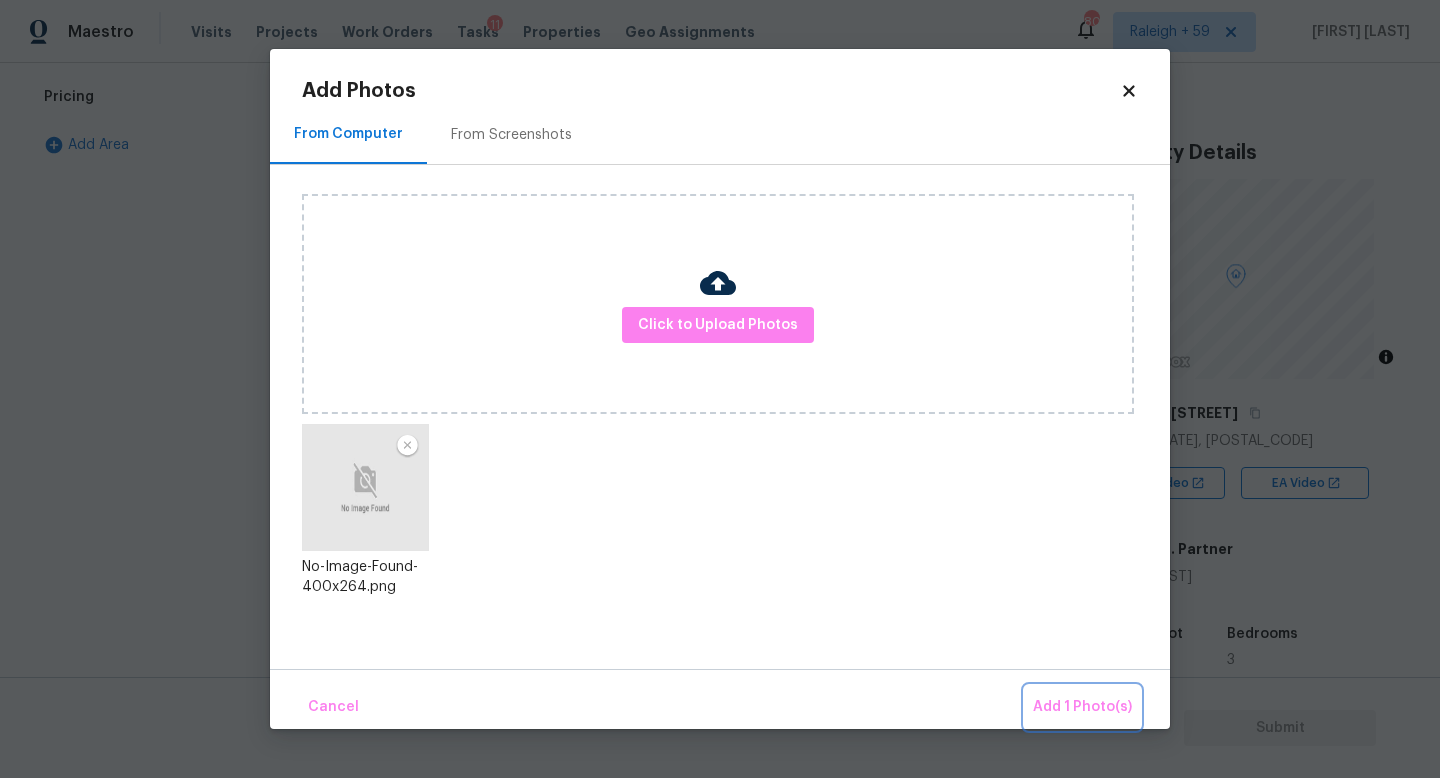 click on "Add 1 Photo(s)" at bounding box center [1082, 707] 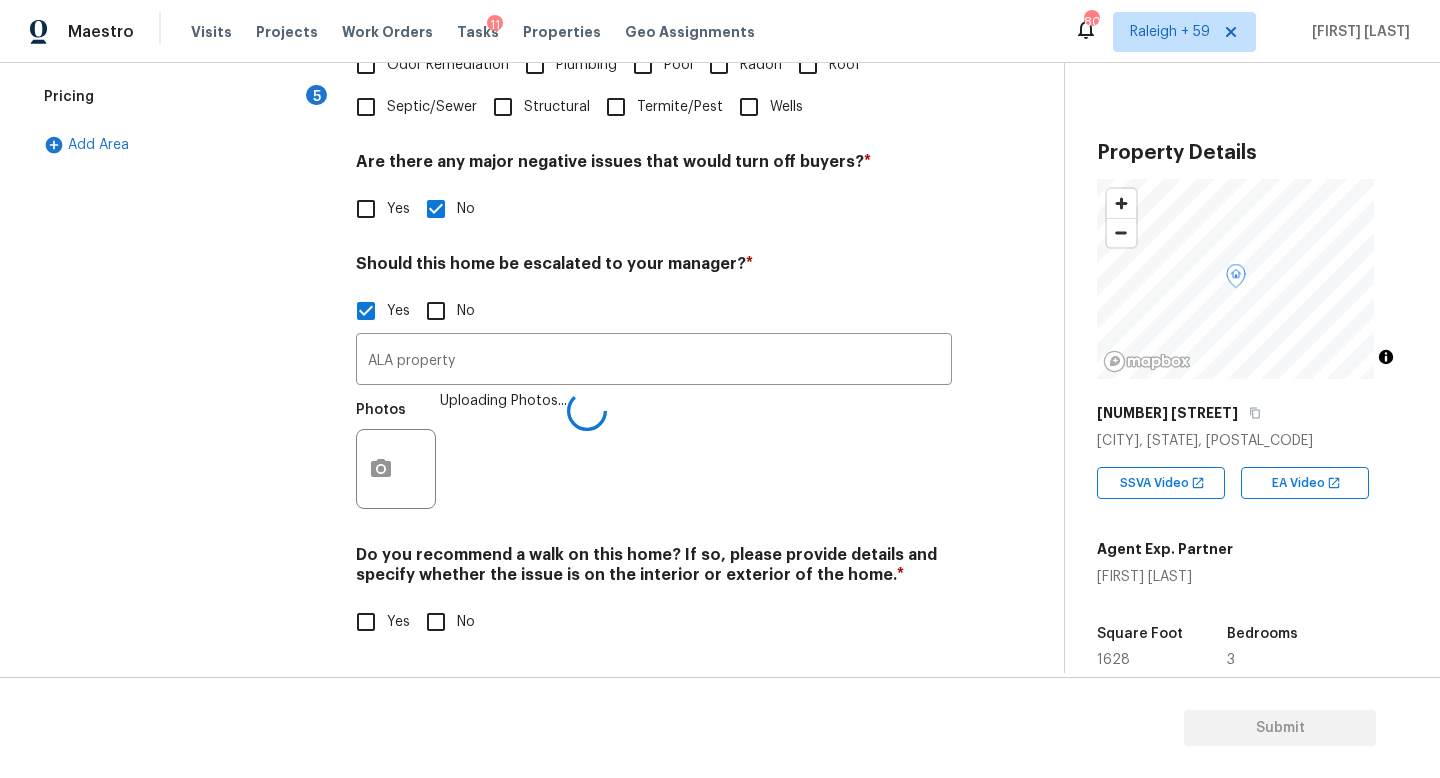 click on "No" at bounding box center (436, 622) 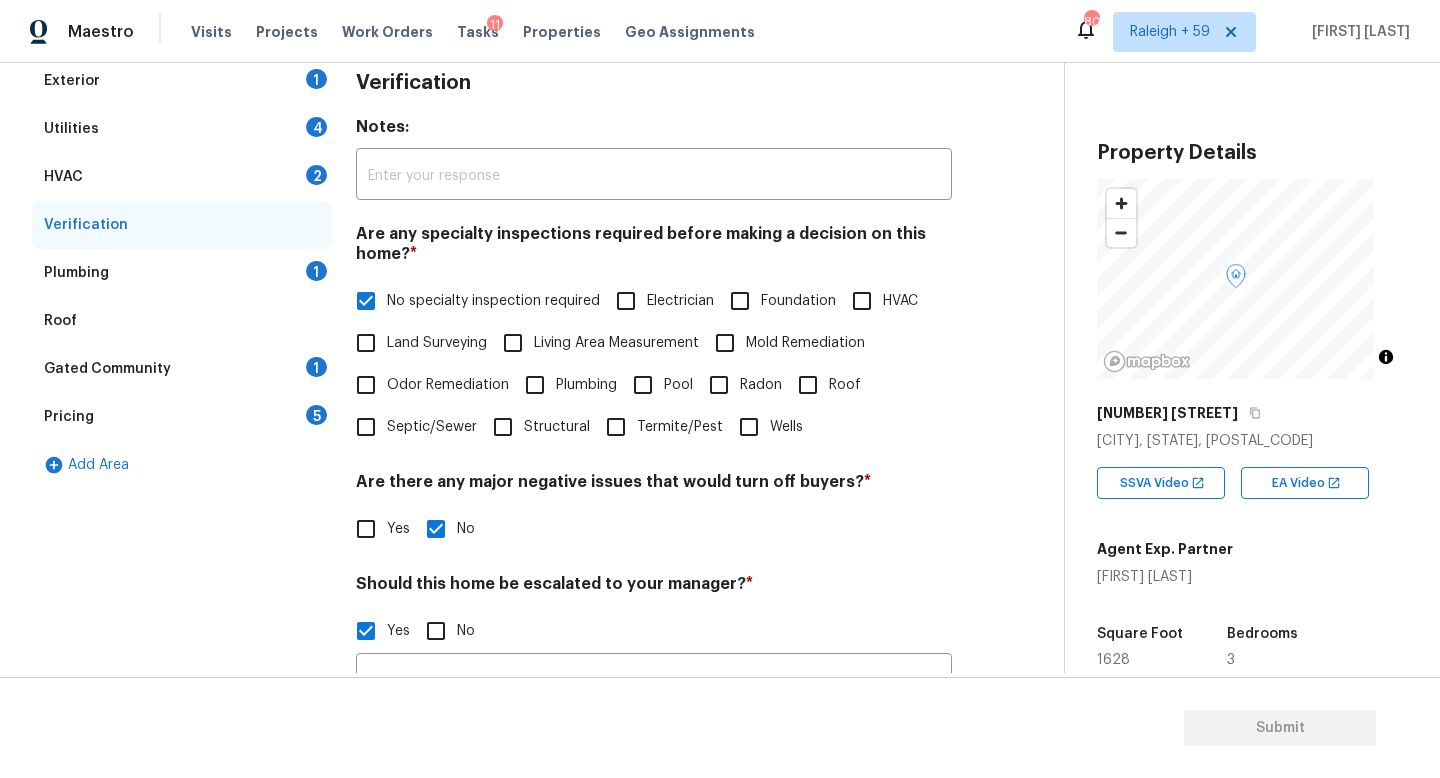 scroll, scrollTop: 226, scrollLeft: 0, axis: vertical 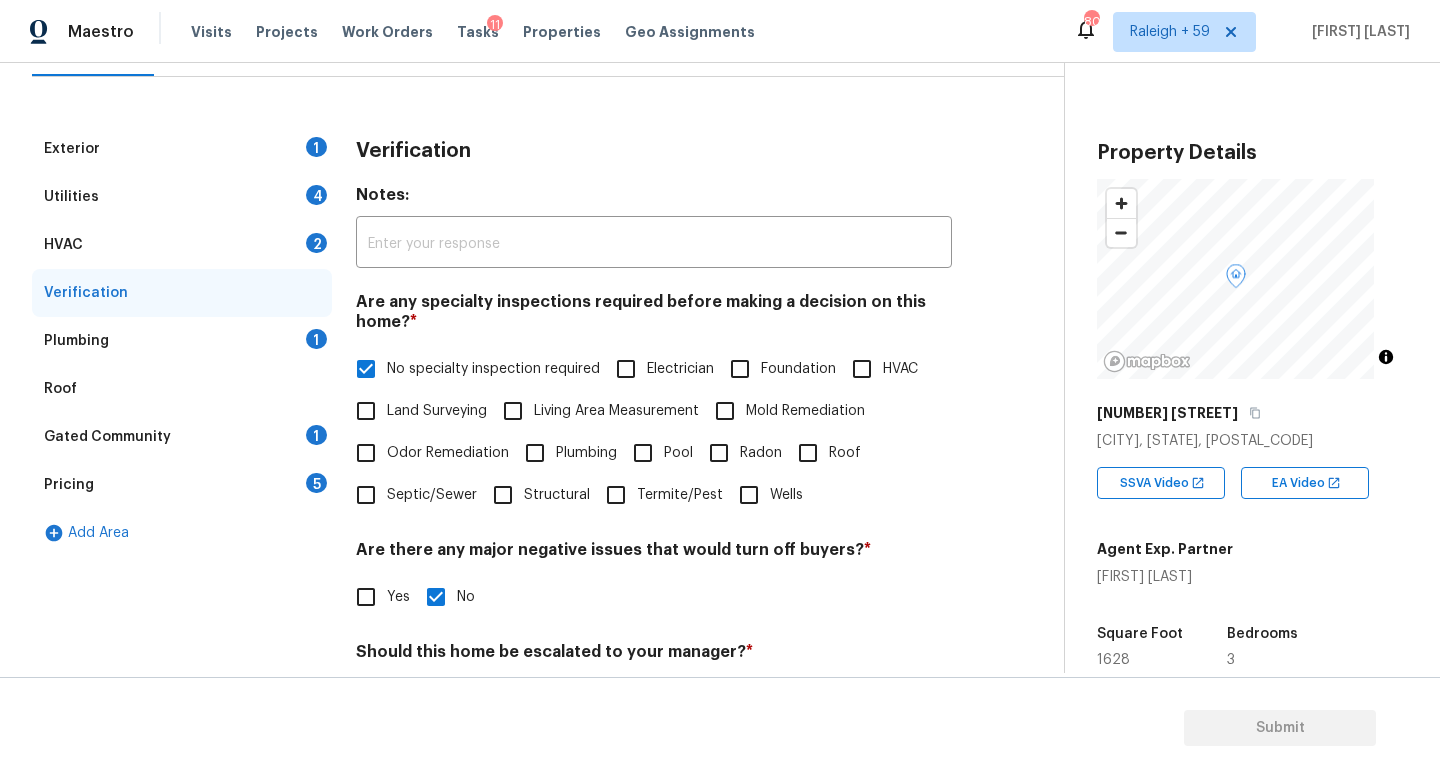 click on "Plumbing 1" at bounding box center (182, 341) 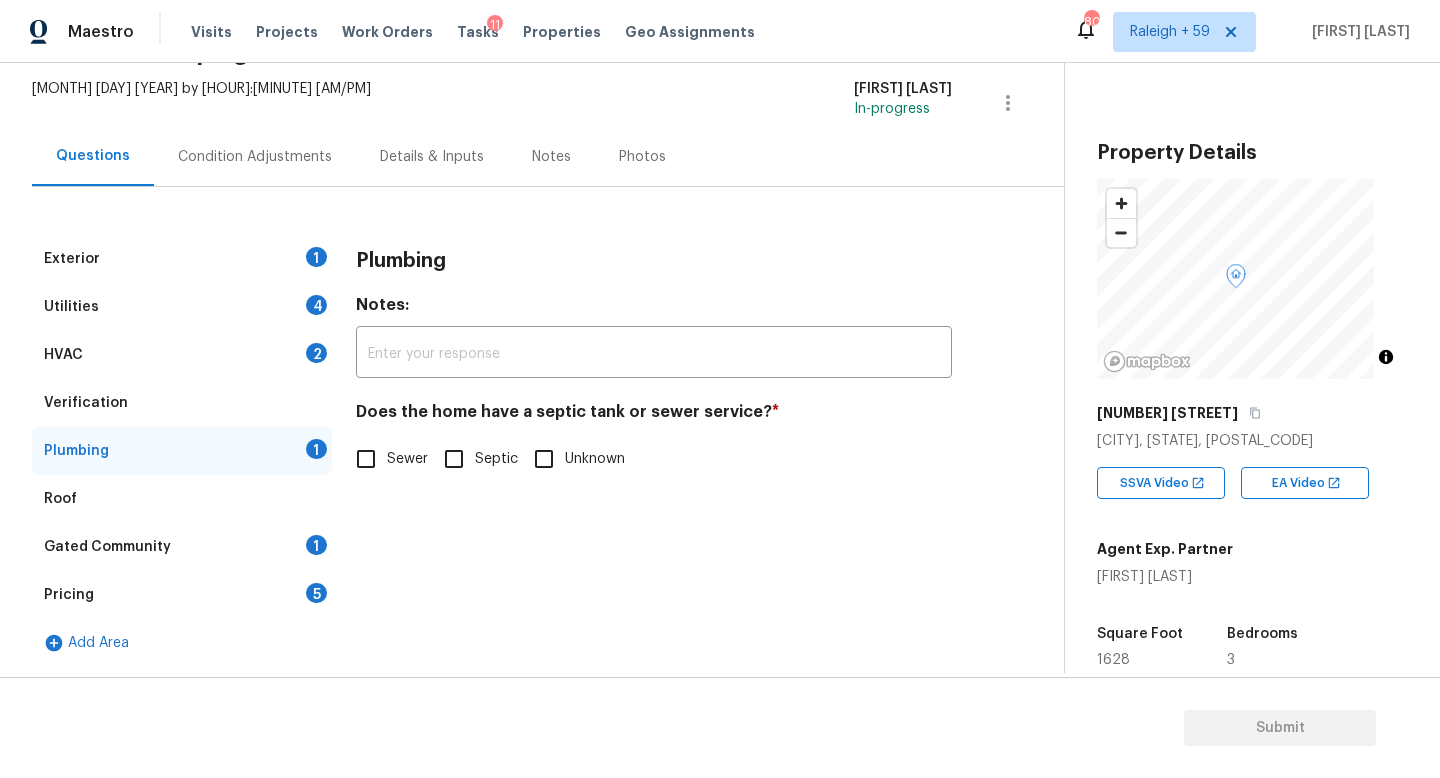 scroll, scrollTop: 131, scrollLeft: 0, axis: vertical 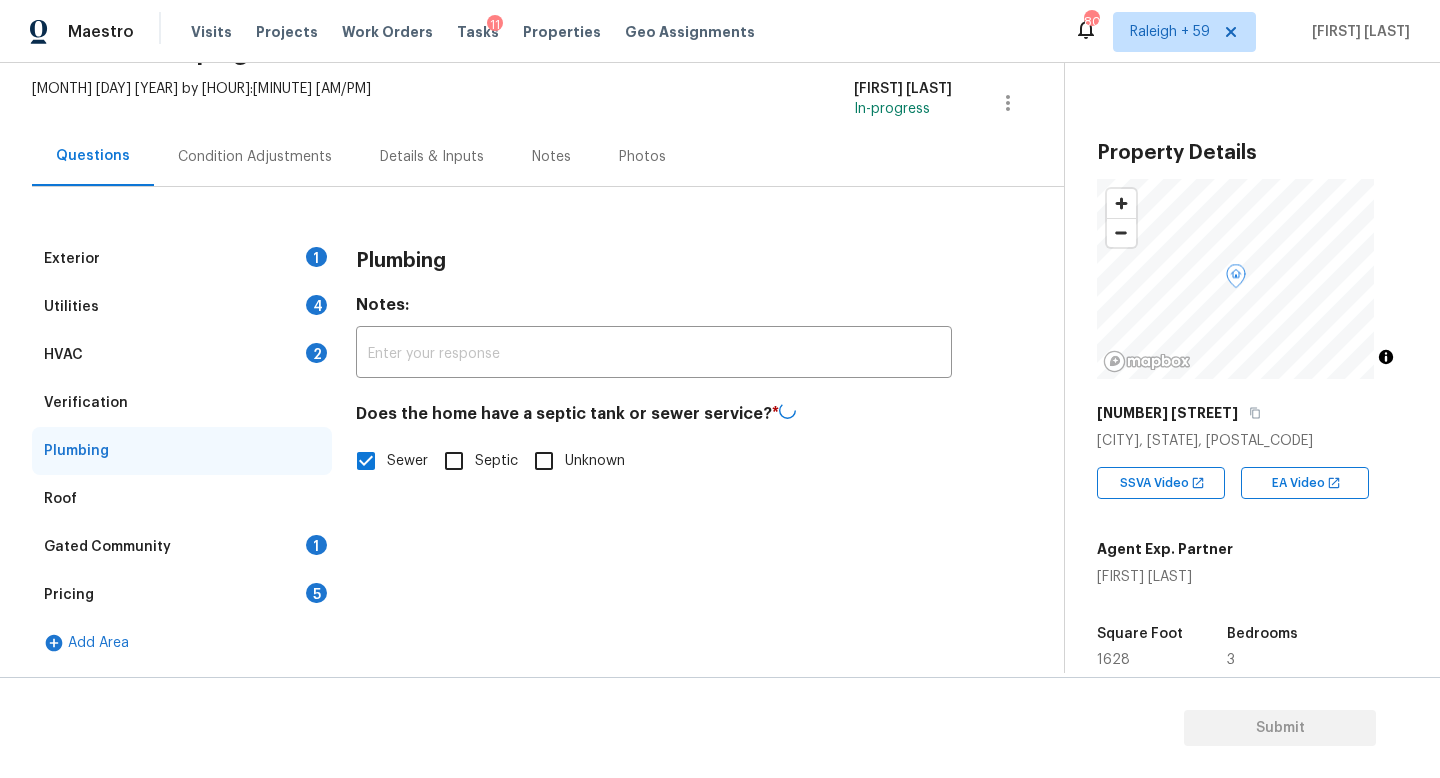 click on "Gated Community 1" at bounding box center (182, 547) 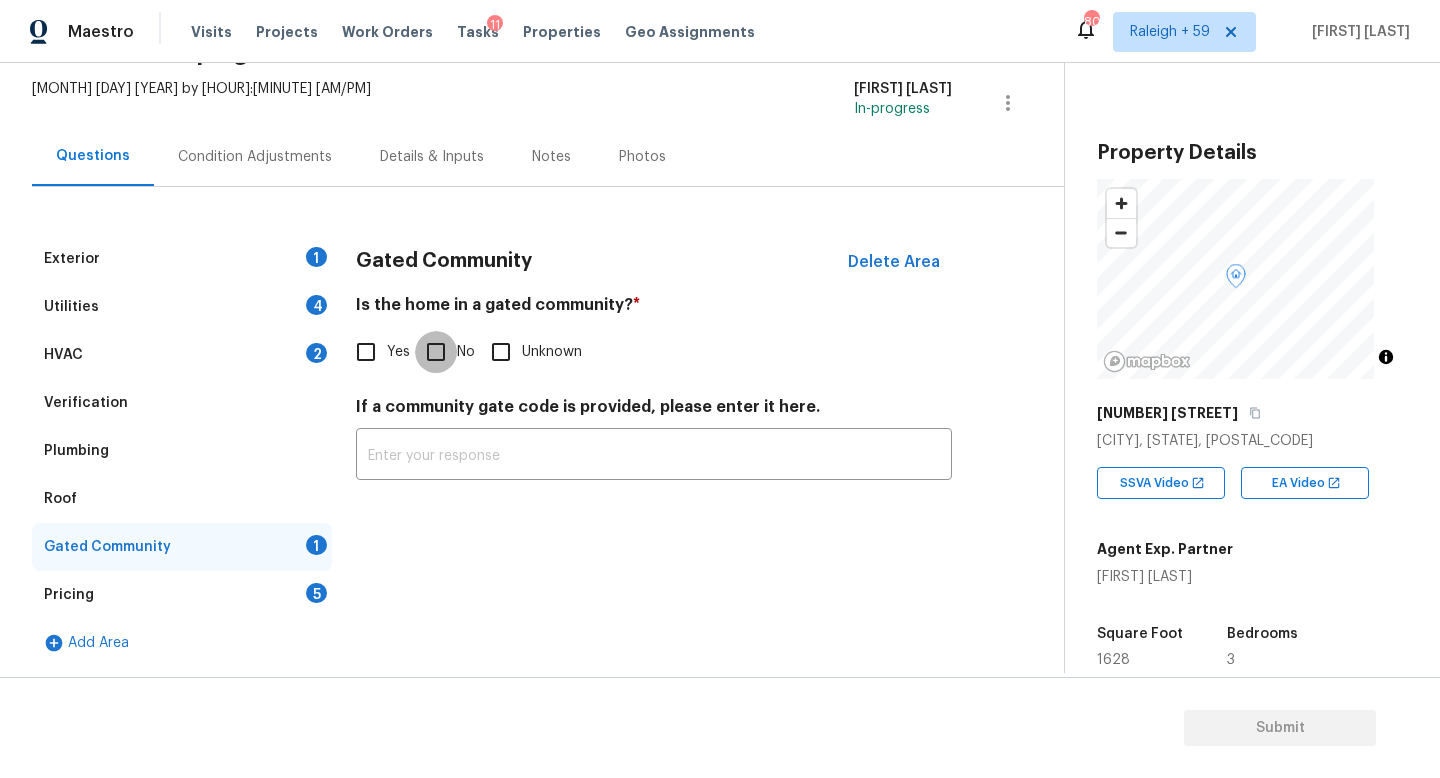 click on "No" at bounding box center (436, 352) 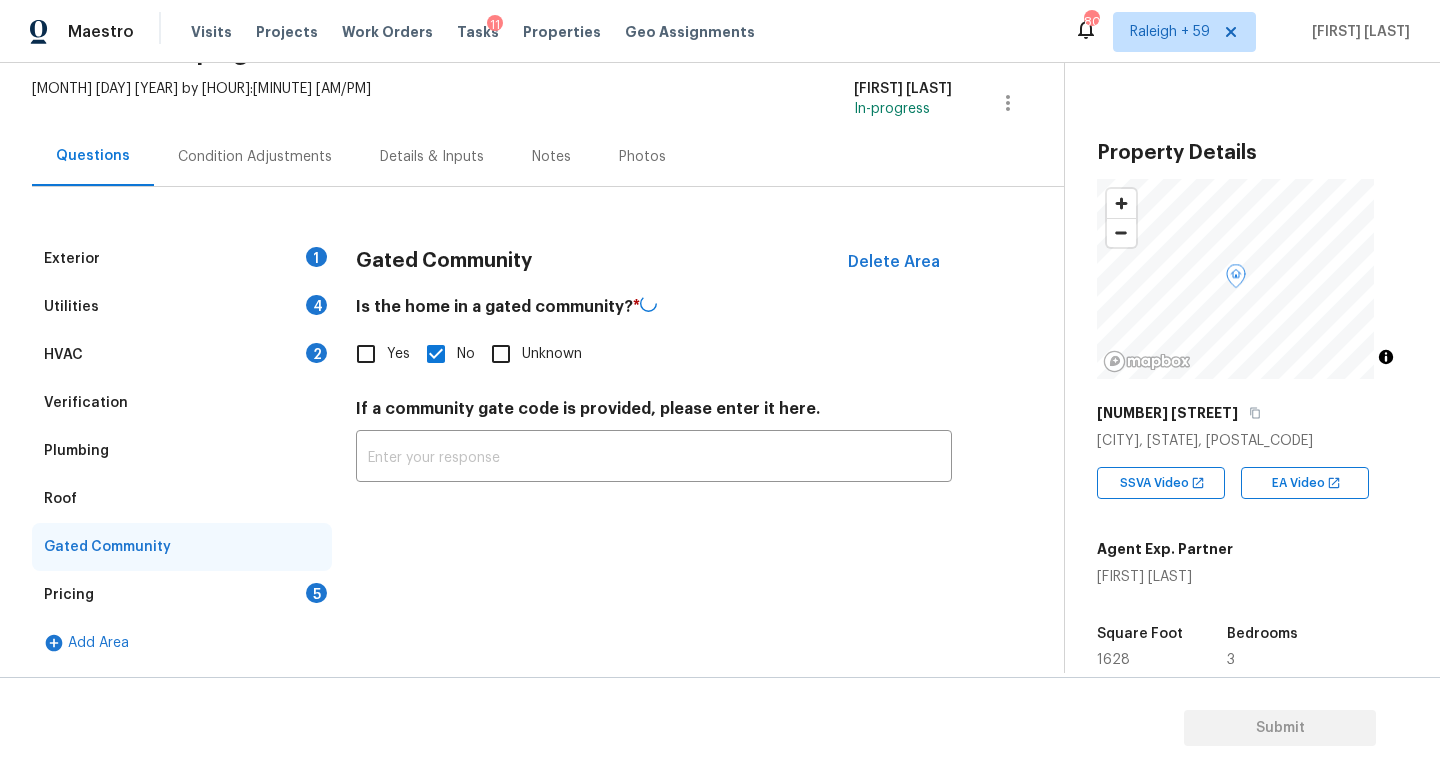 click on "Exterior 1 Utilities 4 HVAC 2 Verification Plumbing Roof Gated Community Pricing 5 Add Area Gated Community Delete Area Is the home in a gated community?  * Yes No Unknown If a community gate code is provided, please enter it here. ​" at bounding box center [524, 427] 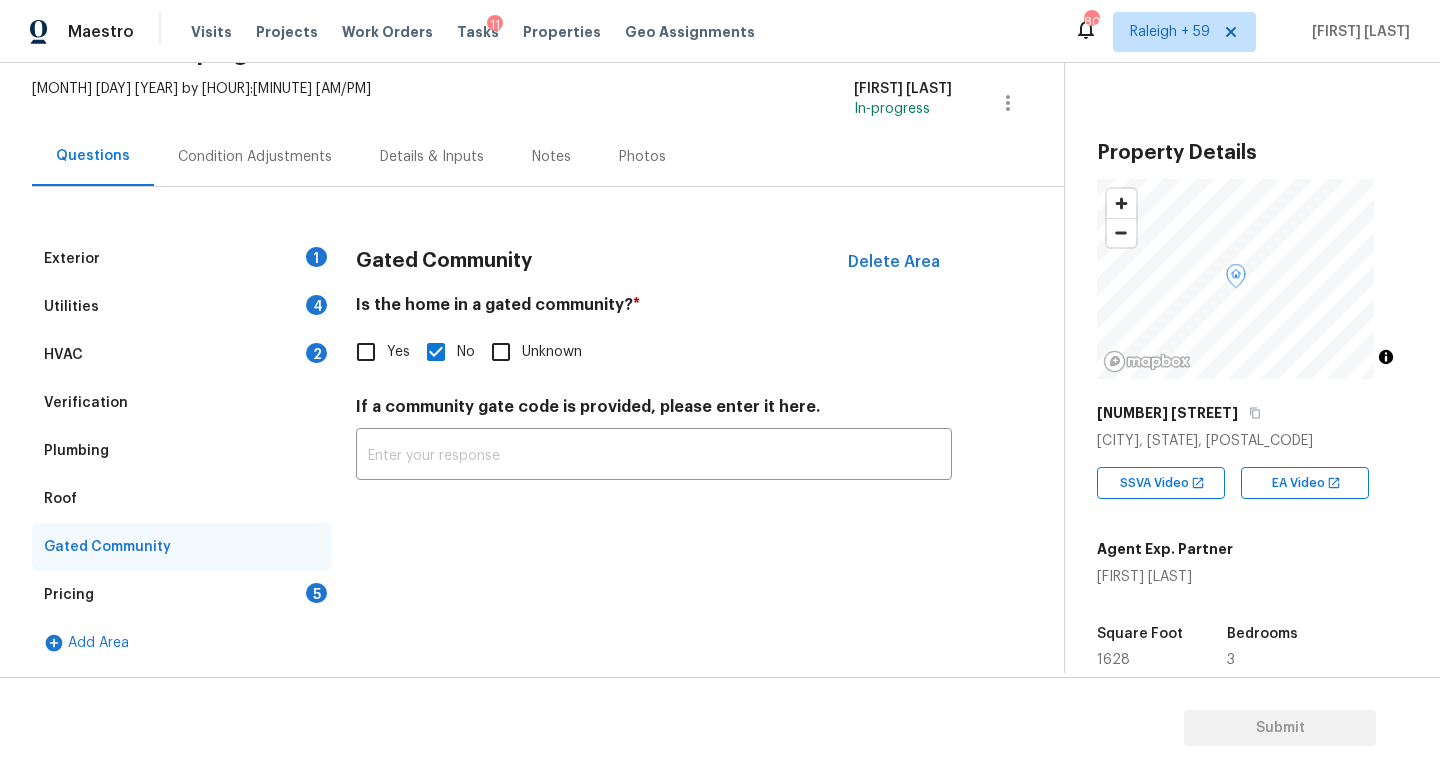click on "Exterior 1" at bounding box center [182, 259] 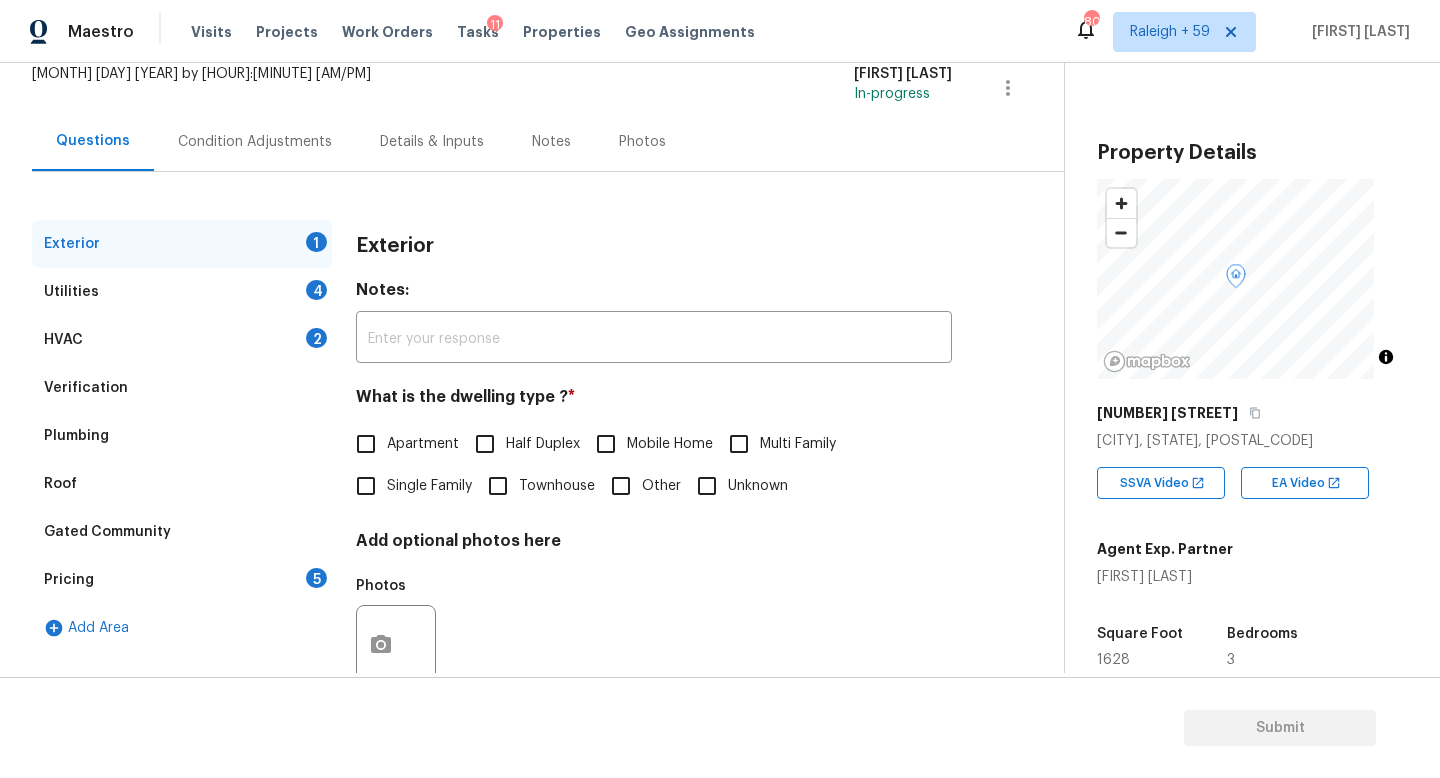 click on "Single Family" at bounding box center [429, 486] 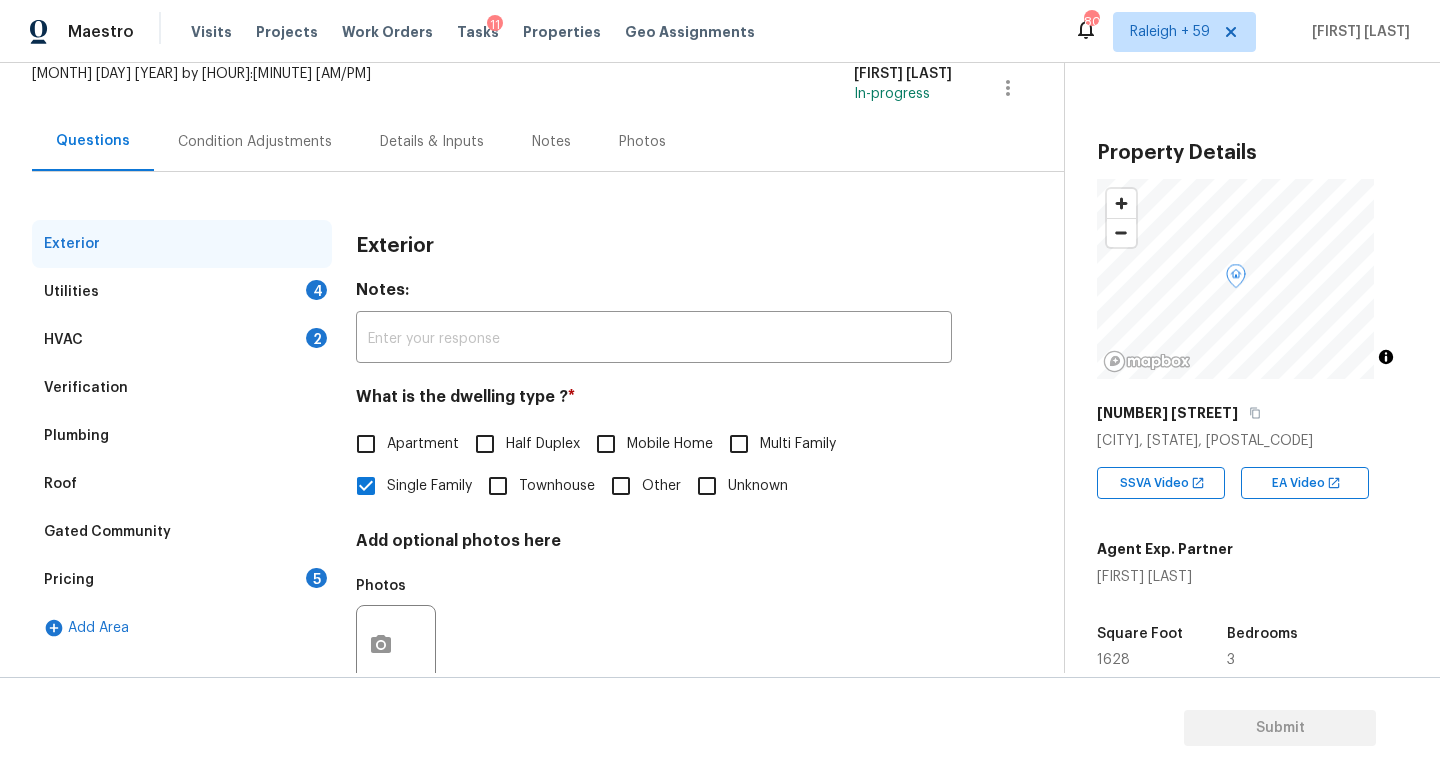 click on "Utilities 4" at bounding box center (182, 292) 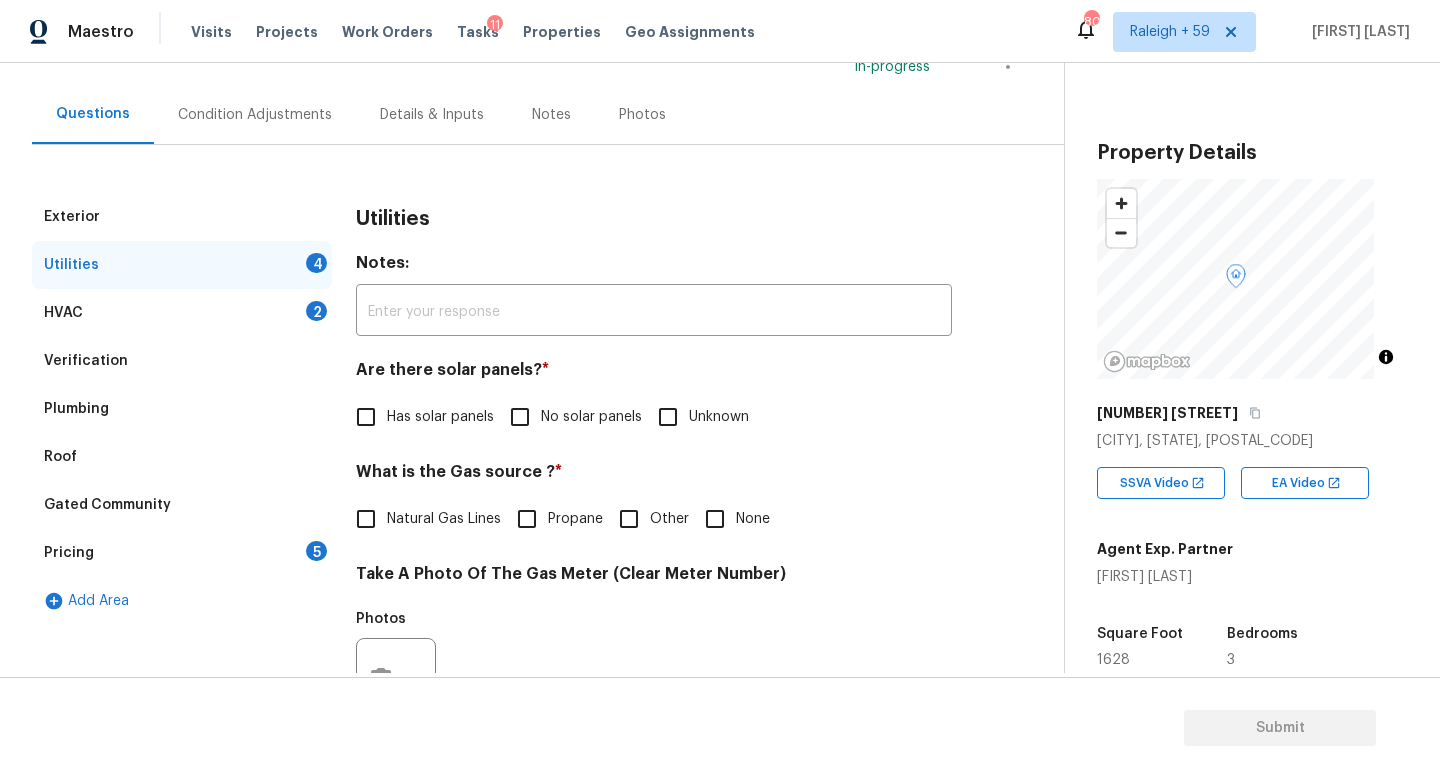 scroll, scrollTop: 172, scrollLeft: 0, axis: vertical 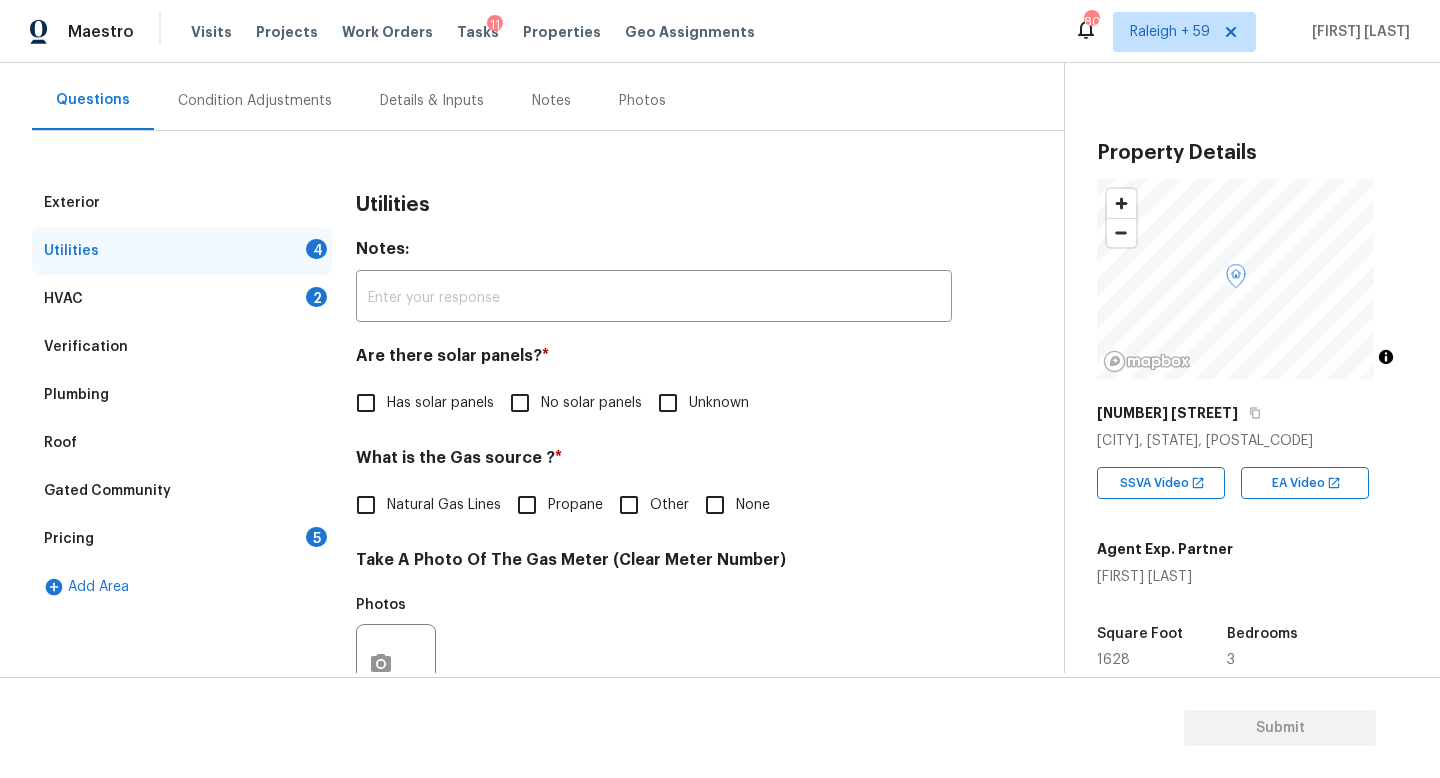 click on "No solar panels" at bounding box center [520, 403] 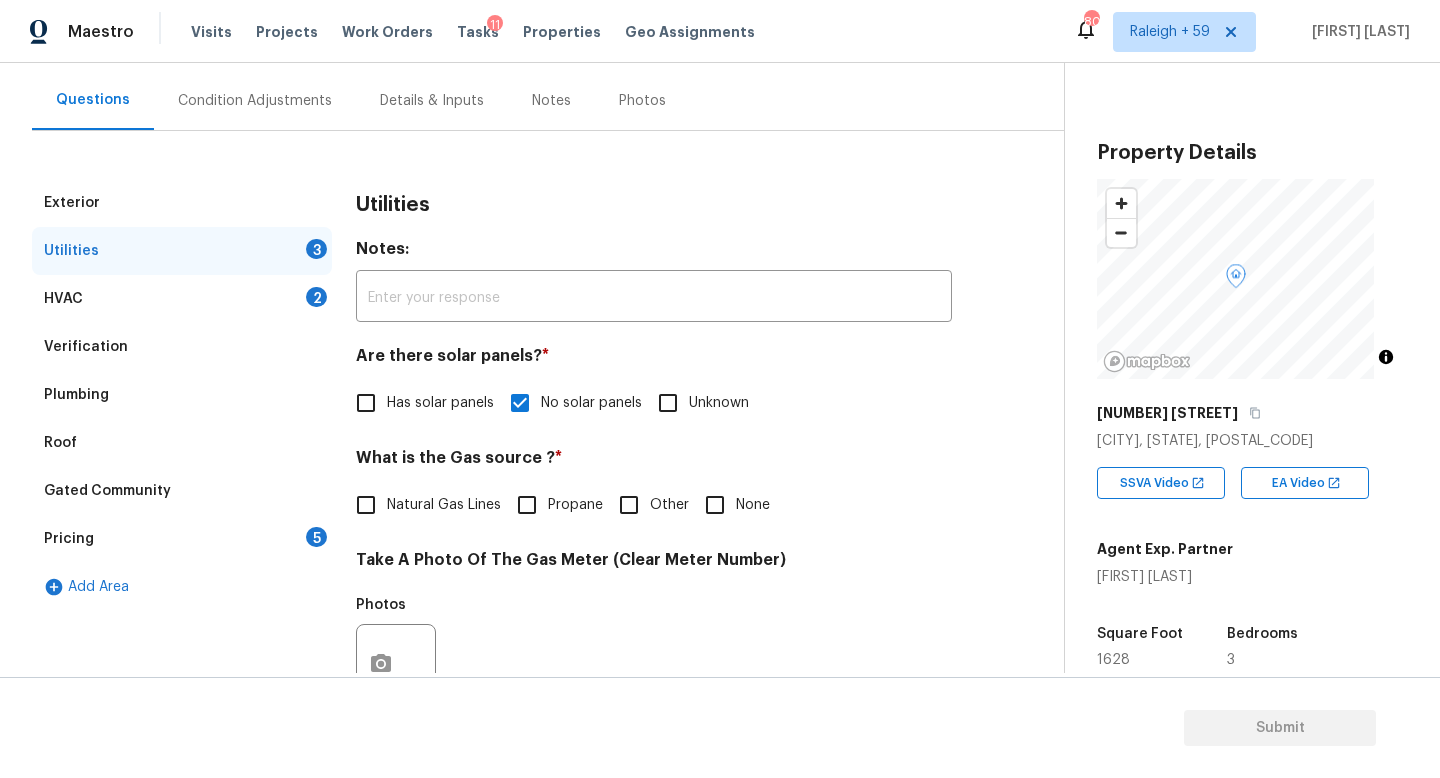 click on "Natural Gas Lines" at bounding box center (444, 505) 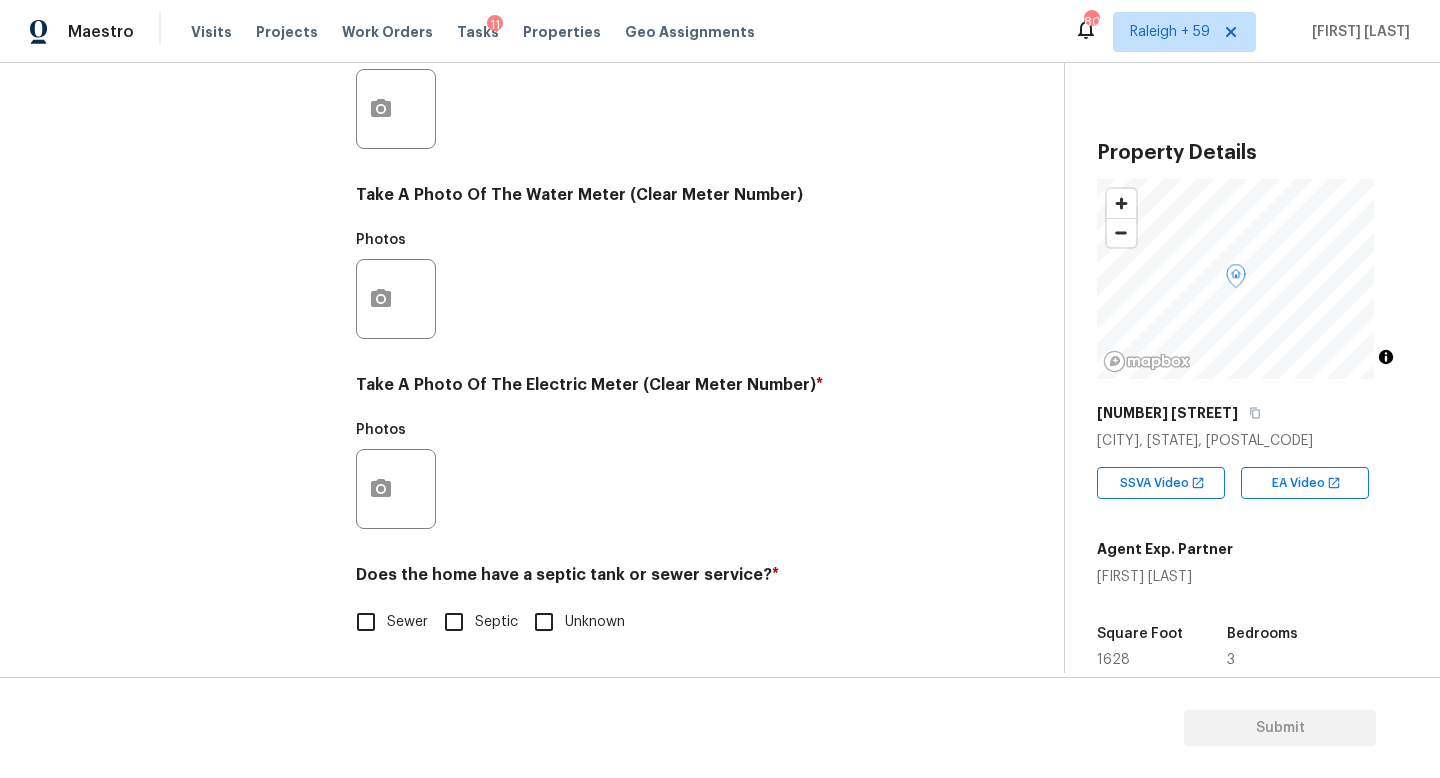 scroll, scrollTop: 742, scrollLeft: 0, axis: vertical 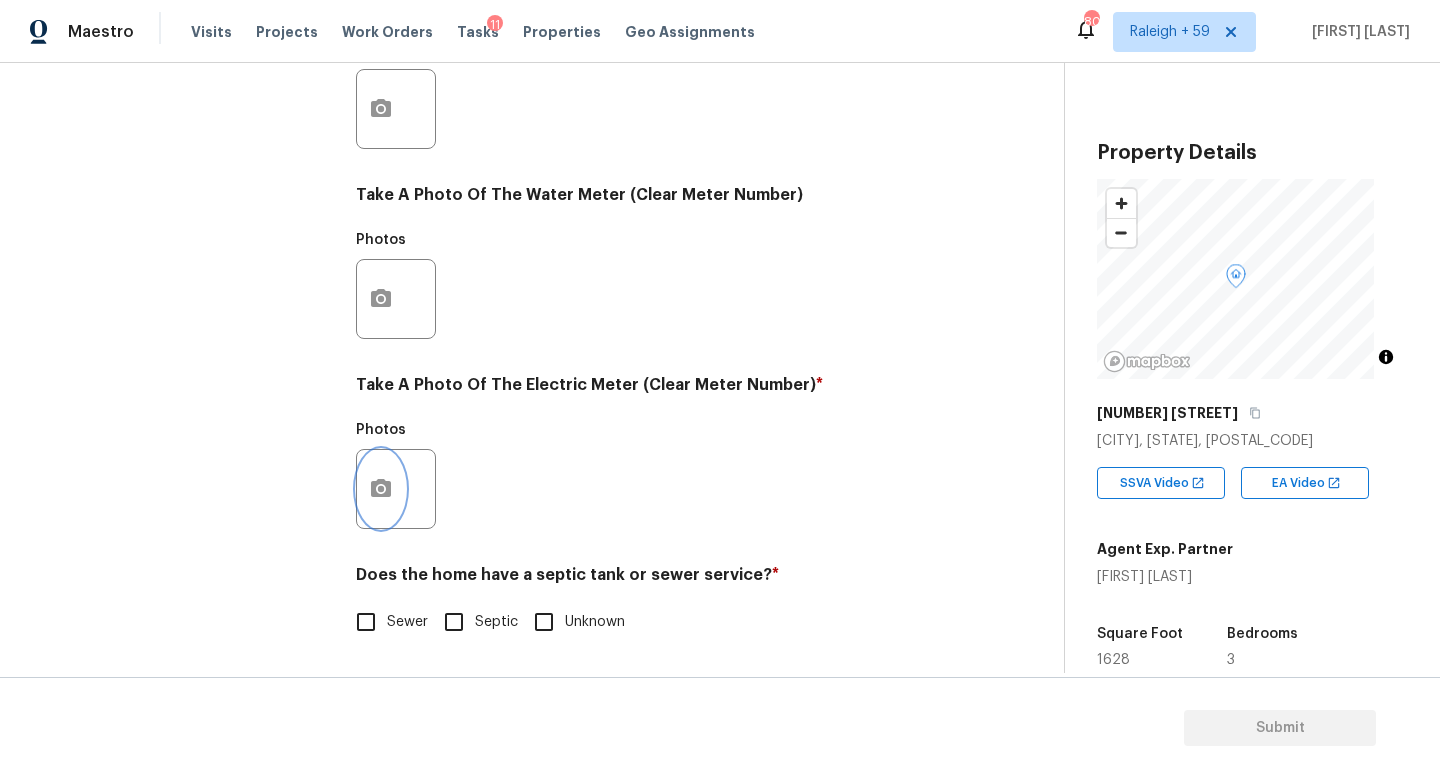 click at bounding box center (381, 489) 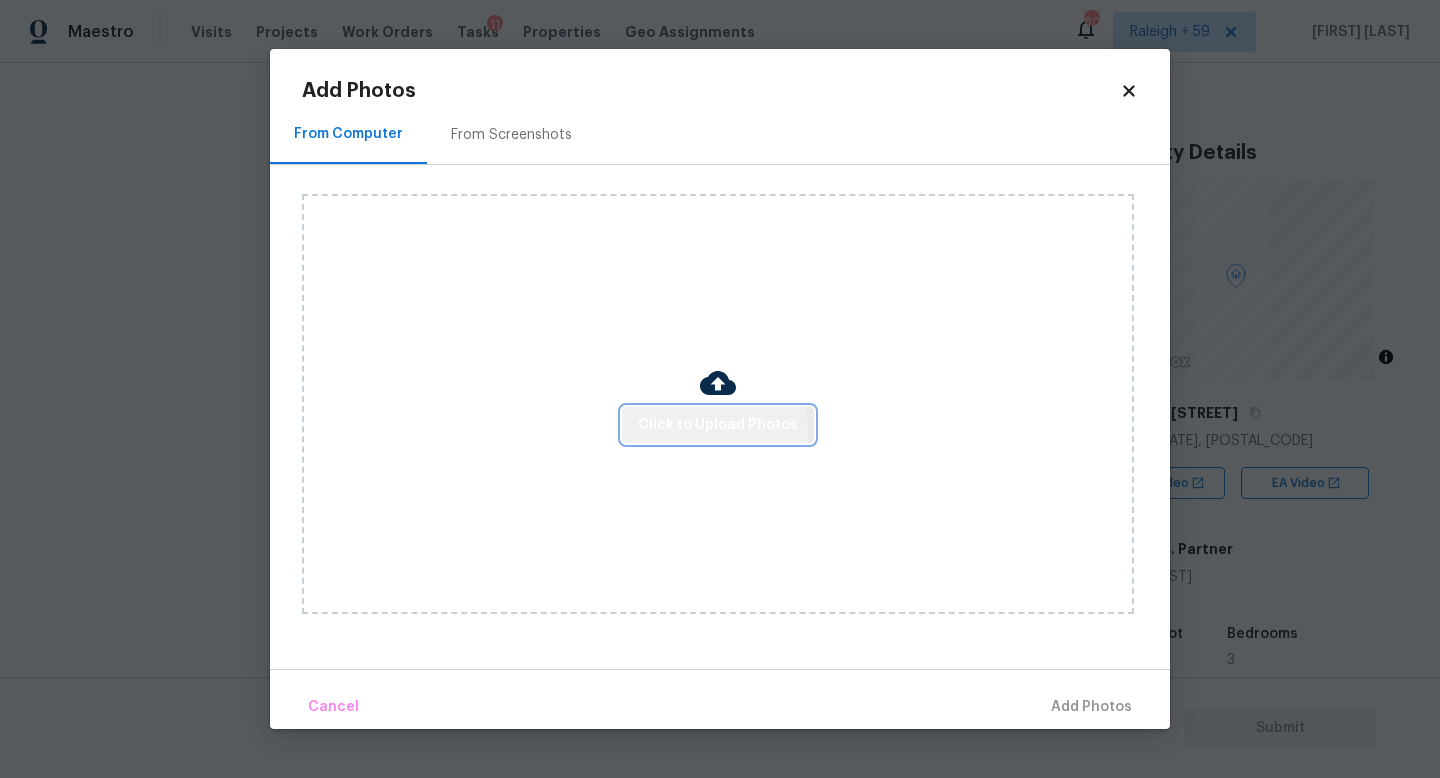 click on "Click to Upload Photos" at bounding box center [718, 425] 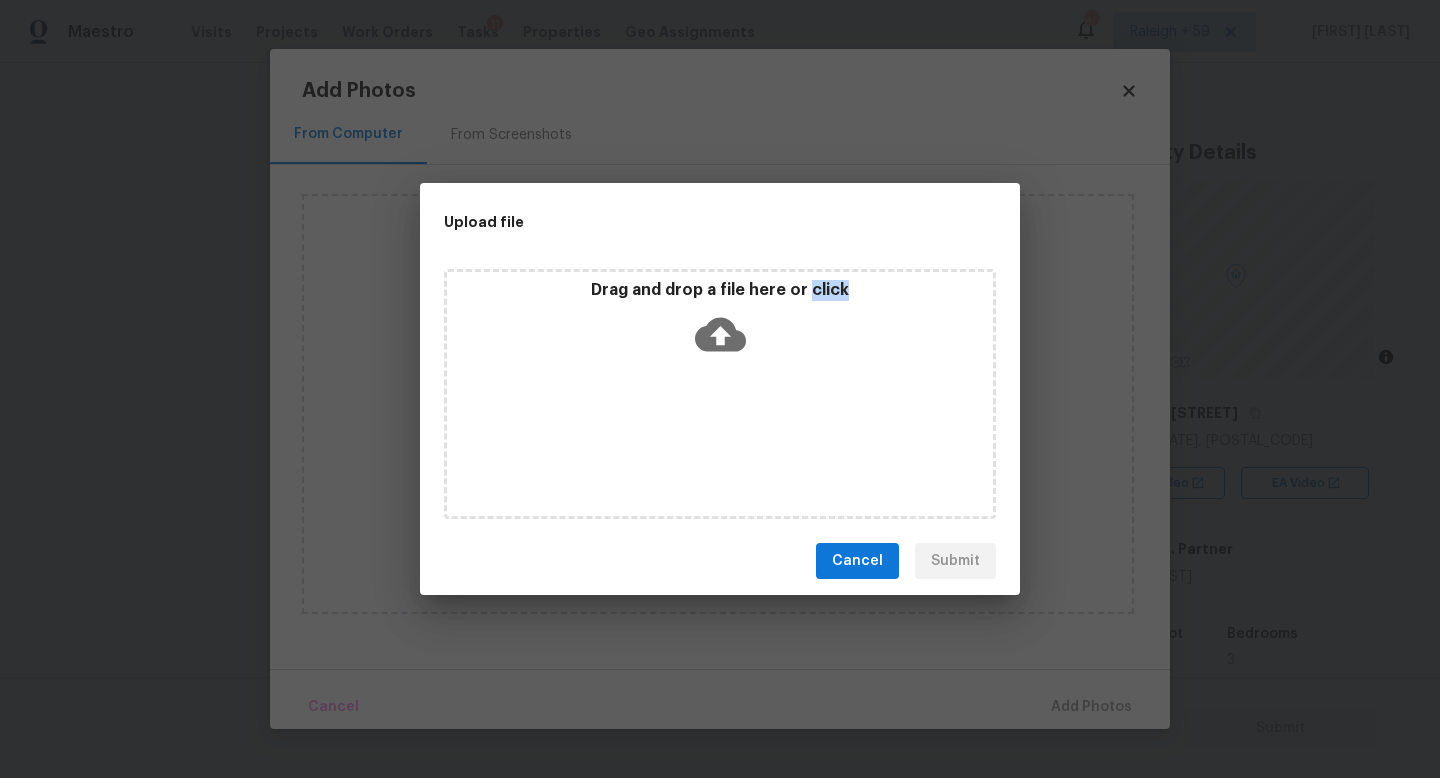 click on "Drag and drop a file here or click" at bounding box center [720, 394] 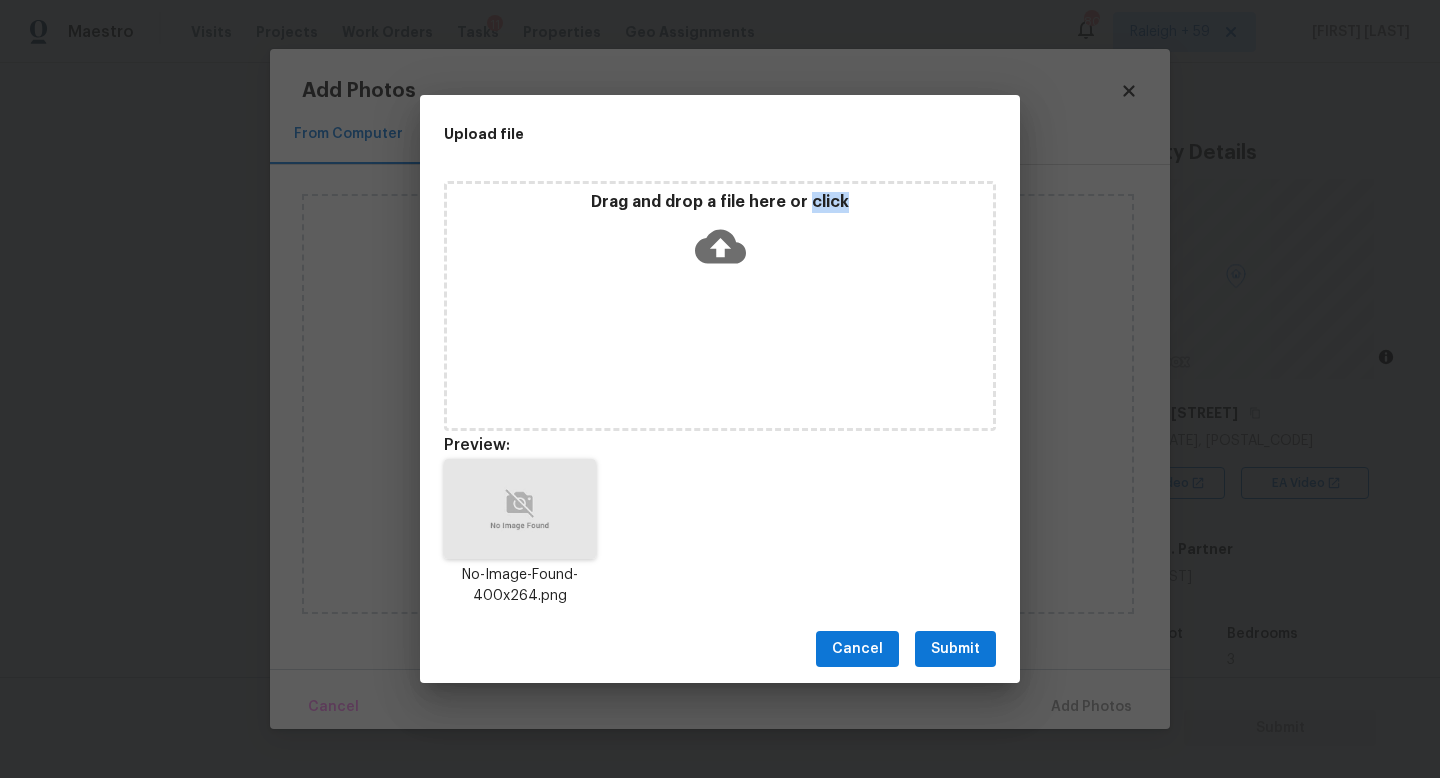 click on "Submit" at bounding box center (955, 649) 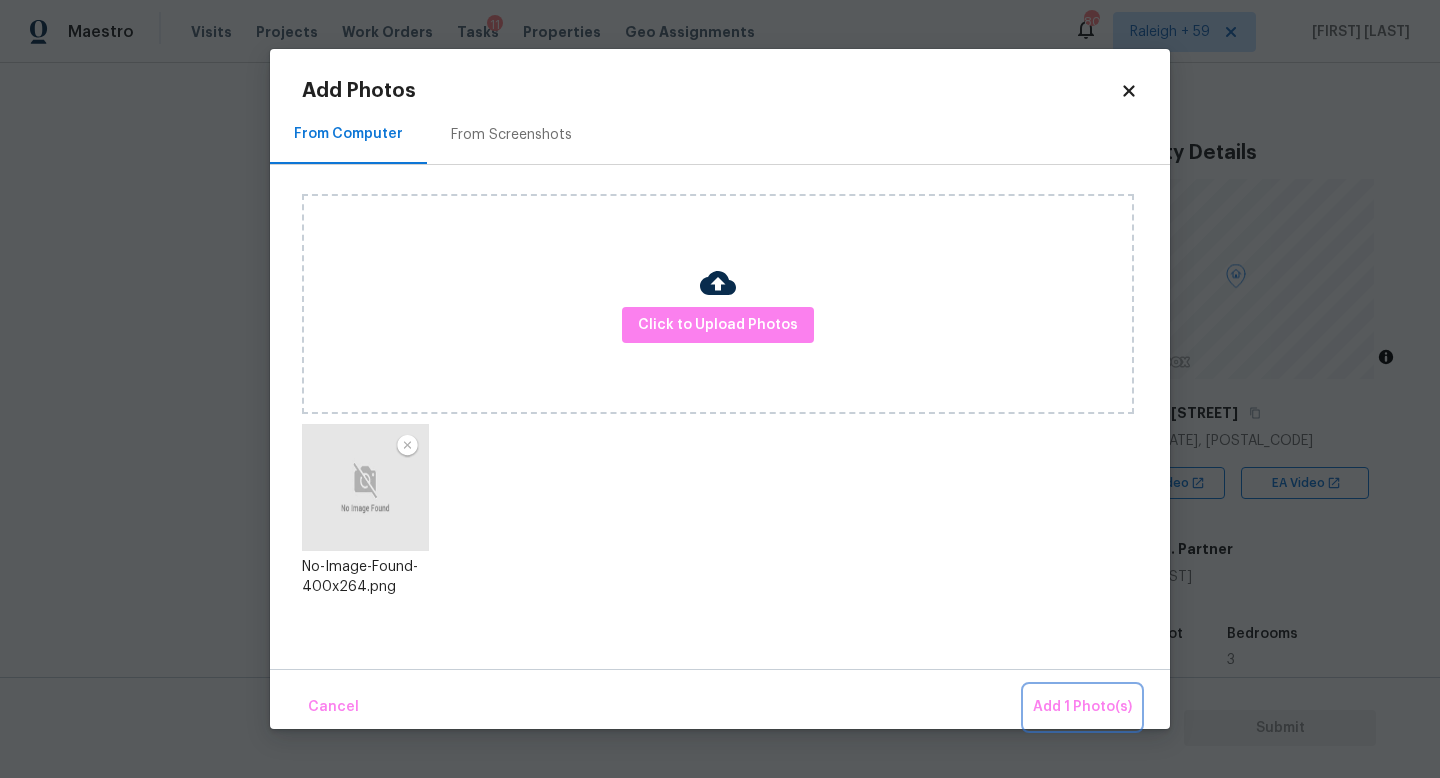 click on "Add 1 Photo(s)" at bounding box center (1082, 707) 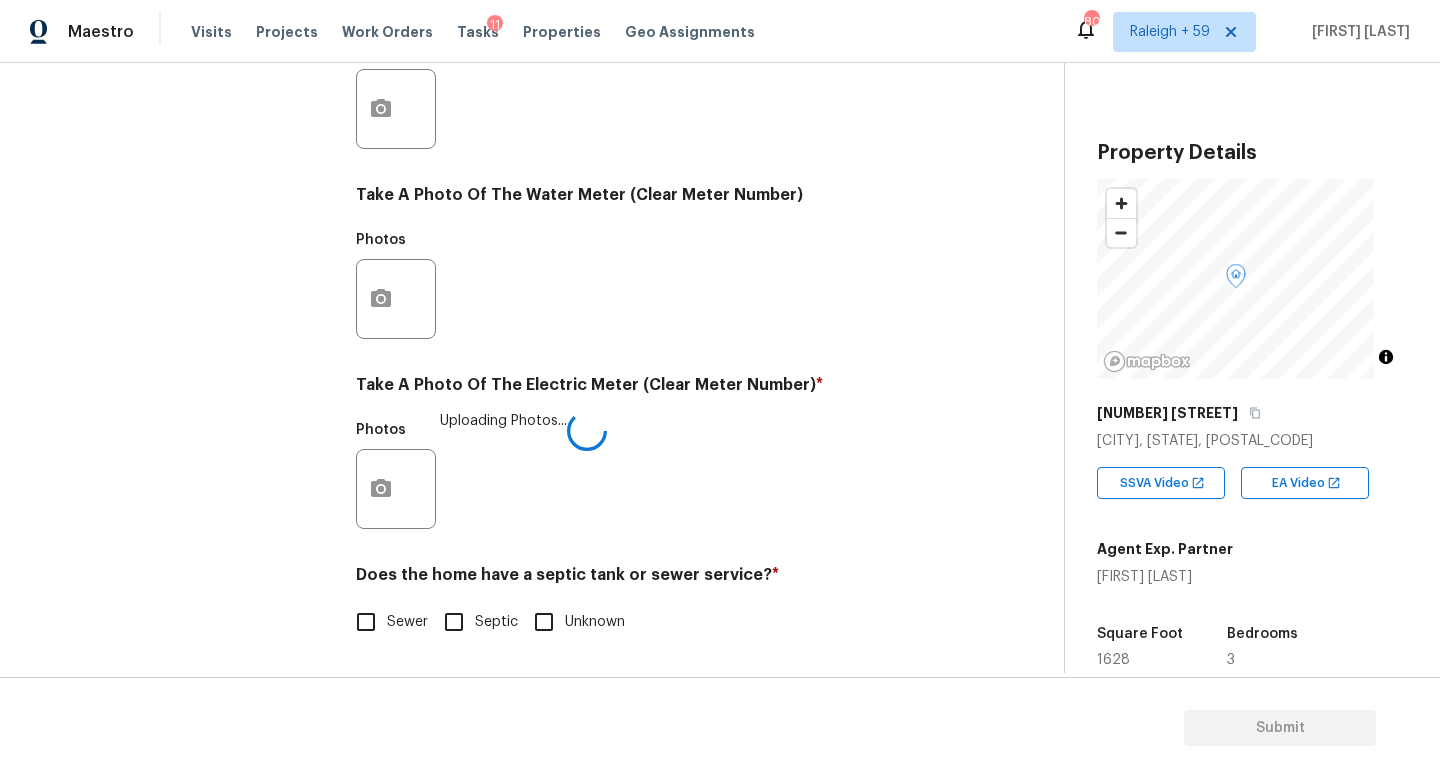 click on "Sewer" at bounding box center [407, 622] 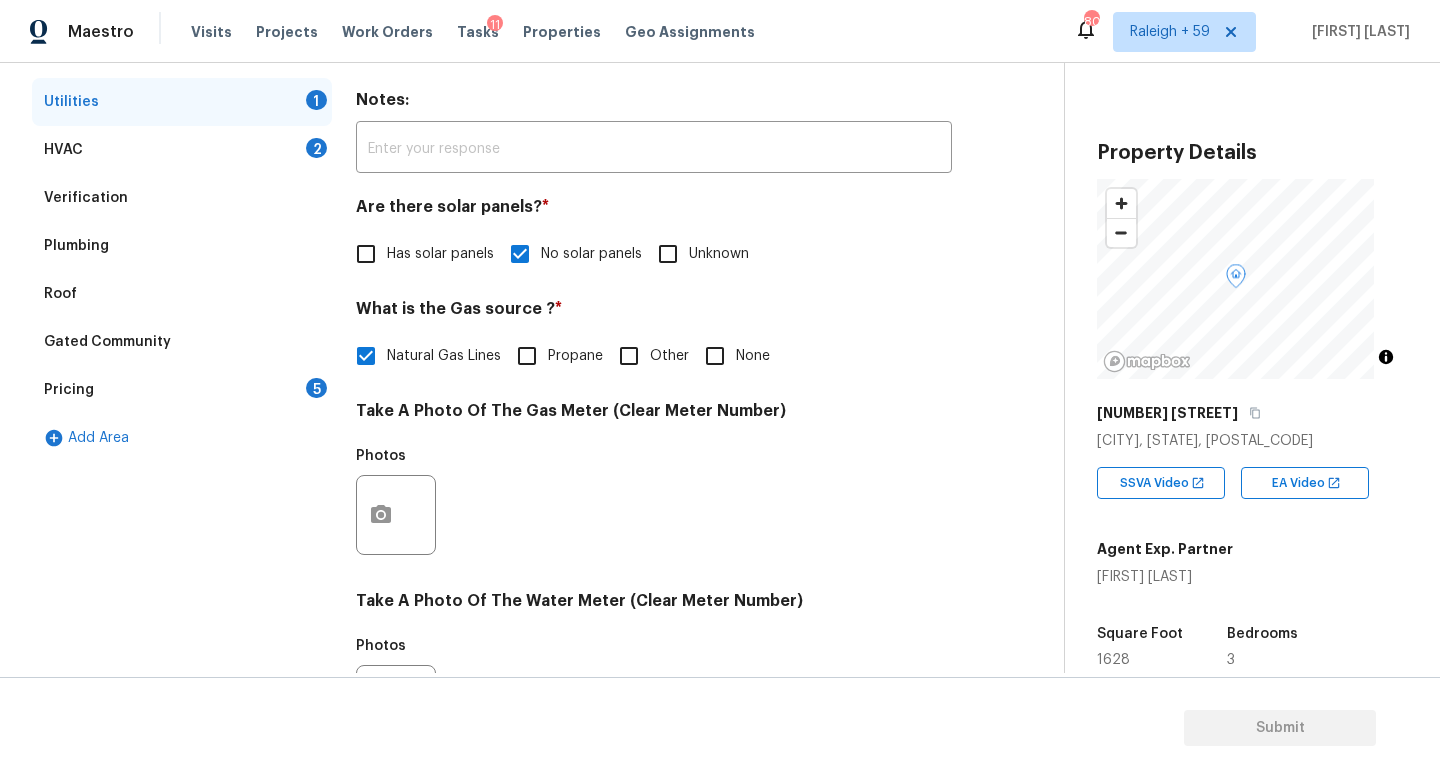 scroll, scrollTop: 156, scrollLeft: 0, axis: vertical 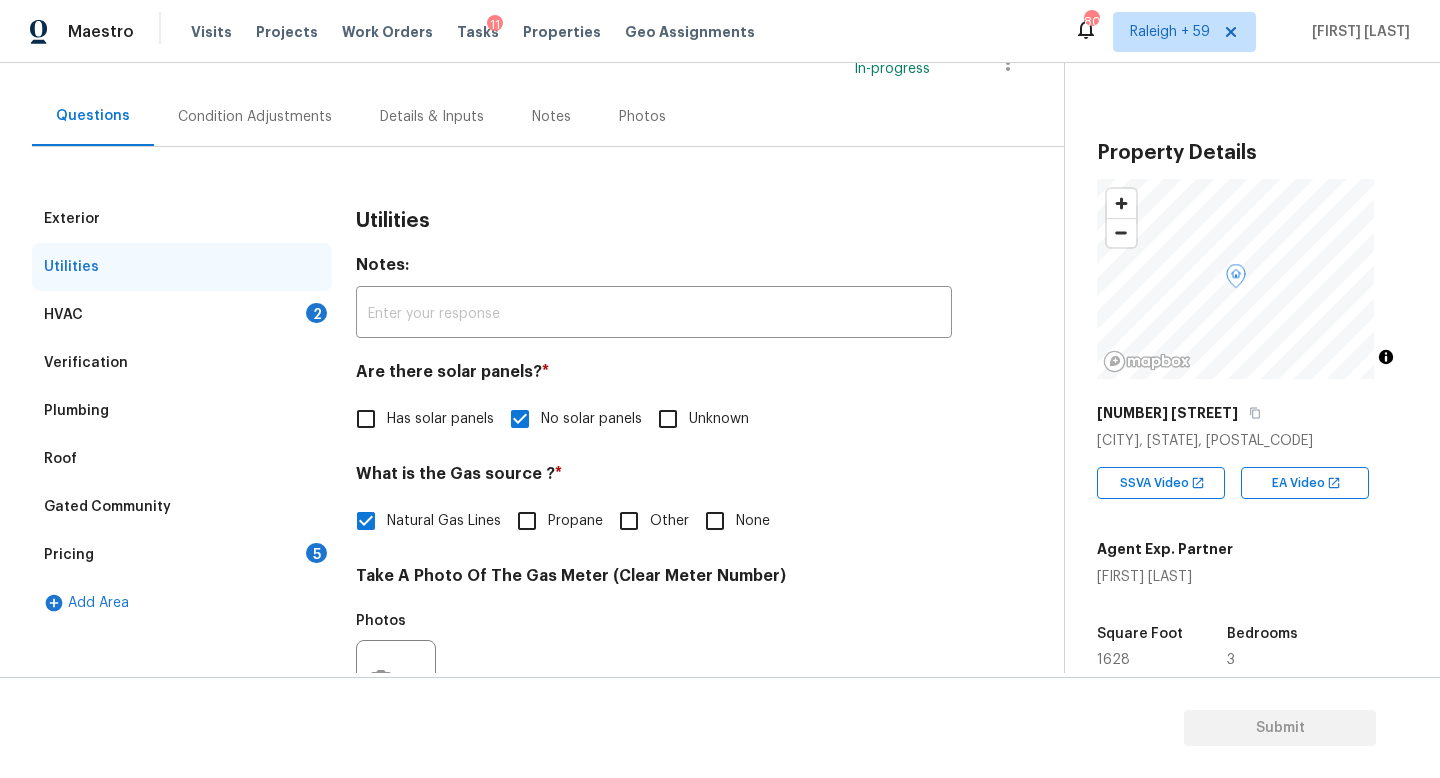 click on "Pricing 5" at bounding box center [182, 555] 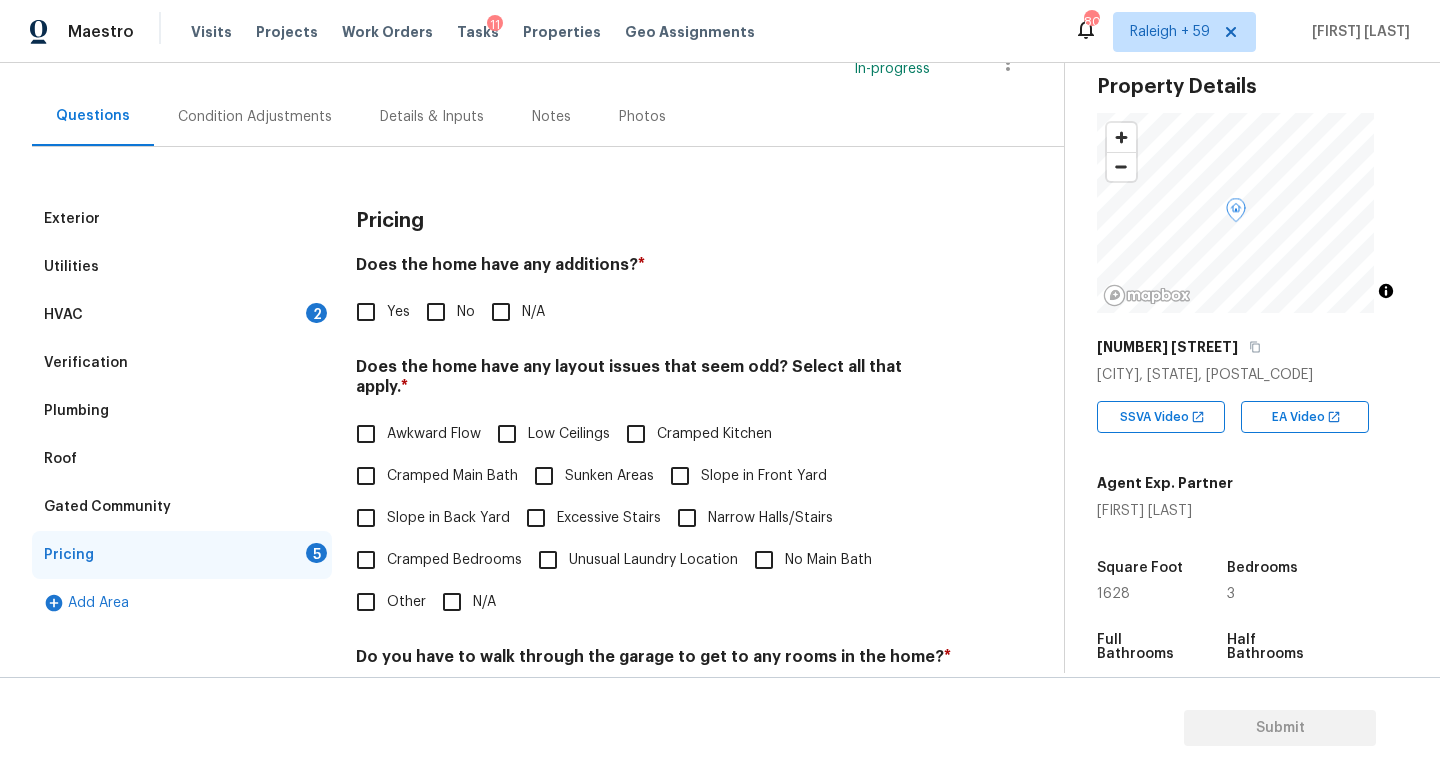 scroll, scrollTop: 333, scrollLeft: 0, axis: vertical 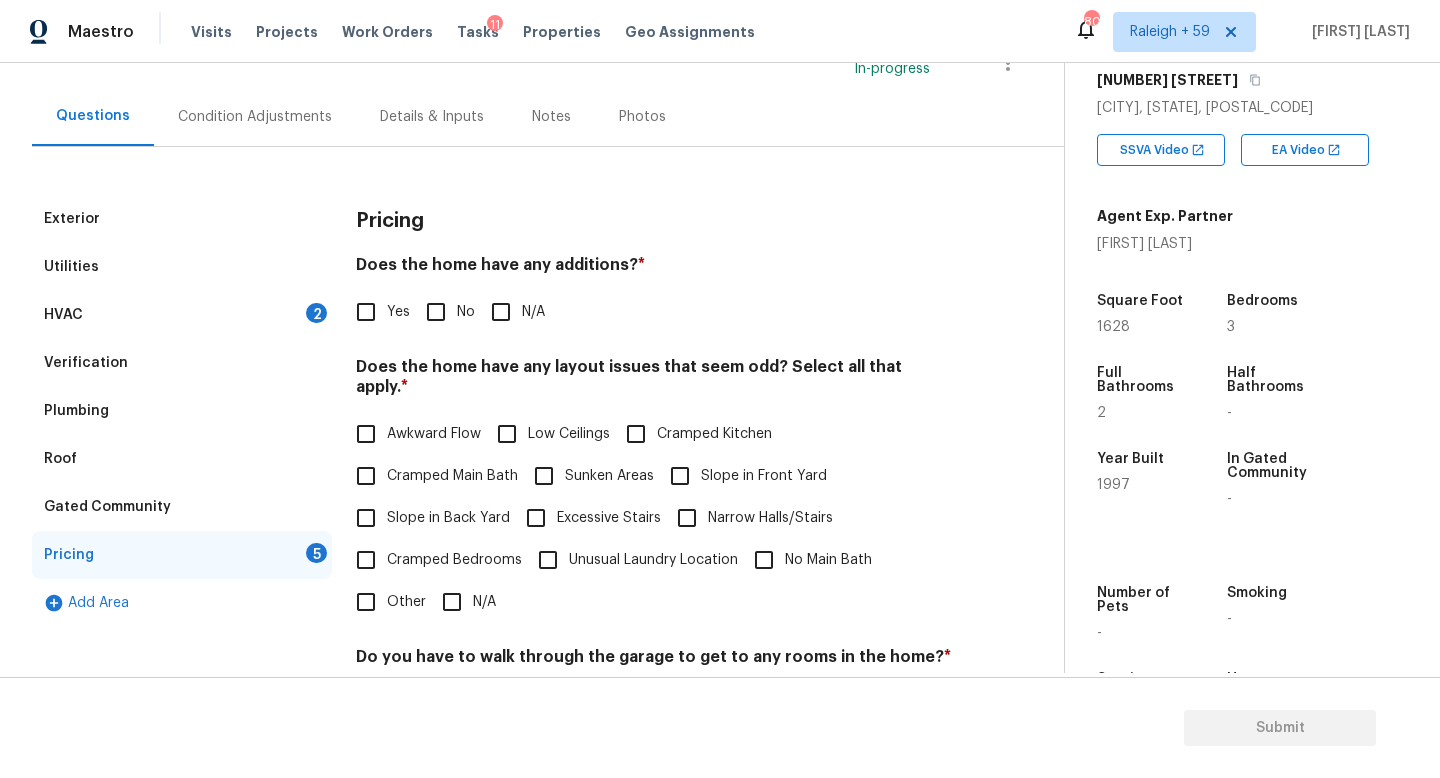 click on "No" at bounding box center (436, 312) 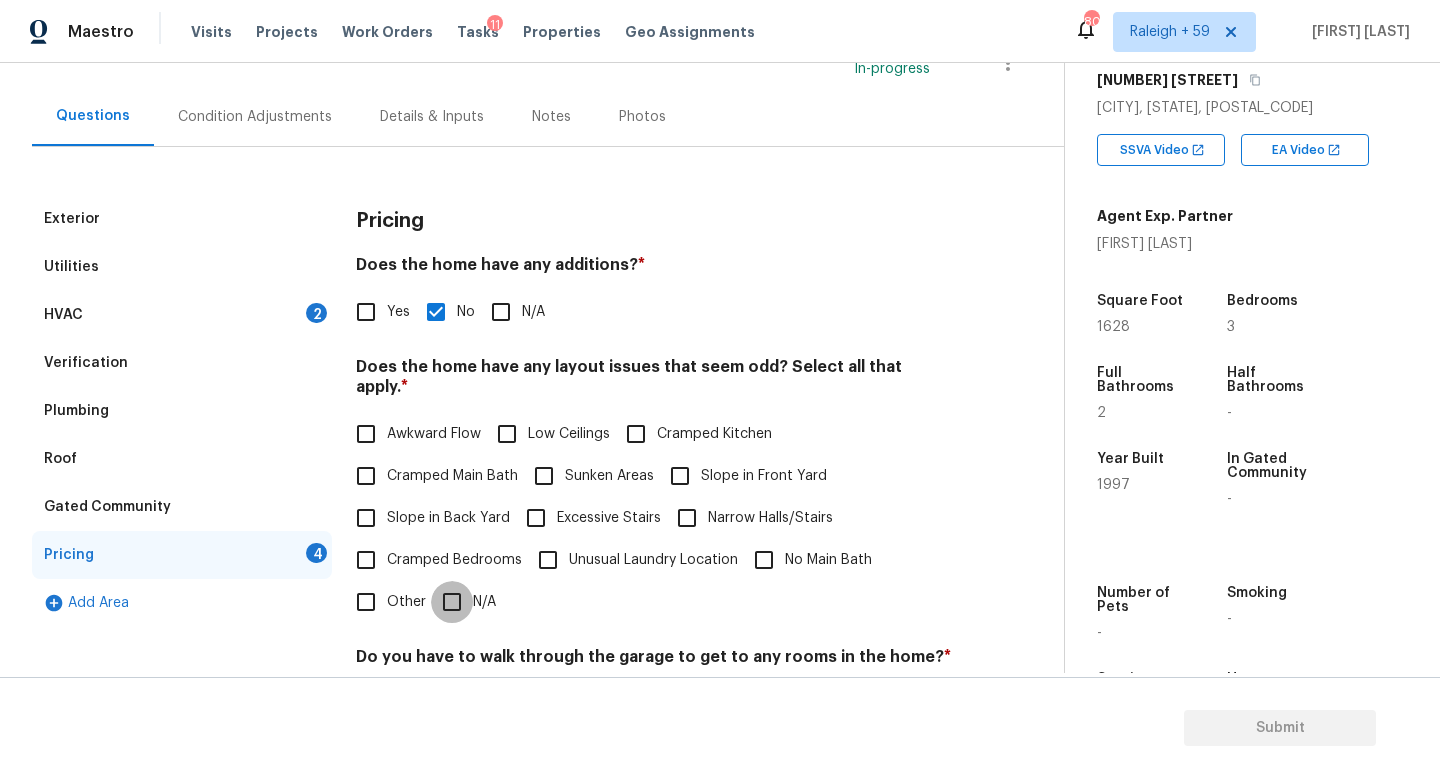 click on "N/A" at bounding box center (452, 602) 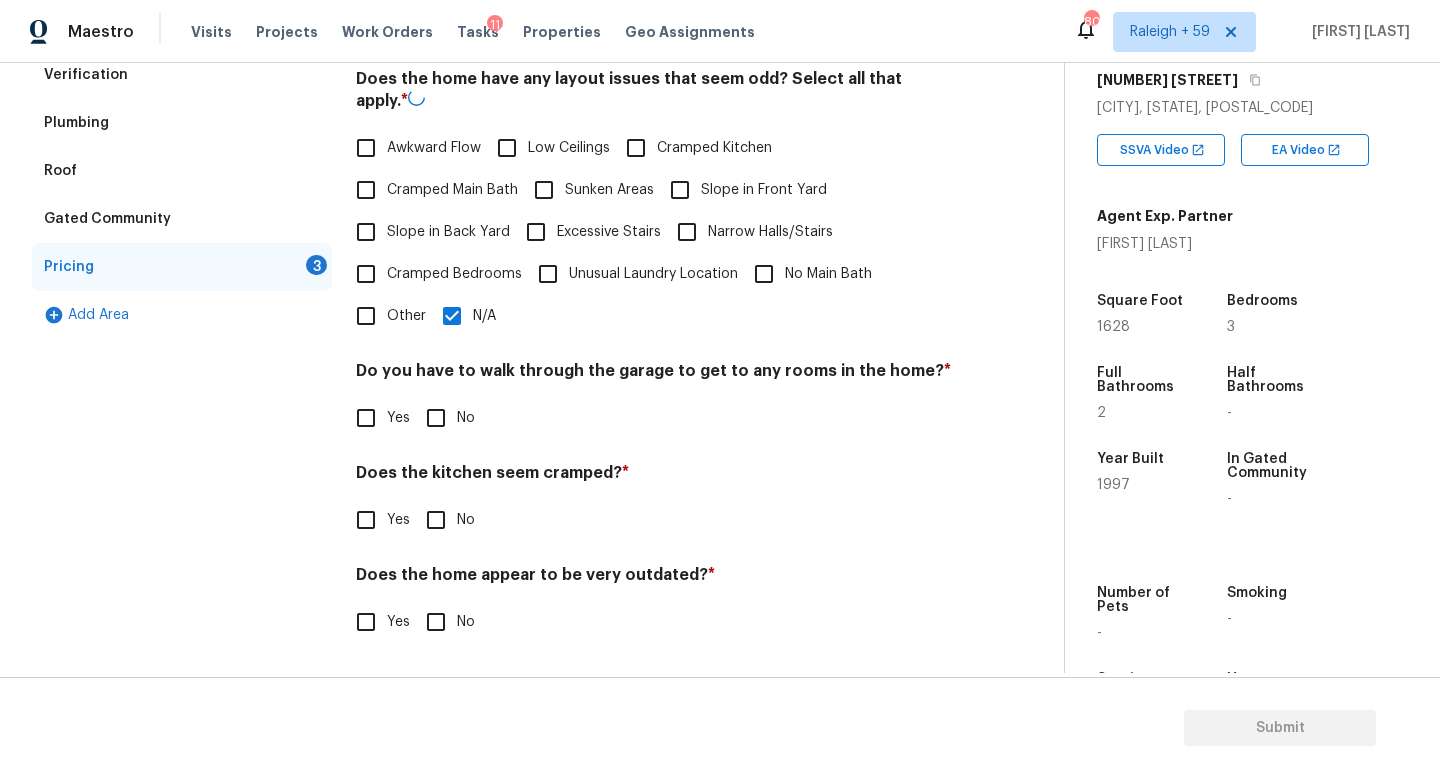 scroll, scrollTop: 457, scrollLeft: 0, axis: vertical 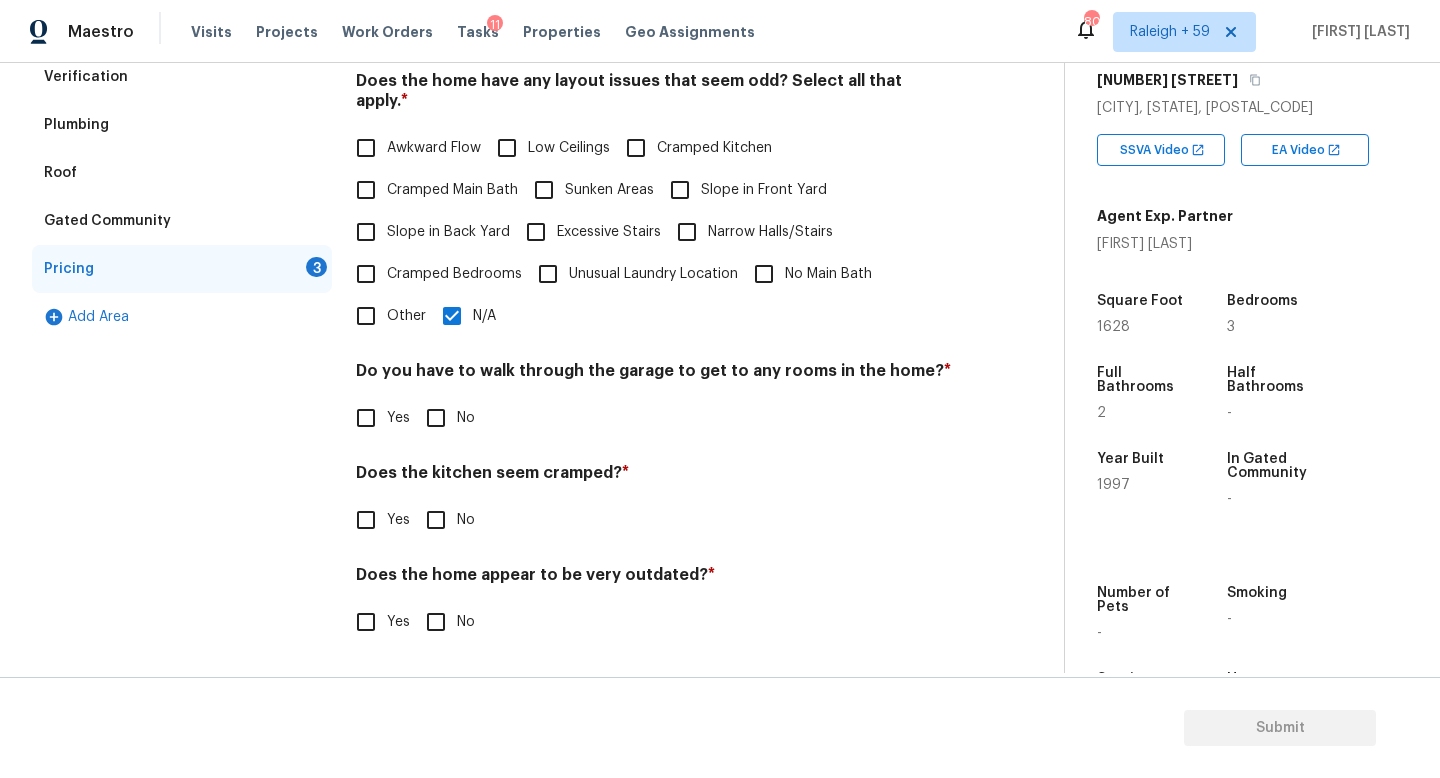 click on "No" at bounding box center (445, 418) 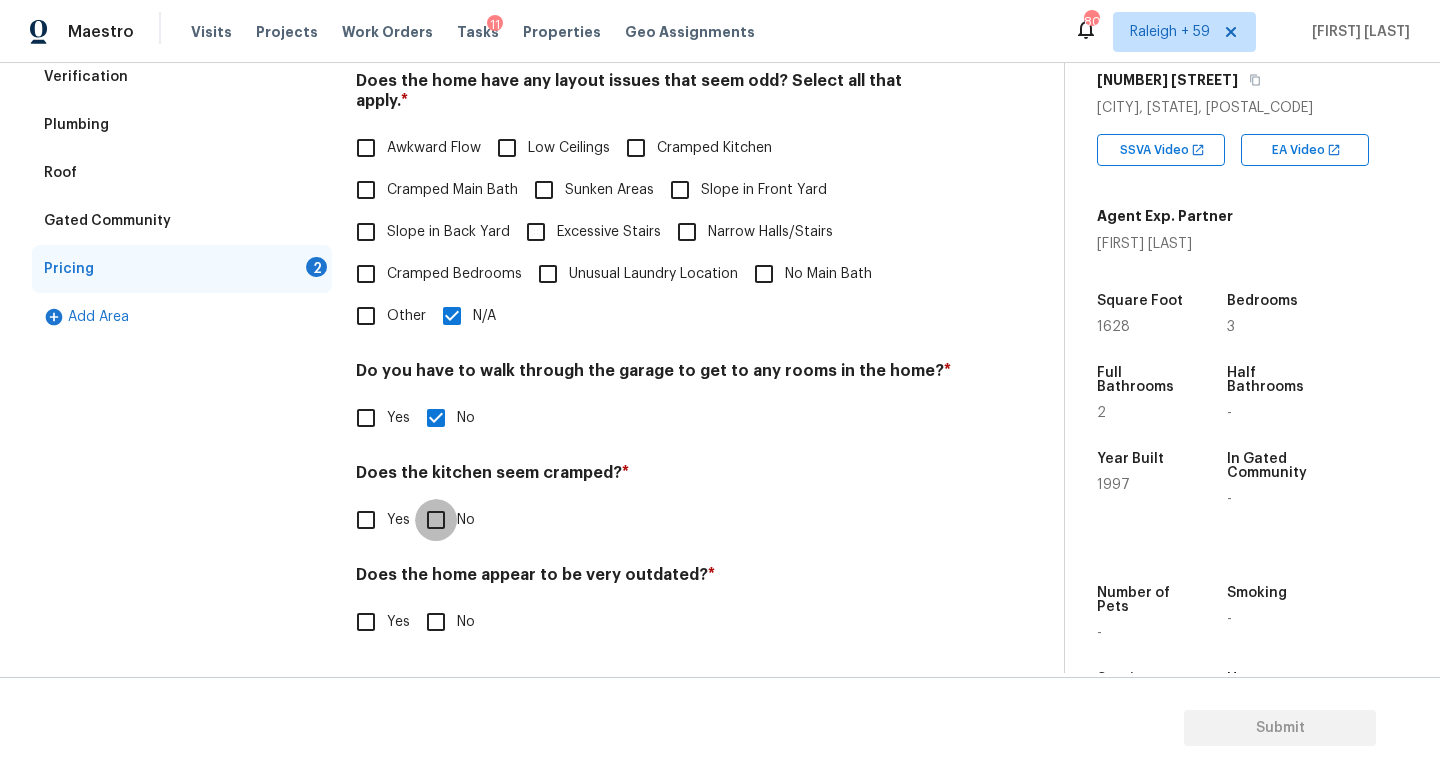 click on "No" at bounding box center (436, 520) 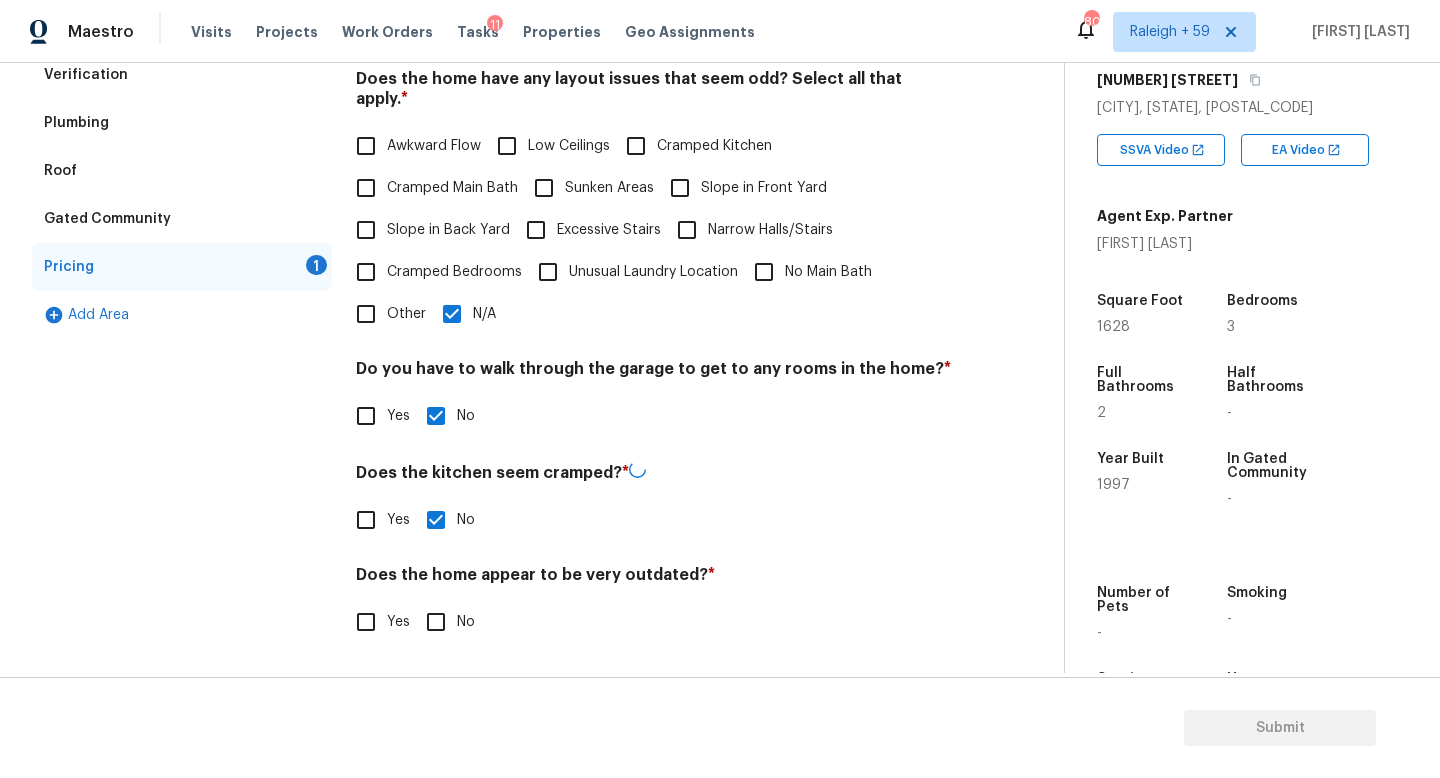 click on "No" at bounding box center (436, 622) 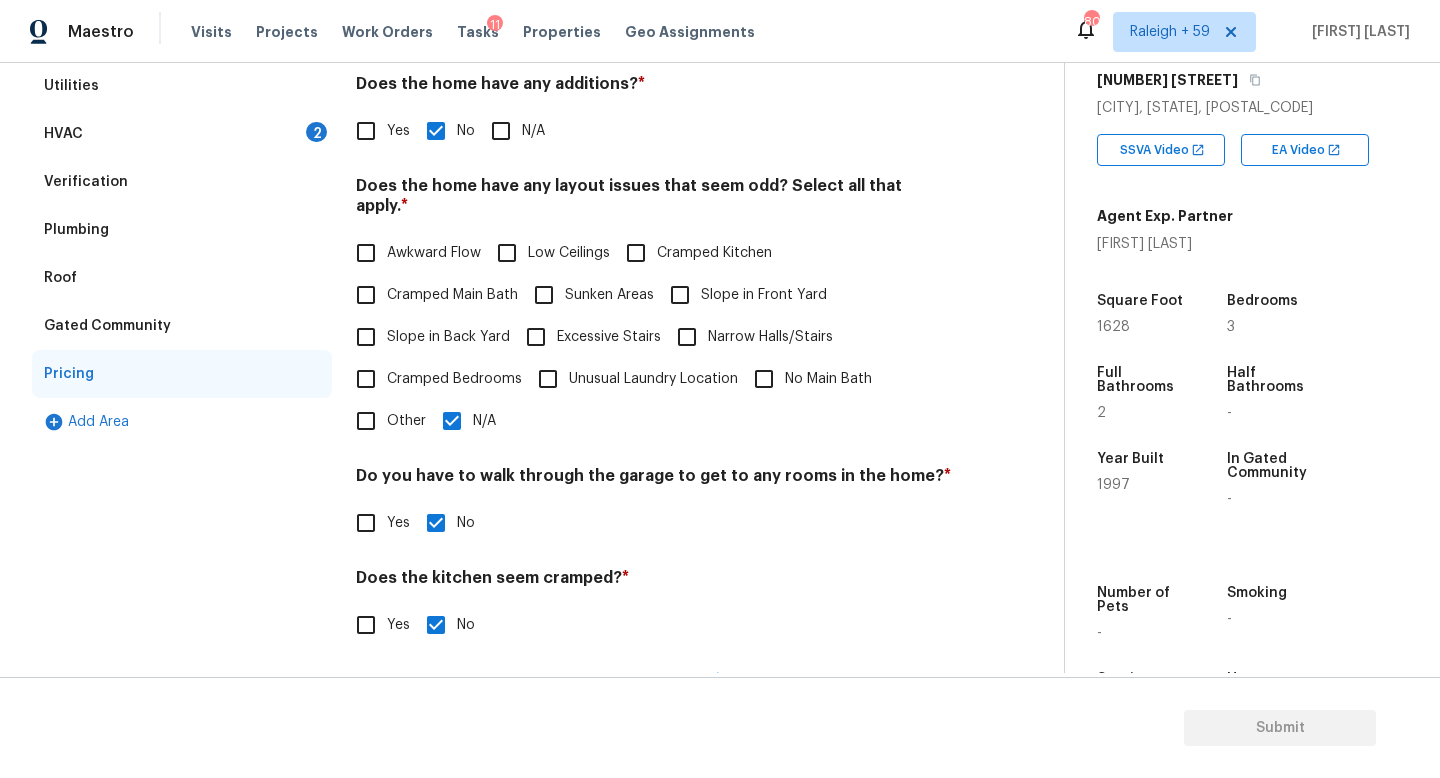 scroll, scrollTop: 0, scrollLeft: 0, axis: both 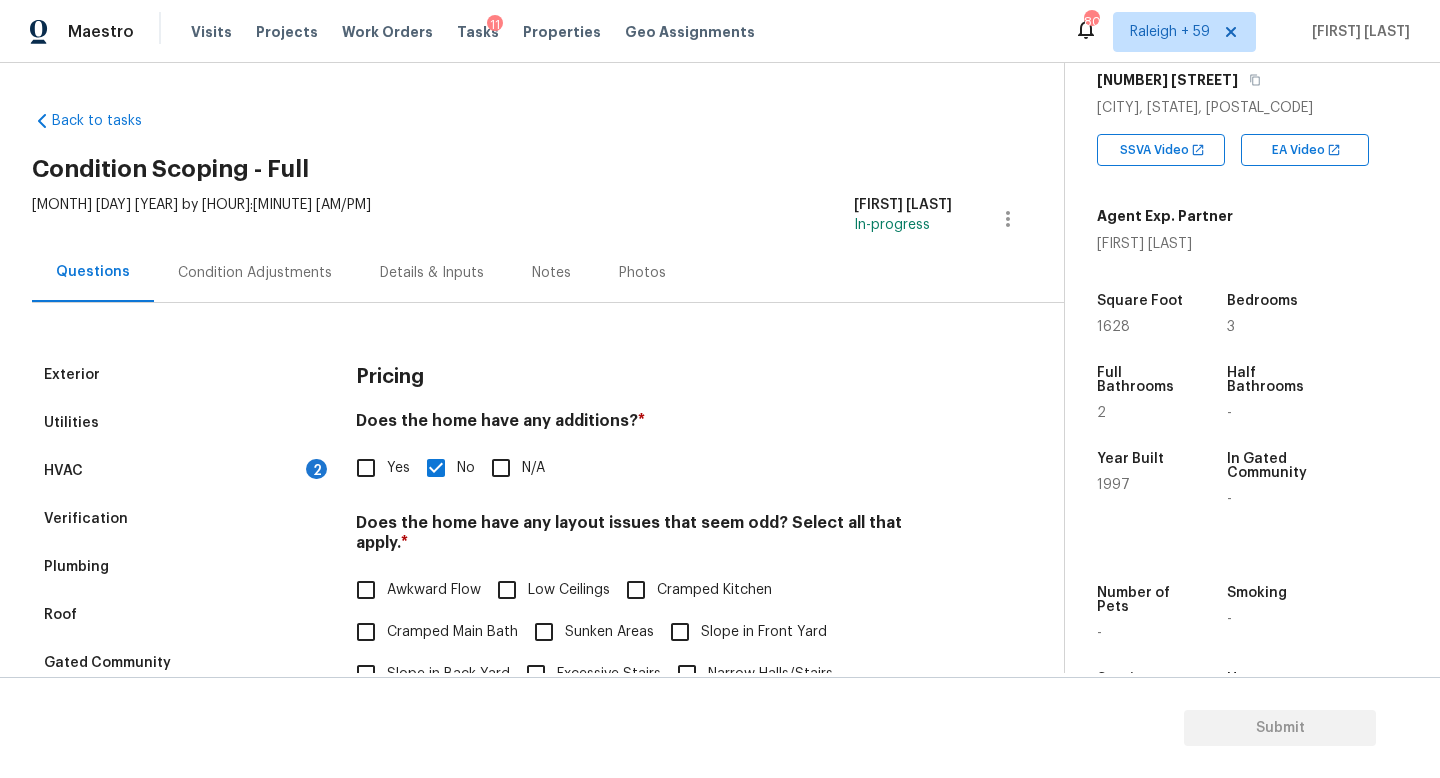 click on "Details & Inputs" at bounding box center [432, 273] 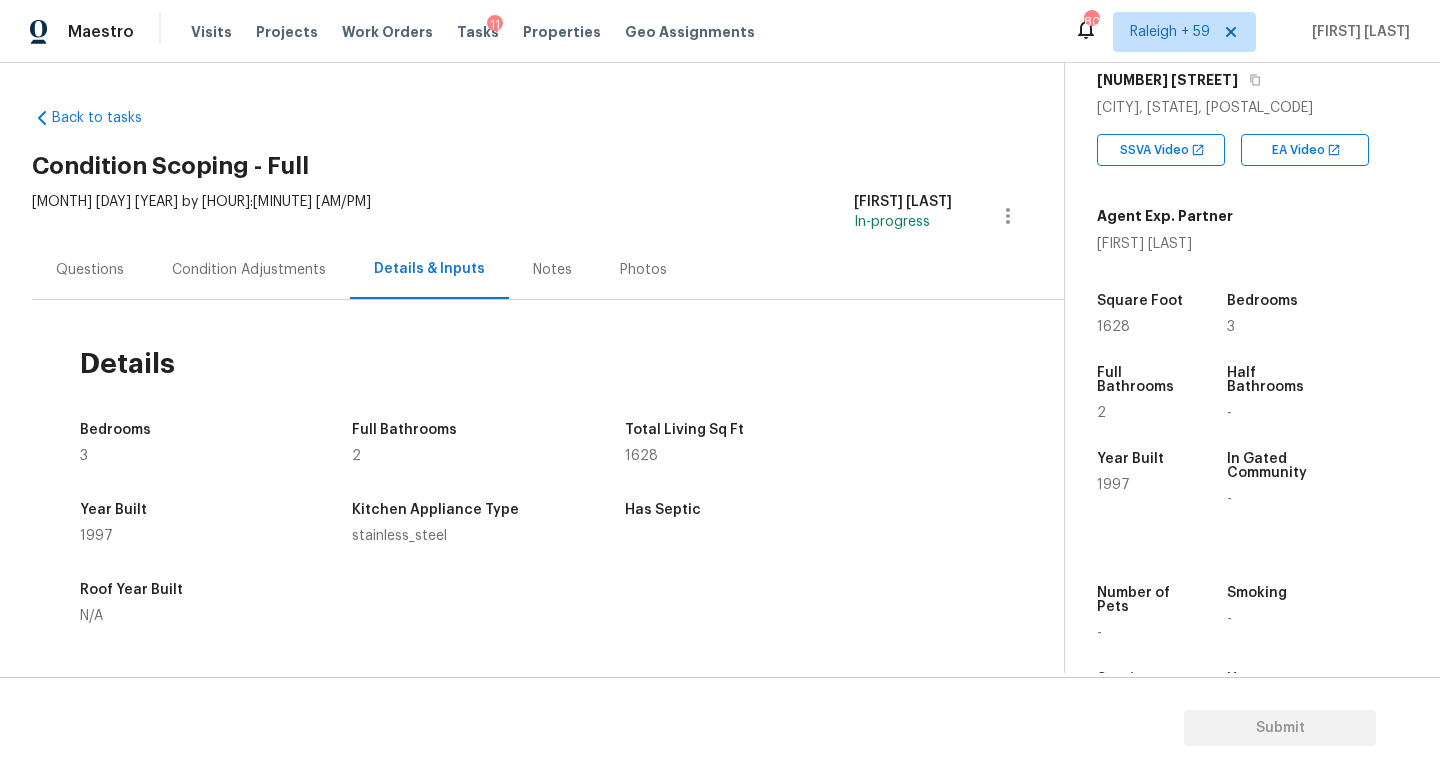 scroll, scrollTop: 4, scrollLeft: 0, axis: vertical 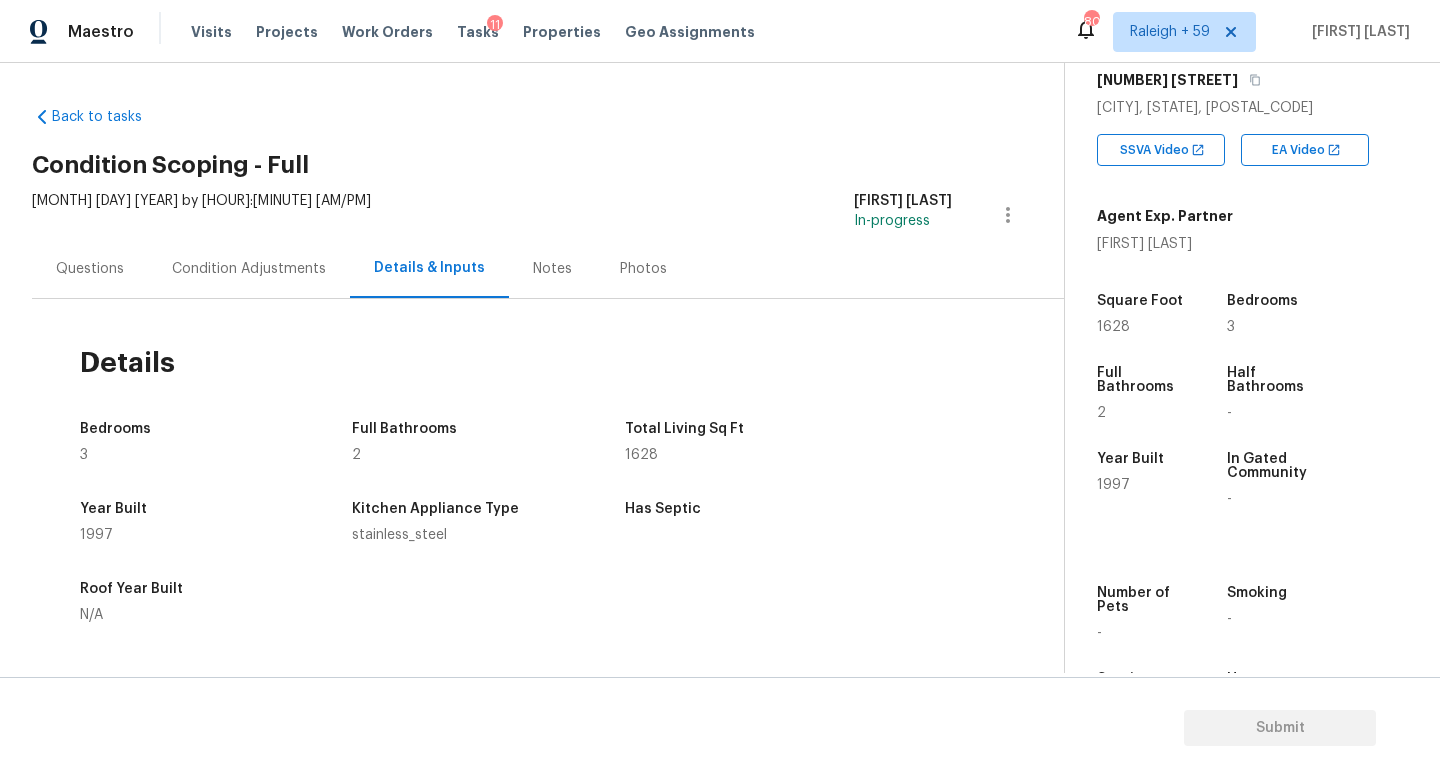 click on "[DAY], [DATE] by [TIME]" at bounding box center [201, 215] 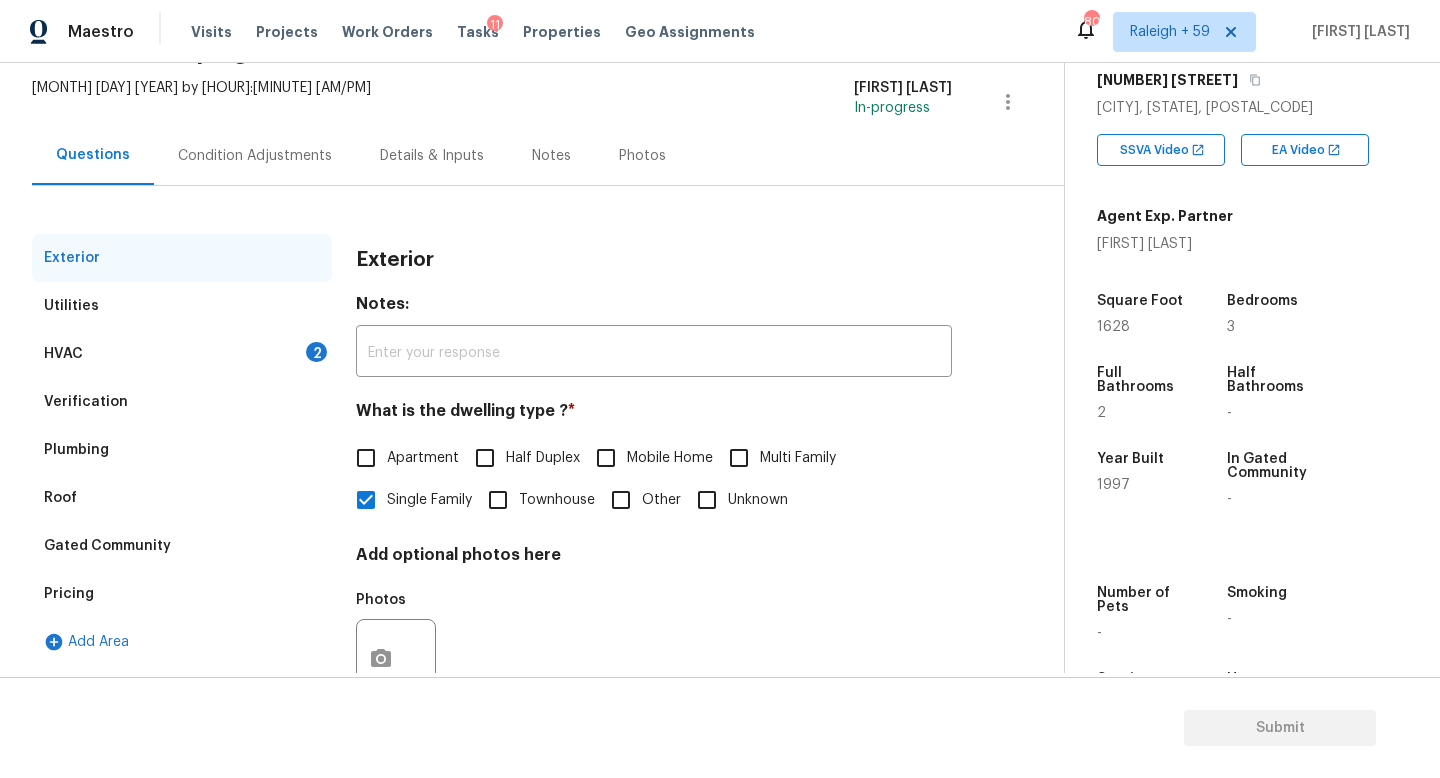 scroll, scrollTop: 7, scrollLeft: 0, axis: vertical 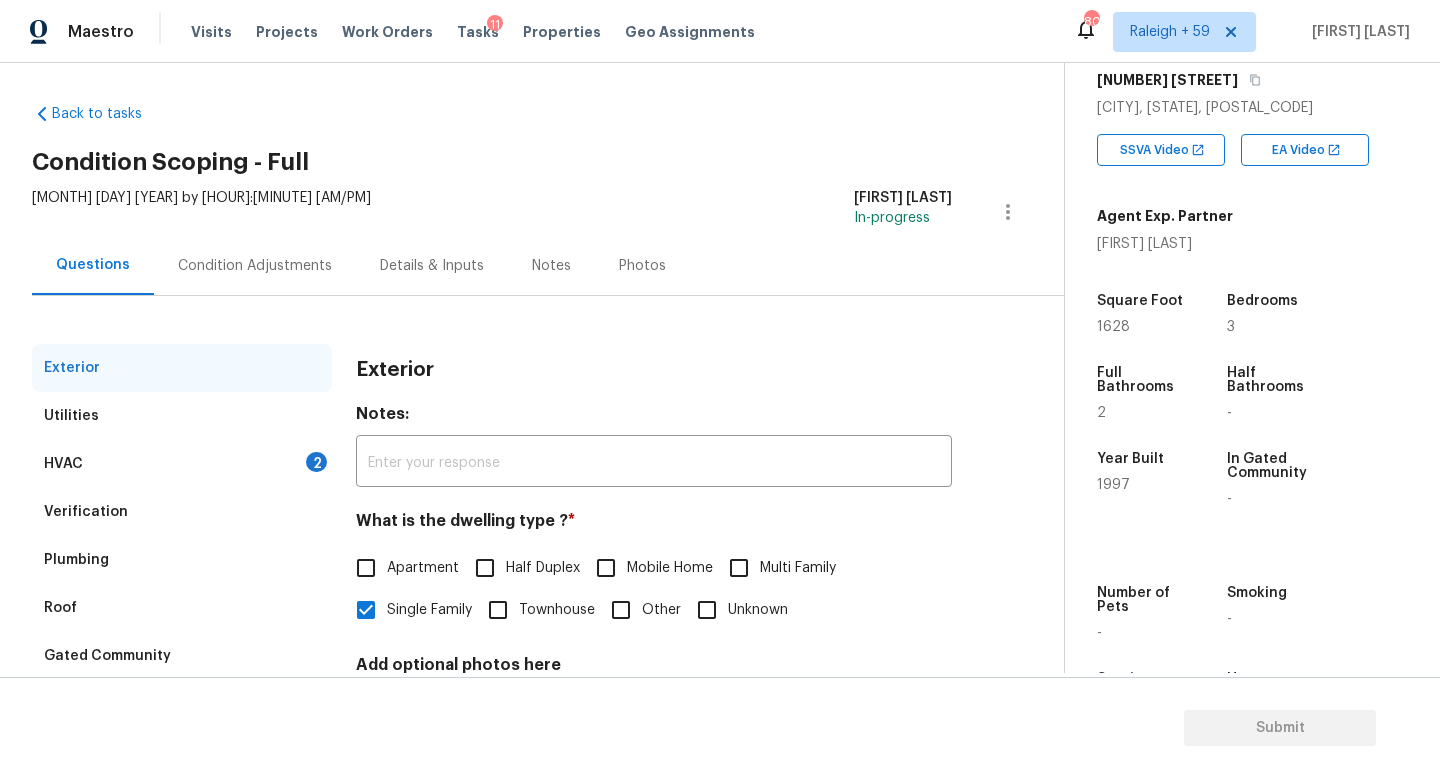 click on "Condition Adjustments" at bounding box center [255, 266] 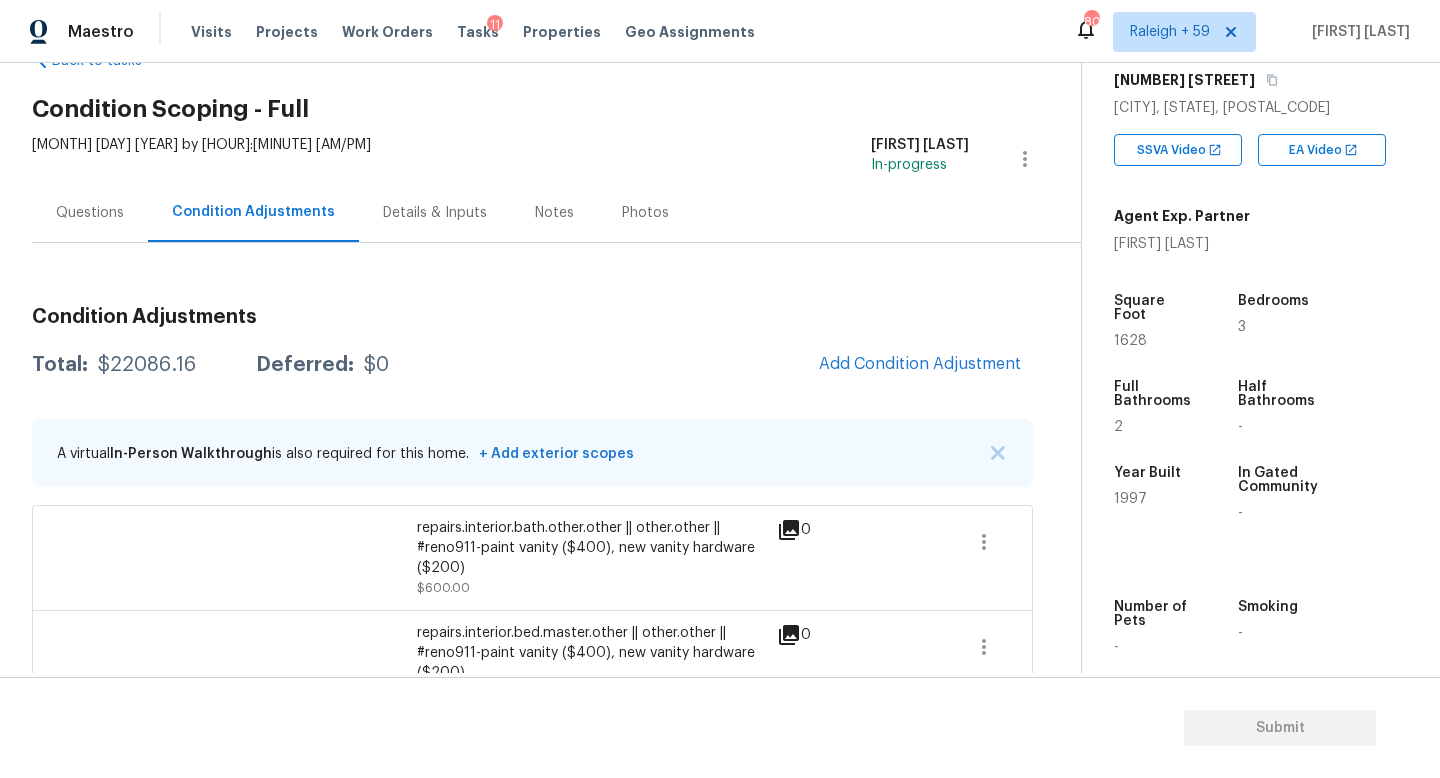 scroll, scrollTop: 0, scrollLeft: 0, axis: both 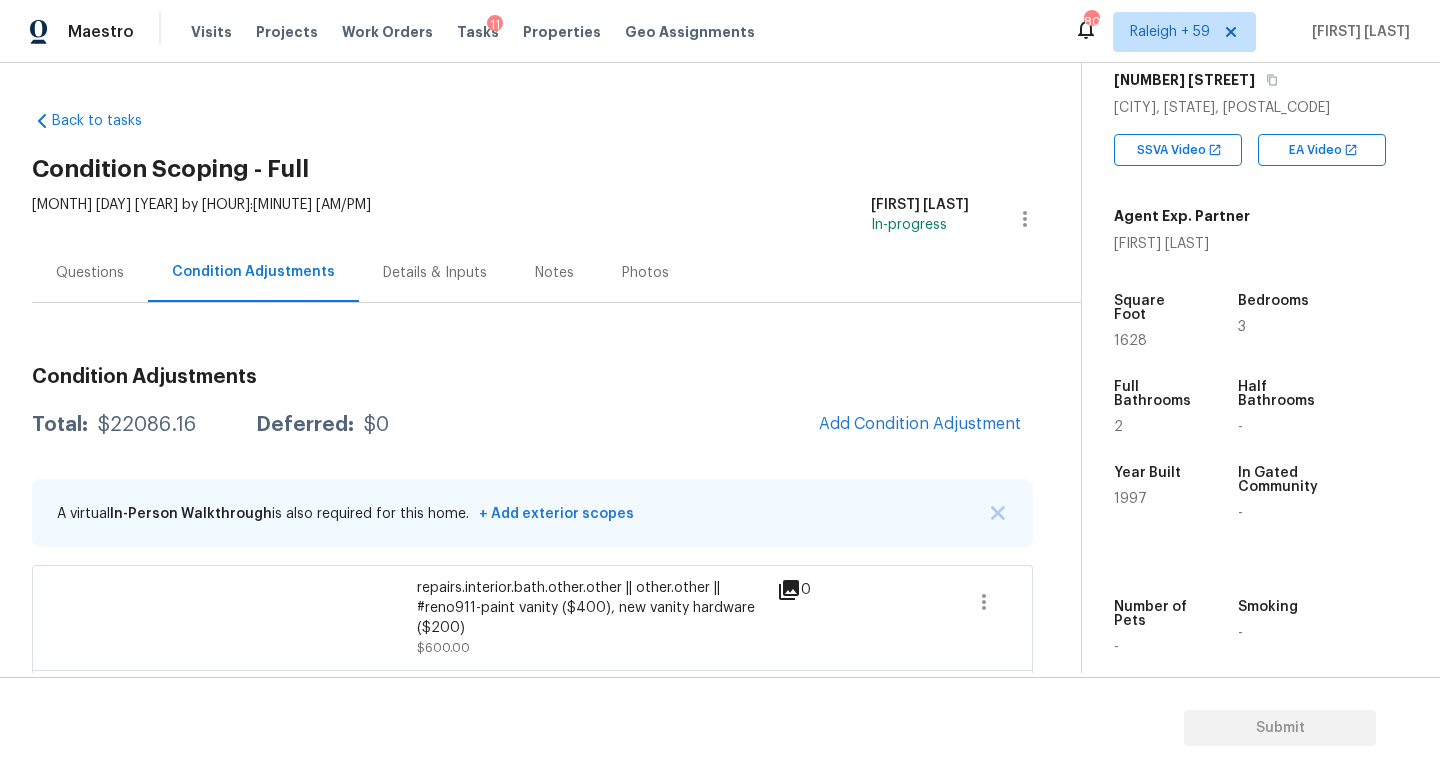 click on "Details & Inputs" at bounding box center [435, 273] 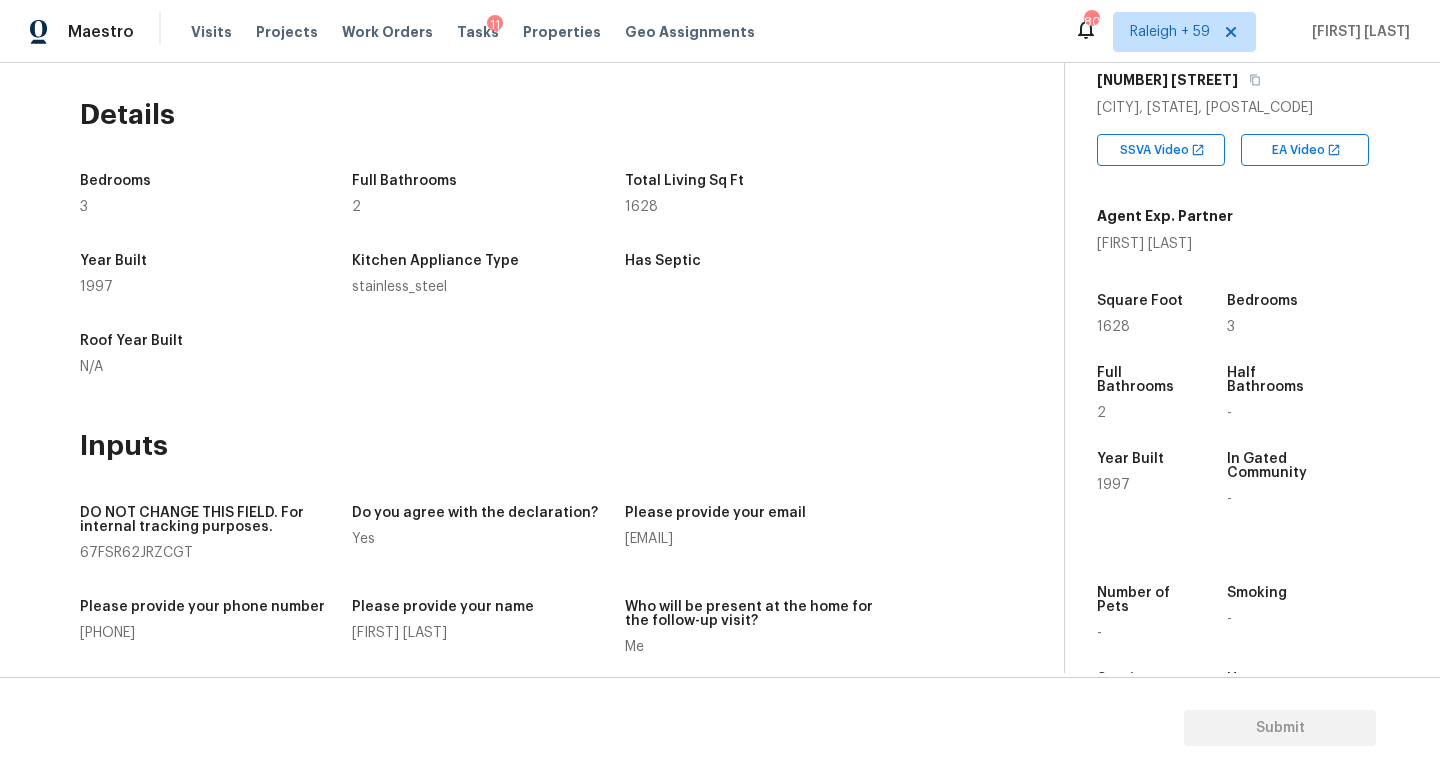 scroll, scrollTop: 0, scrollLeft: 0, axis: both 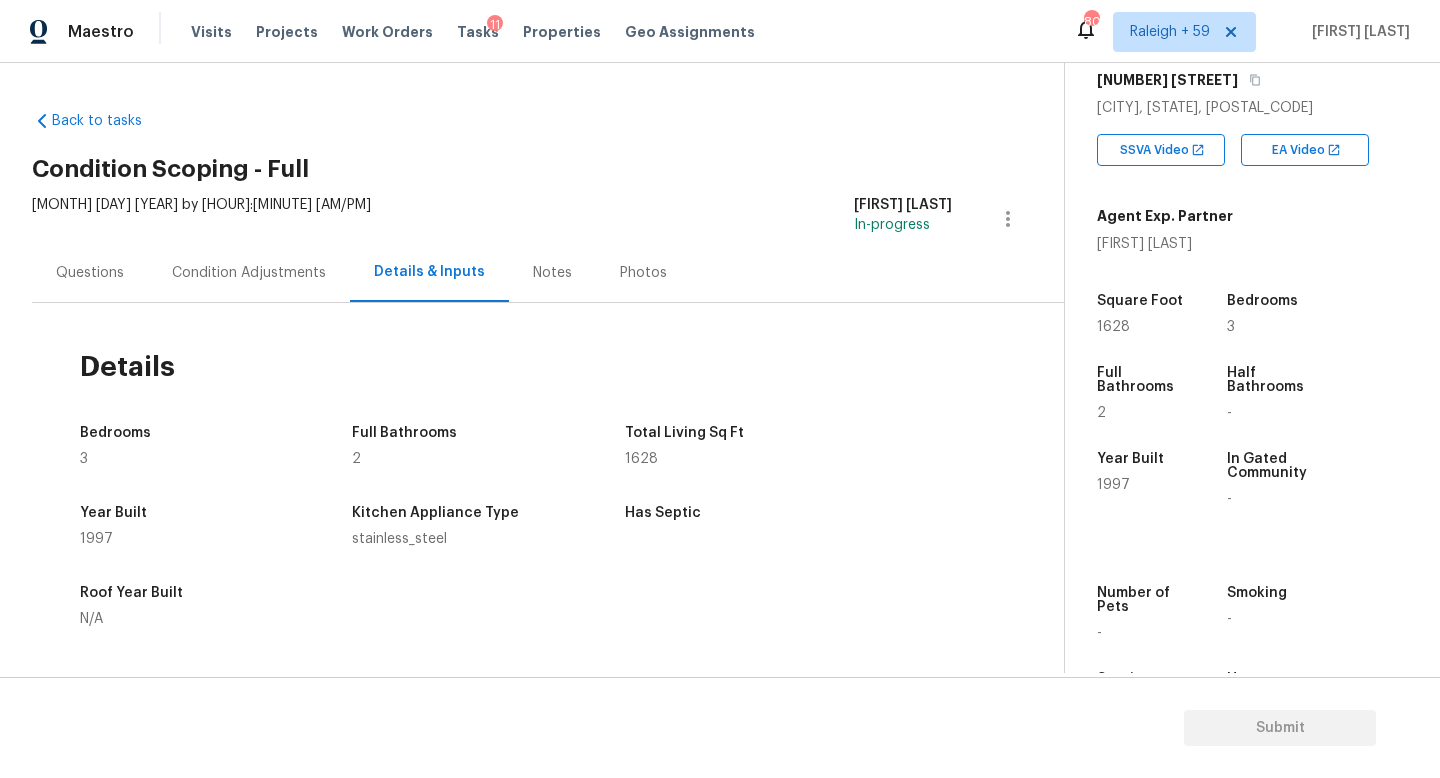 drag, startPoint x: 90, startPoint y: 262, endPoint x: 102, endPoint y: 271, distance: 15 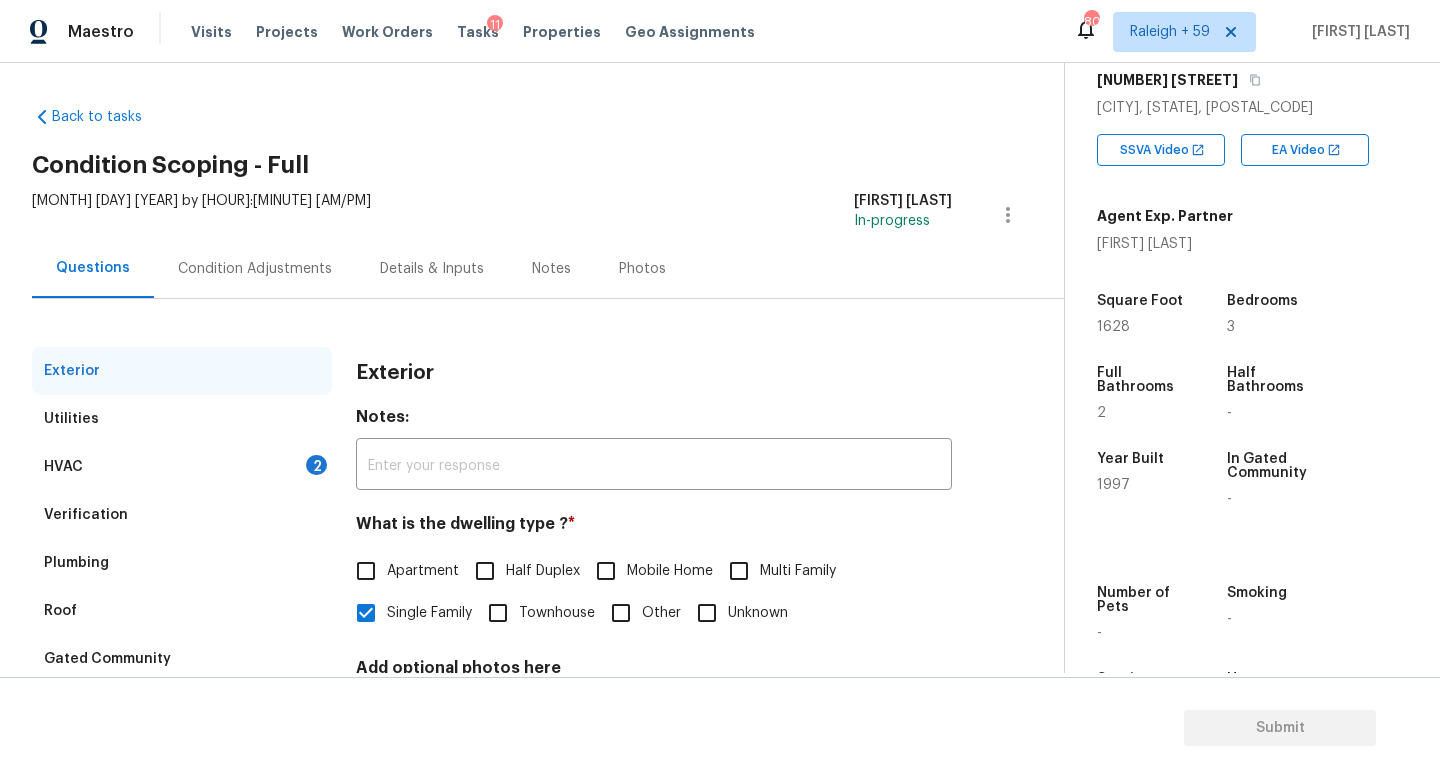 scroll, scrollTop: 0, scrollLeft: 0, axis: both 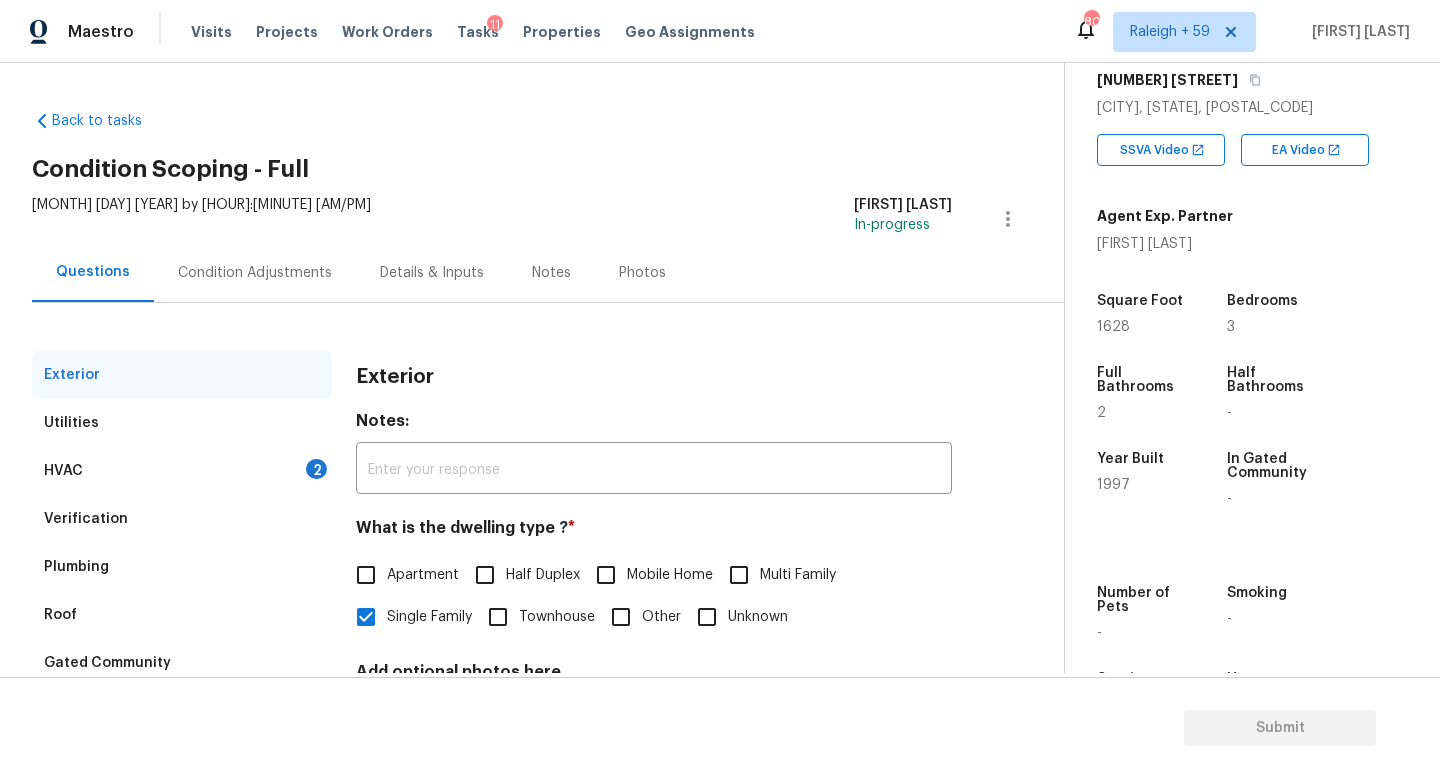 click on "Condition Adjustments" at bounding box center [255, 273] 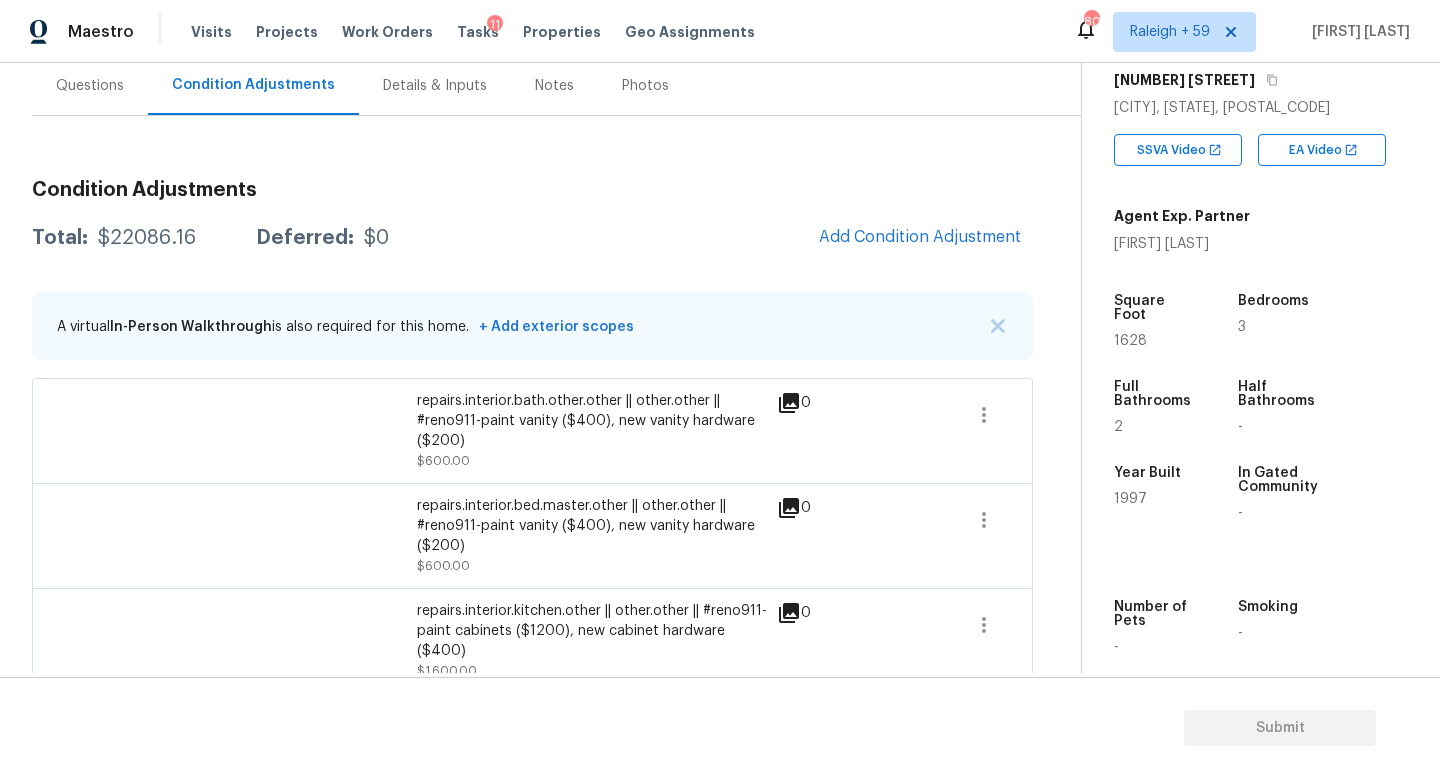 scroll, scrollTop: 0, scrollLeft: 0, axis: both 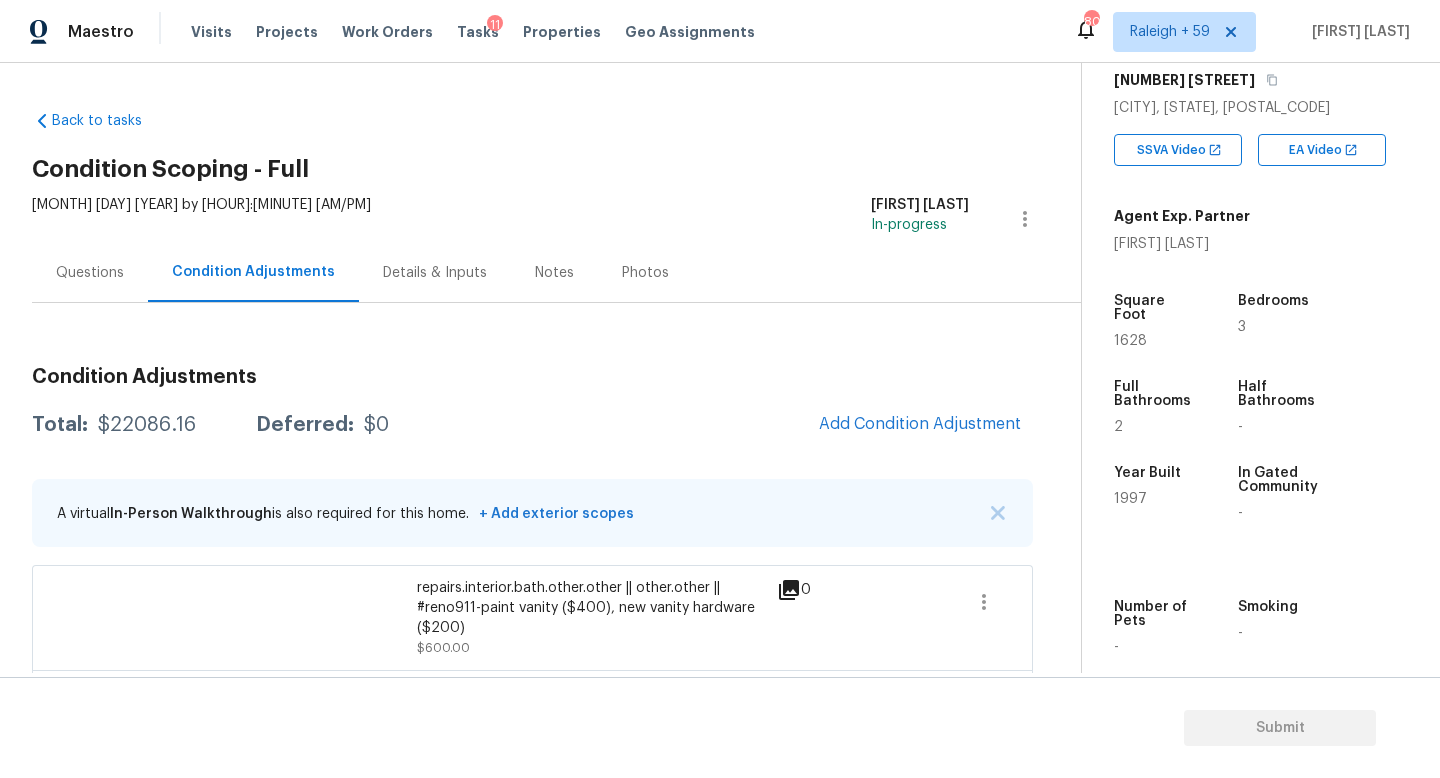 click on "Details & Inputs" at bounding box center [435, 273] 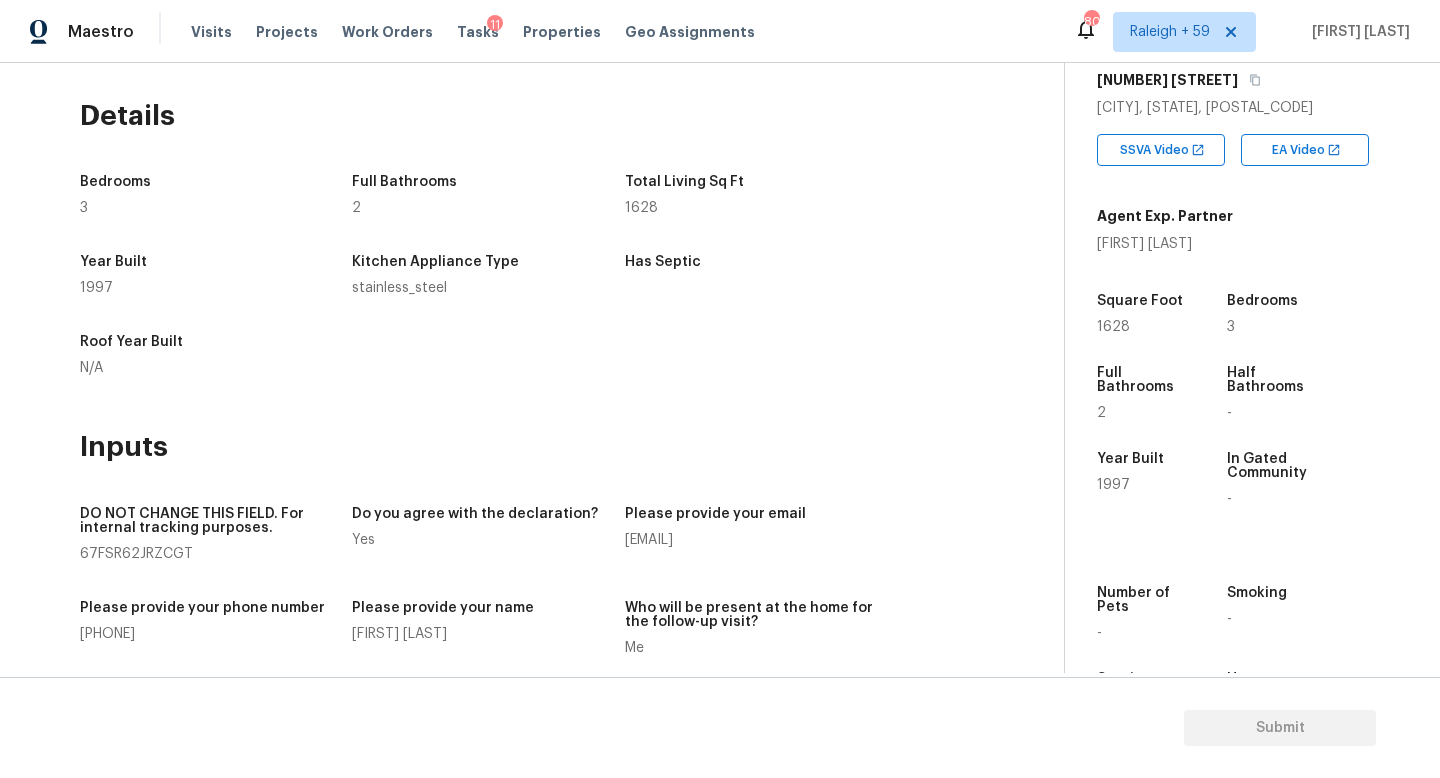 scroll, scrollTop: 0, scrollLeft: 0, axis: both 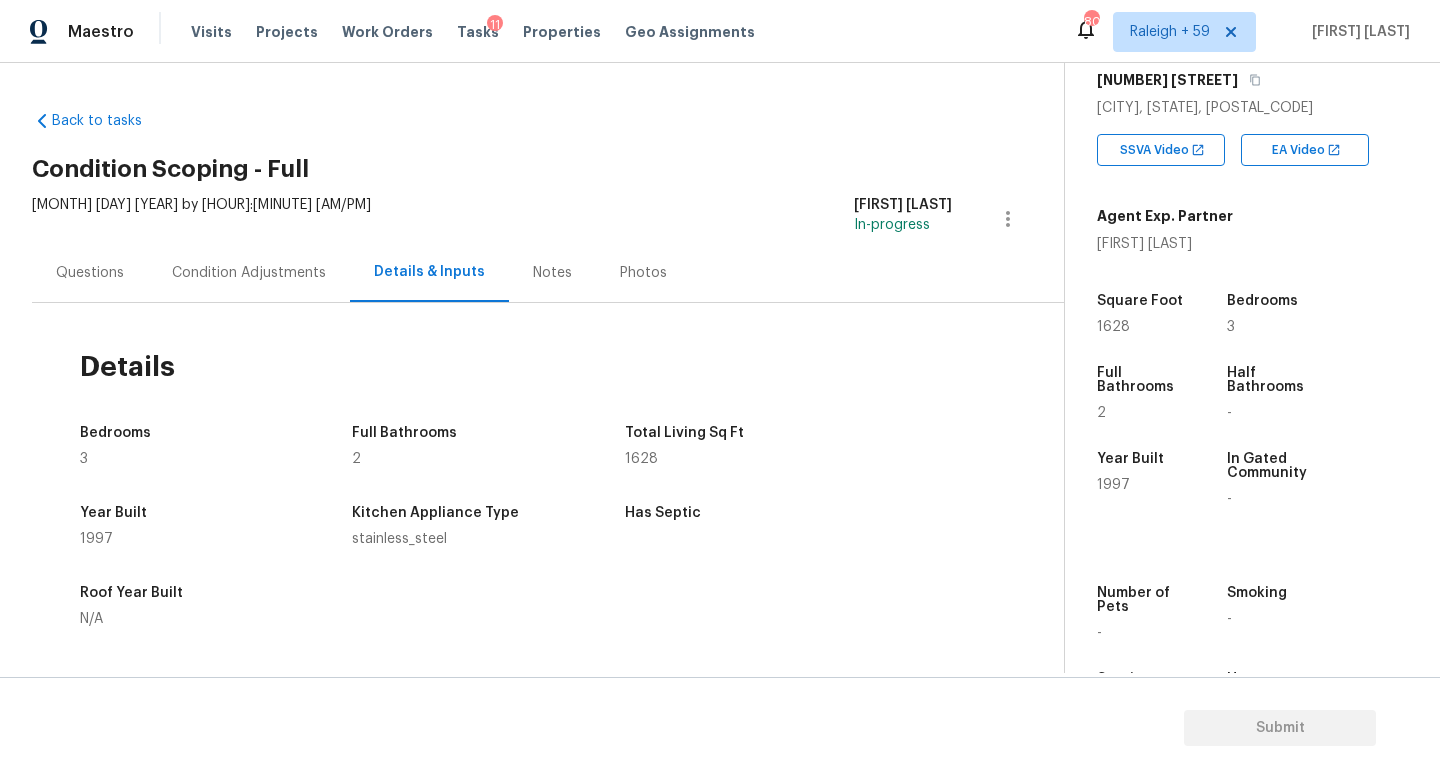 drag, startPoint x: 82, startPoint y: 284, endPoint x: 94, endPoint y: 294, distance: 15.6205 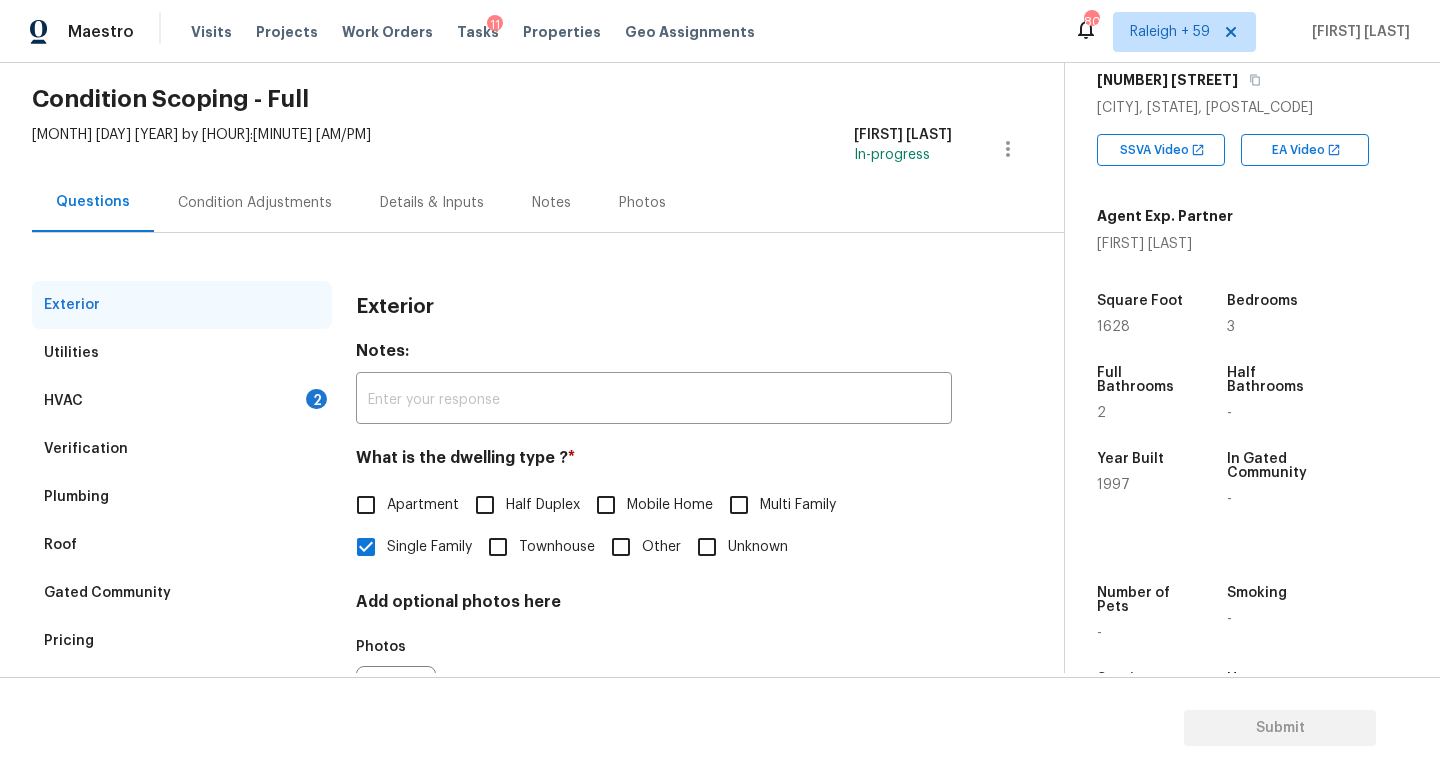 scroll, scrollTop: 156, scrollLeft: 0, axis: vertical 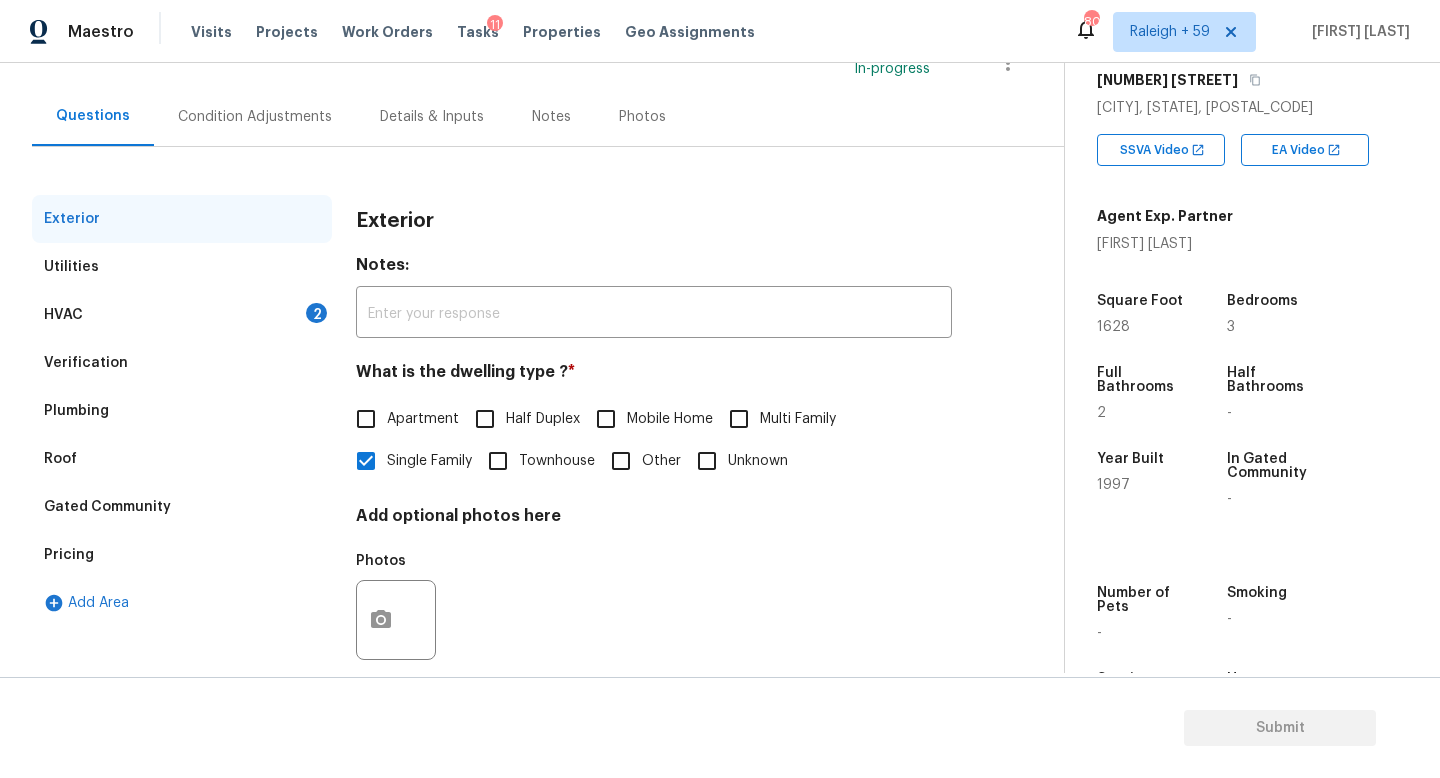 click on "Verification" at bounding box center [182, 363] 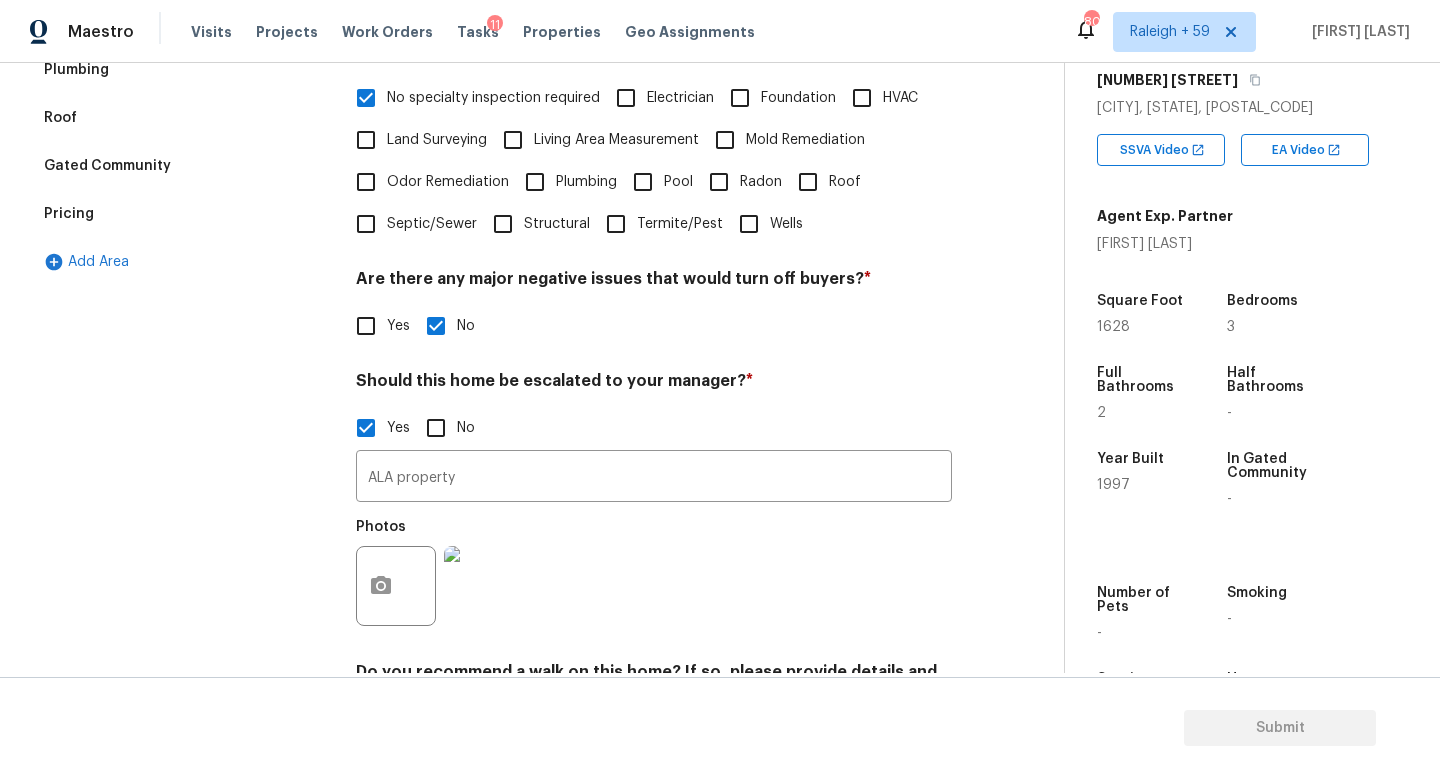 scroll, scrollTop: 600, scrollLeft: 0, axis: vertical 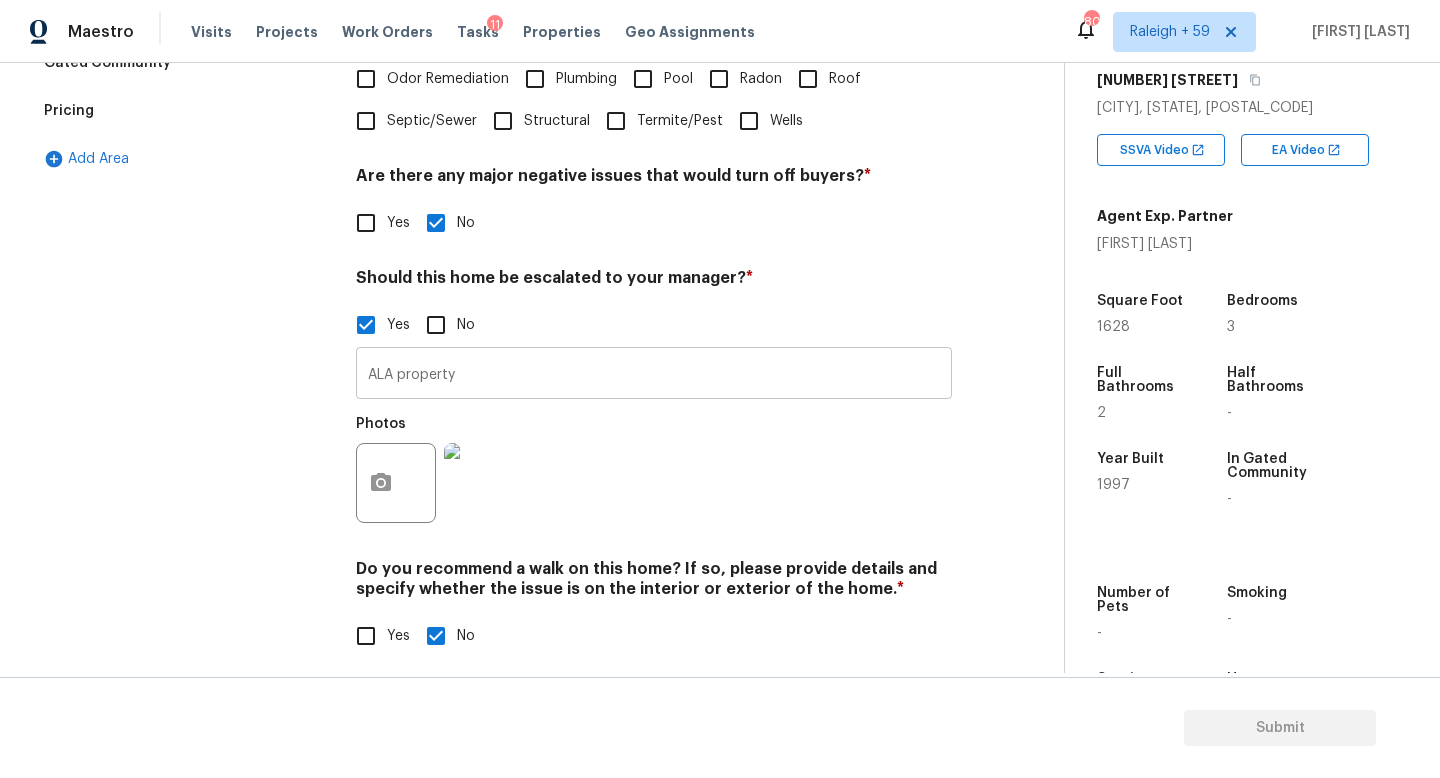click on "ALA property" at bounding box center (654, 375) 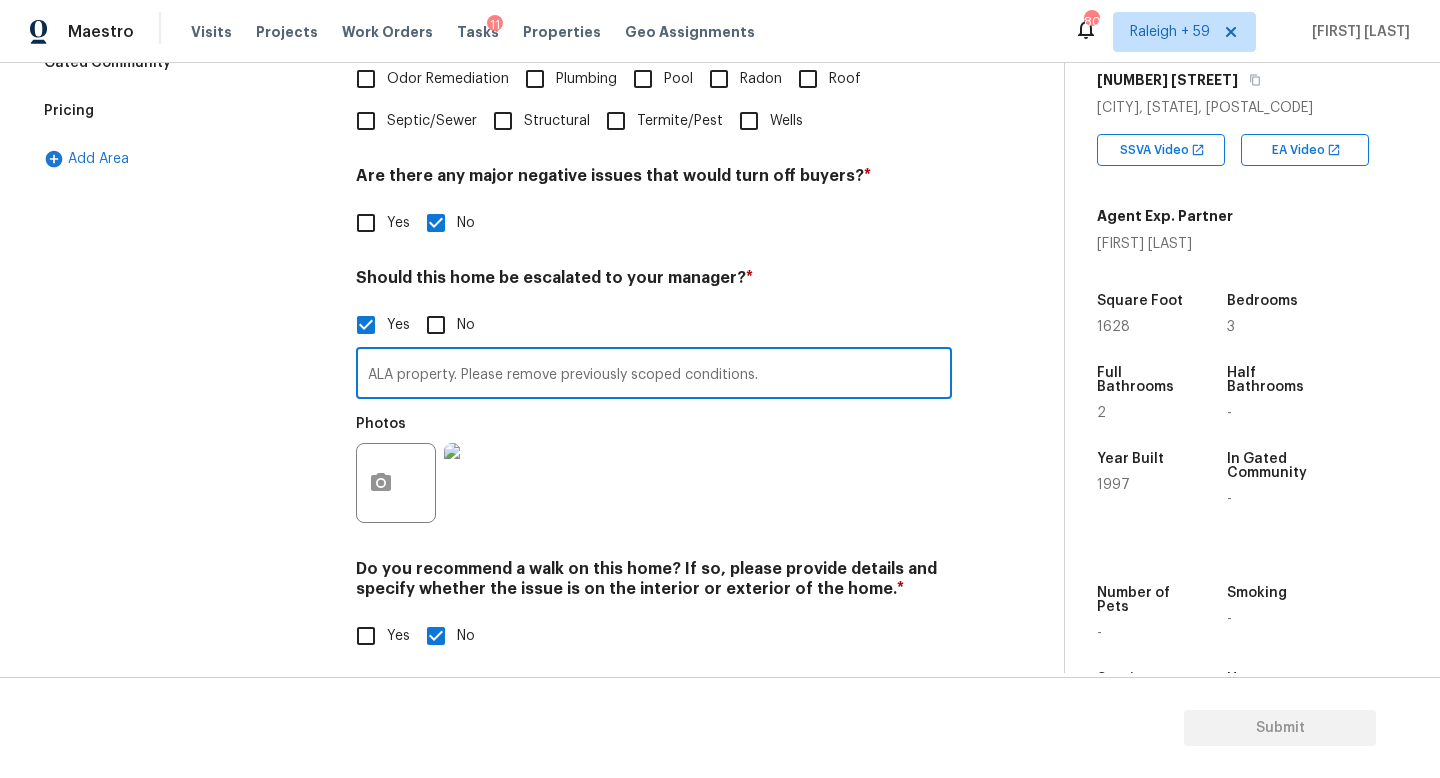 scroll, scrollTop: 0, scrollLeft: 0, axis: both 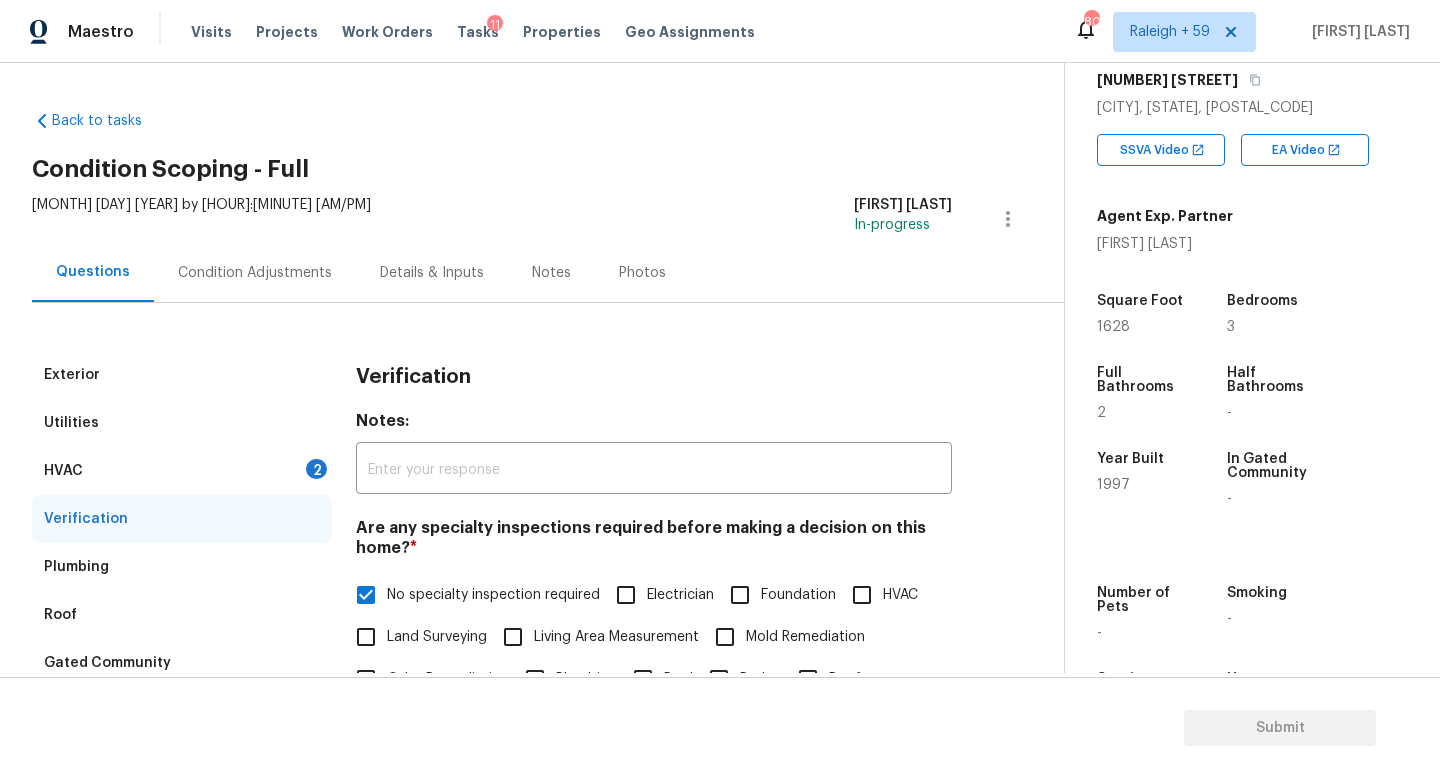 type on "ALA property. Please remove previously scoped conditions." 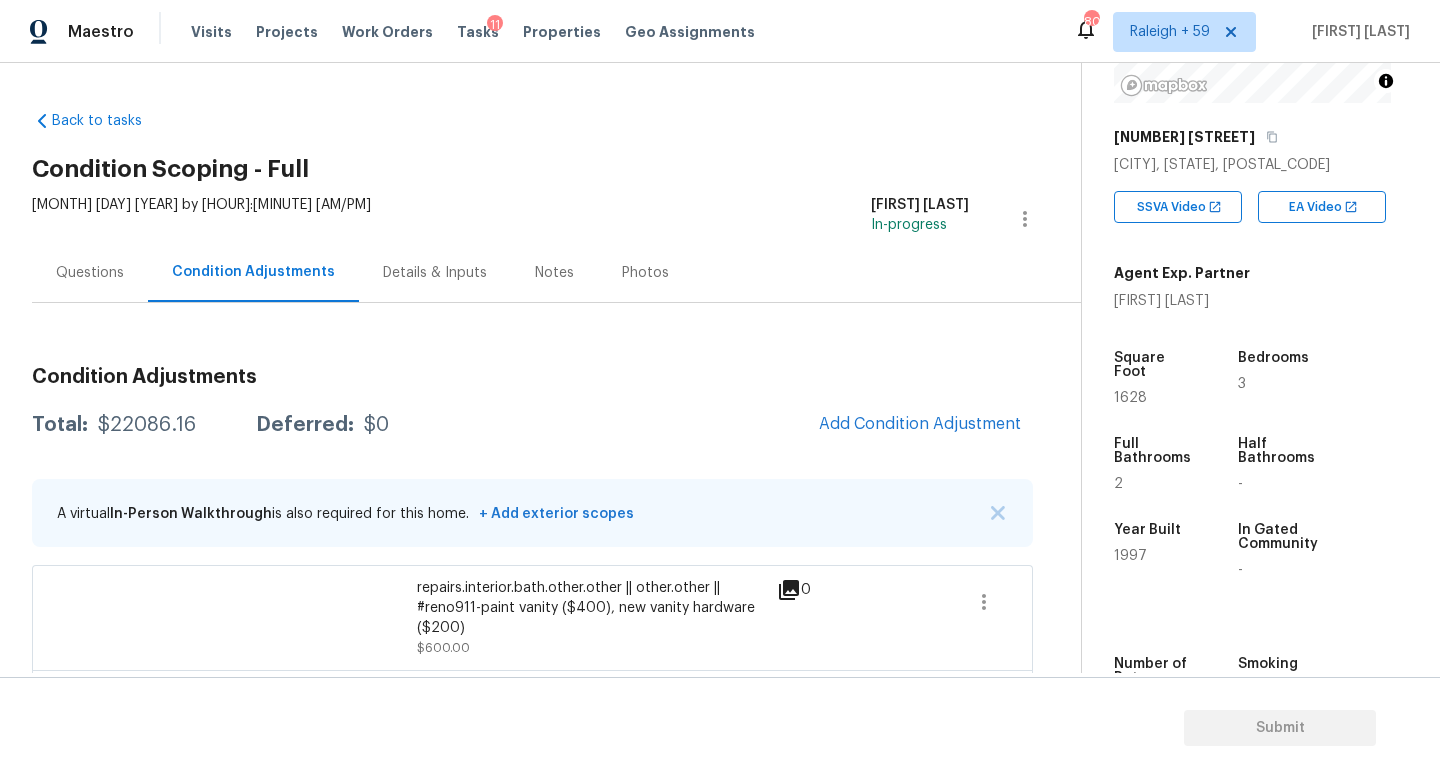 scroll, scrollTop: 175, scrollLeft: 0, axis: vertical 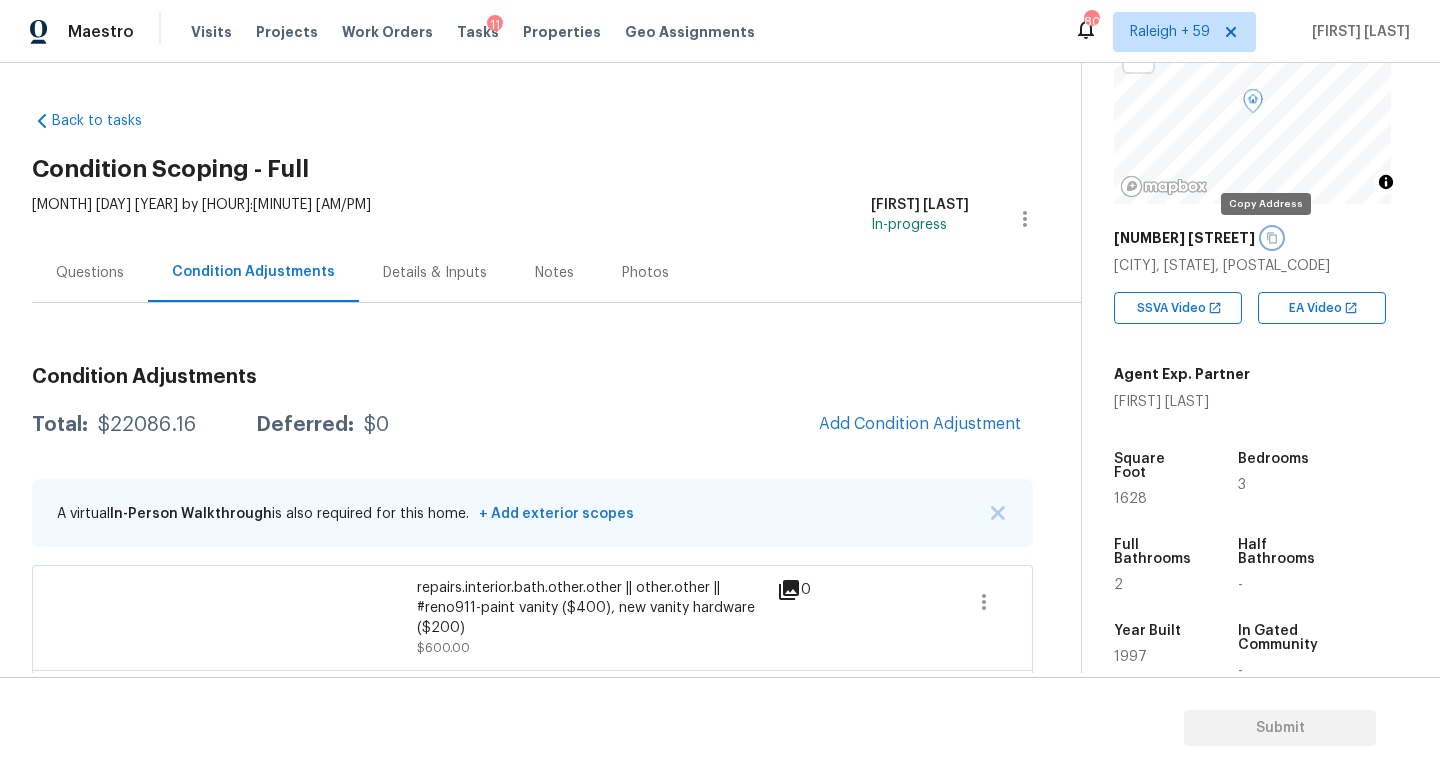 click 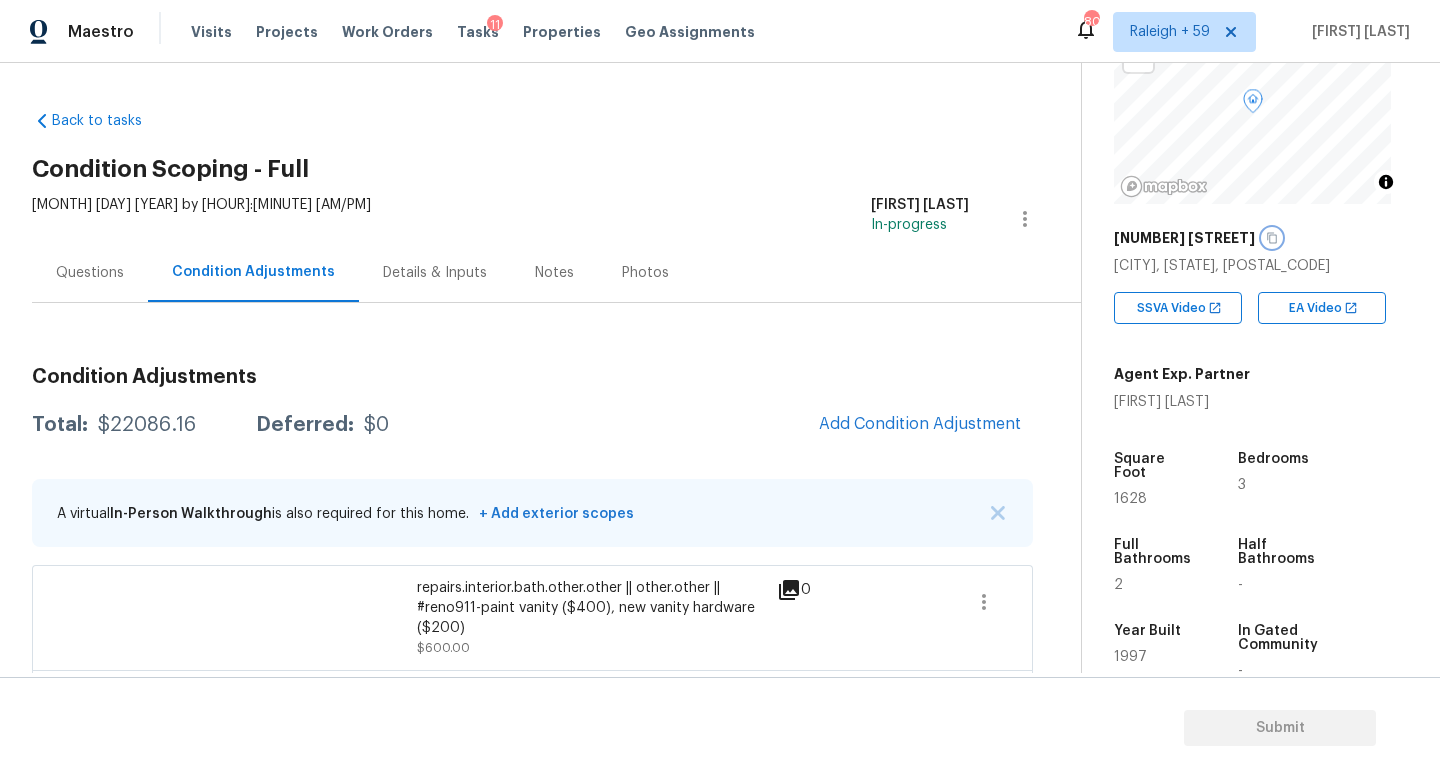 type 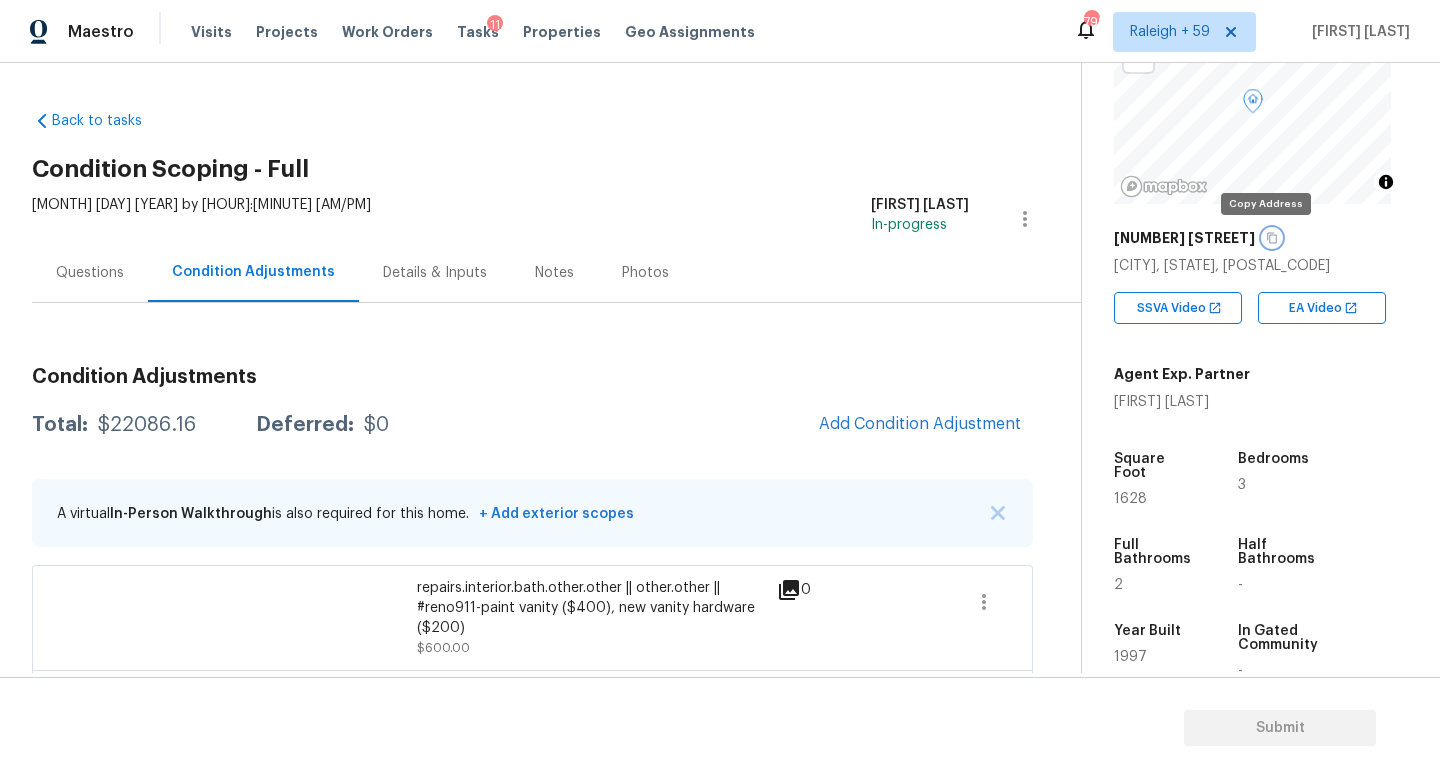 click 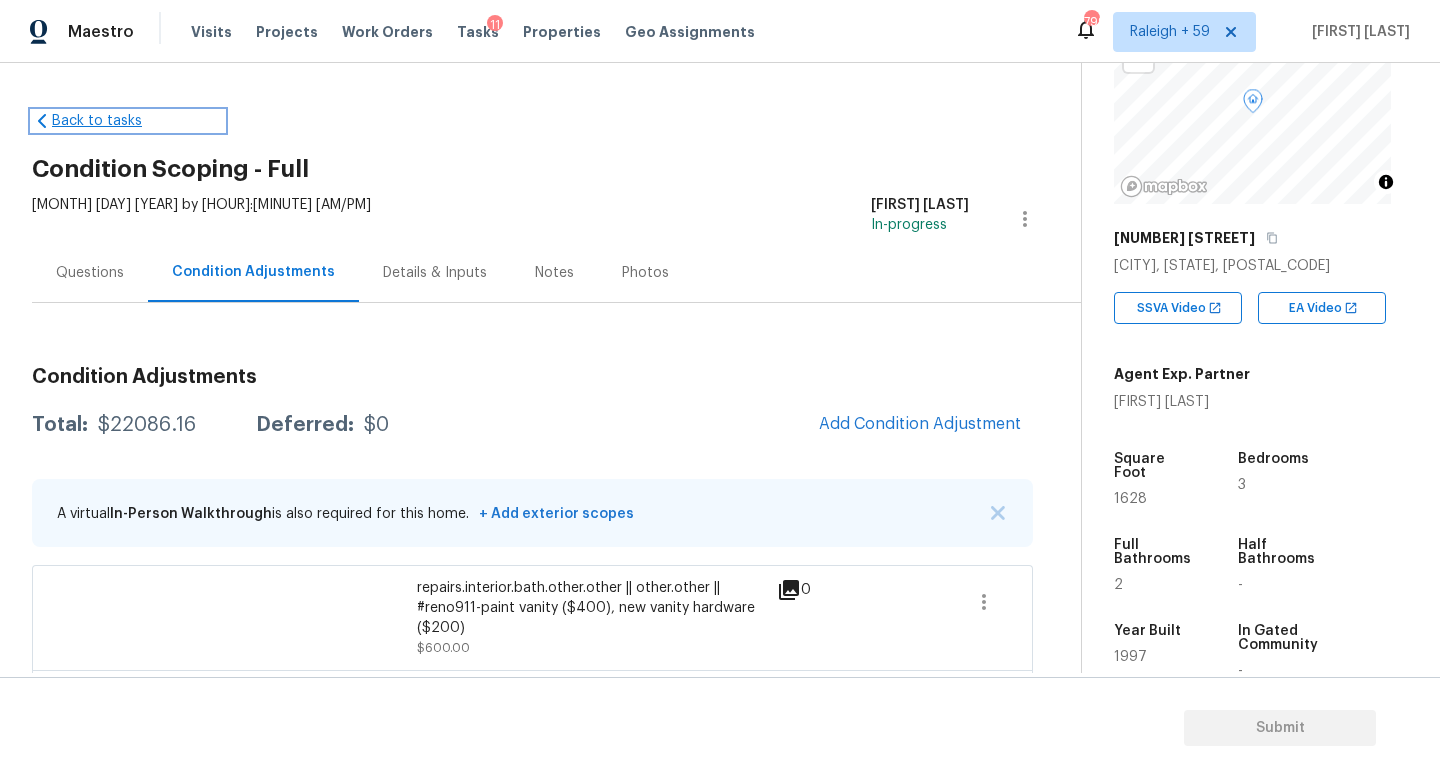 click on "Back to tasks" at bounding box center [128, 121] 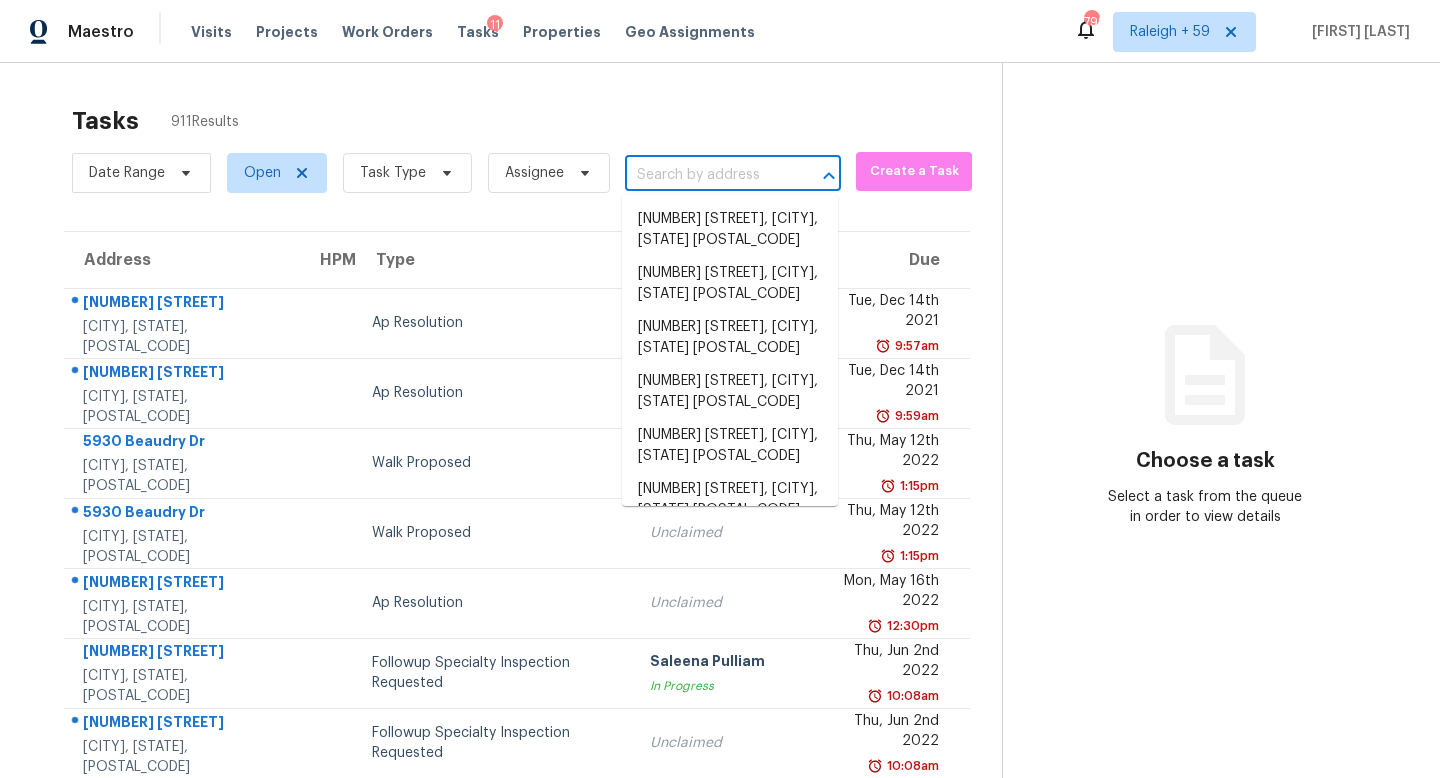 click at bounding box center (705, 175) 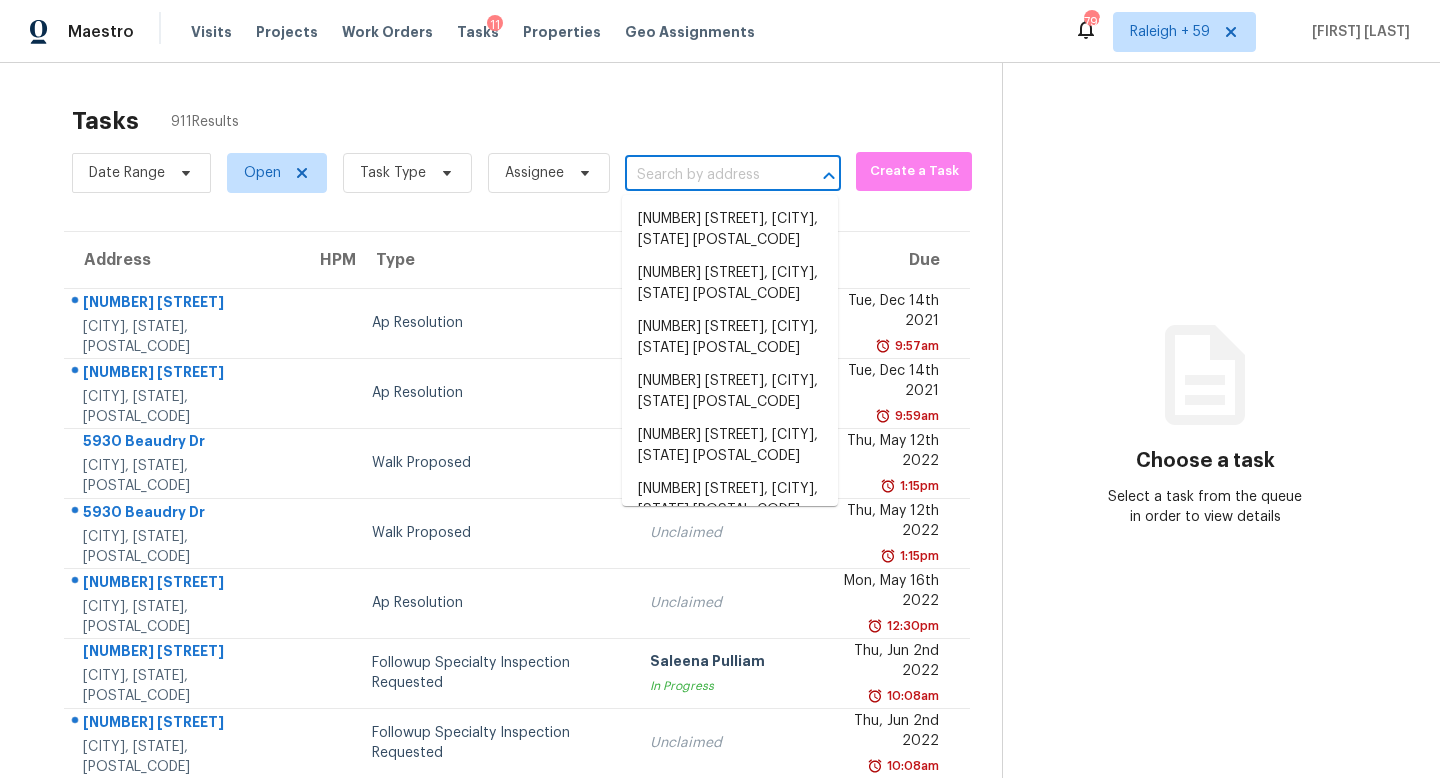 paste on "70 Mountainside Ln, Covington, GA 30016" 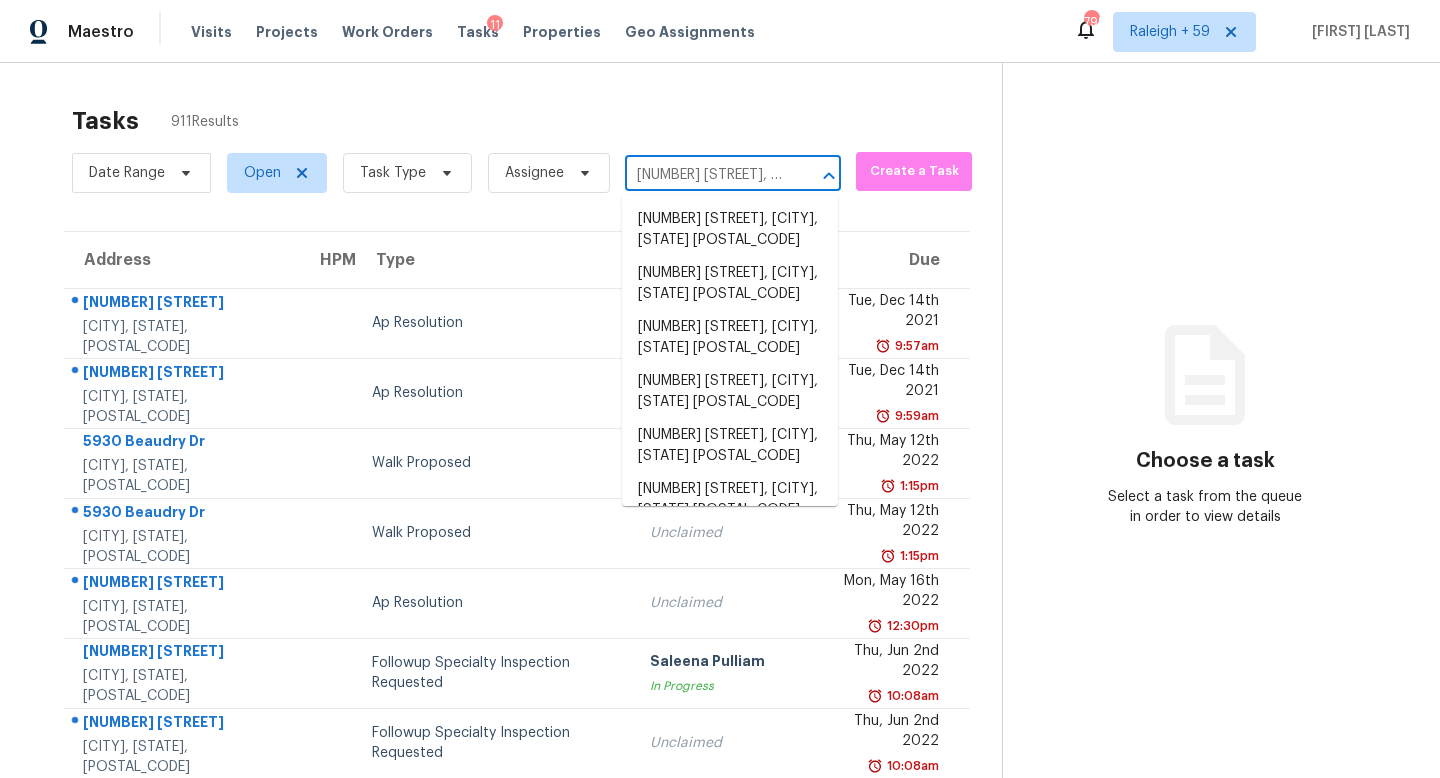 scroll, scrollTop: 0, scrollLeft: 129, axis: horizontal 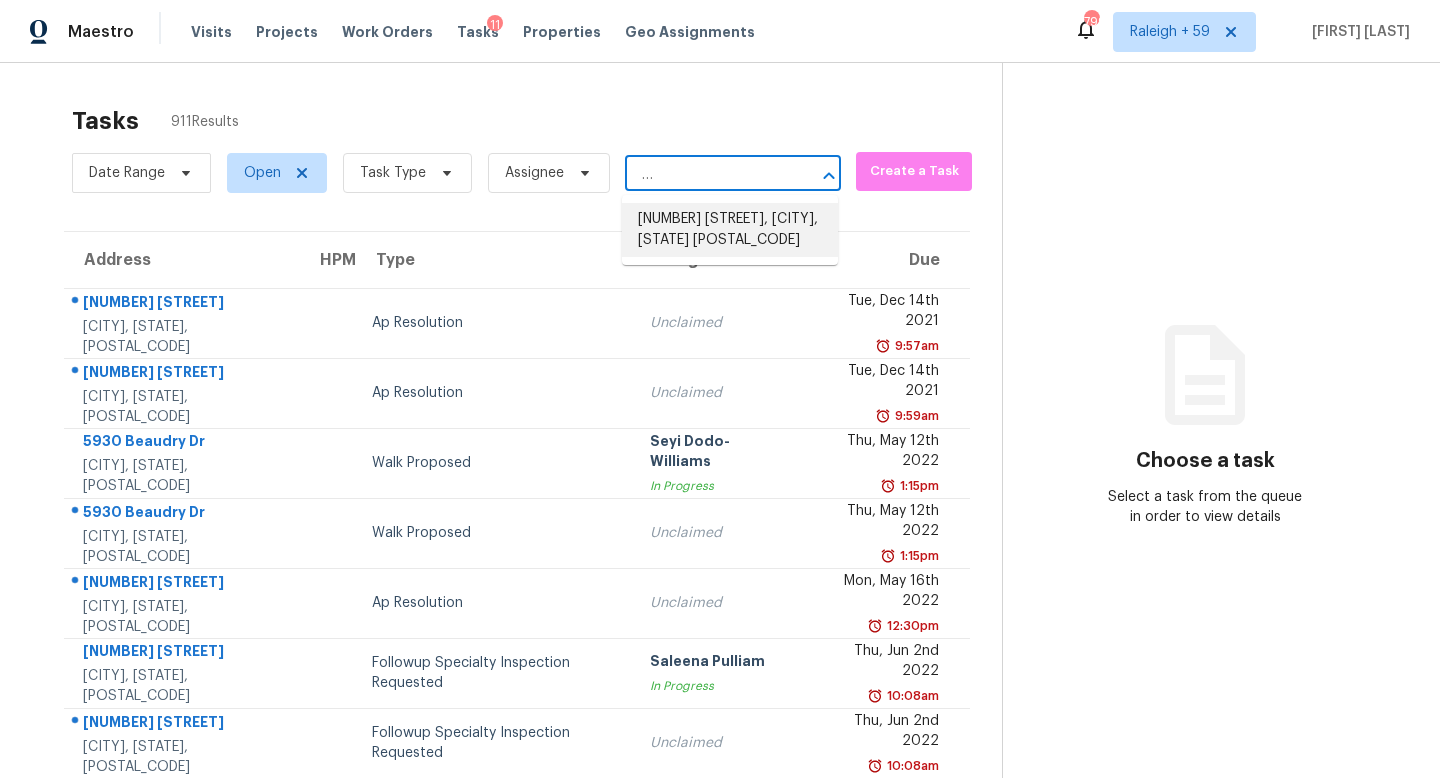 click on "70 Mountainside Ln, Covington, GA 30016" at bounding box center [730, 230] 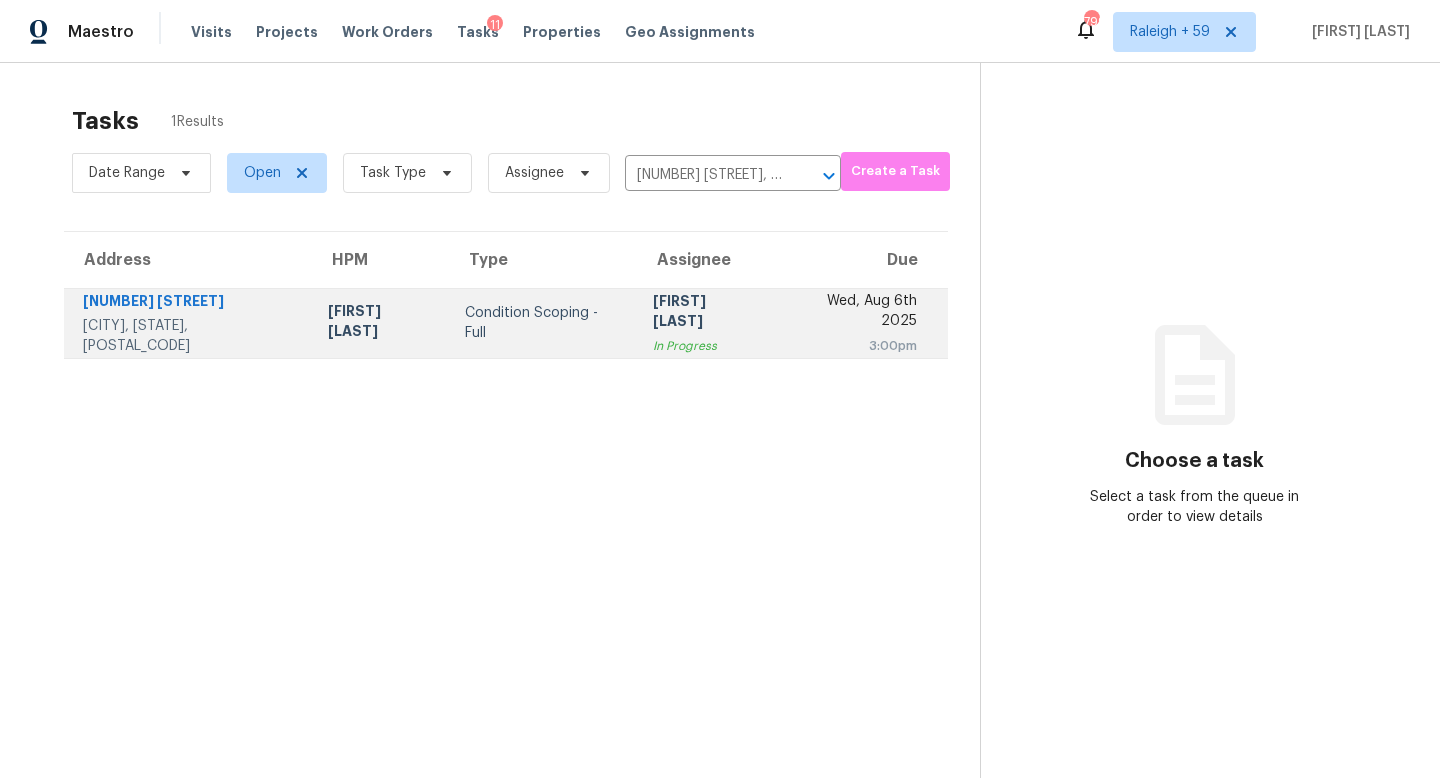 click on "In Progress" at bounding box center (705, 346) 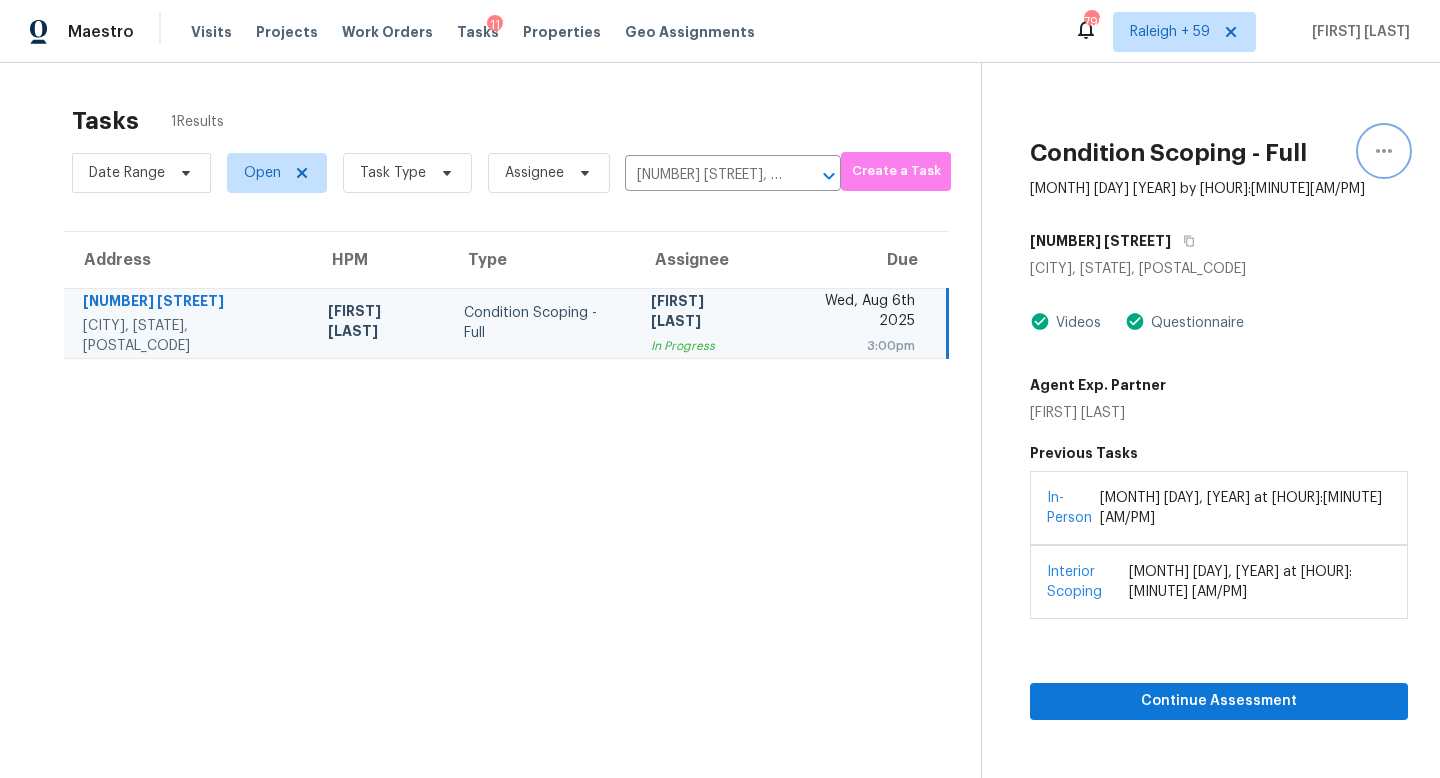 click 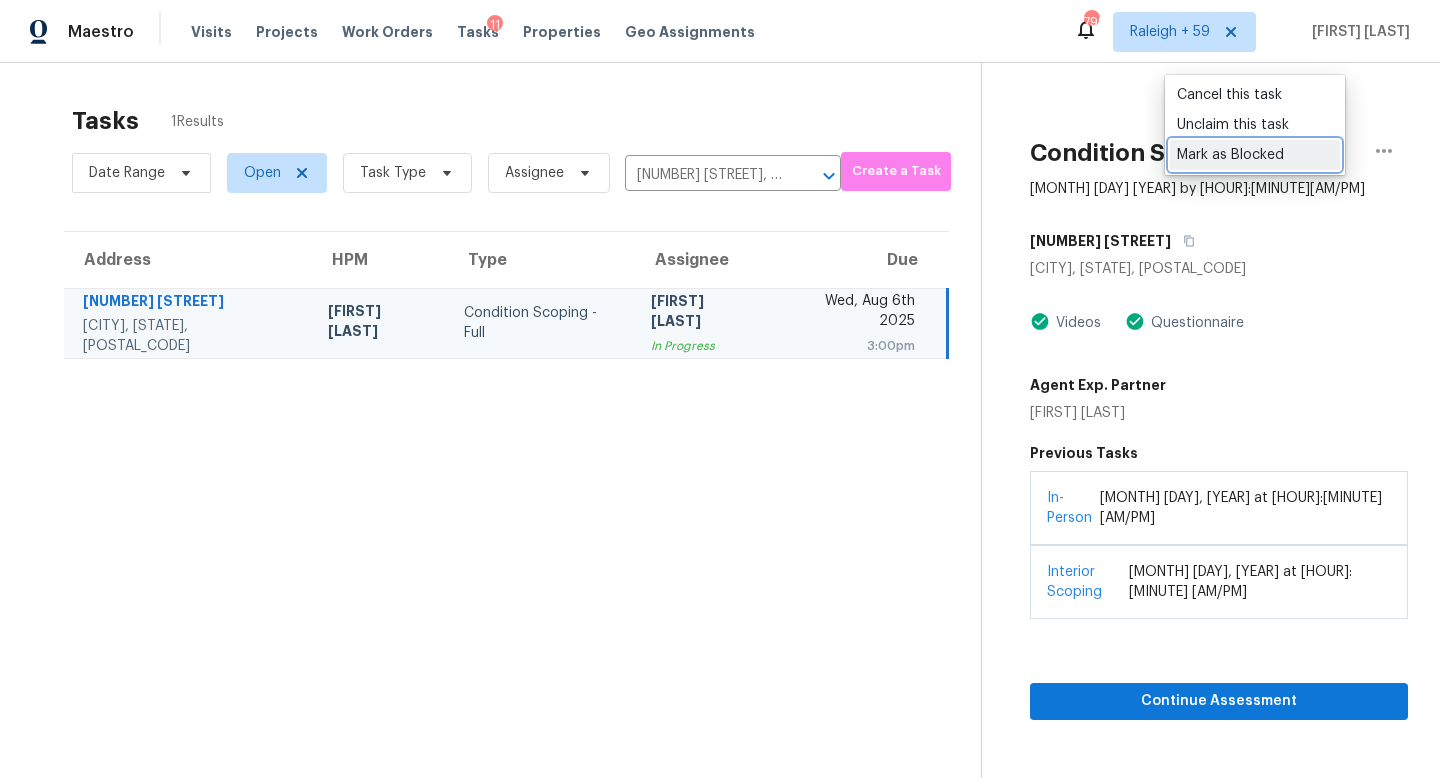 click on "Mark as Blocked" at bounding box center (1255, 155) 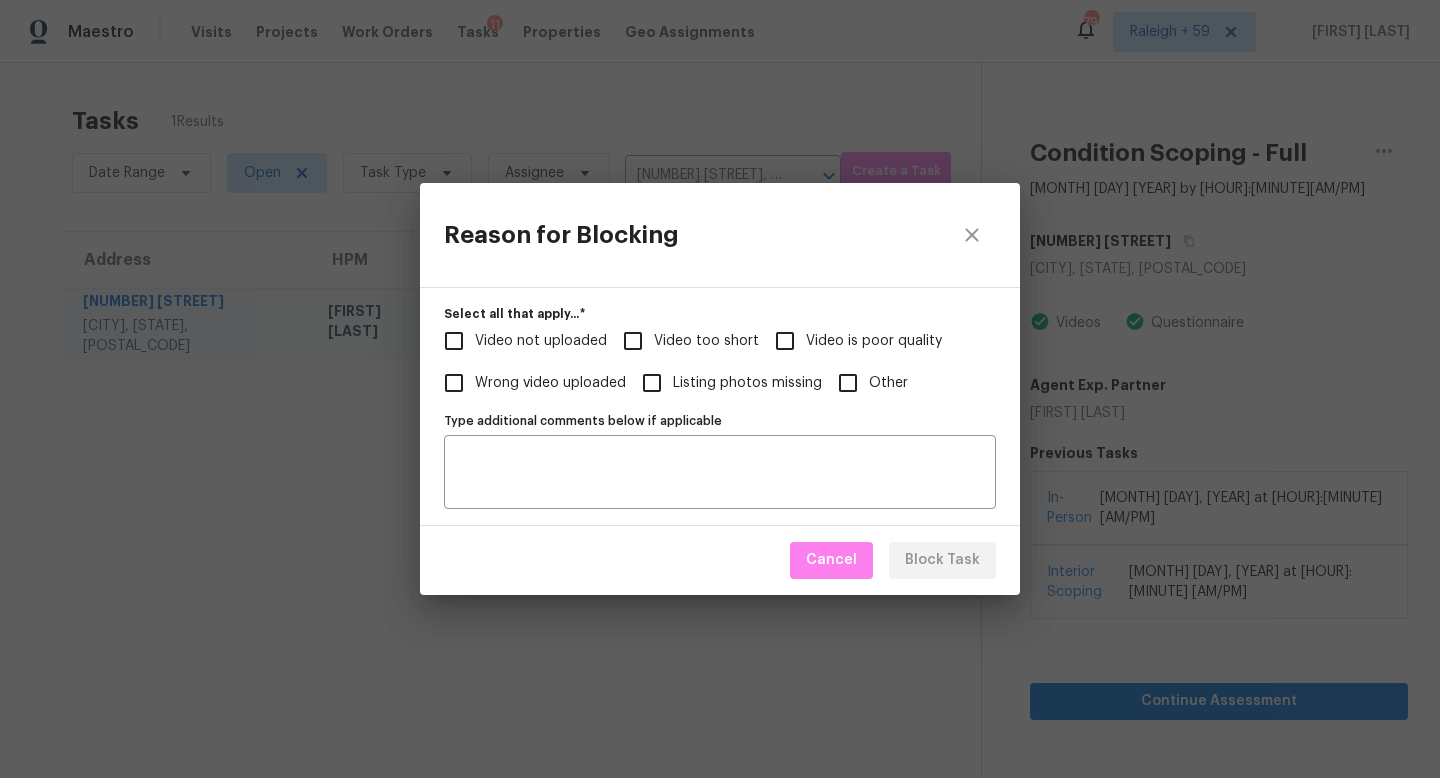 click on "Video not uploaded" at bounding box center (541, 341) 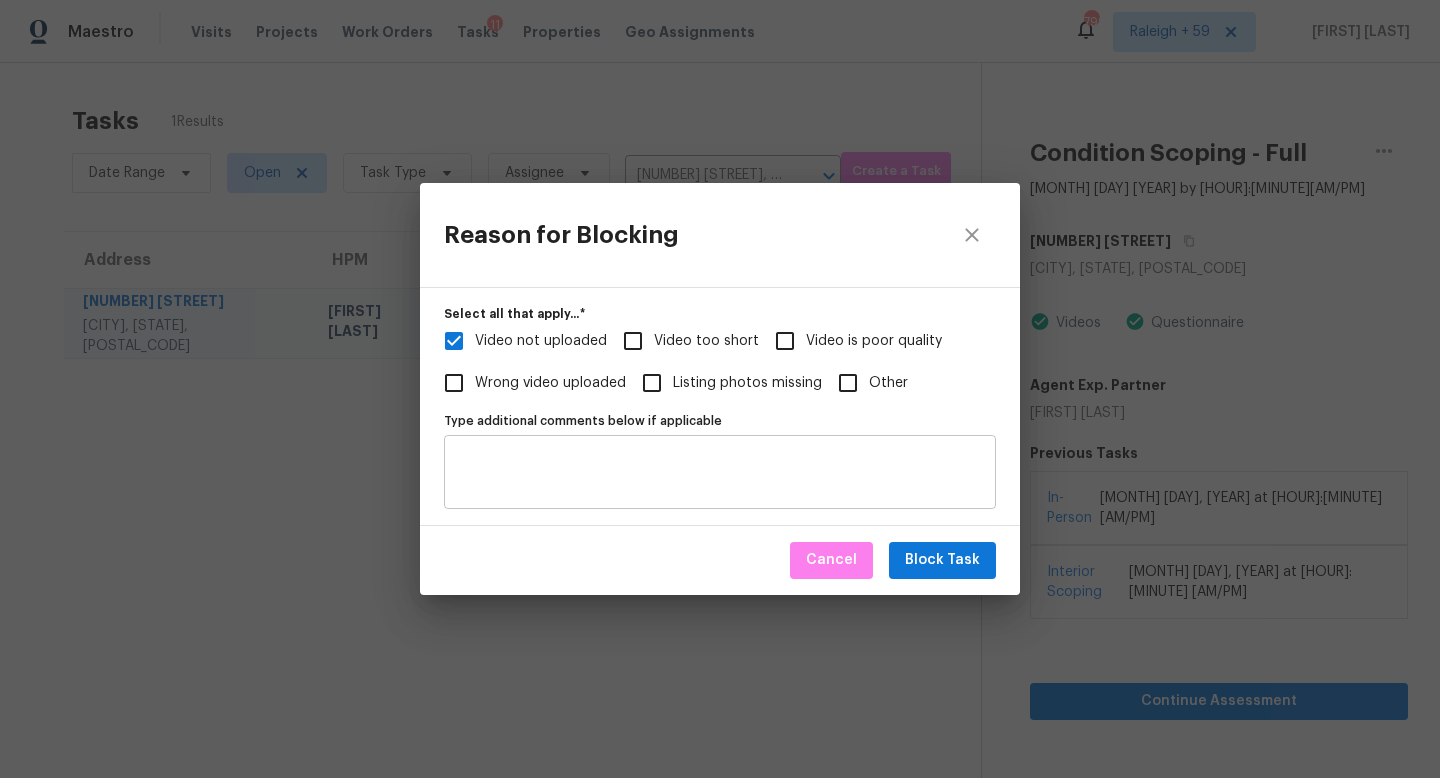 click on "Type additional comments below if applicable" at bounding box center [720, 472] 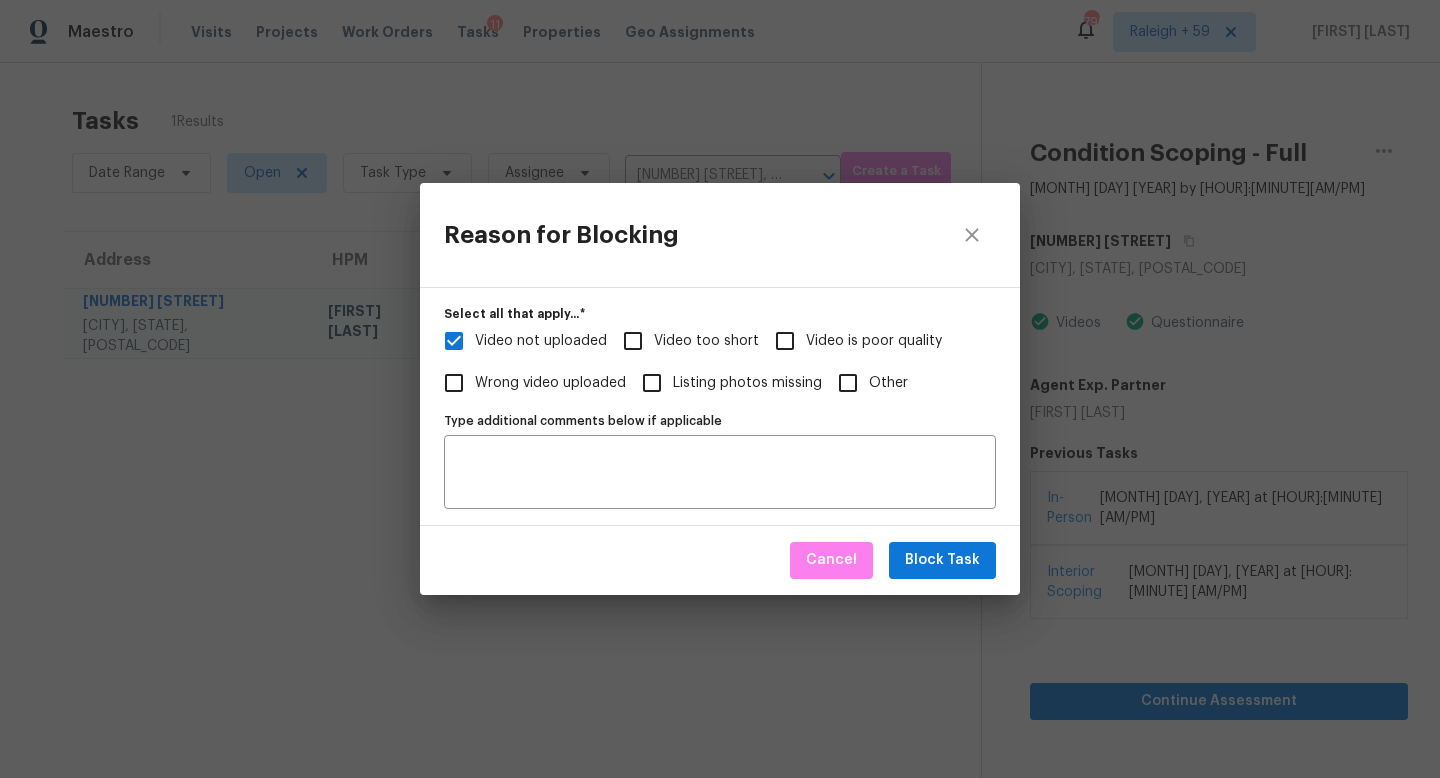 click on "Video too short" at bounding box center (706, 341) 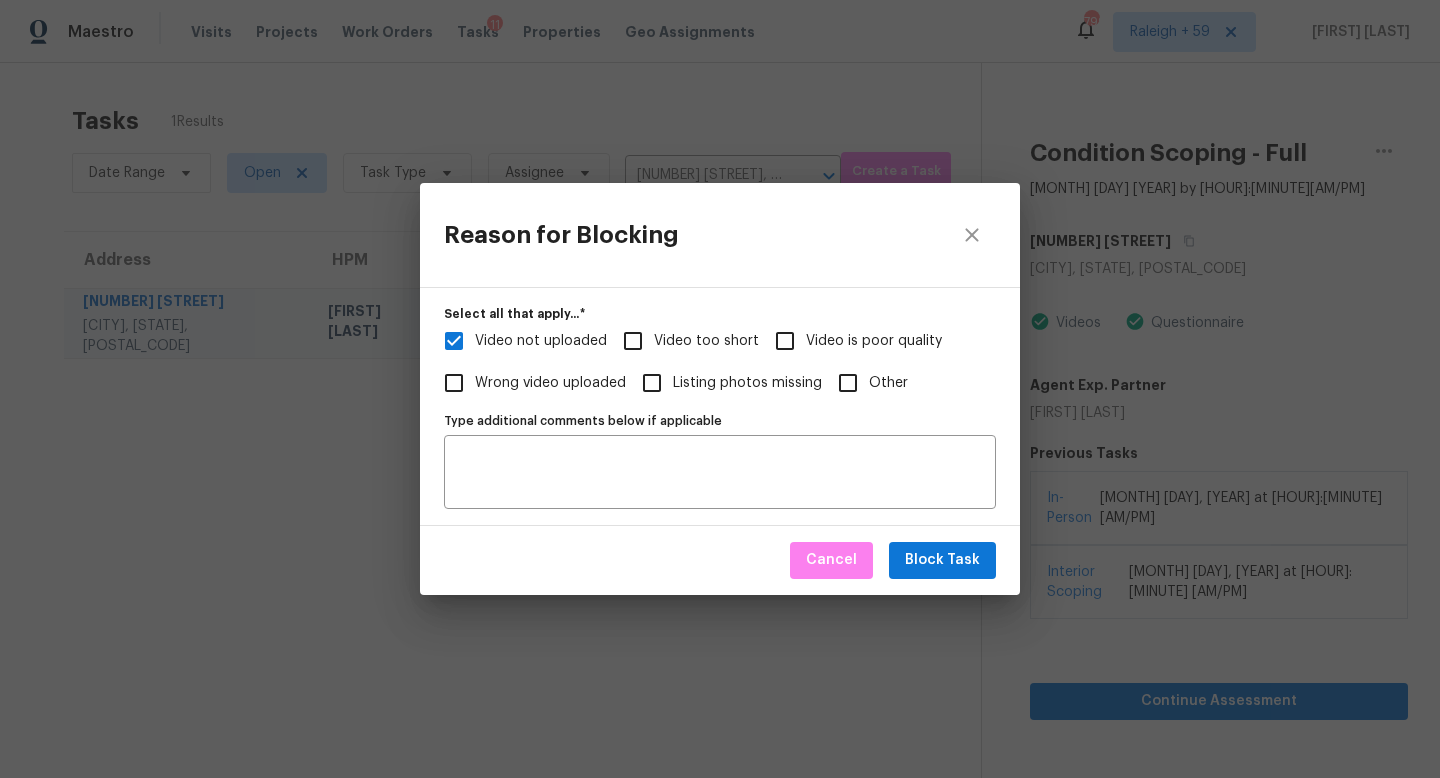 click on "Video too short" at bounding box center [633, 341] 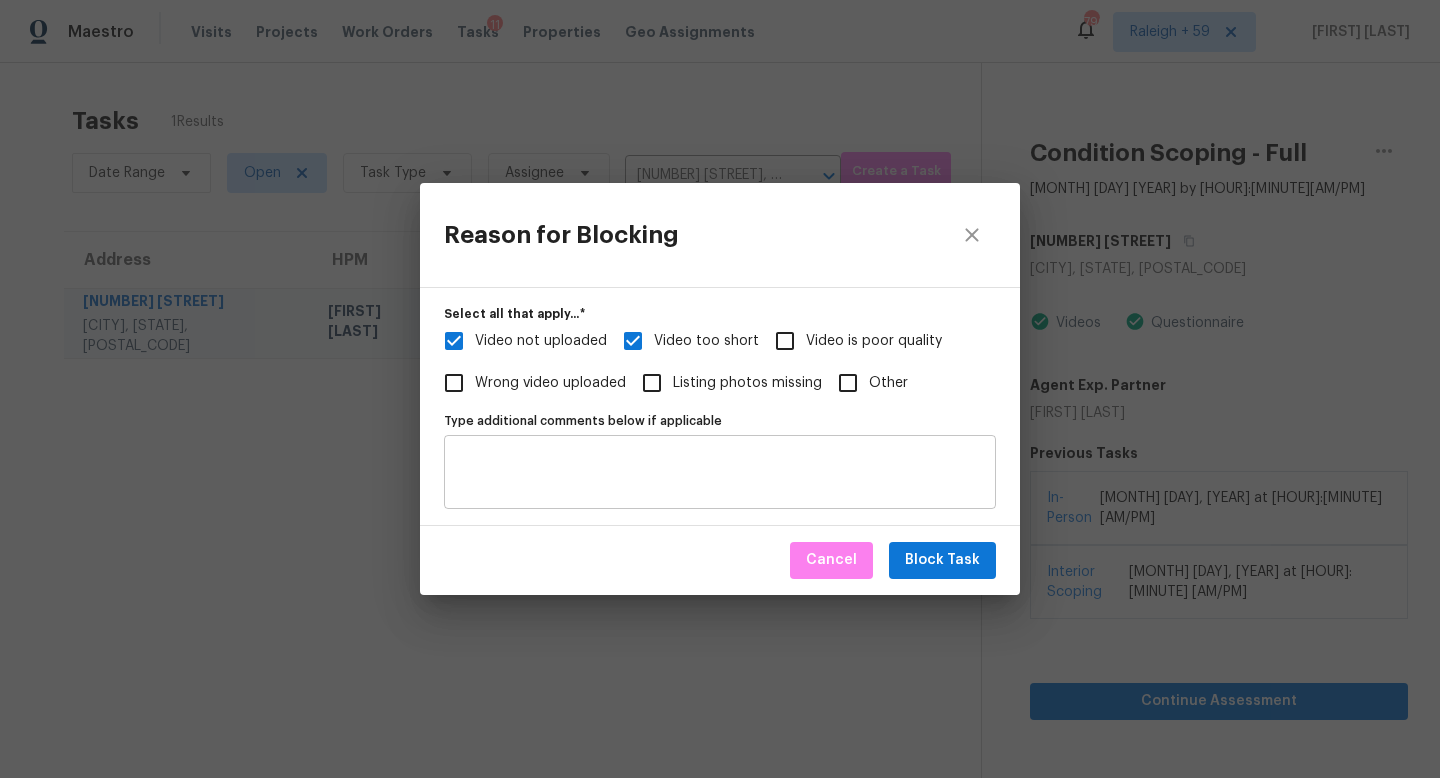 click on "Type additional comments below if applicable" at bounding box center (720, 472) 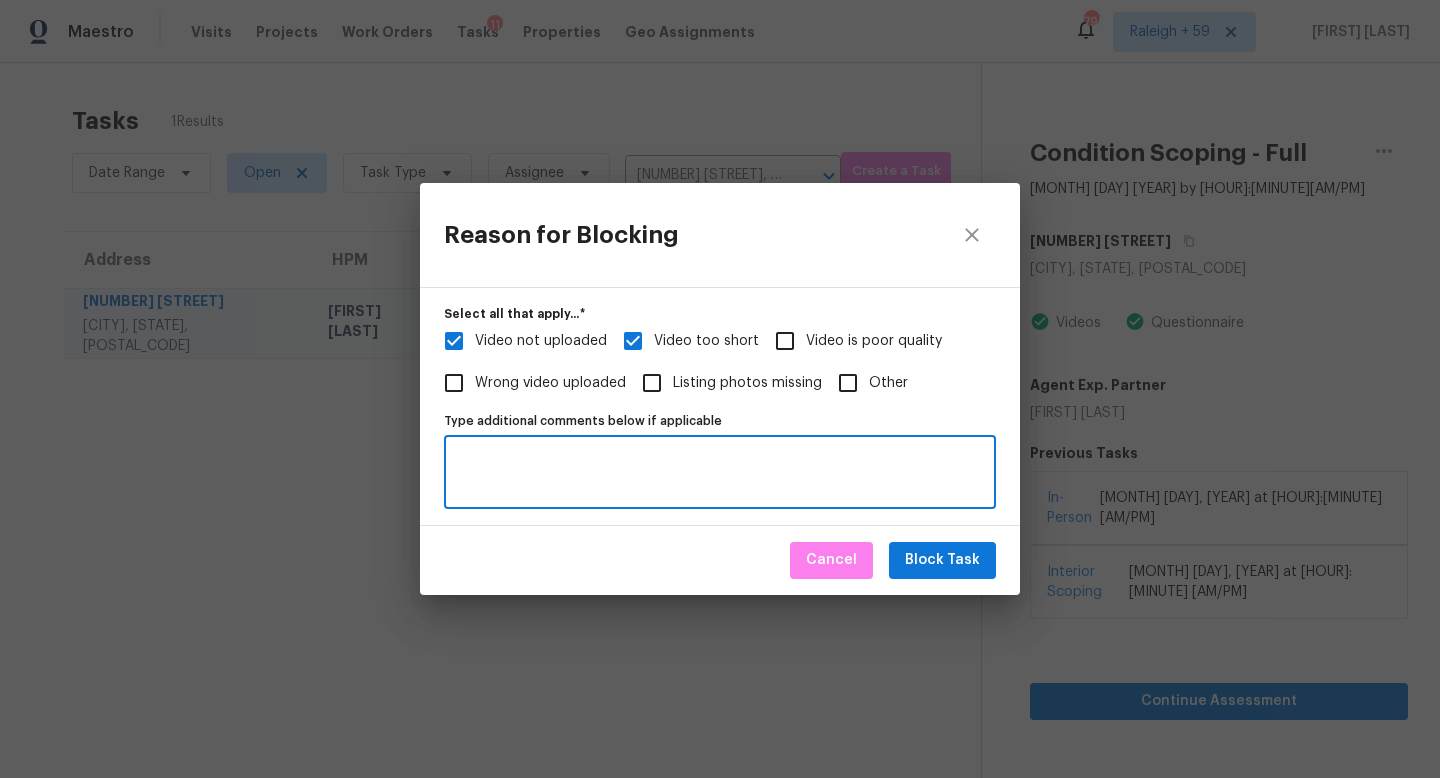 paste on "Insufficient video
https://opendoor.slack.com/archives/C013EES7VQB/p1754489487345049" 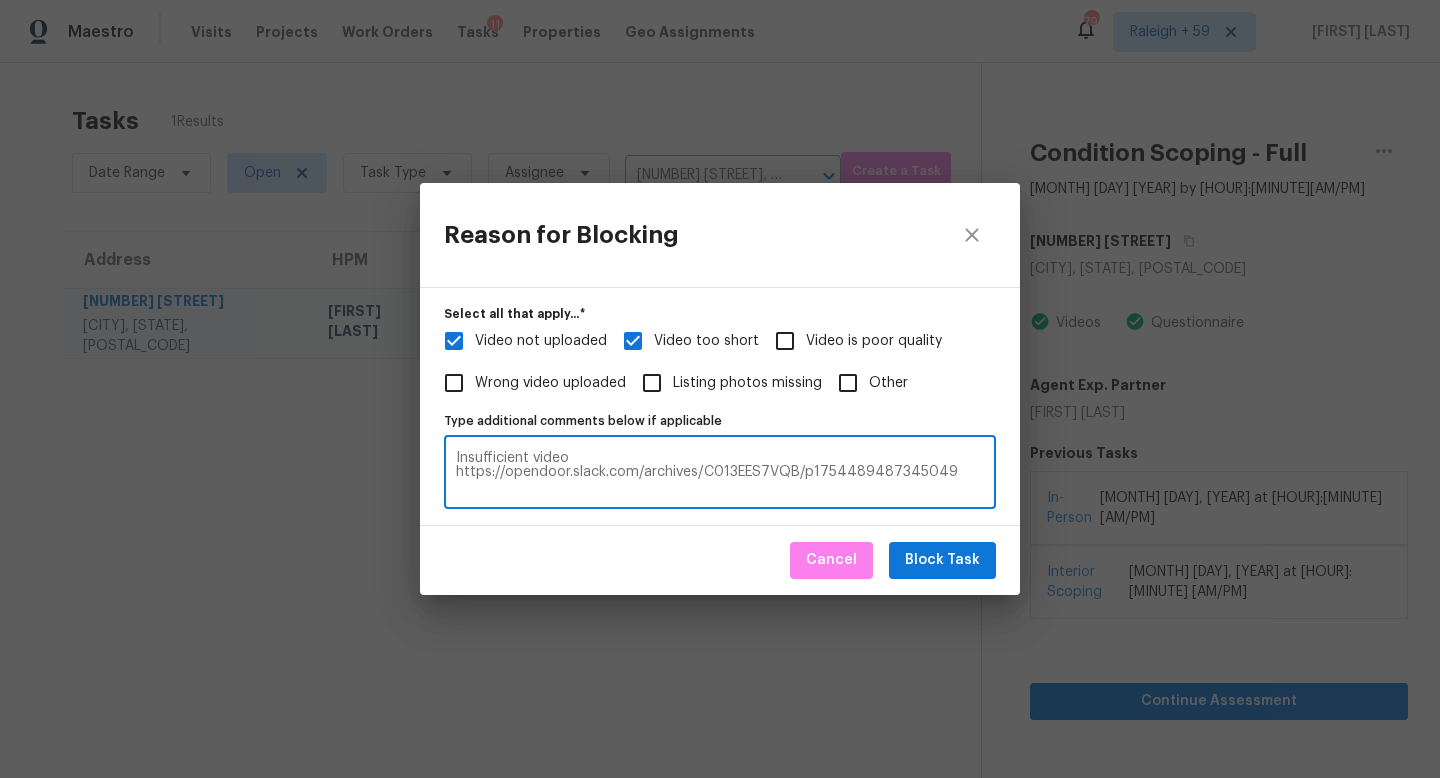 type on "Insufficient video
https://opendoor.slack.com/archives/C013EES7VQB/p1754489487345049" 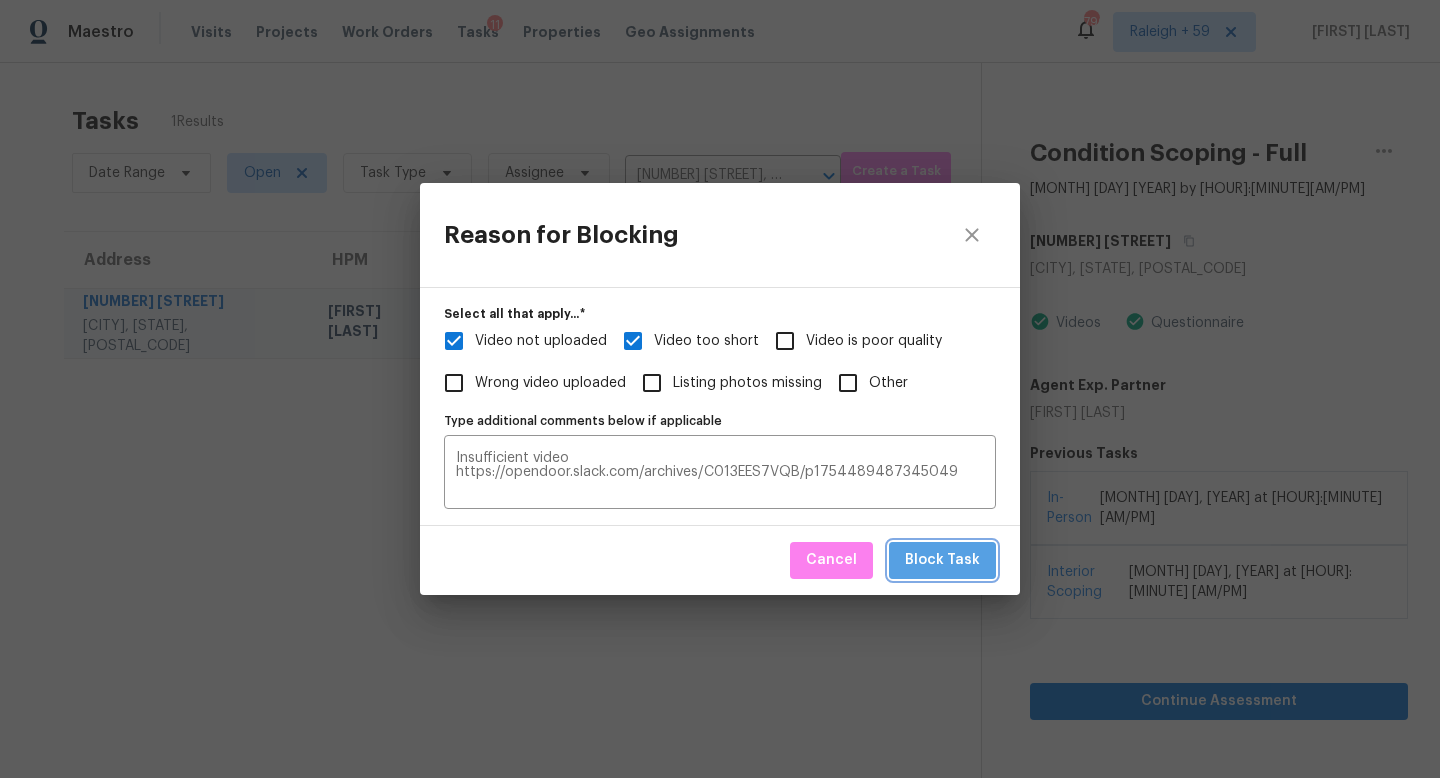 click on "Block Task" at bounding box center [942, 560] 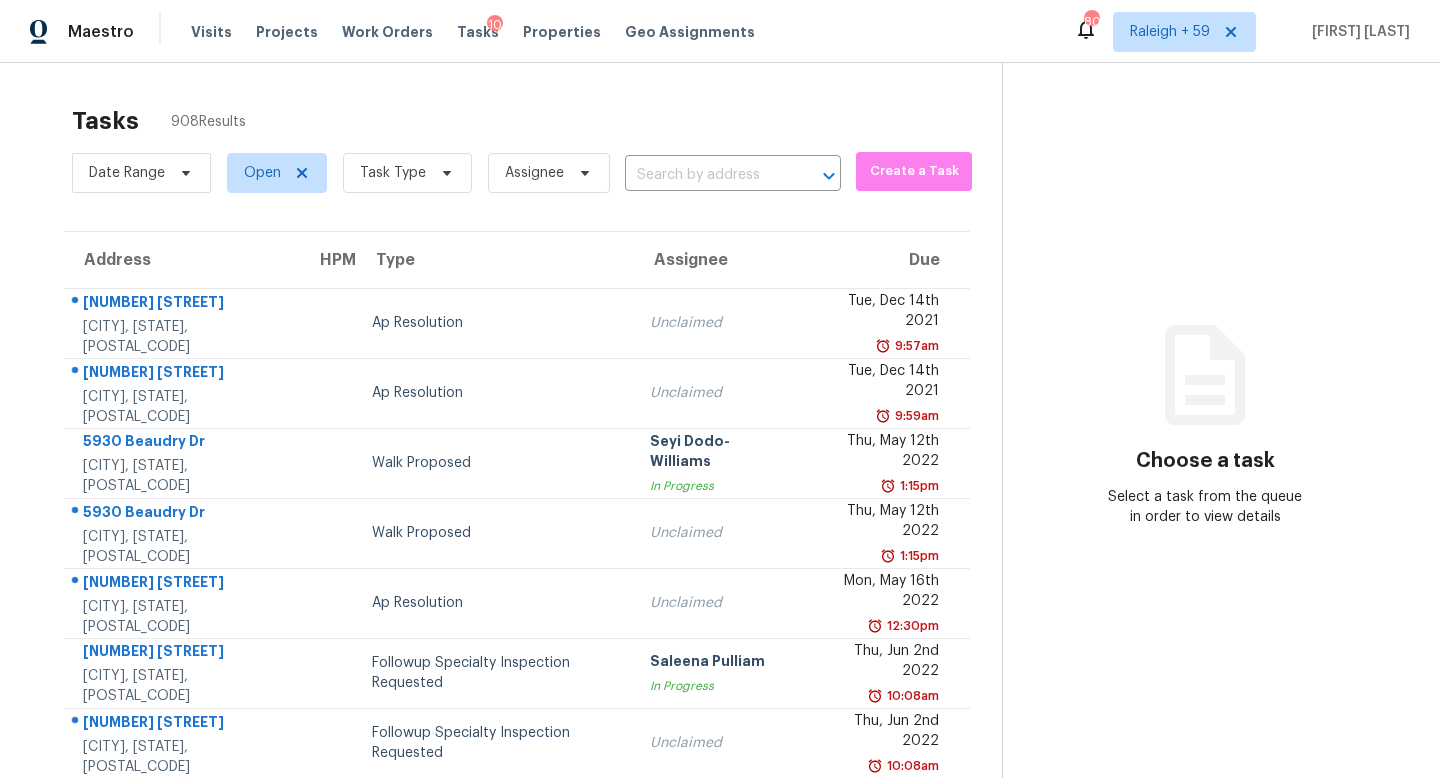 scroll, scrollTop: 0, scrollLeft: 0, axis: both 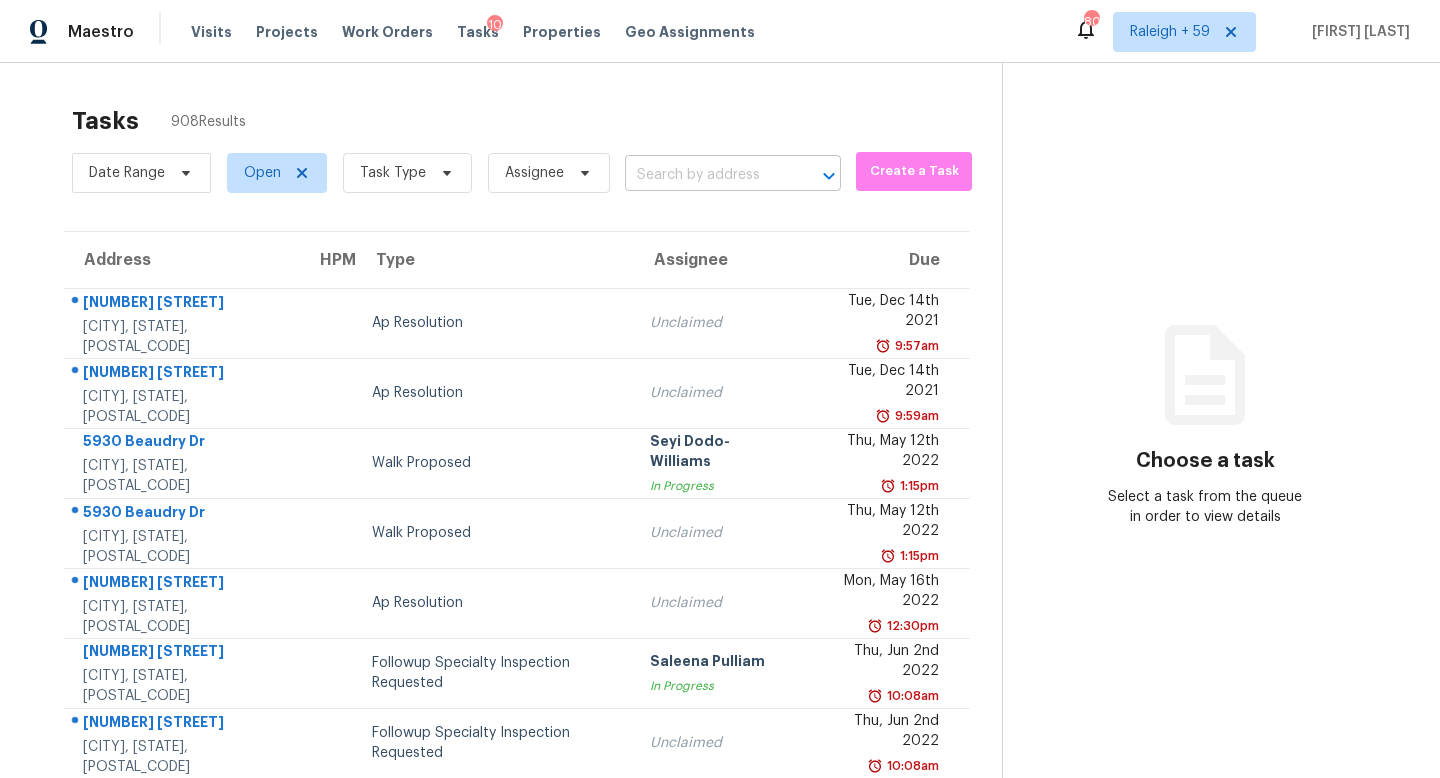click at bounding box center (705, 175) 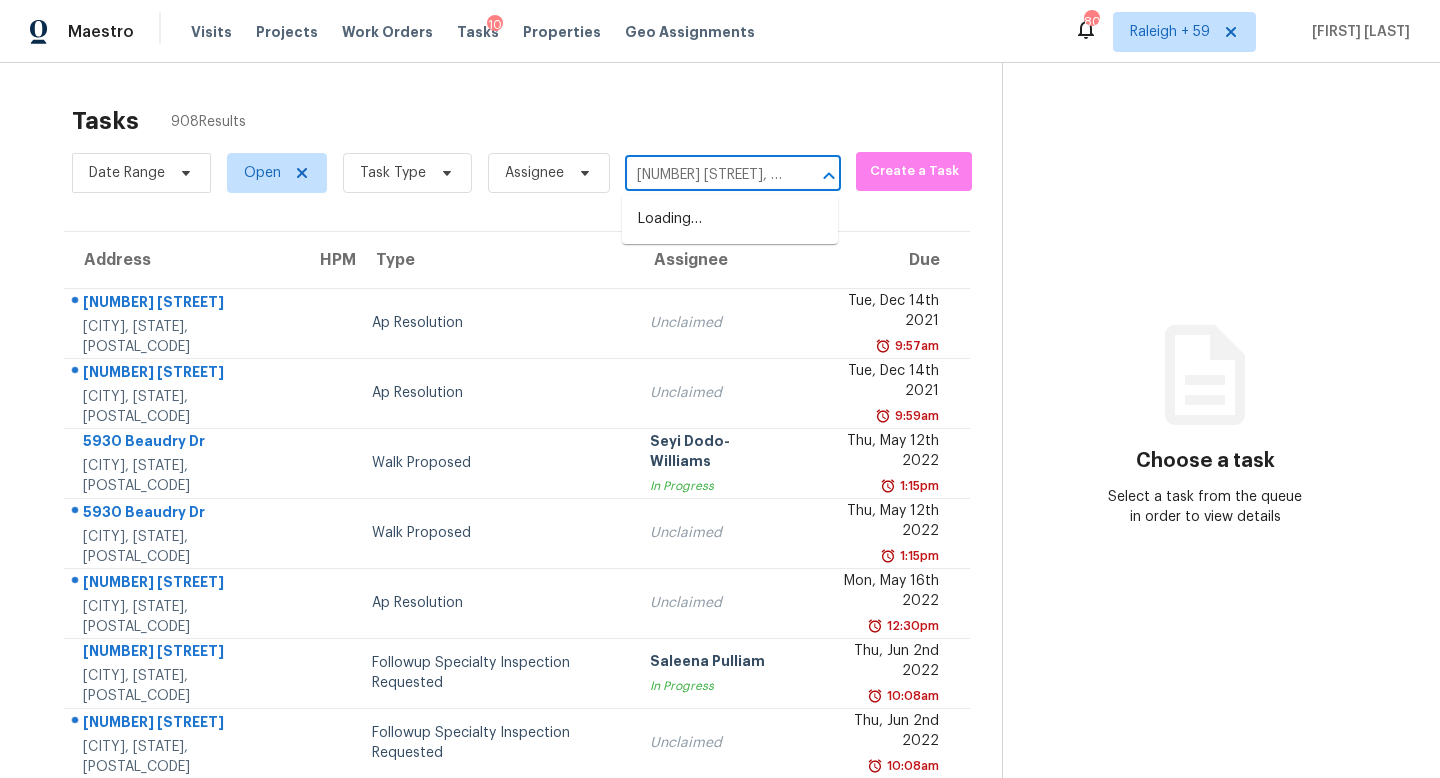 scroll, scrollTop: 0, scrollLeft: 105, axis: horizontal 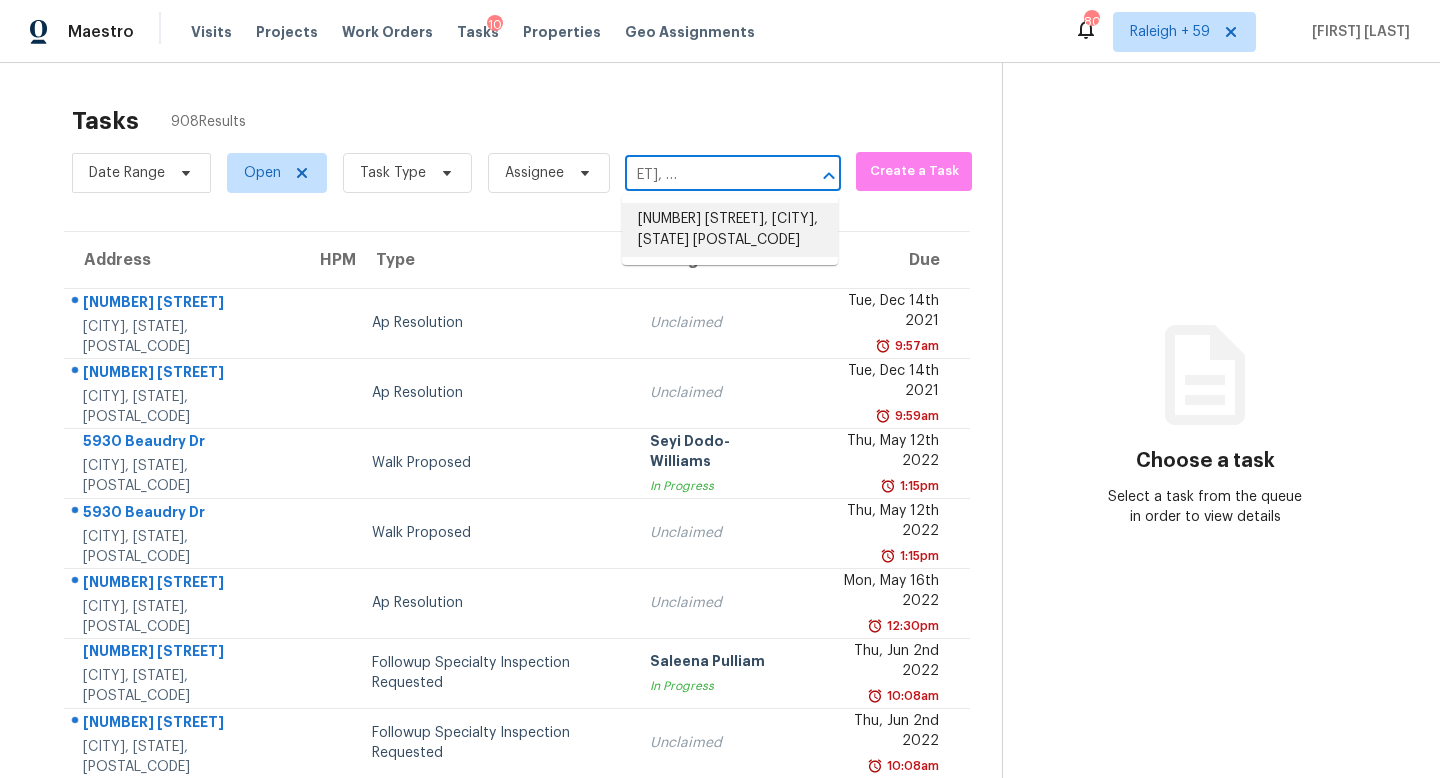 click on "9714 Sweetwell Pl, Riverview, FL 33569" at bounding box center (730, 230) 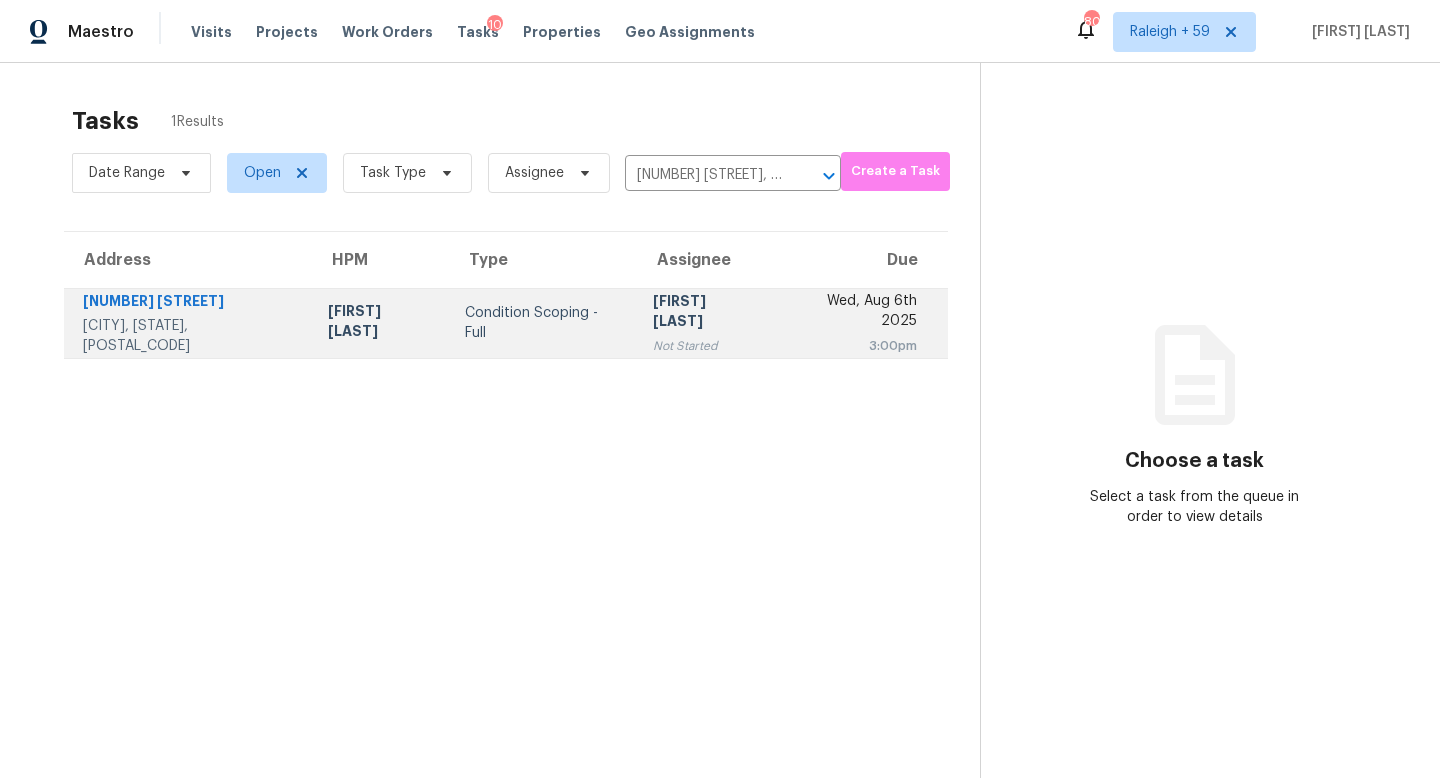 click on "[FIRST] [LAST]" at bounding box center (705, 313) 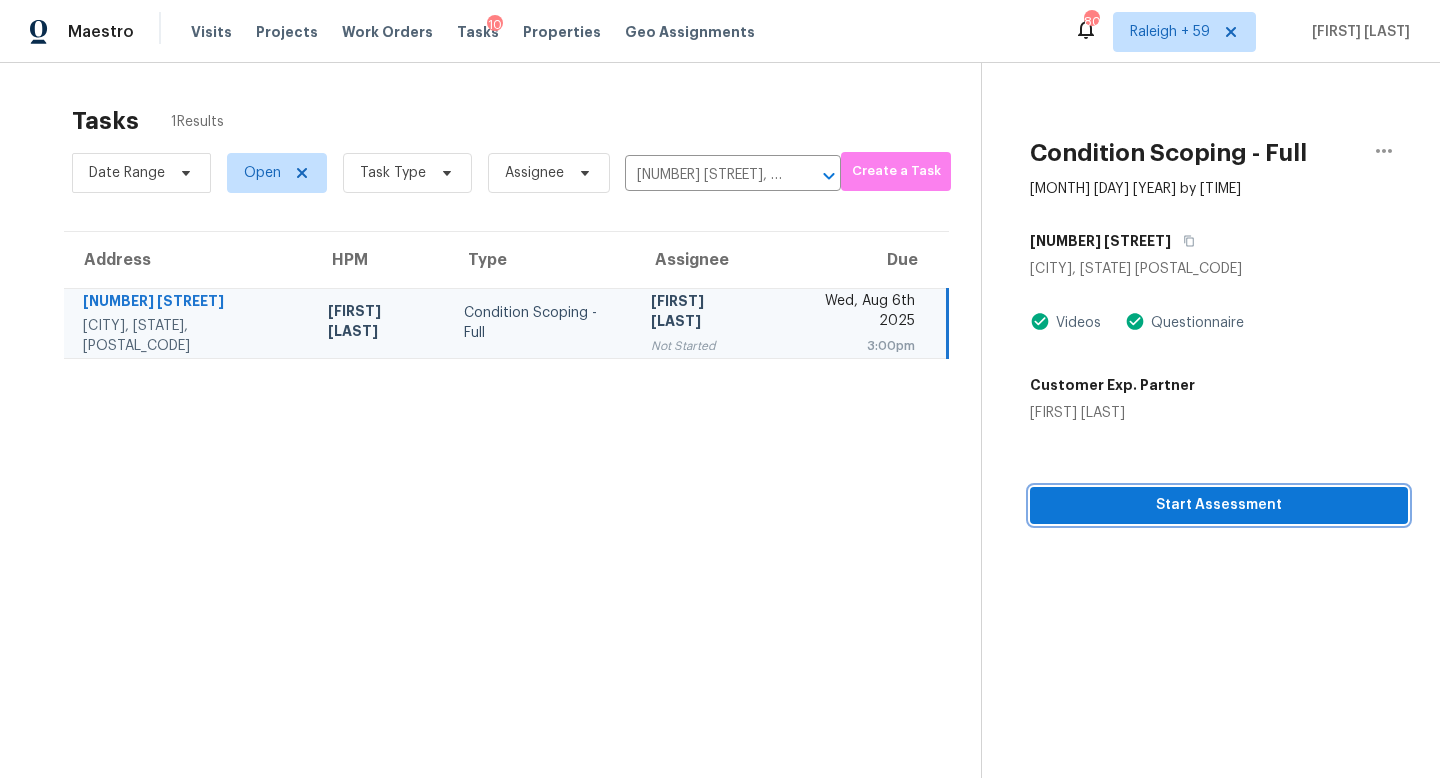 click on "Start Assessment" at bounding box center (1219, 505) 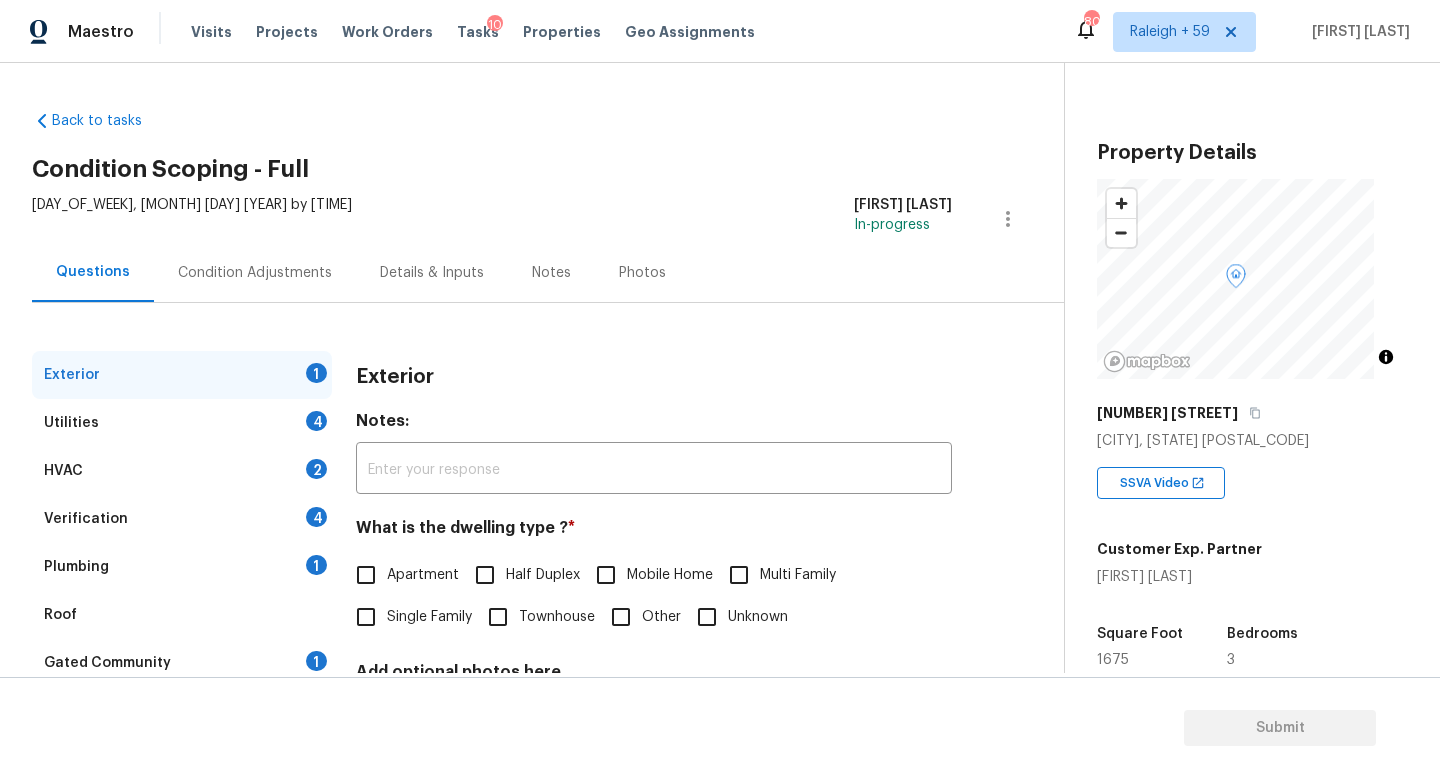 click on "Townhouse" at bounding box center [557, 617] 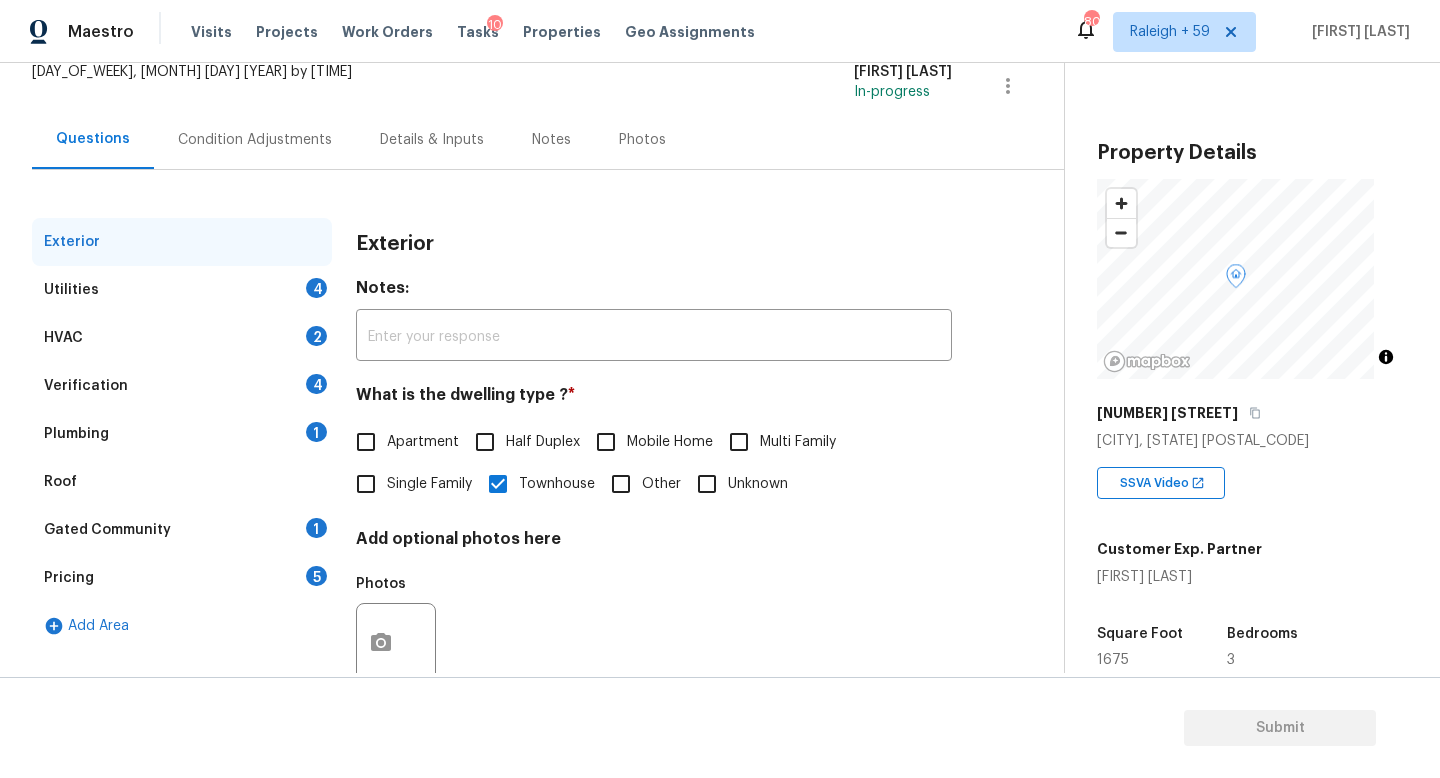 scroll, scrollTop: 200, scrollLeft: 0, axis: vertical 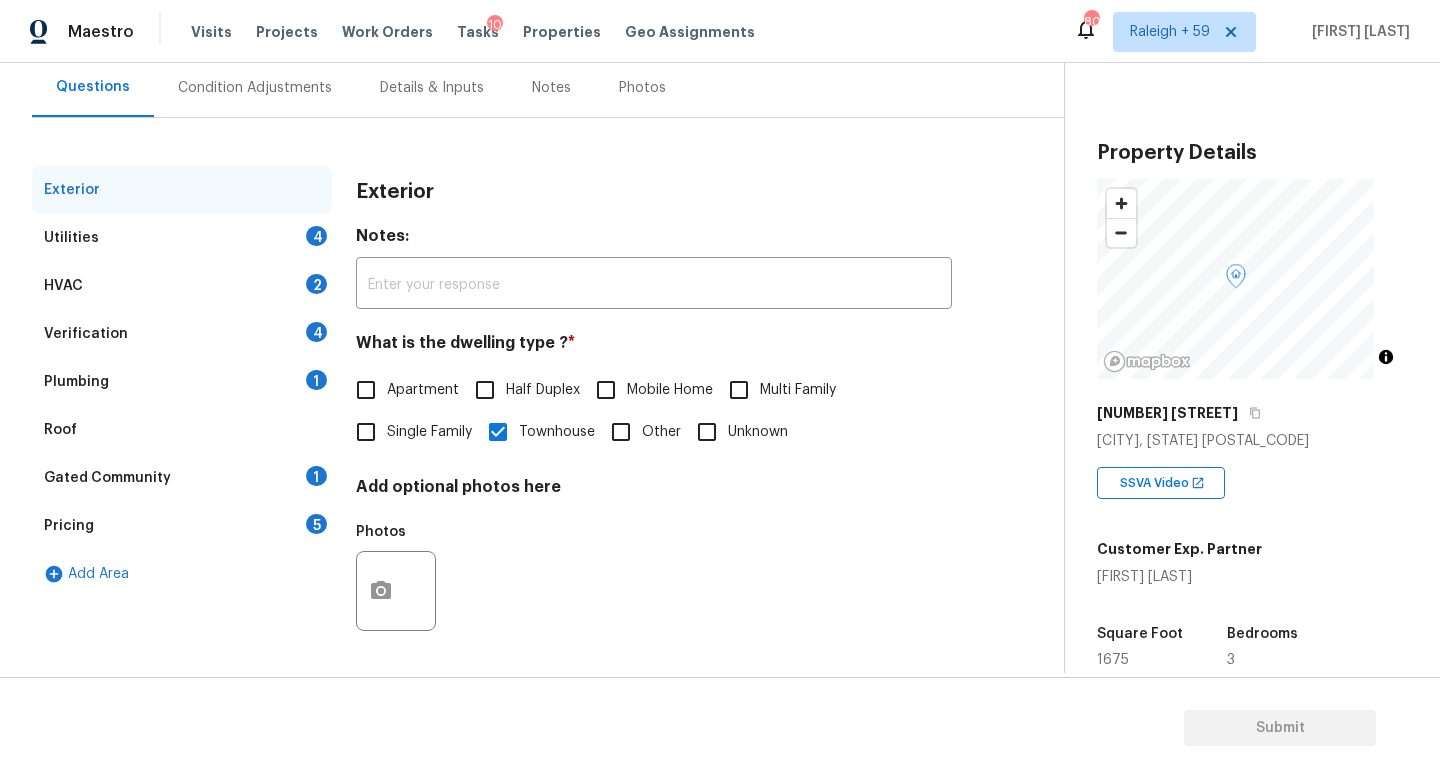 click on "Details & Inputs" at bounding box center (432, 88) 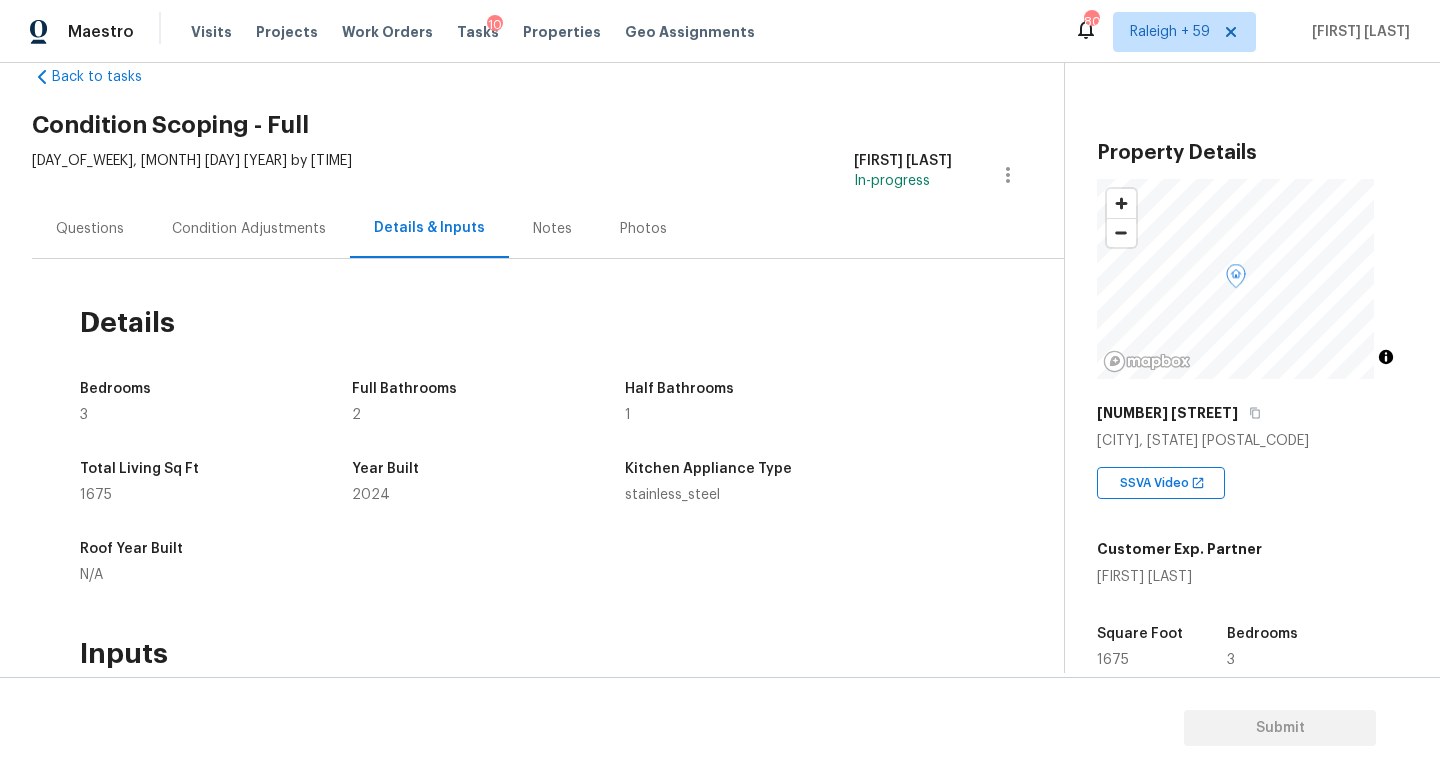 scroll, scrollTop: 0, scrollLeft: 0, axis: both 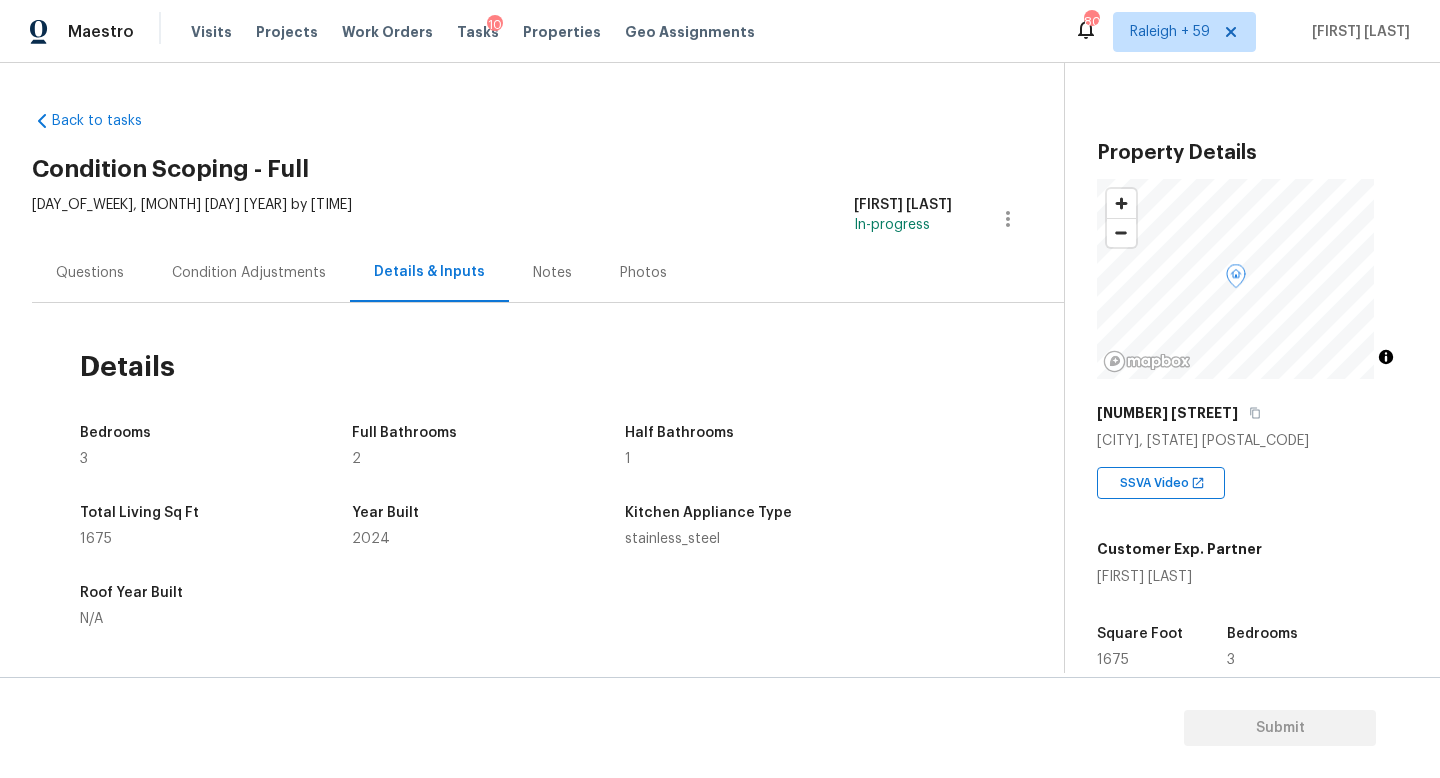 click on "Questions" at bounding box center [90, 273] 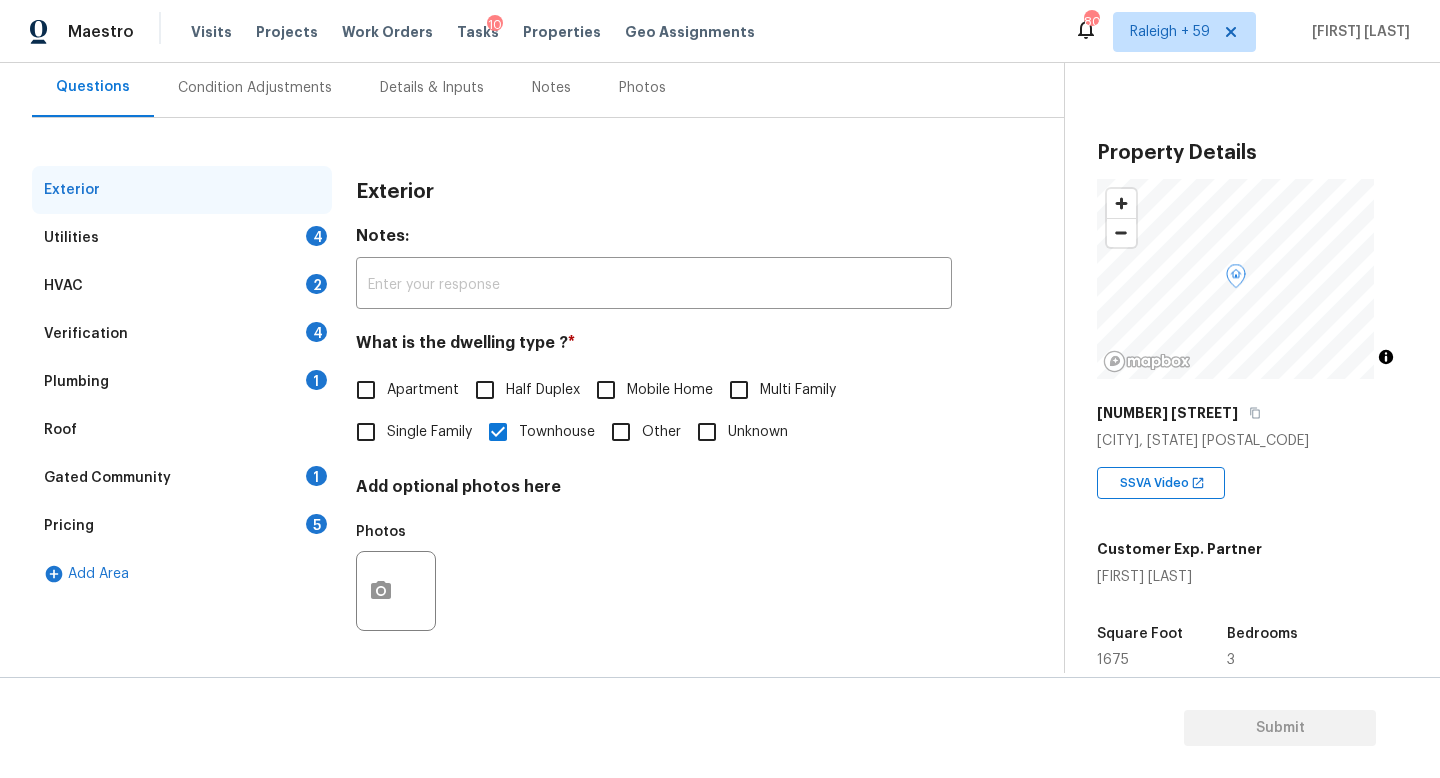 click on "Gated Community 1" at bounding box center (182, 478) 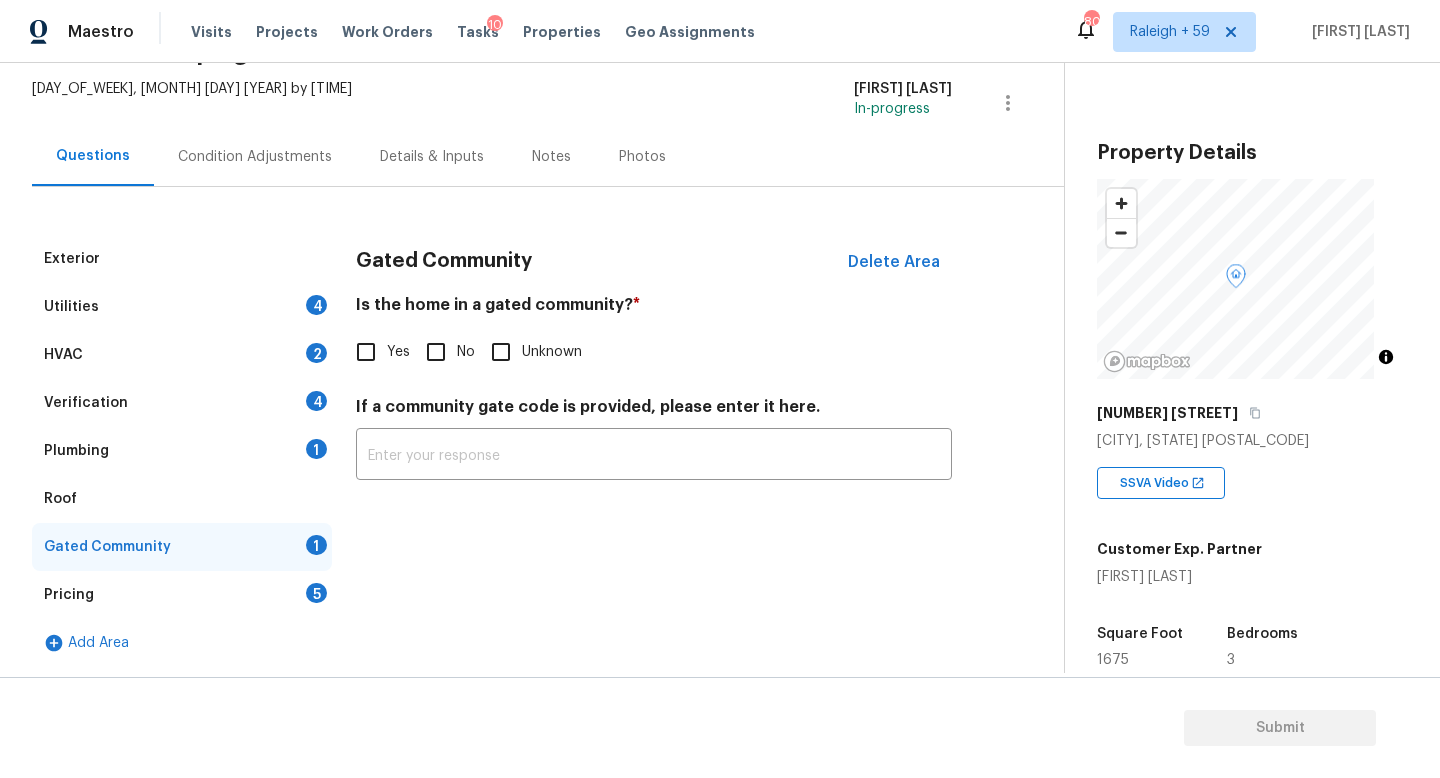 click on "No" at bounding box center (466, 352) 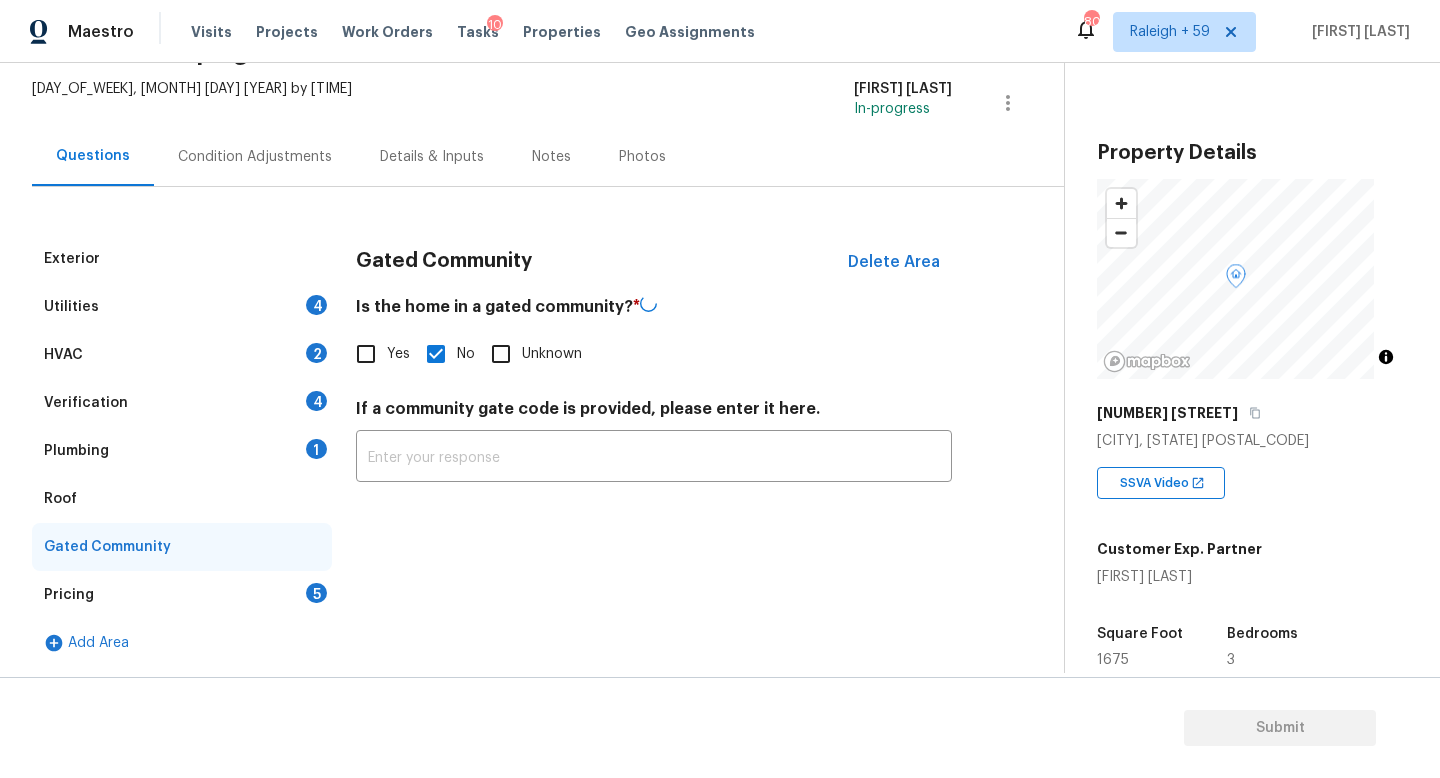 click on "Plumbing 1" at bounding box center (182, 451) 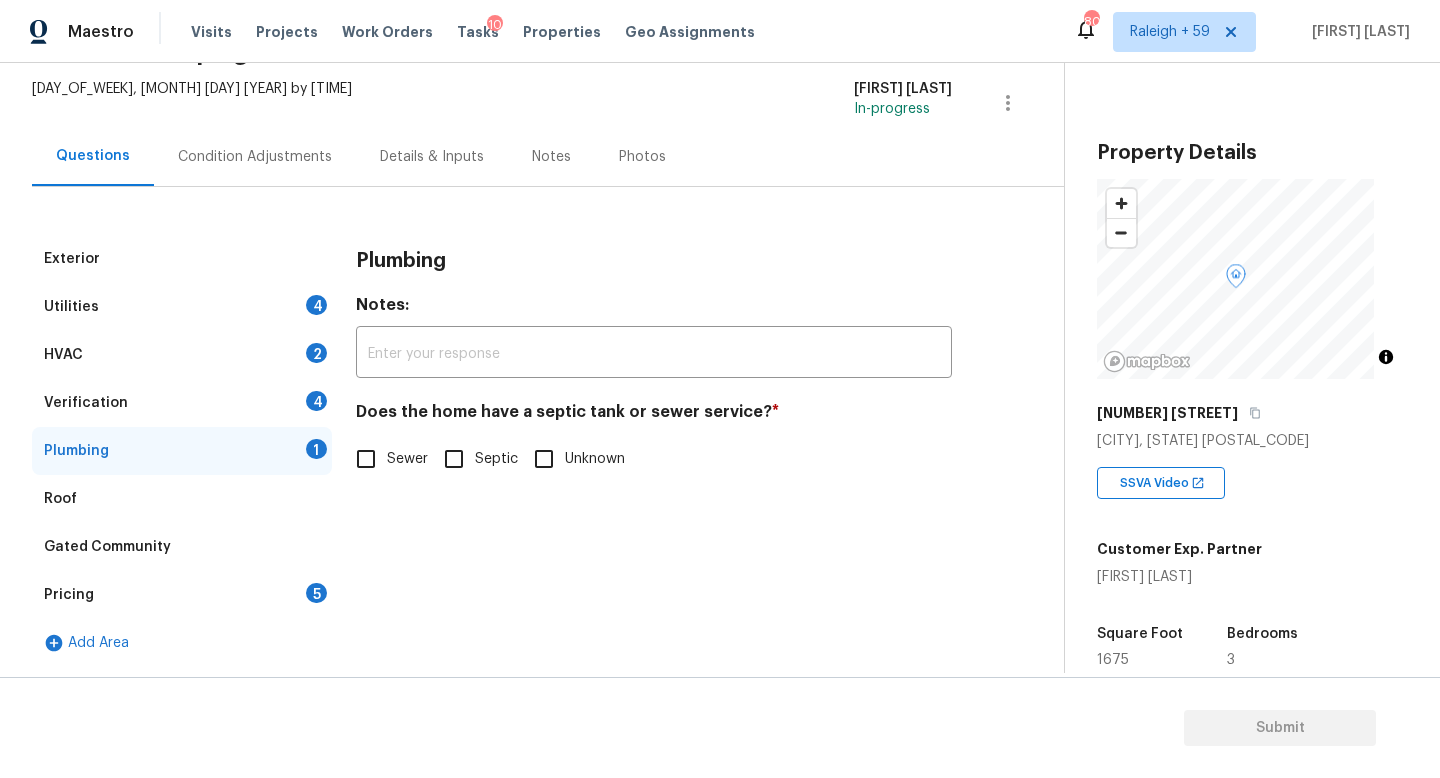 click on "Details & Inputs" at bounding box center (432, 156) 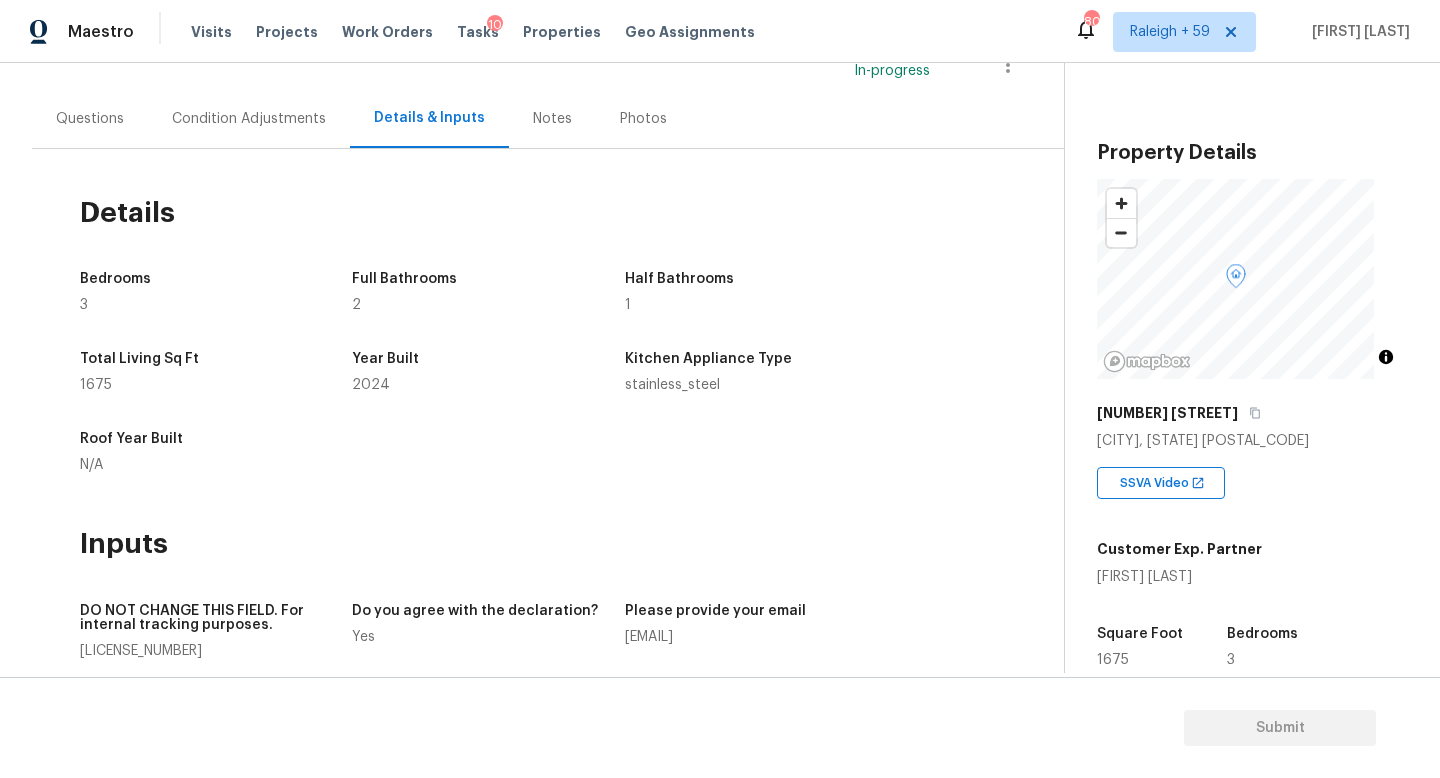 click on "Questions" at bounding box center [90, 119] 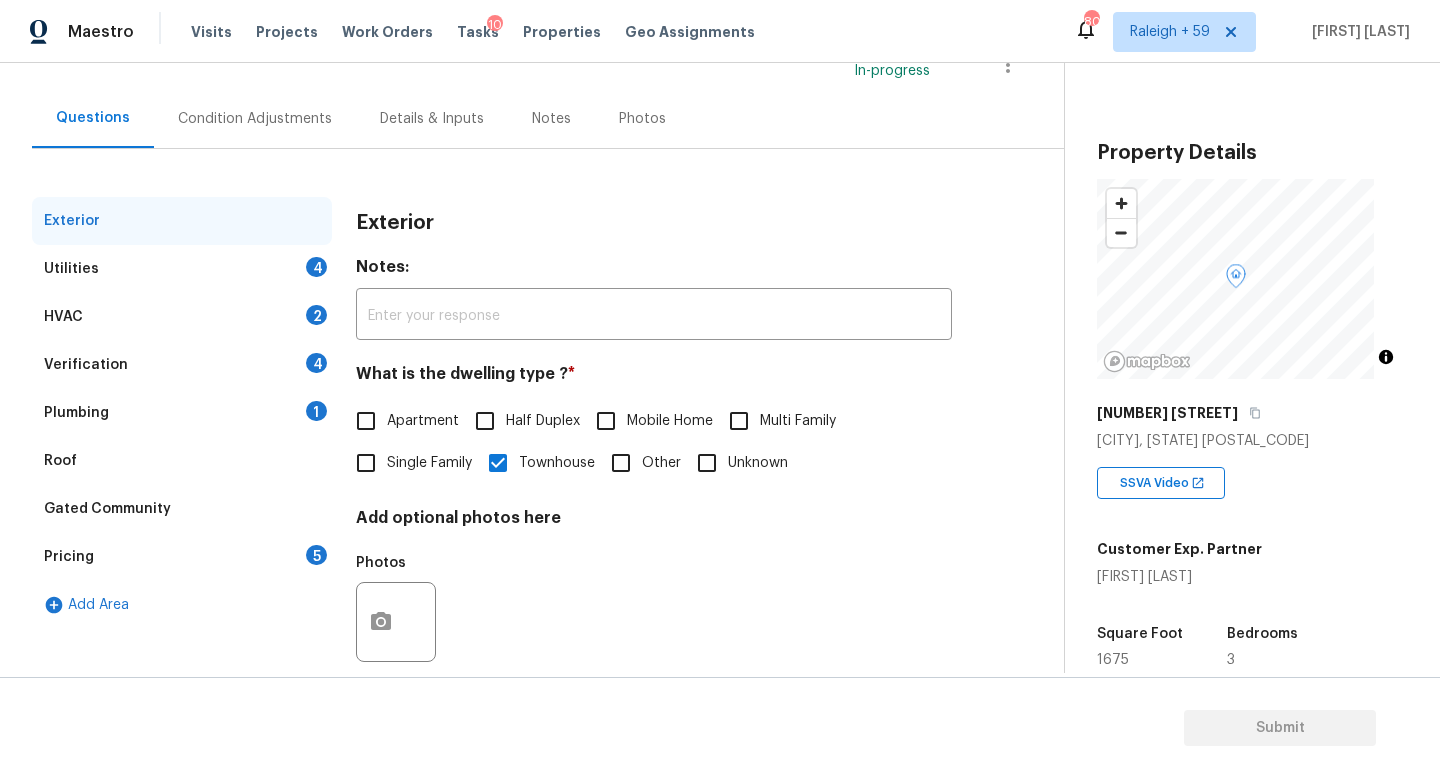 click on "Plumbing 1" at bounding box center [182, 413] 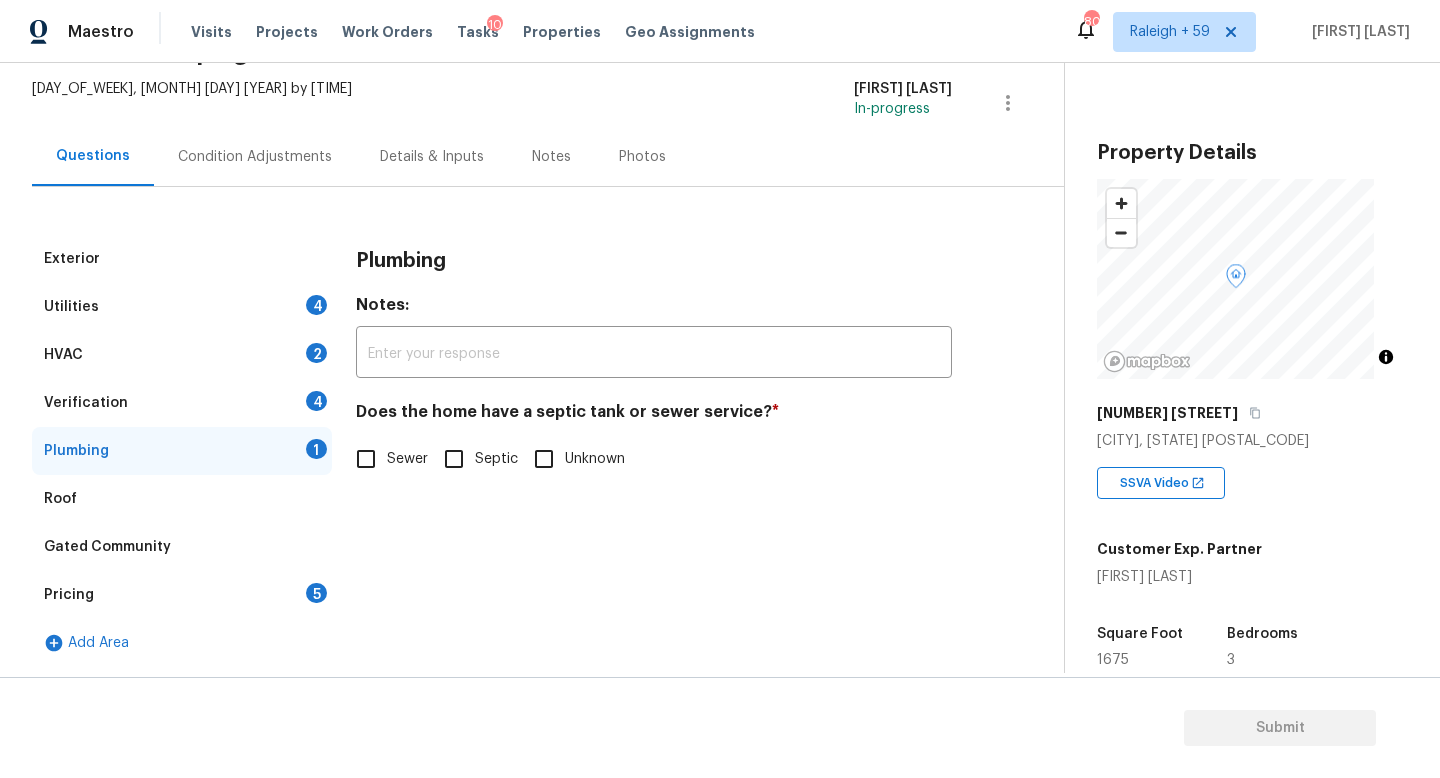 click on "Sewer" at bounding box center [386, 459] 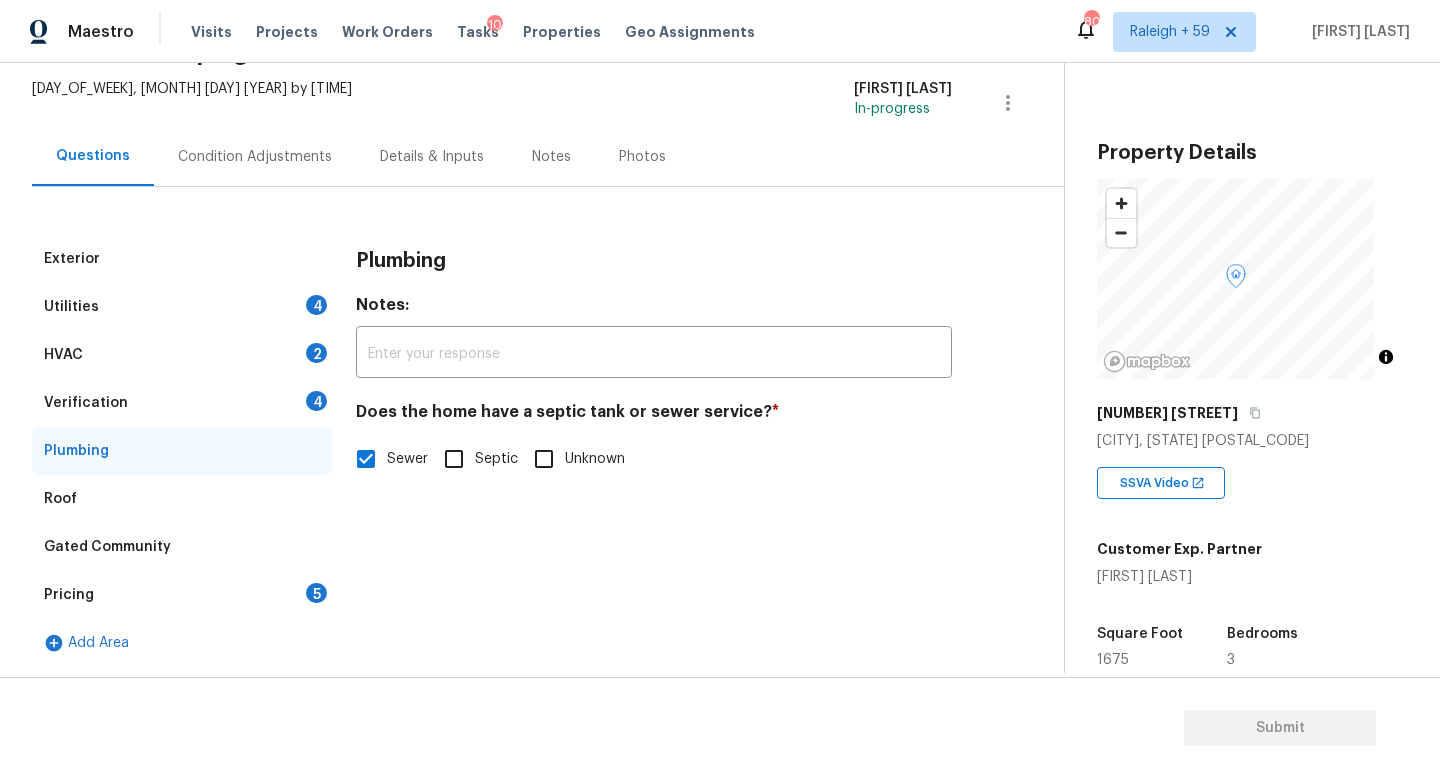 click on "Verification 4" at bounding box center [182, 403] 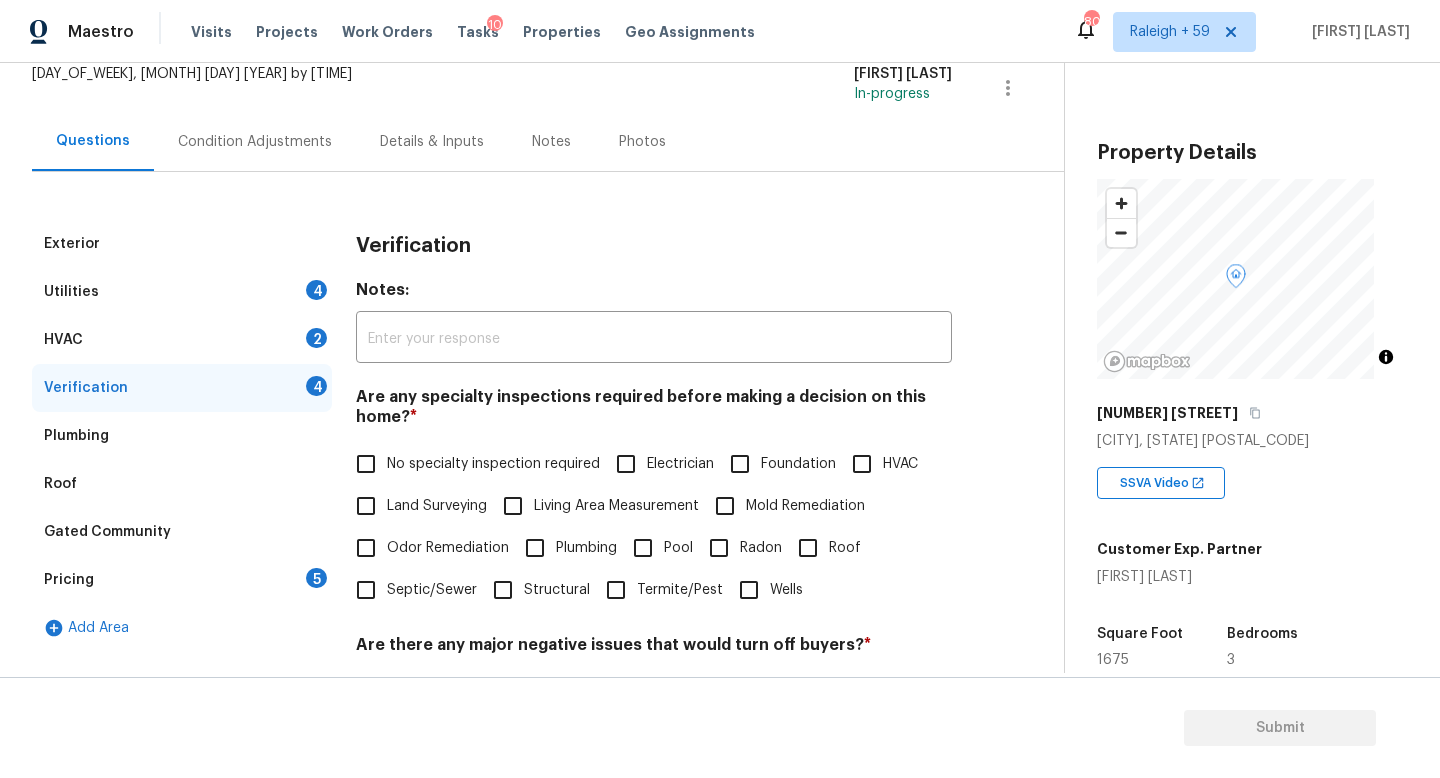 click on "No specialty inspection required" at bounding box center (493, 464) 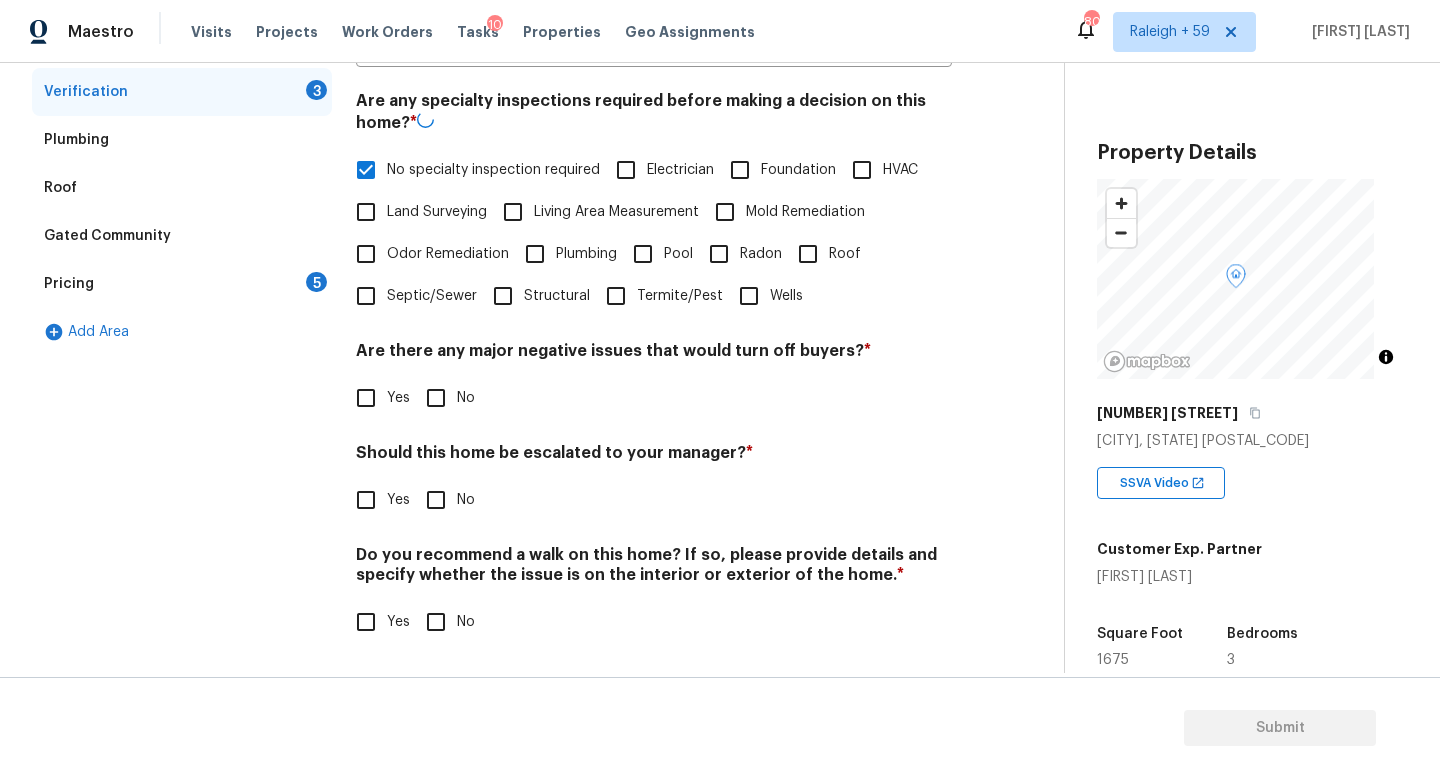 scroll, scrollTop: 482, scrollLeft: 0, axis: vertical 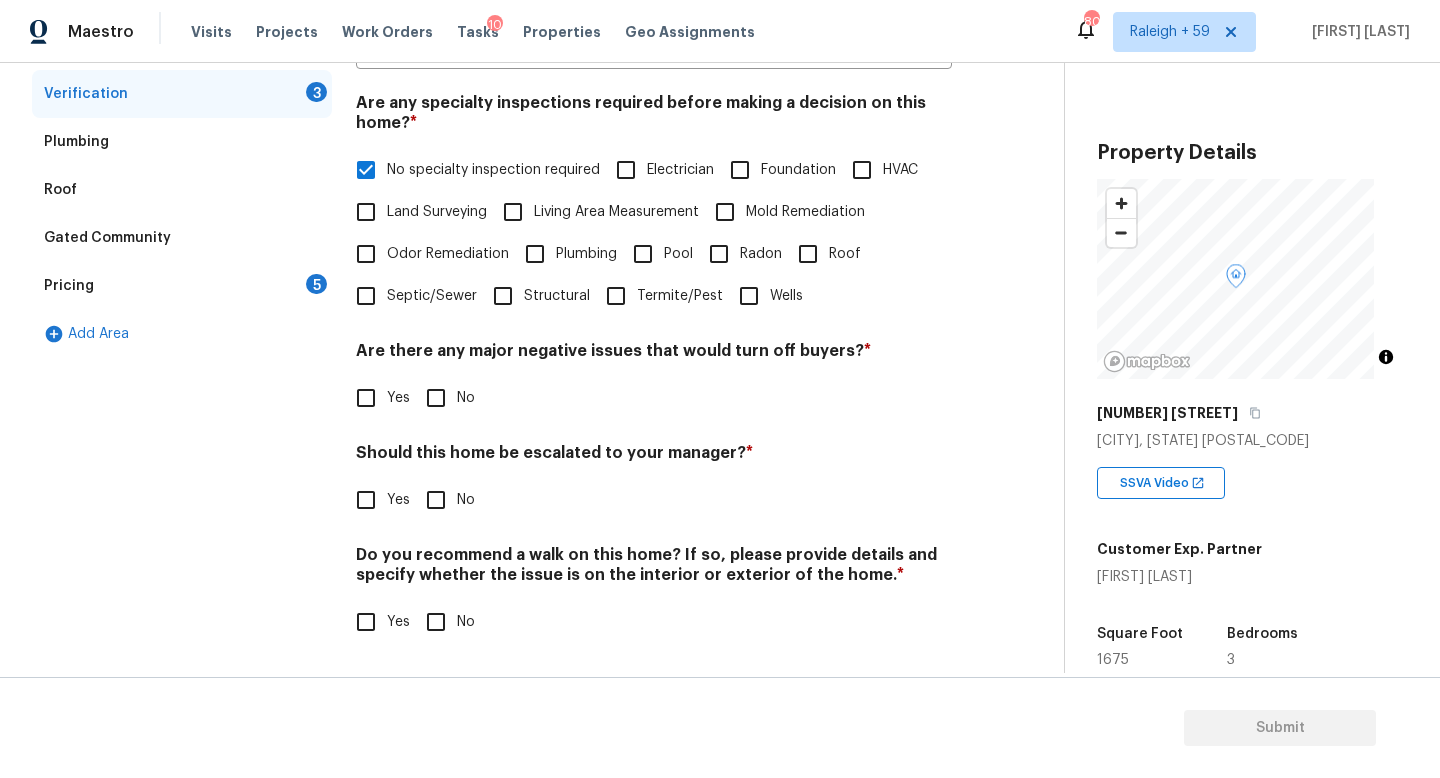 click on "No" at bounding box center (436, 398) 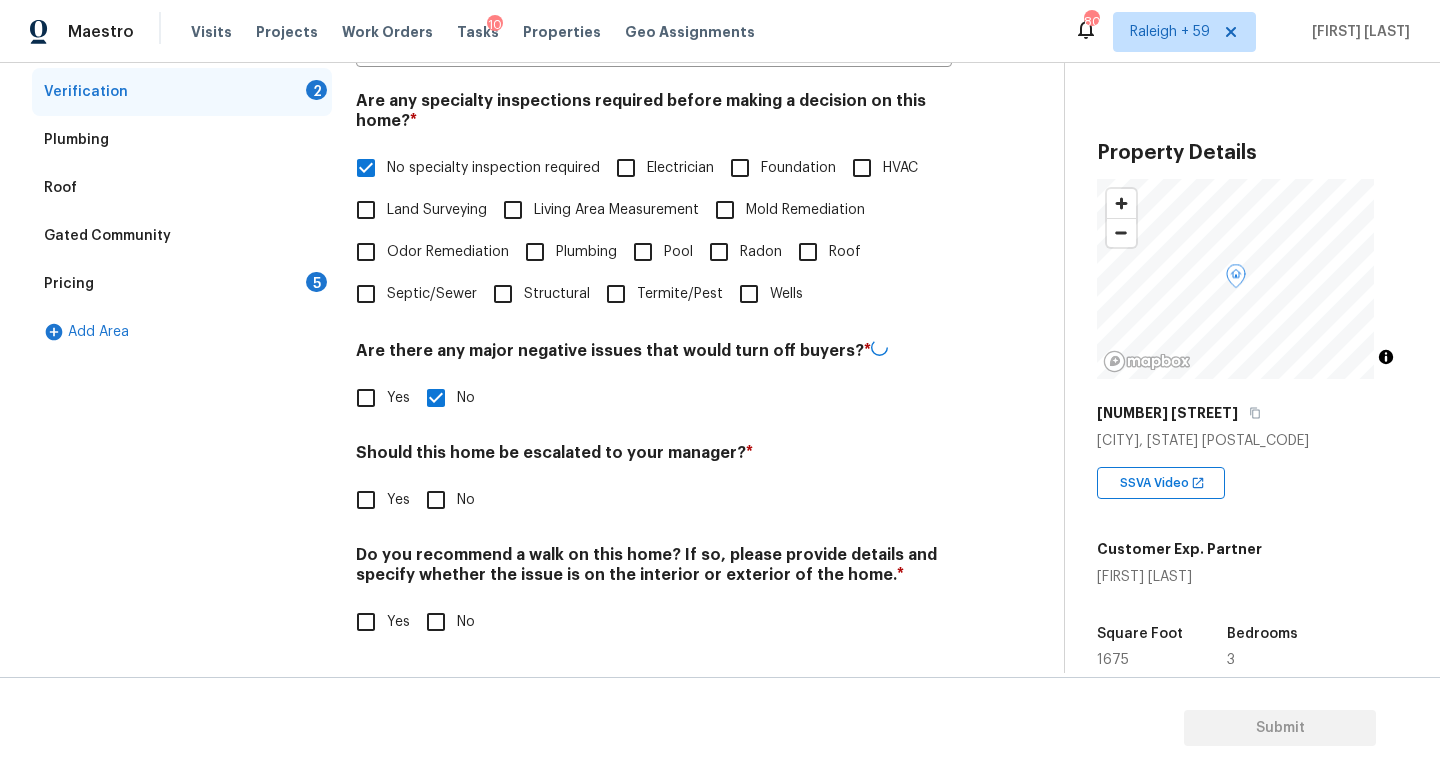 click on "Exterior Utilities 4 HVAC 2 Verification 2 Plumbing Roof Gated Community Pricing 5 Add Area Verification Notes: ​ Are any specialty inspections required before making a decision on this home?  * No specialty inspection required Electrician Foundation HVAC Land Surveying Living Area Measurement Mold Remediation Odor Remediation Plumbing Pool Radon Roof Septic/Sewer Structural Termite/Pest Wells Are there any major negative issues that would turn off buyers?  * Yes No Should this home be escalated to your manager?  * Yes No Do you recommend a walk on this home? If so, please provide details and specify whether the issue is on the interior or exterior of the home.  * Yes No" at bounding box center (524, 295) 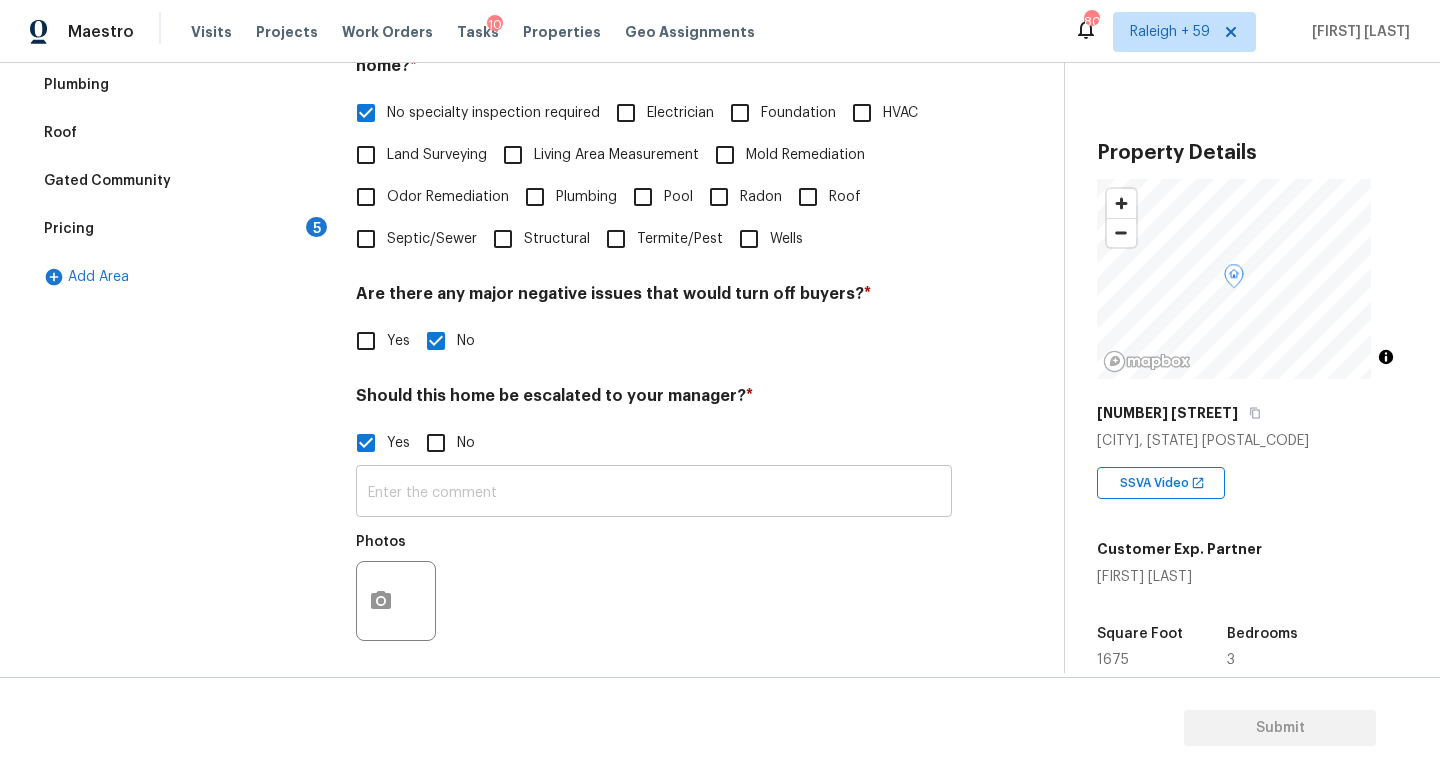 click at bounding box center (654, 493) 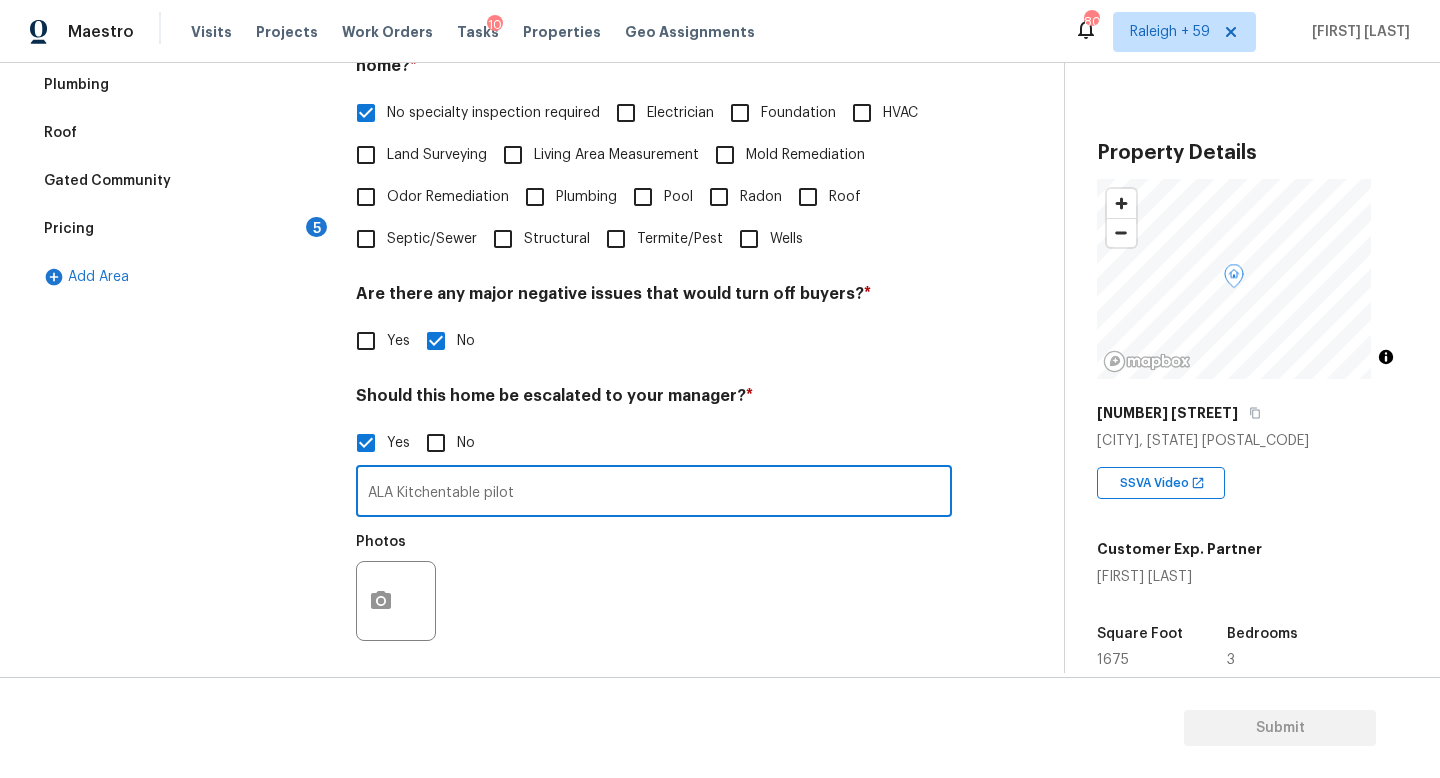 type on "ALA Kitchentable pilot" 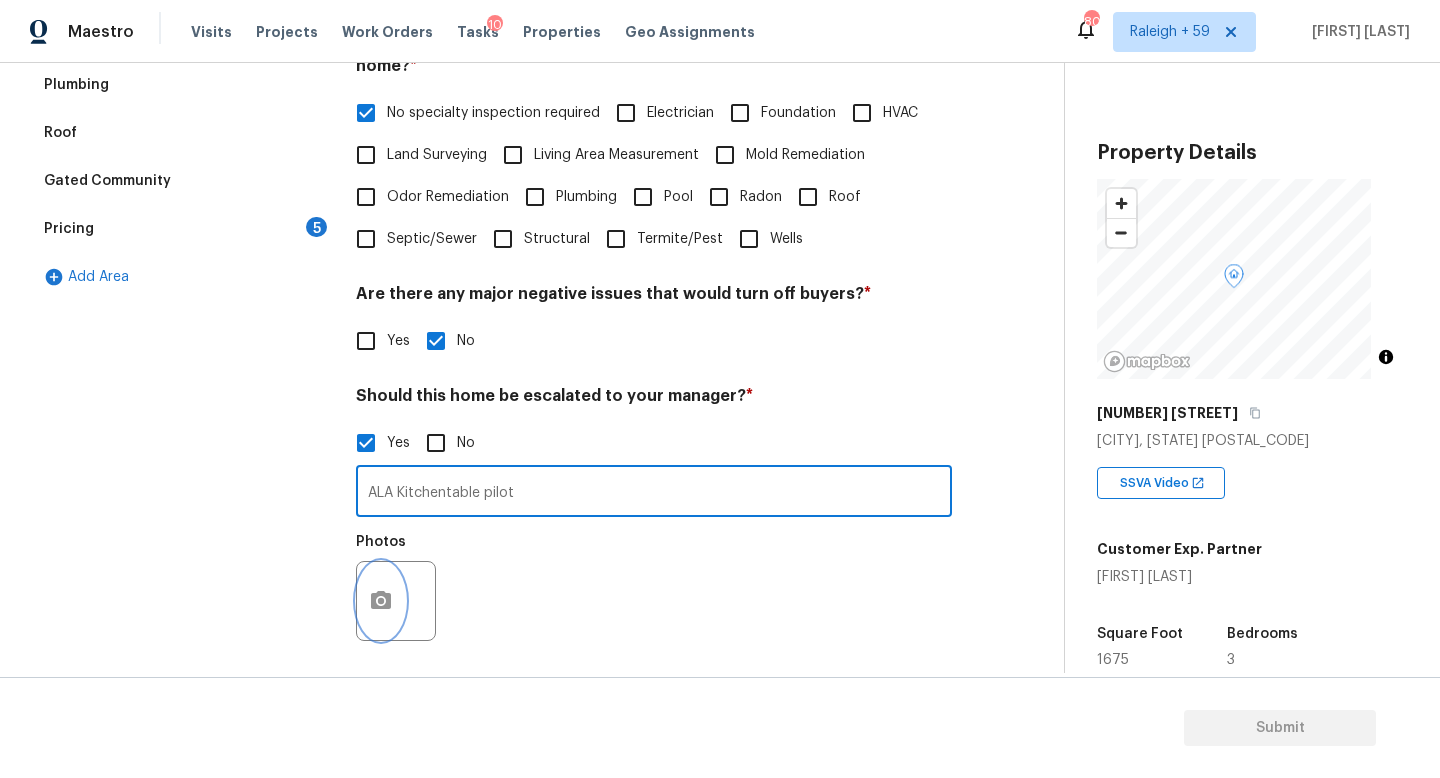 click 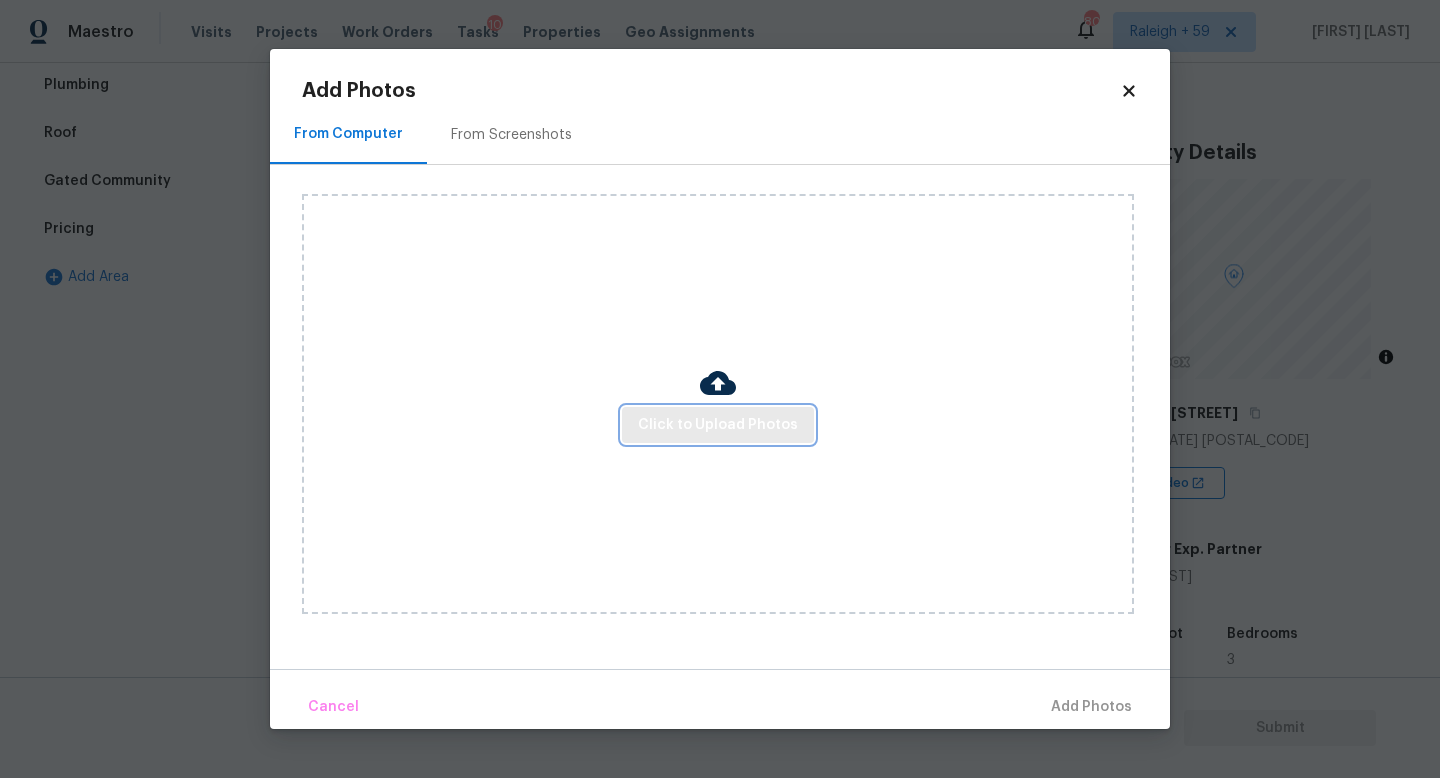 click on "Click to Upload Photos" at bounding box center (718, 425) 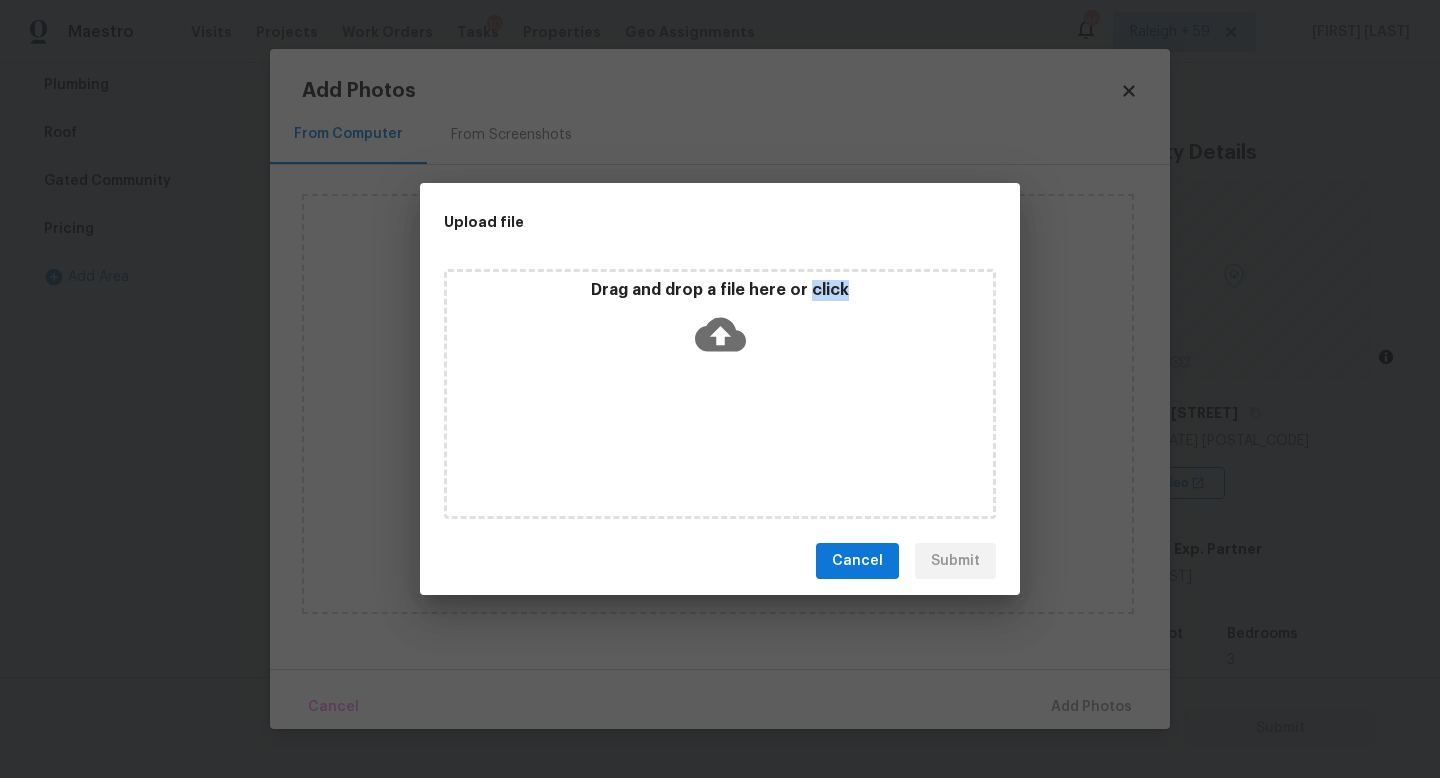 click on "Drag and drop a file here or click" at bounding box center [720, 394] 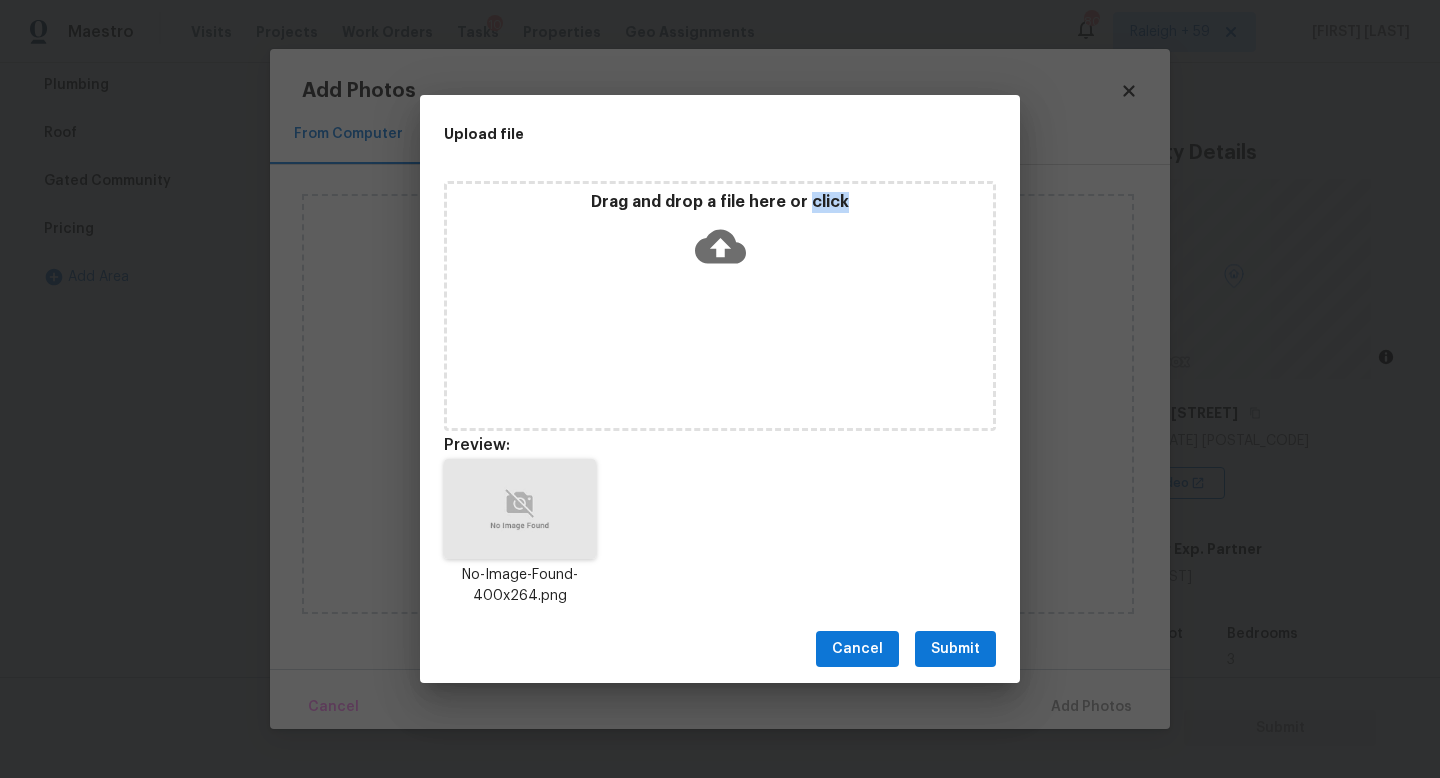 click on "Submit" at bounding box center (955, 649) 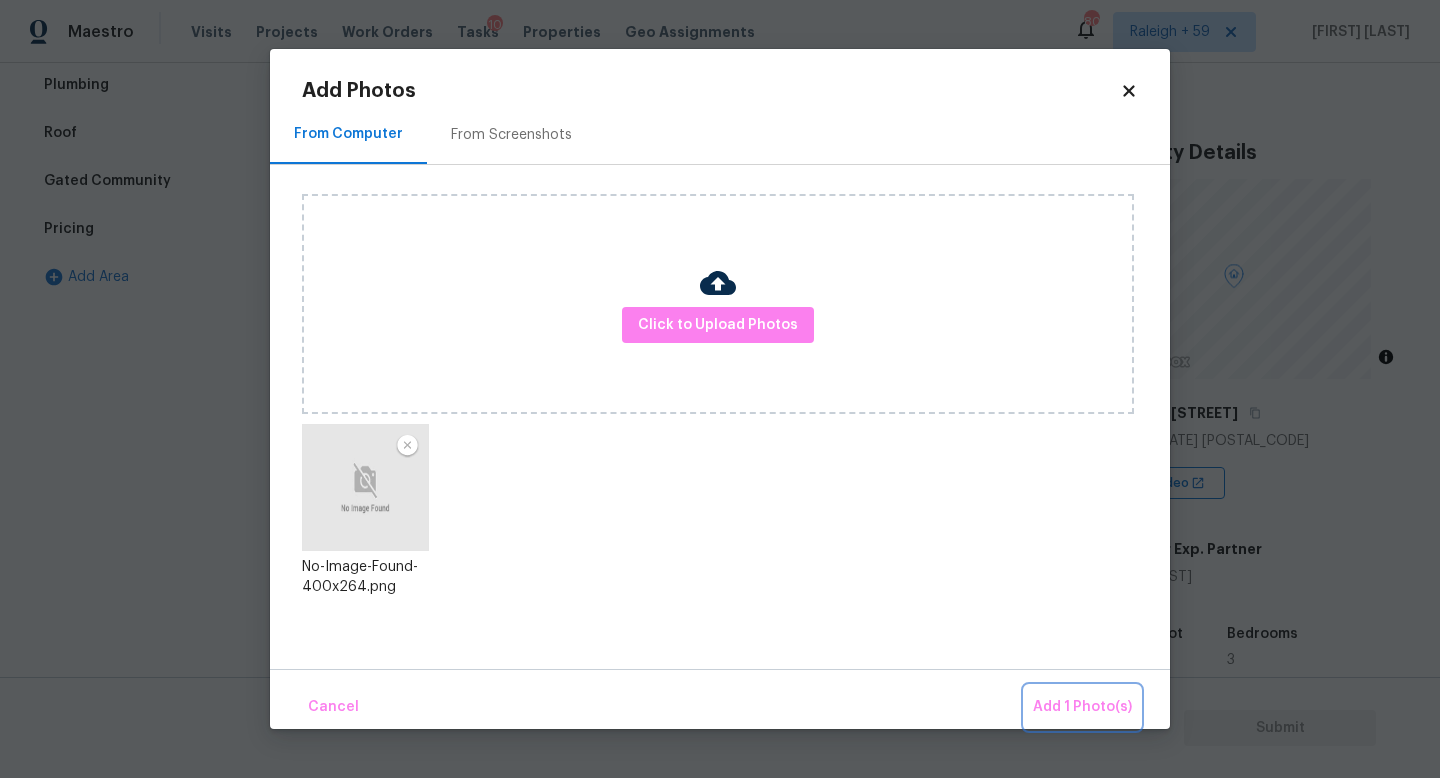 click on "Add 1 Photo(s)" at bounding box center [1082, 707] 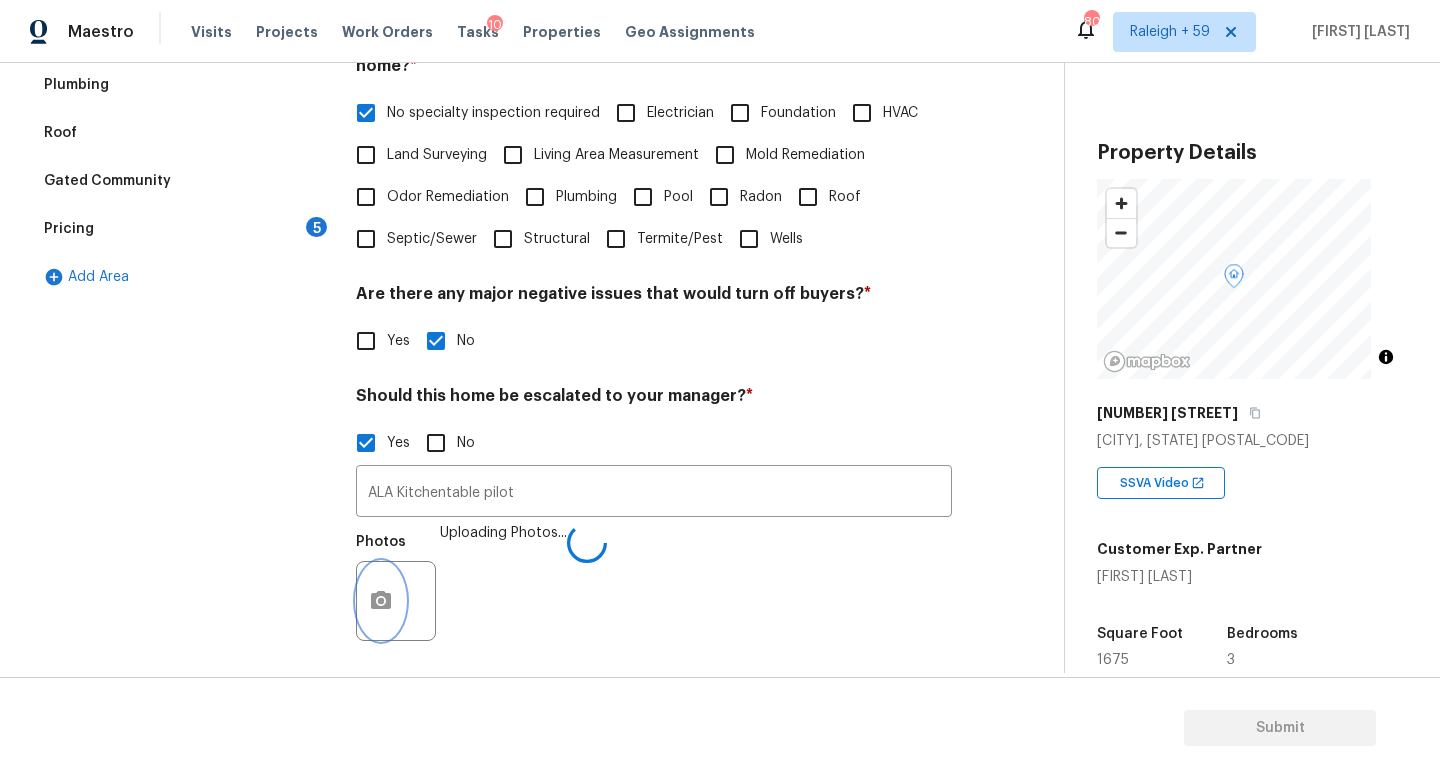 scroll, scrollTop: 672, scrollLeft: 0, axis: vertical 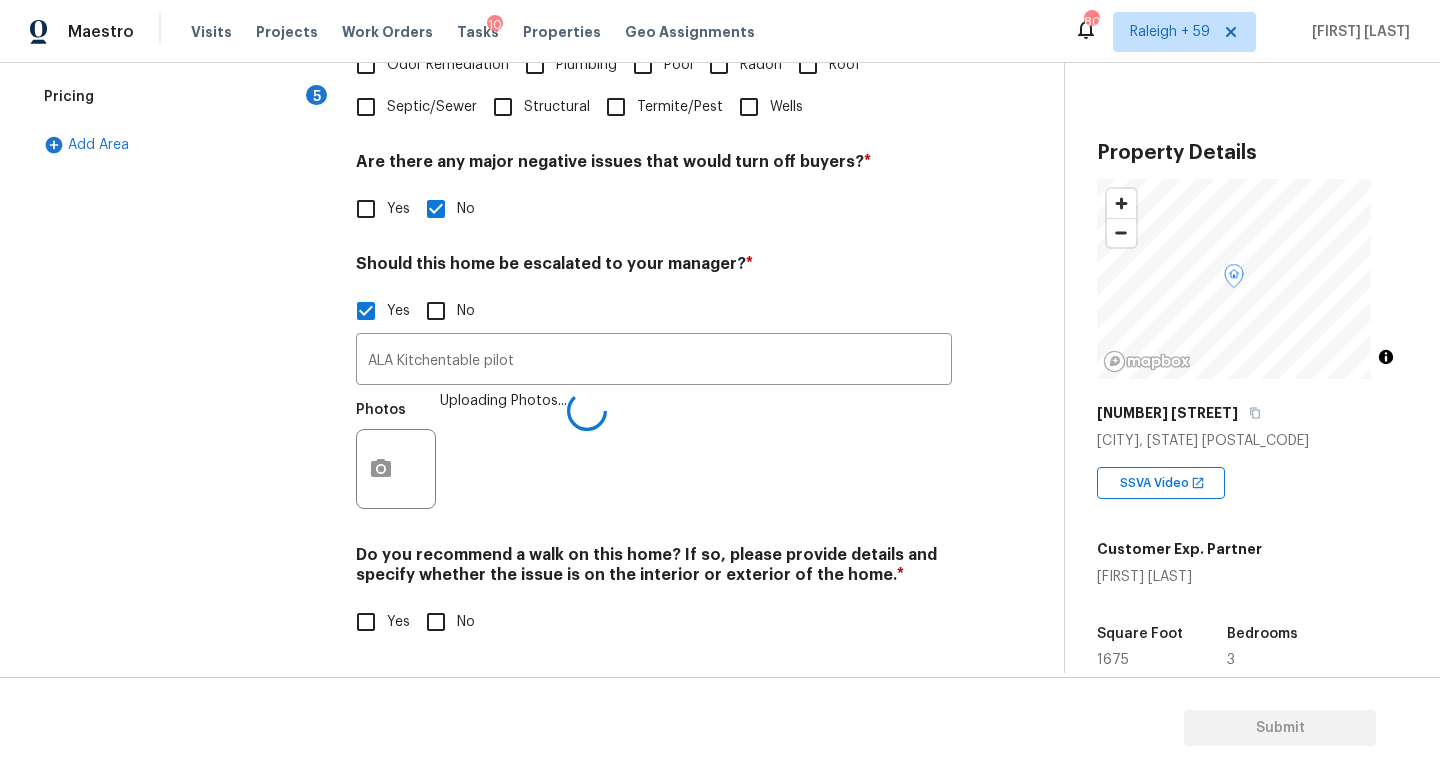 click on "No" at bounding box center [436, 622] 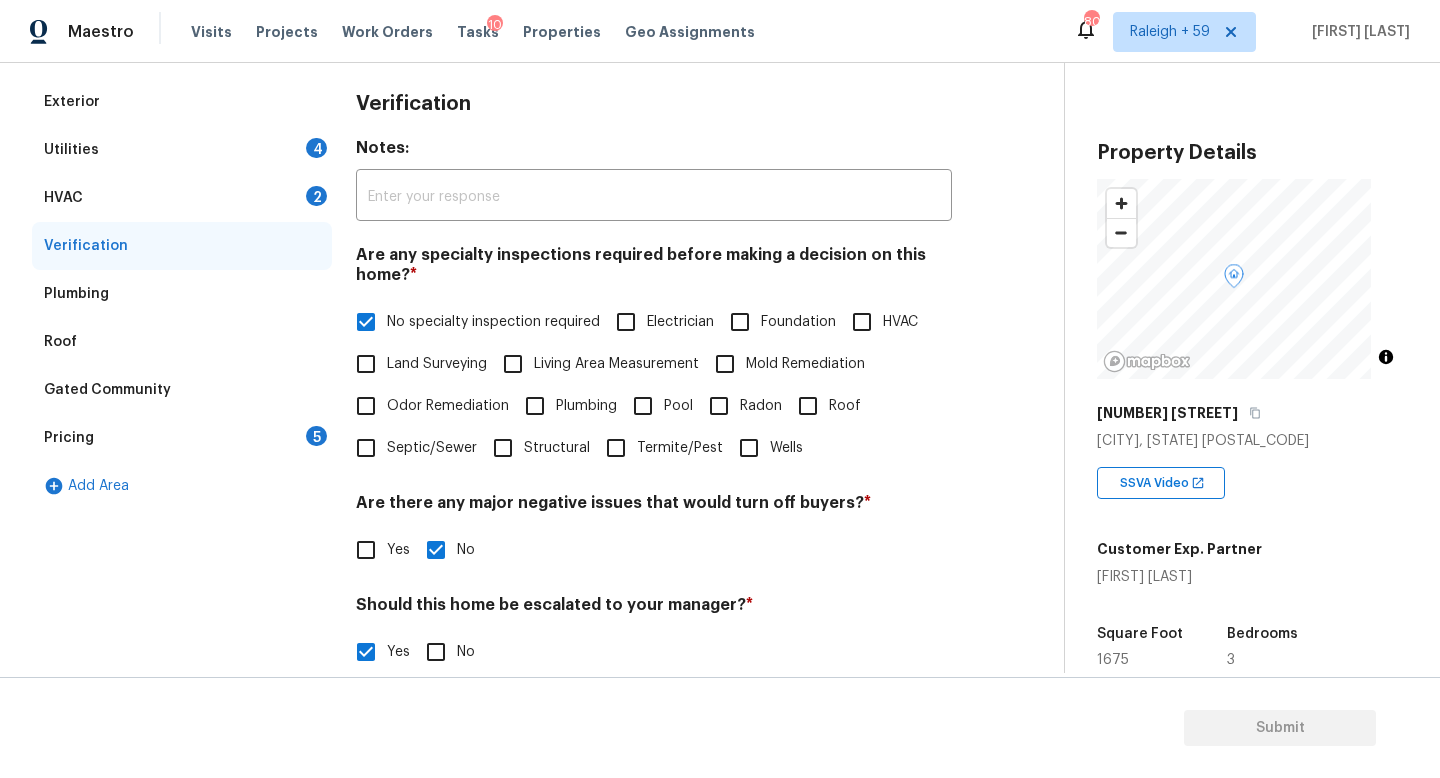 scroll, scrollTop: 181, scrollLeft: 0, axis: vertical 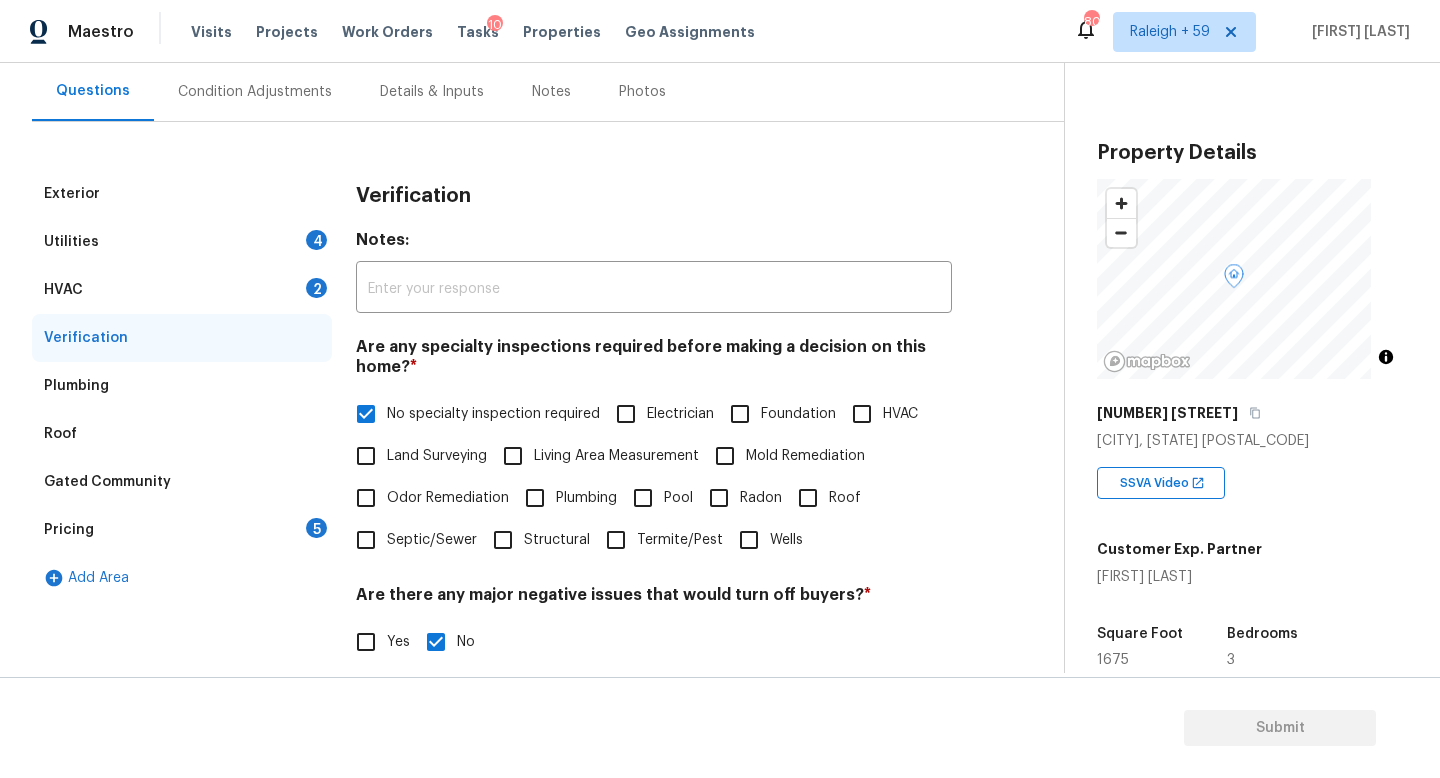 click on "HVAC 2" at bounding box center [182, 290] 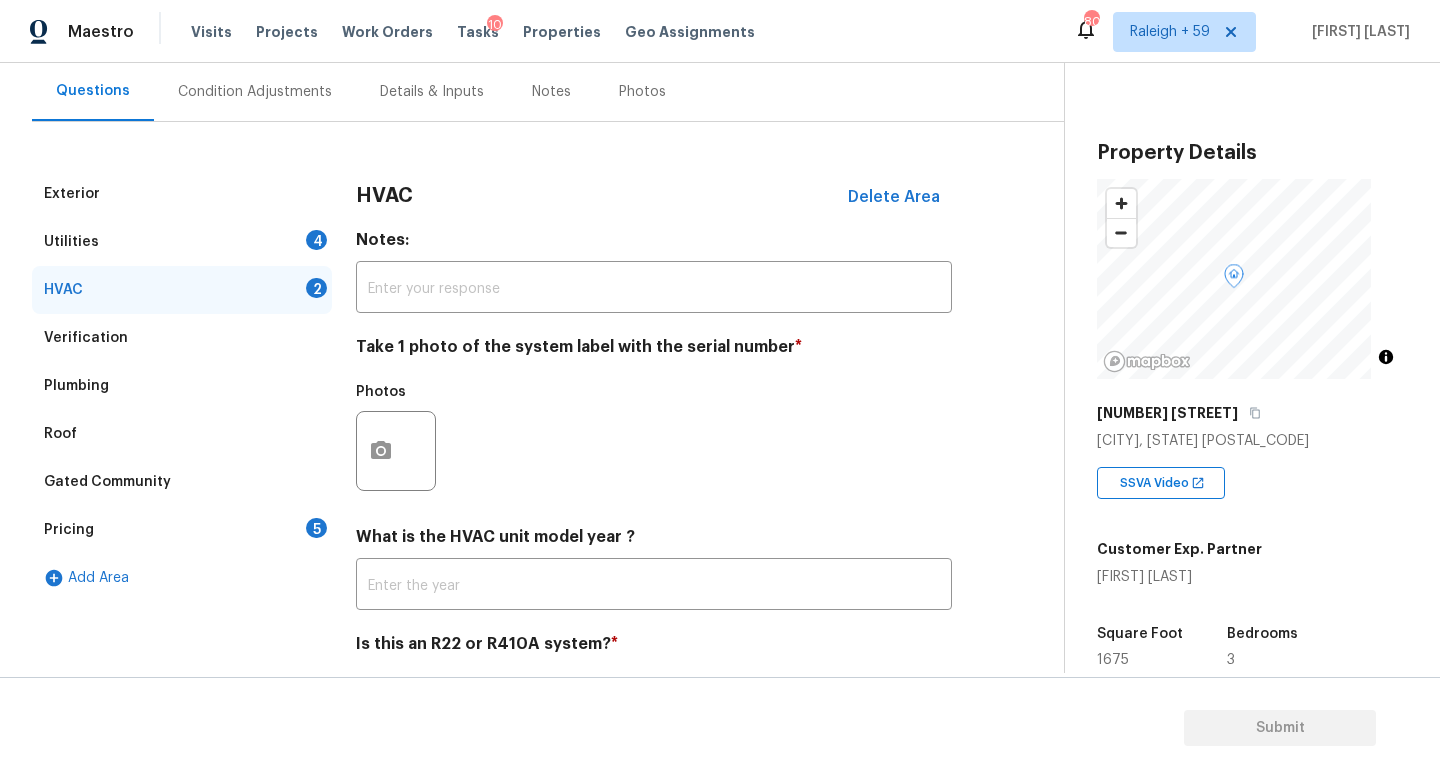 click on "Utilities 4" at bounding box center (182, 242) 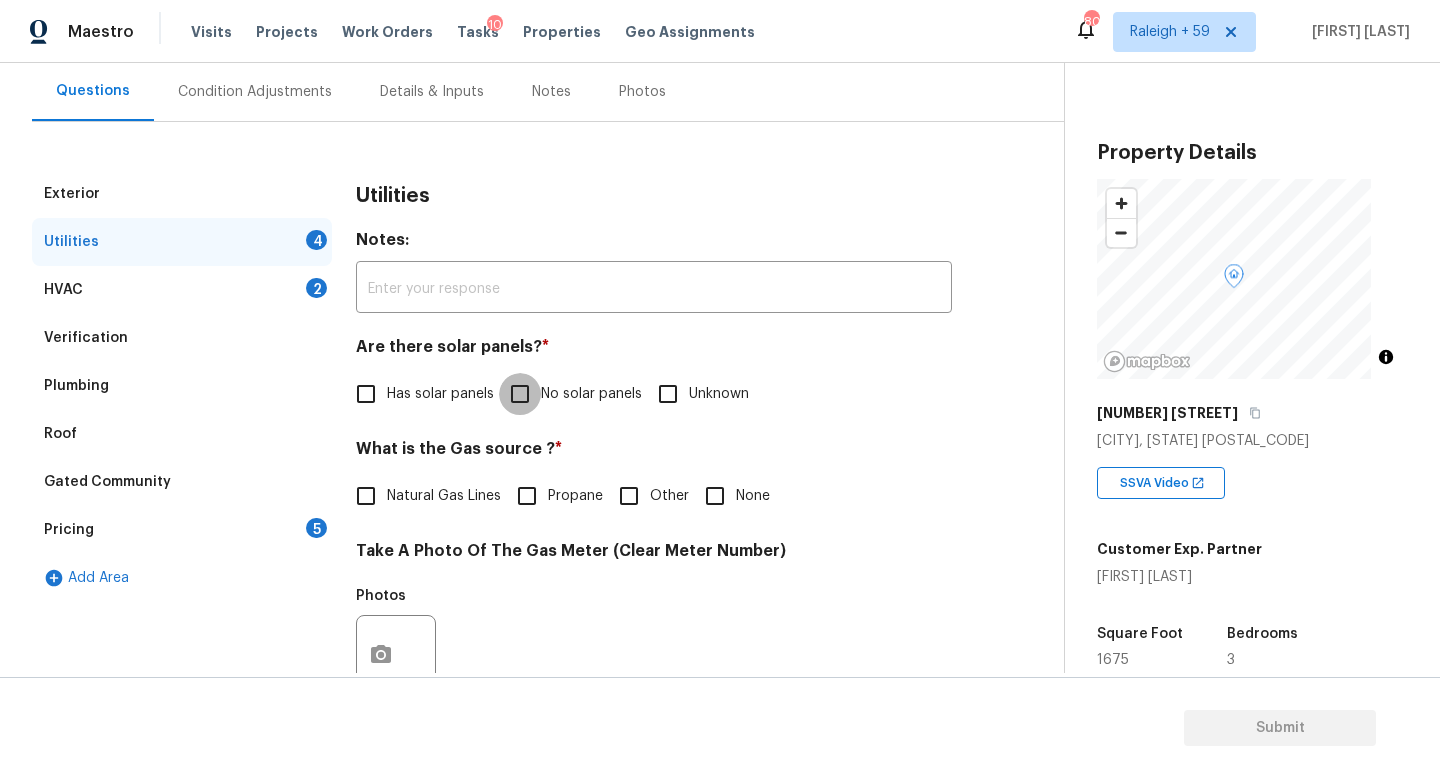 click on "No solar panels" at bounding box center (520, 394) 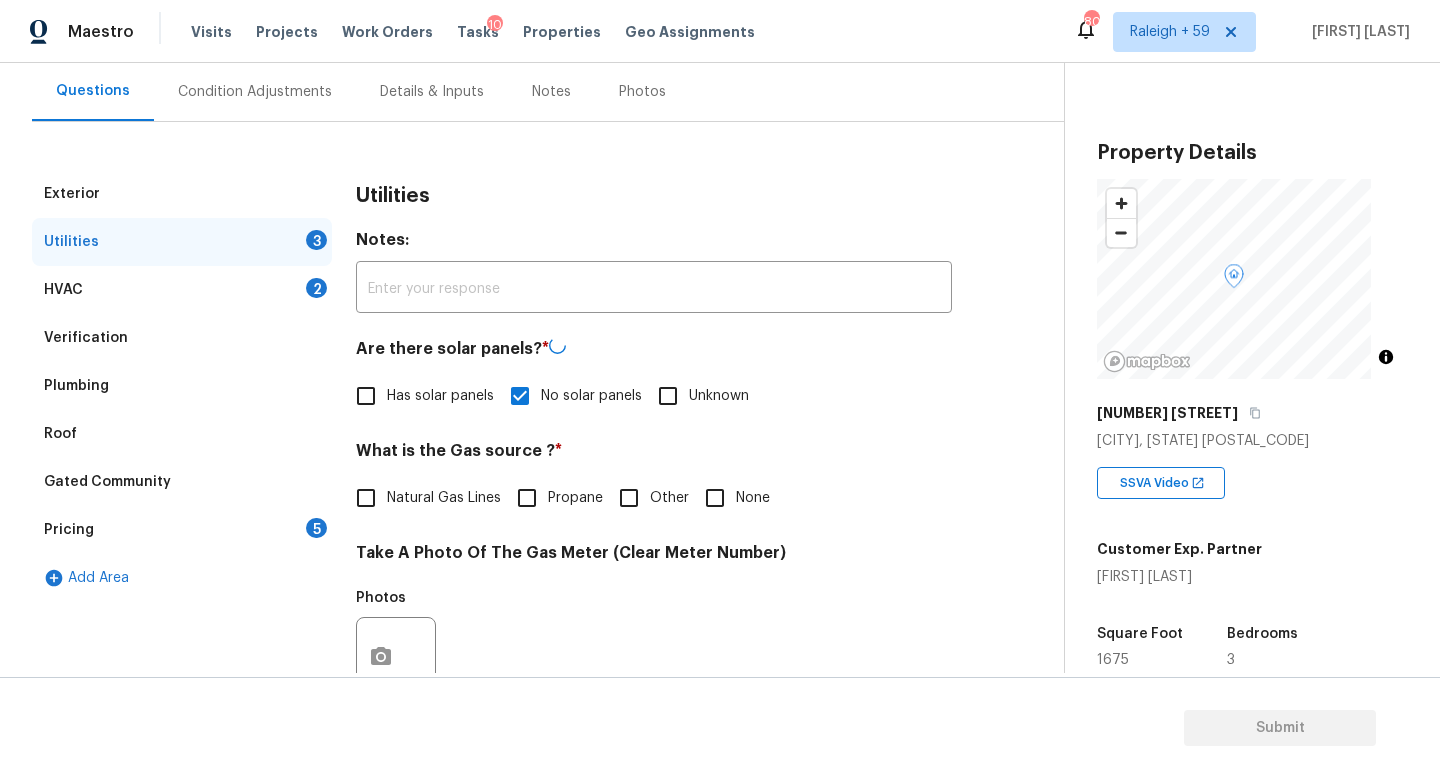 click on "Natural Gas Lines" at bounding box center [423, 498] 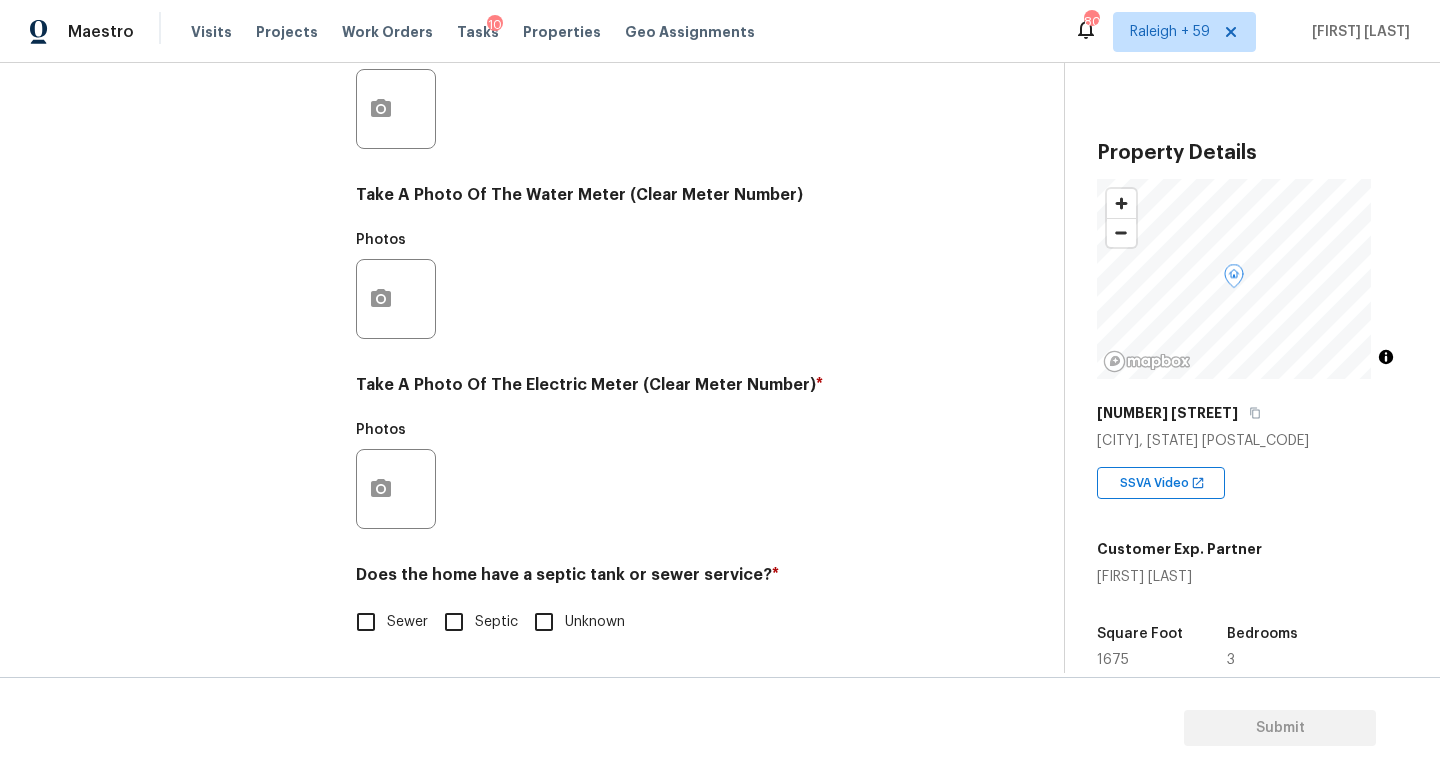 scroll, scrollTop: 742, scrollLeft: 0, axis: vertical 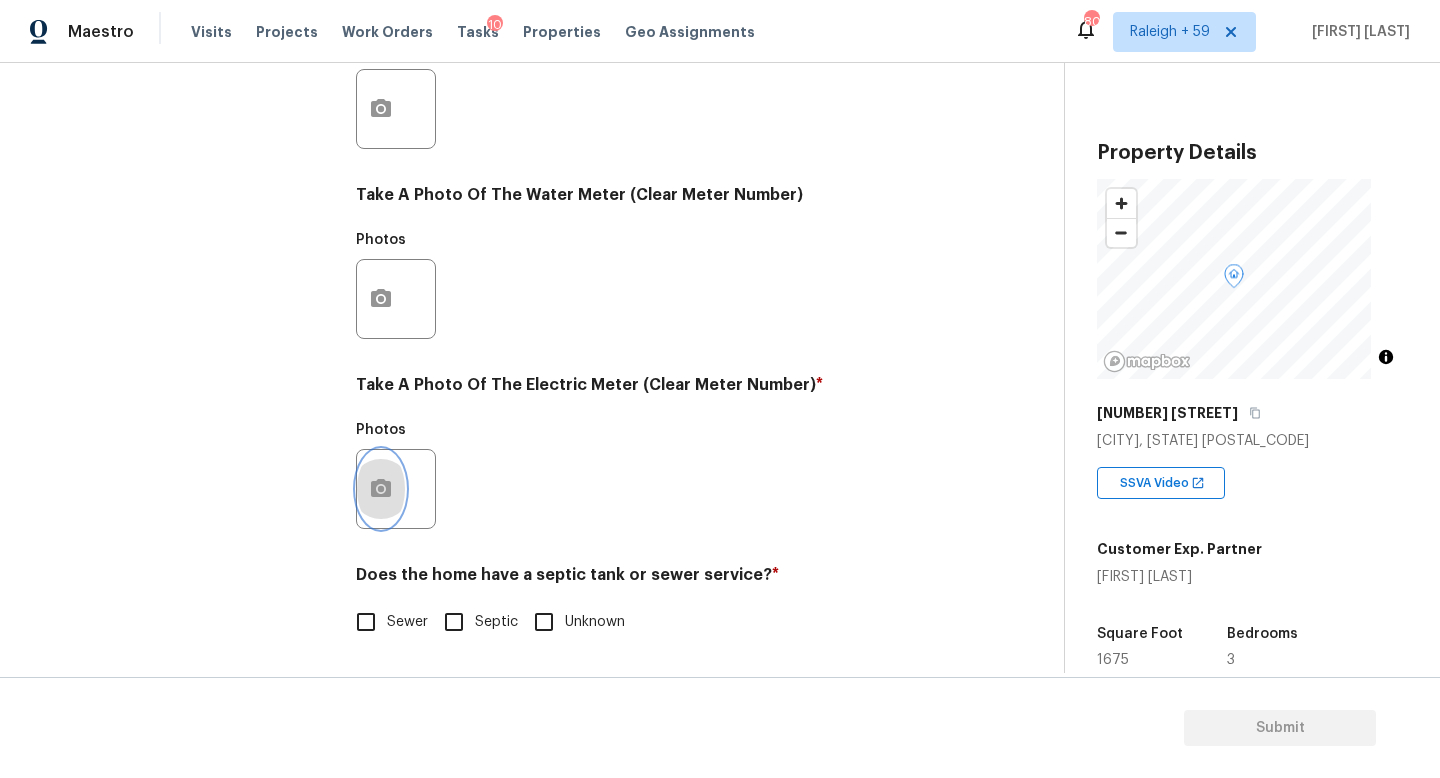 click at bounding box center (381, 489) 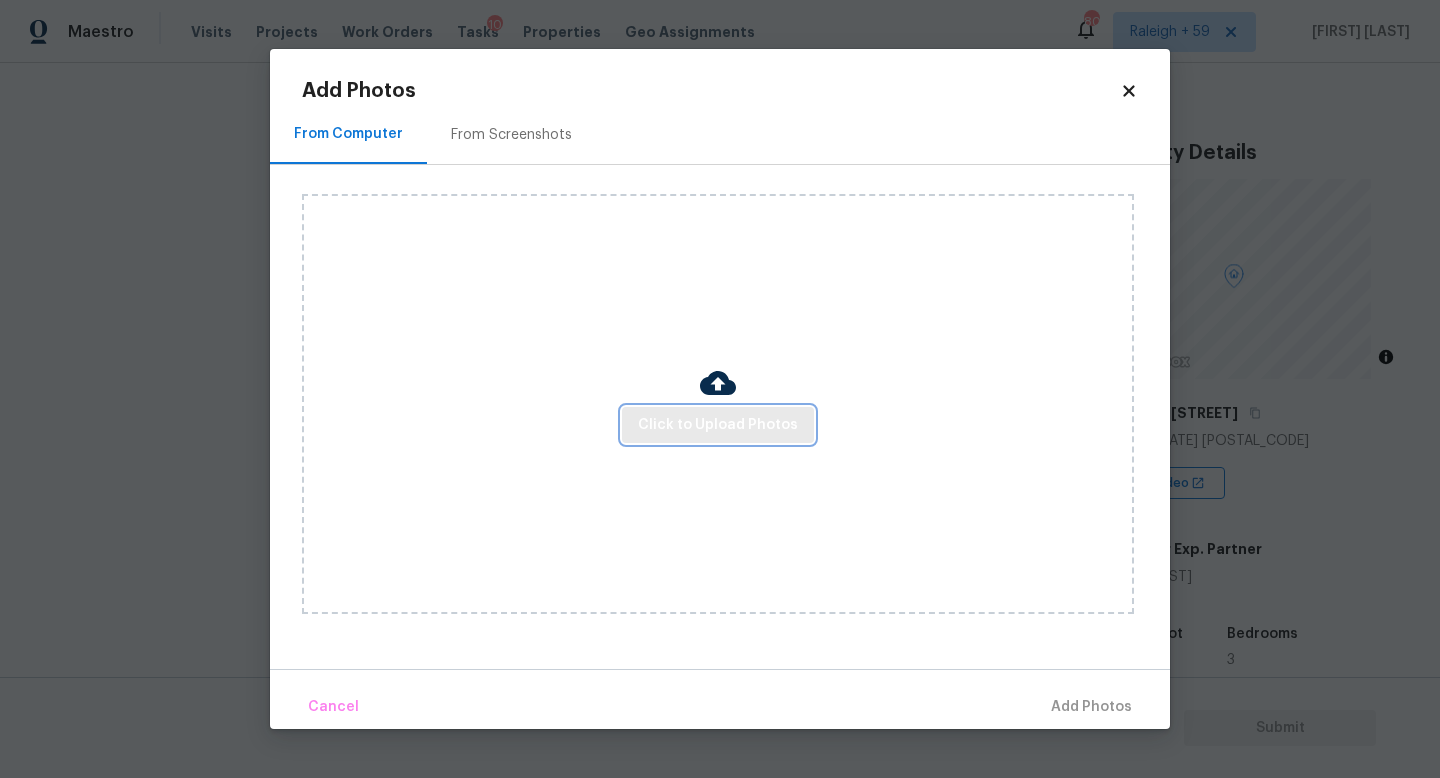 click on "Click to Upload Photos" at bounding box center [718, 425] 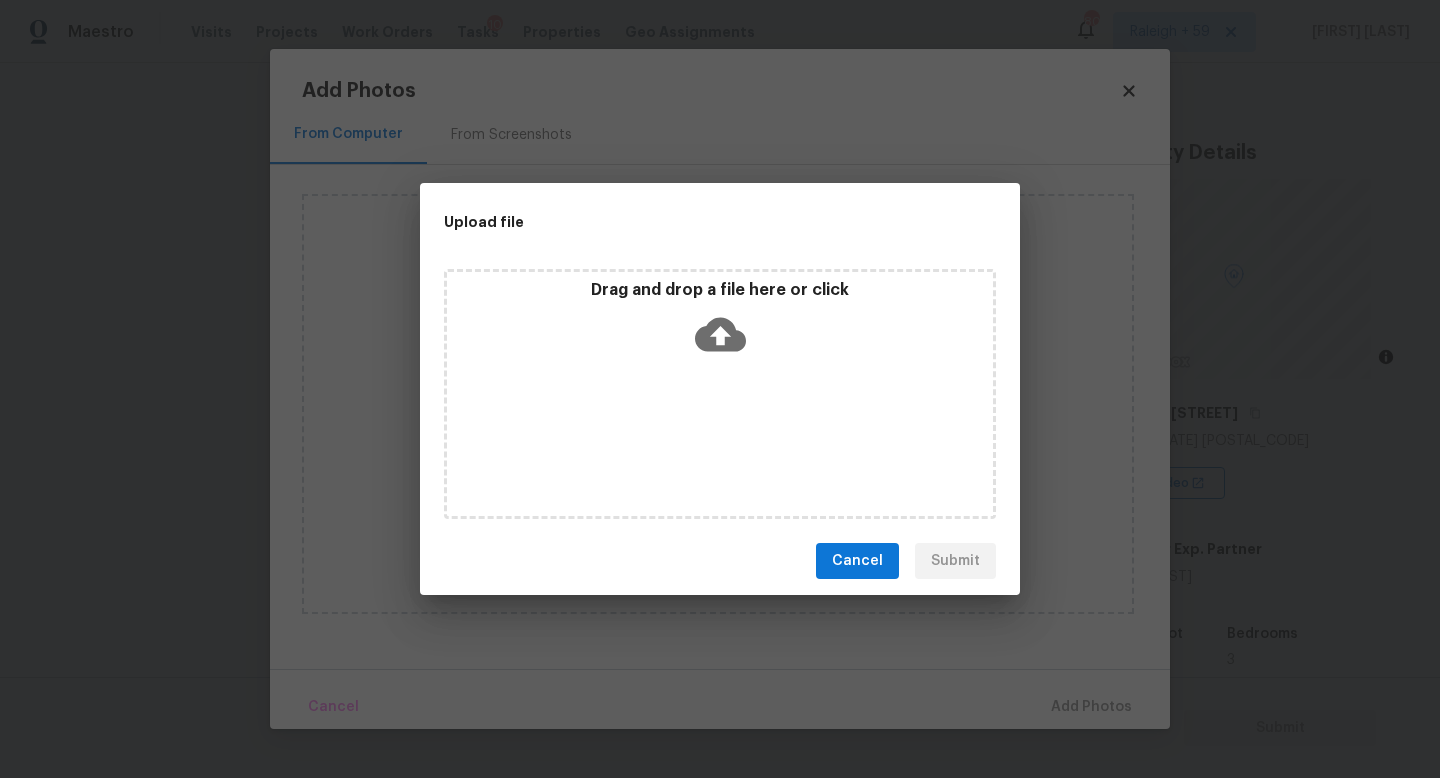 click on "Drag and drop a file here or click" at bounding box center (720, 394) 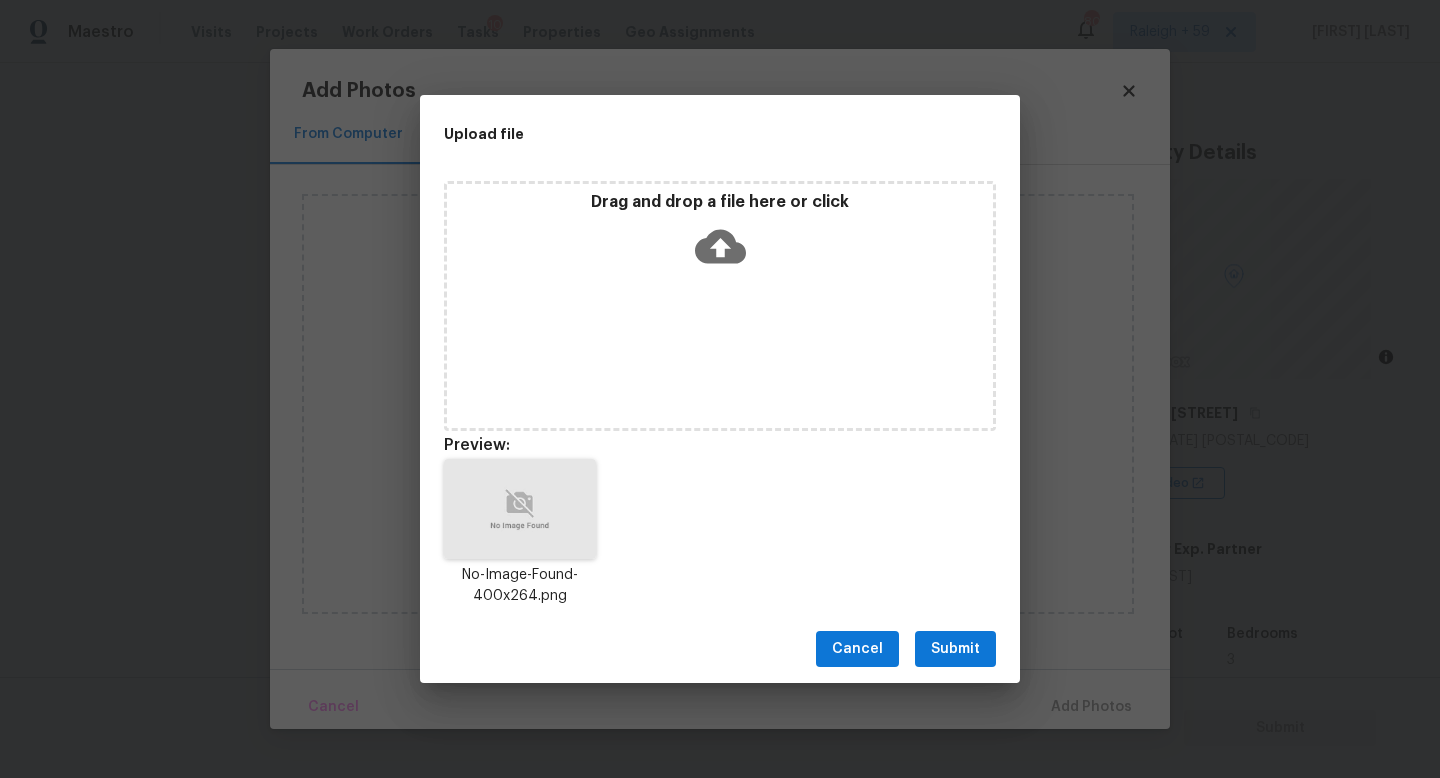 click on "Submit" at bounding box center [955, 649] 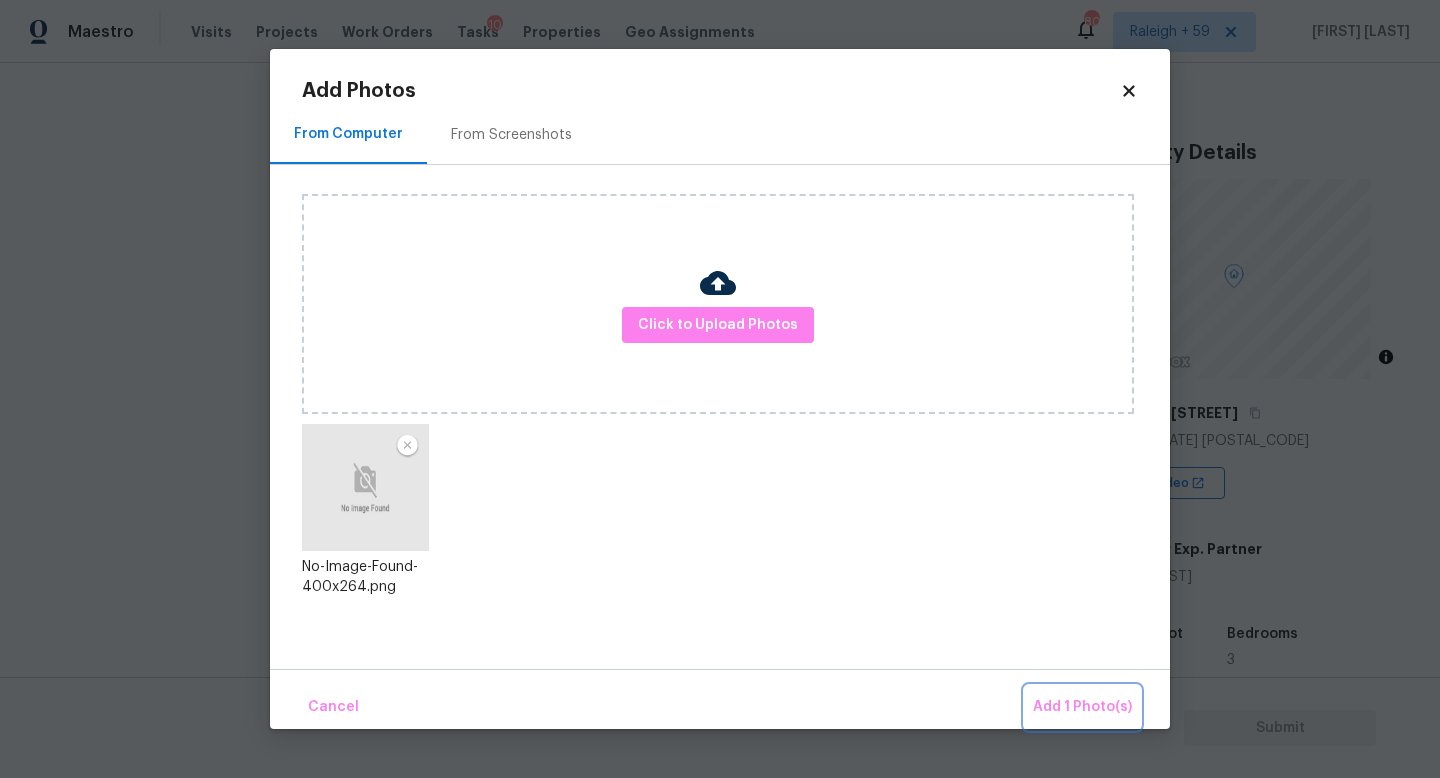 click on "Add 1 Photo(s)" at bounding box center [1082, 707] 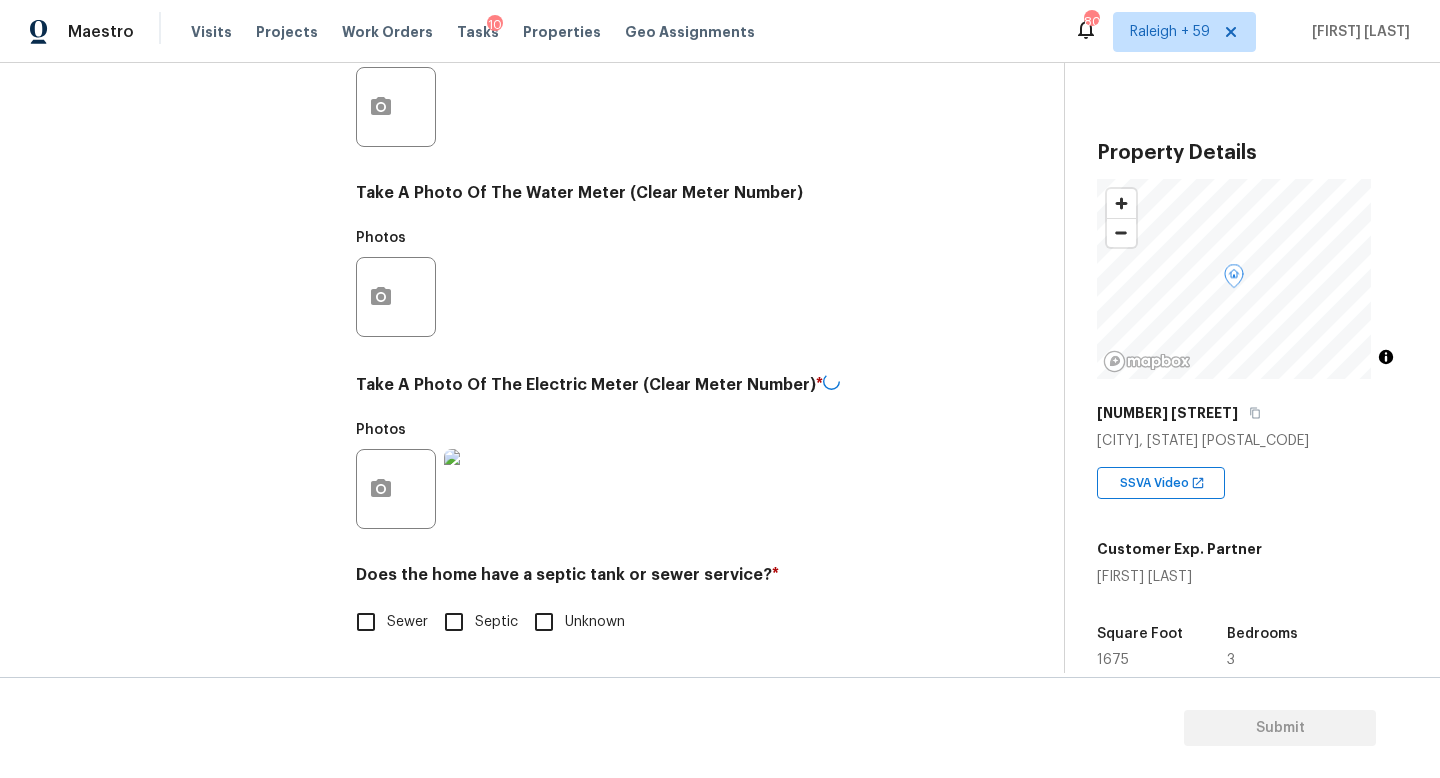 click on "Sewer" at bounding box center [366, 622] 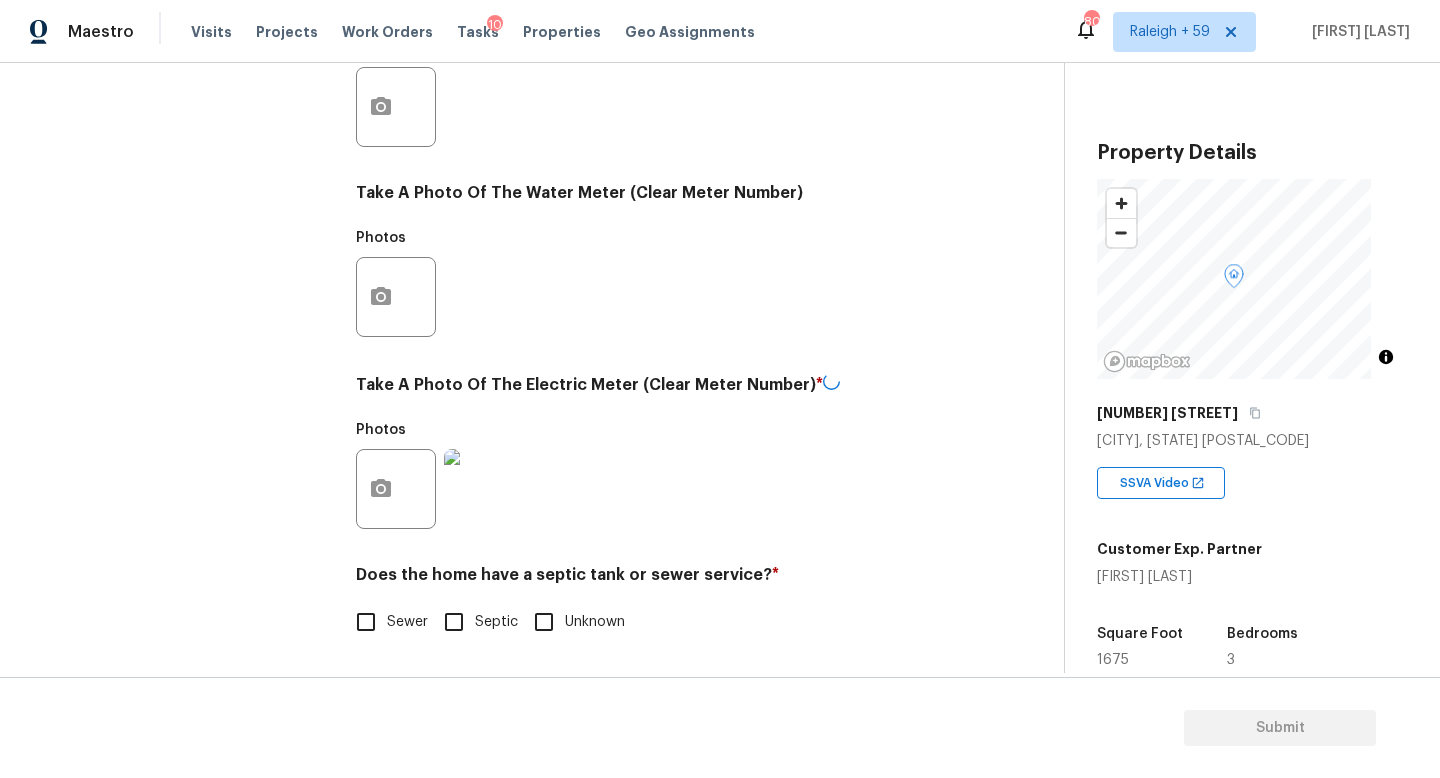 checkbox on "true" 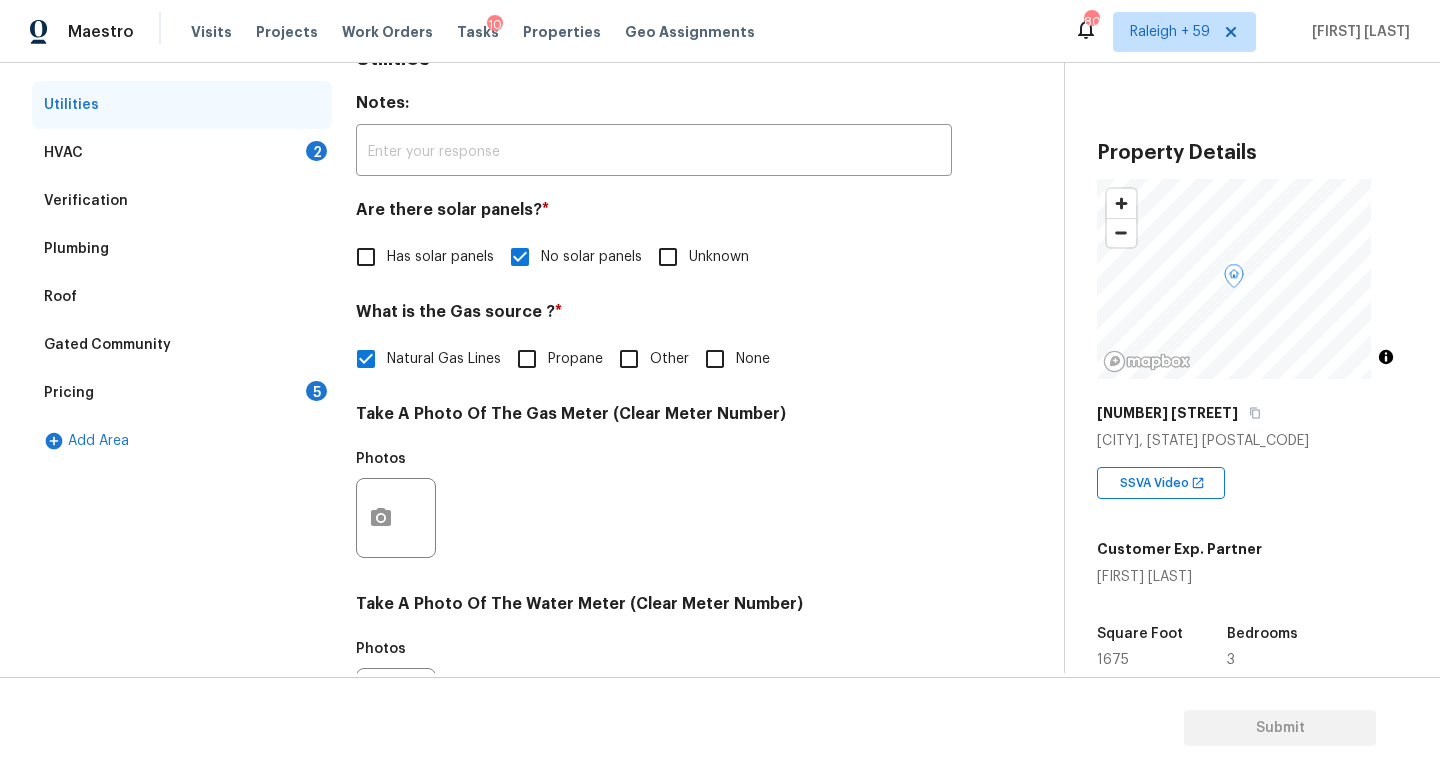scroll, scrollTop: 300, scrollLeft: 0, axis: vertical 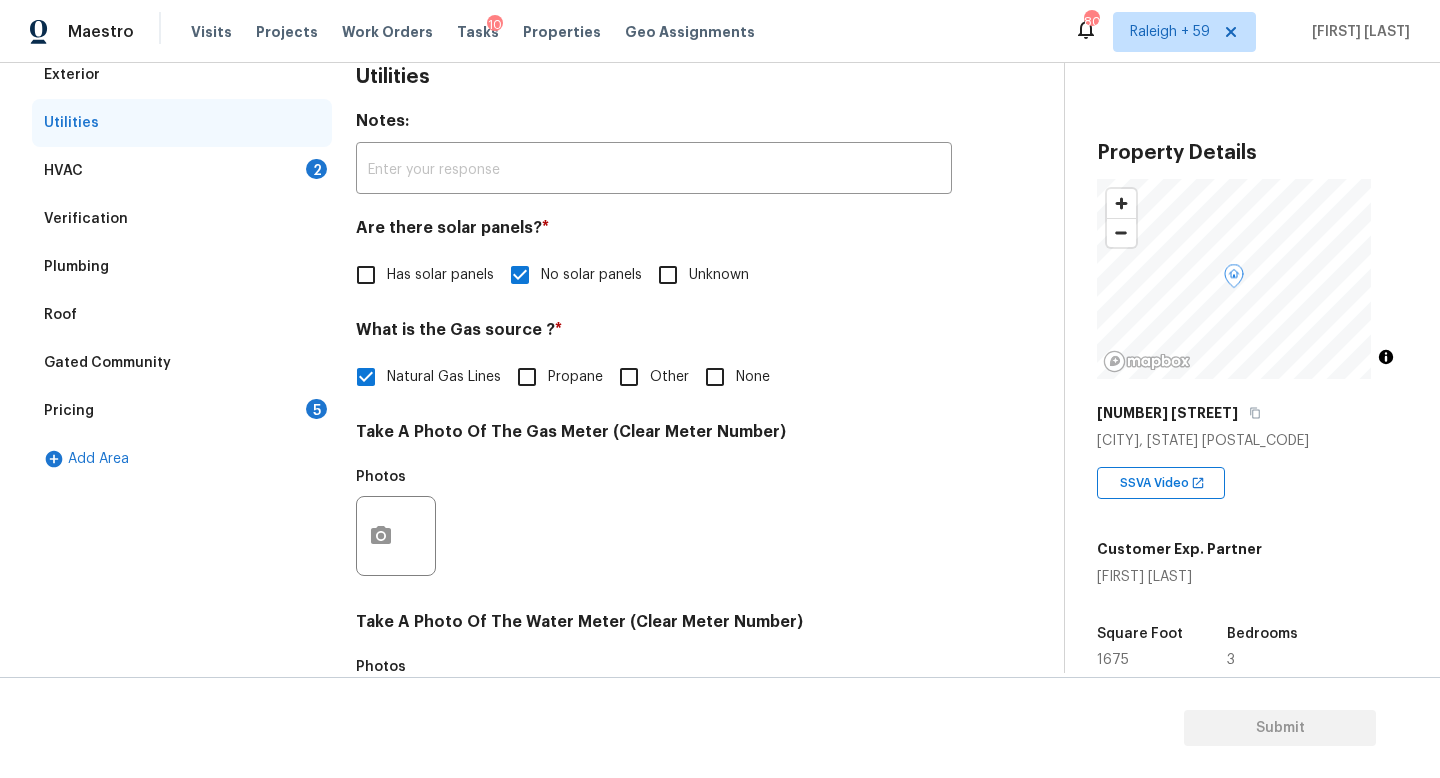 click on "Pricing 5" at bounding box center [182, 411] 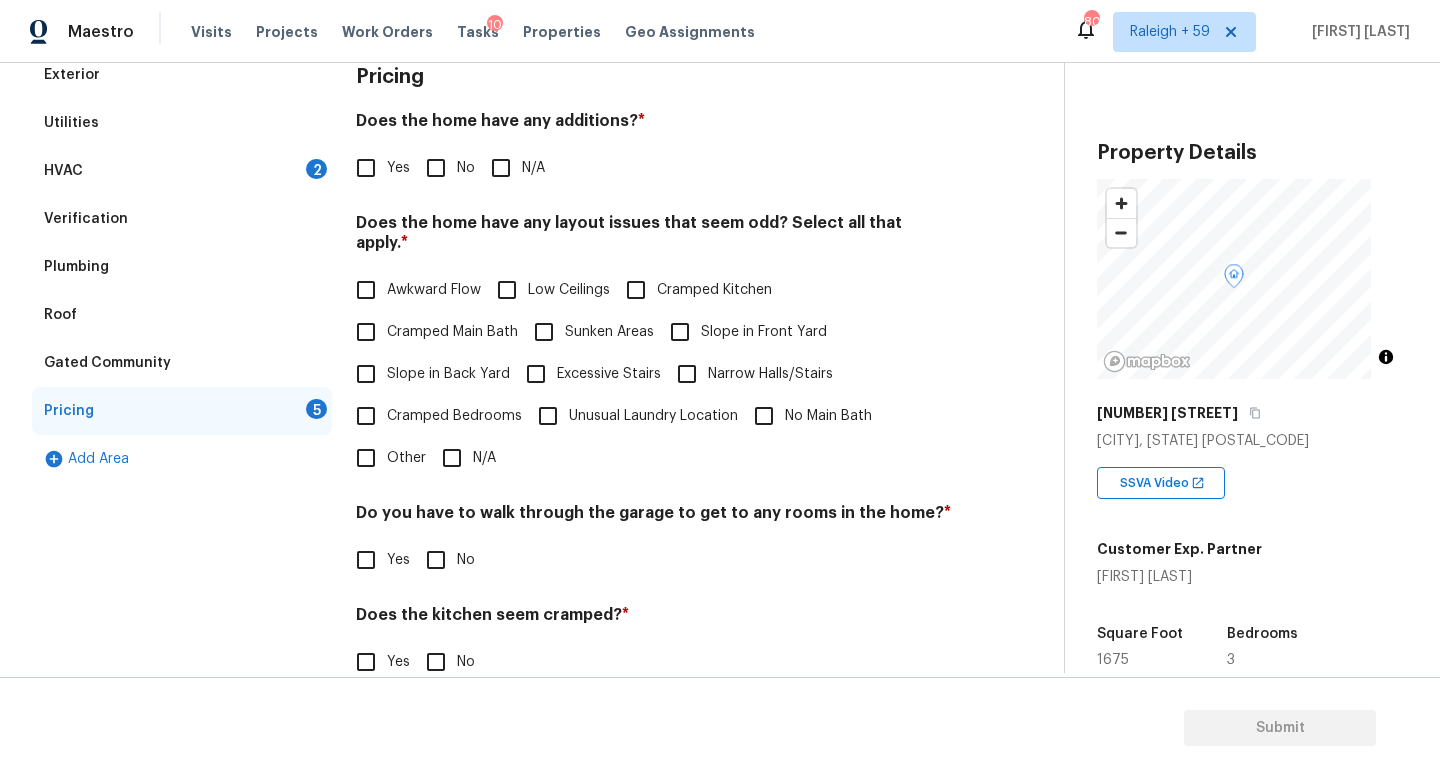click on "No" at bounding box center (436, 168) 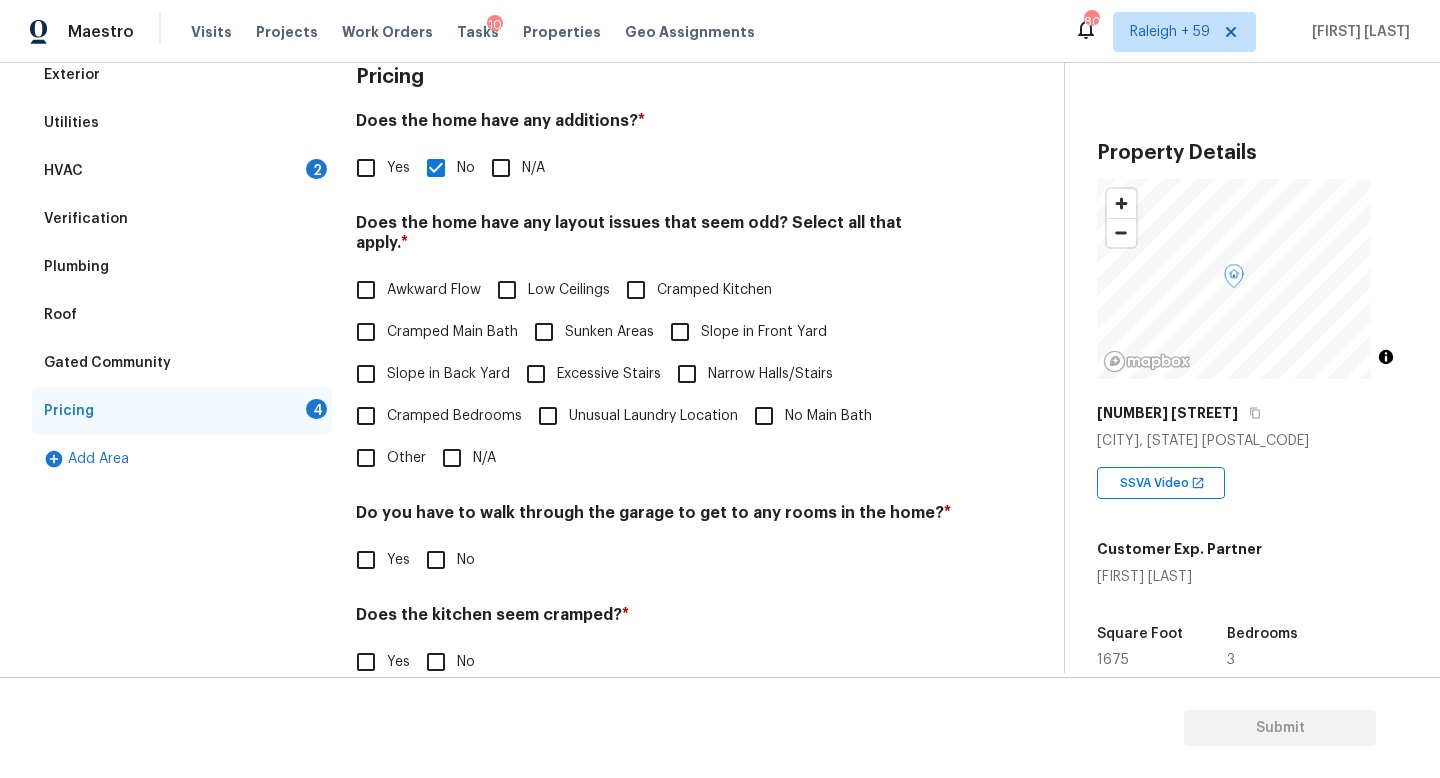click on "N/A" at bounding box center (452, 458) 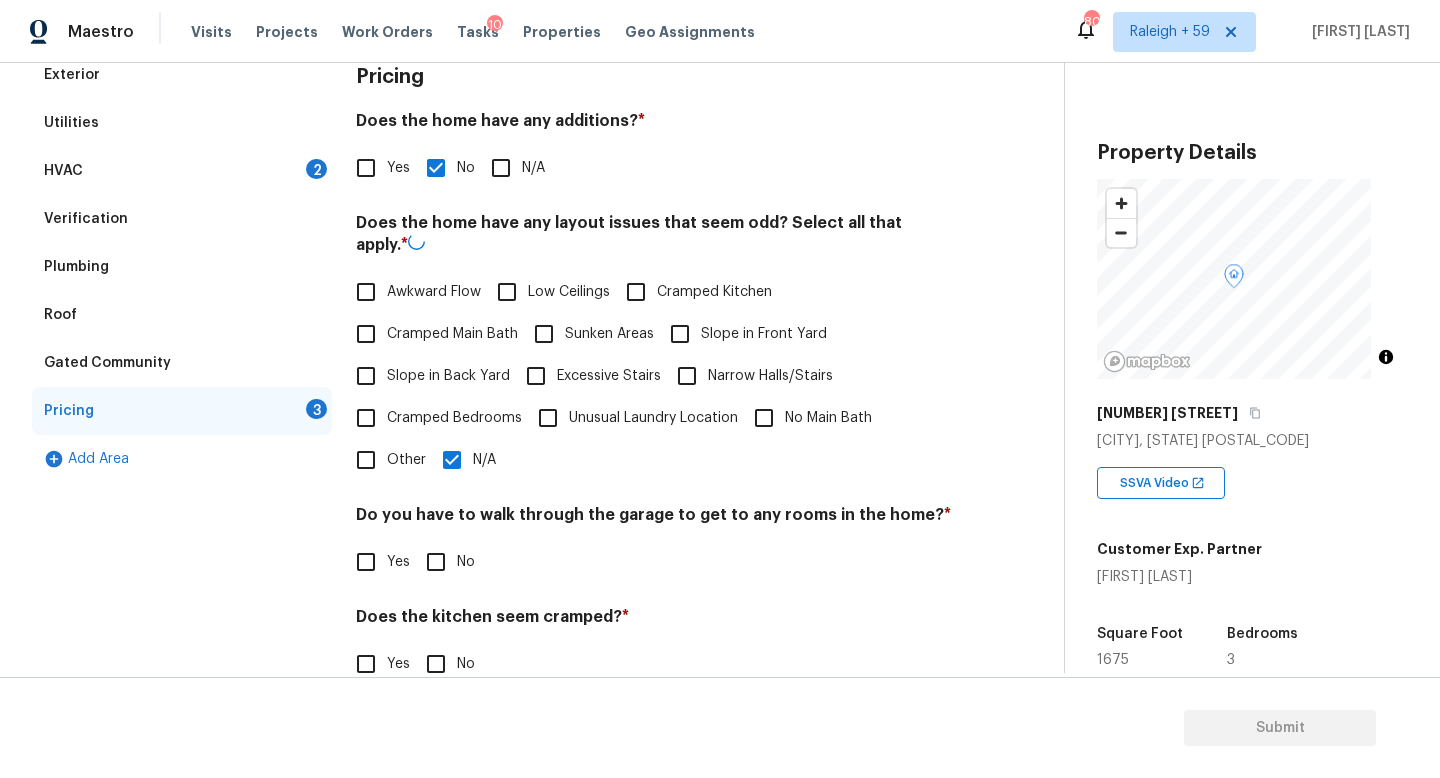 click on "No" at bounding box center (436, 562) 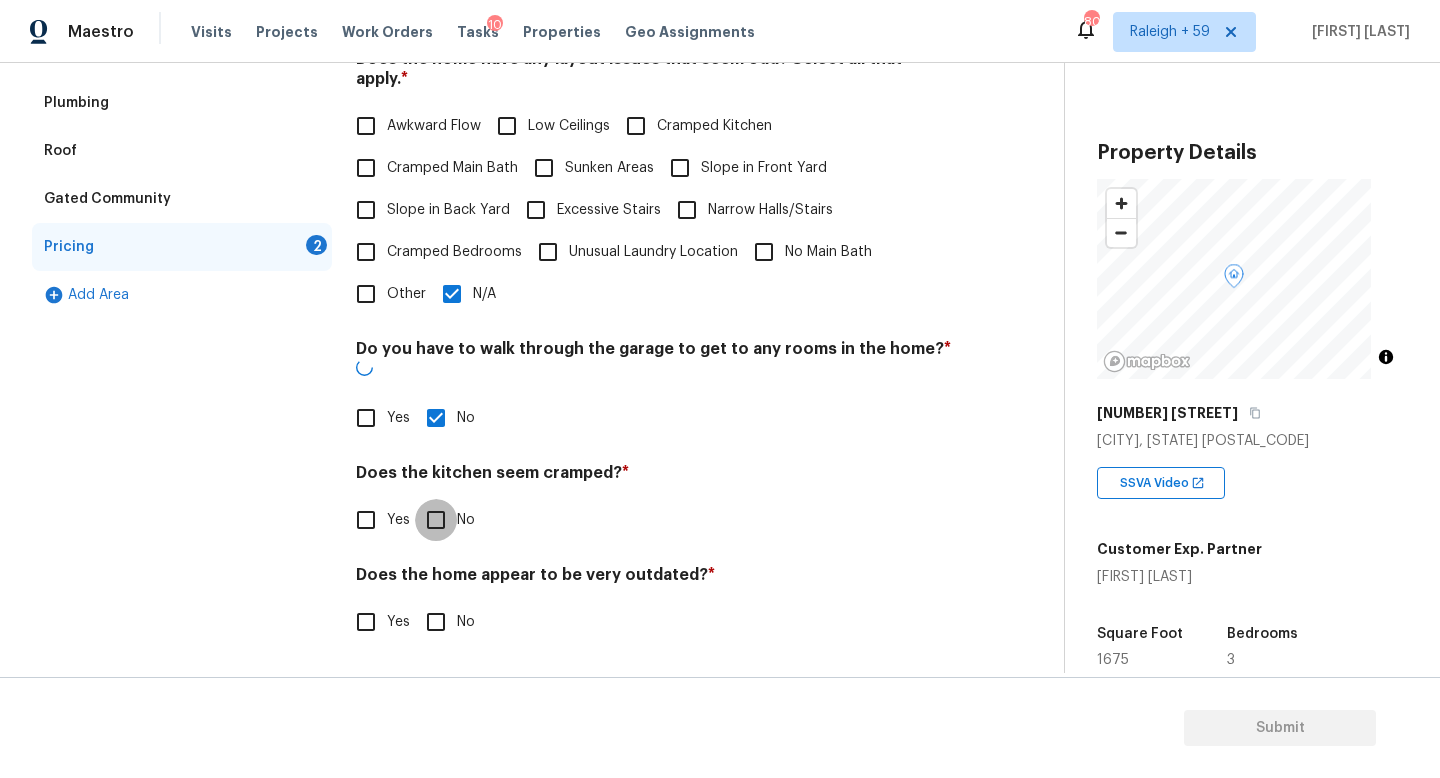 drag, startPoint x: 440, startPoint y: 513, endPoint x: 446, endPoint y: 531, distance: 18.973665 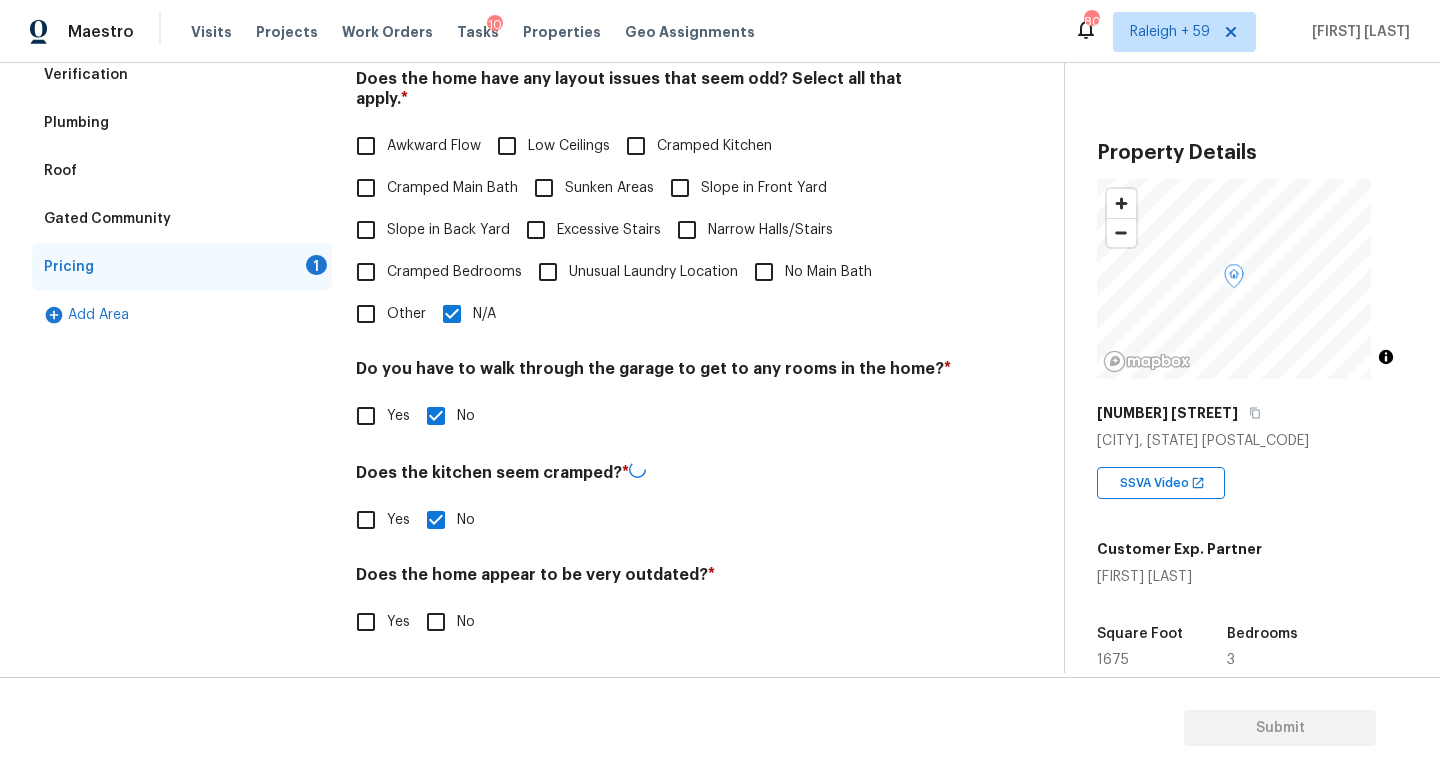 click on "No" at bounding box center [436, 622] 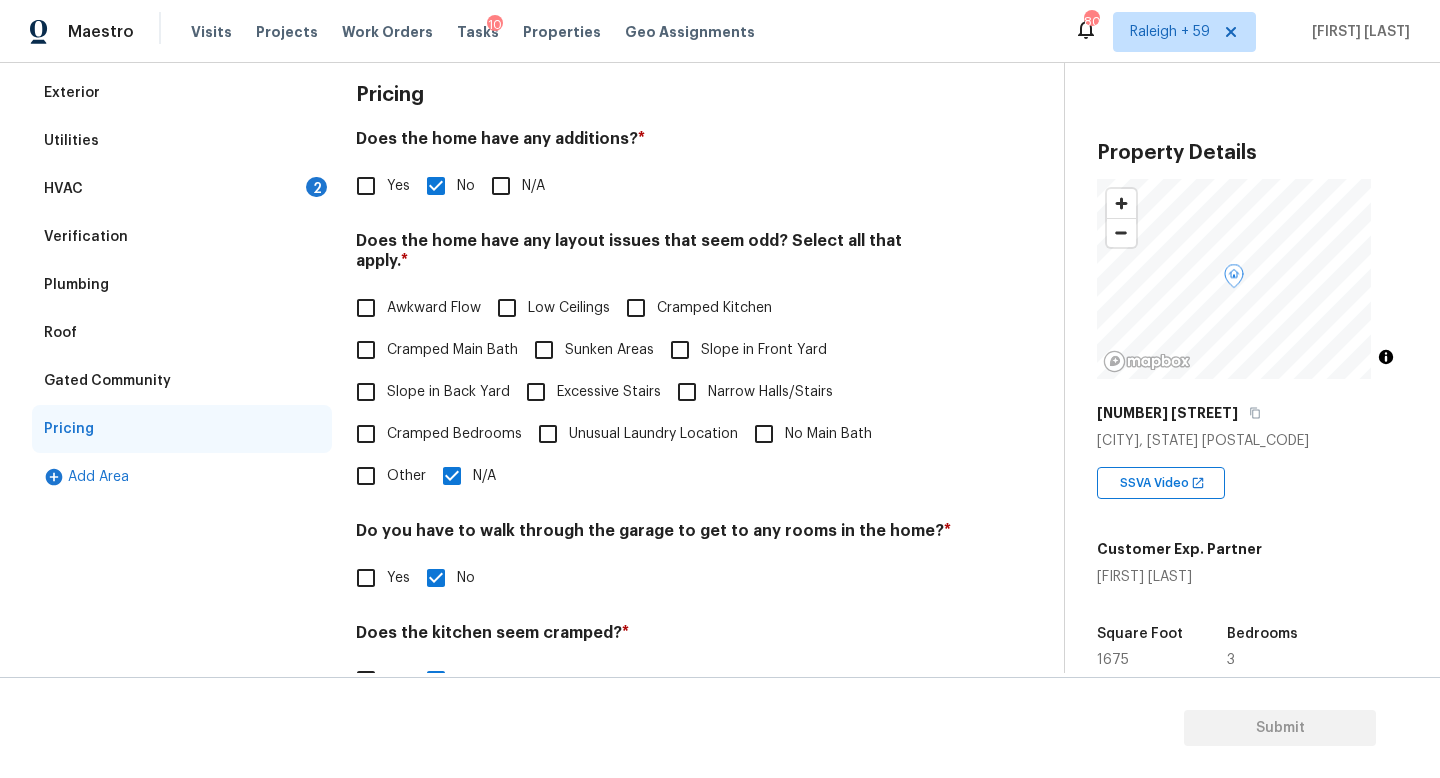 scroll, scrollTop: 52, scrollLeft: 0, axis: vertical 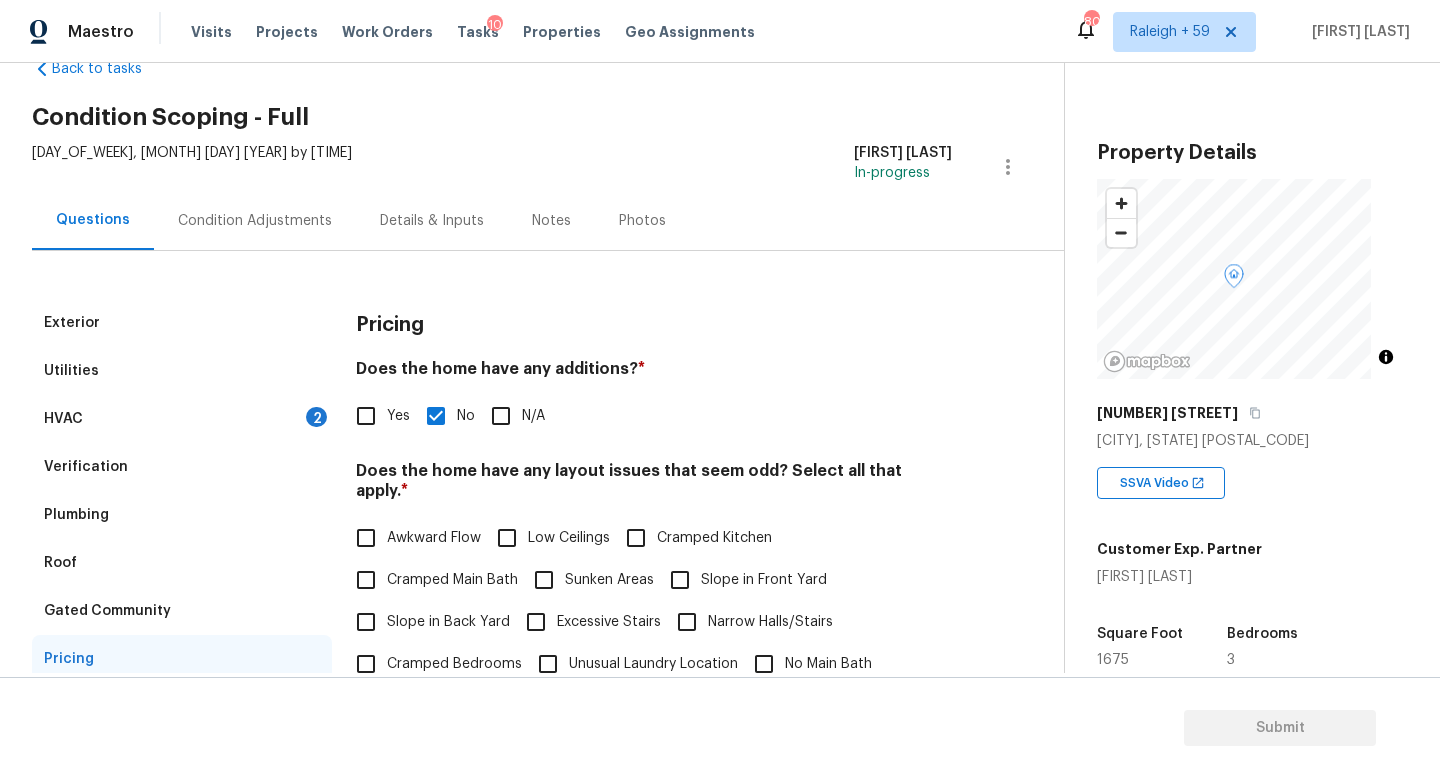 click on "Condition Adjustments" at bounding box center (255, 220) 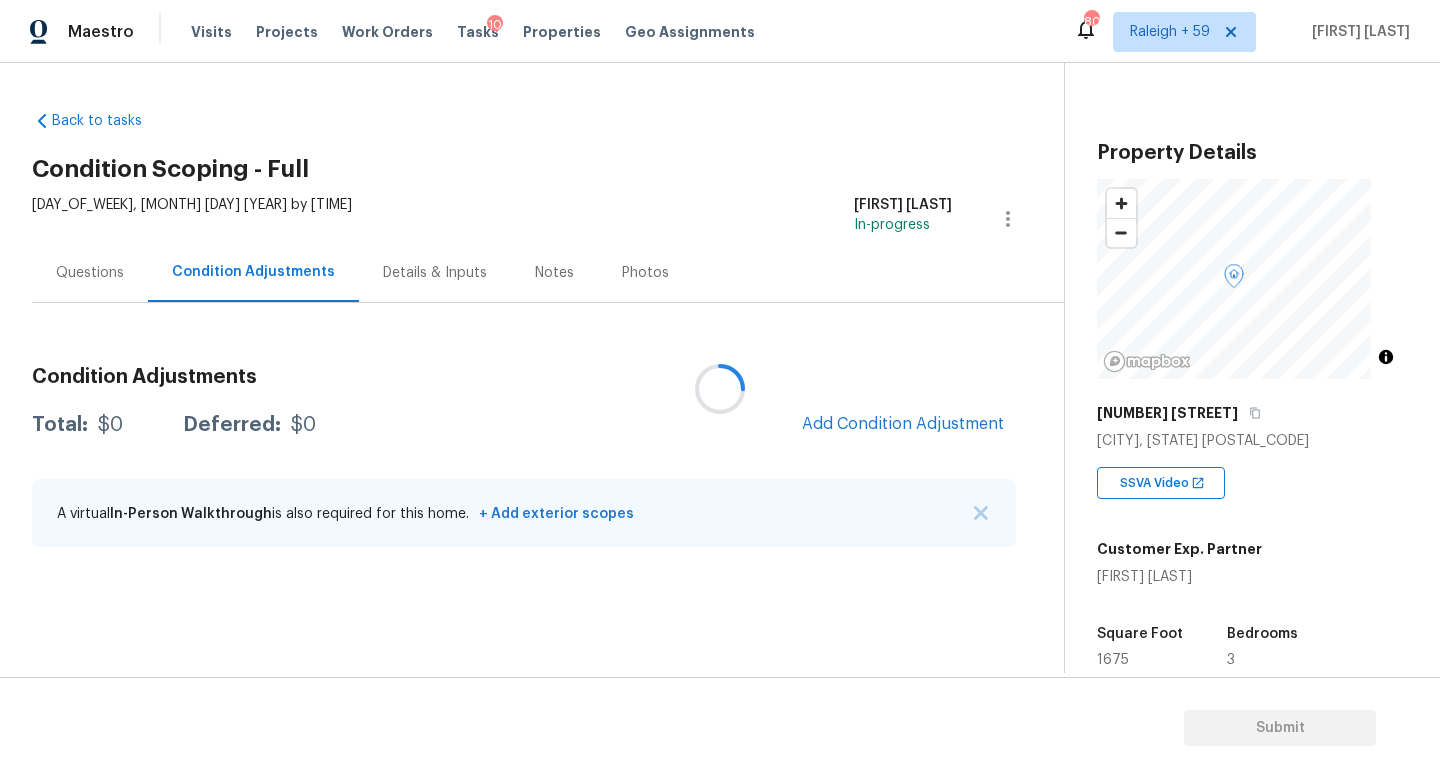 scroll, scrollTop: 0, scrollLeft: 0, axis: both 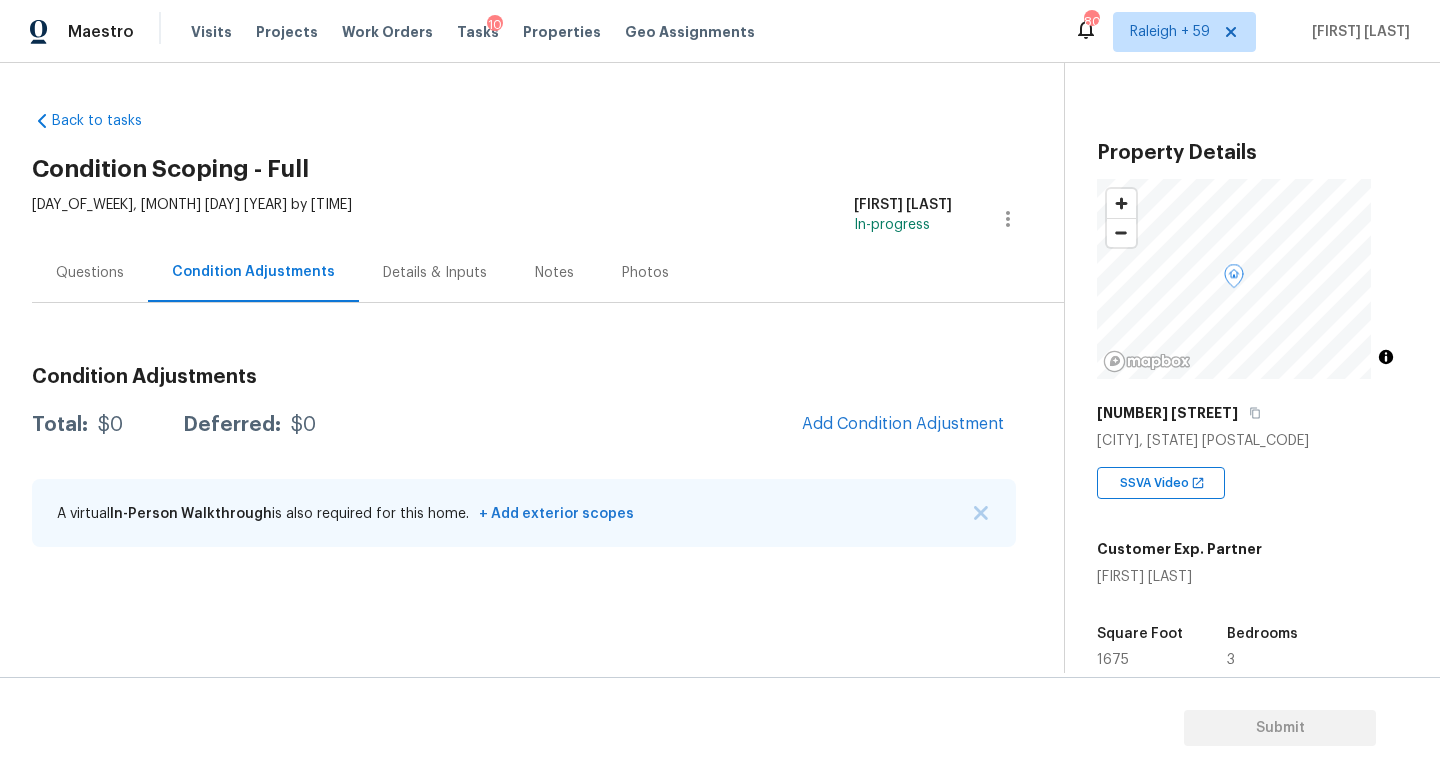 click on "Questions" at bounding box center [90, 272] 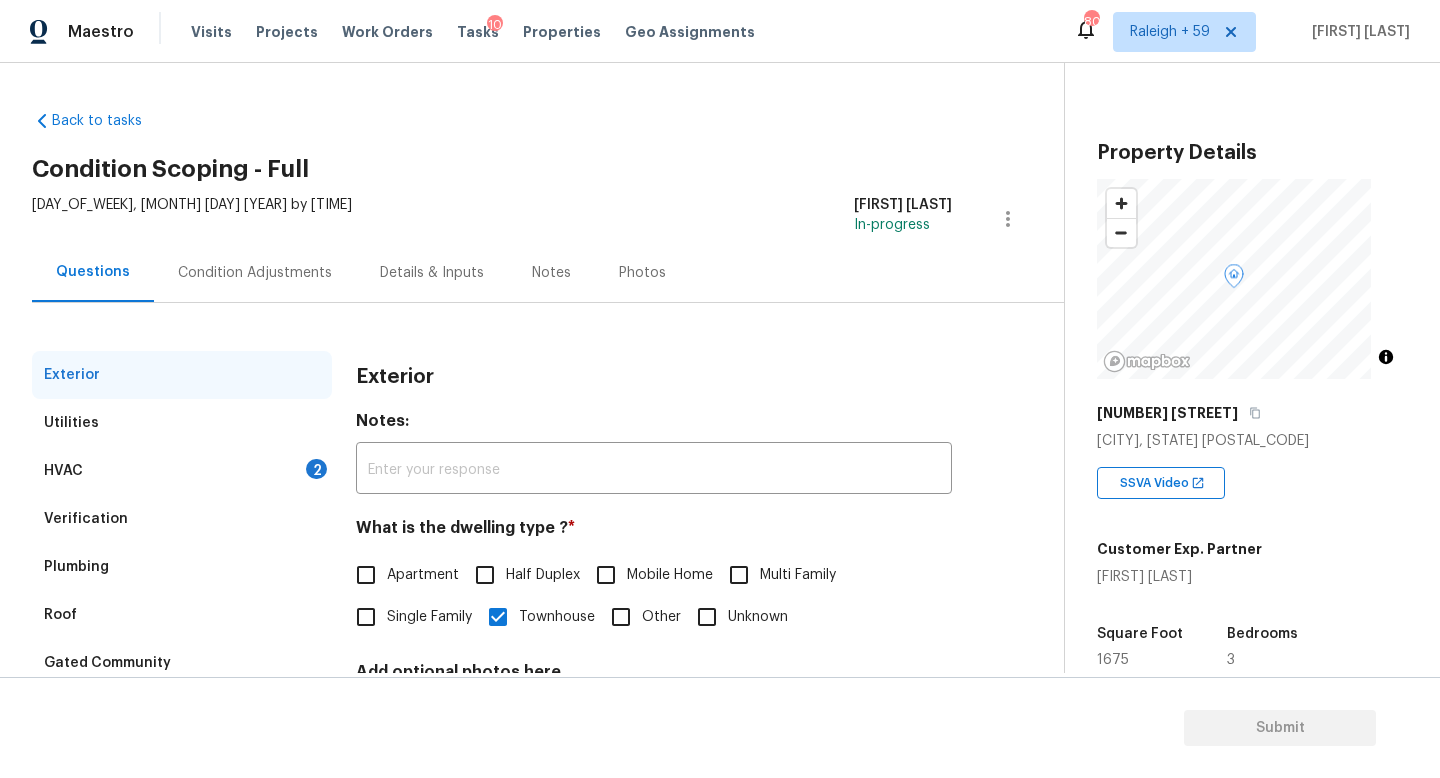 click on "HVAC 2" at bounding box center (182, 471) 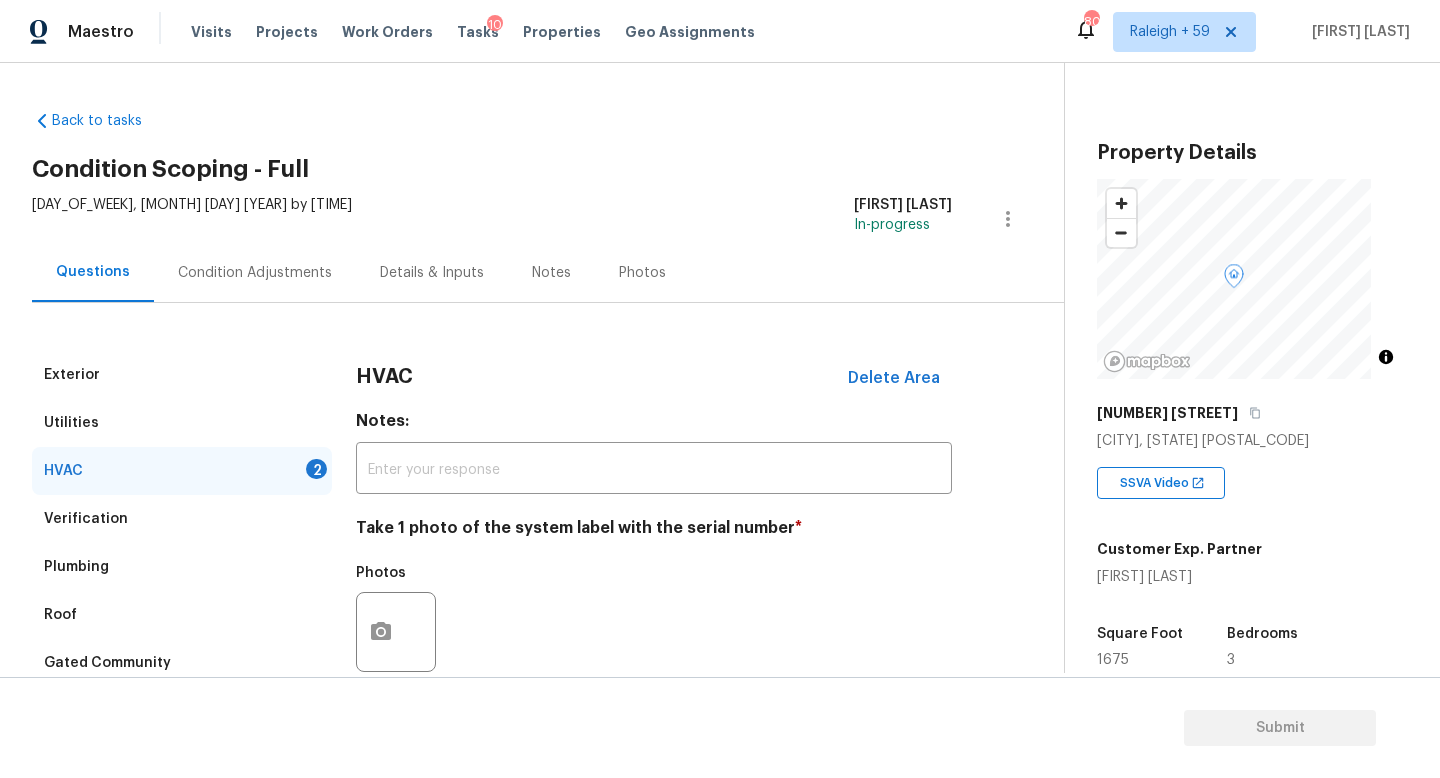 click on "Condition Adjustments" at bounding box center (255, 272) 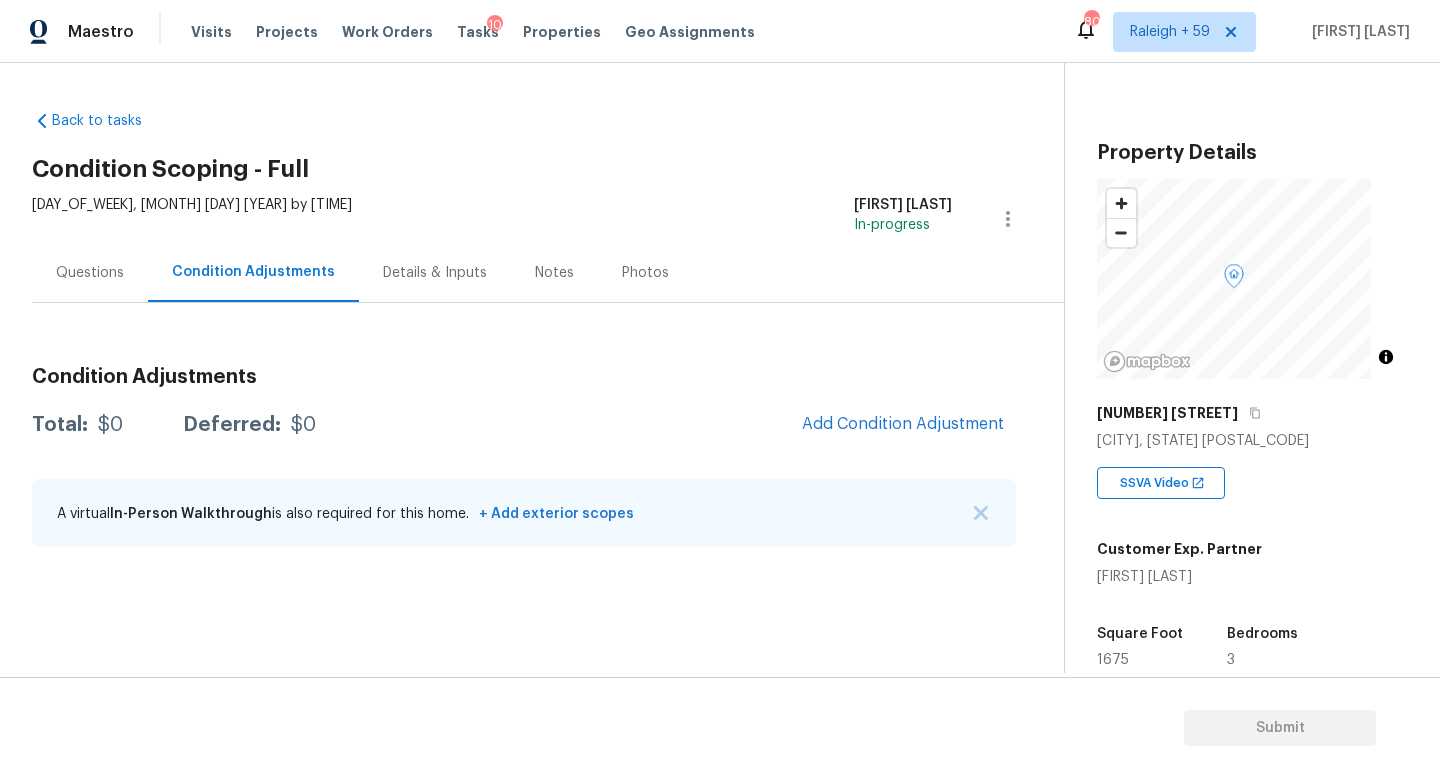 click on "Details & Inputs" at bounding box center [435, 273] 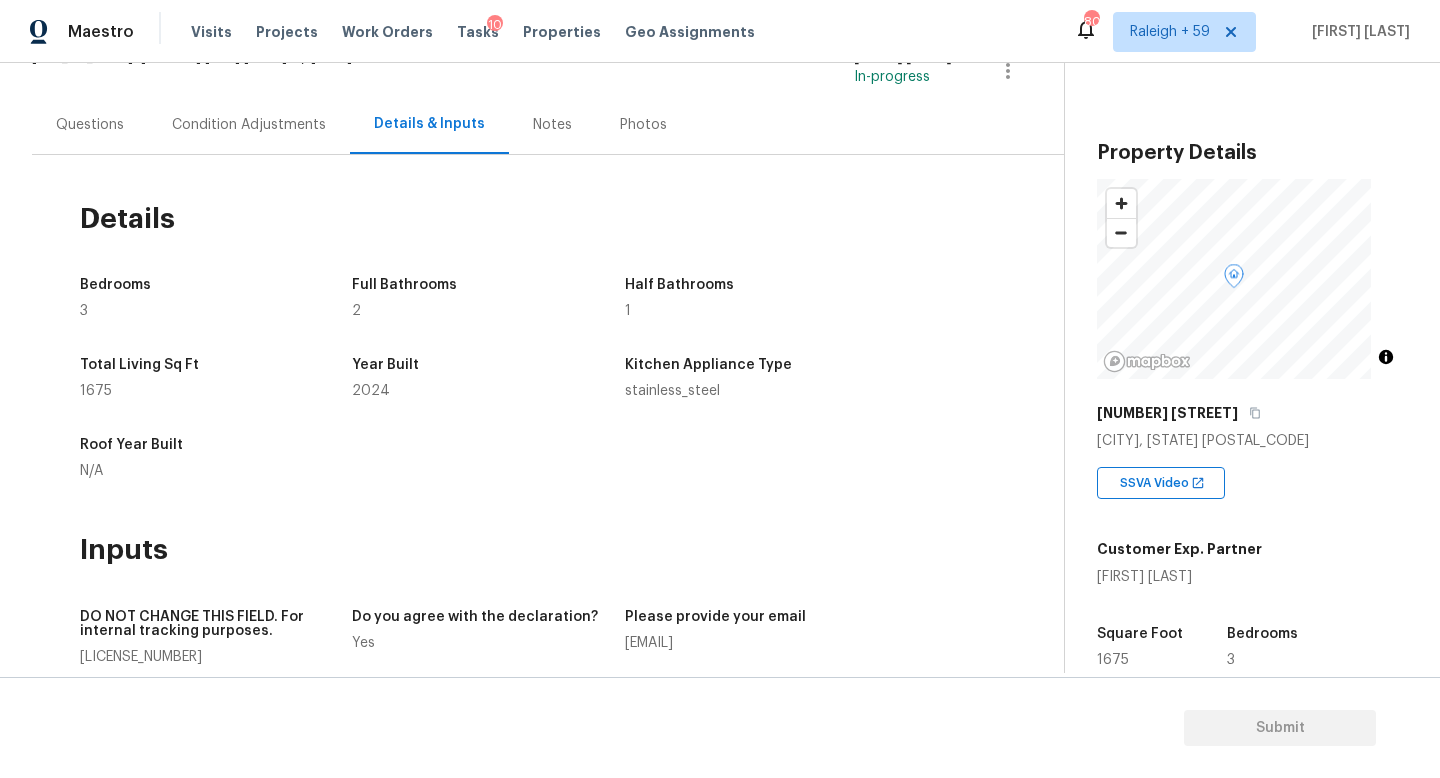 scroll, scrollTop: 0, scrollLeft: 0, axis: both 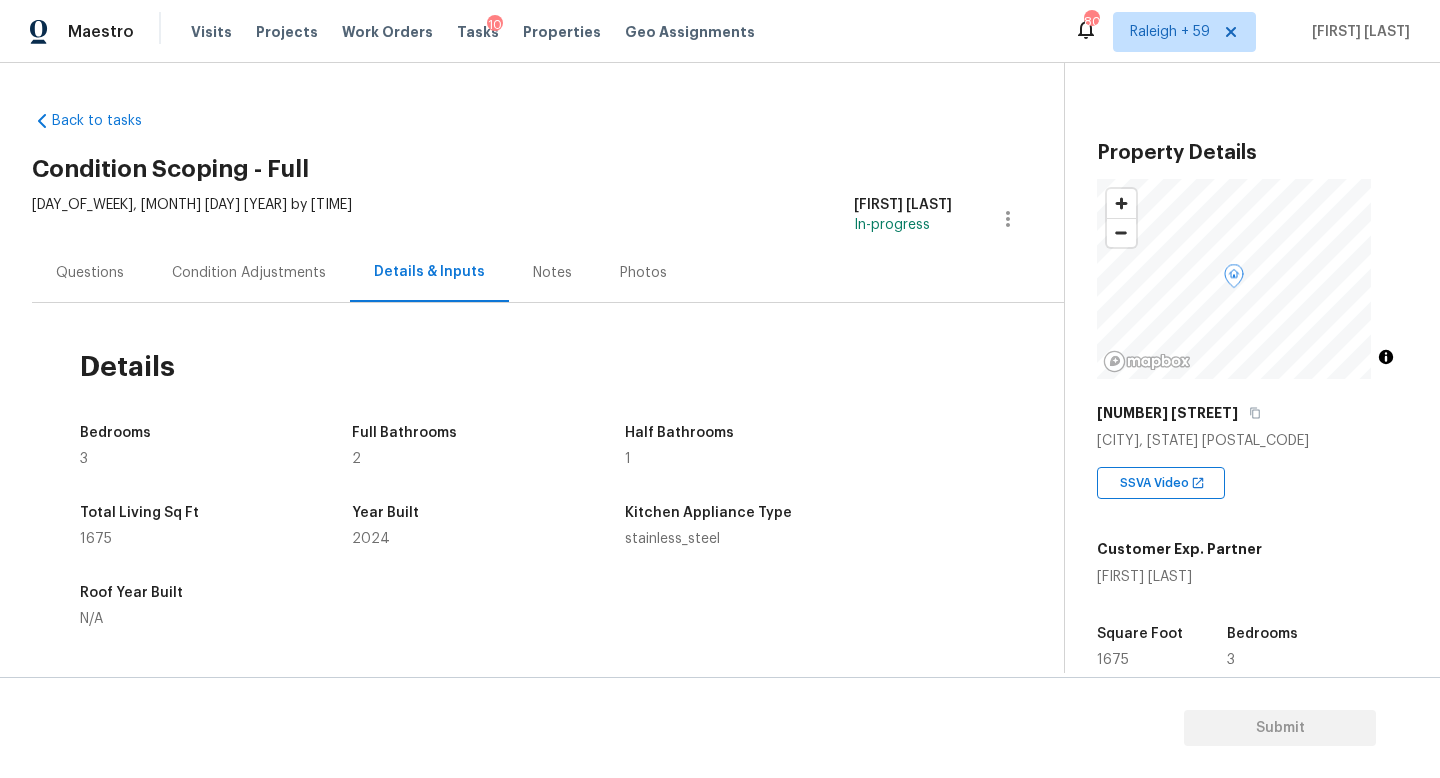 click on "Condition Adjustments" at bounding box center (249, 273) 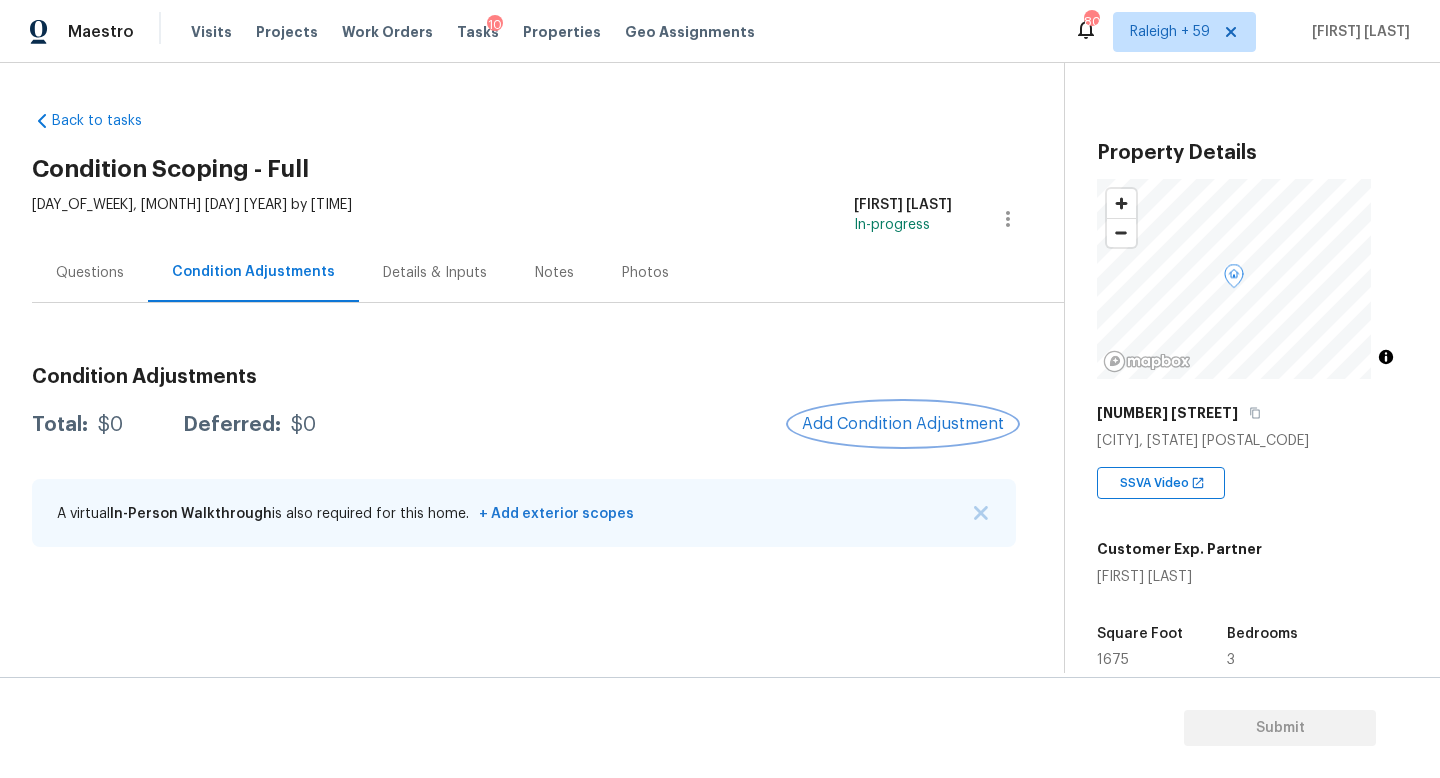 click on "Add Condition Adjustment" at bounding box center (903, 424) 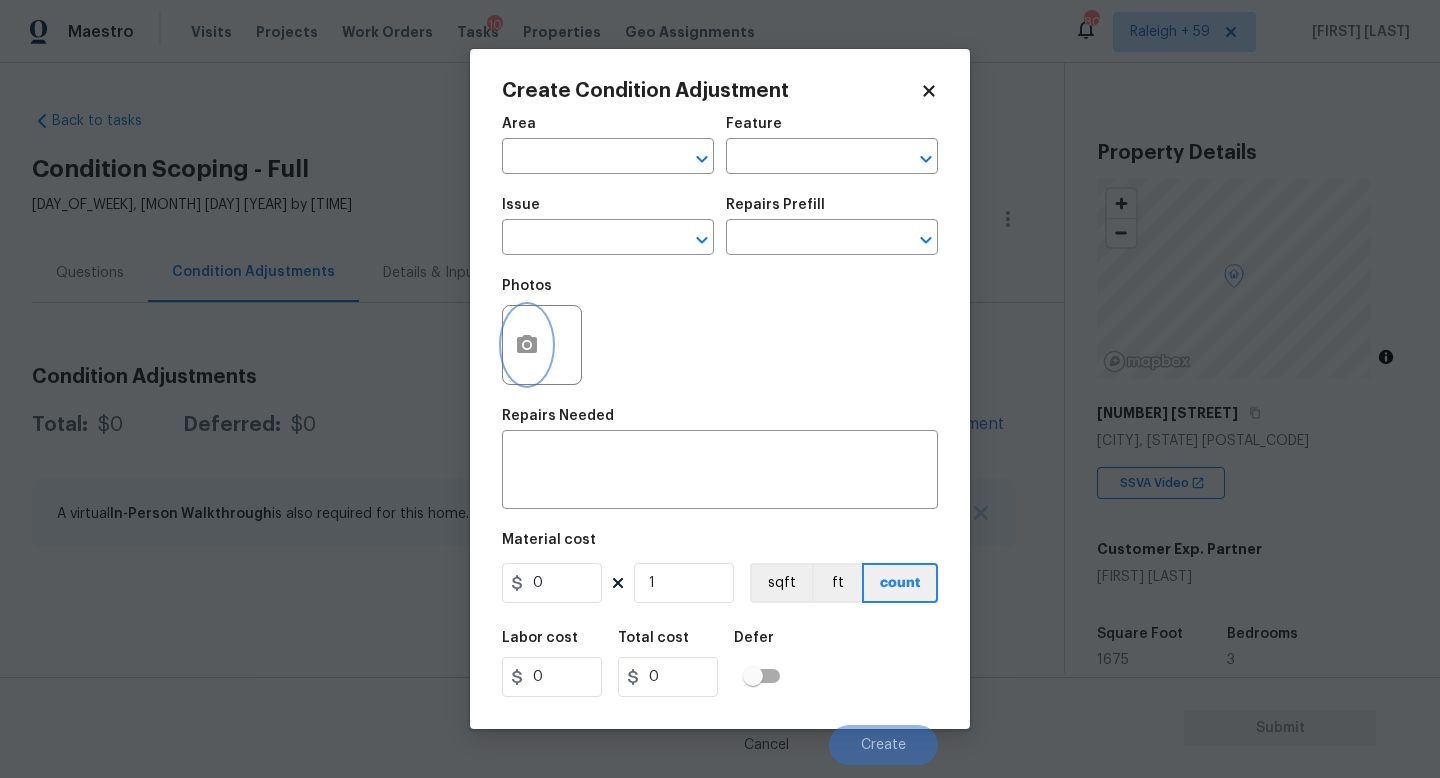 click 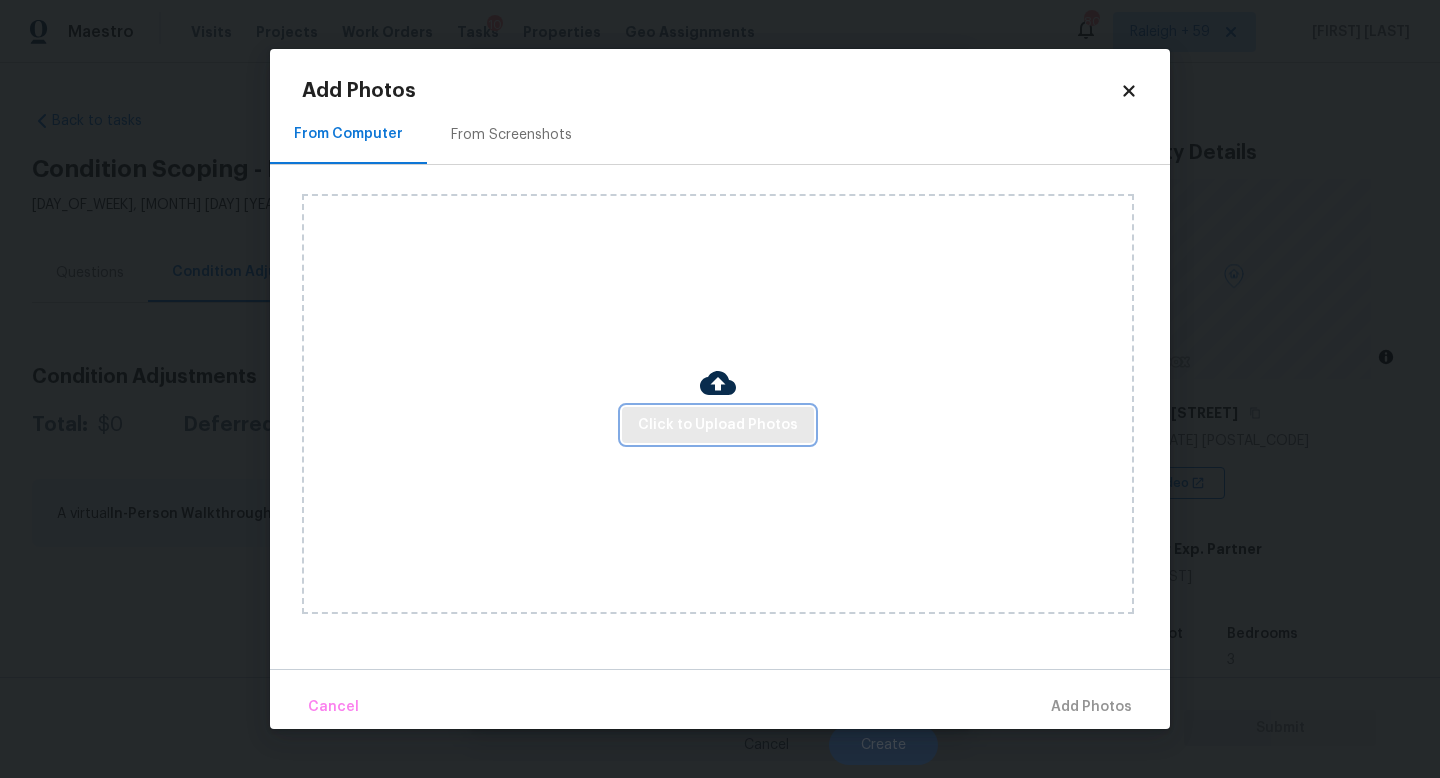 click on "Click to Upload Photos" at bounding box center [718, 425] 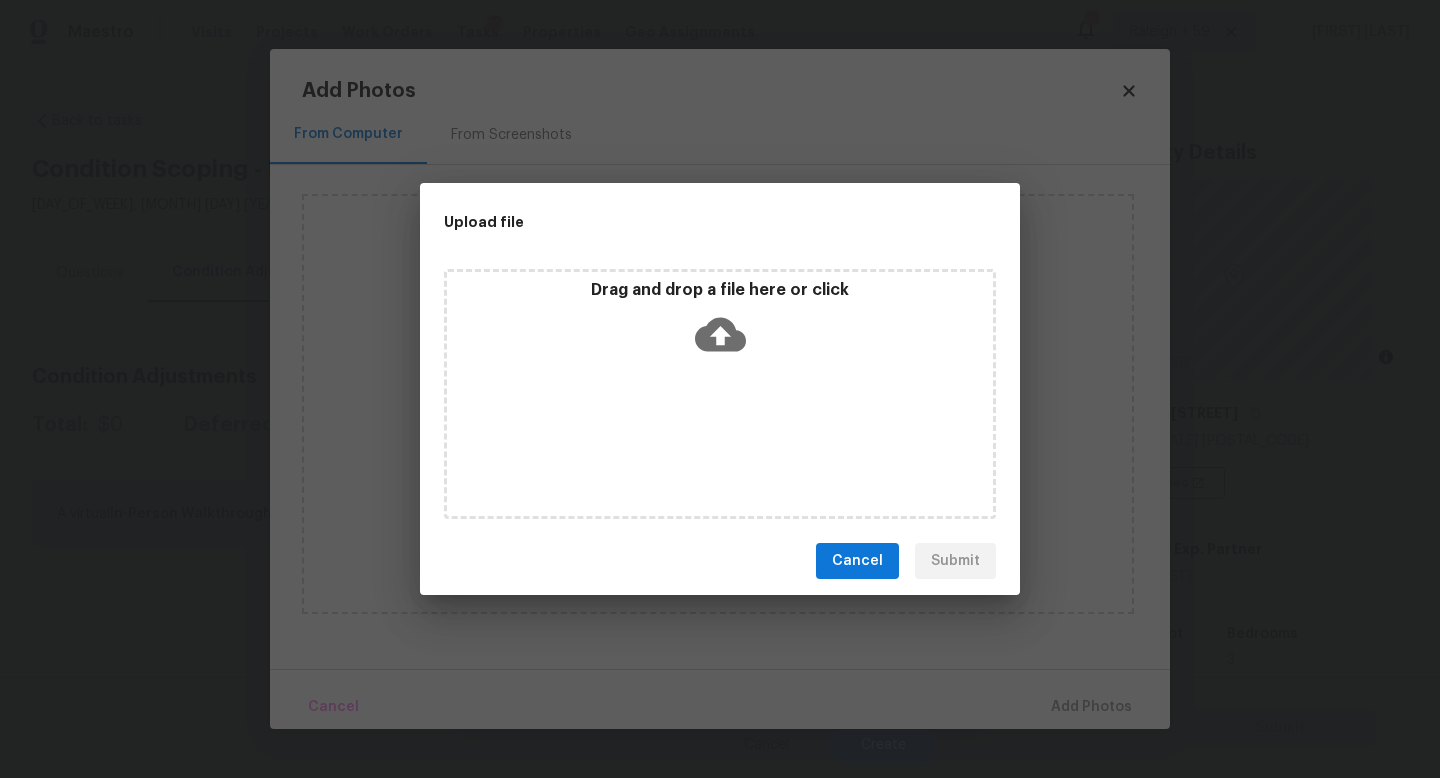 click on "Drag and drop a file here or click" at bounding box center (720, 394) 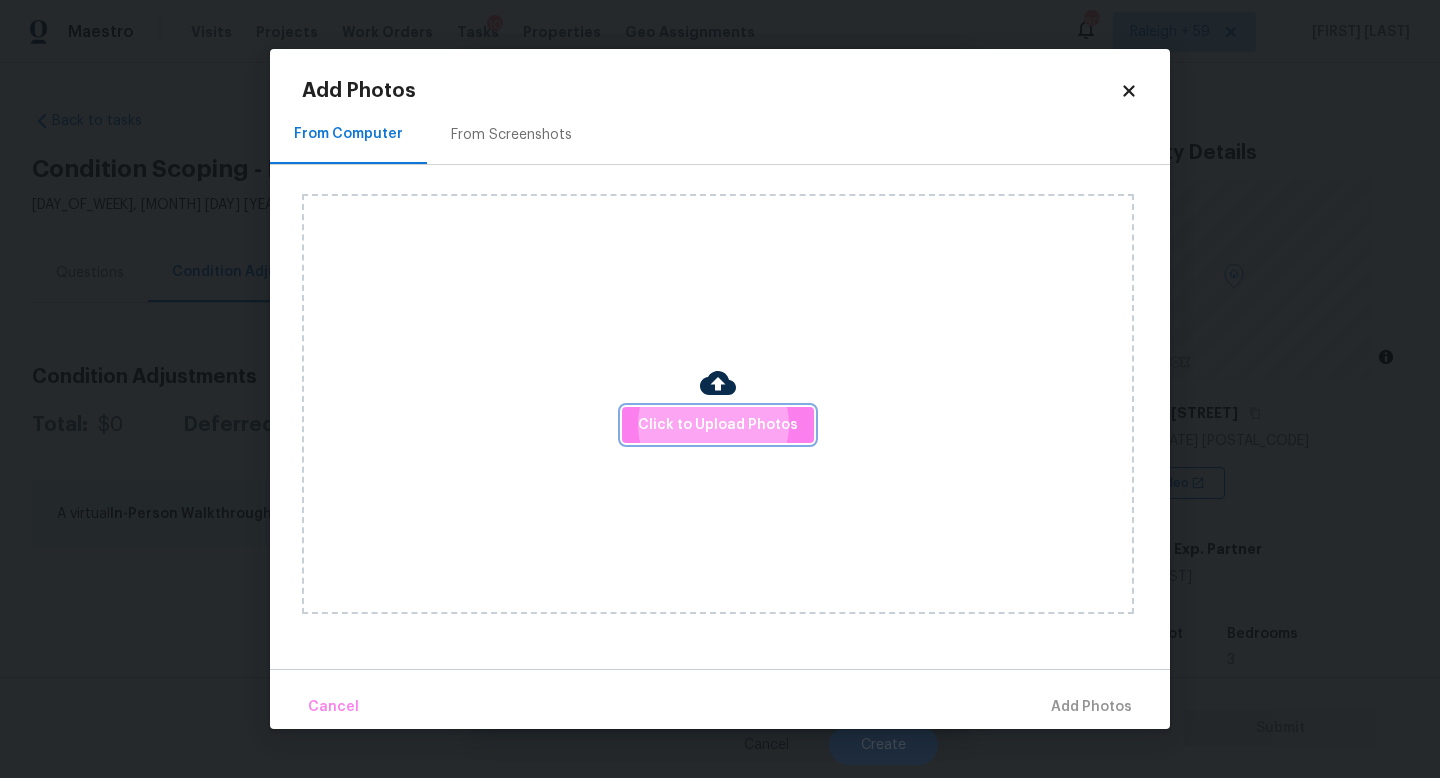 type 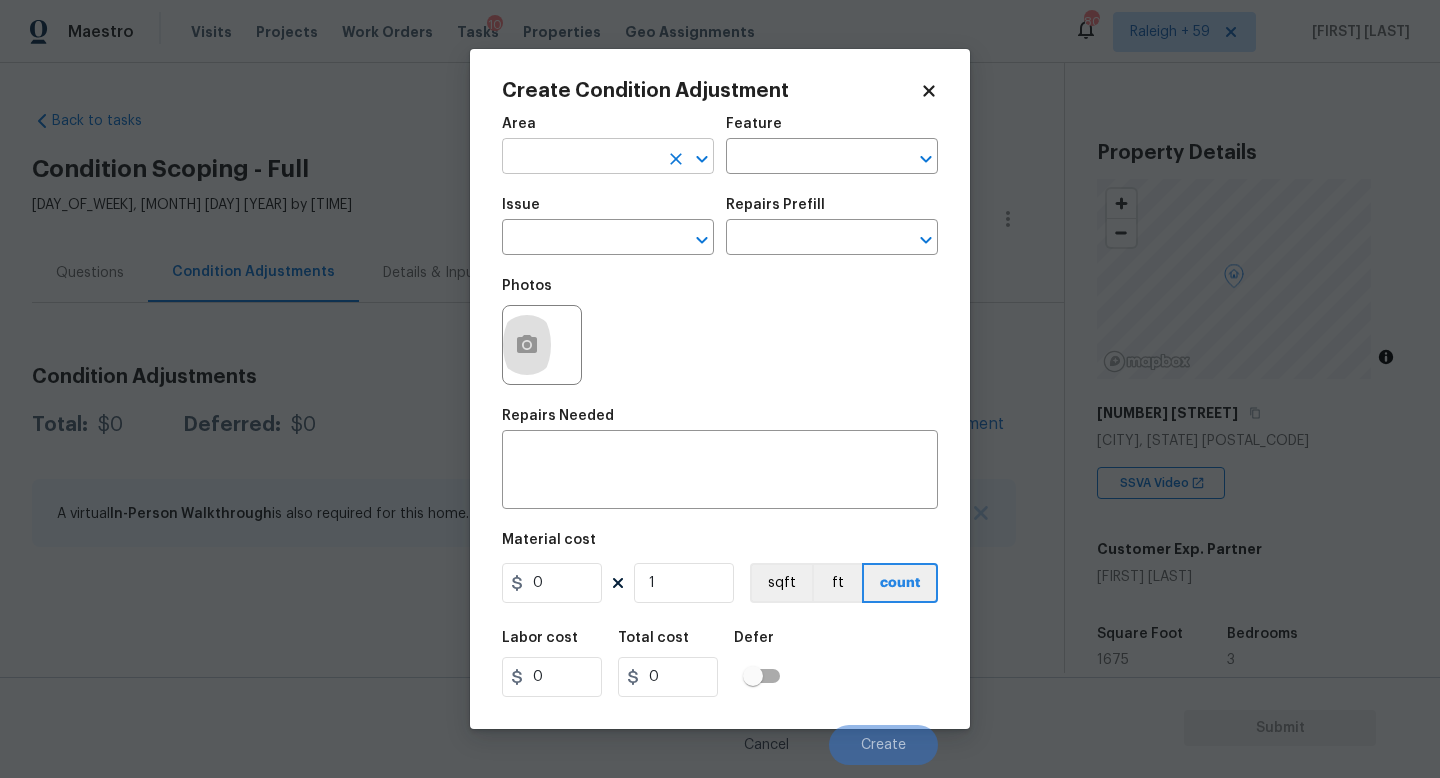 click at bounding box center (580, 158) 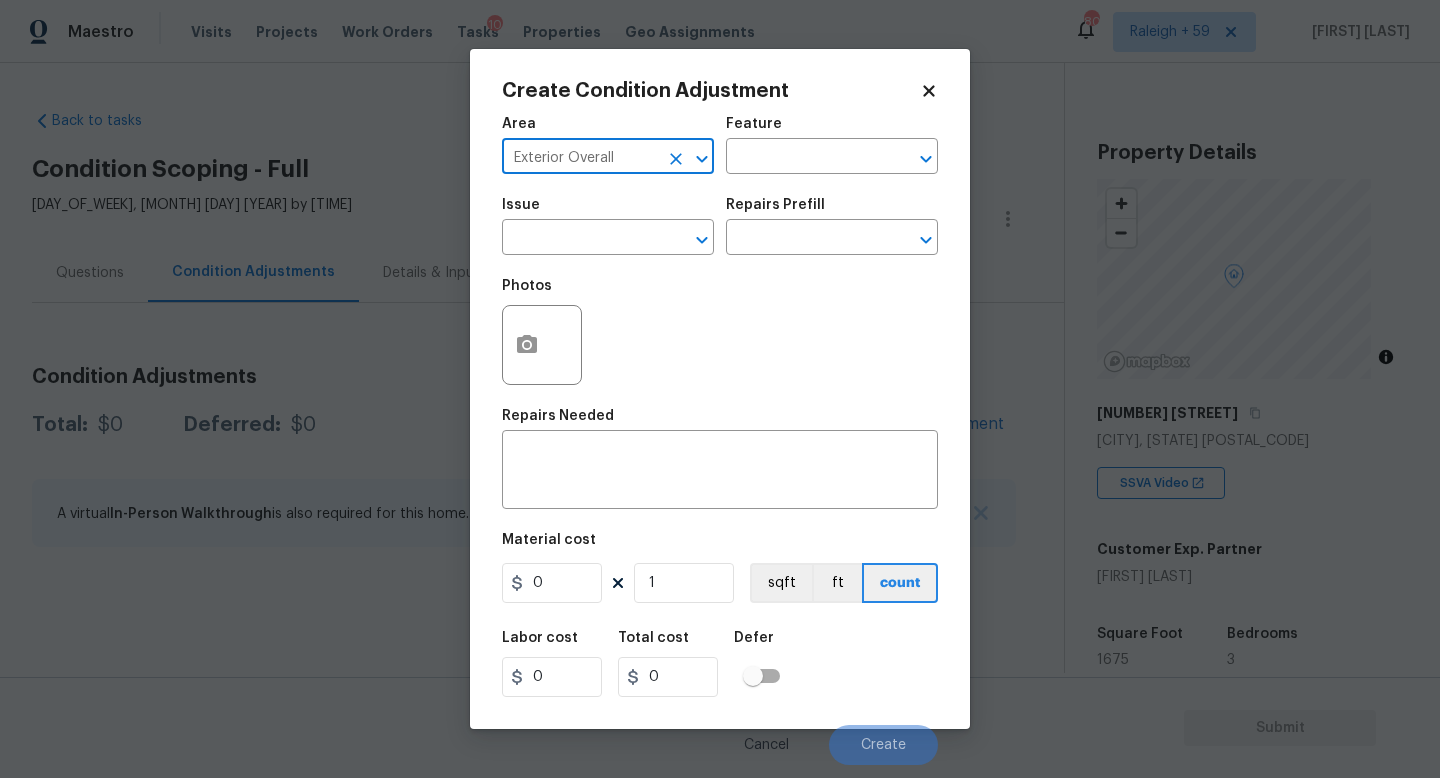type on "Exterior Overall" 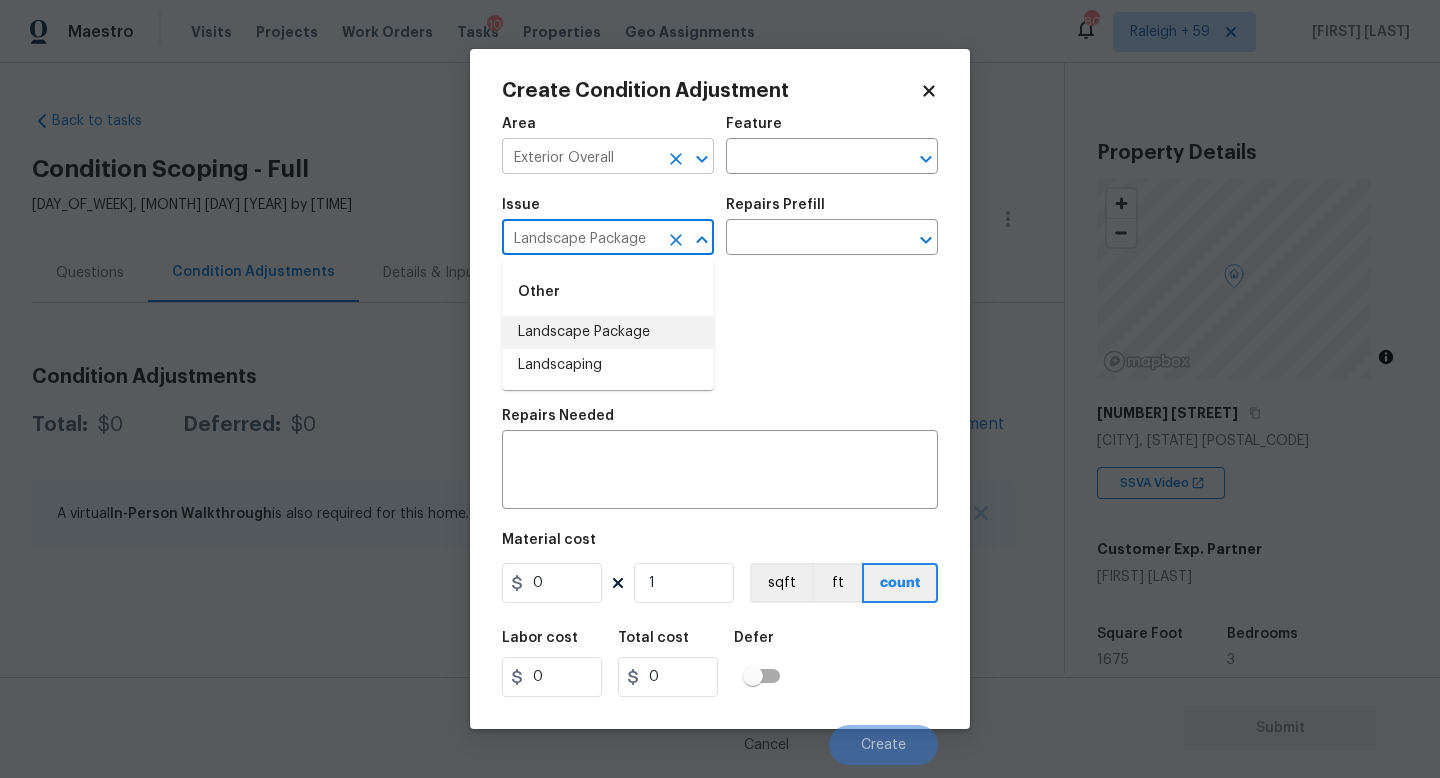 type on "Landscape Package" 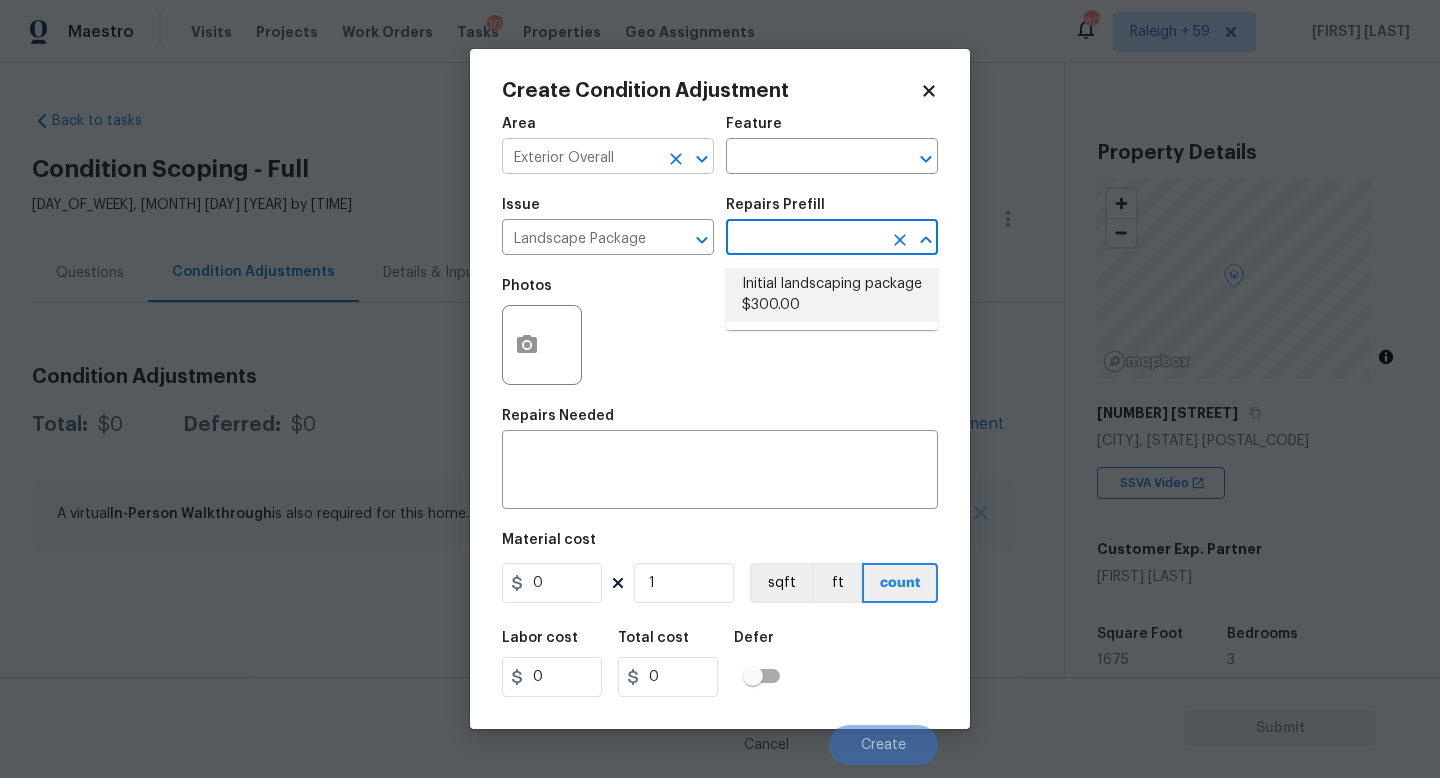 type on "Home Readiness Packages" 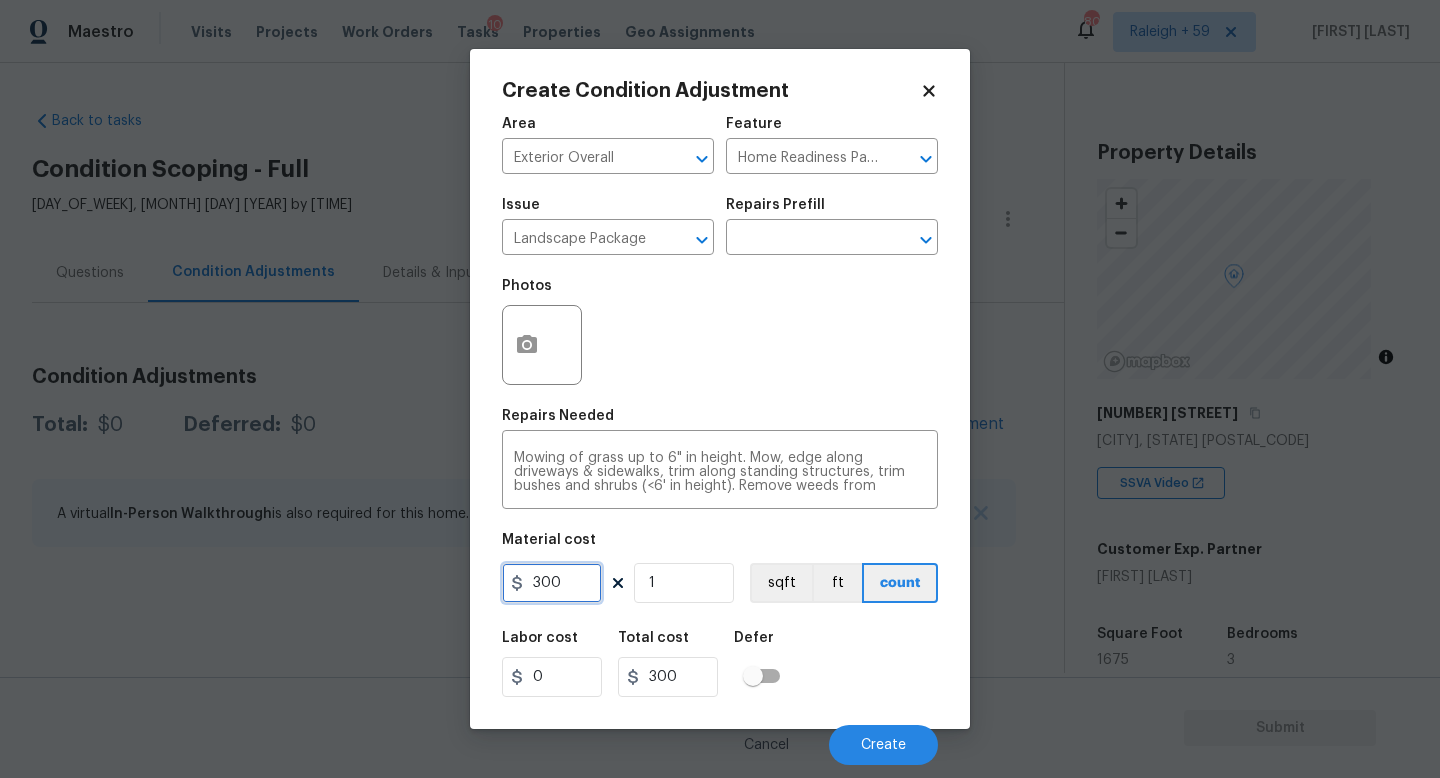 drag, startPoint x: 564, startPoint y: 589, endPoint x: 367, endPoint y: 571, distance: 197.82063 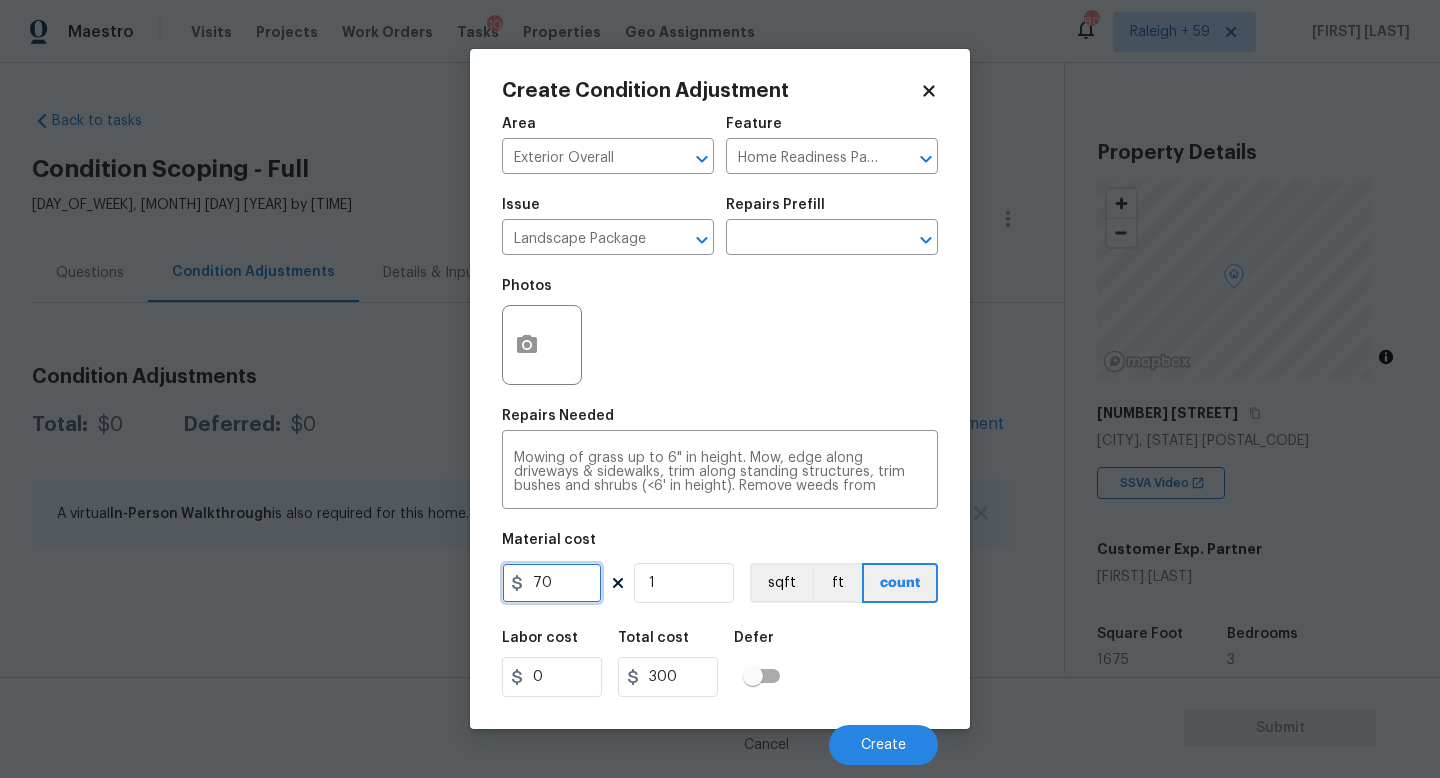 type on "70" 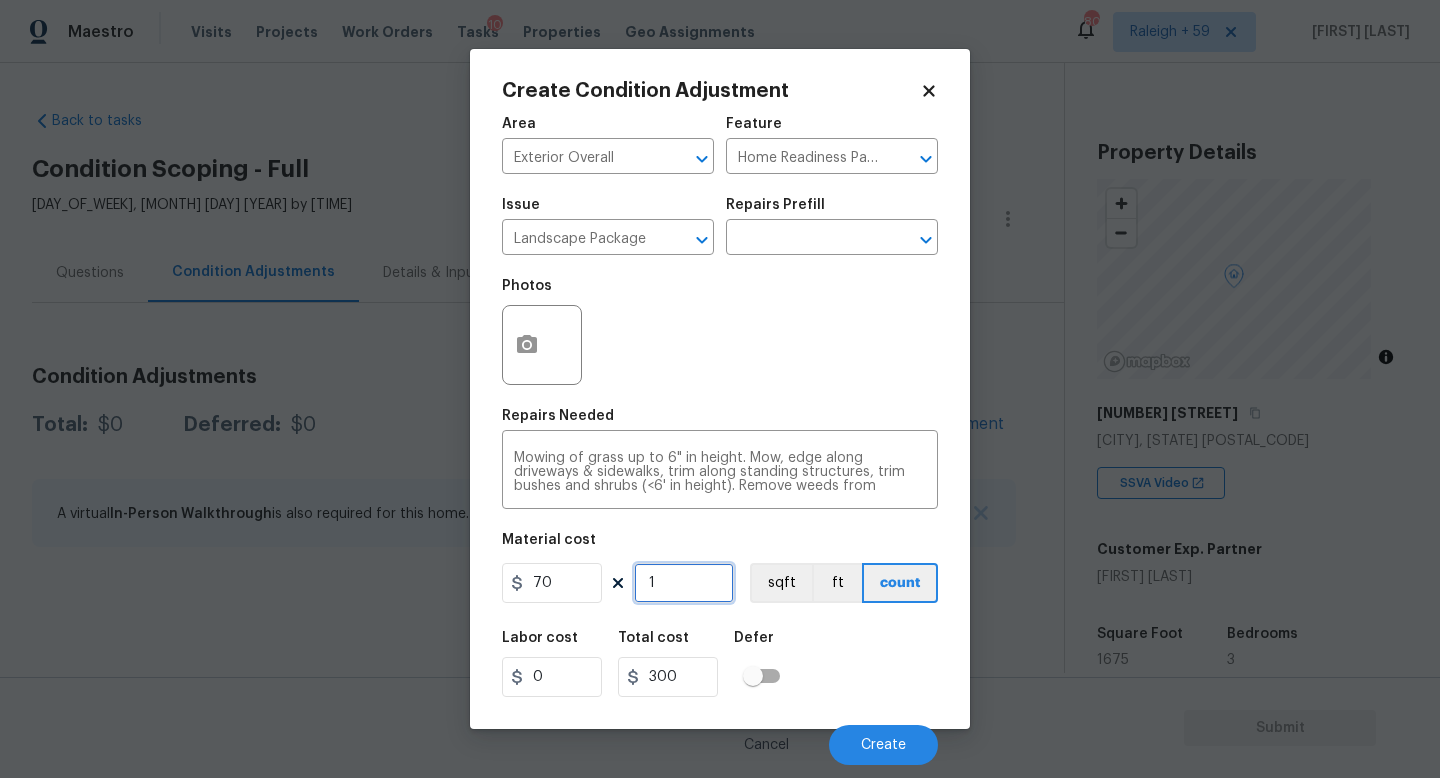 type on "70" 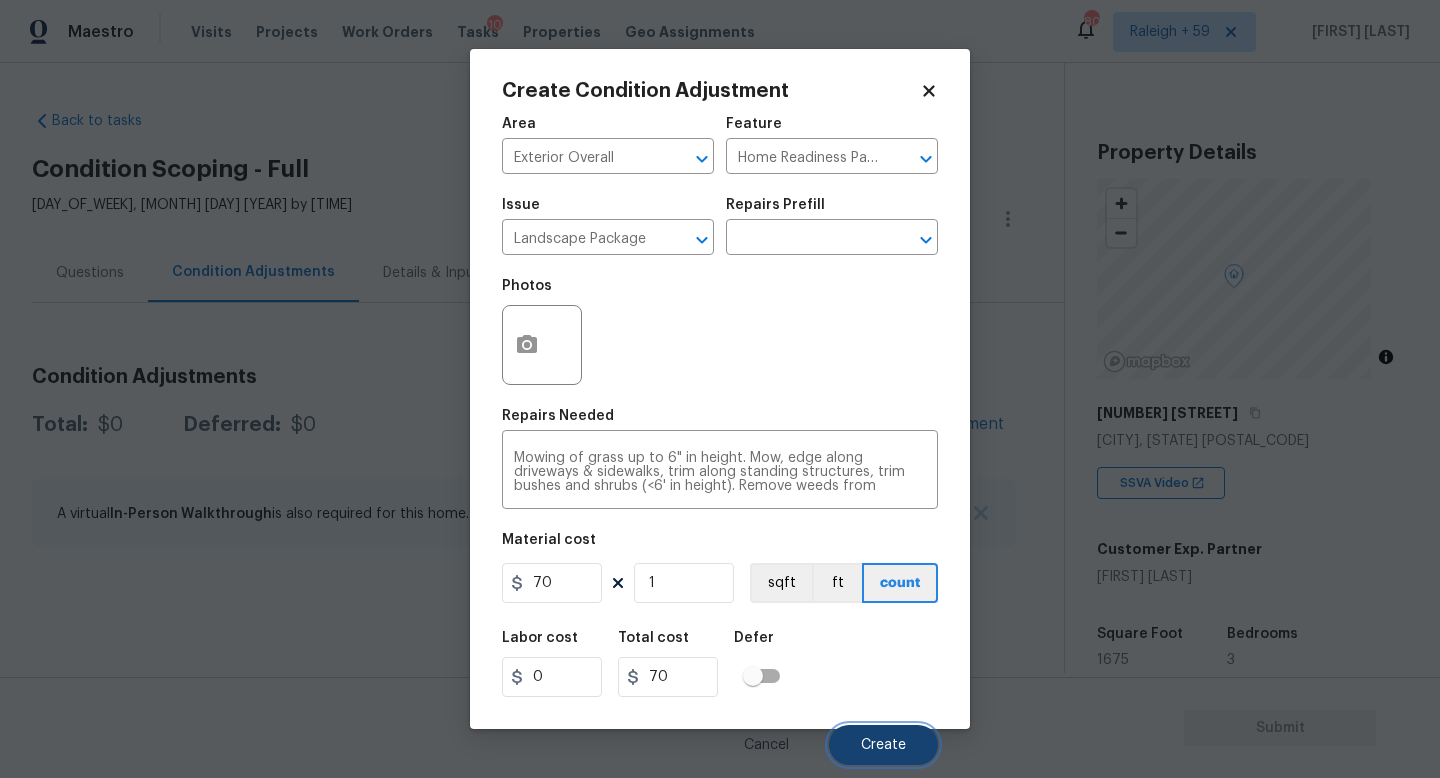 click on "Create" at bounding box center [883, 745] 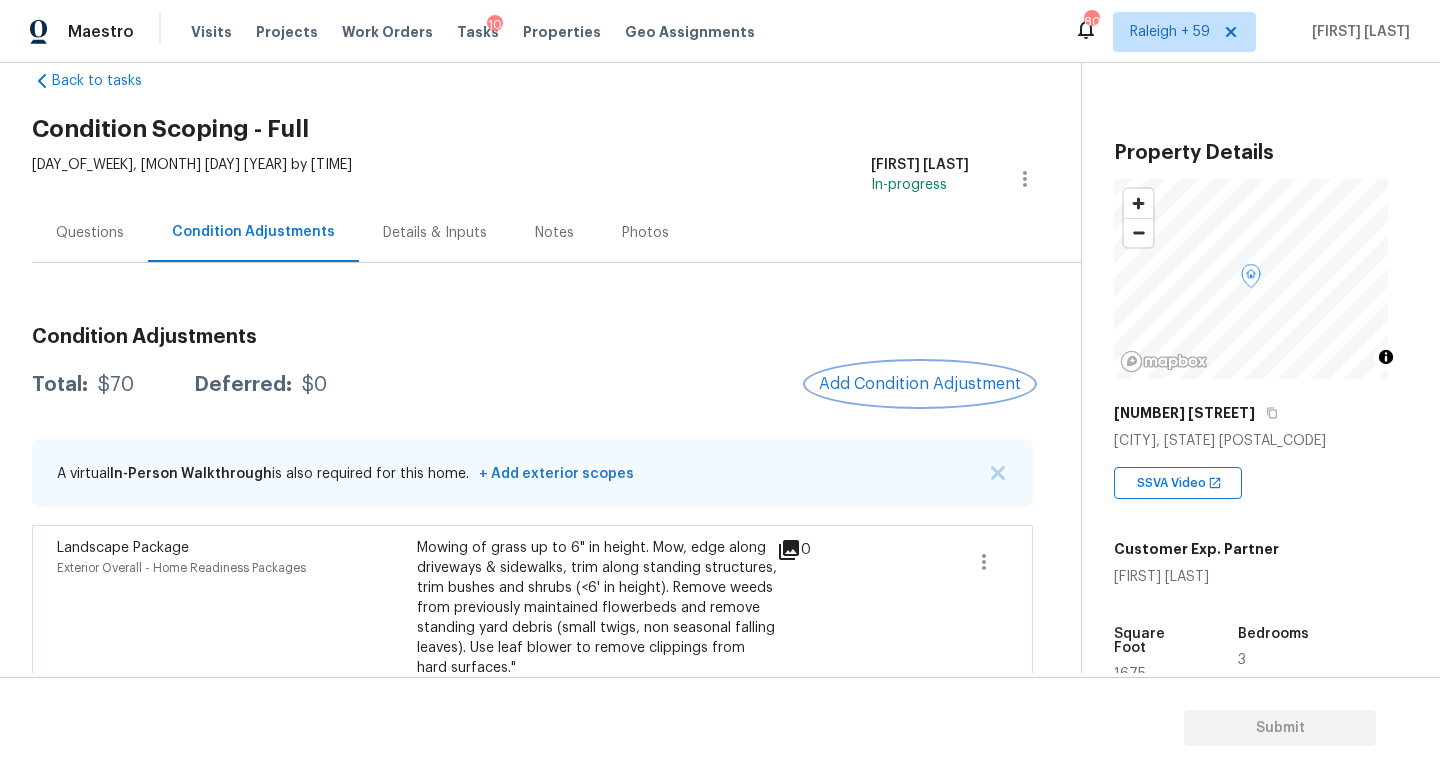 scroll, scrollTop: 99, scrollLeft: 0, axis: vertical 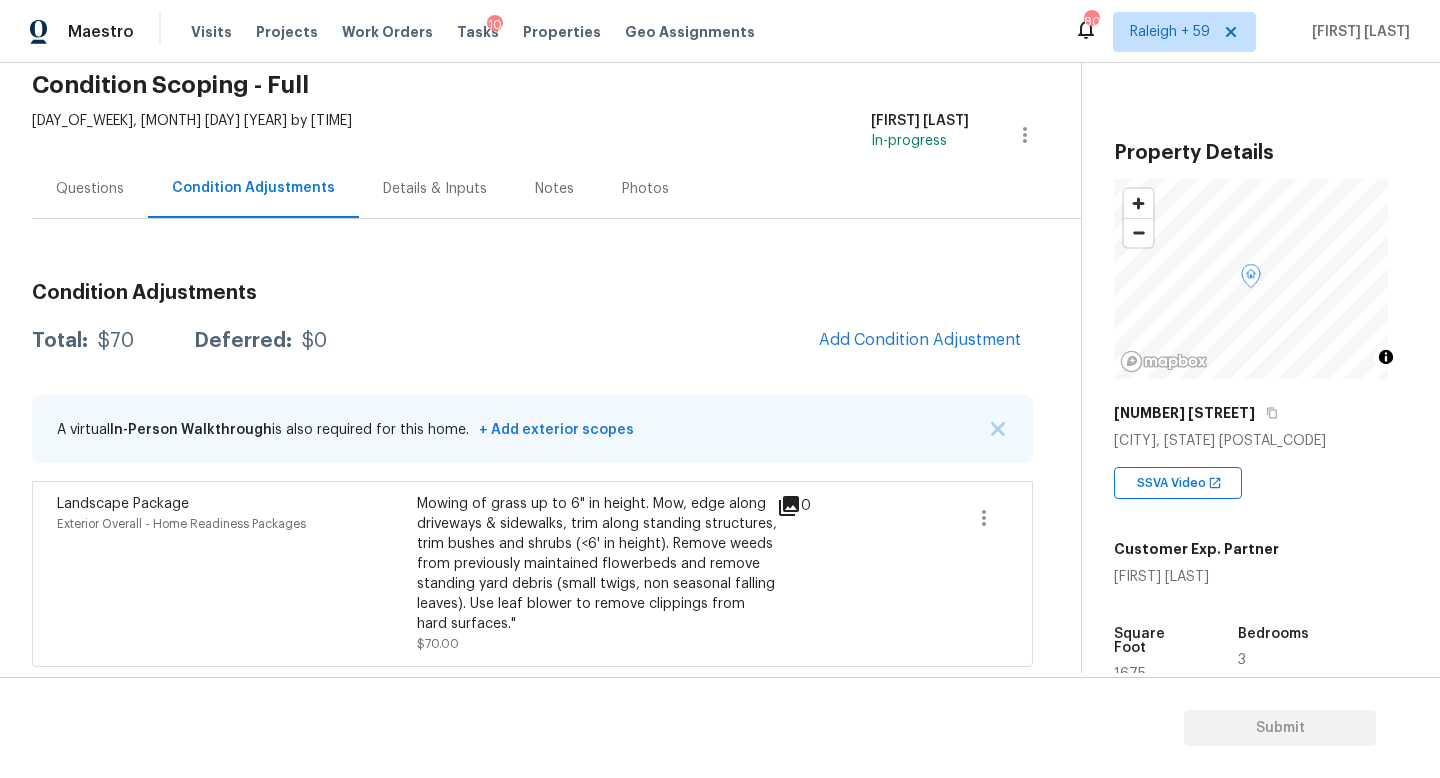 click on "Condition Adjustments Total:  $70 Deferred:  $0 Add Condition Adjustment A virtual  In-Person Walkthrough  is also required for this home.   + Add exterior scopes Landscape Package Exterior Overall - Home Readiness Packages Mowing of grass up to 6" in height. Mow, edge along driveways & sidewalks, trim along standing structures, trim bushes and shrubs (<6' in height). Remove weeds from previously maintained flowerbeds and remove standing yard debris (small twigs, non seasonal falling leaves).  Use leaf blower to remove clippings from hard surfaces." $70.00   0" at bounding box center [532, 467] 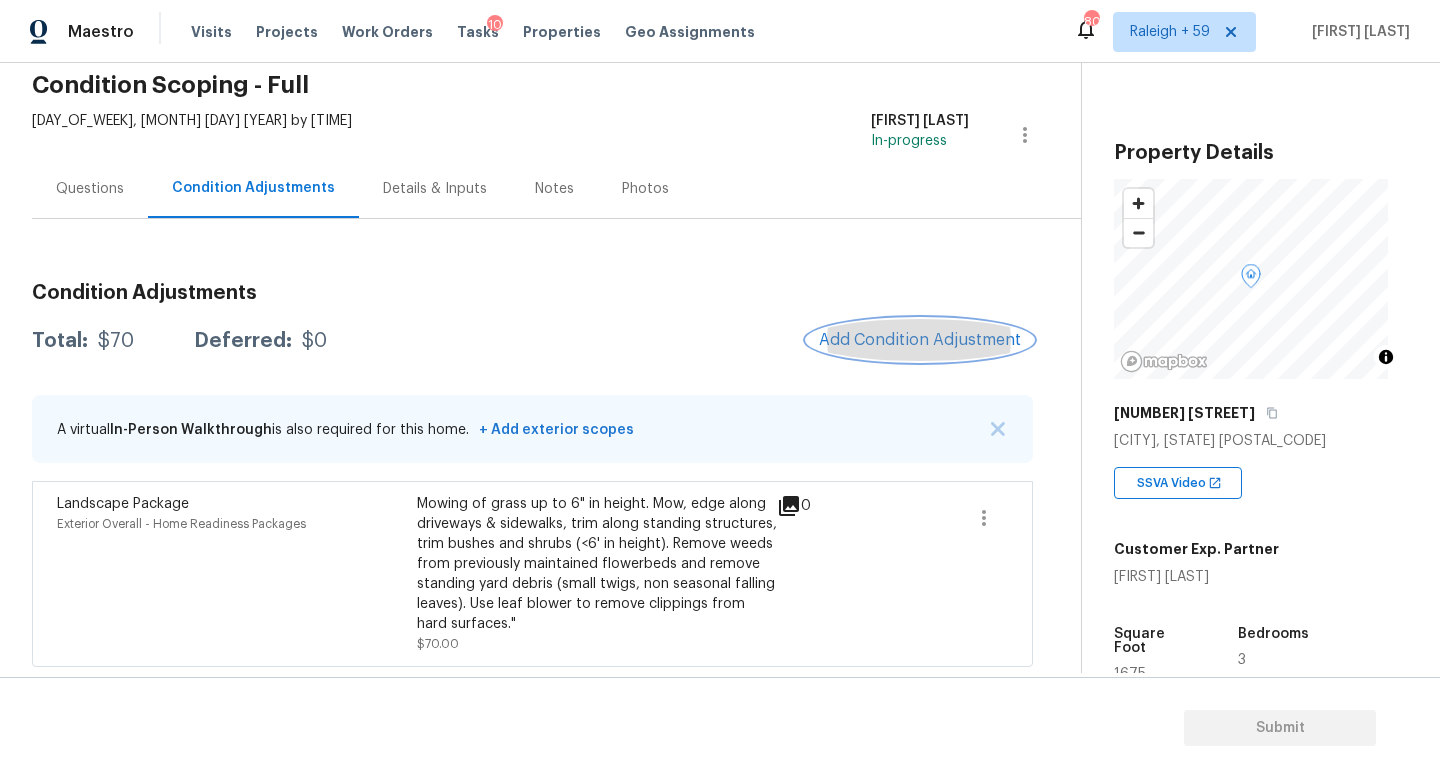 click on "Add Condition Adjustment" at bounding box center [920, 340] 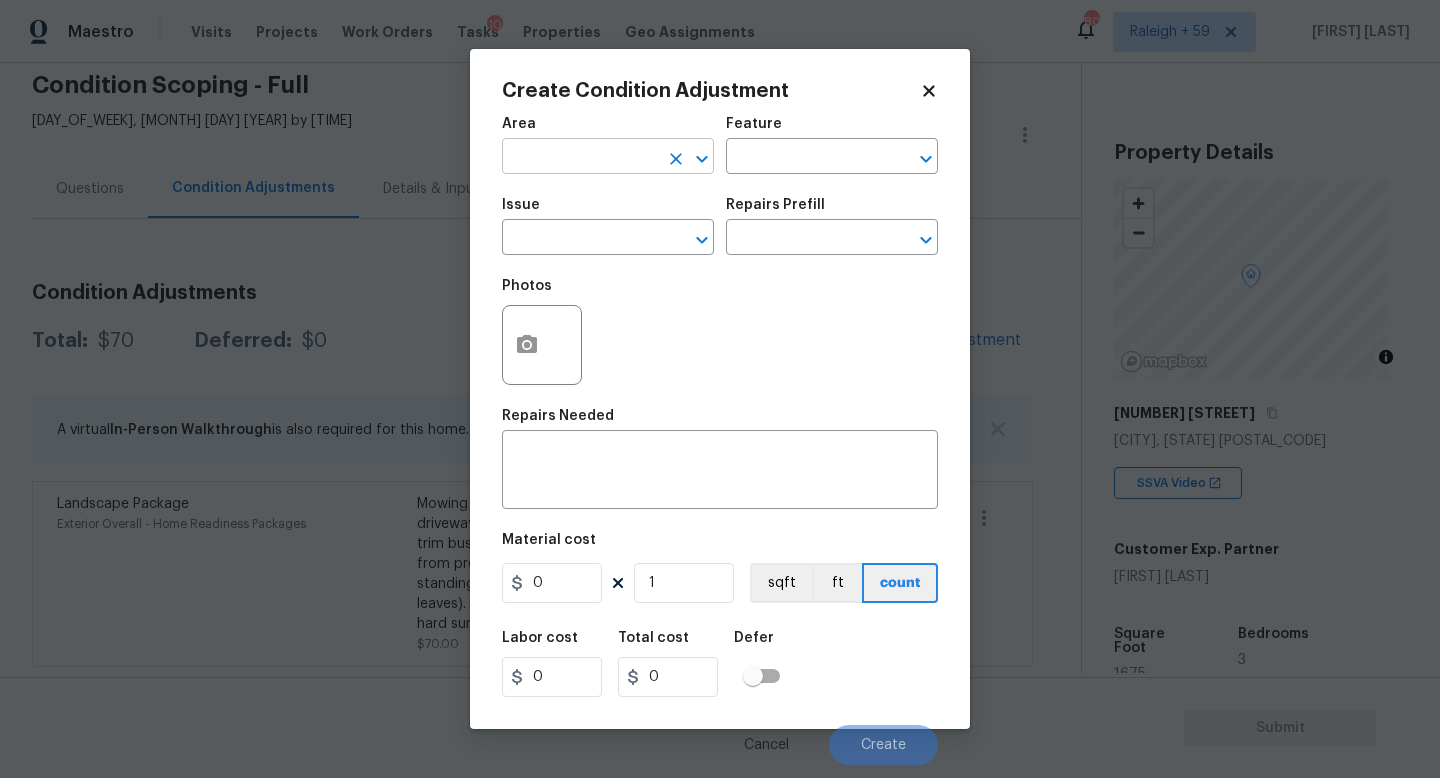 click at bounding box center (580, 158) 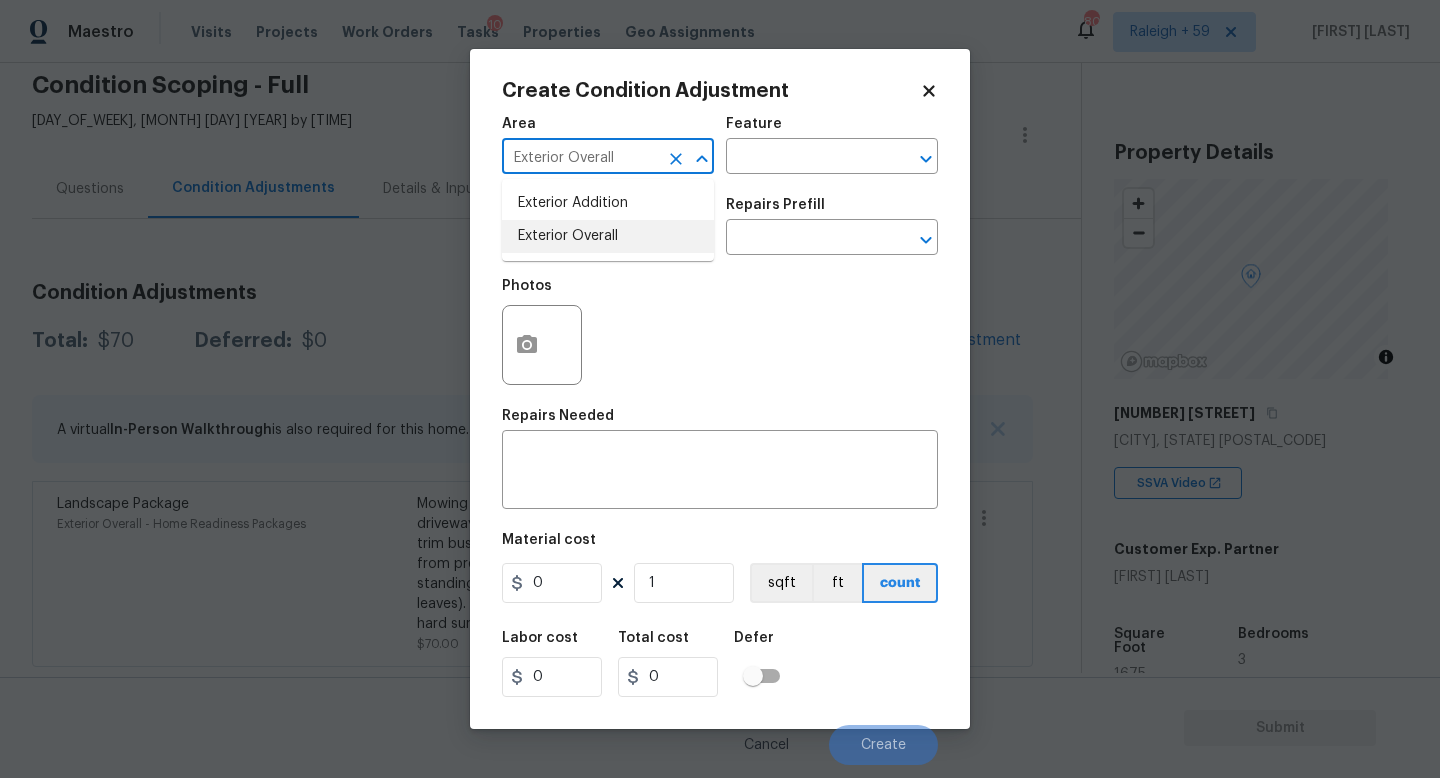 type on "Exterior Overall" 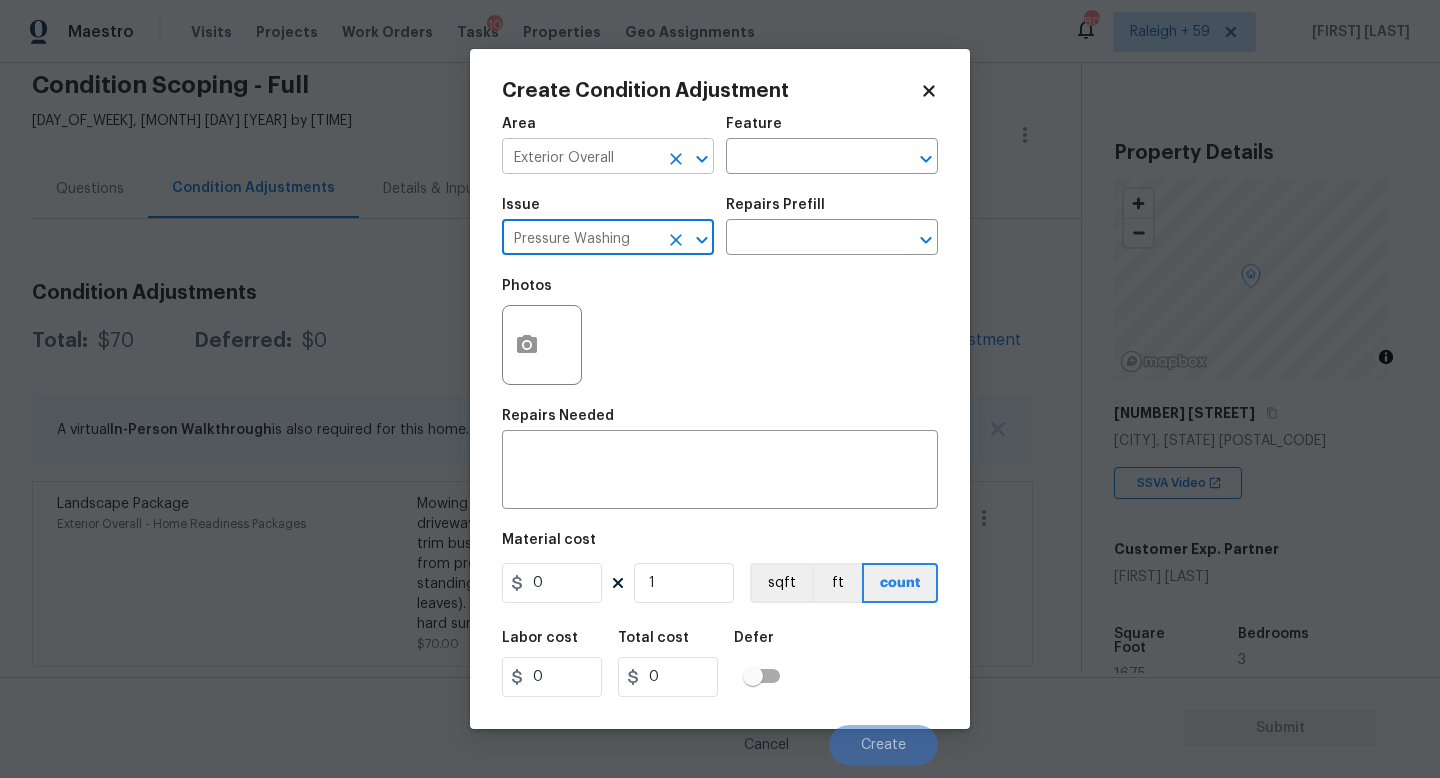 type on "Pressure Washing" 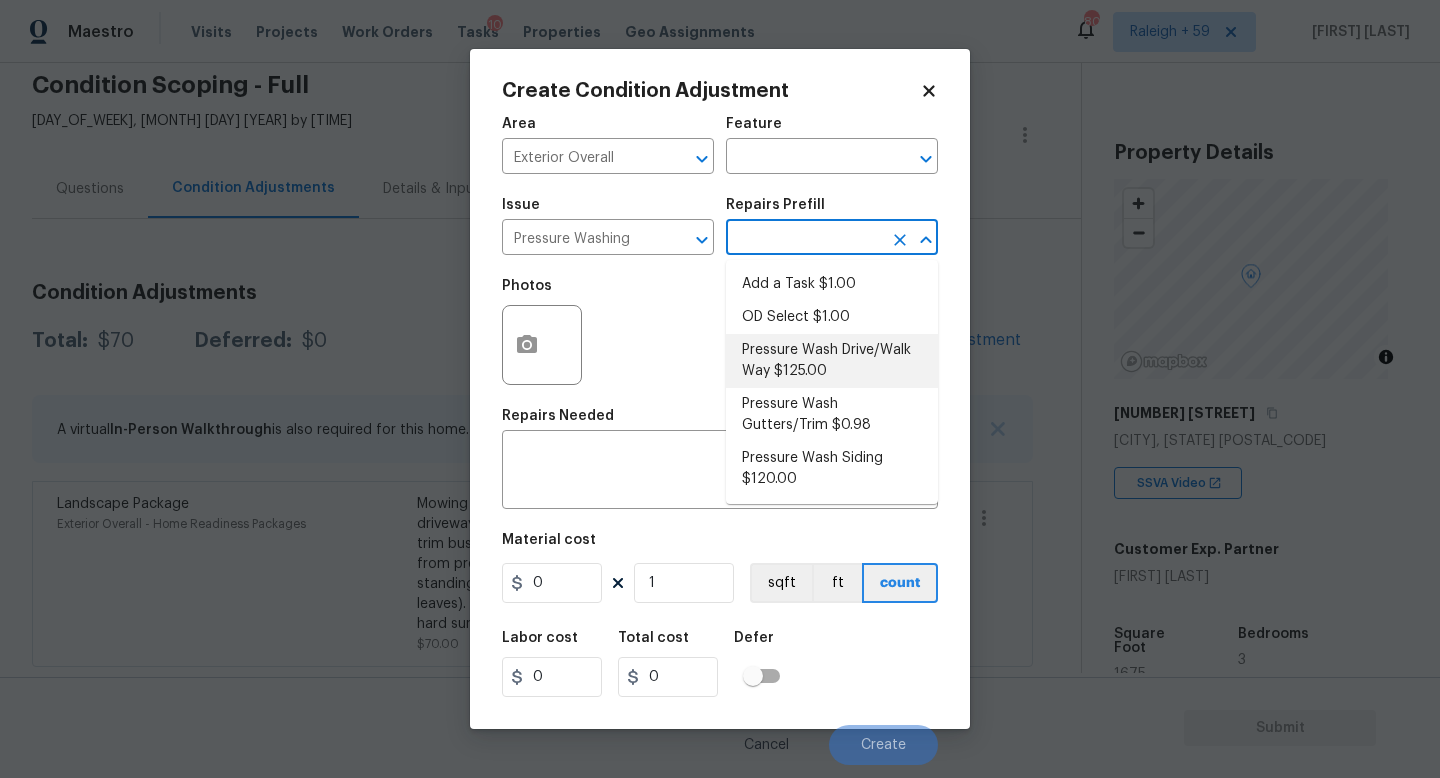 click on "Pressure Wash Drive/Walk Way $125.00" at bounding box center [832, 361] 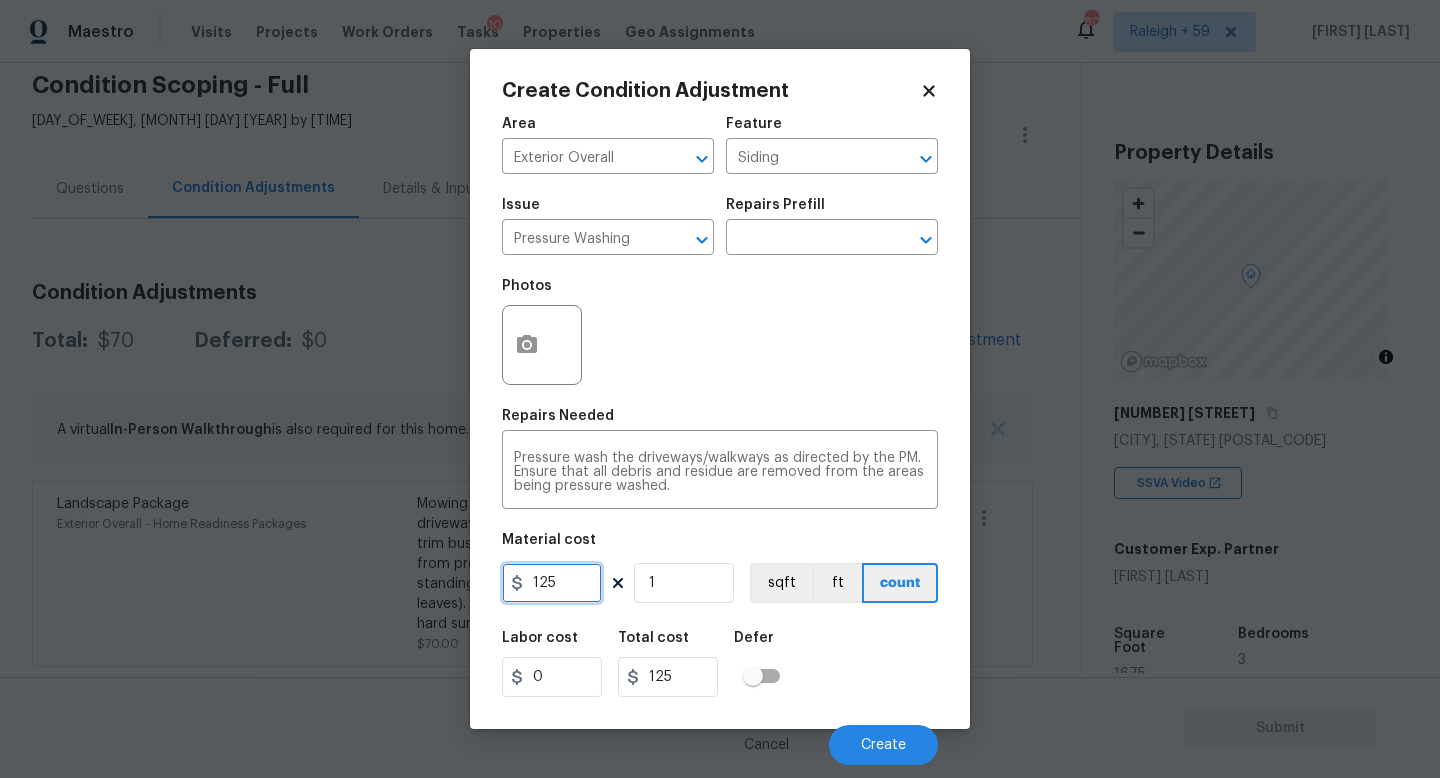 drag, startPoint x: 563, startPoint y: 589, endPoint x: 430, endPoint y: 590, distance: 133.00375 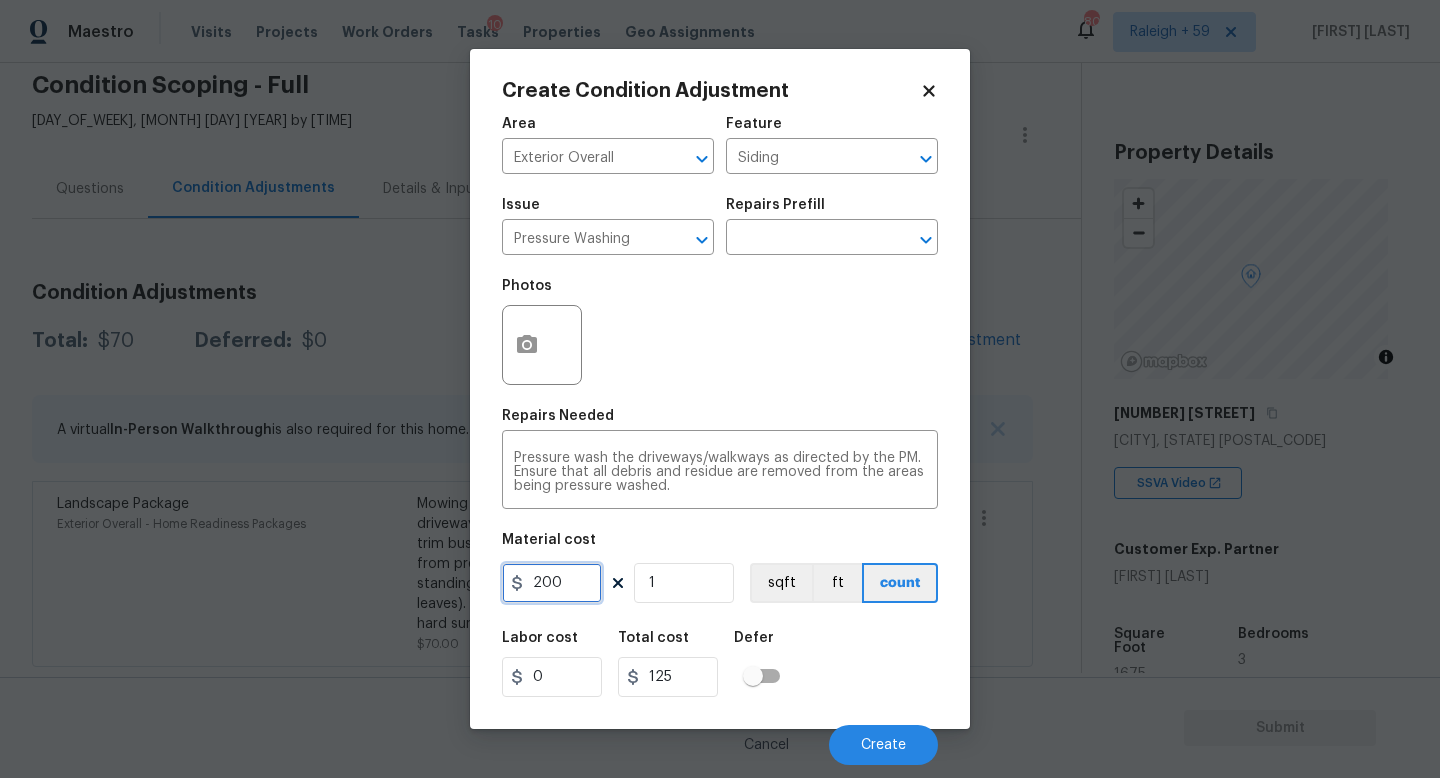 type on "200" 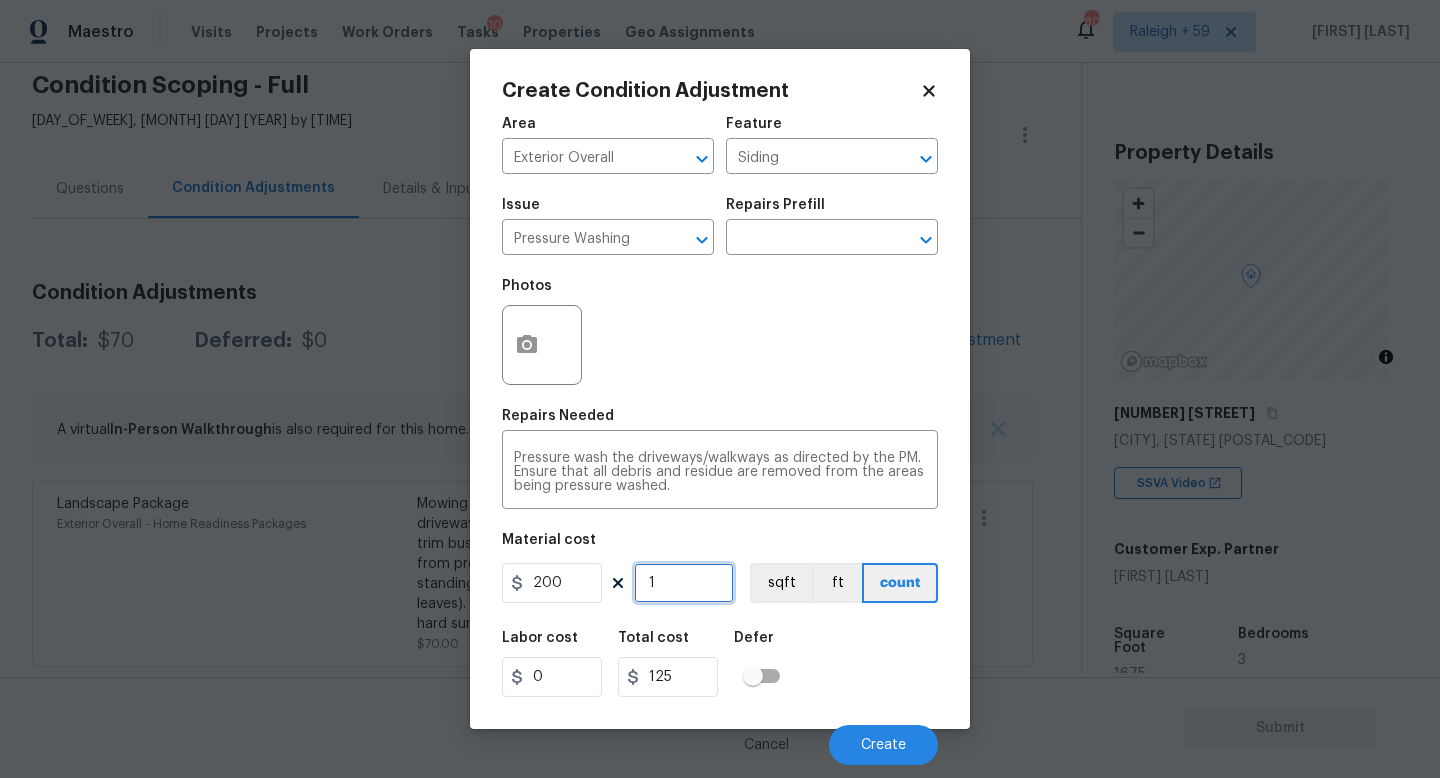 type on "200" 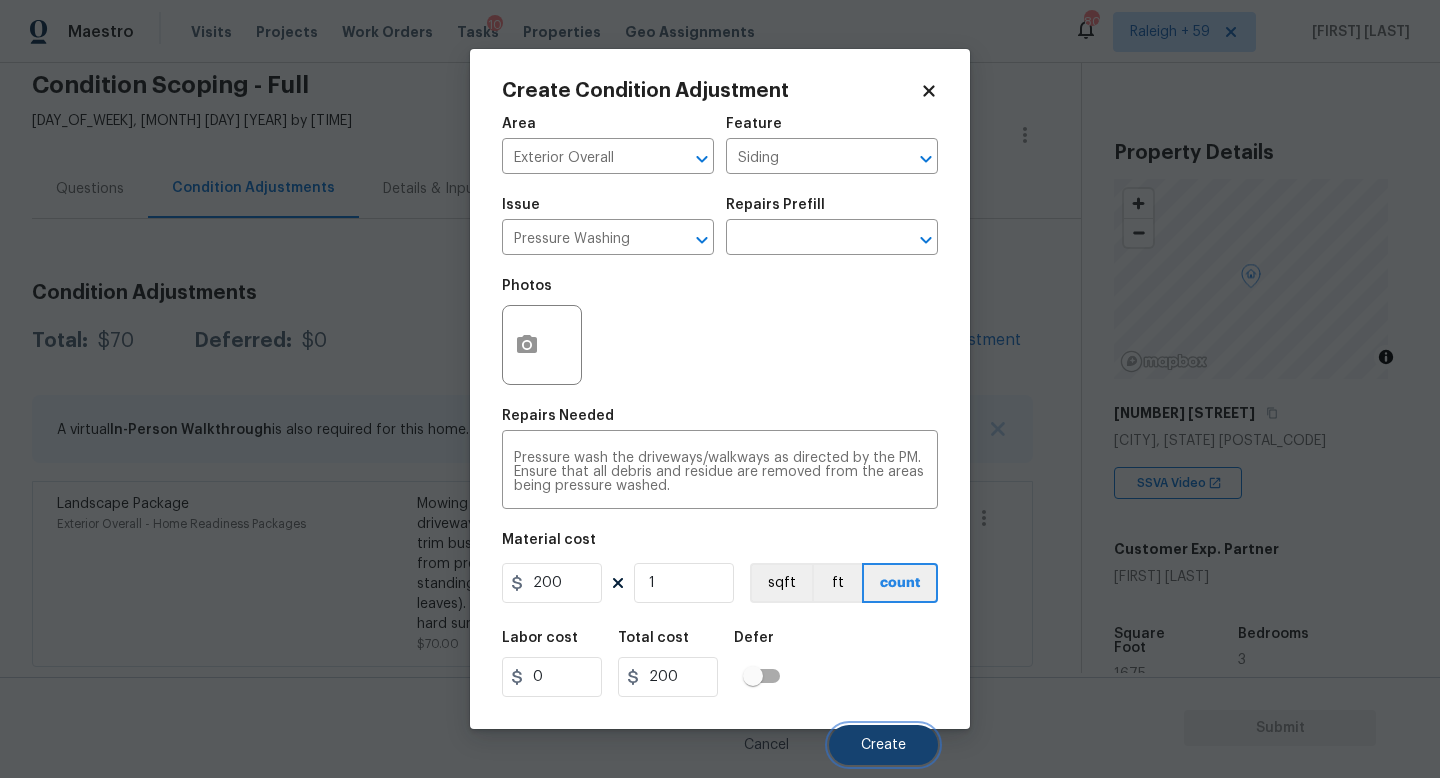 click on "Create" at bounding box center (883, 745) 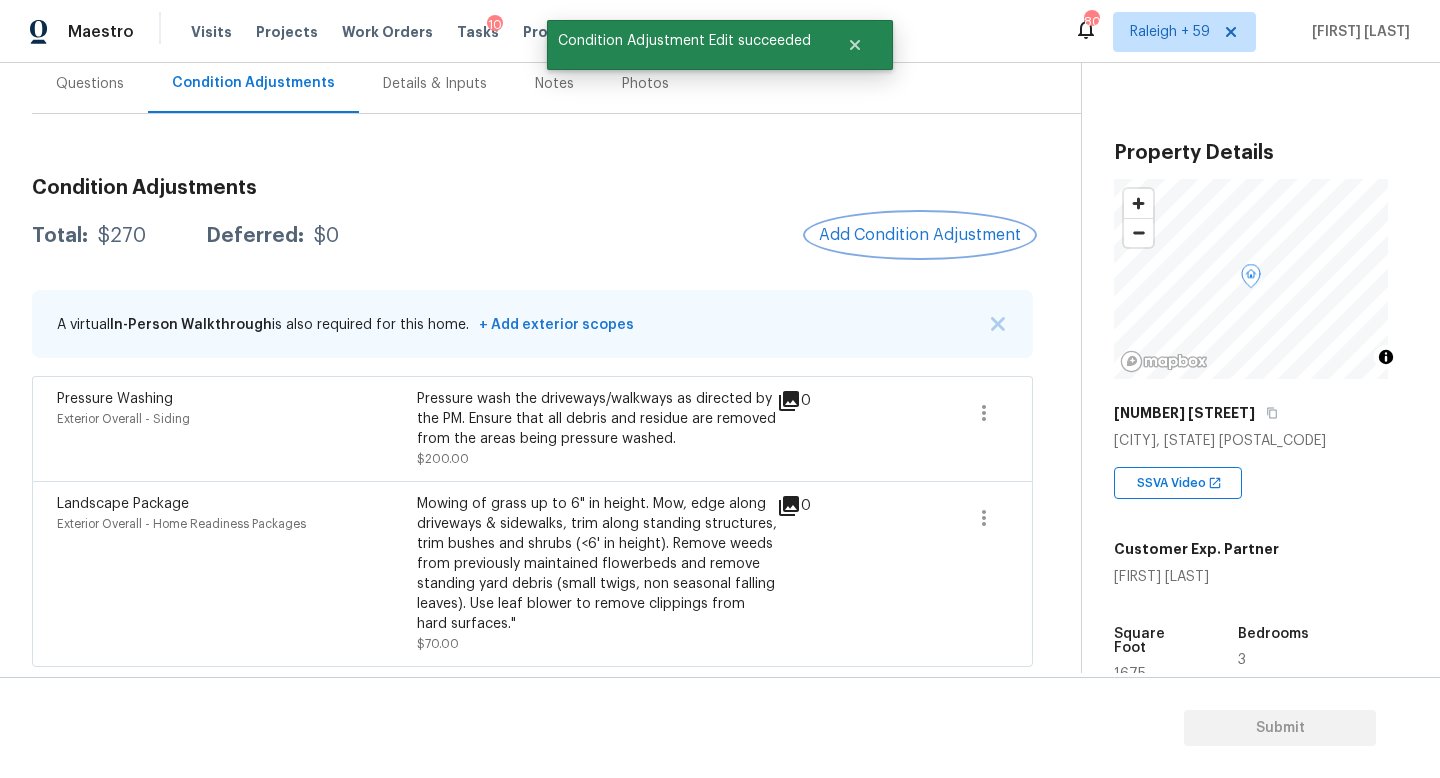 scroll, scrollTop: 175, scrollLeft: 0, axis: vertical 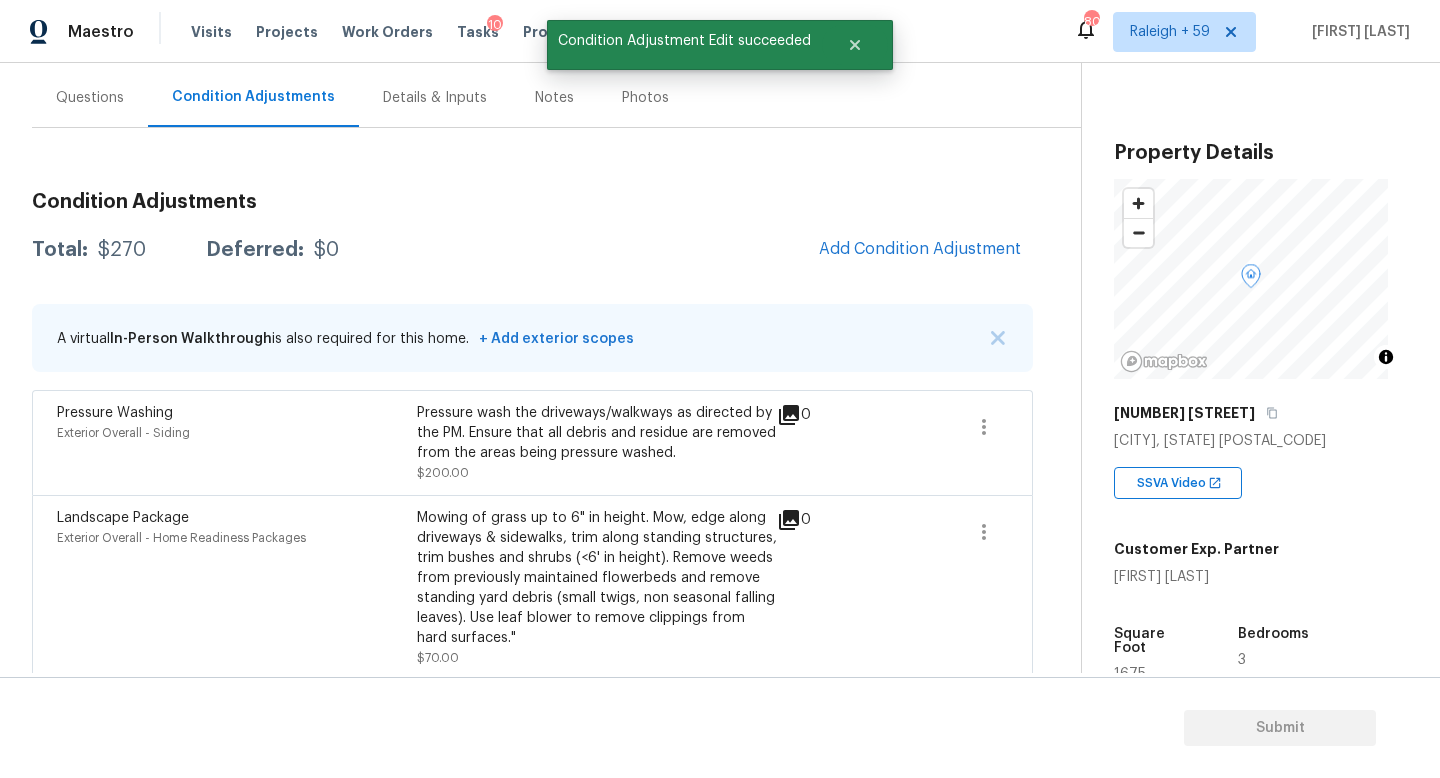 click on "Details & Inputs" at bounding box center (435, 97) 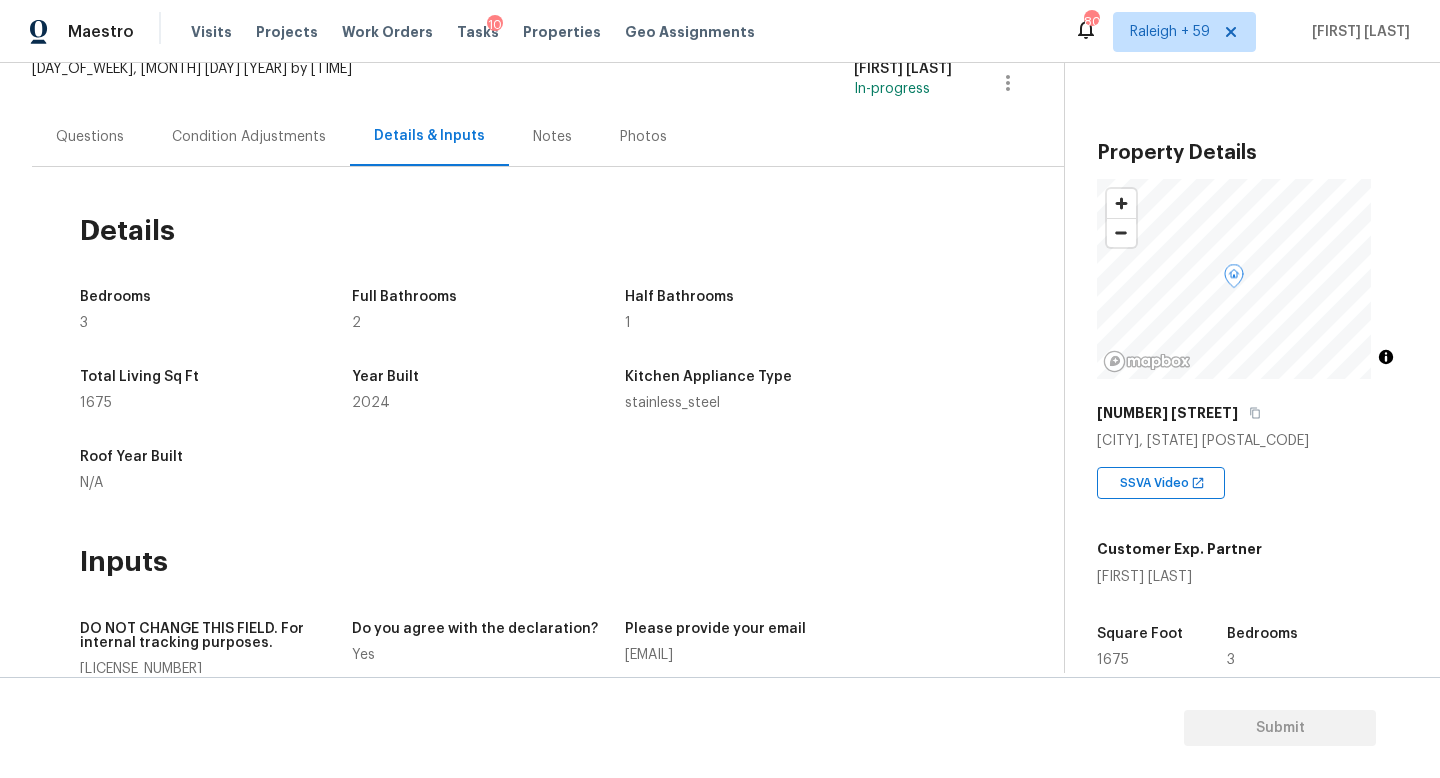 scroll, scrollTop: 0, scrollLeft: 0, axis: both 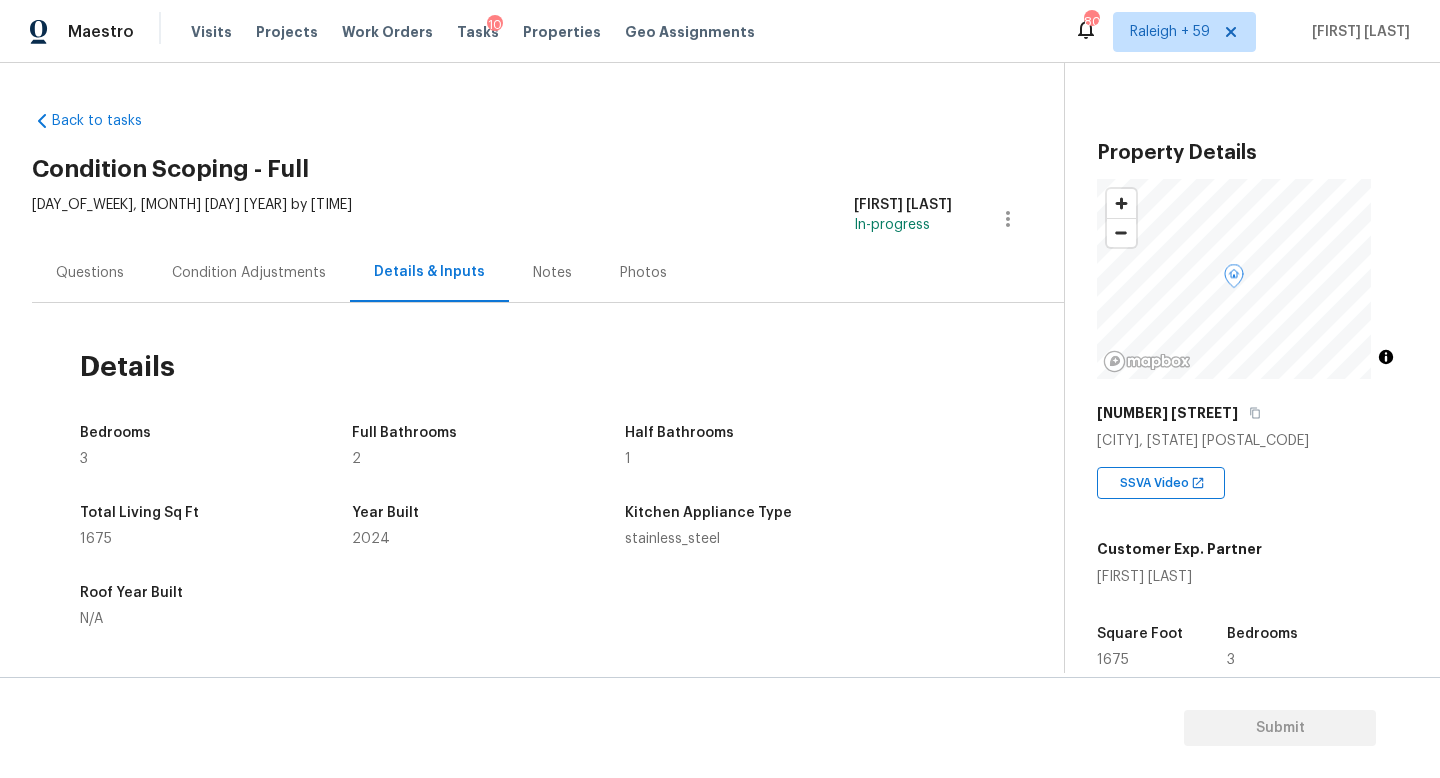 click on "Questions" at bounding box center (90, 272) 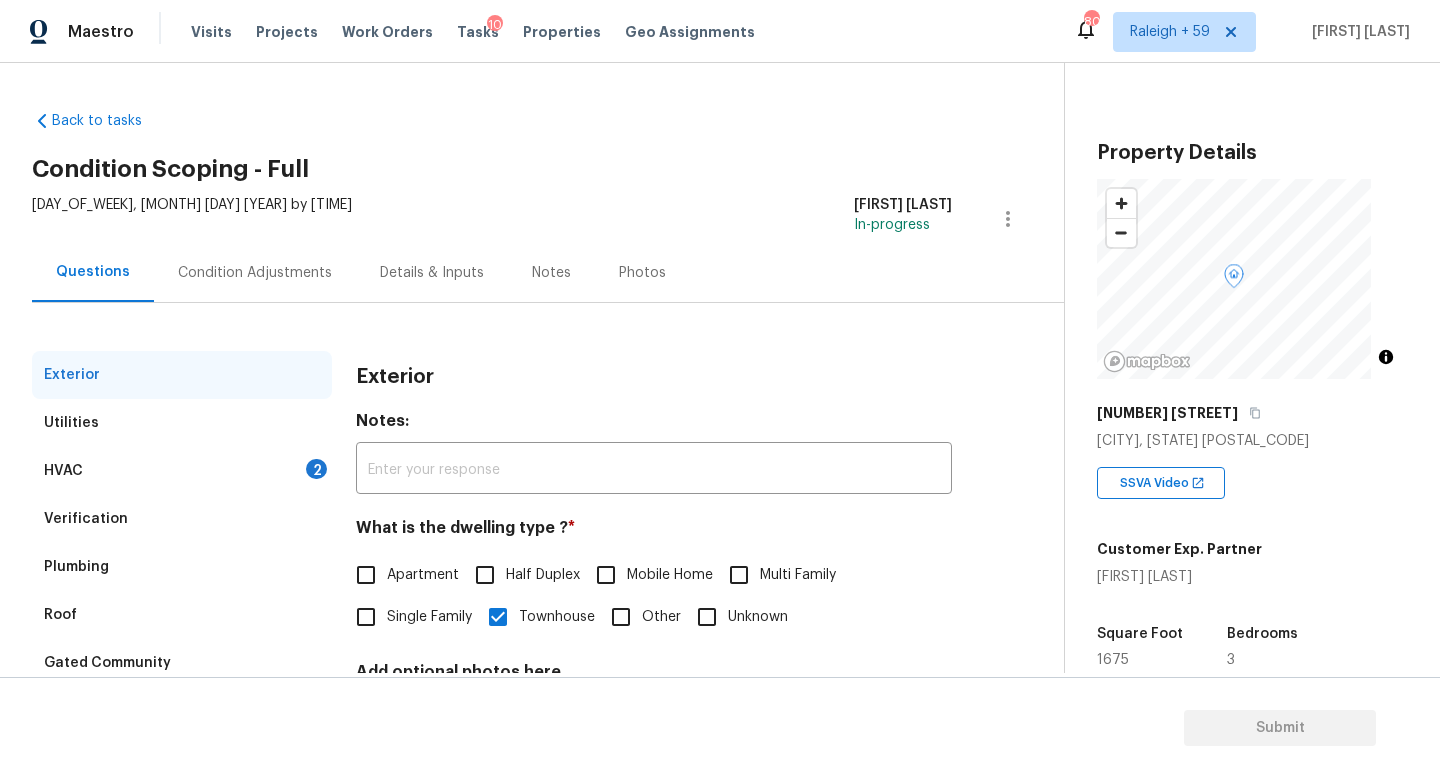 click on "HVAC 2" at bounding box center [182, 471] 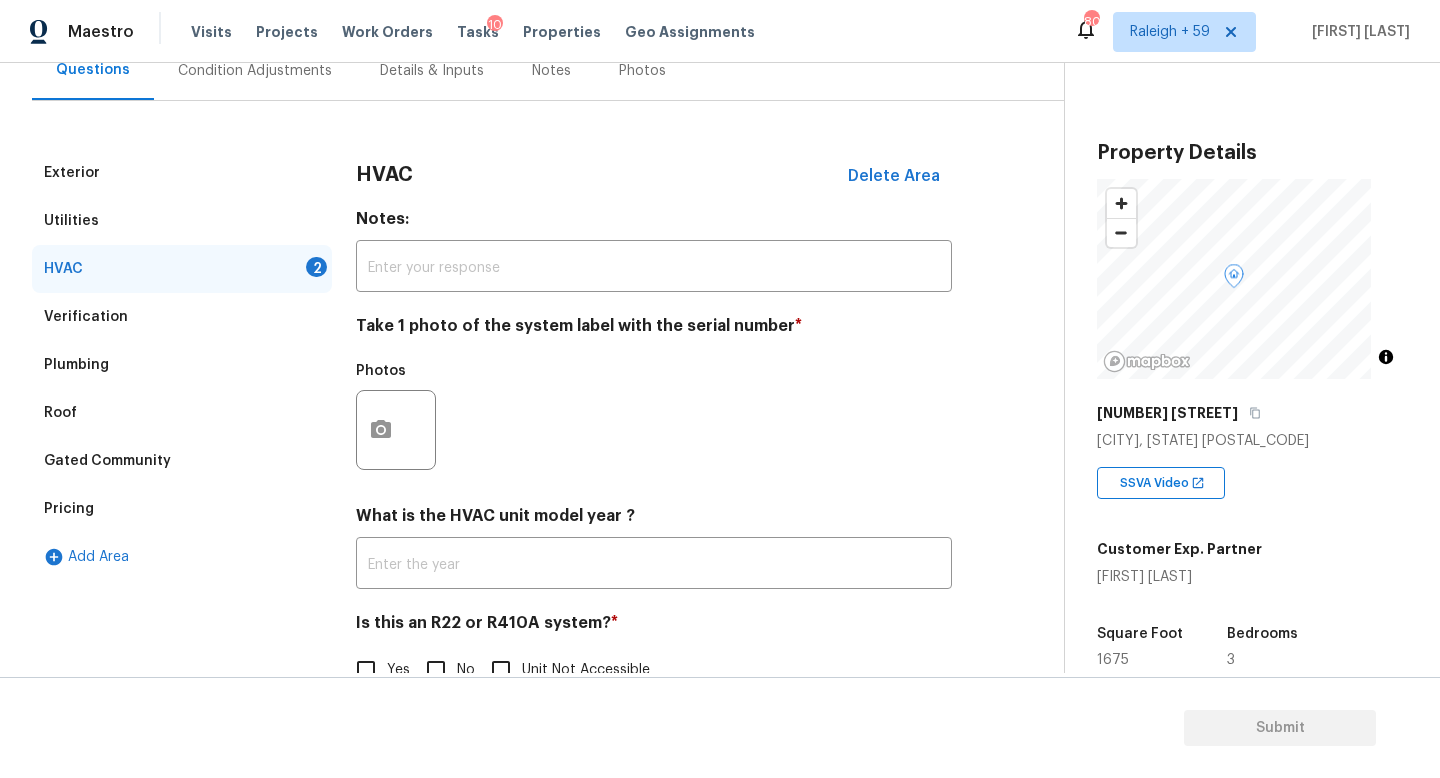 scroll, scrollTop: 266, scrollLeft: 0, axis: vertical 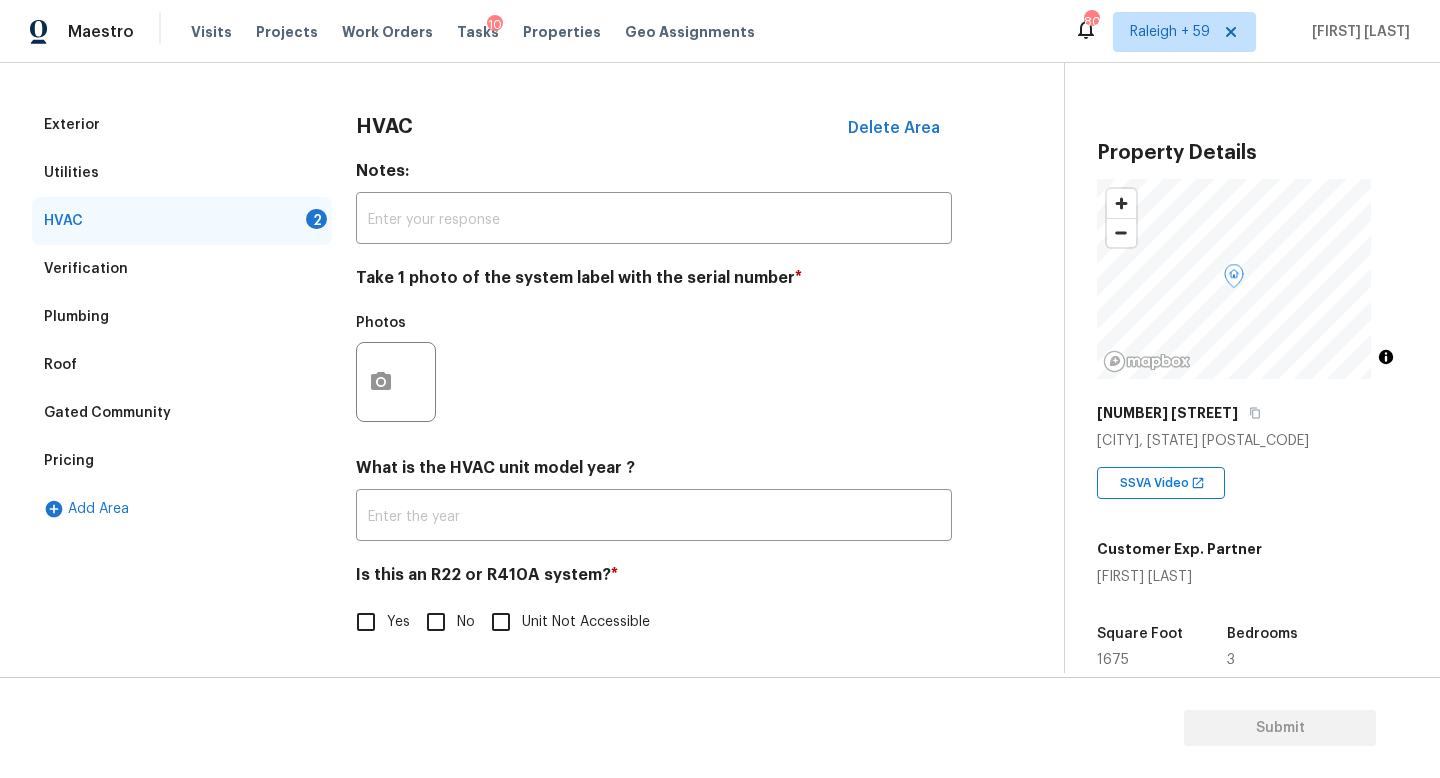 click on "No" at bounding box center (436, 622) 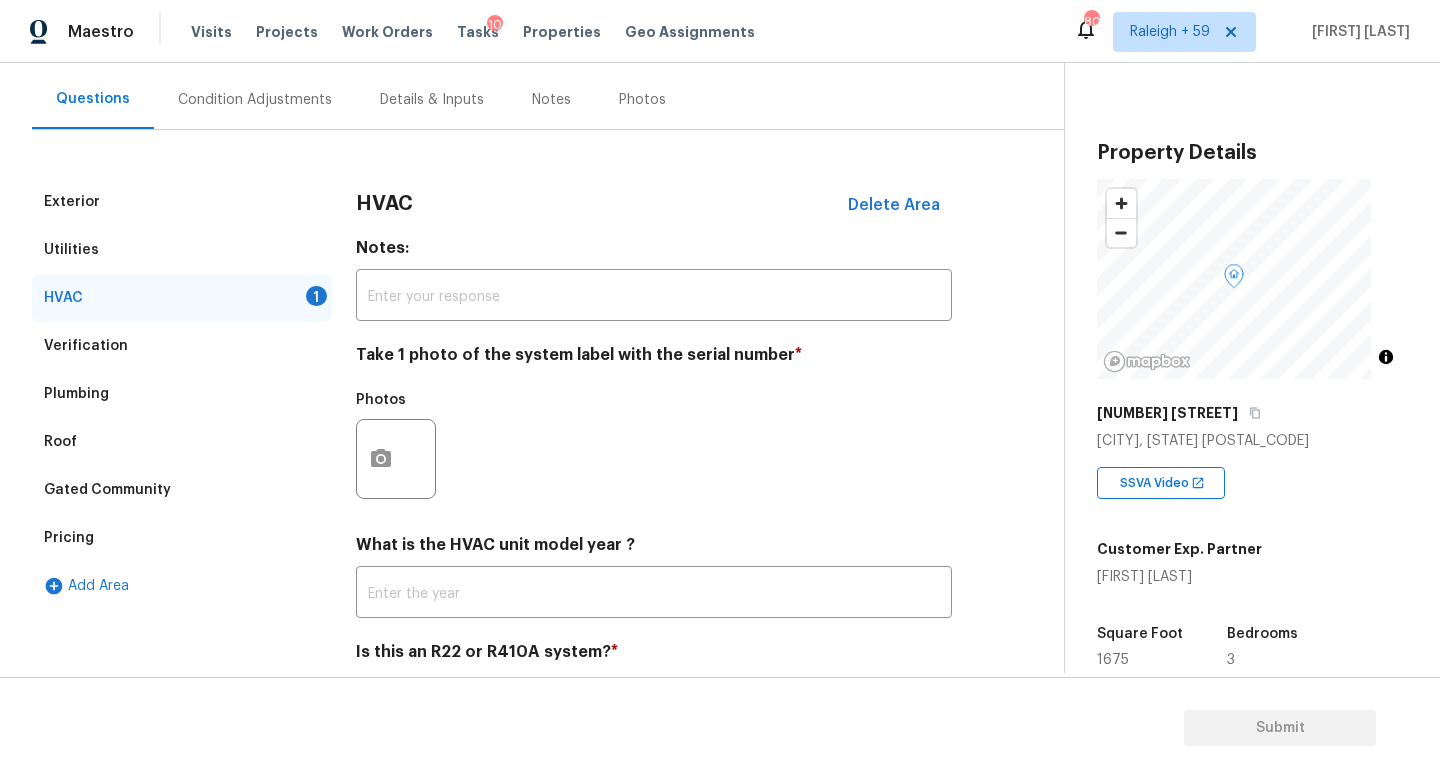 scroll, scrollTop: 266, scrollLeft: 0, axis: vertical 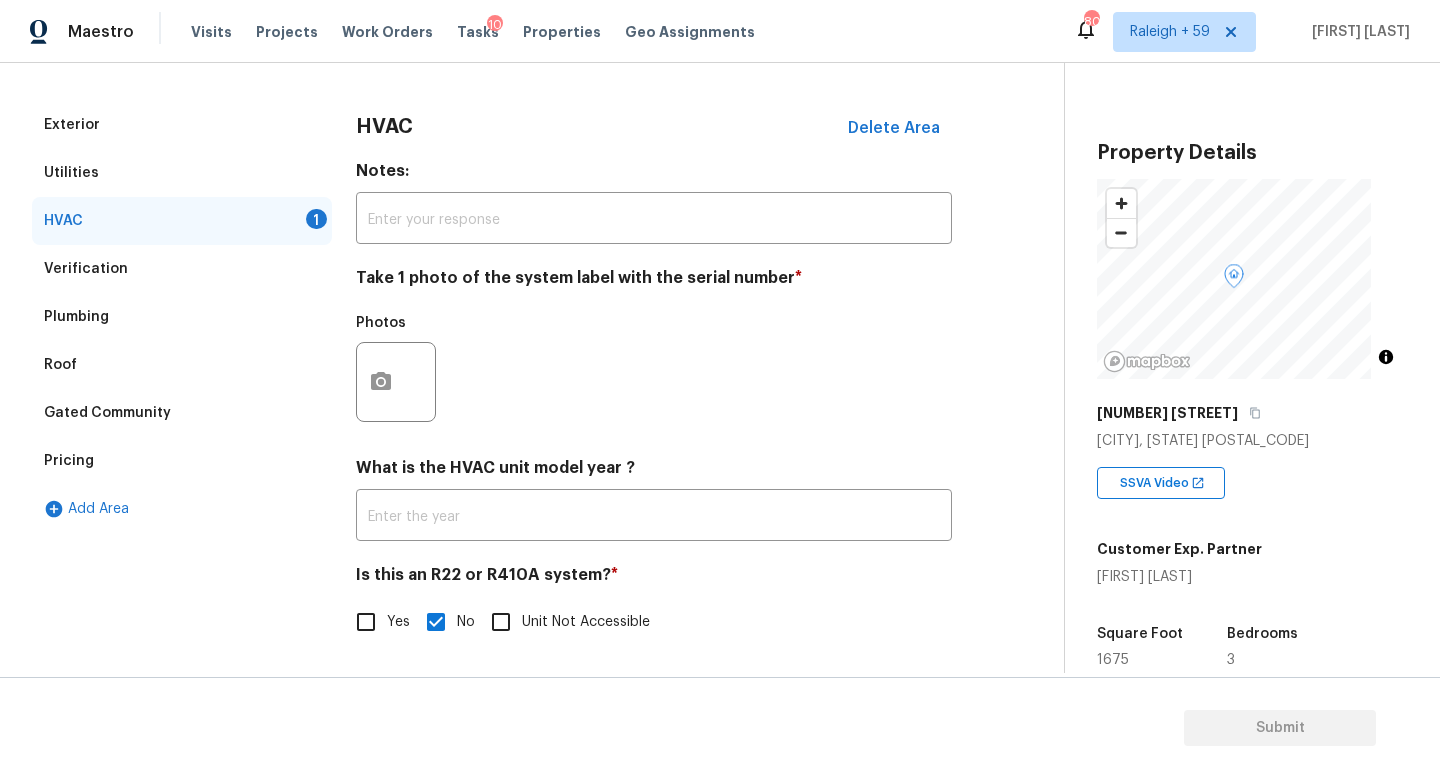 click at bounding box center [396, 382] 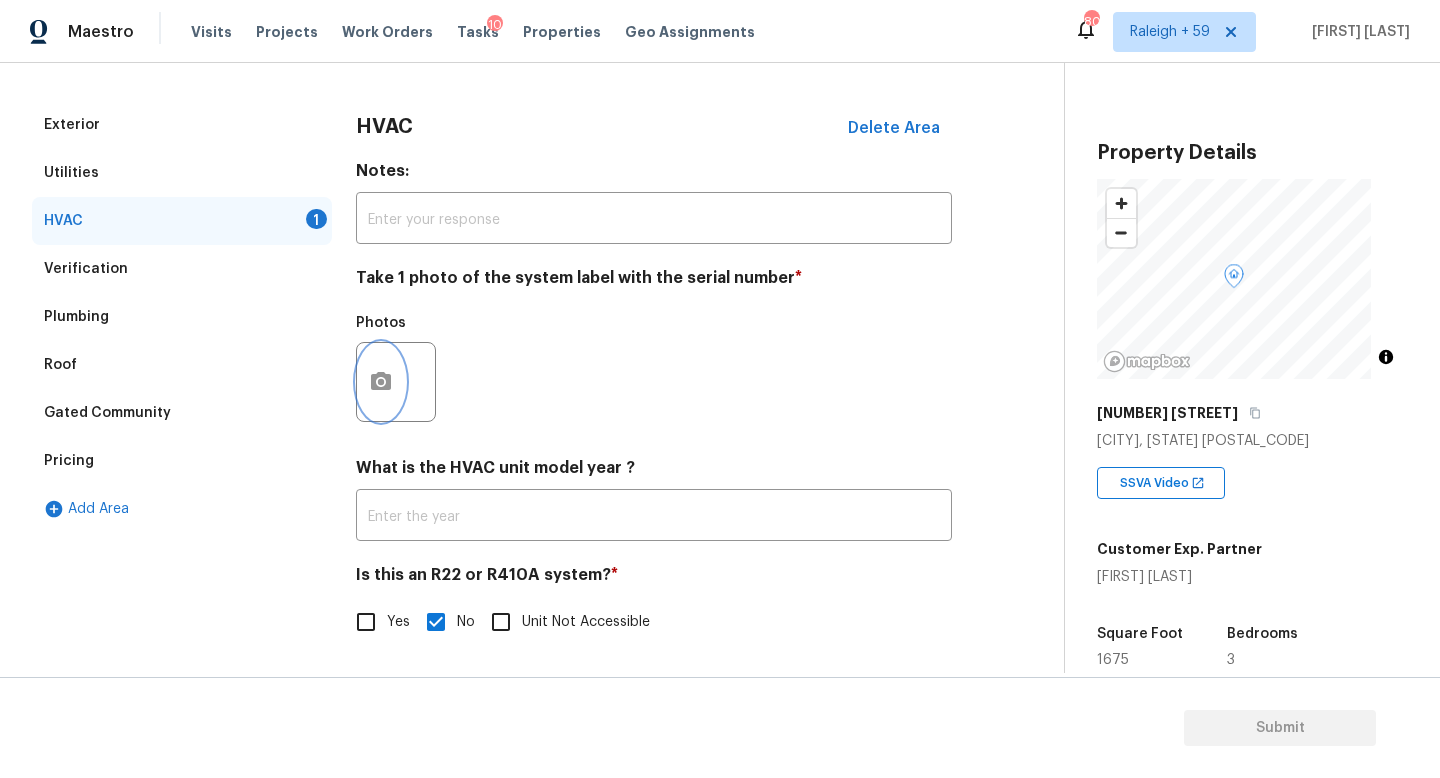 click at bounding box center [381, 382] 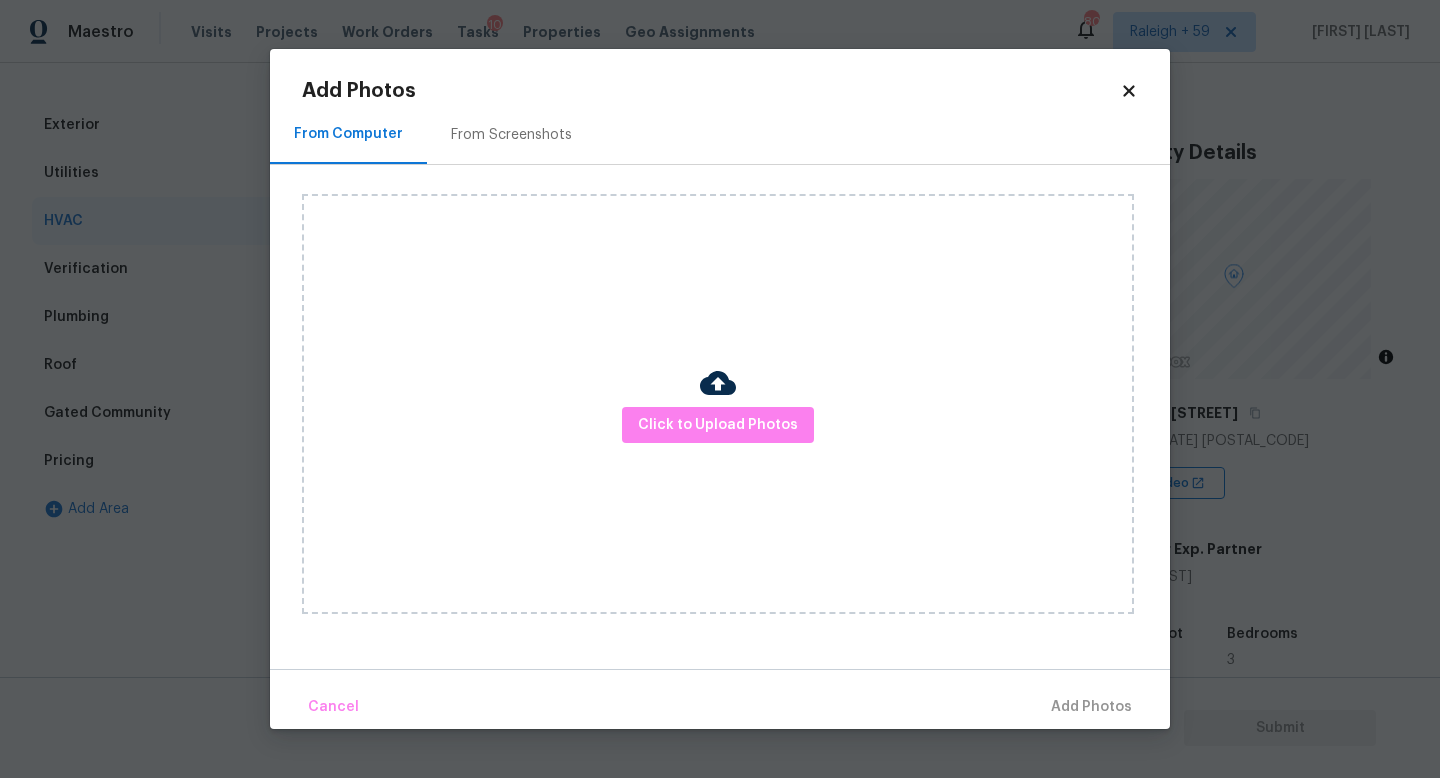 click on "Click to Upload Photos" at bounding box center (718, 404) 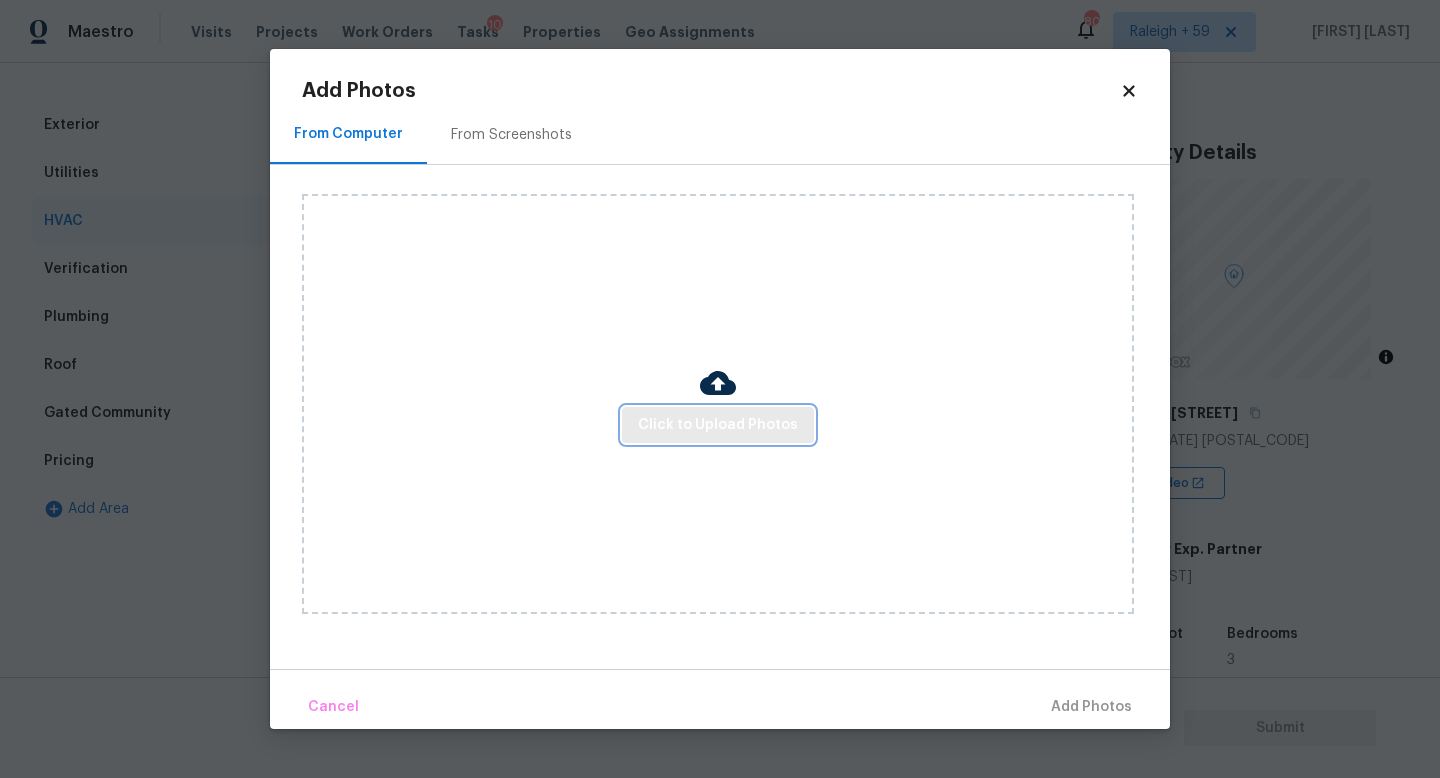 click on "Click to Upload Photos" at bounding box center [718, 425] 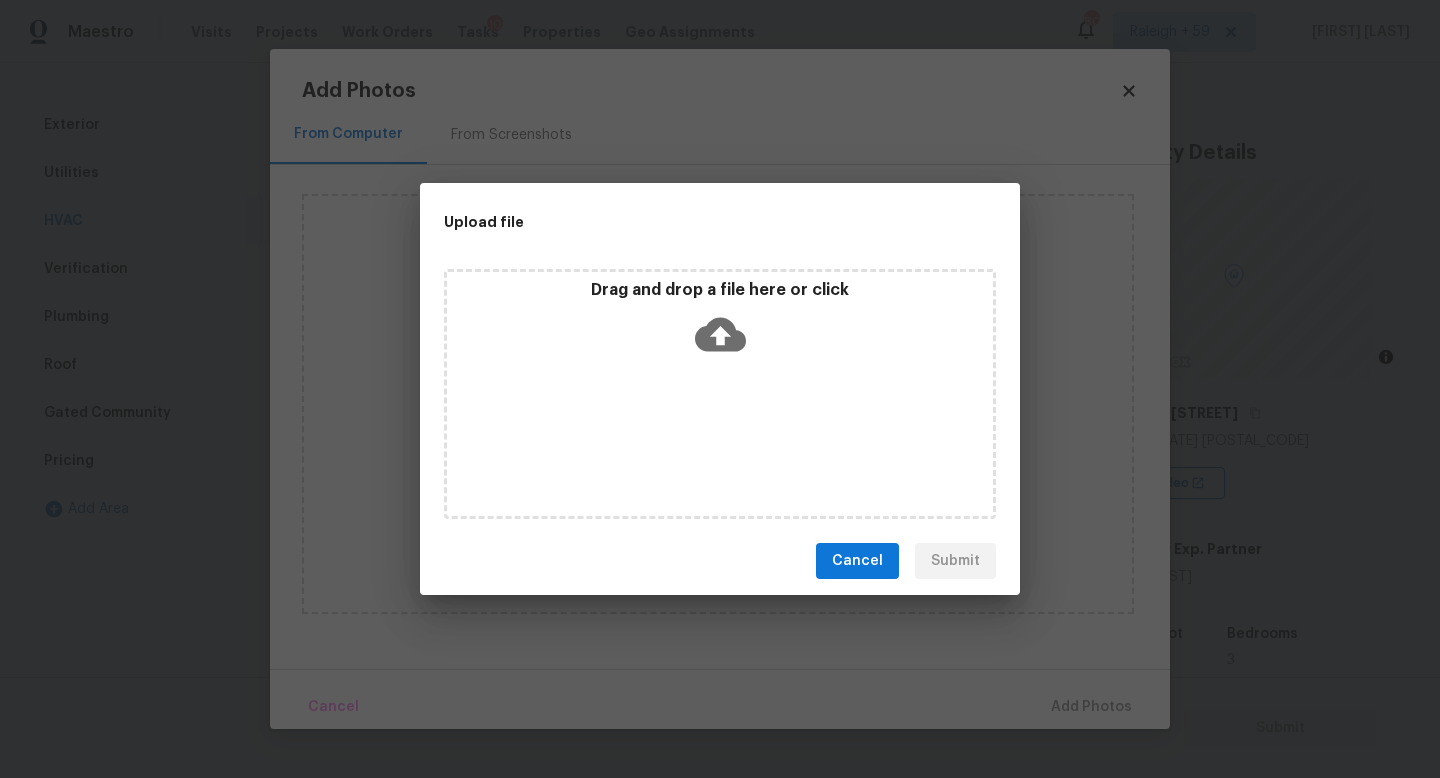 click on "Drag and drop a file here or click" at bounding box center [720, 394] 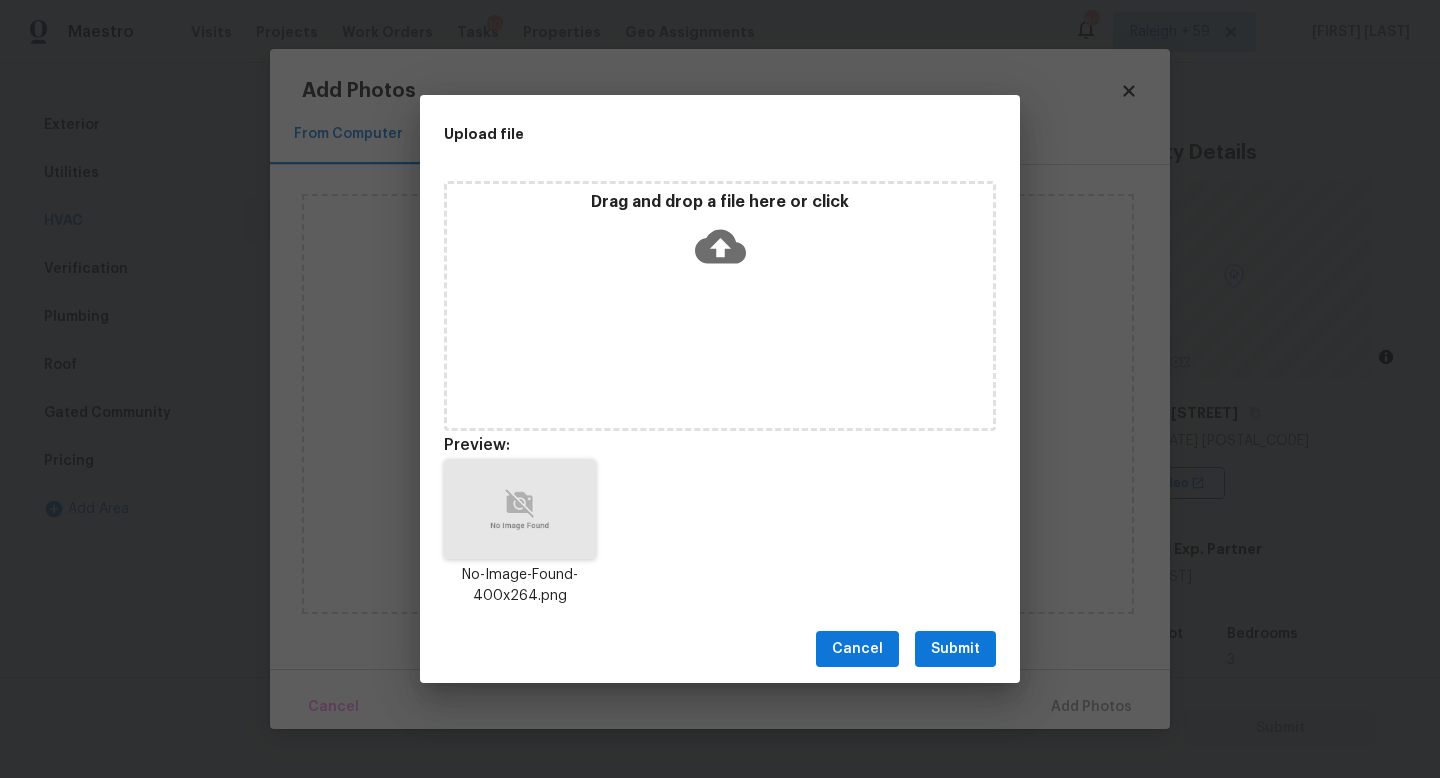 click on "Submit" at bounding box center [955, 649] 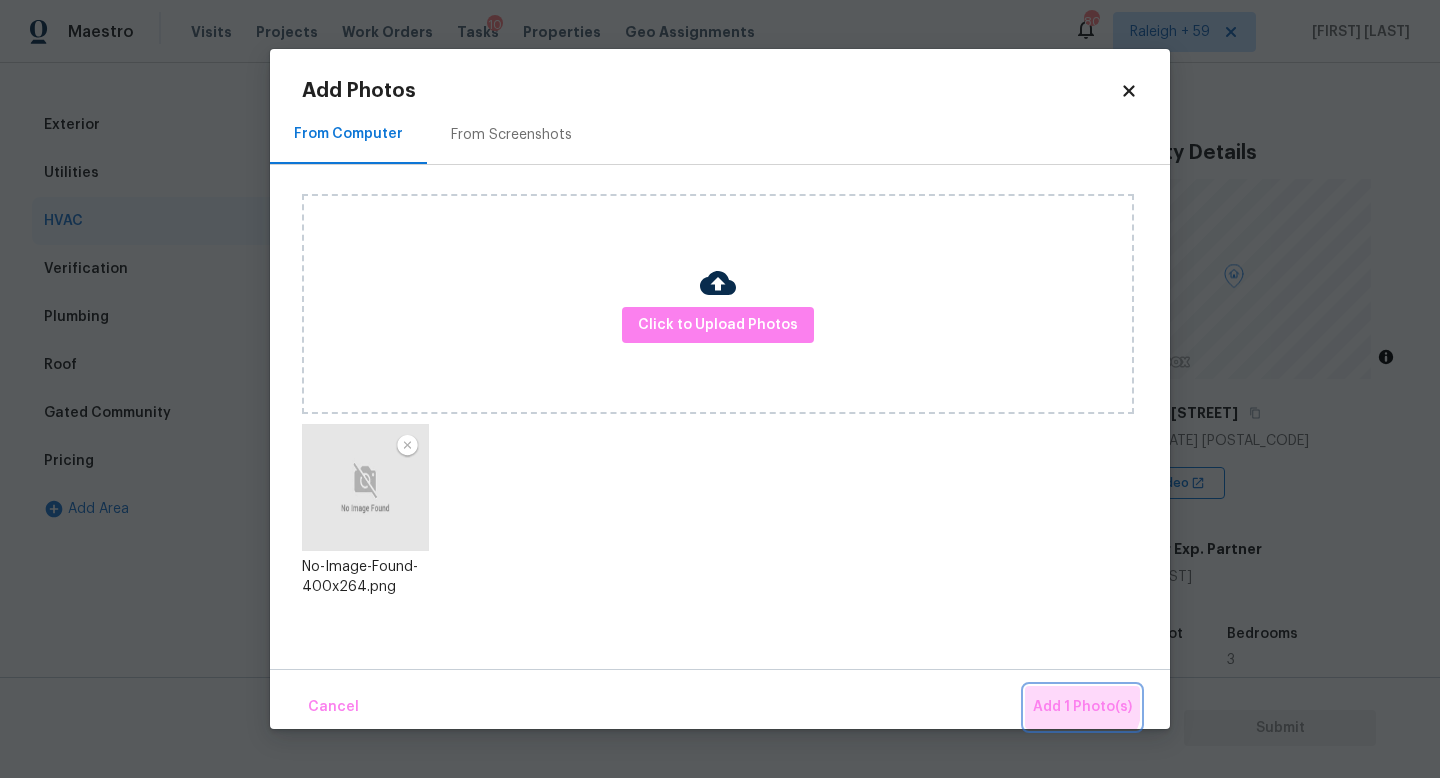 click on "Add 1 Photo(s)" at bounding box center (1082, 707) 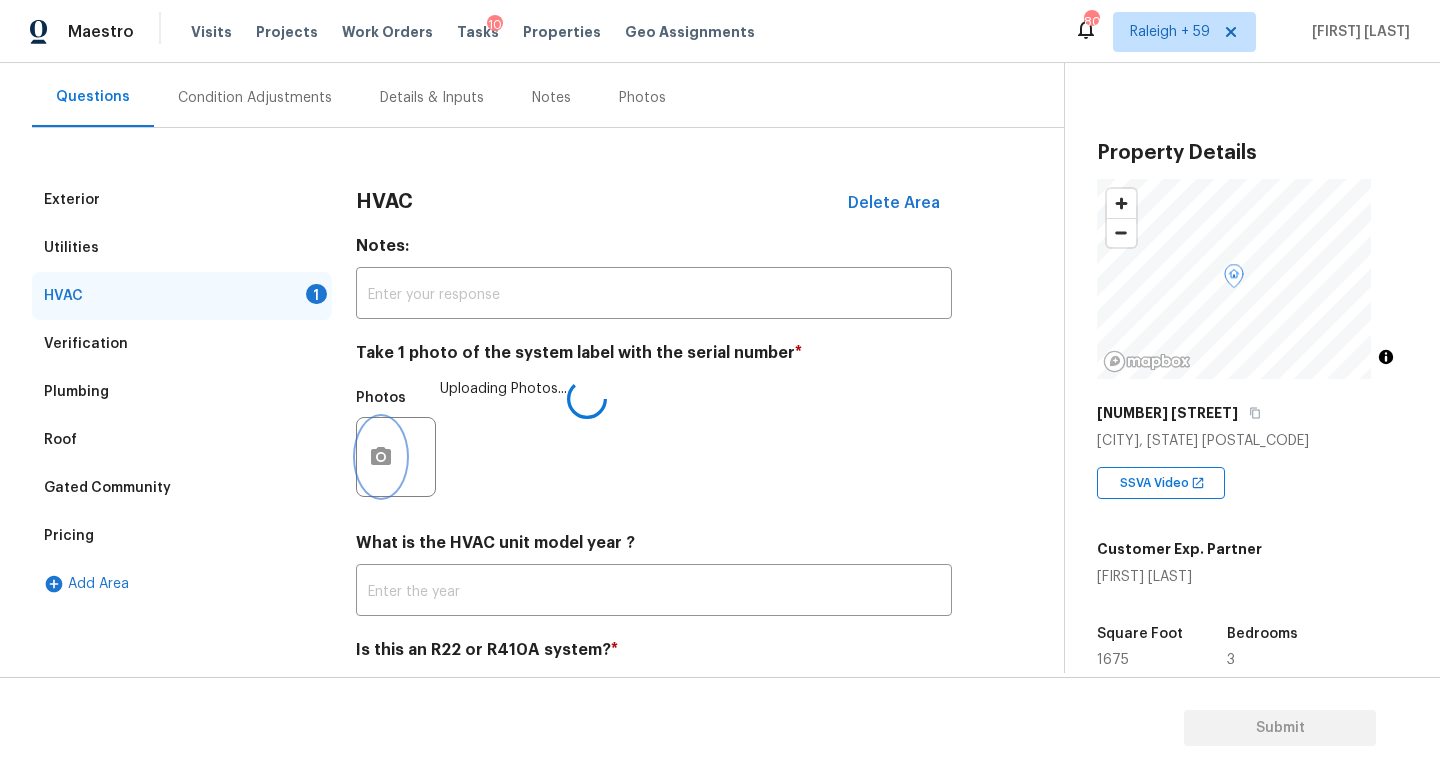 scroll, scrollTop: 155, scrollLeft: 0, axis: vertical 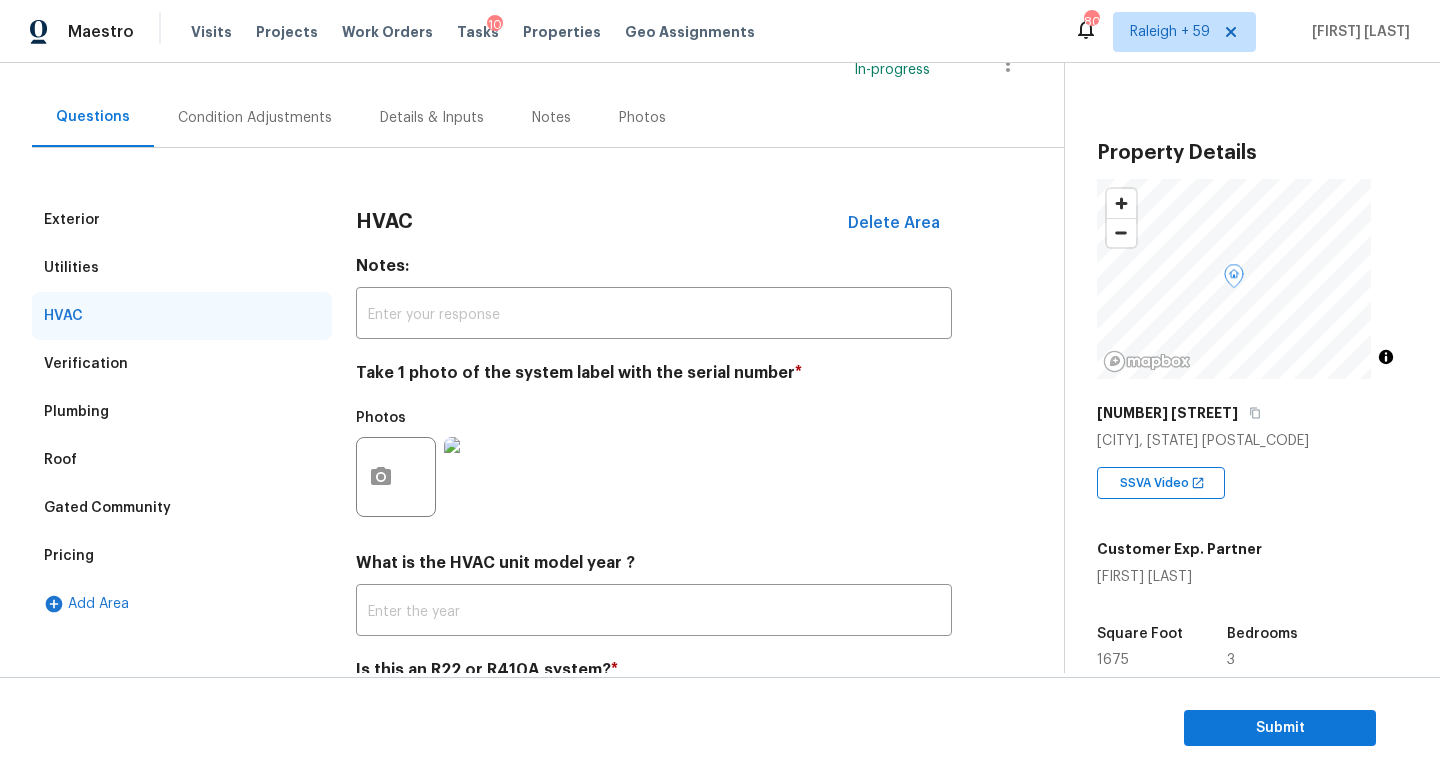 click on "Questions Condition Adjustments Details & Inputs Notes Photos" at bounding box center [548, 118] 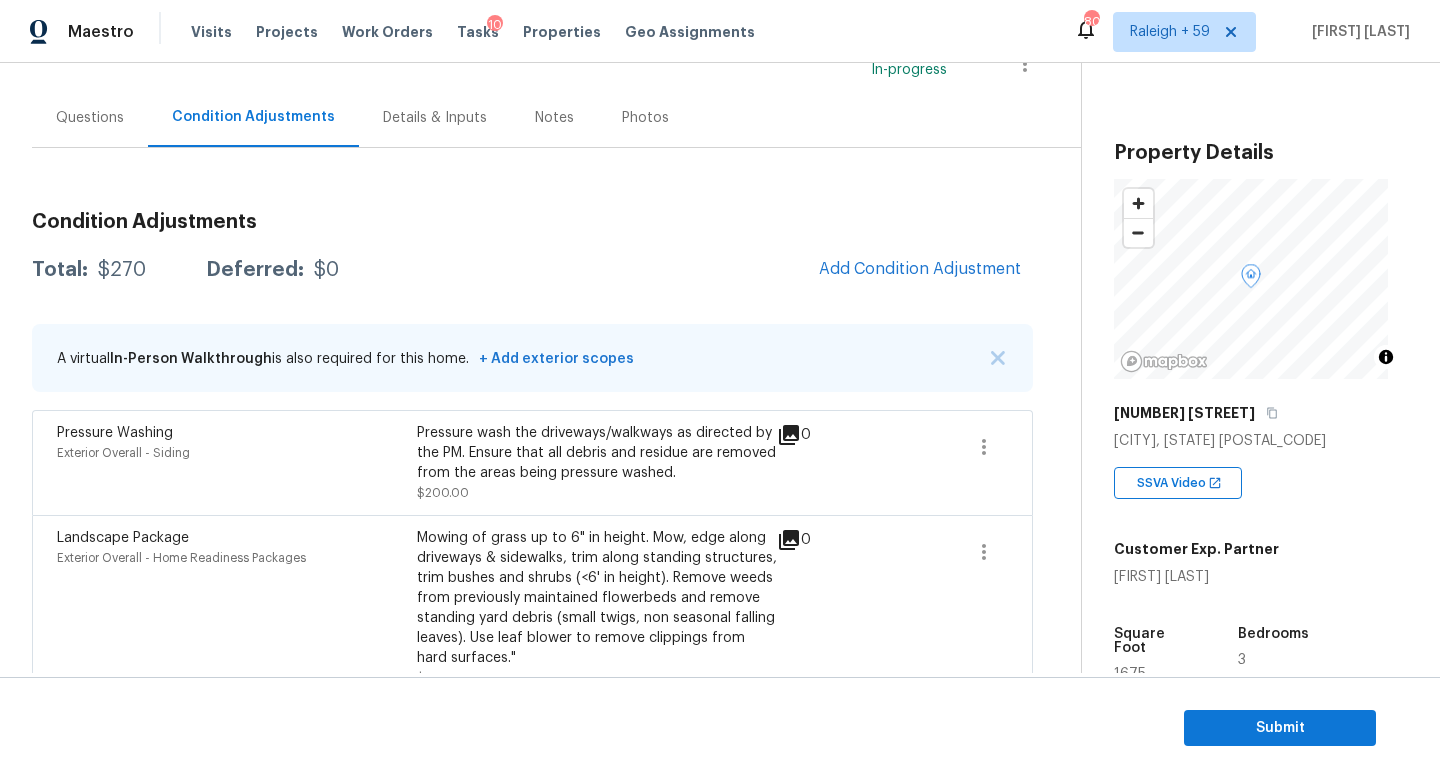 scroll, scrollTop: 196, scrollLeft: 0, axis: vertical 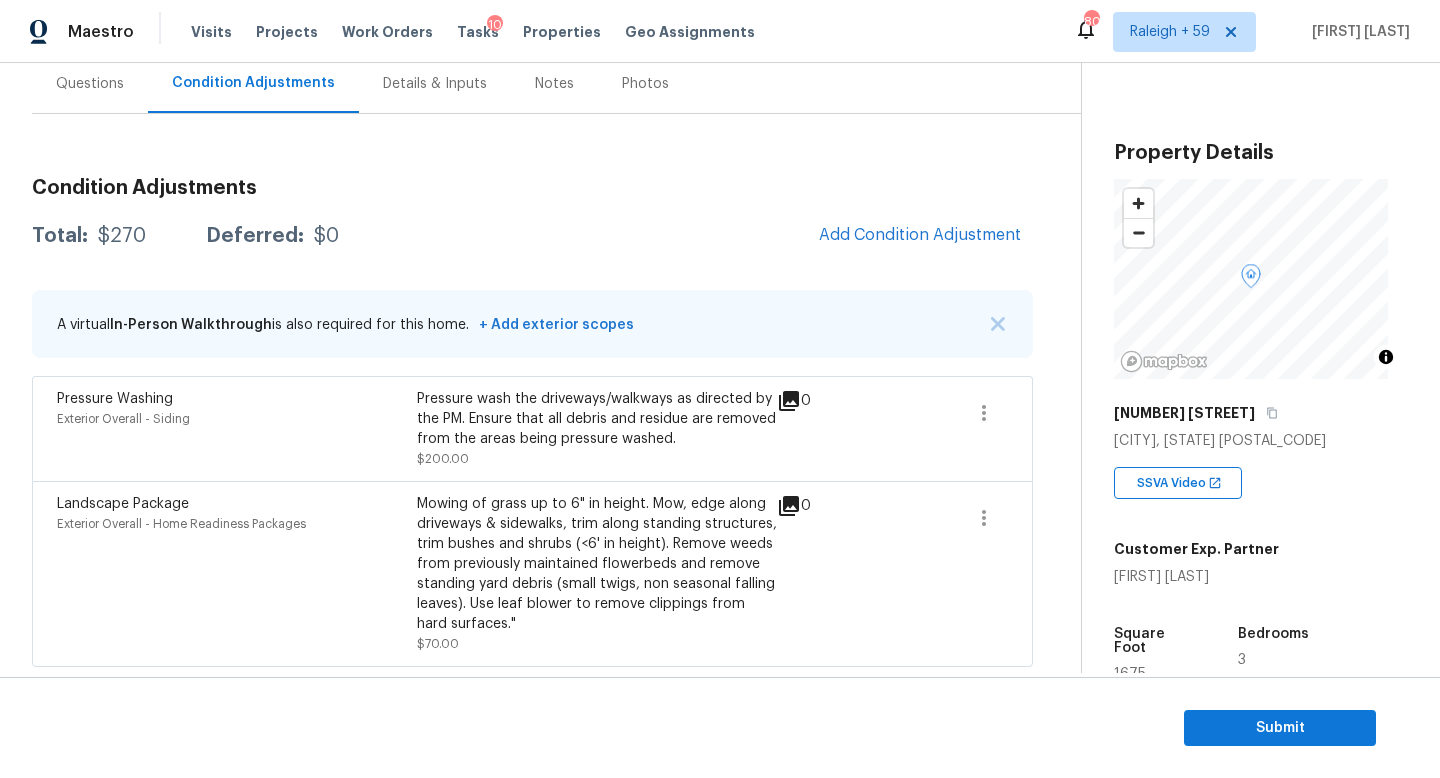 click on "Details & Inputs" at bounding box center (435, 83) 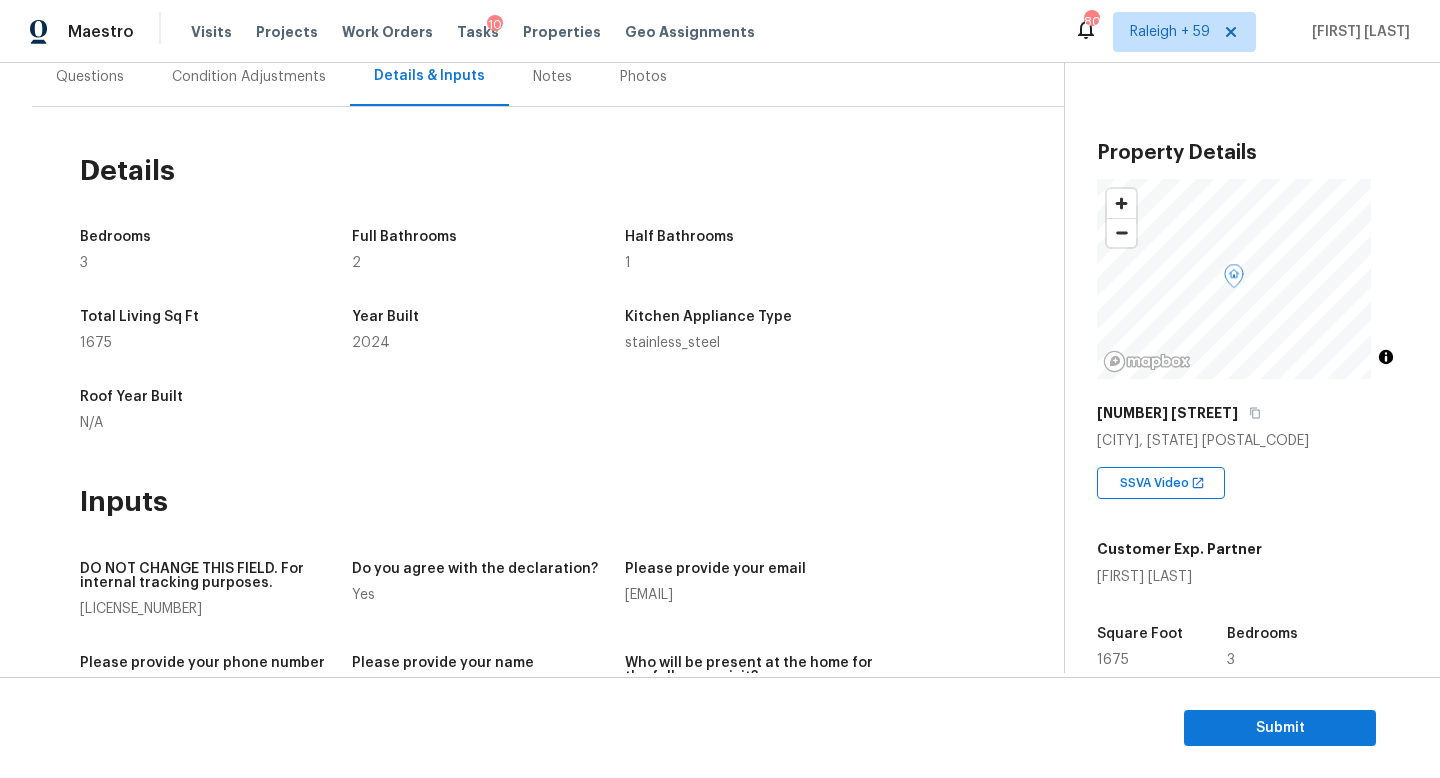 click on "Condition Adjustments" at bounding box center [249, 76] 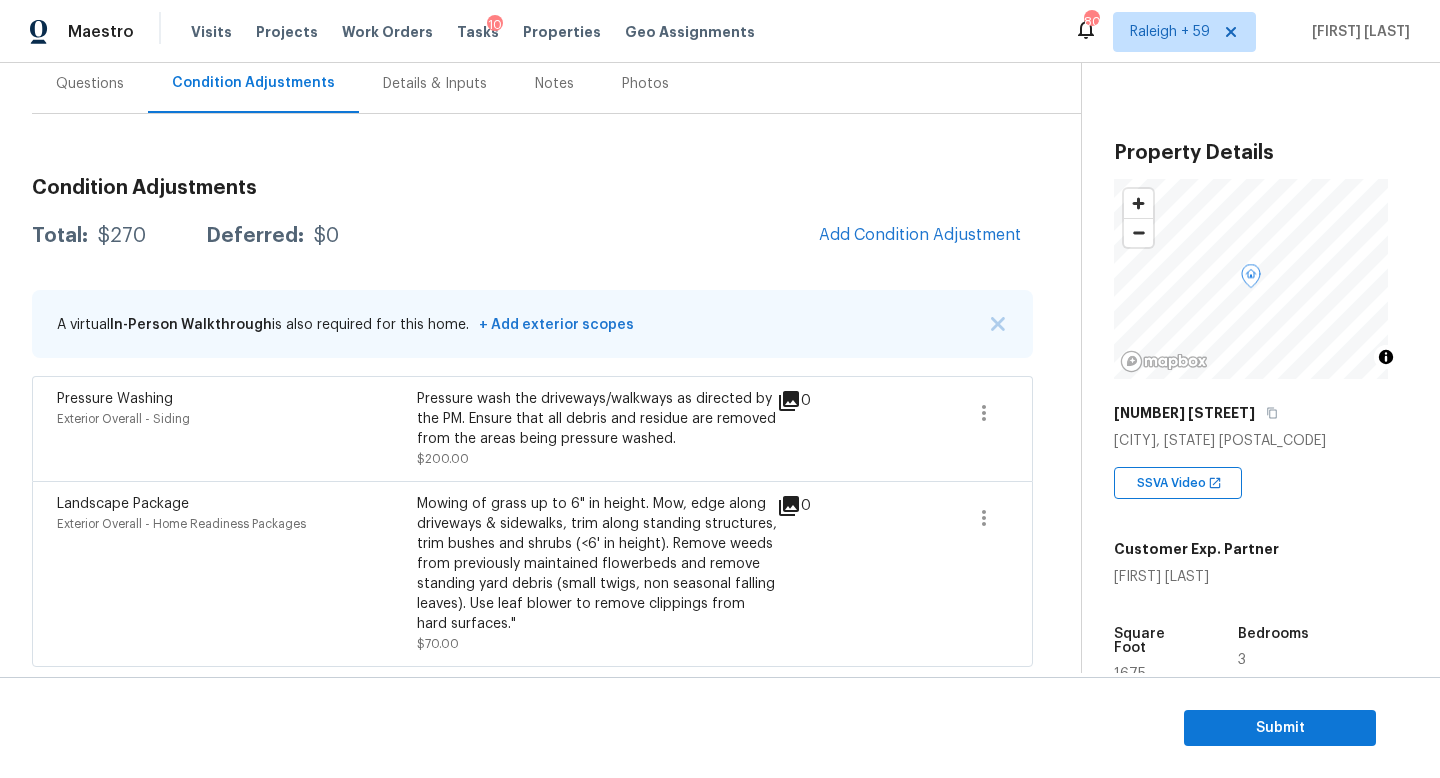 click on "Details & Inputs" at bounding box center [435, 83] 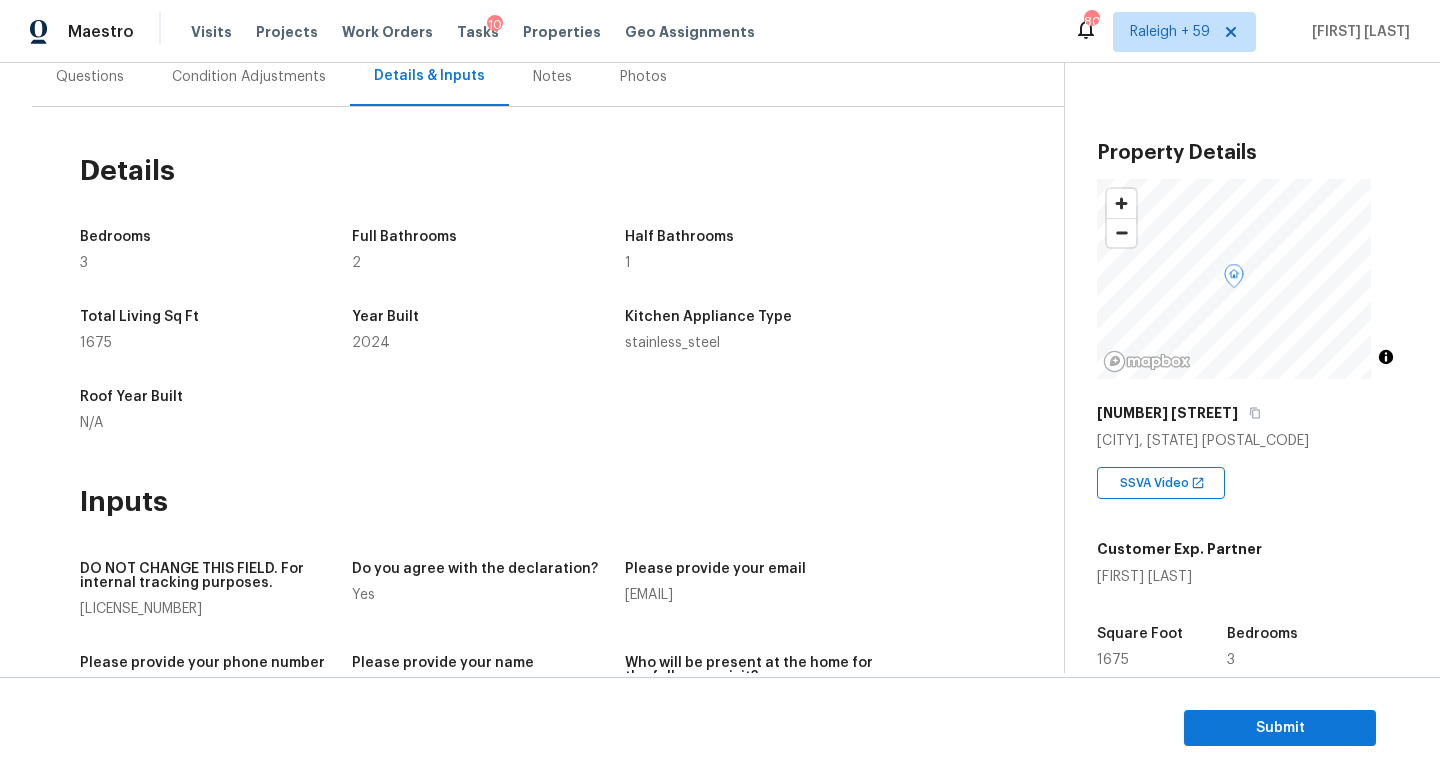 click on "Condition Adjustments" at bounding box center [249, 76] 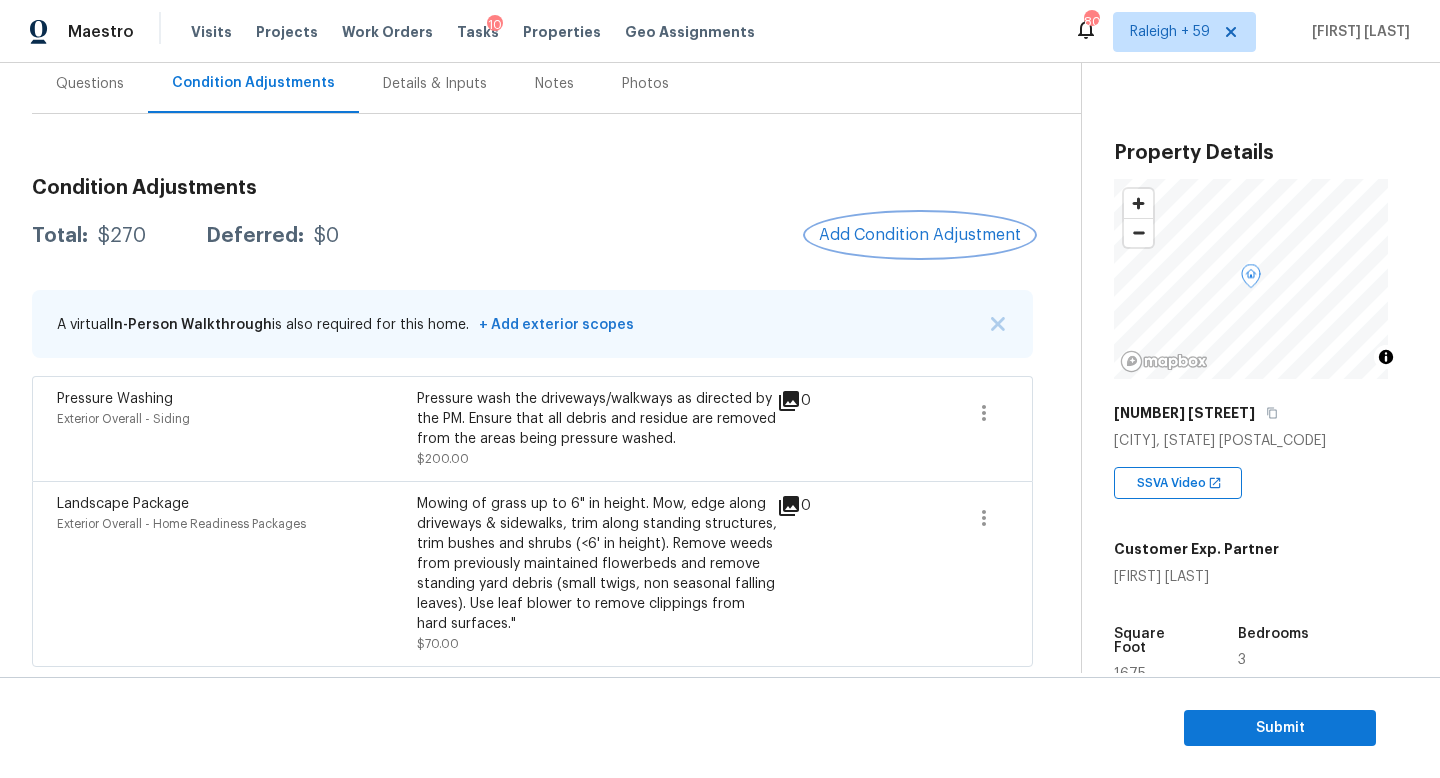 click on "Add Condition Adjustment" at bounding box center (920, 235) 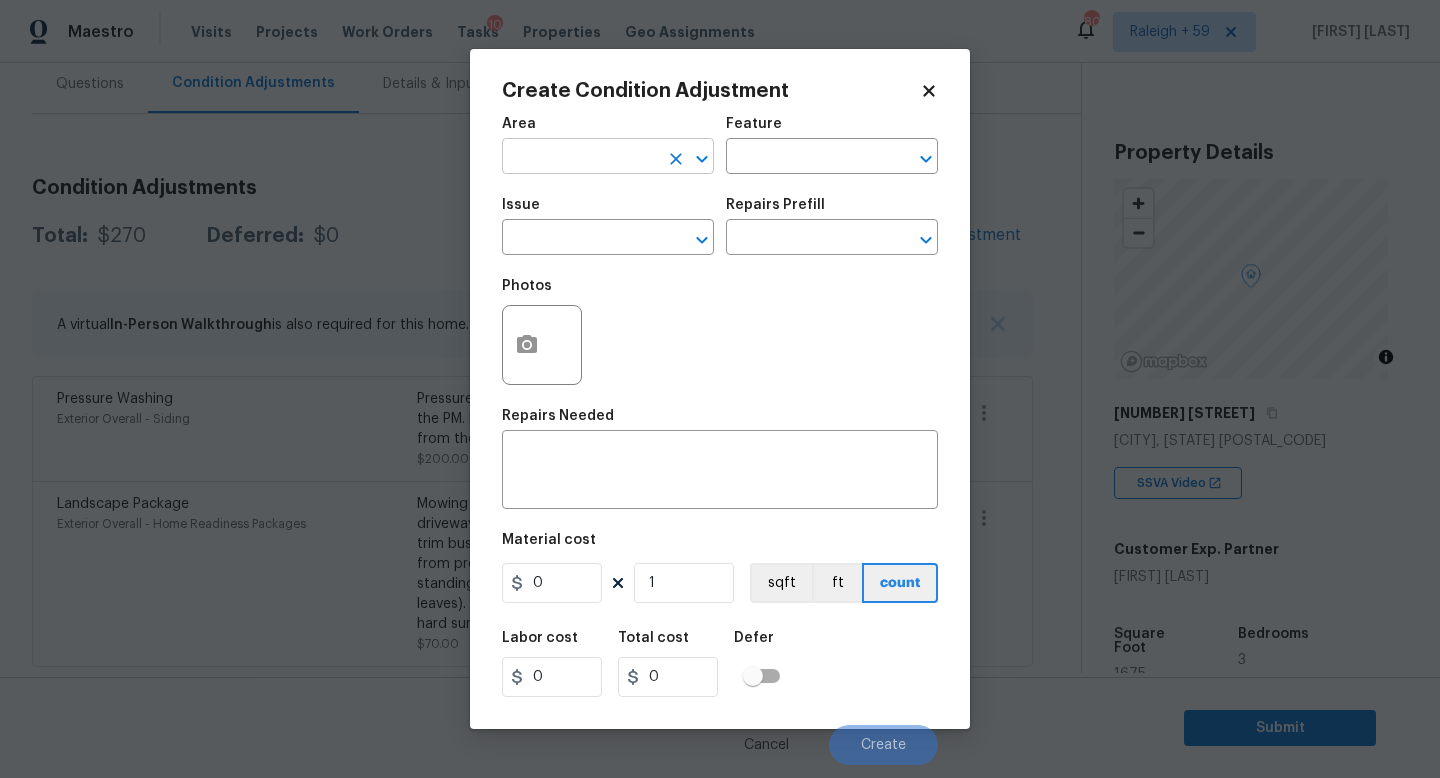 click at bounding box center (580, 158) 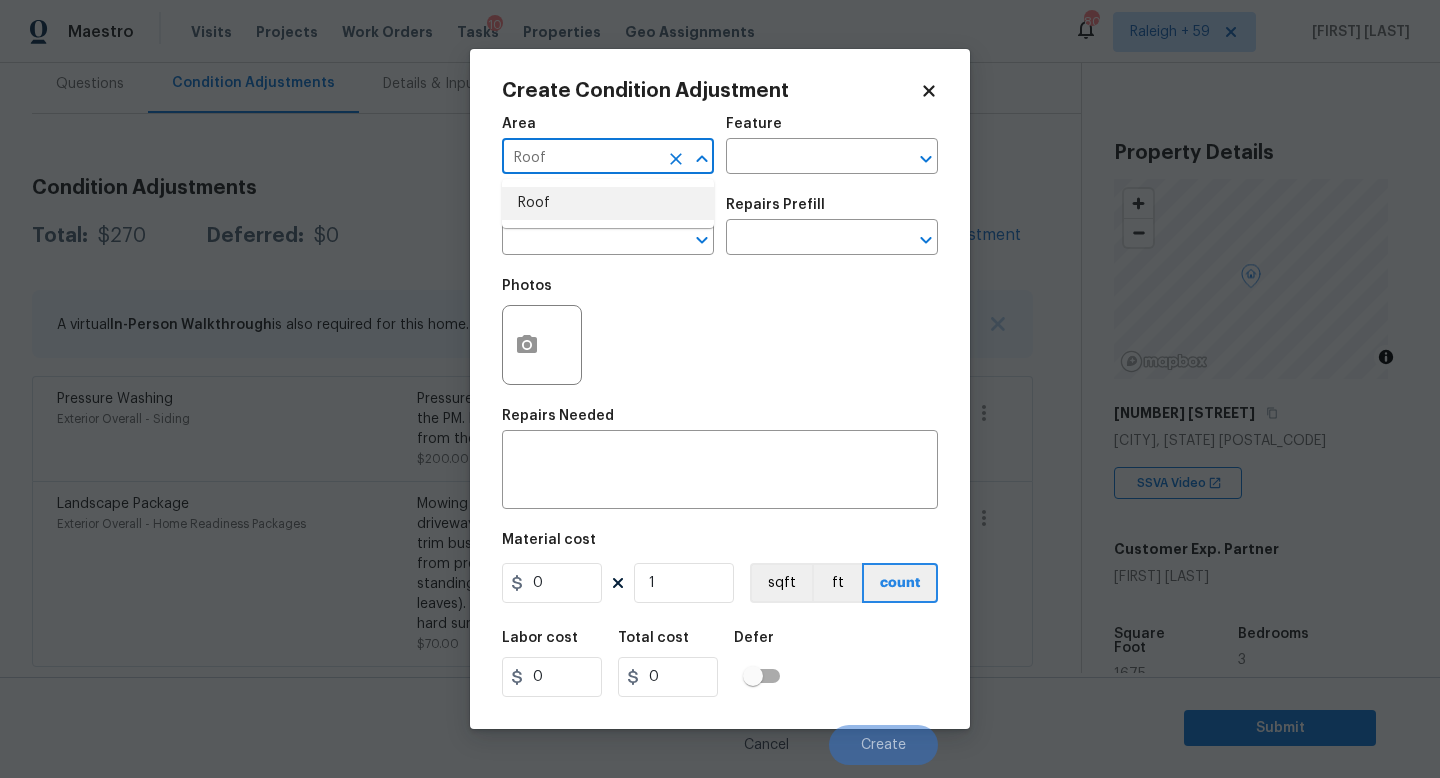 type on "Roof" 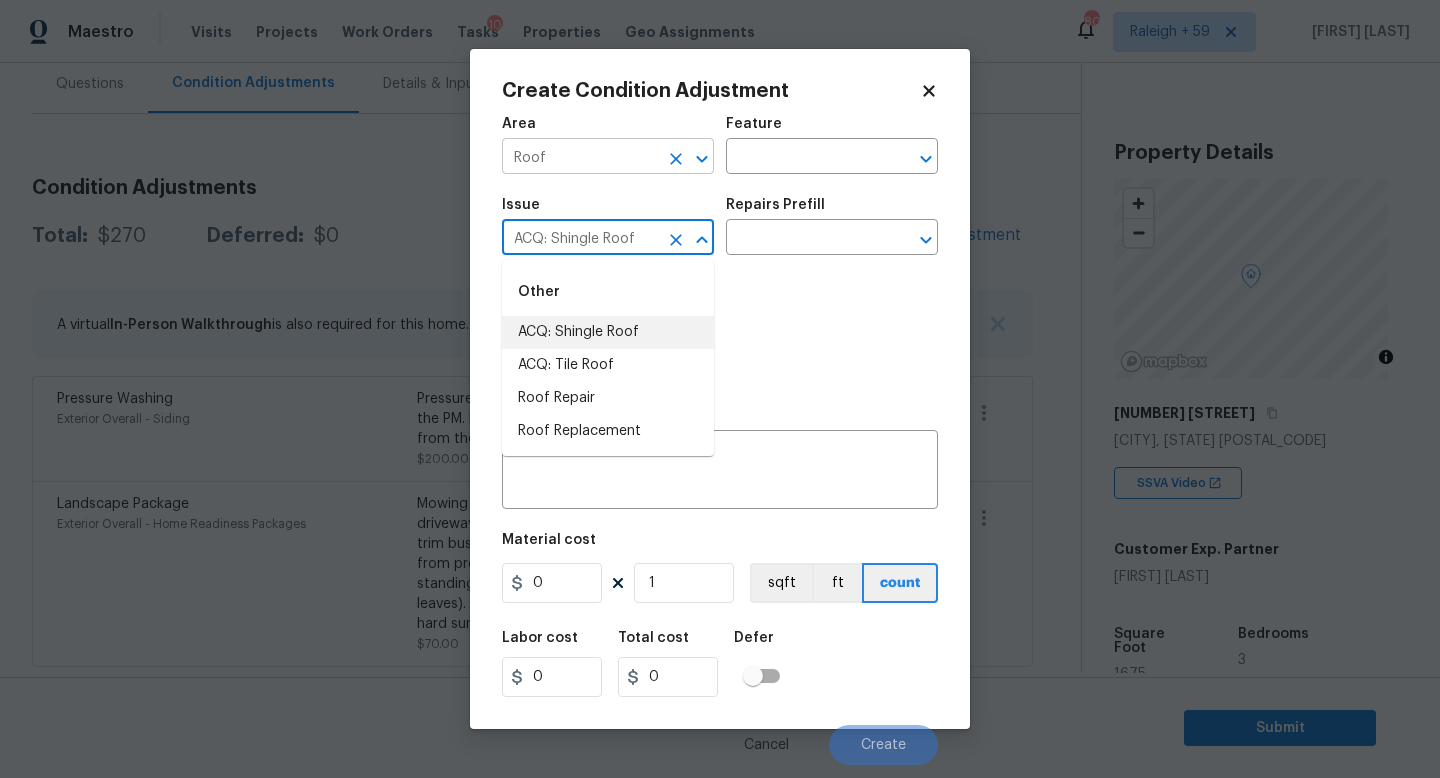 type on "ACQ: Shingle Roof" 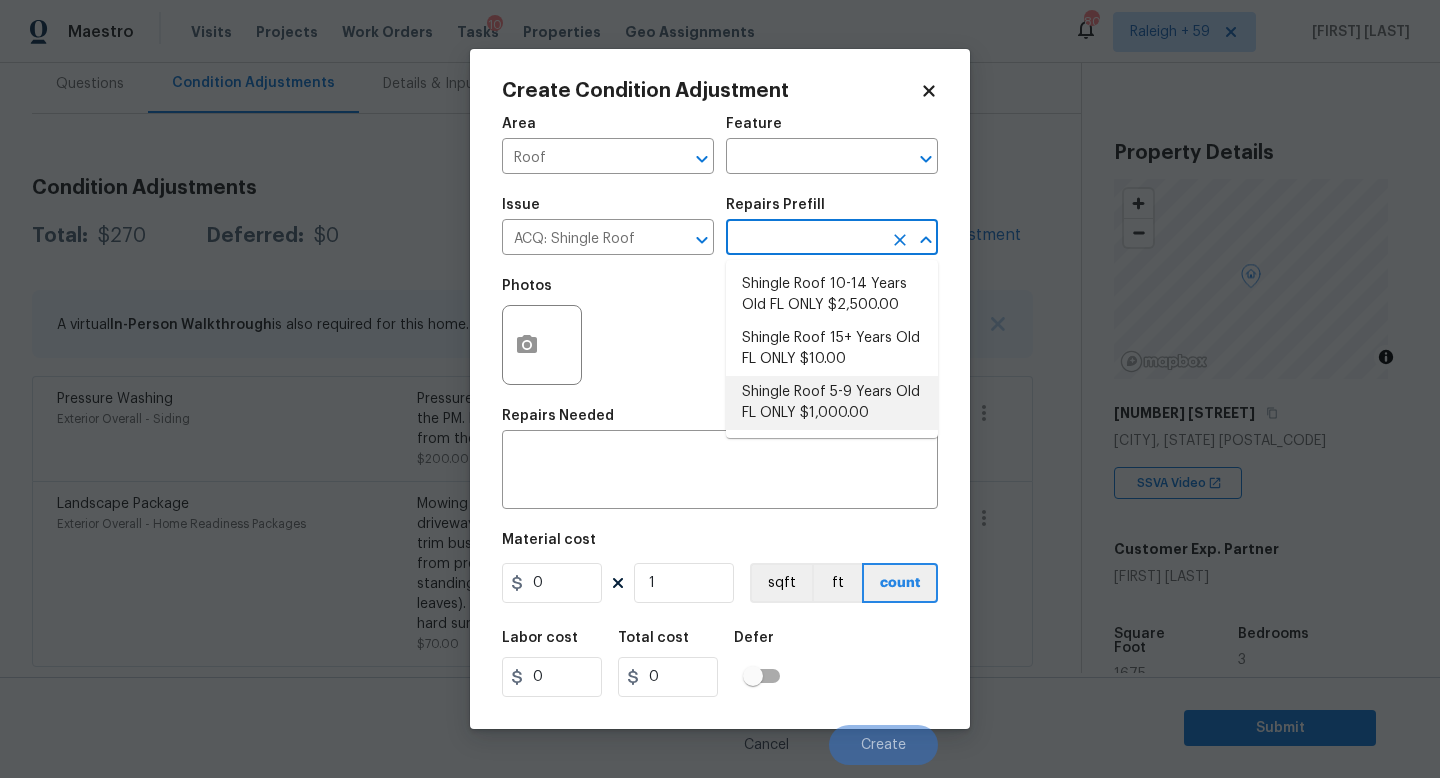 click on "Shingle Roof 5-9 Years Old FL ONLY $1,000.00" at bounding box center [832, 403] 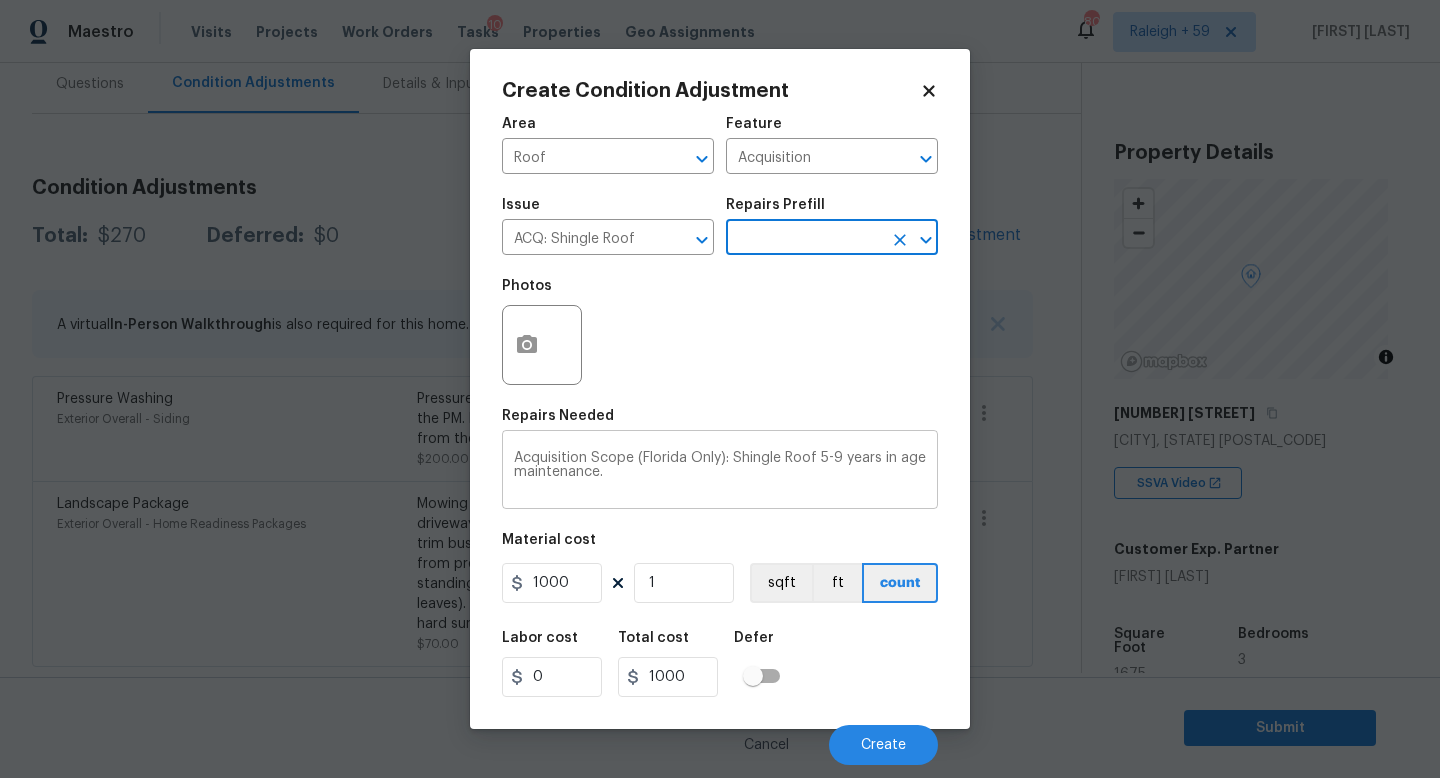 click on "Acquisition Scope (Florida Only): Shingle Roof 5-9 years in age maintenance." at bounding box center (720, 472) 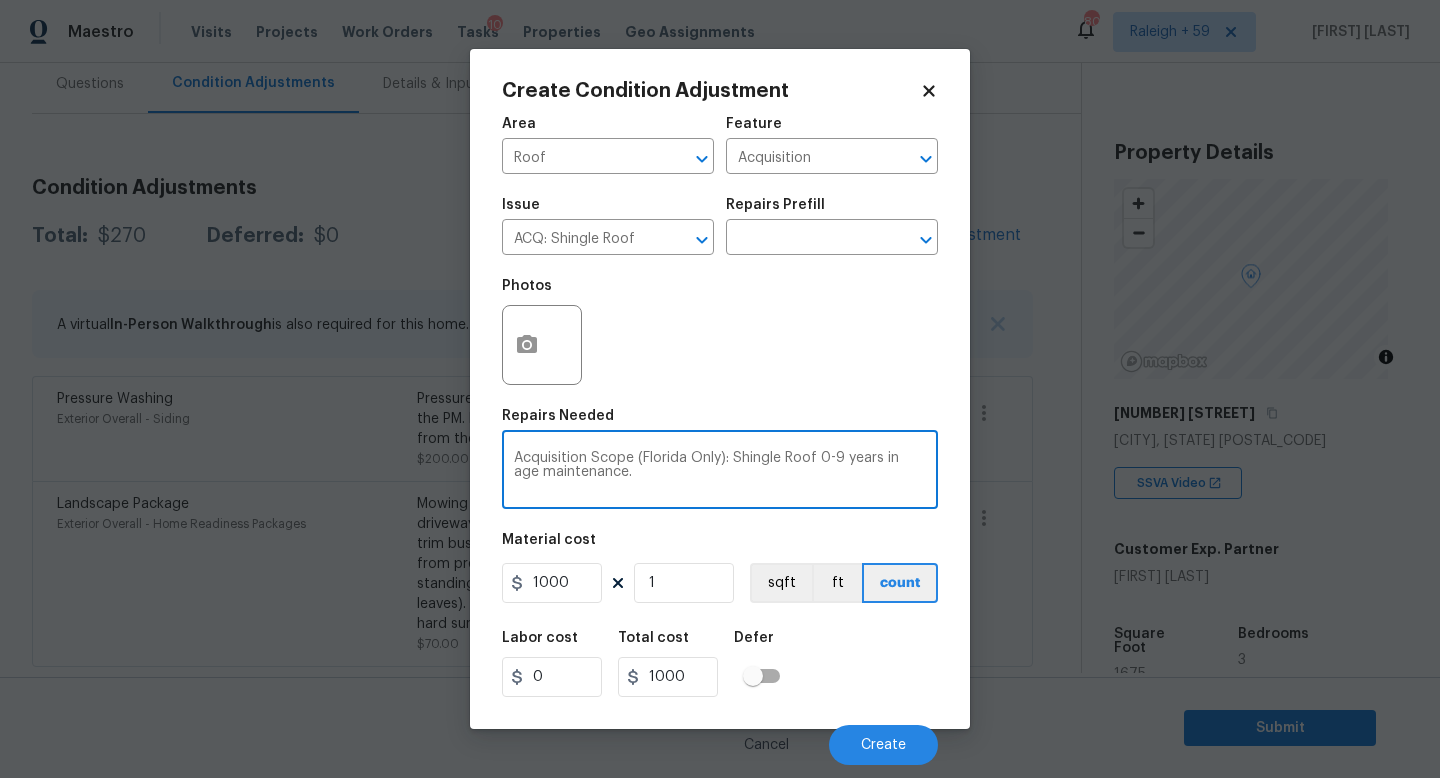 type on "Acquisition Scope (Florida Only): Shingle Roof 0-9 years in age maintenance." 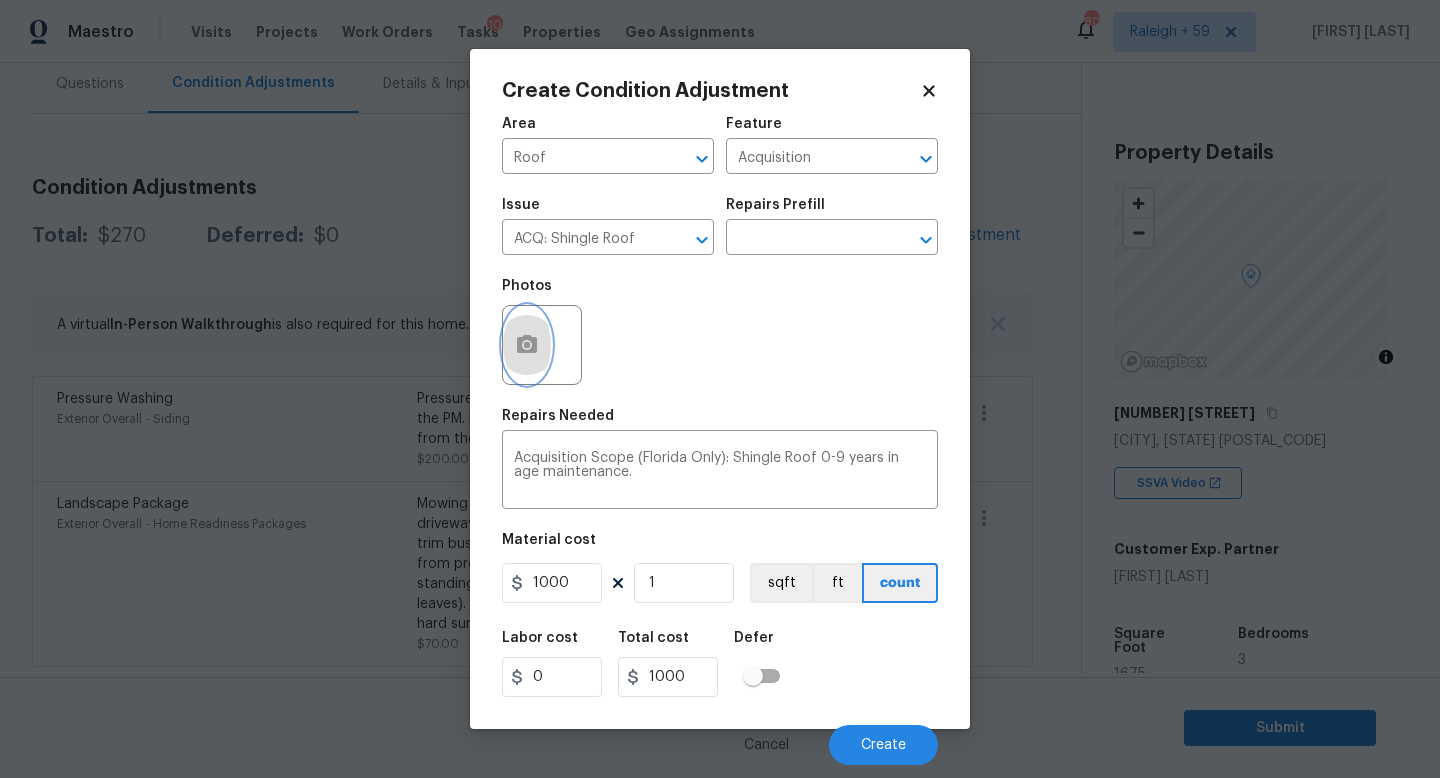click at bounding box center [527, 345] 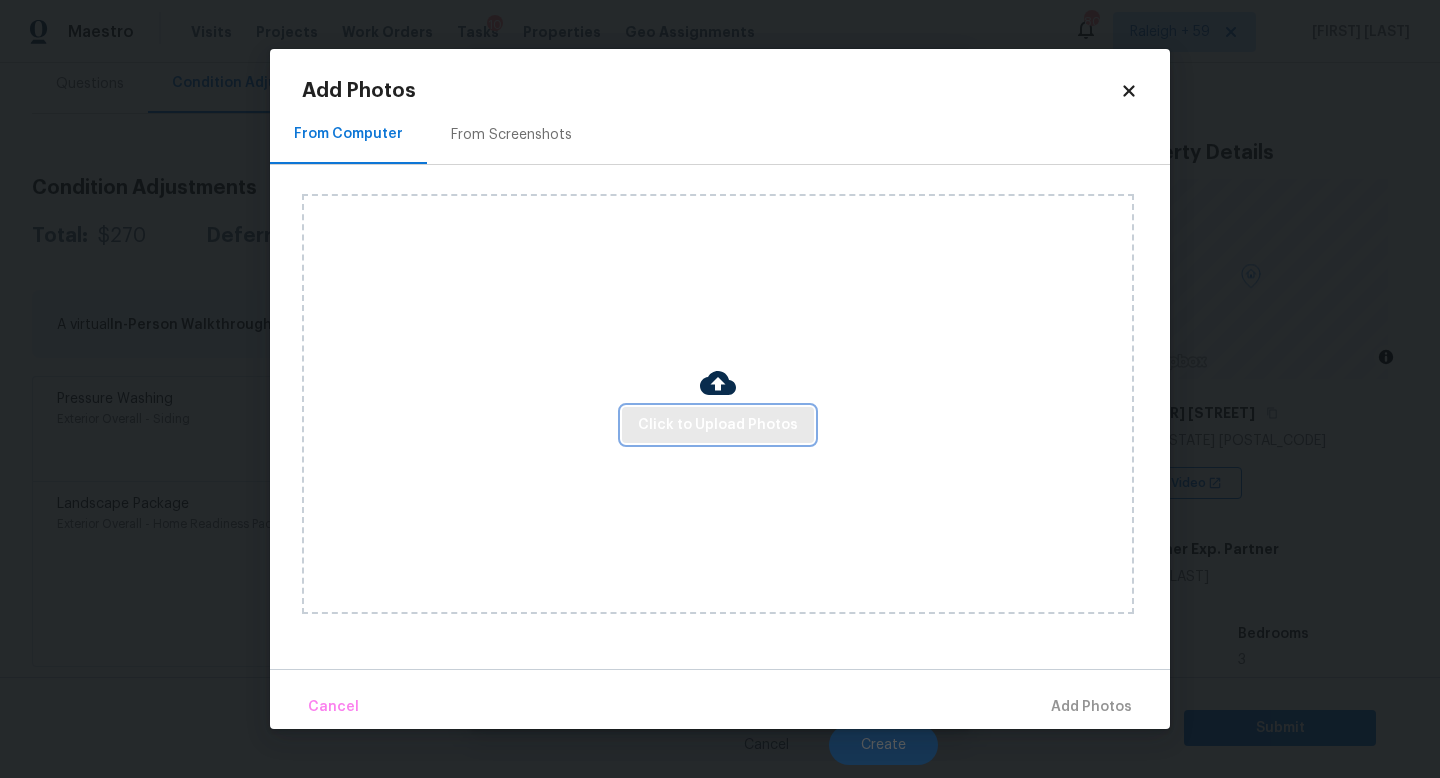 click on "Click to Upload Photos" at bounding box center [718, 425] 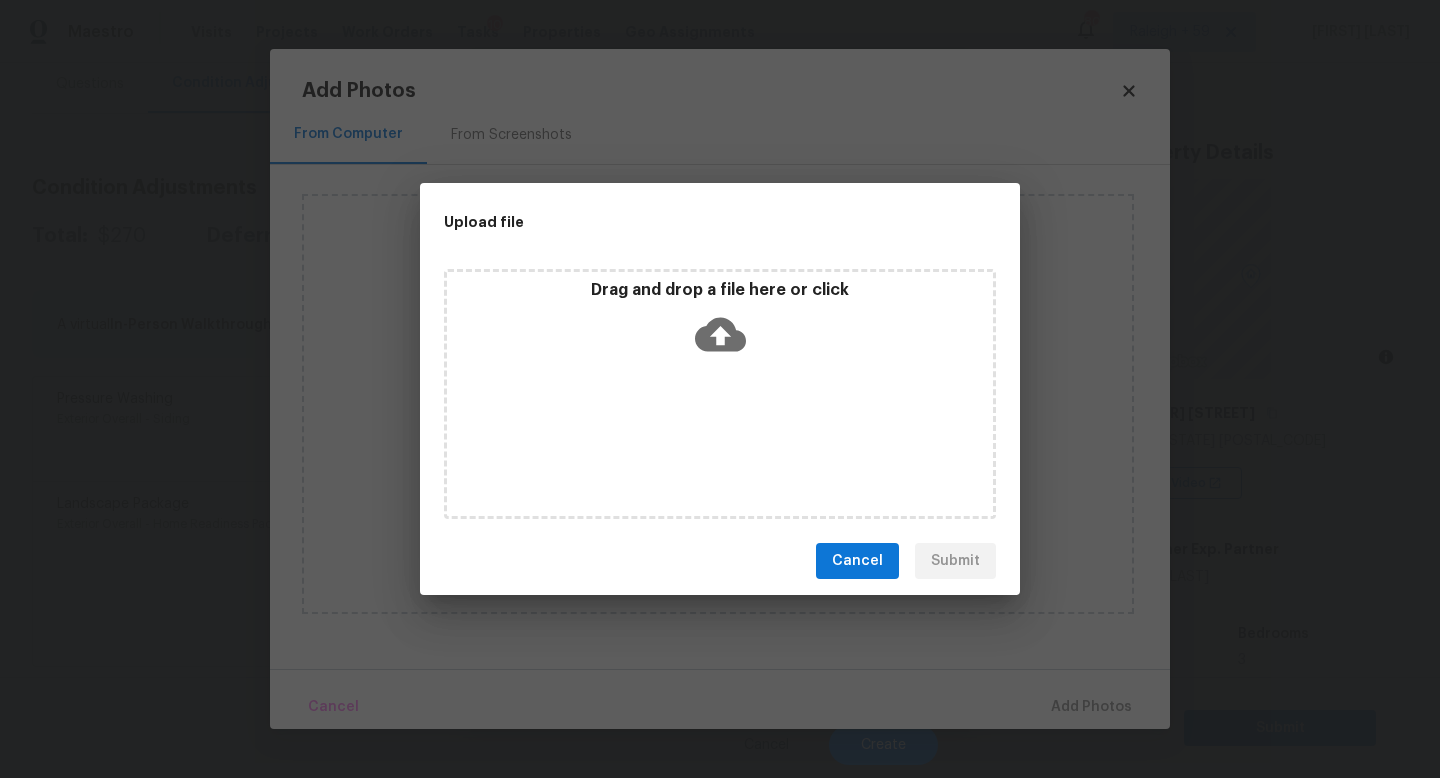 click on "Drag and drop a file here or click" at bounding box center (720, 394) 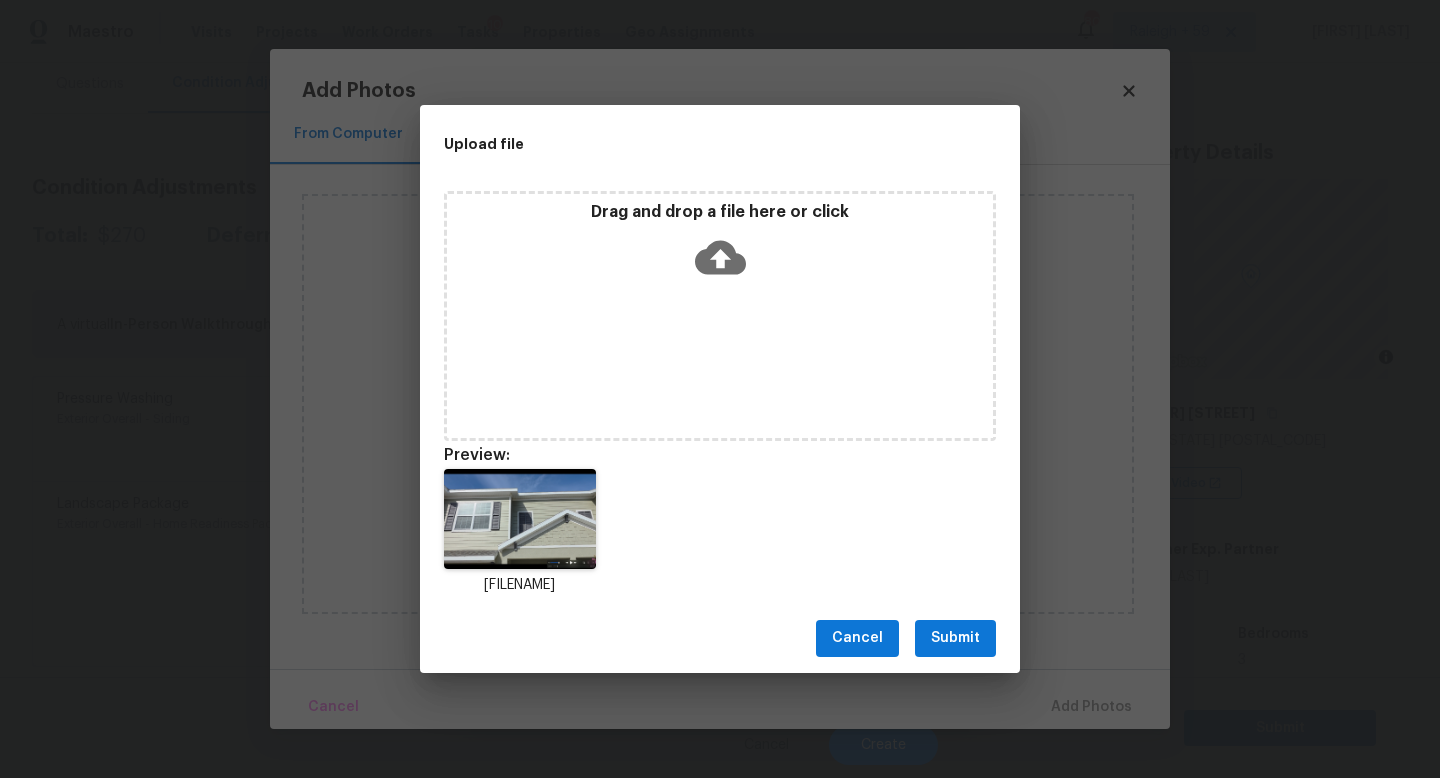 click on "Submit" at bounding box center [955, 638] 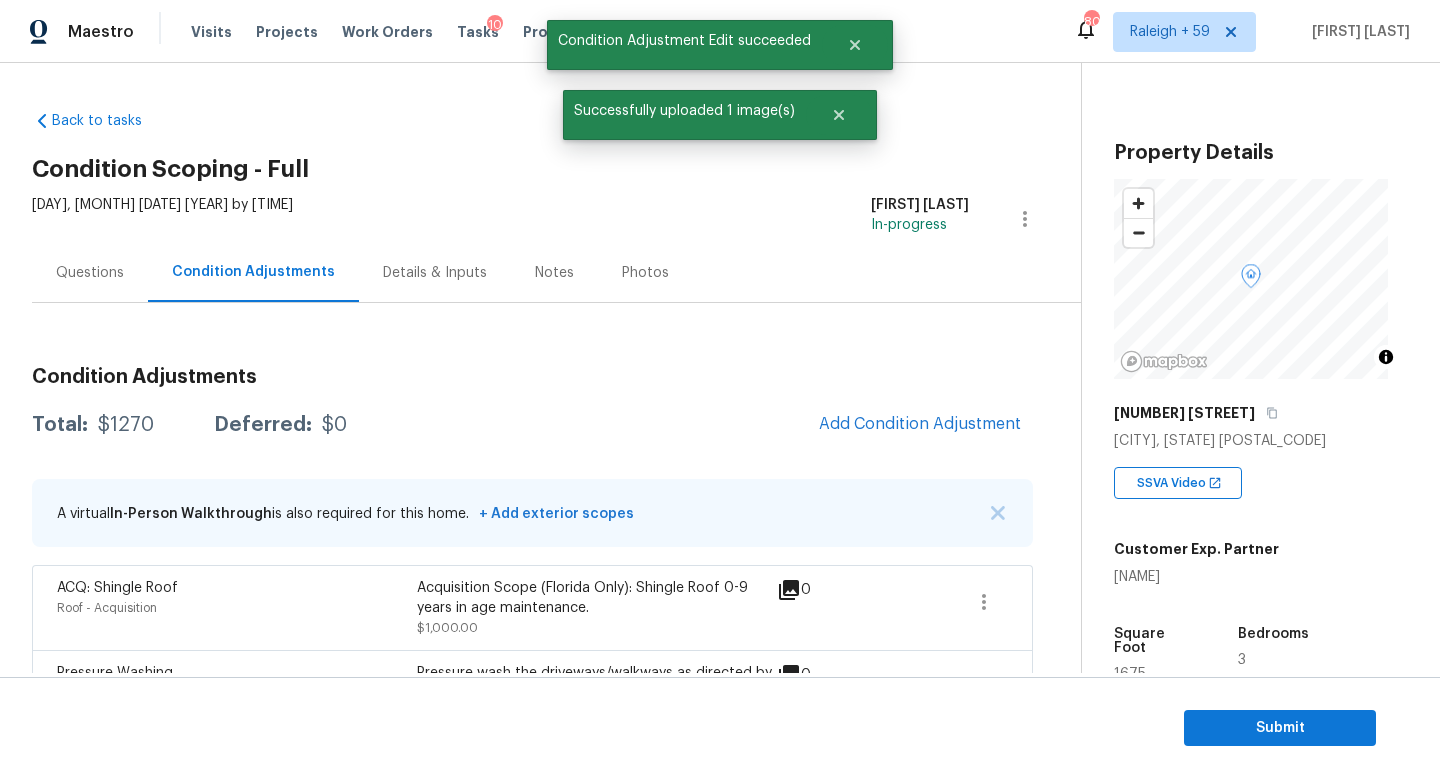 scroll, scrollTop: 0, scrollLeft: 0, axis: both 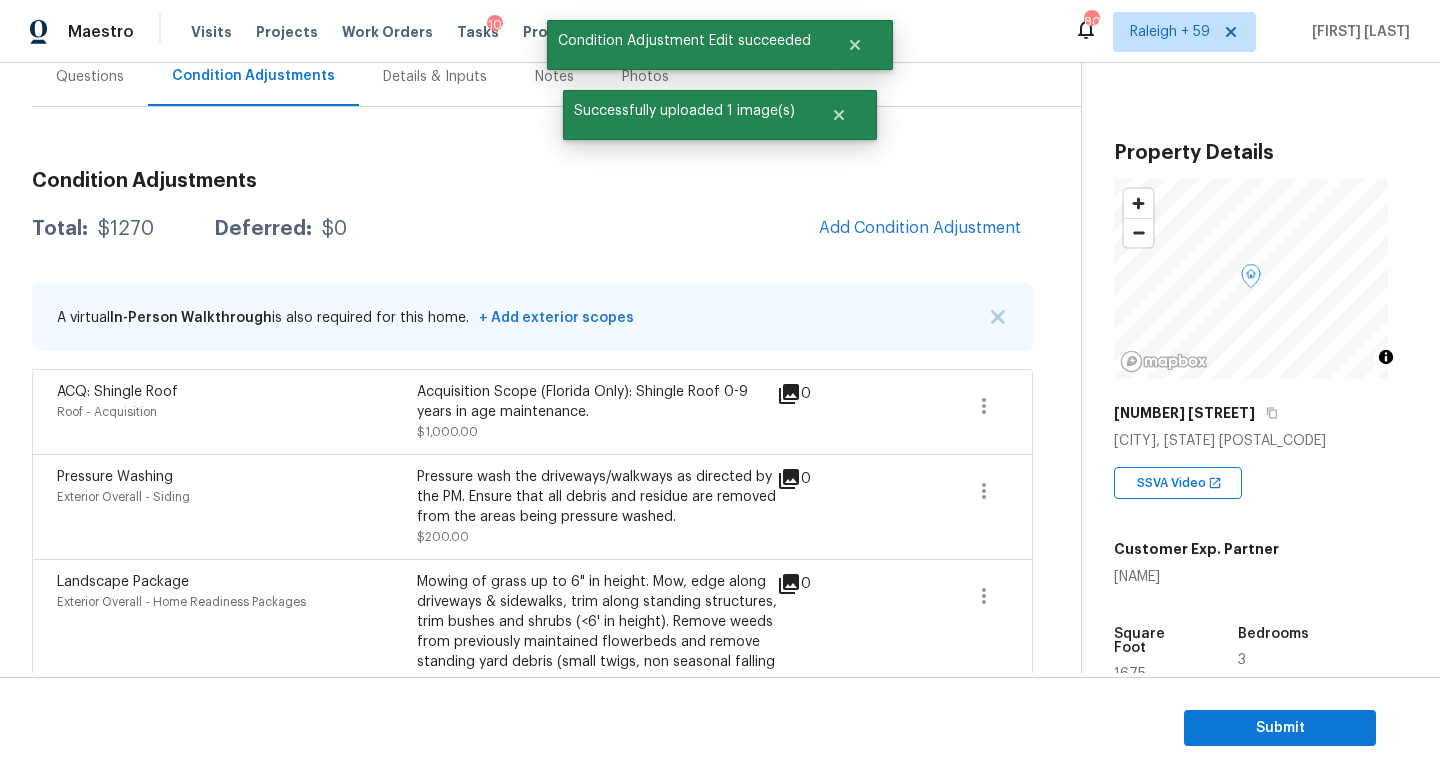 click on "Add Condition Adjustment" at bounding box center [920, 228] 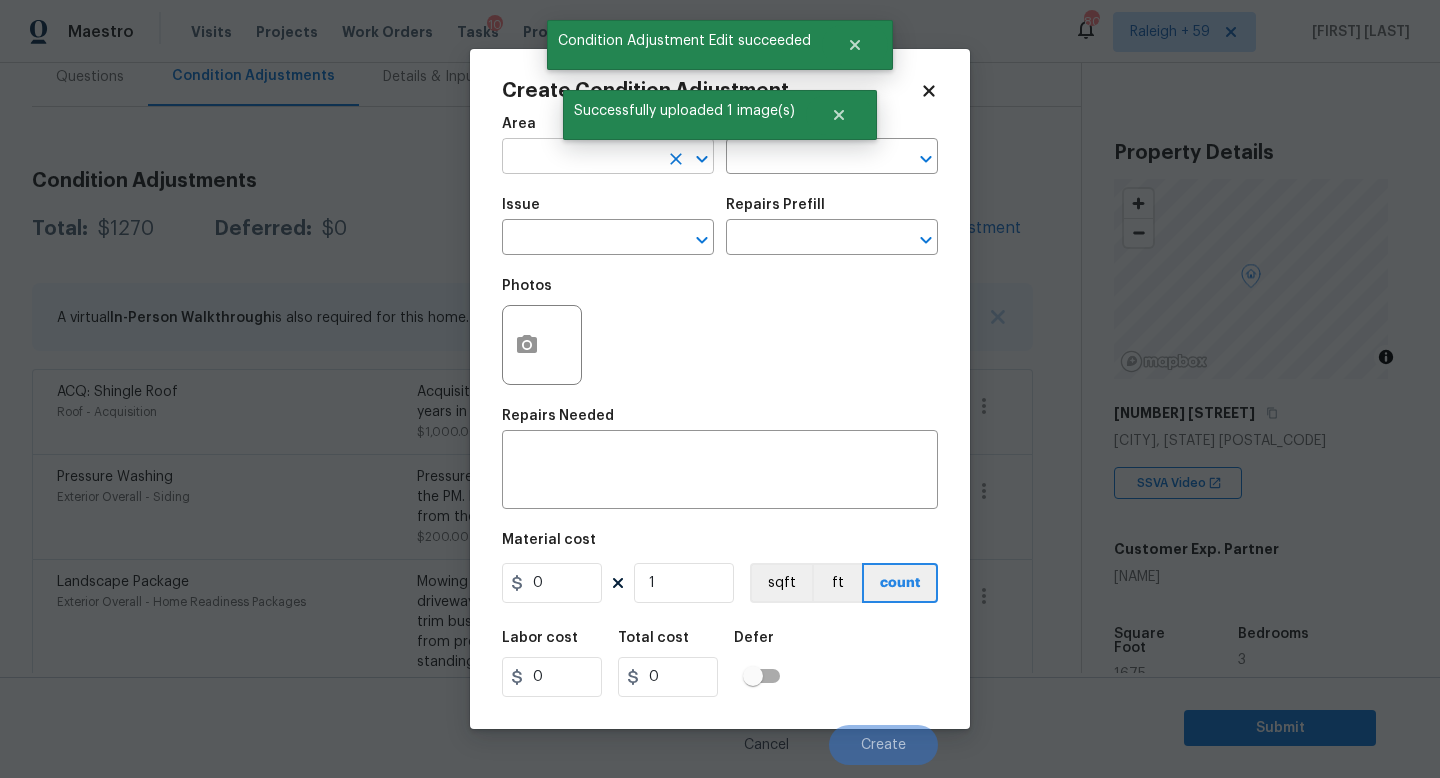 click at bounding box center (580, 158) 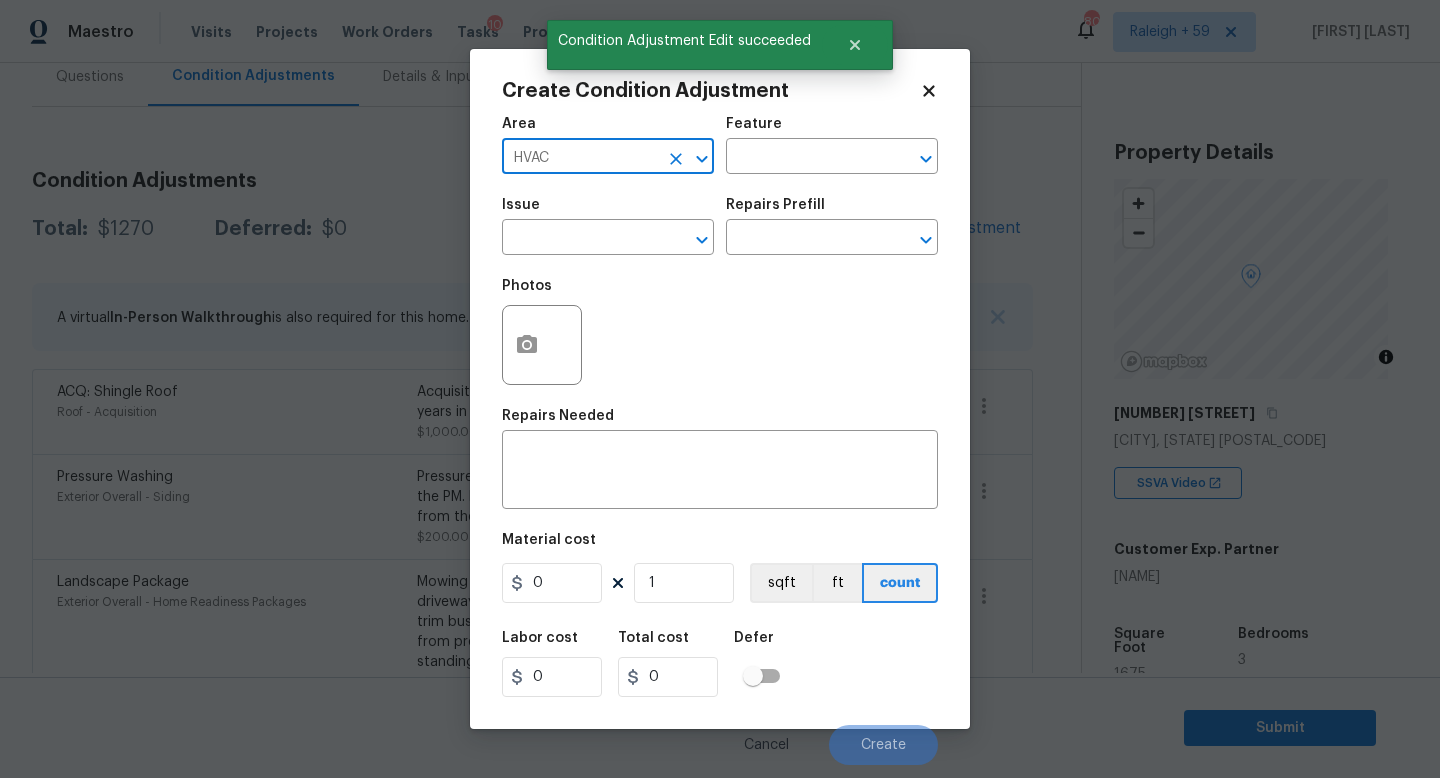 type on "HVAC" 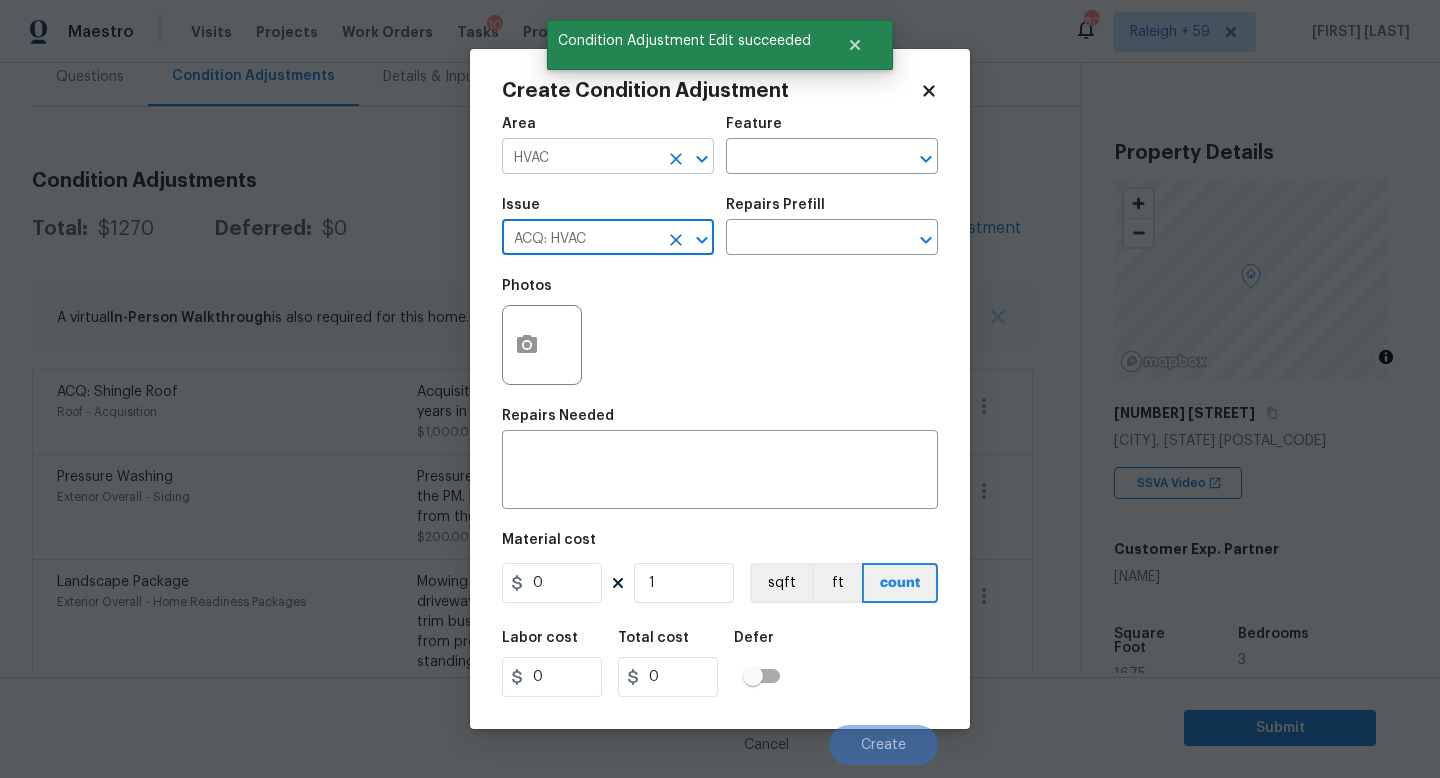 type on "ACQ: HVAC" 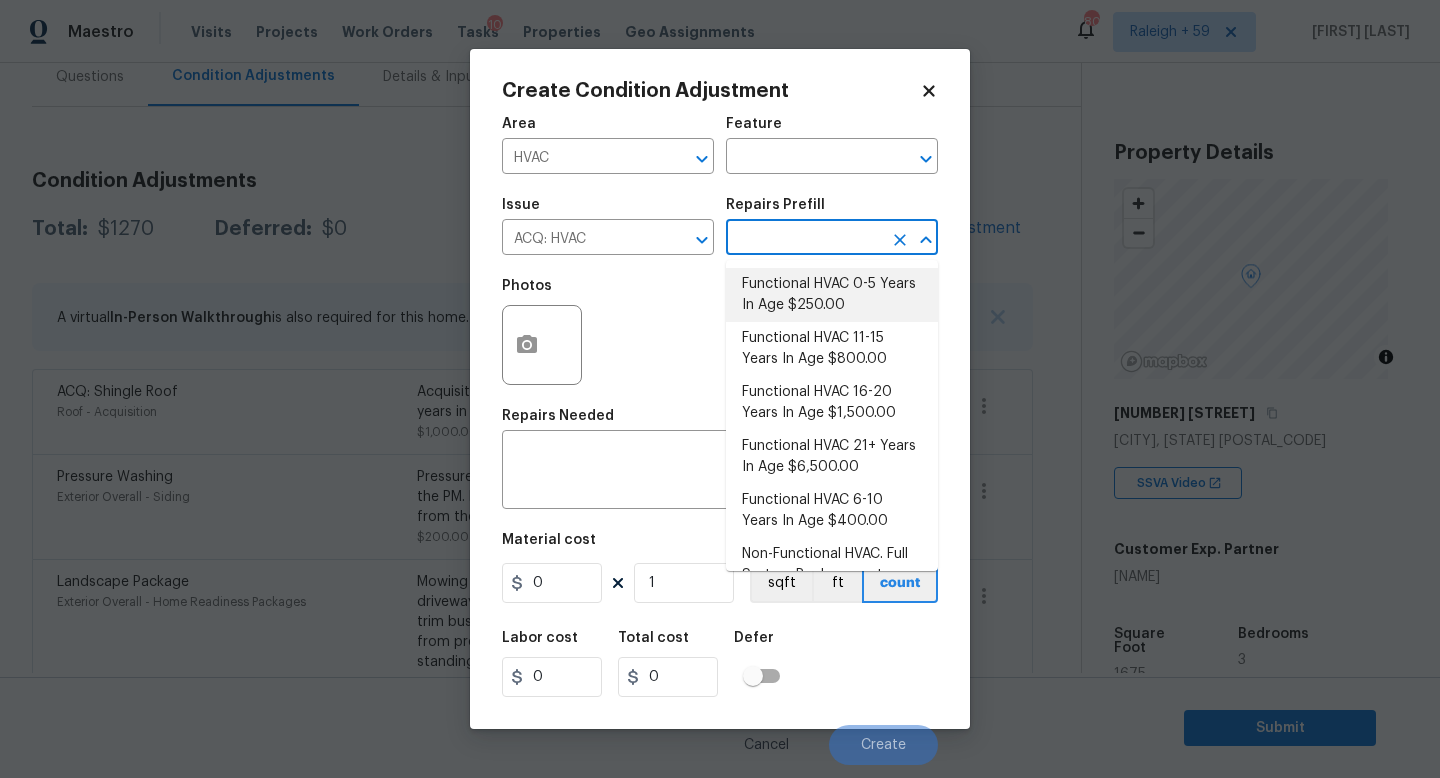 click on "Functional HVAC 0-5 Years In Age $250.00" at bounding box center [832, 295] 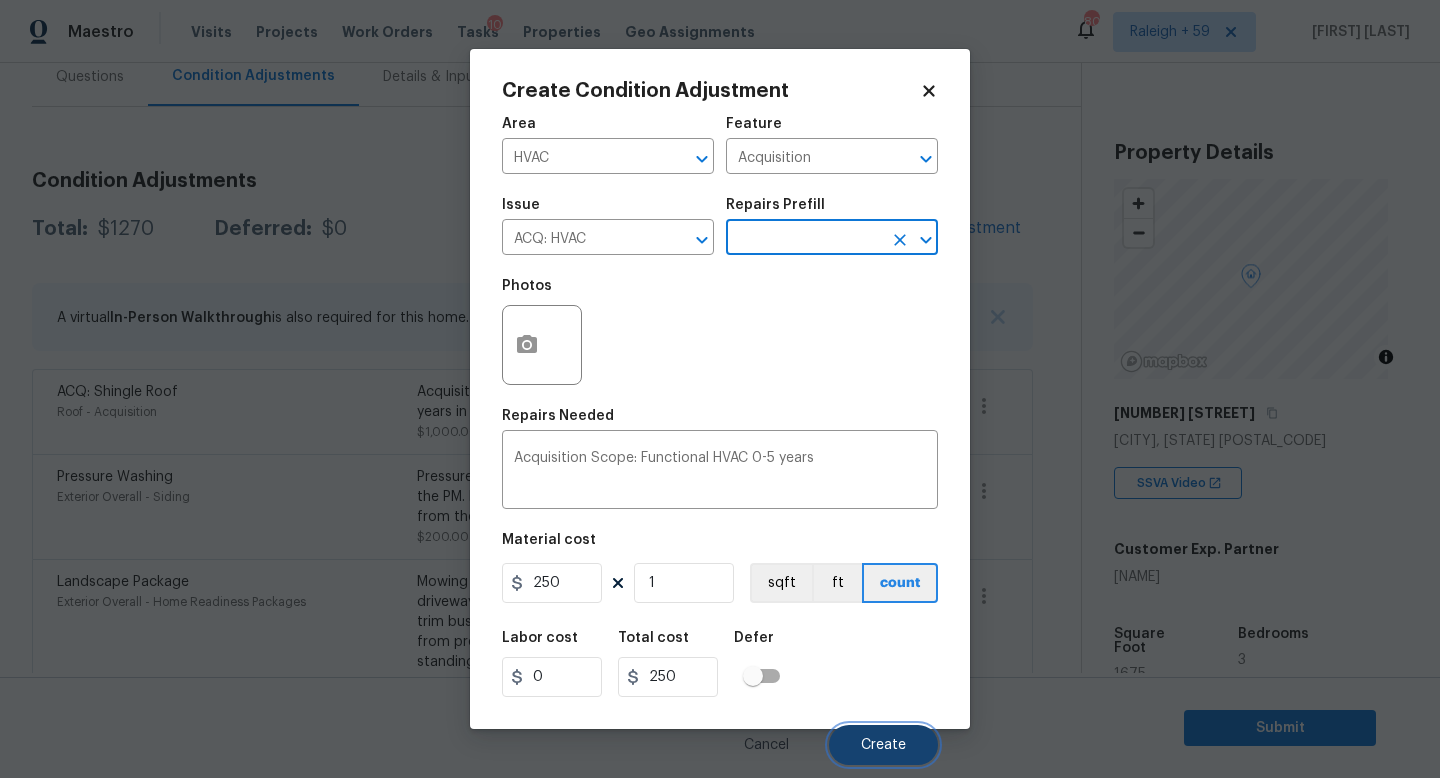 click on "Create" at bounding box center (883, 745) 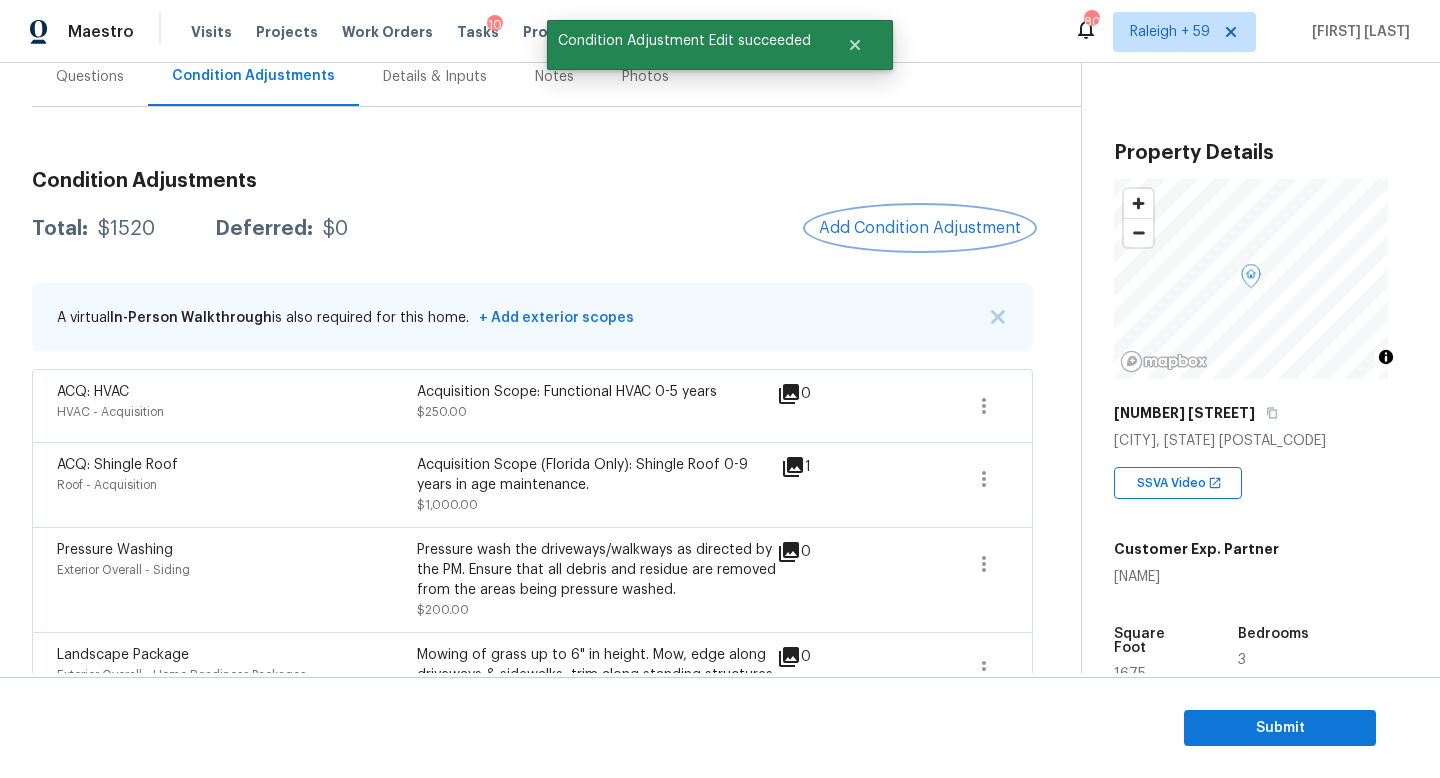 click on "Add Condition Adjustment" at bounding box center (920, 228) 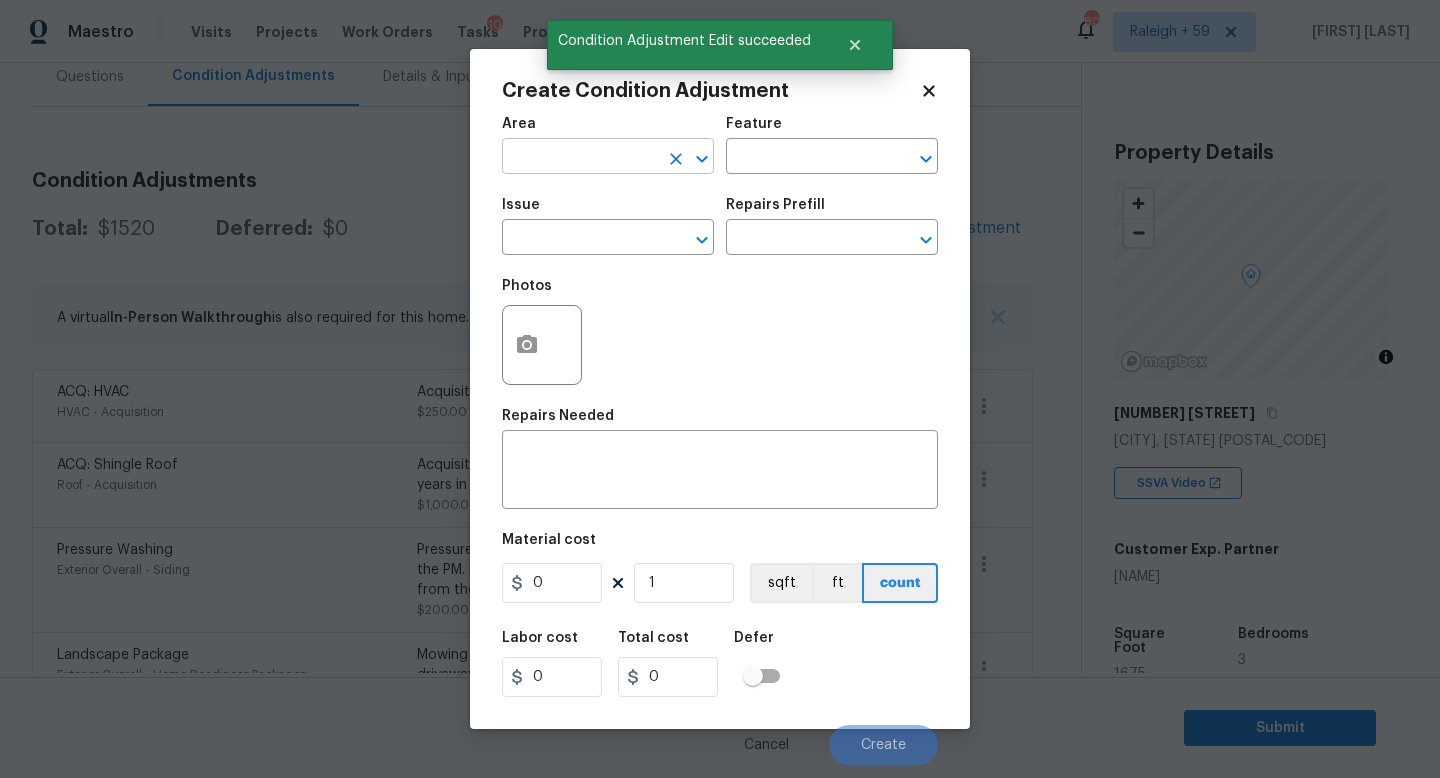 click at bounding box center (580, 158) 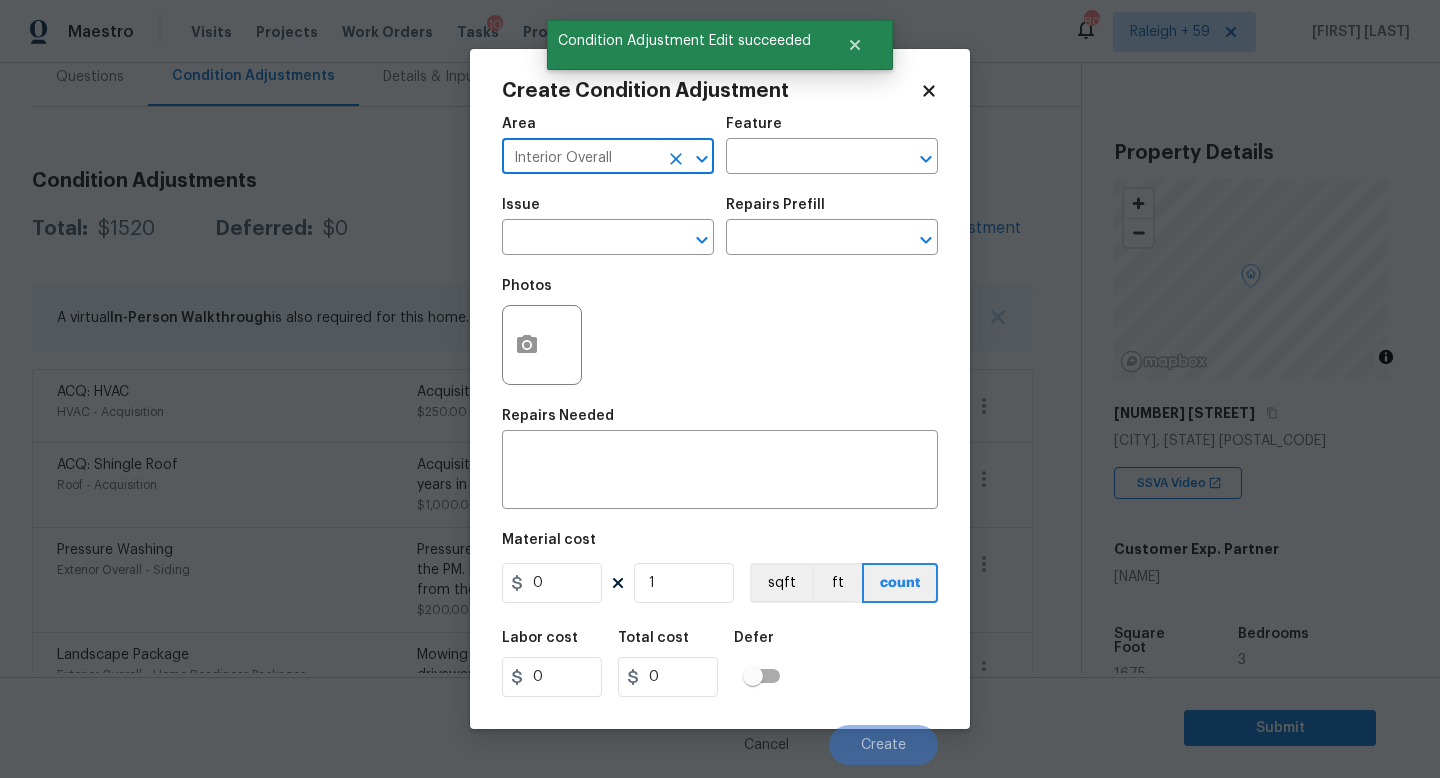type on "Interior Overall" 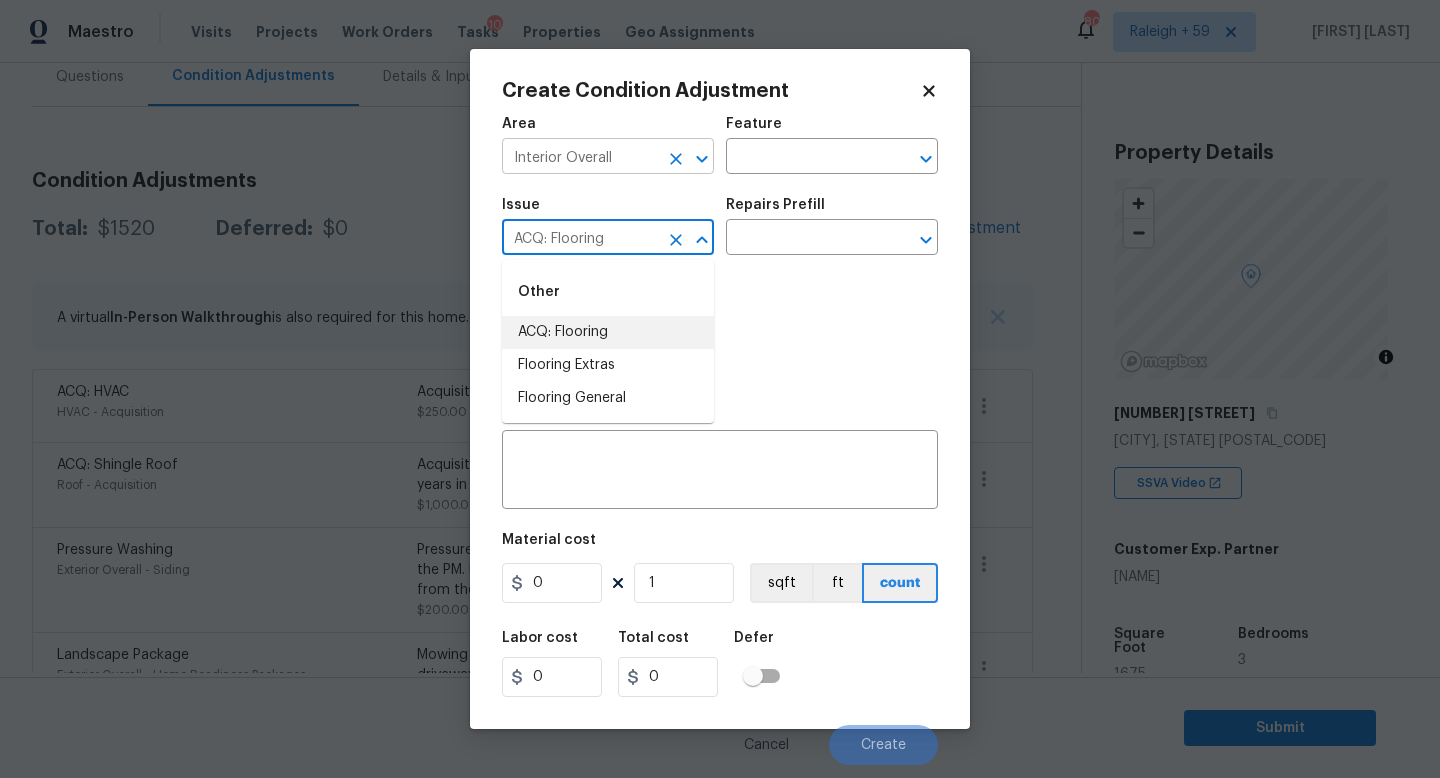 type on "ACQ: Flooring" 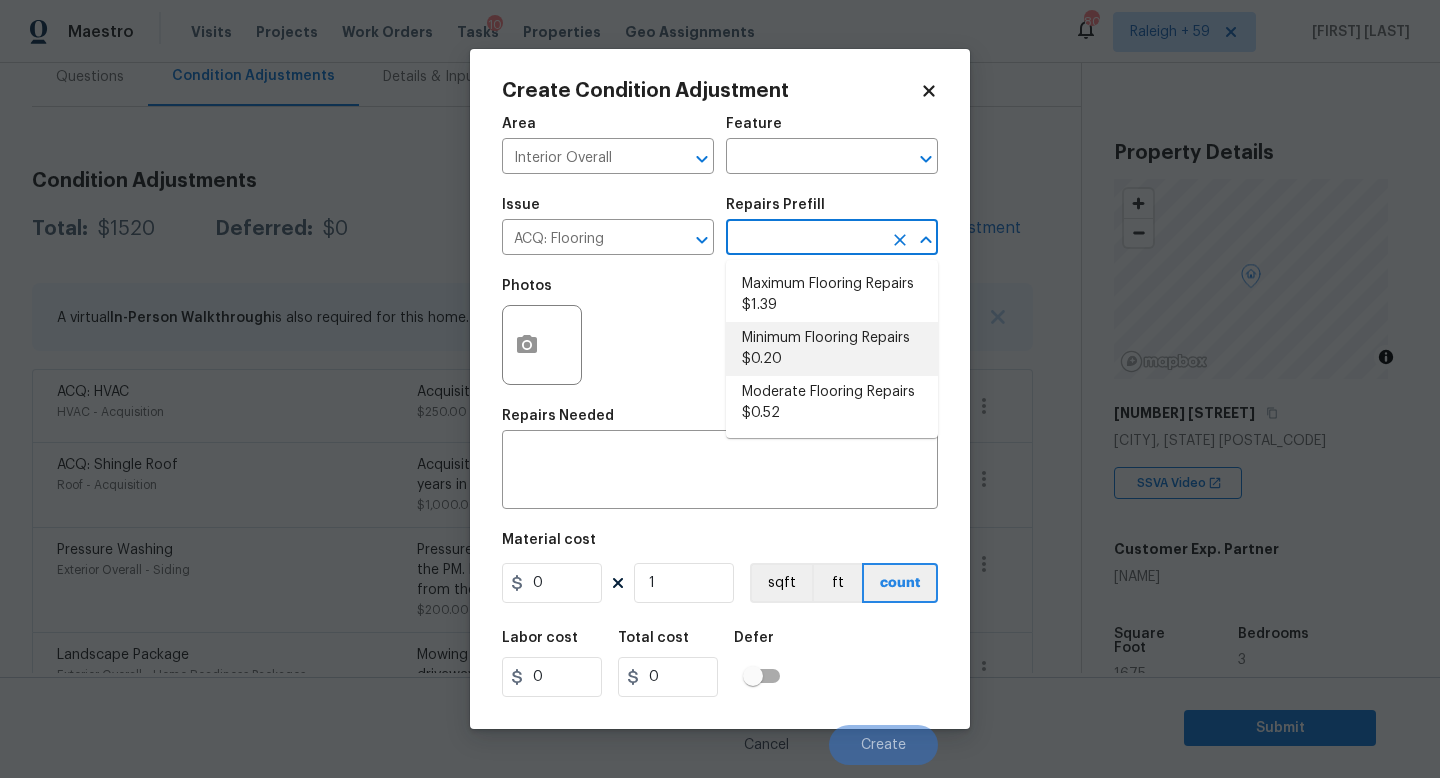 click on "Minimum Flooring Repairs $0.20" at bounding box center (832, 349) 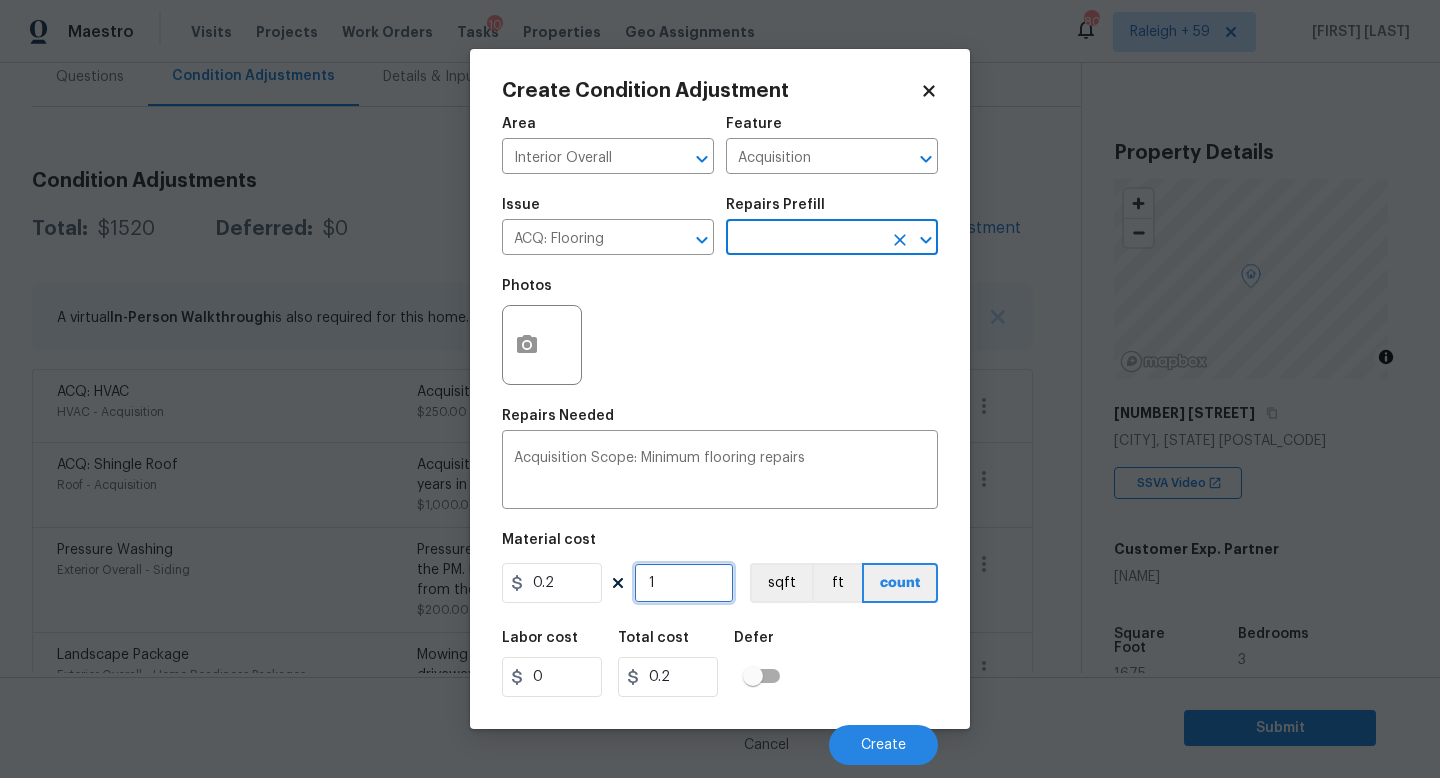 click on "1" at bounding box center [684, 583] 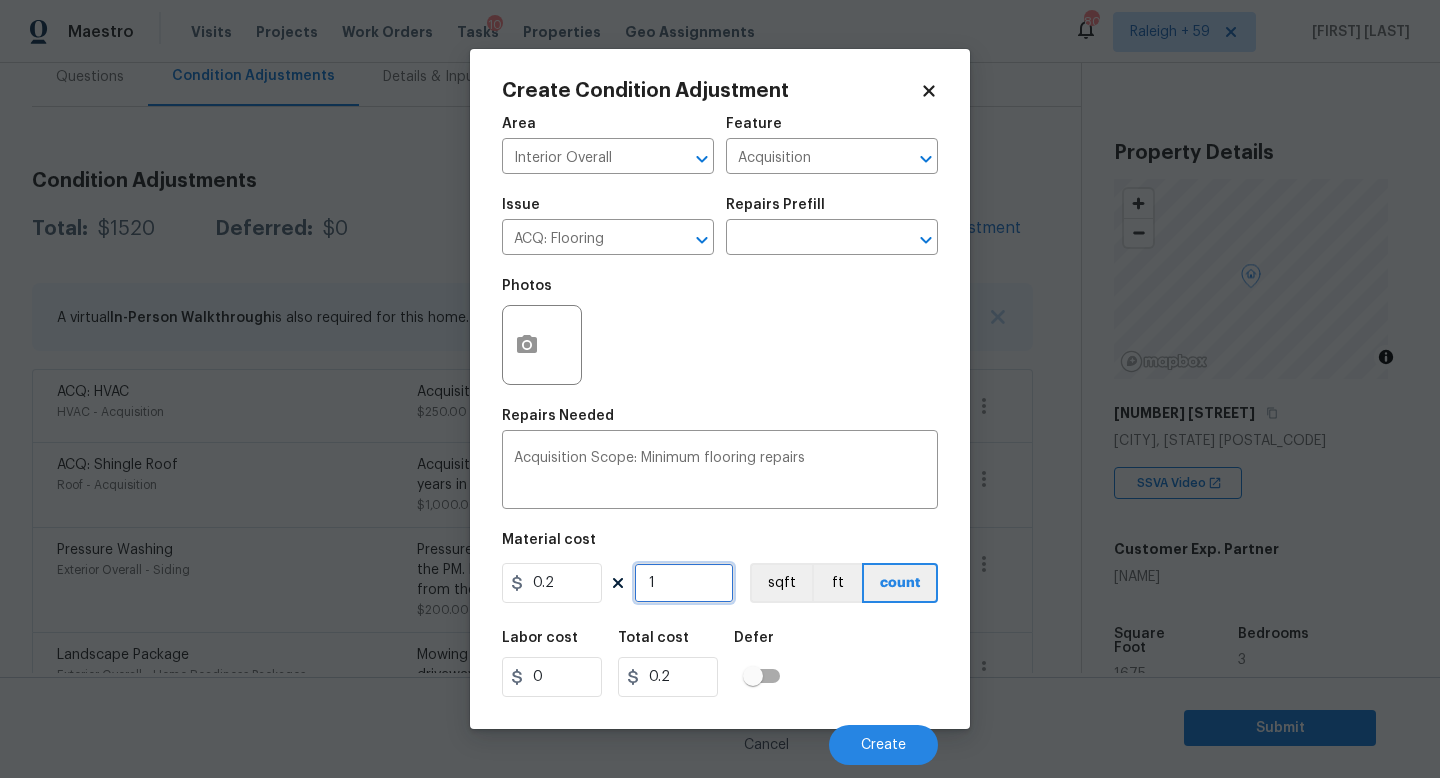 click on "1" at bounding box center [684, 583] 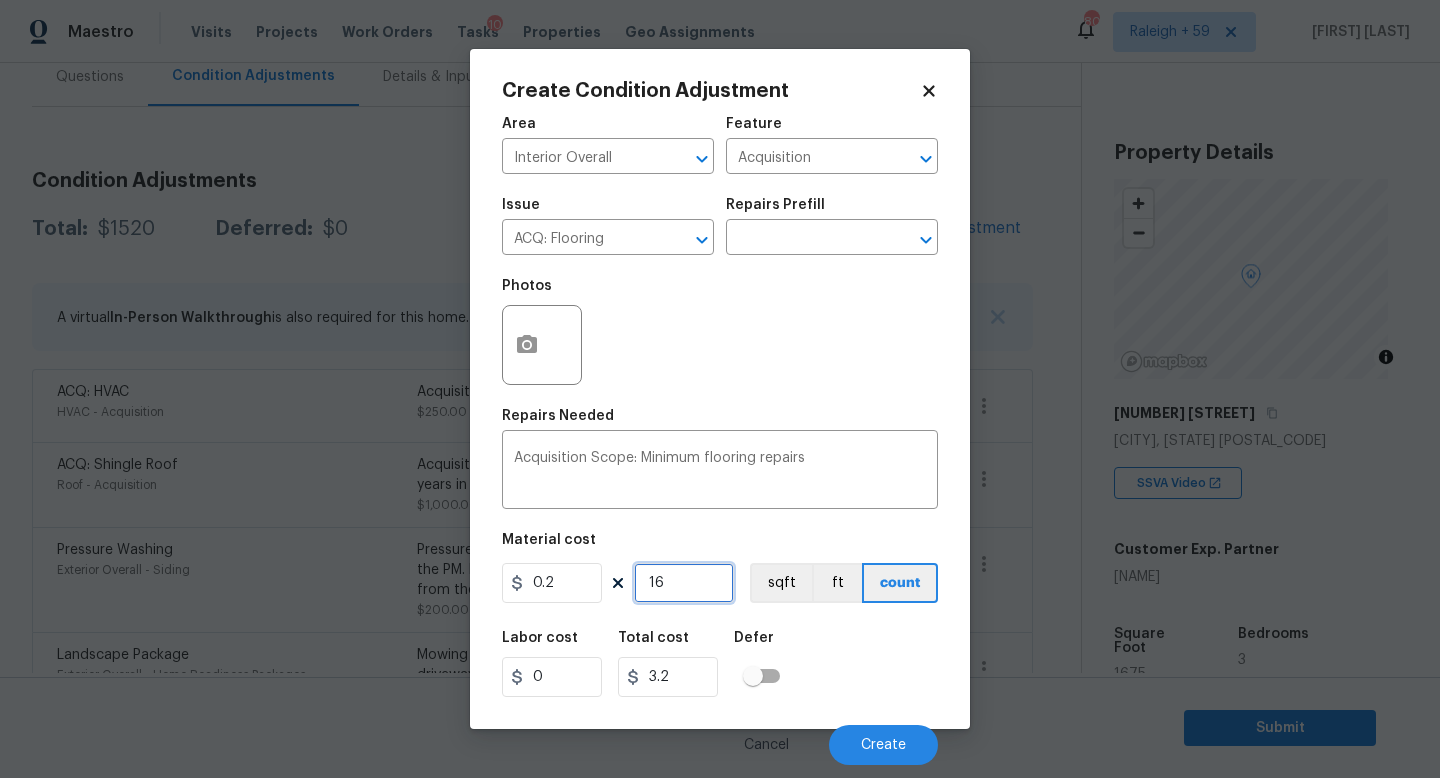 type on "167" 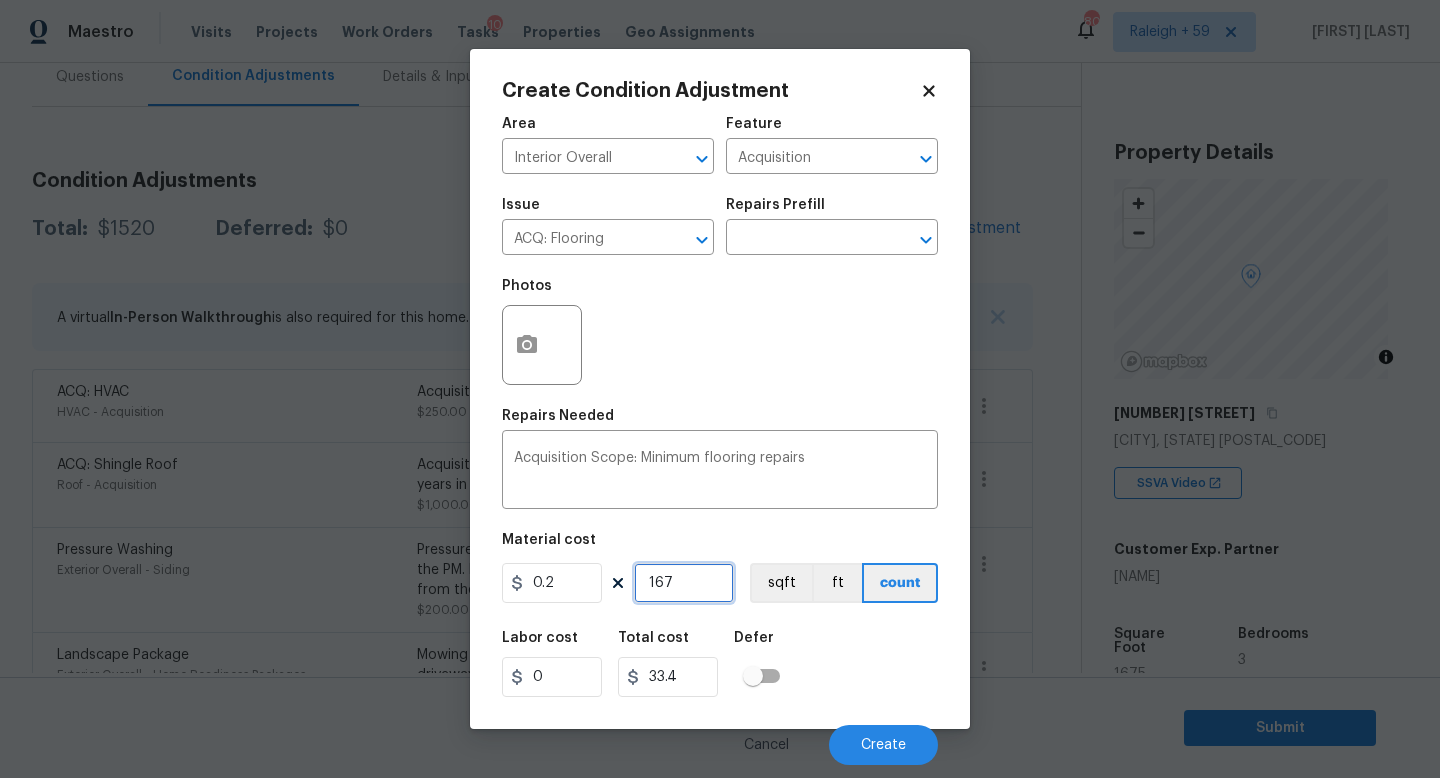 type on "1675" 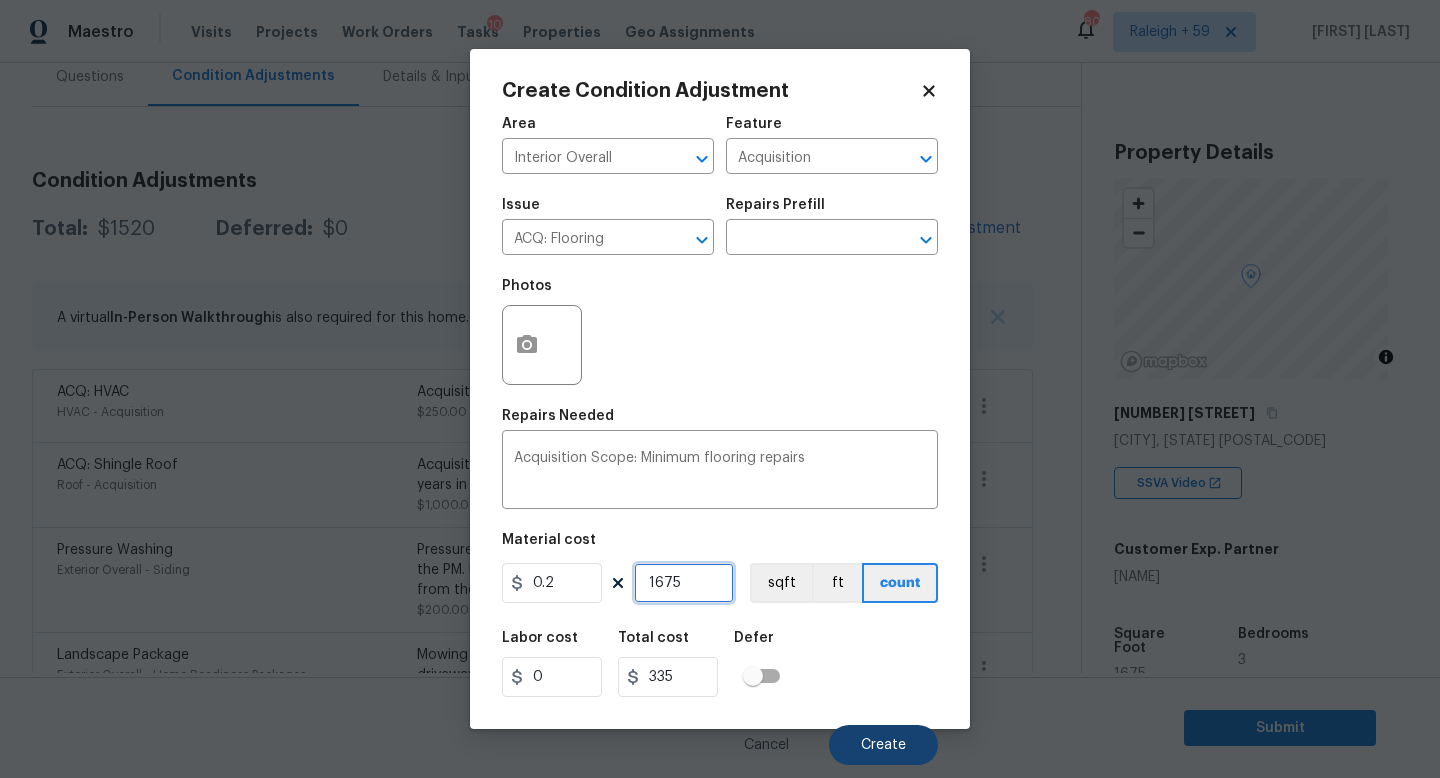 type on "1675" 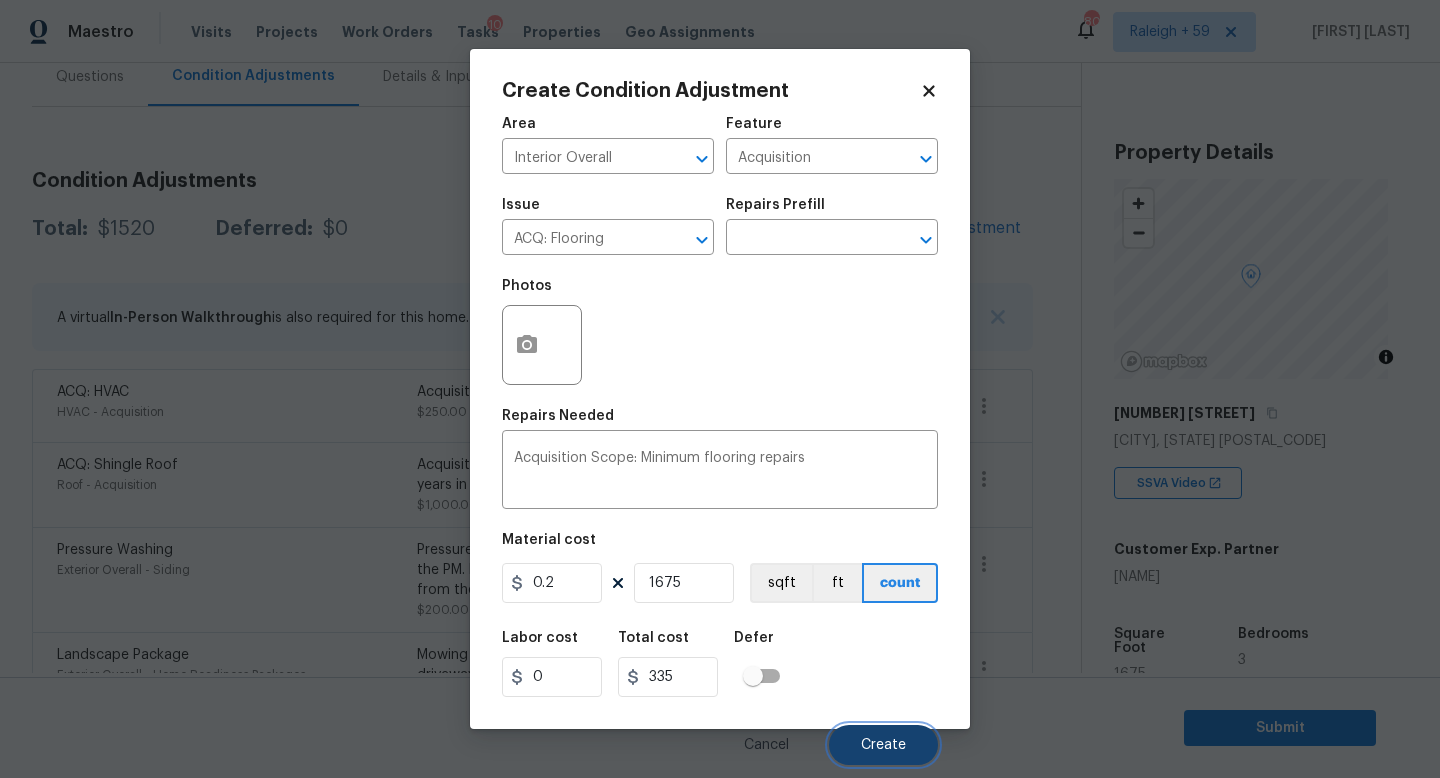click on "Create" at bounding box center (883, 745) 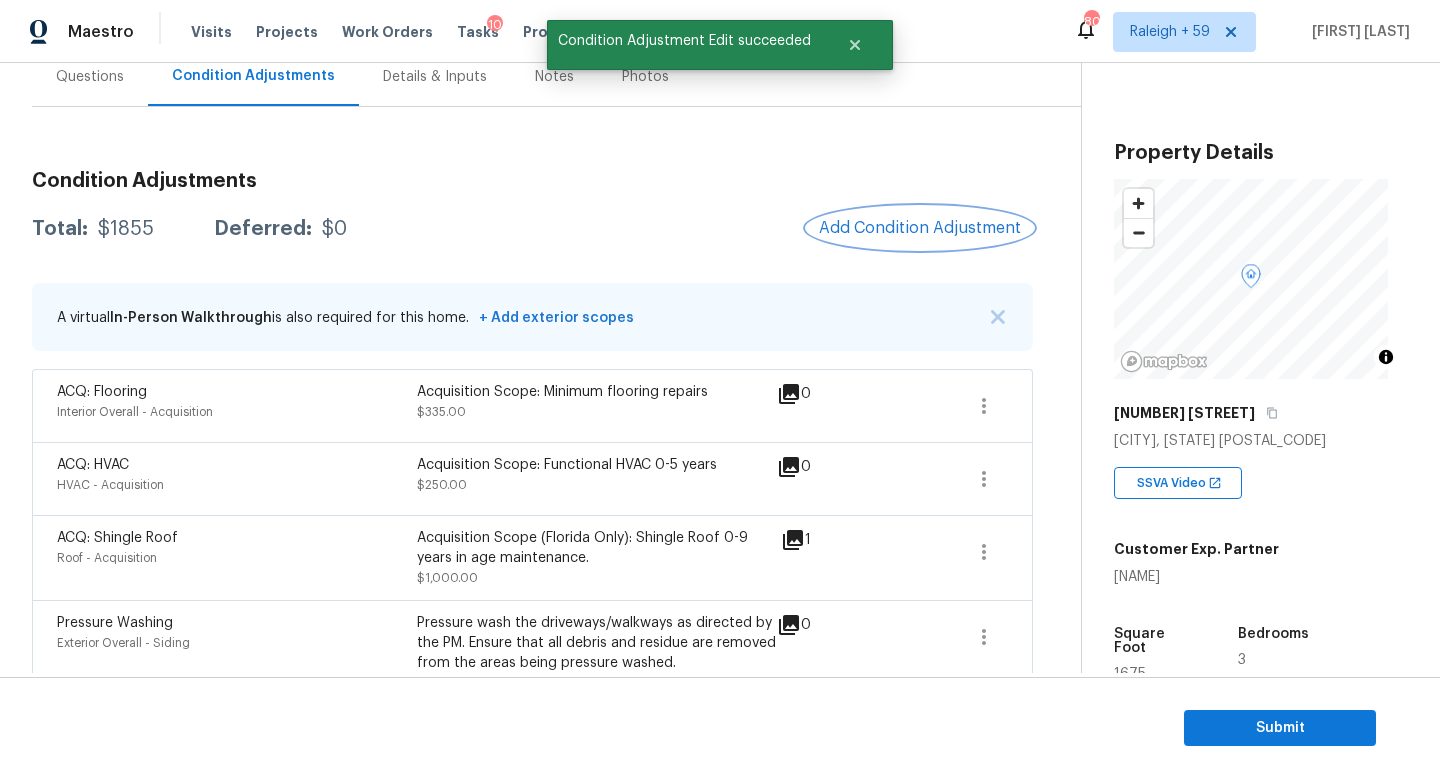click on "Add Condition Adjustment" at bounding box center [920, 228] 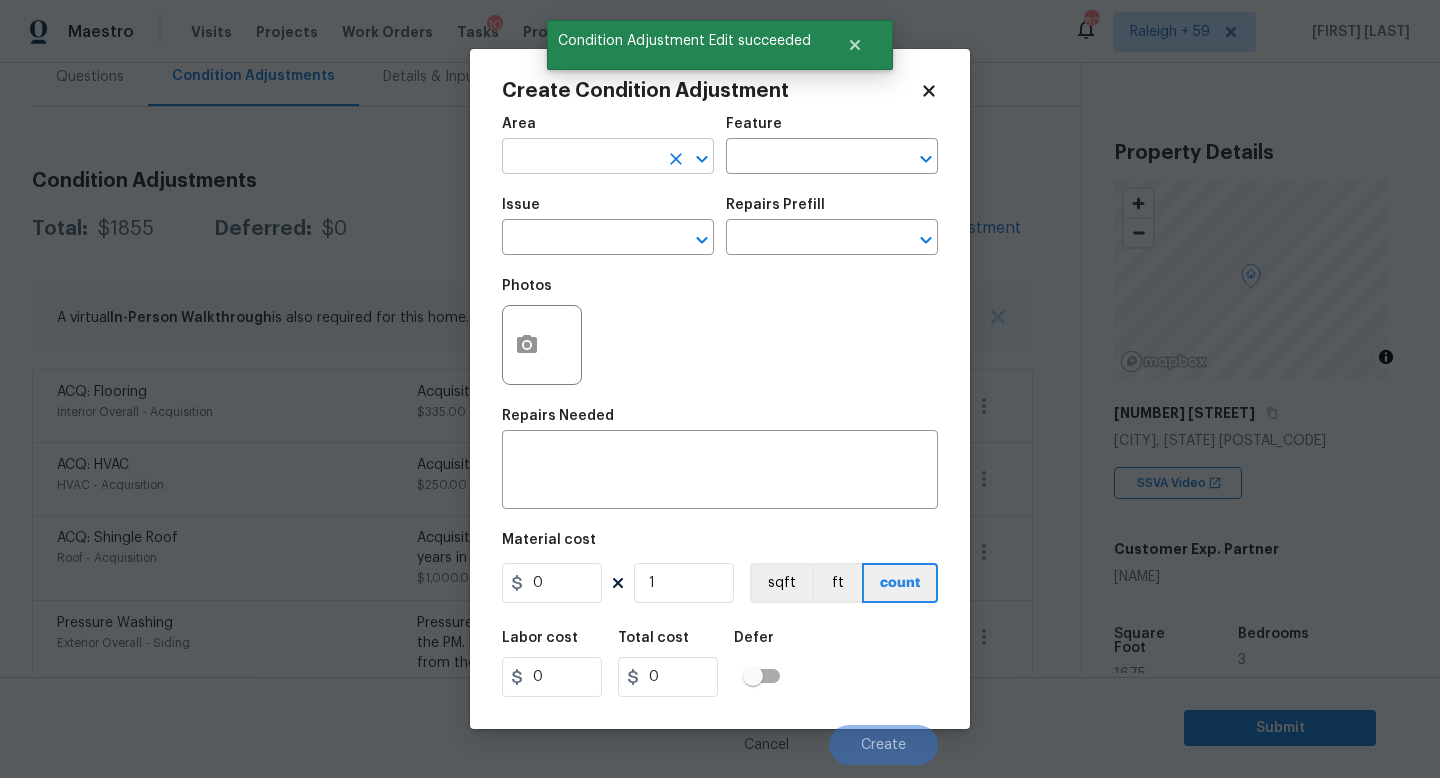 click at bounding box center (580, 158) 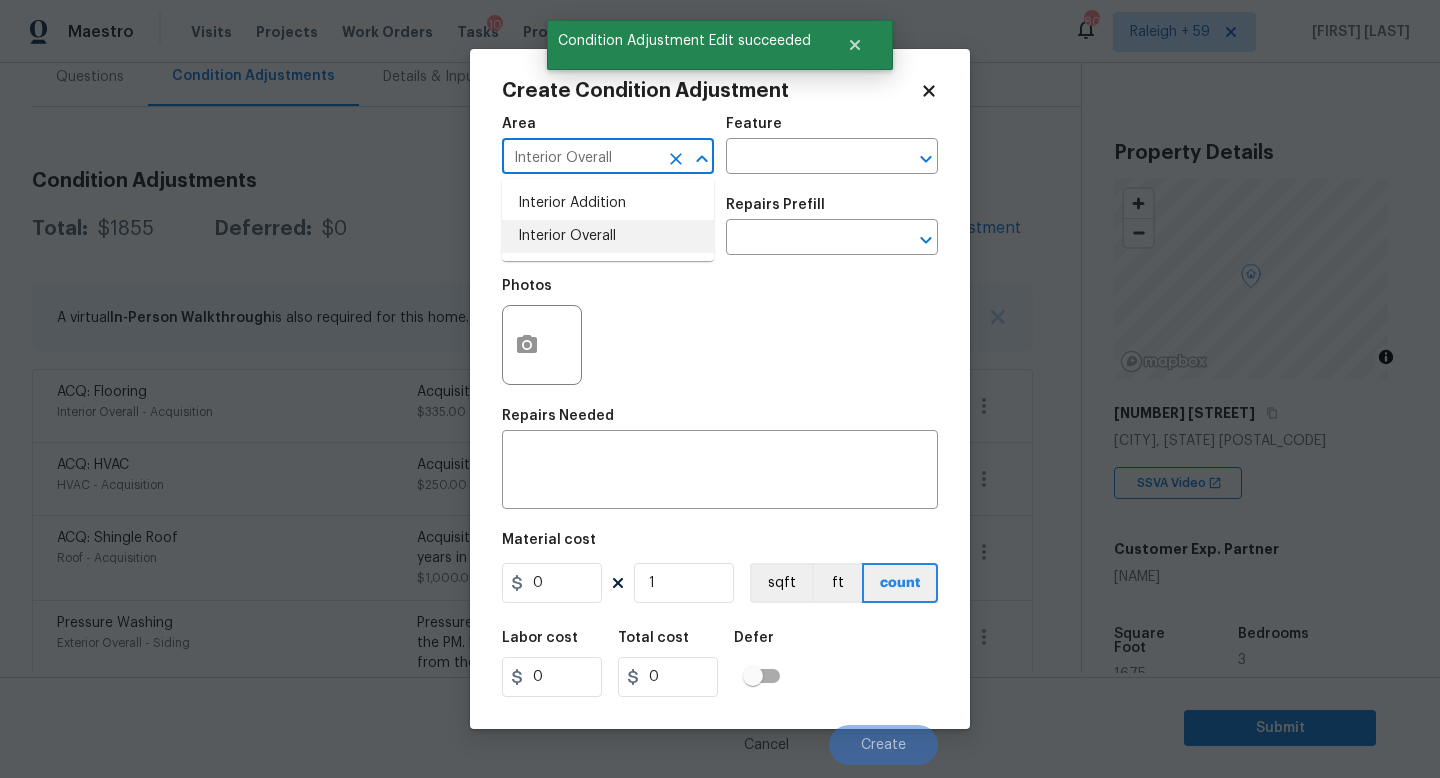 type on "Interior Overall" 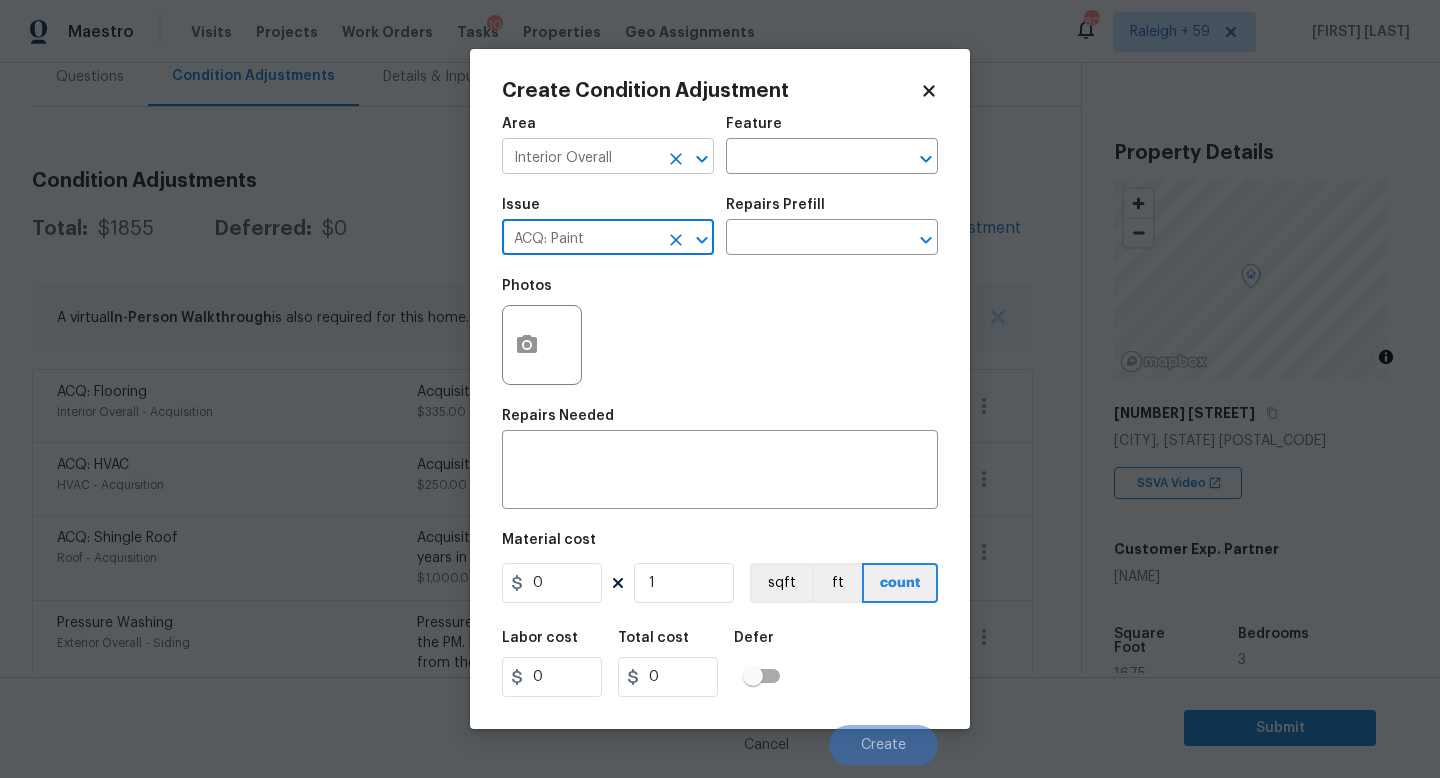 type on "ACQ: Paint" 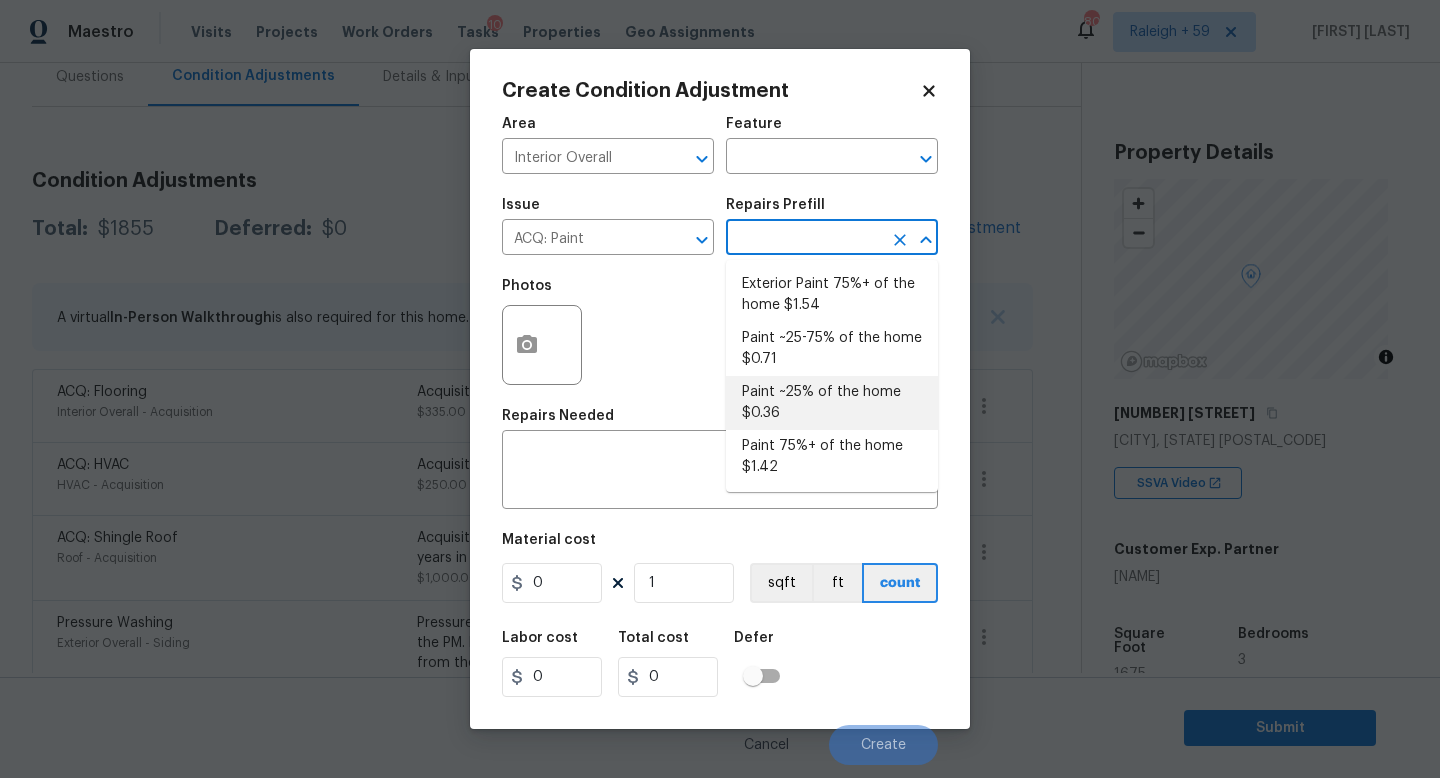 click on "Paint ~25% of the home $0.36" at bounding box center [832, 403] 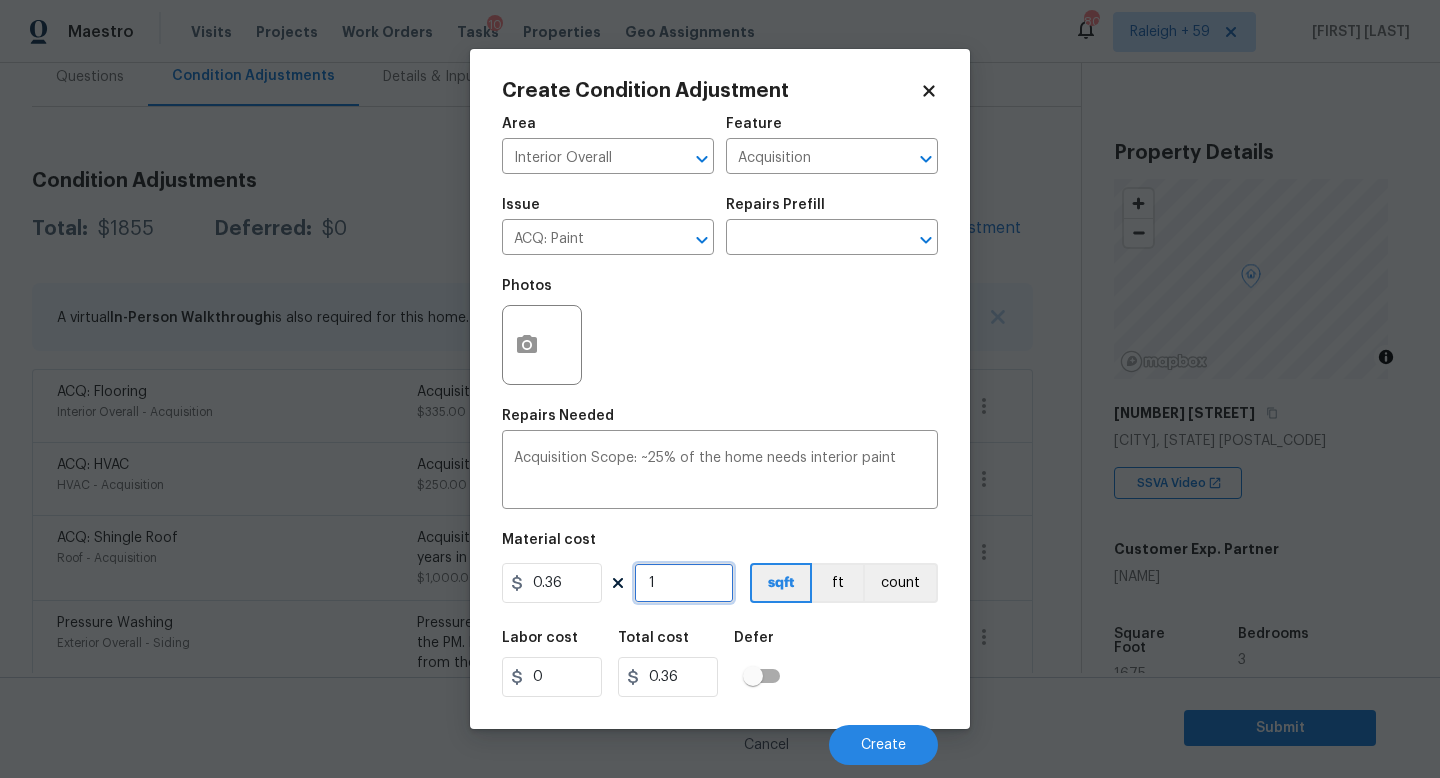 click on "1" at bounding box center (684, 583) 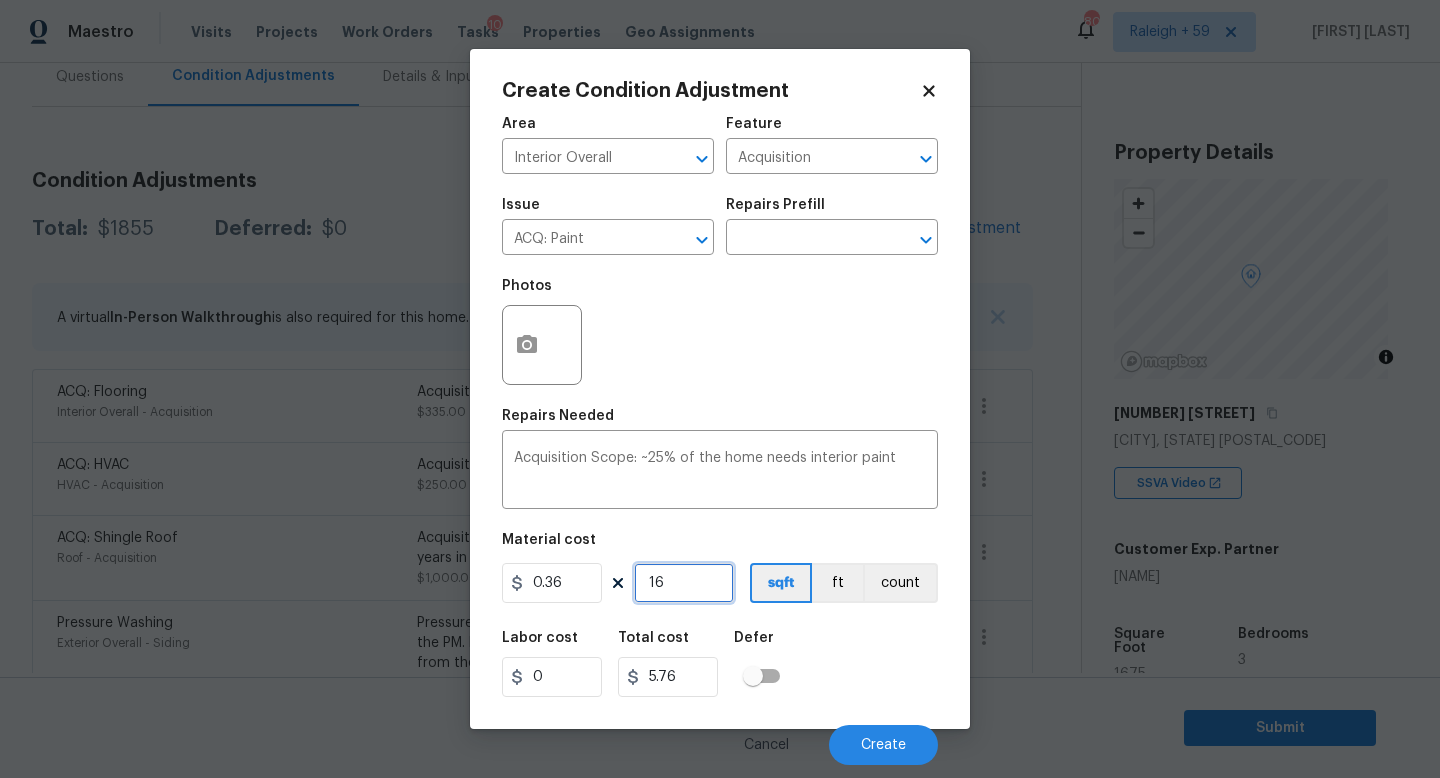 type on "167" 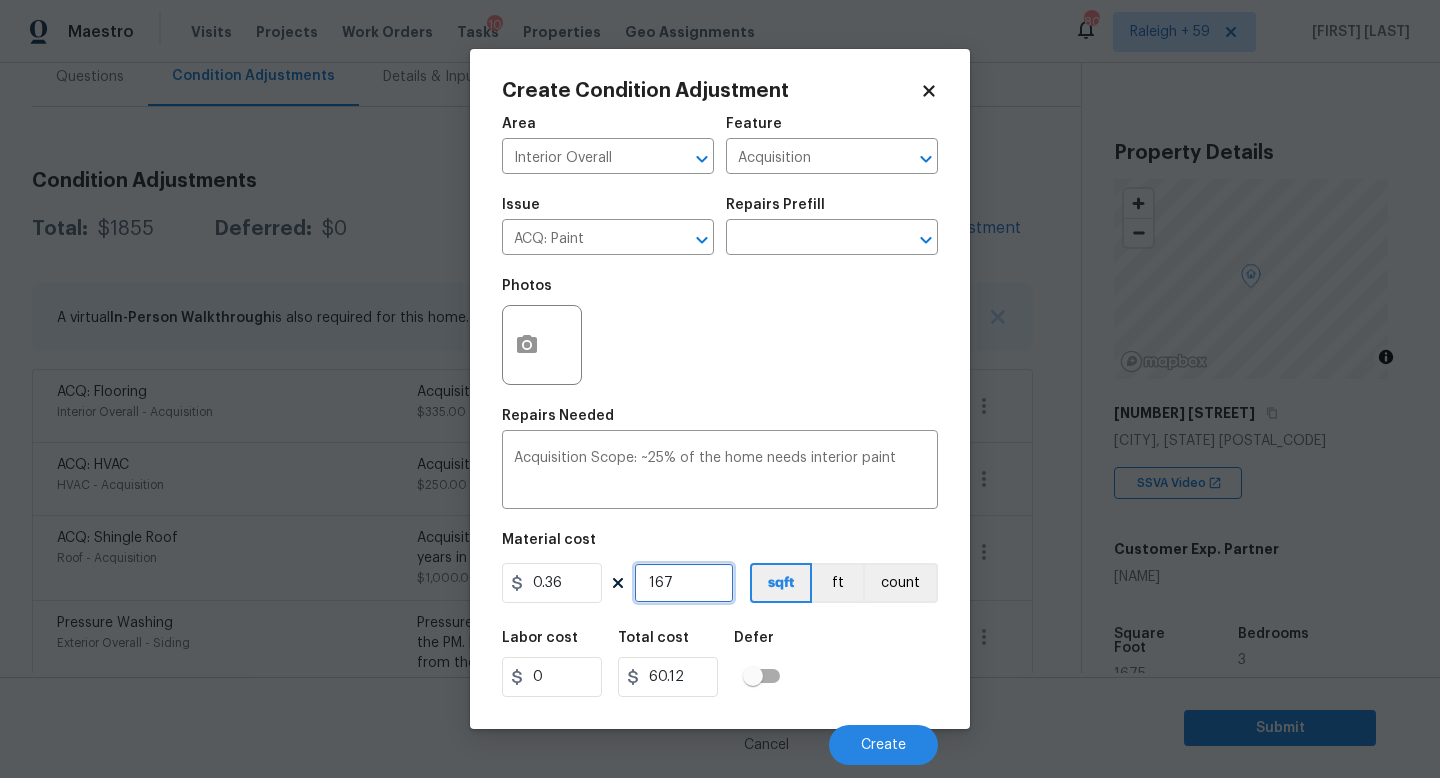 type on "1675" 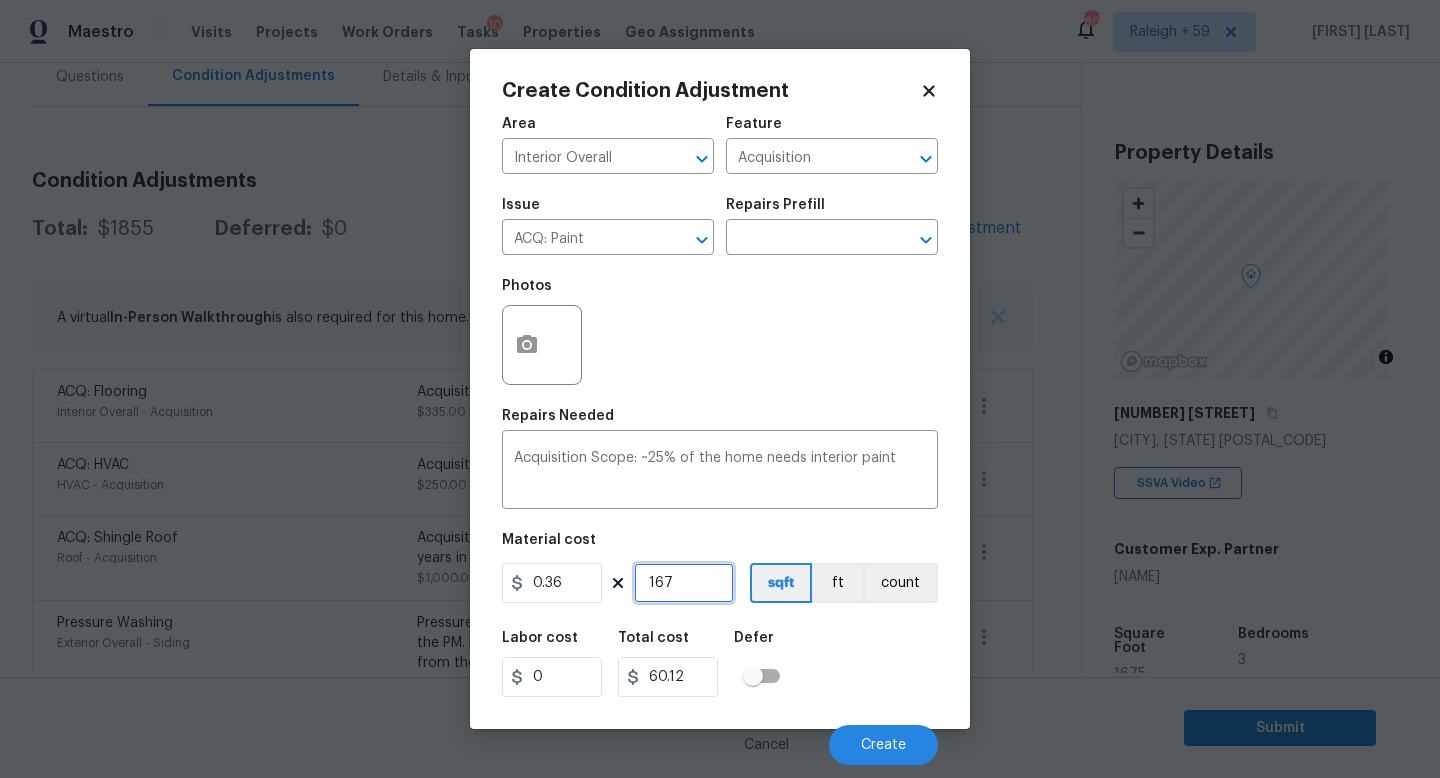 type on "603" 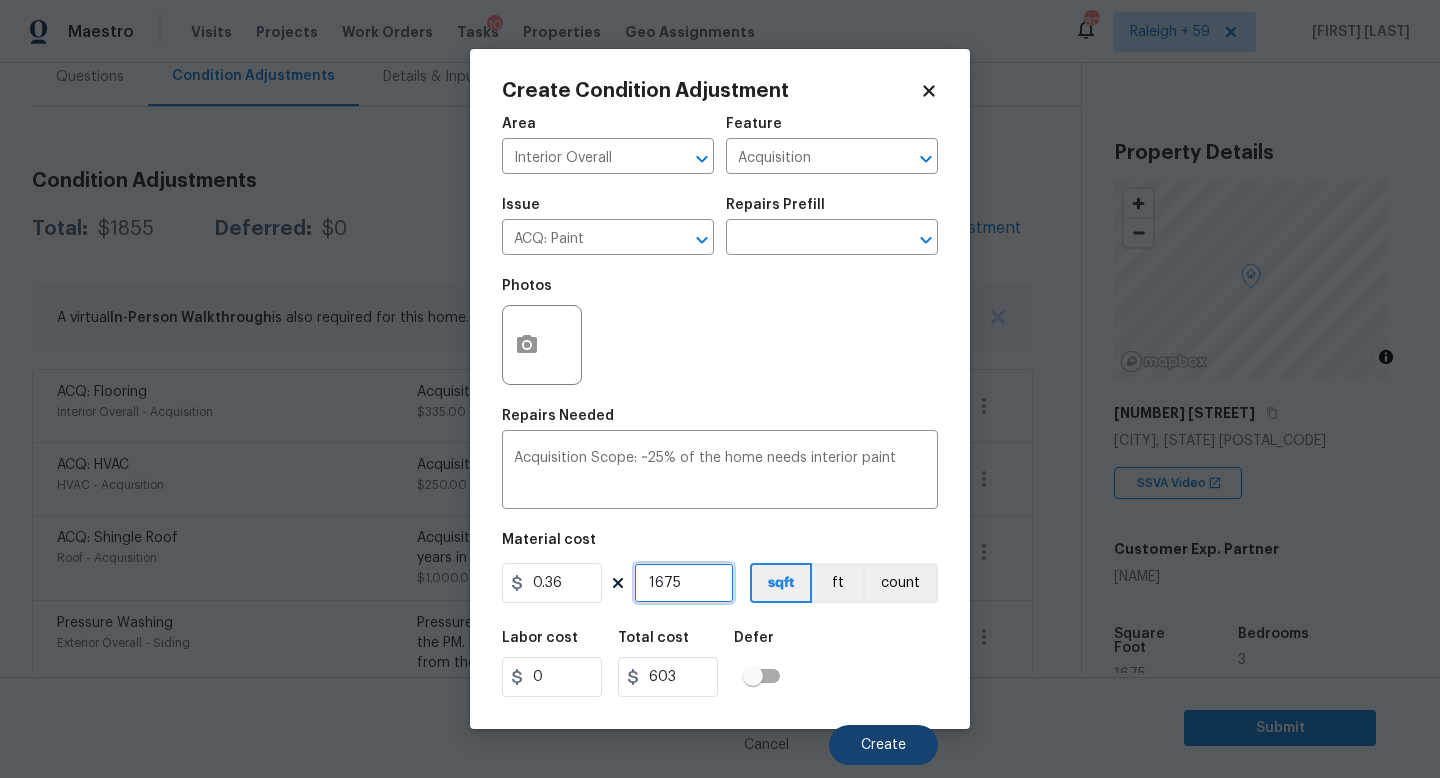 type on "1675" 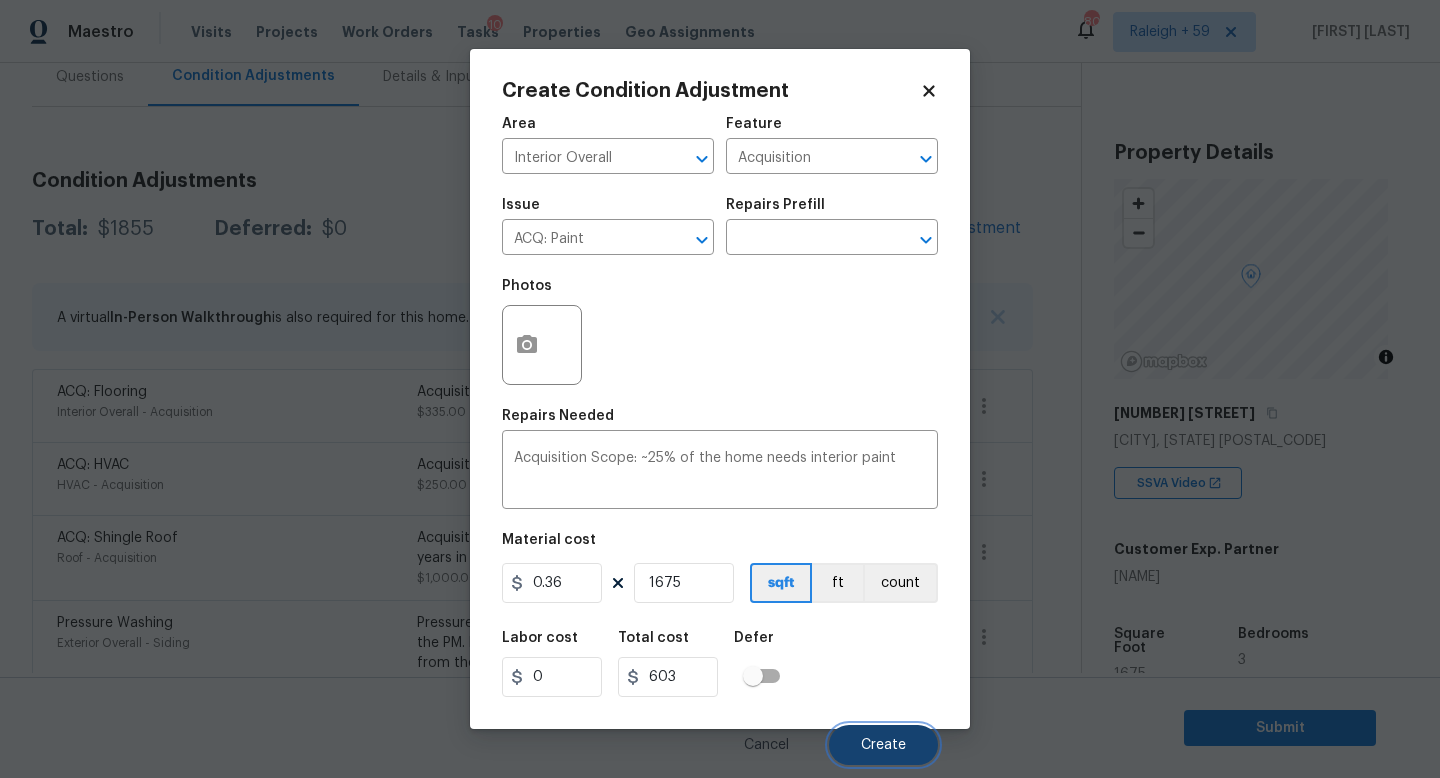 click on "Create" at bounding box center (883, 745) 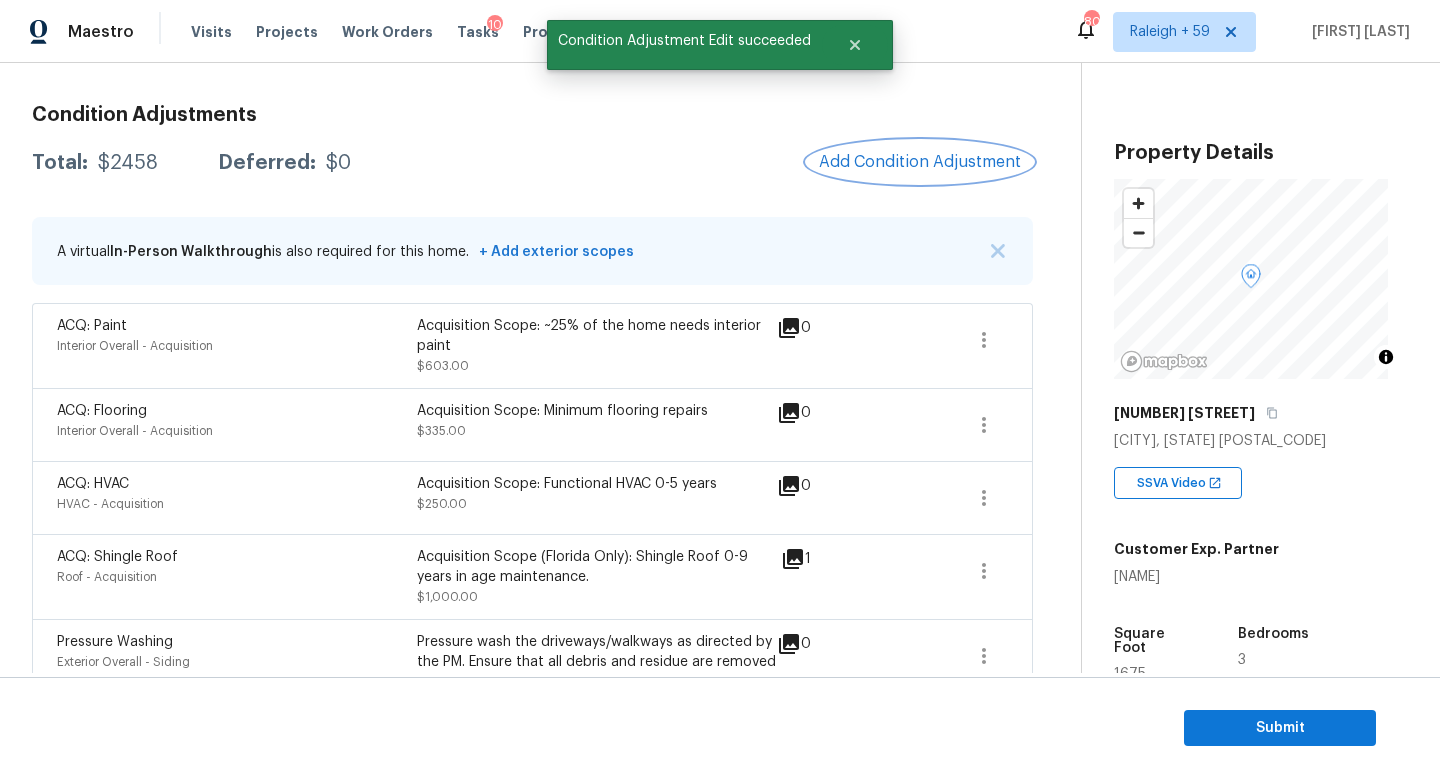 scroll, scrollTop: 0, scrollLeft: 0, axis: both 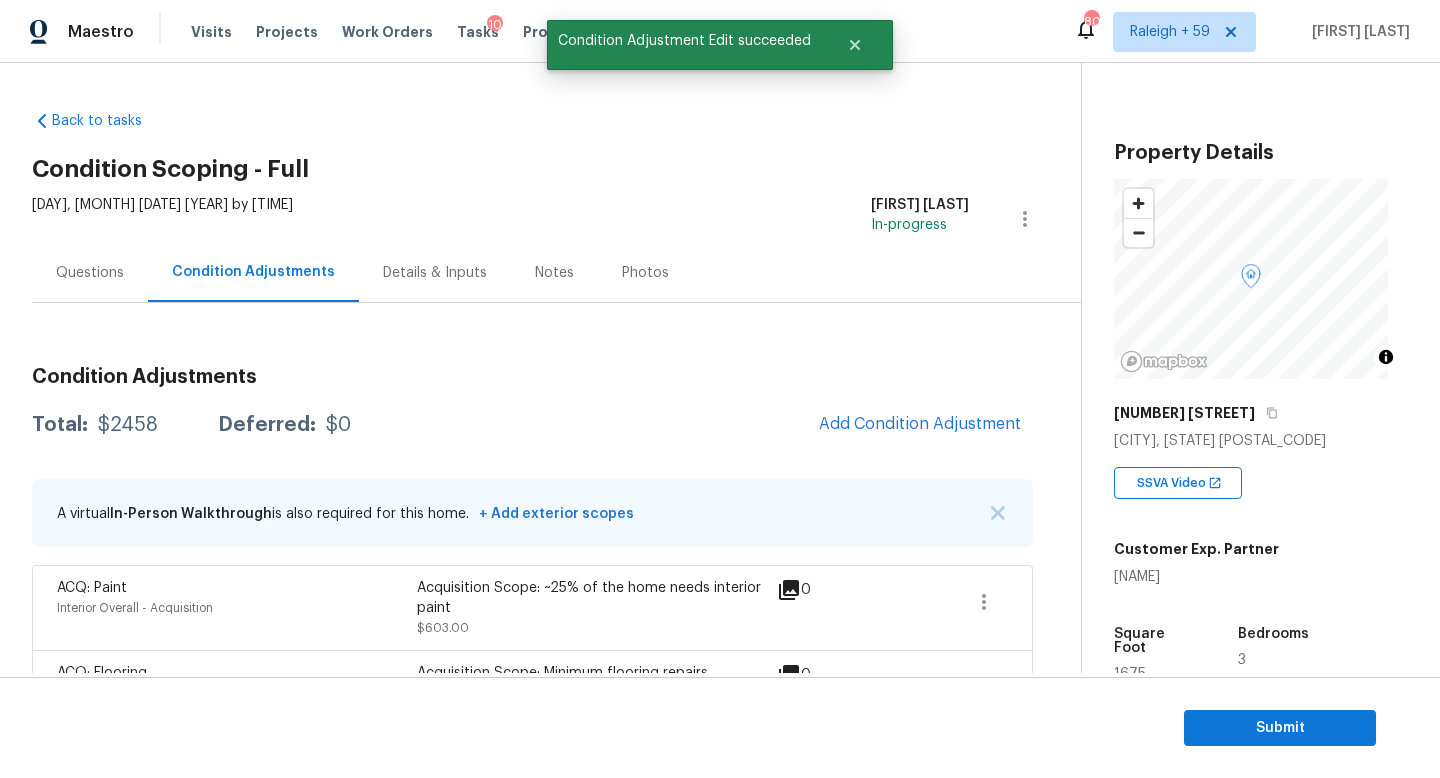 click on "Details & Inputs" at bounding box center [435, 272] 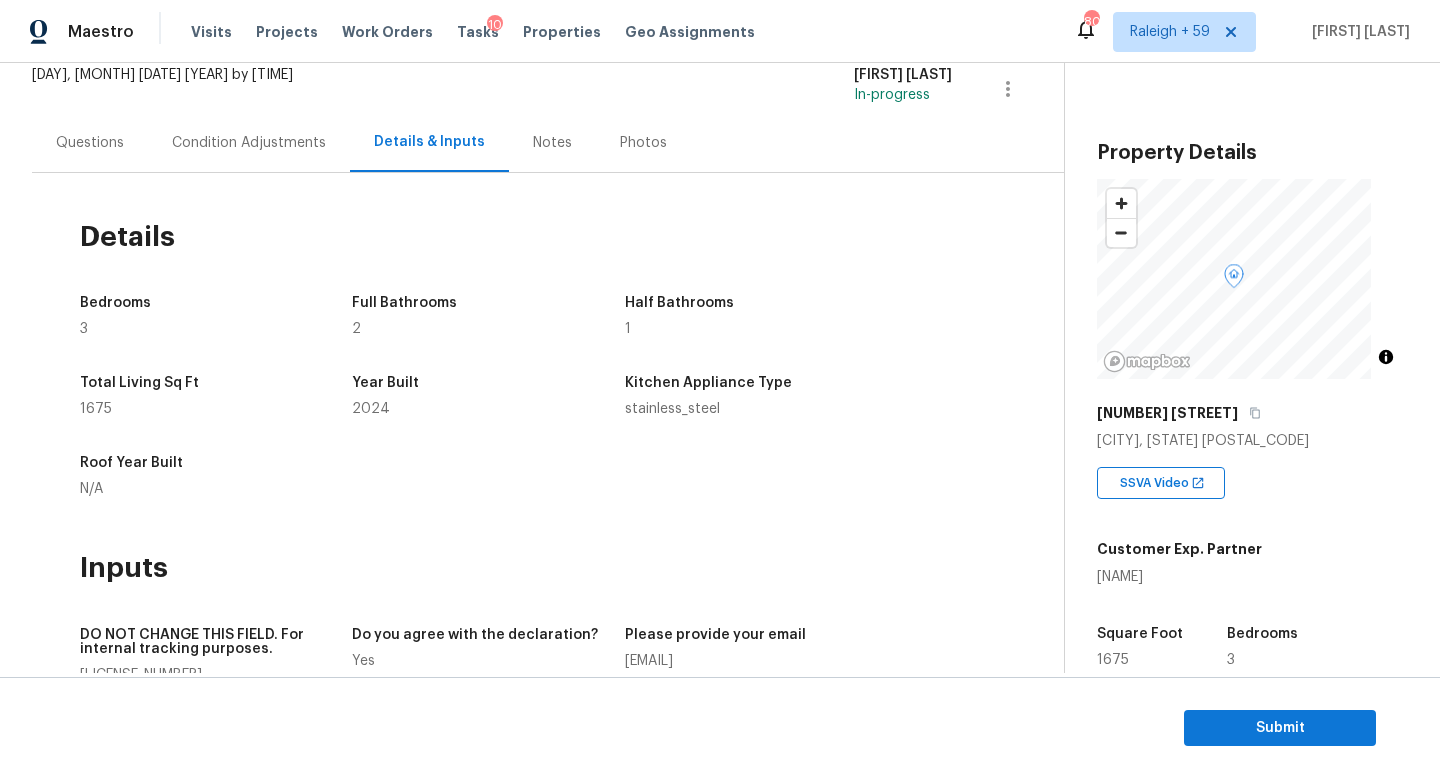 scroll, scrollTop: 0, scrollLeft: 0, axis: both 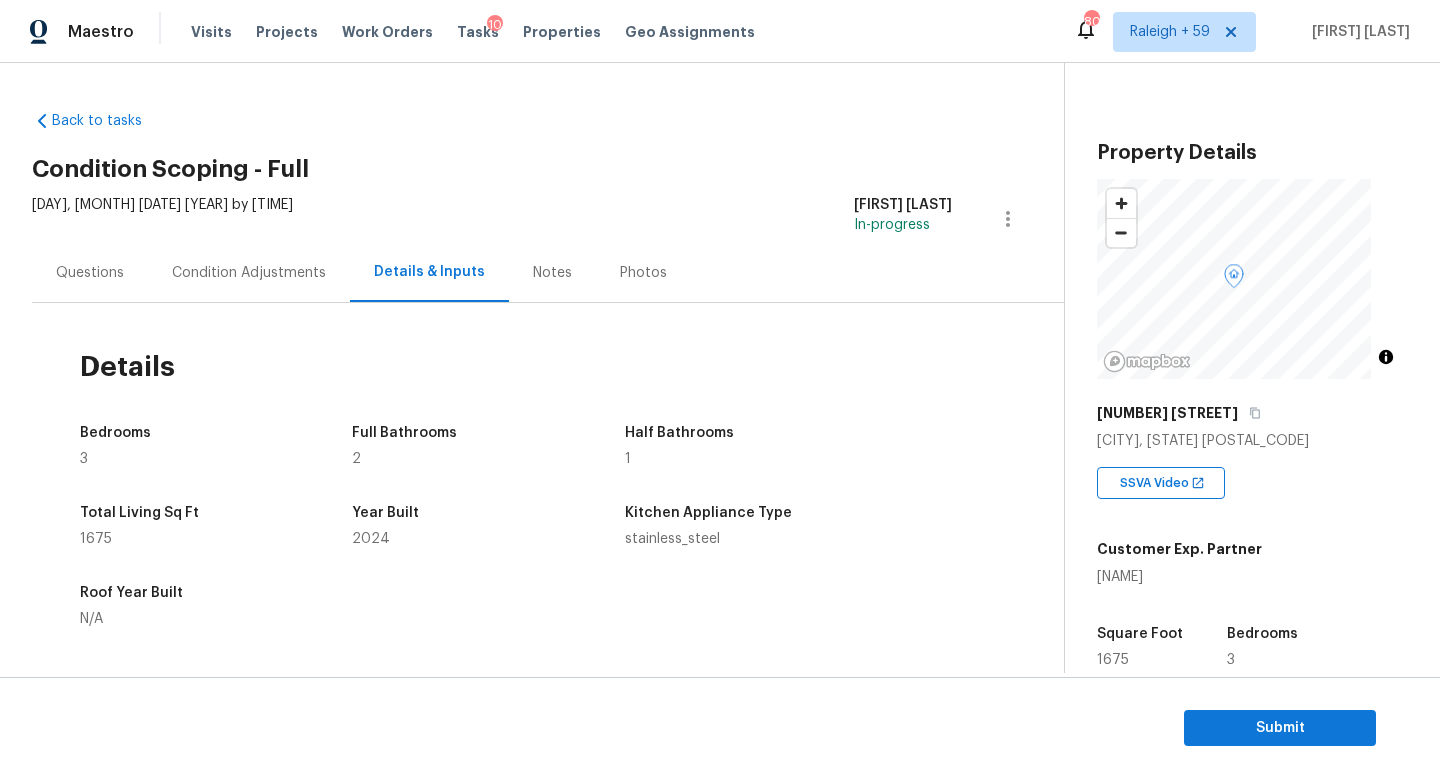 click on "Wed, Aug 06 2025 by 3:00 pm   Roopesh Jaikanth In-progress" at bounding box center (548, 219) 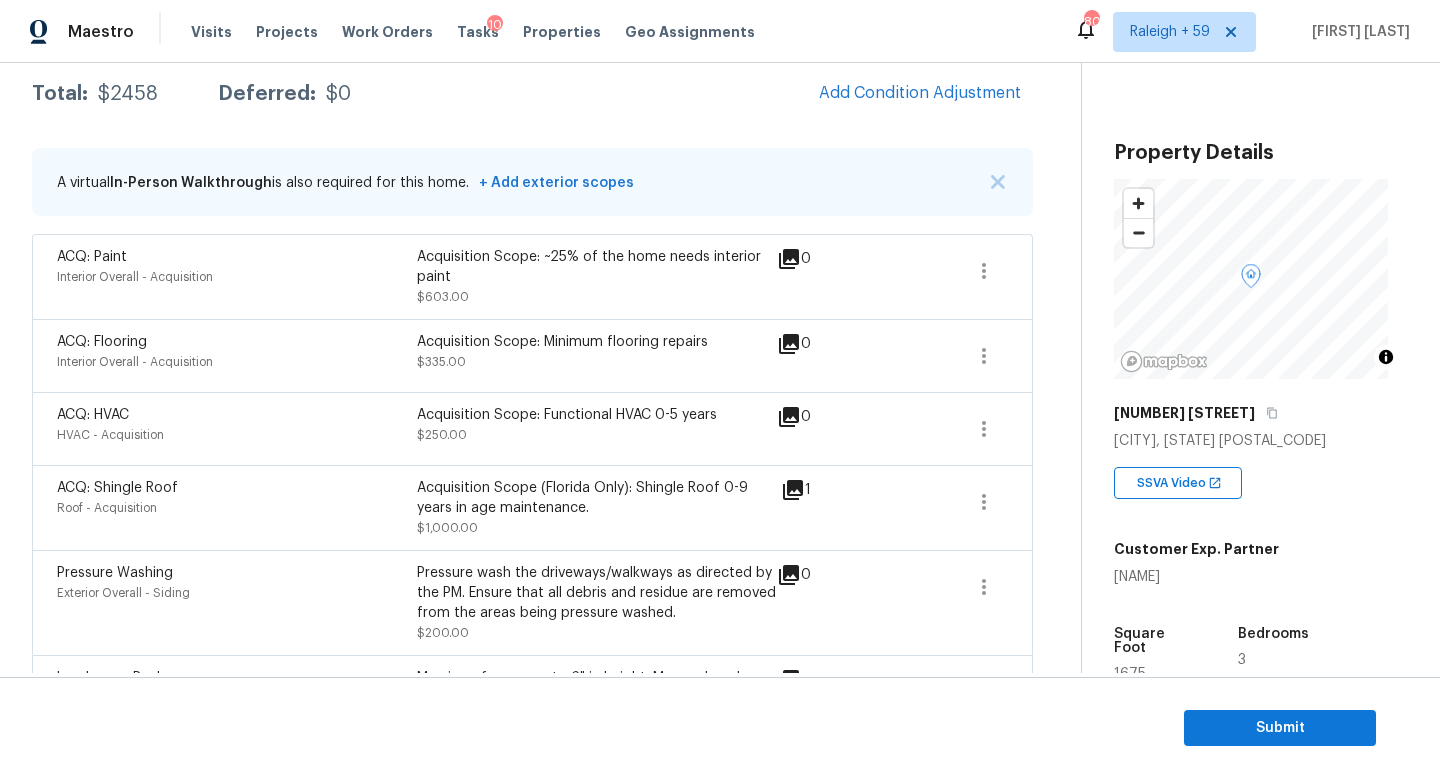 scroll, scrollTop: 298, scrollLeft: 0, axis: vertical 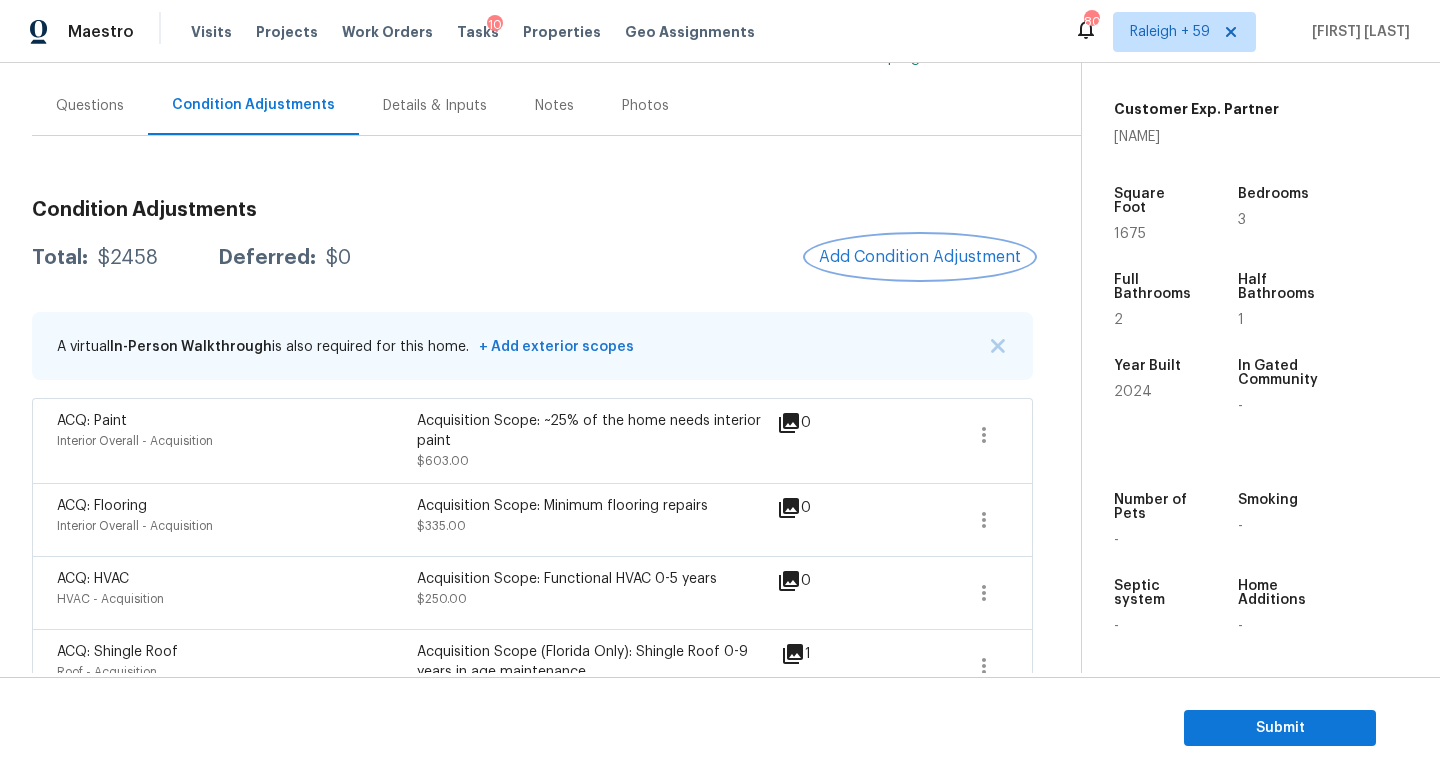 click on "Add Condition Adjustment" at bounding box center (920, 257) 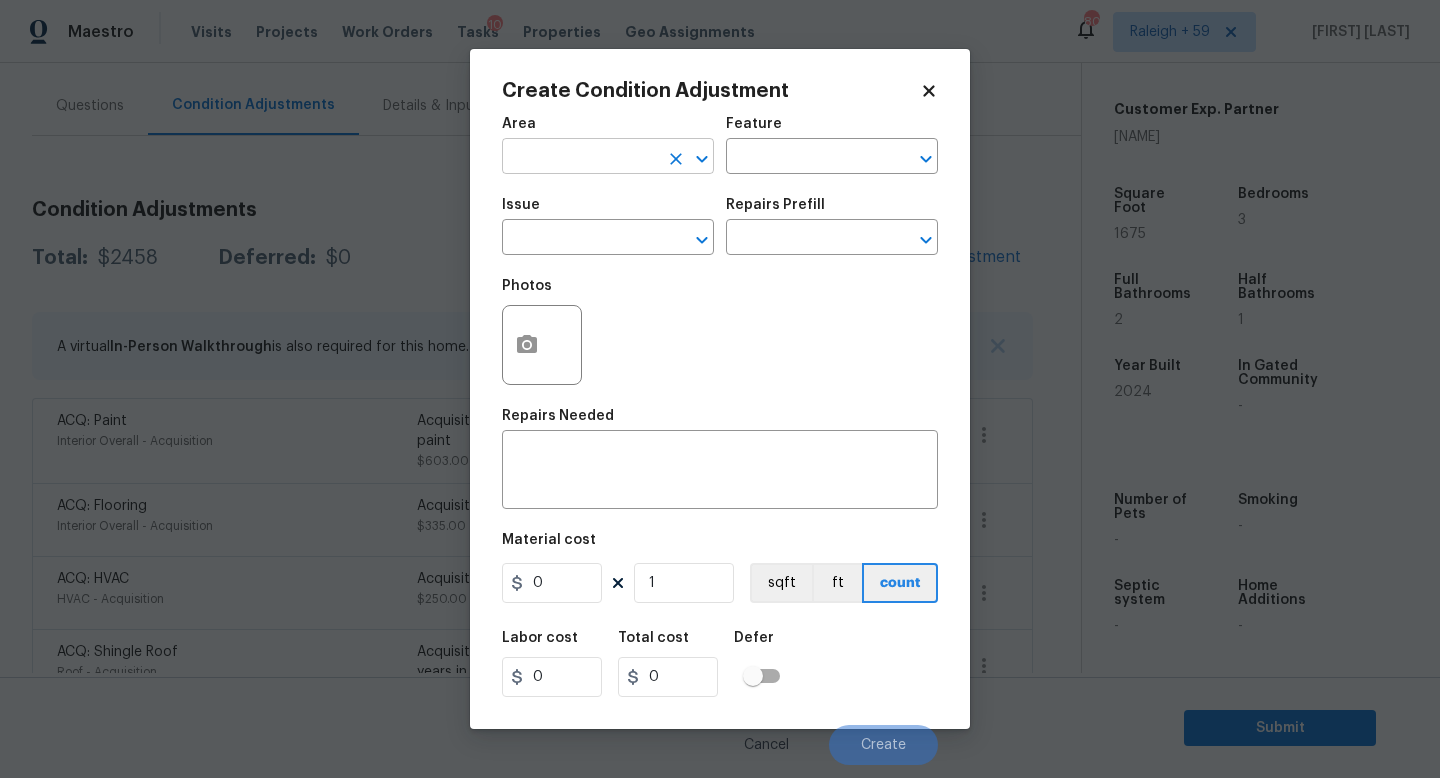 click at bounding box center (580, 158) 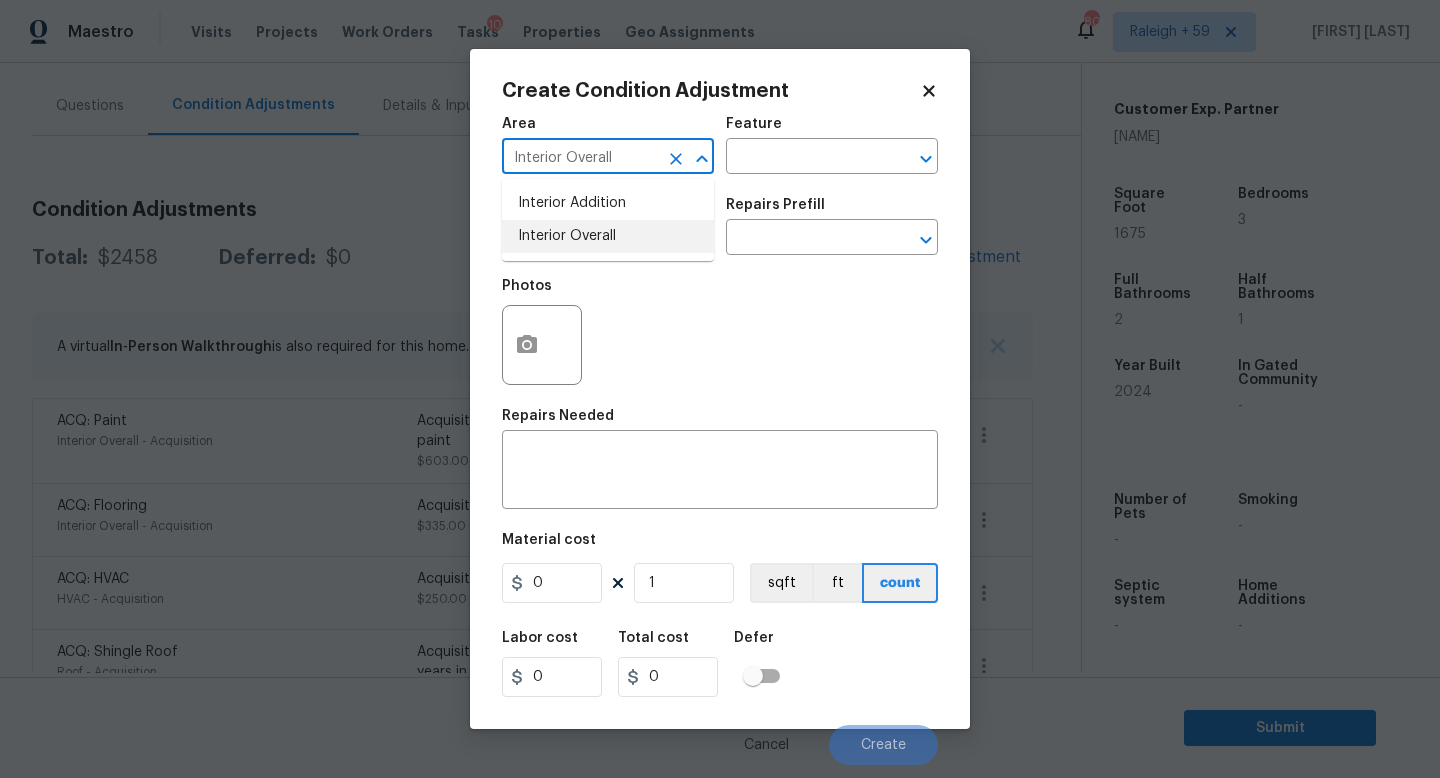 type on "Interior Overall" 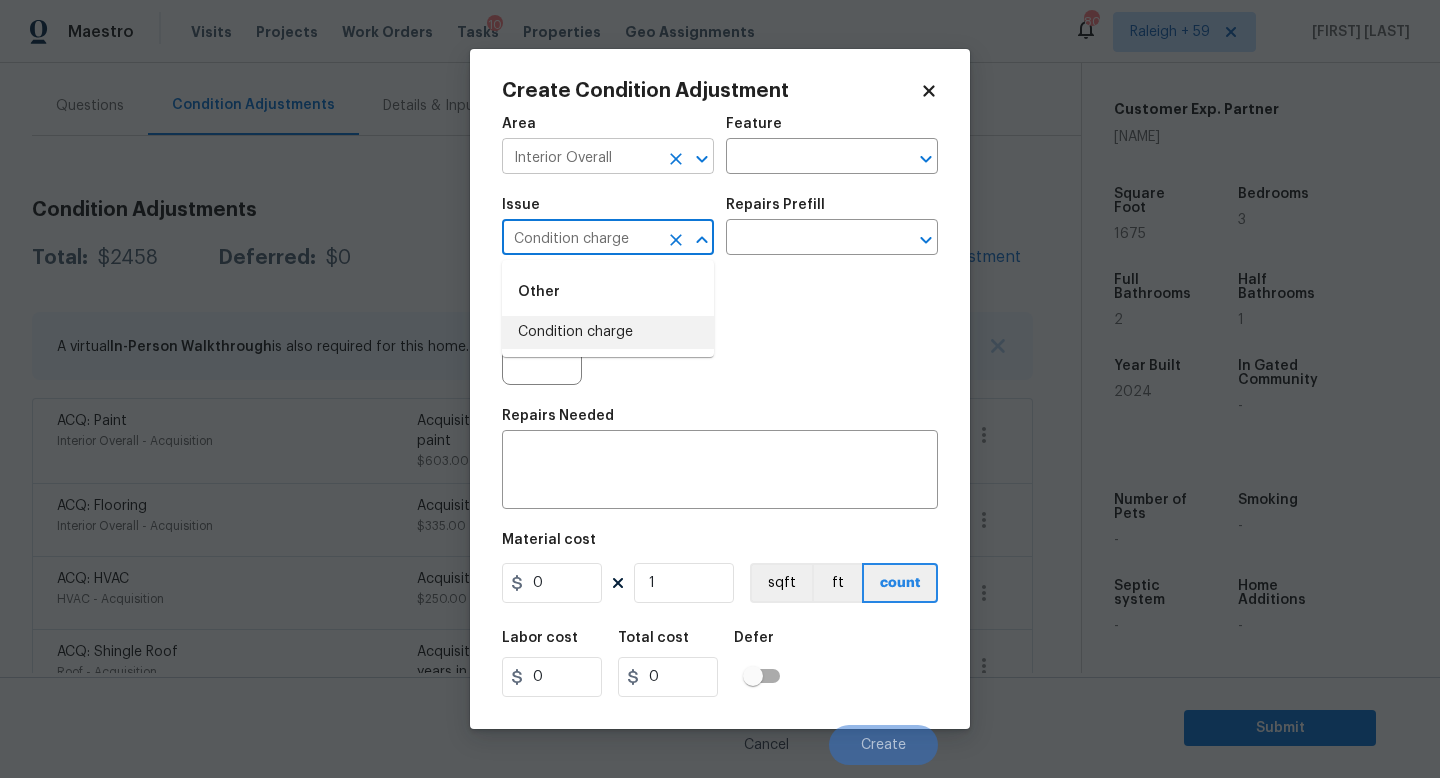 type on "Condition charge" 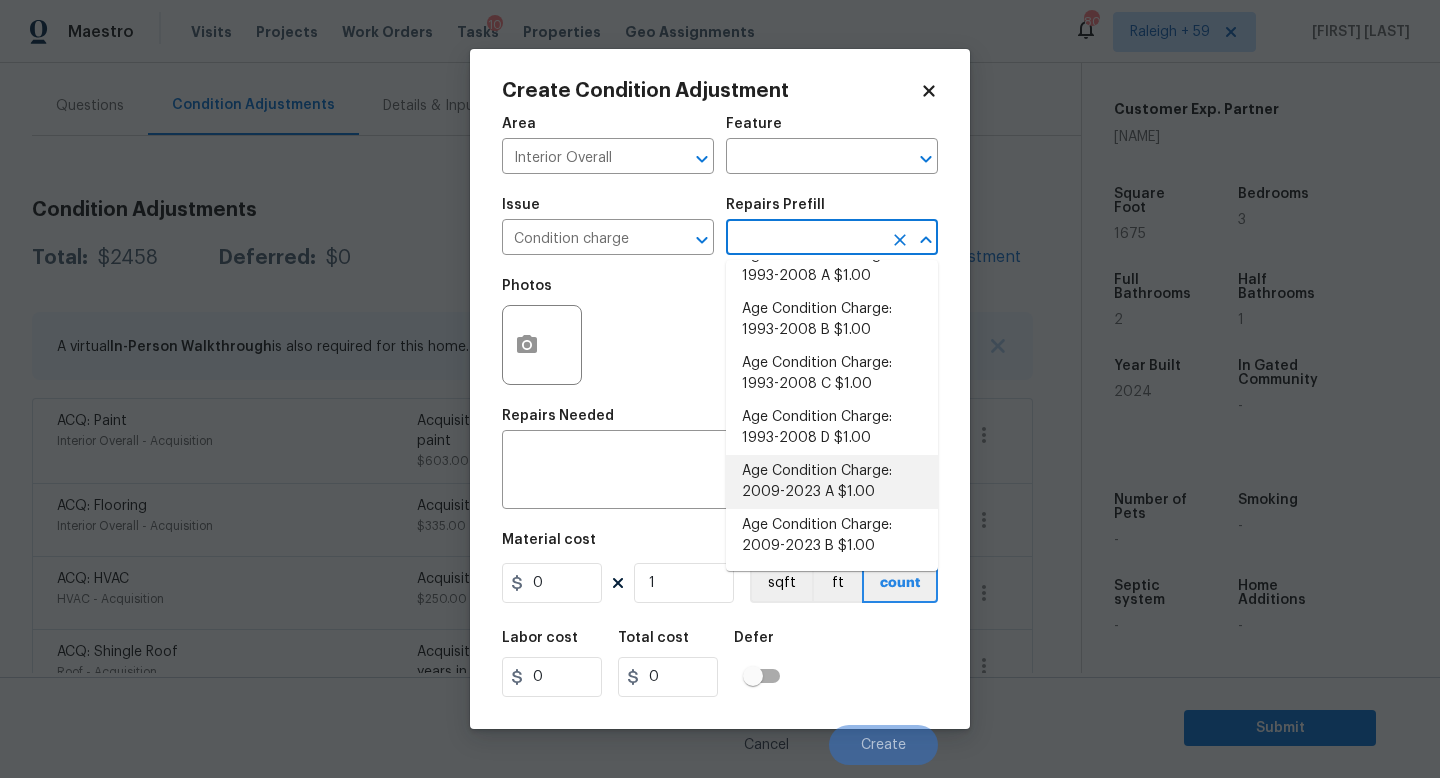 scroll, scrollTop: 656, scrollLeft: 0, axis: vertical 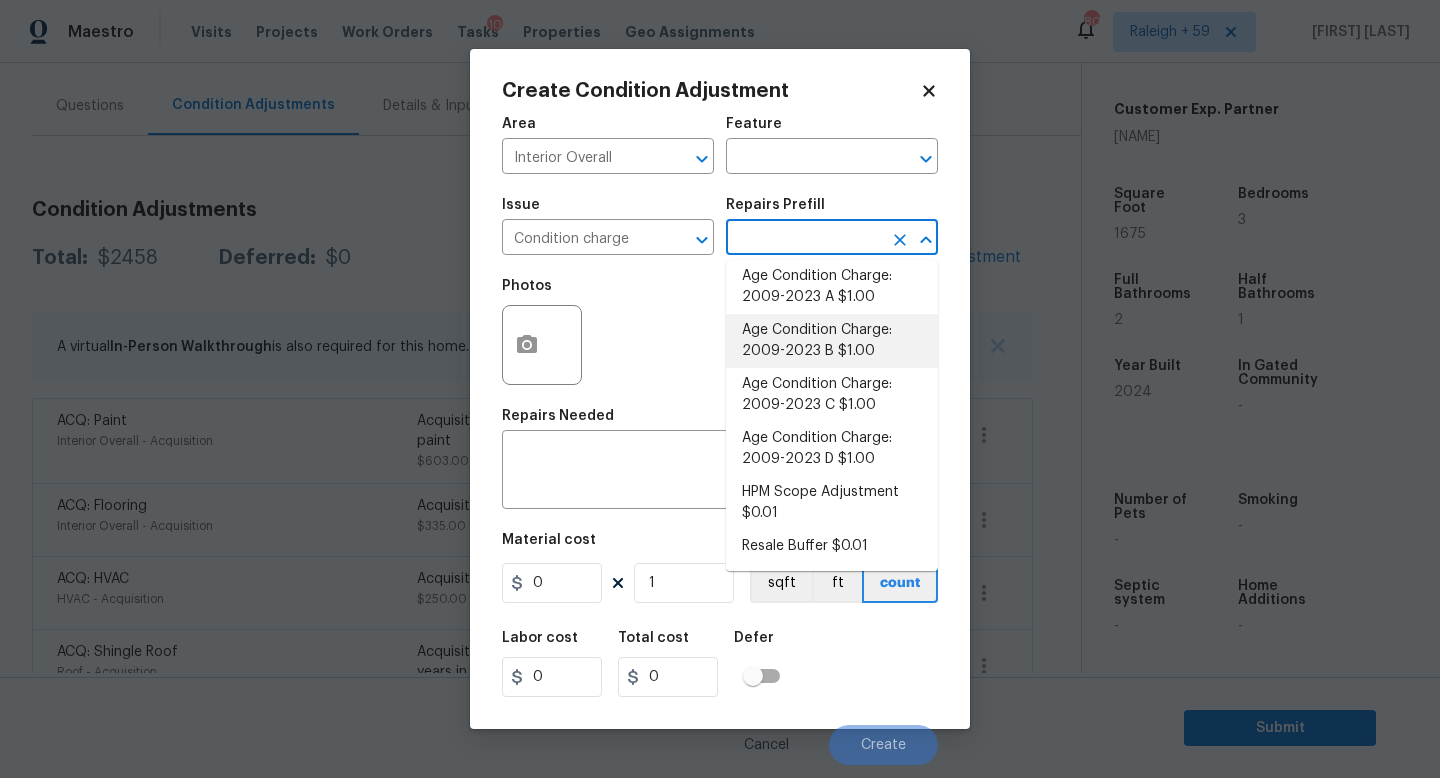 click on "Age Condition Charge: 2009-2023 A	 $1.00" at bounding box center (832, 287) 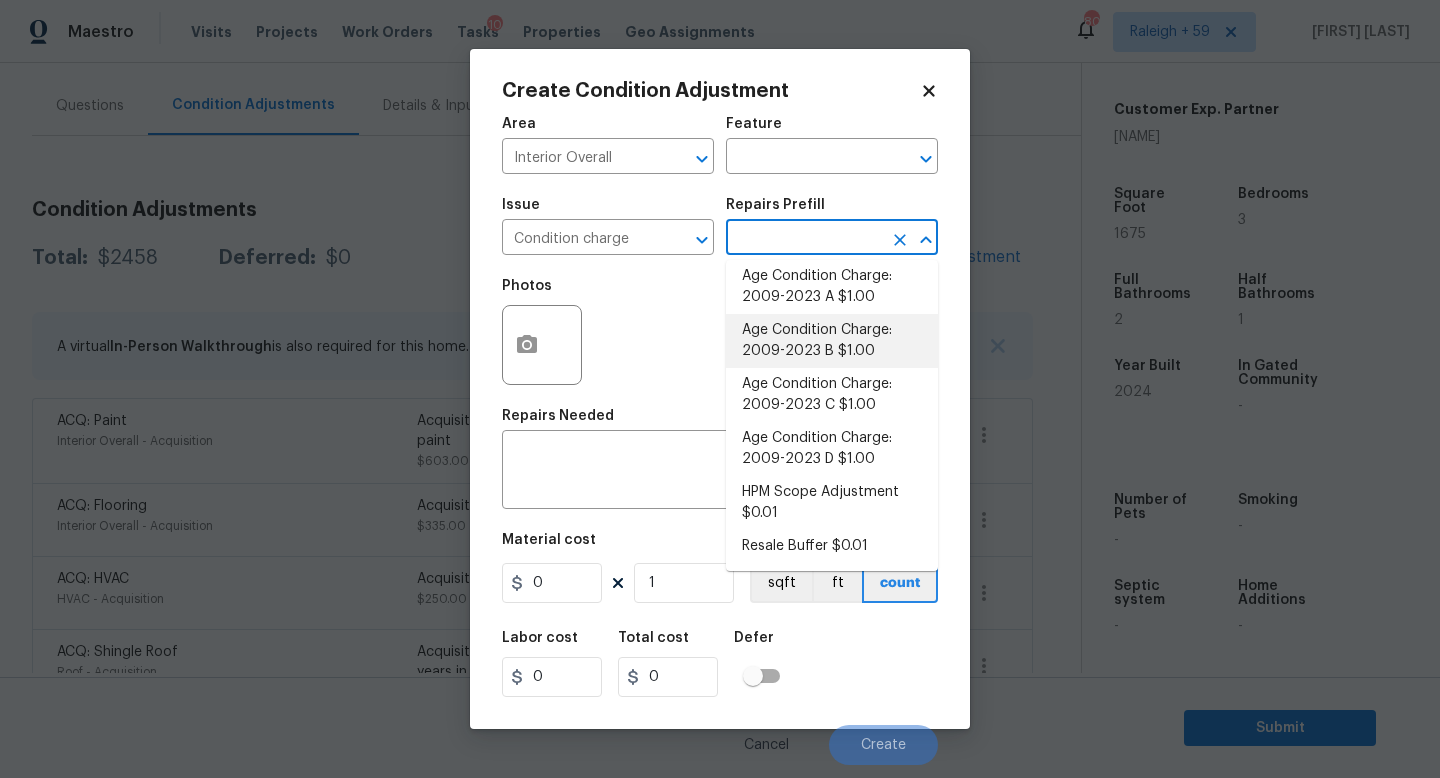 type on "Home Readiness Packages" 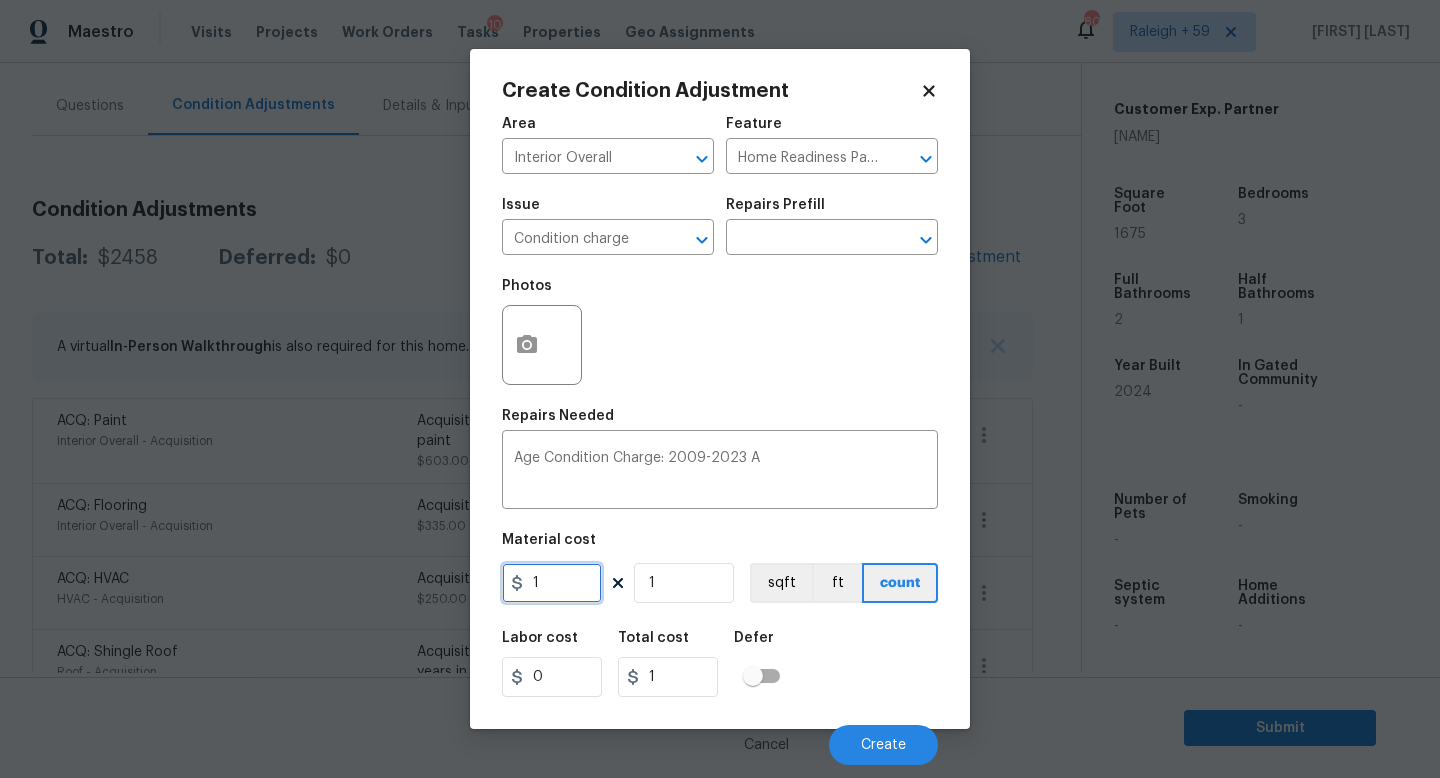 click on "1" at bounding box center [552, 583] 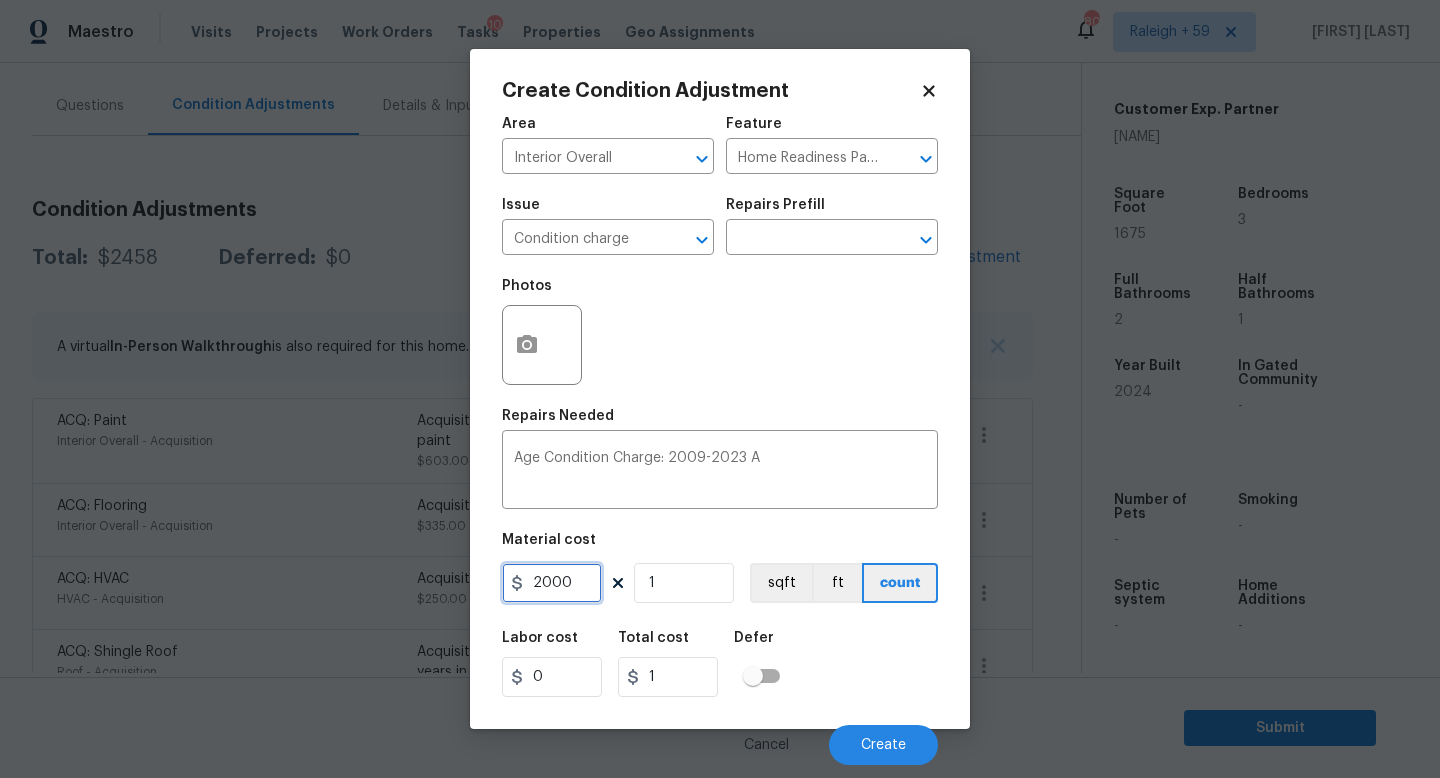 type on "2000" 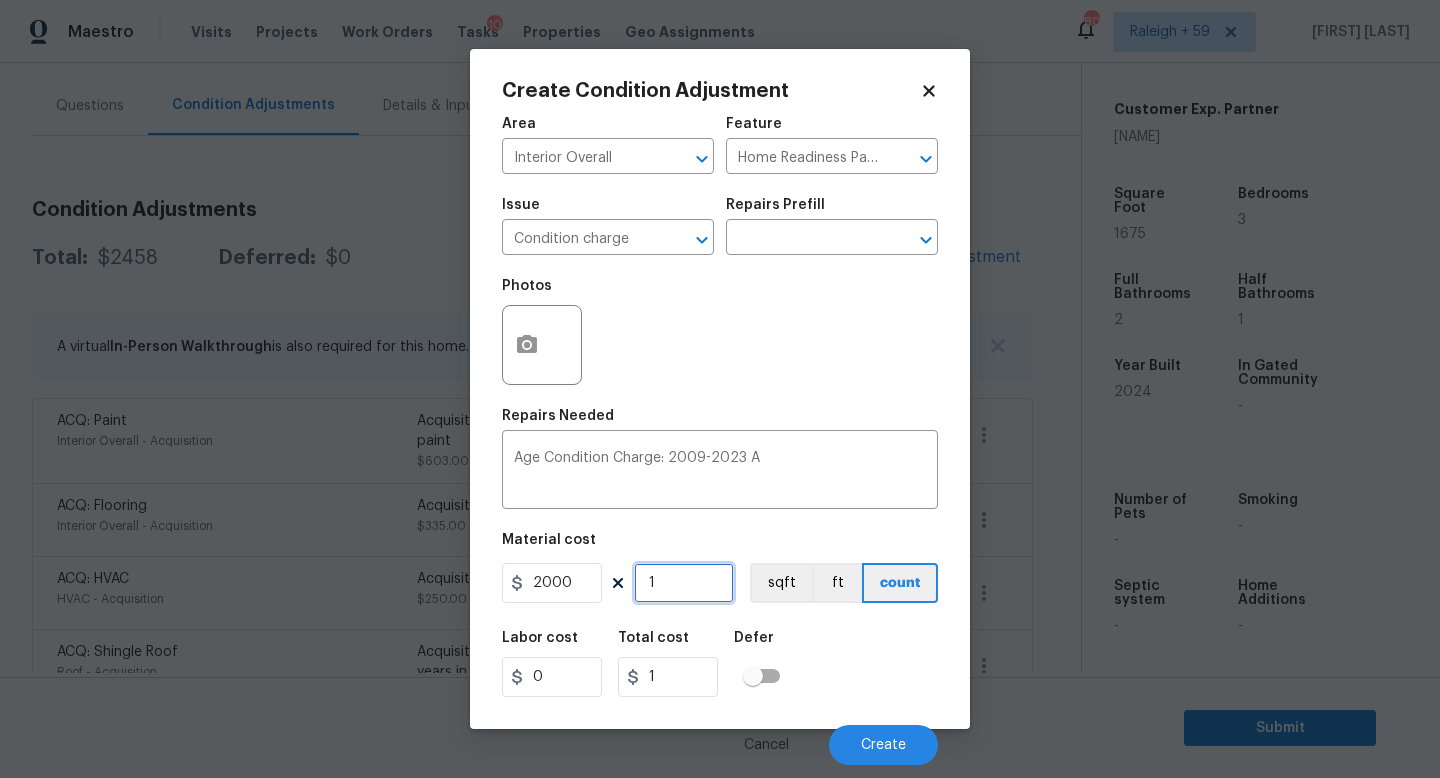type on "2000" 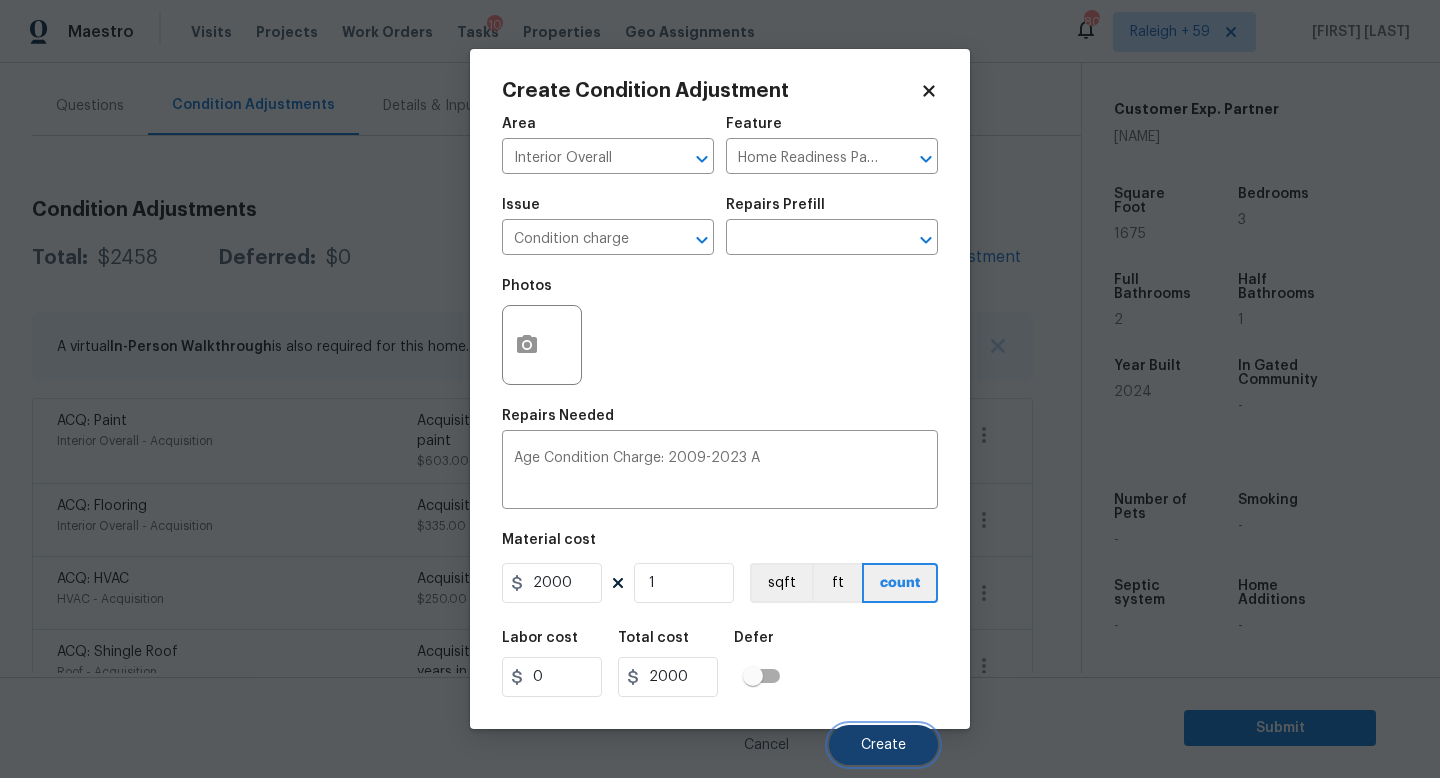 click on "Create" at bounding box center (883, 745) 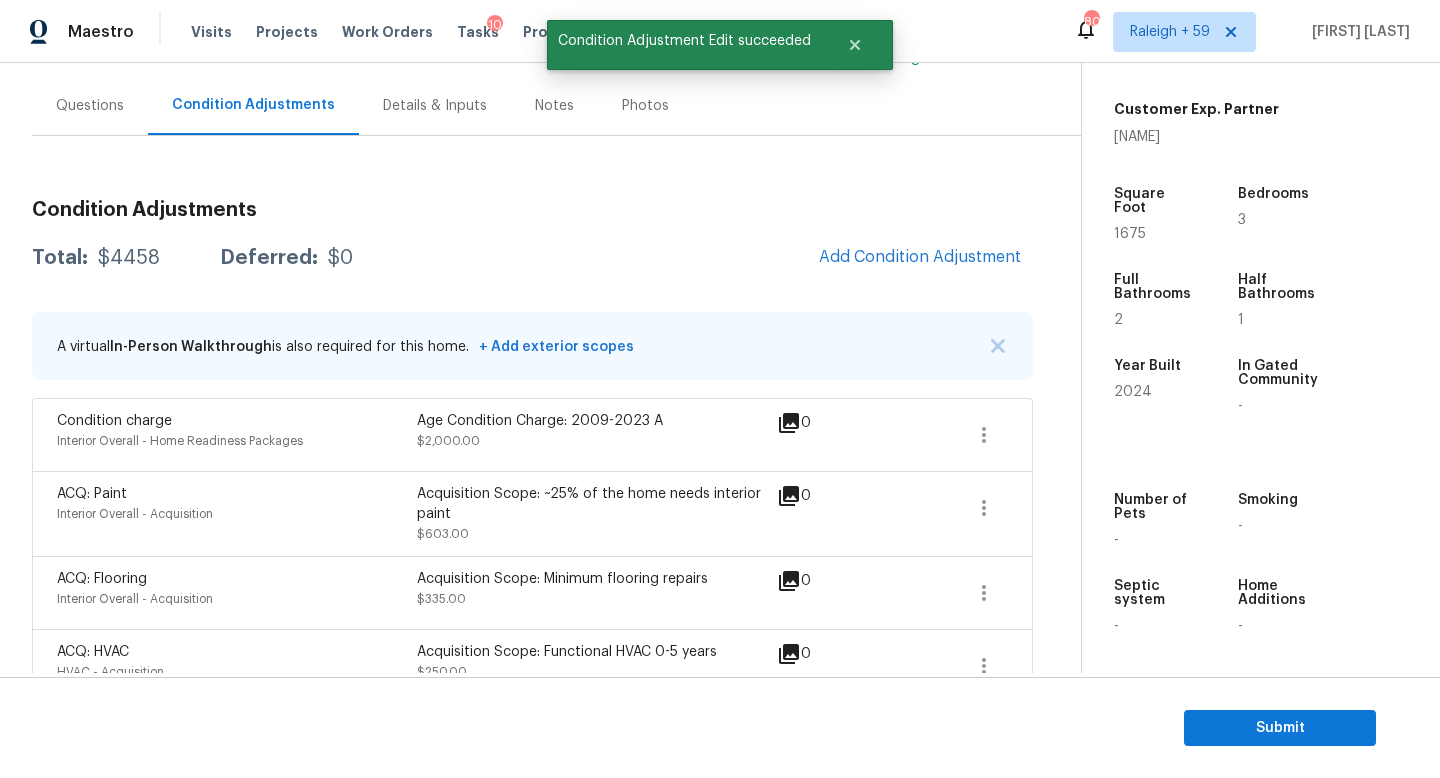 click on "Questions" at bounding box center (90, 105) 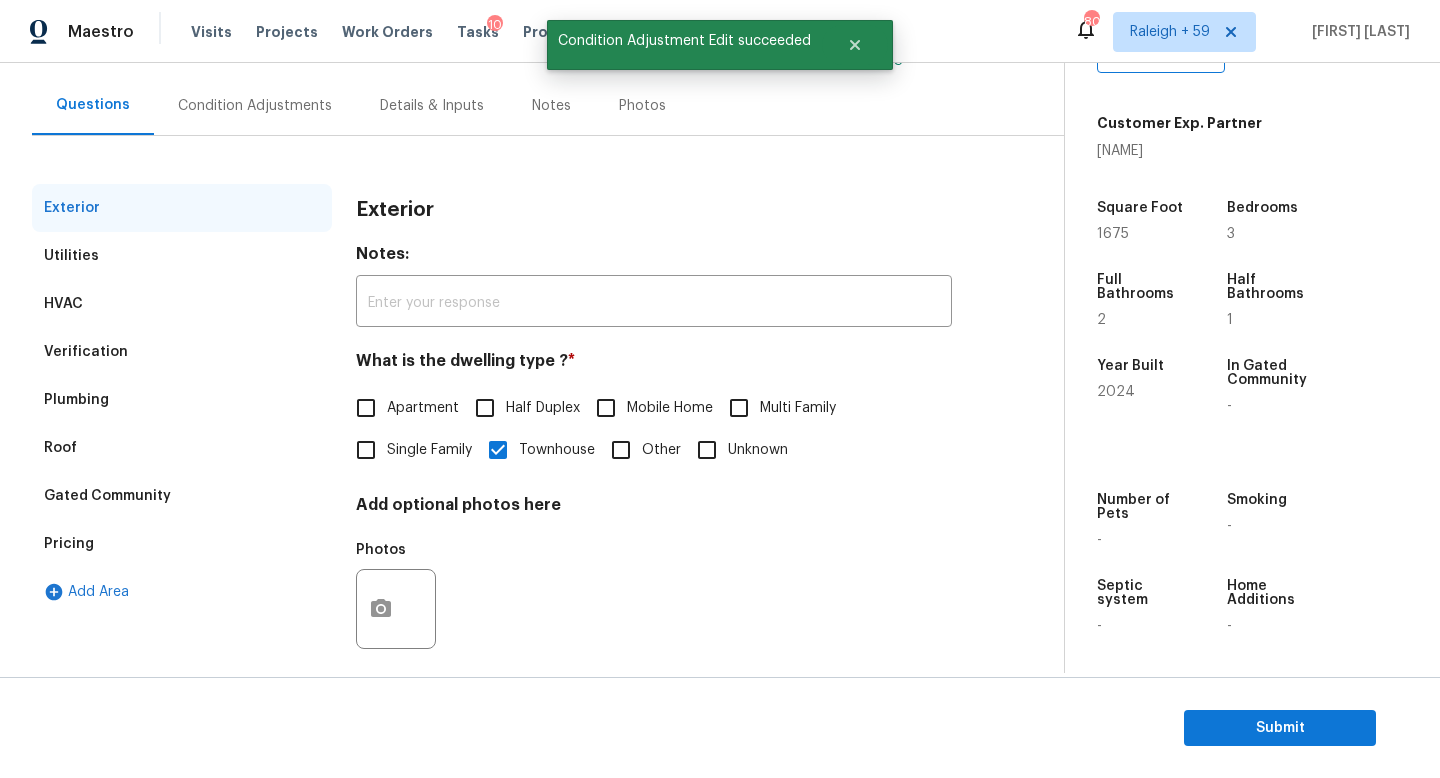 scroll, scrollTop: 167, scrollLeft: 0, axis: vertical 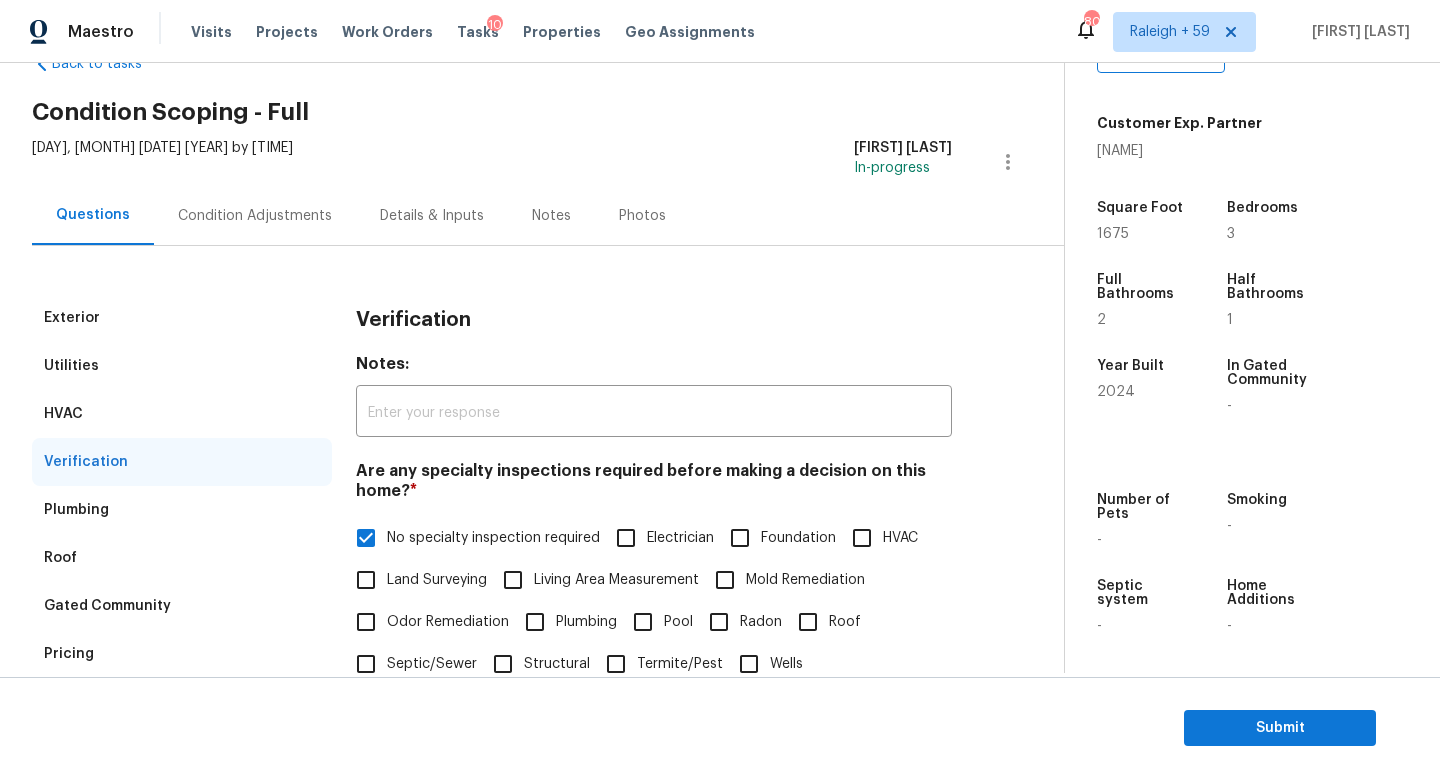 click on "Pricing" at bounding box center (182, 654) 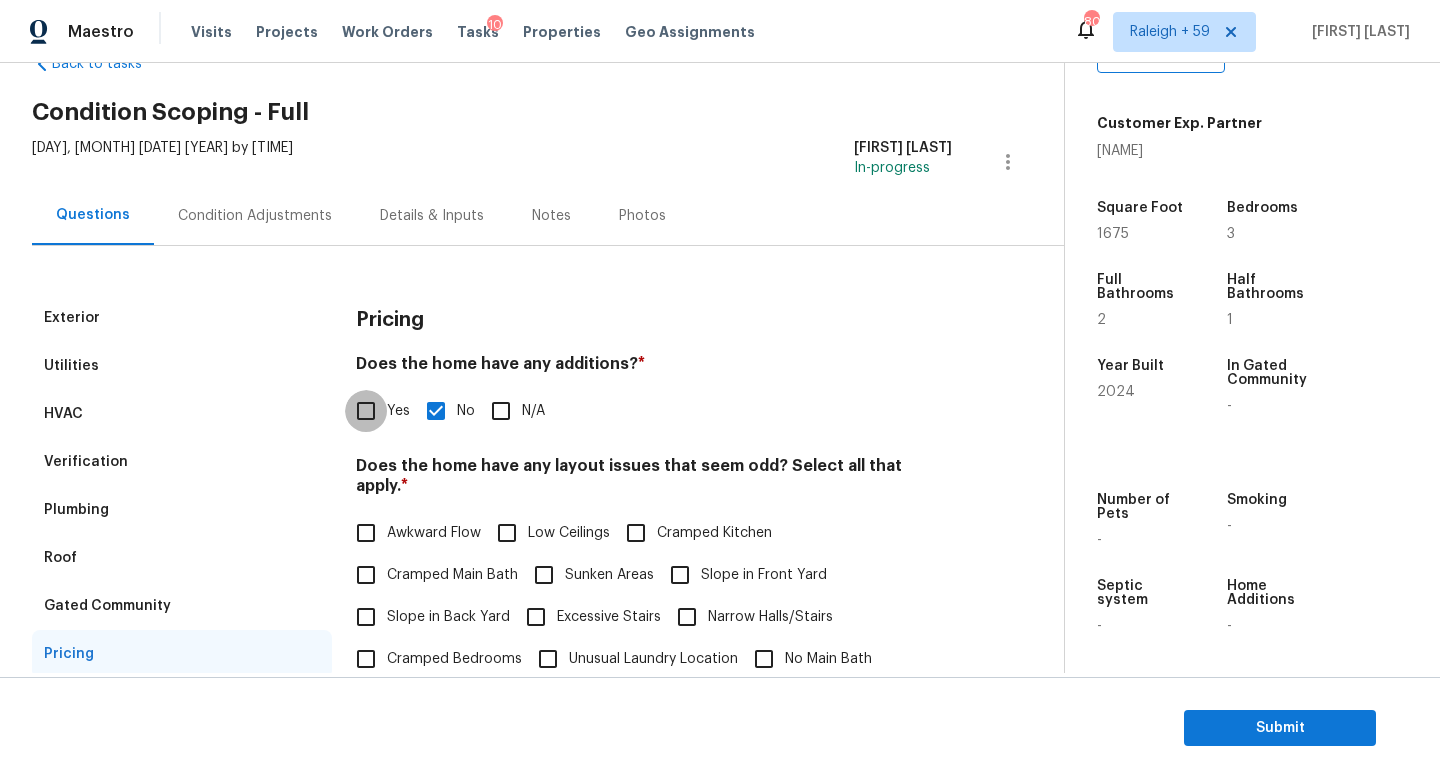 click on "Yes" at bounding box center (366, 411) 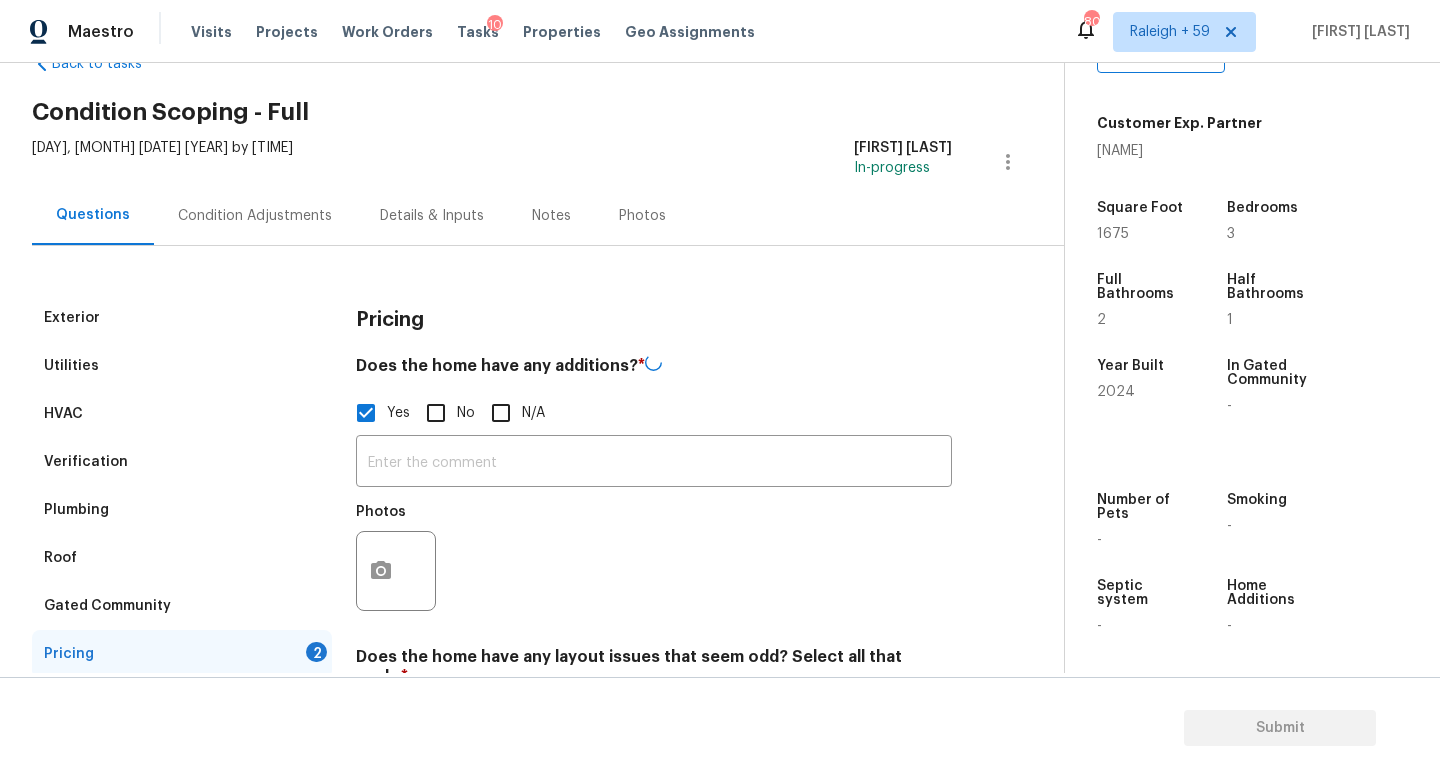 click at bounding box center [654, 463] 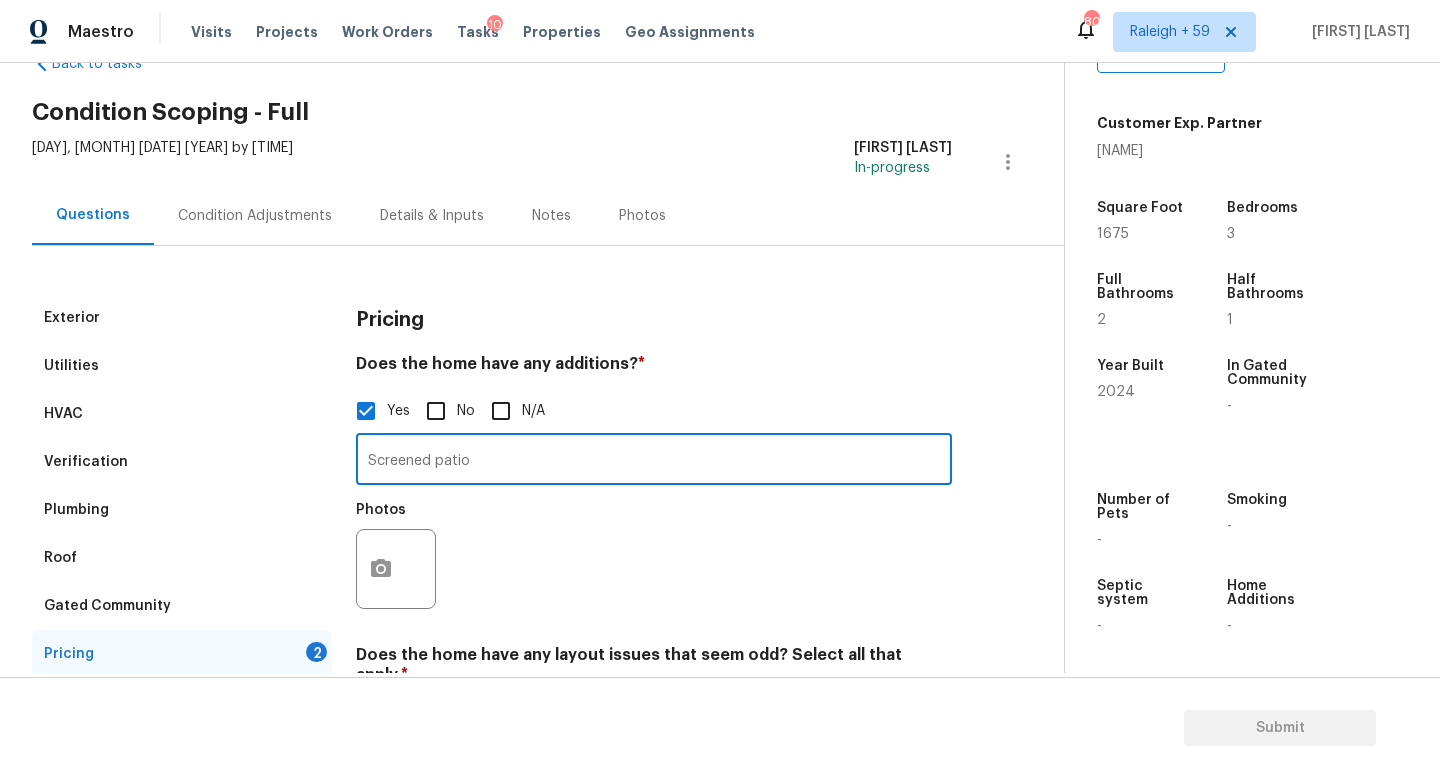 type on "Screened patio" 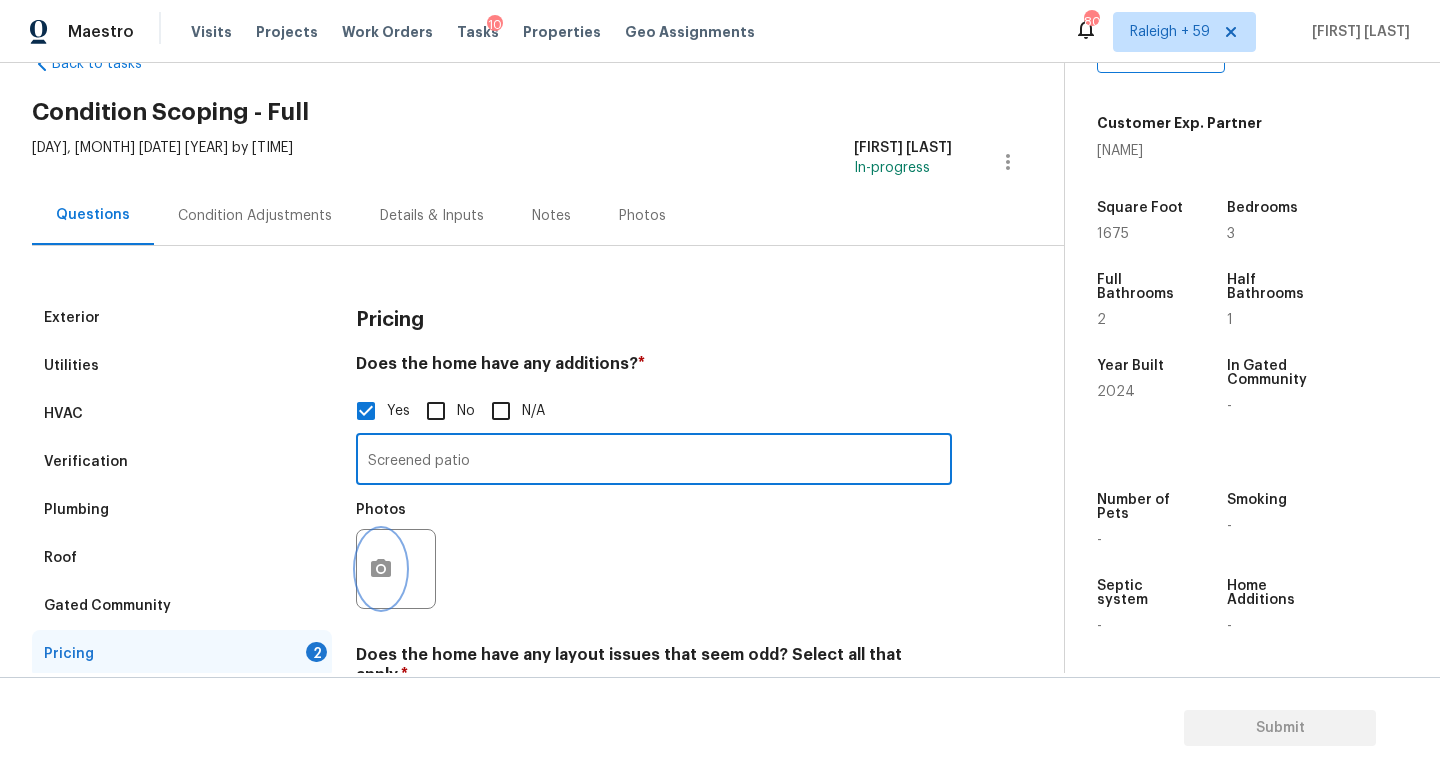 click 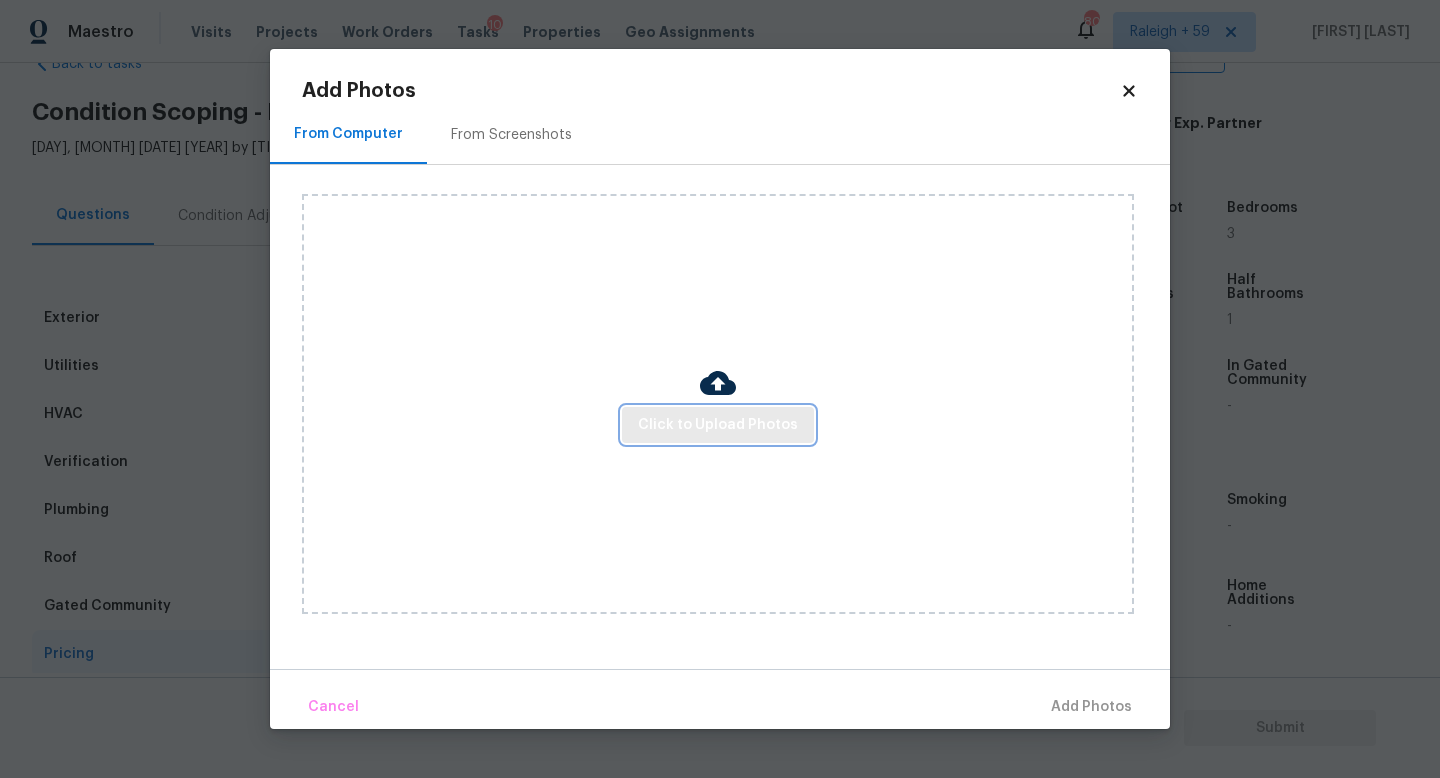 click on "Click to Upload Photos" at bounding box center [718, 425] 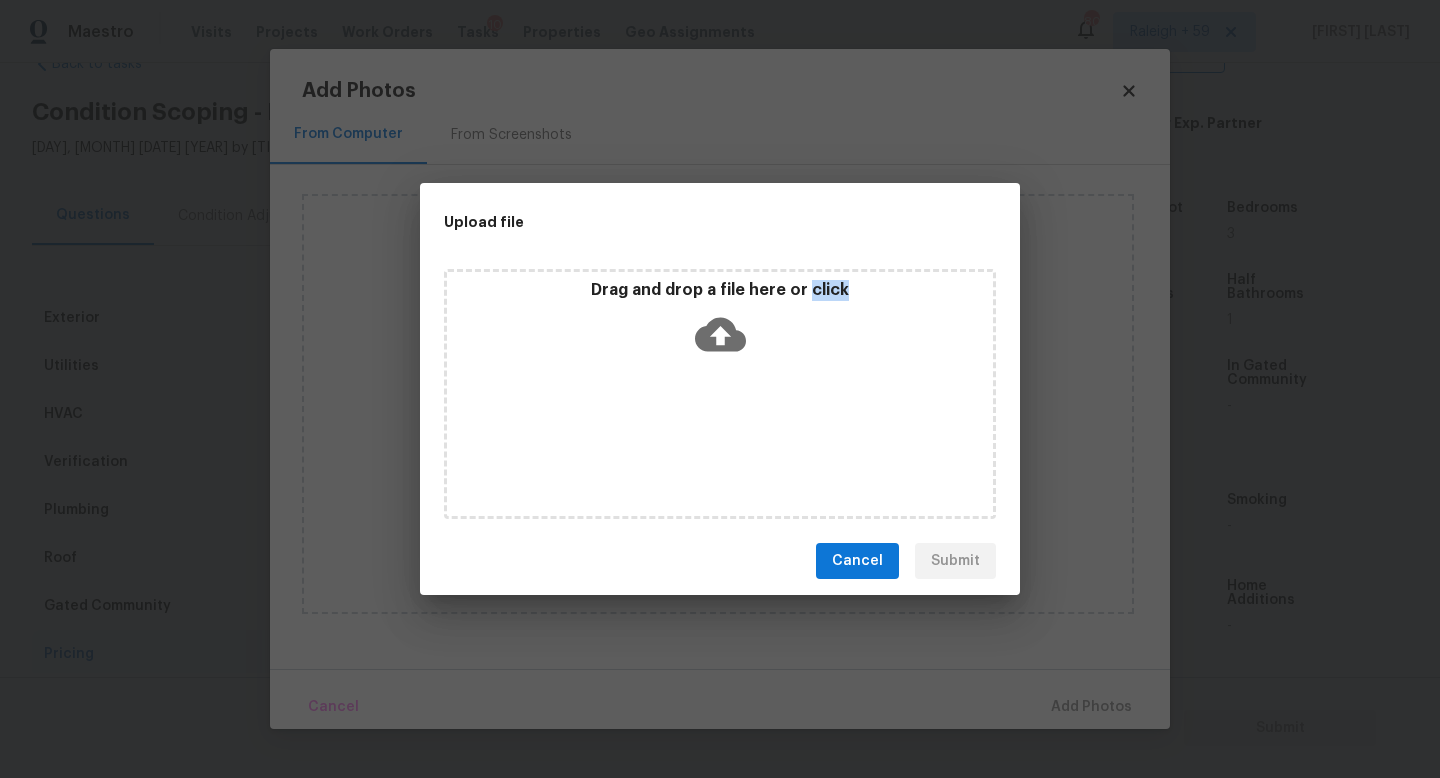 click on "Drag and drop a file here or click" at bounding box center [720, 394] 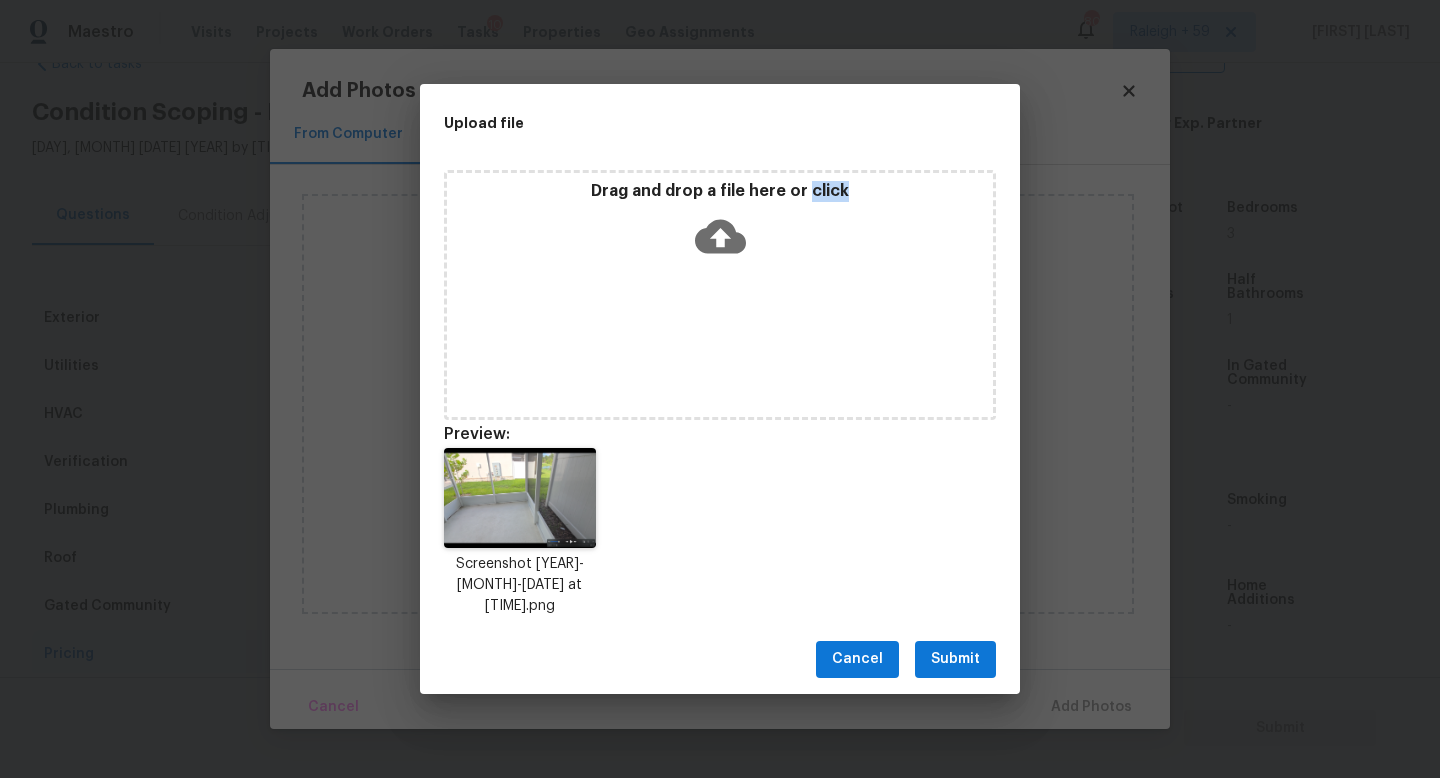click on "Submit" at bounding box center (955, 659) 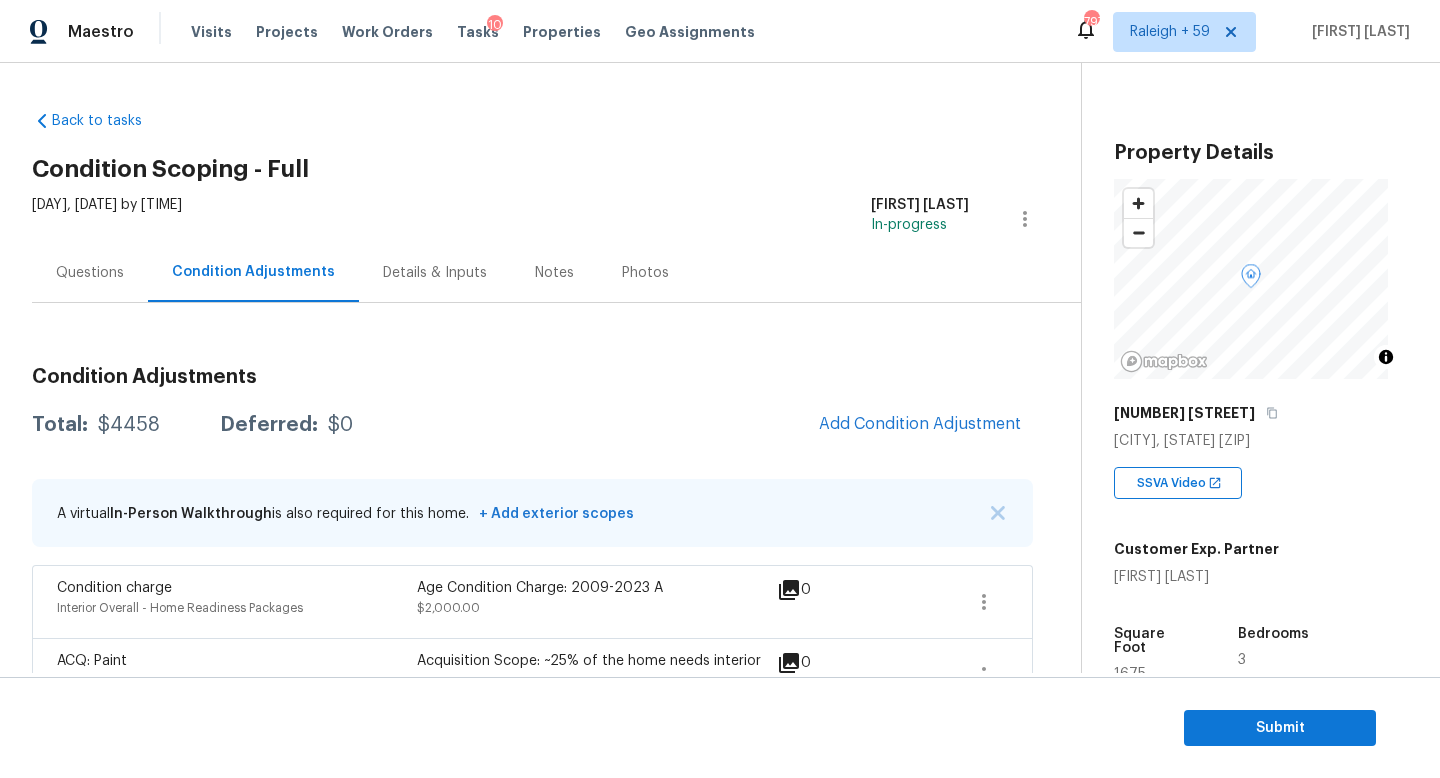 scroll, scrollTop: 0, scrollLeft: 0, axis: both 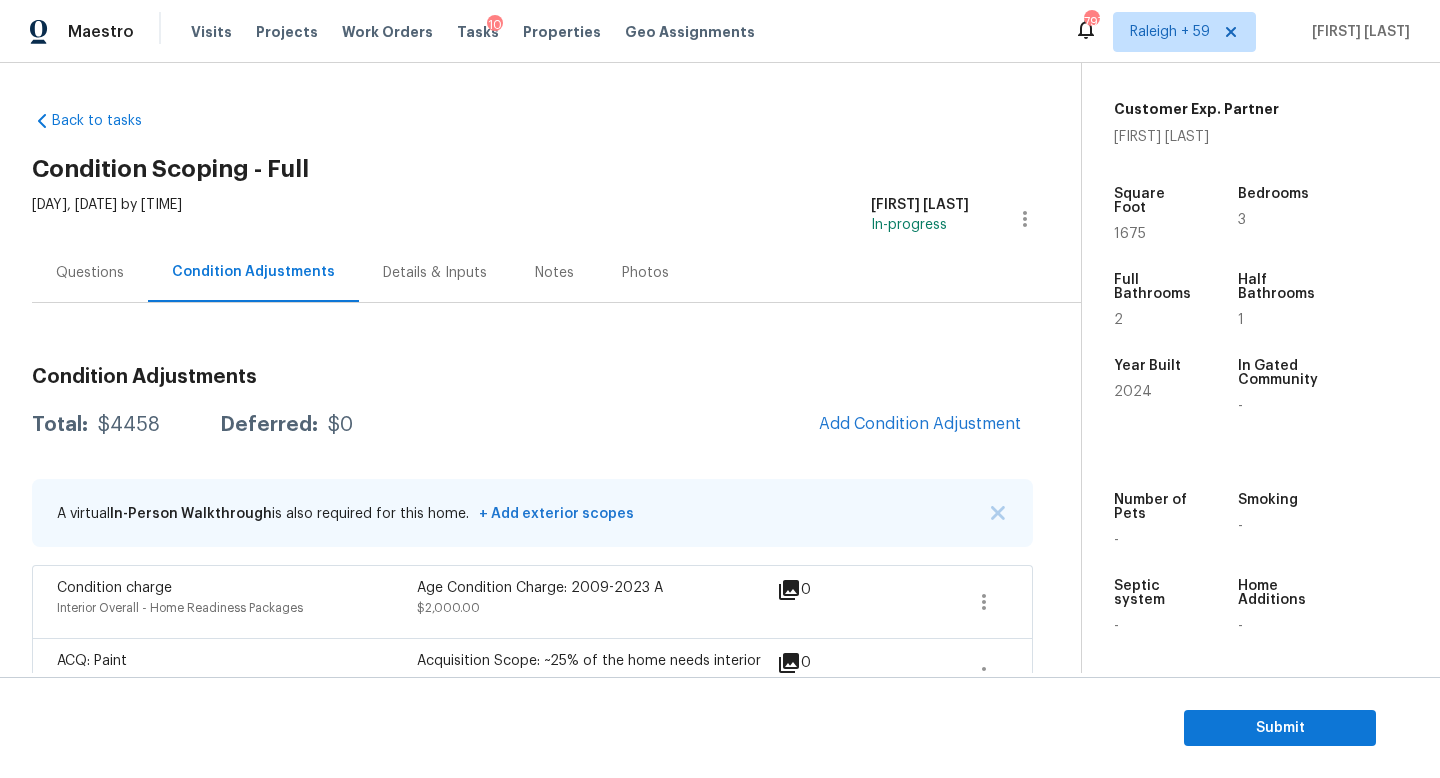 click on "Questions" at bounding box center [90, 272] 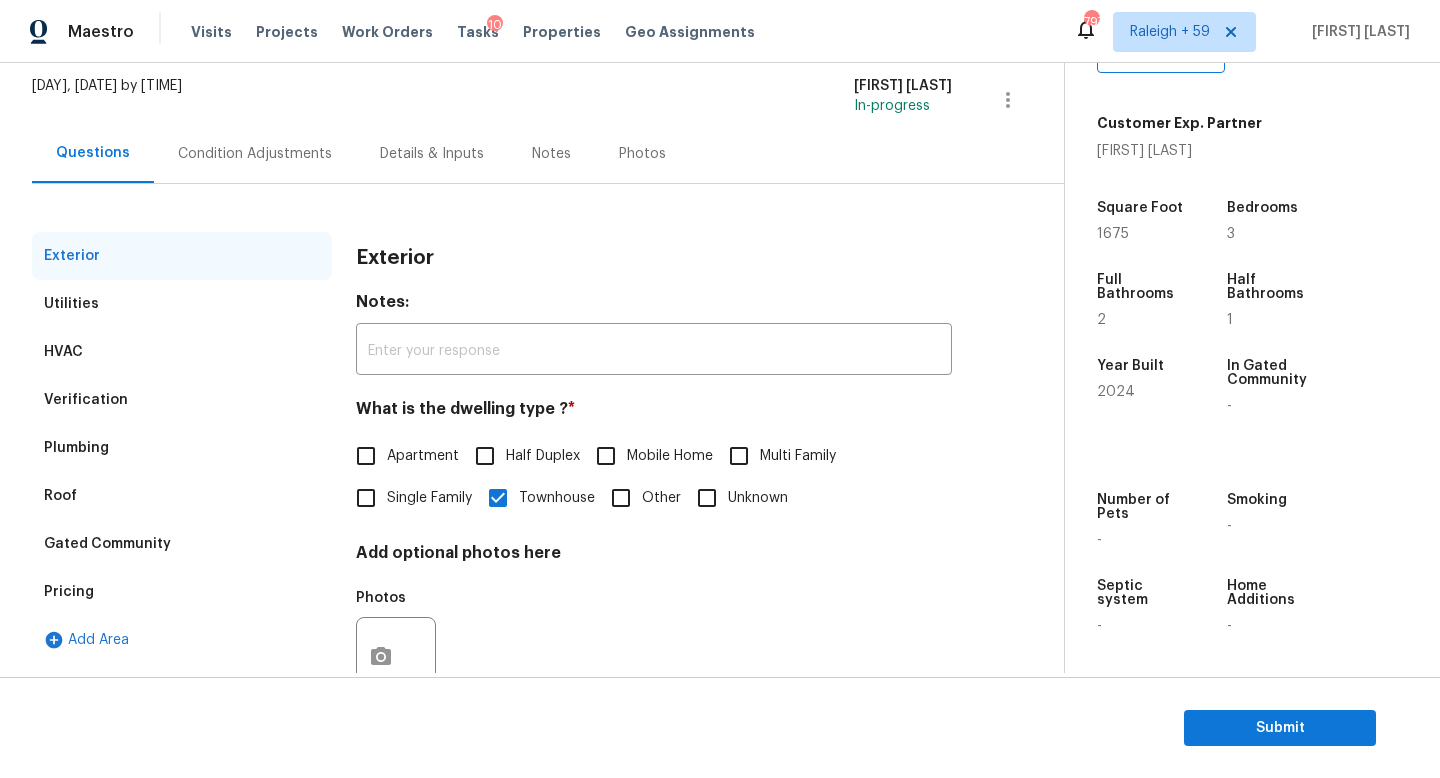 scroll, scrollTop: 200, scrollLeft: 0, axis: vertical 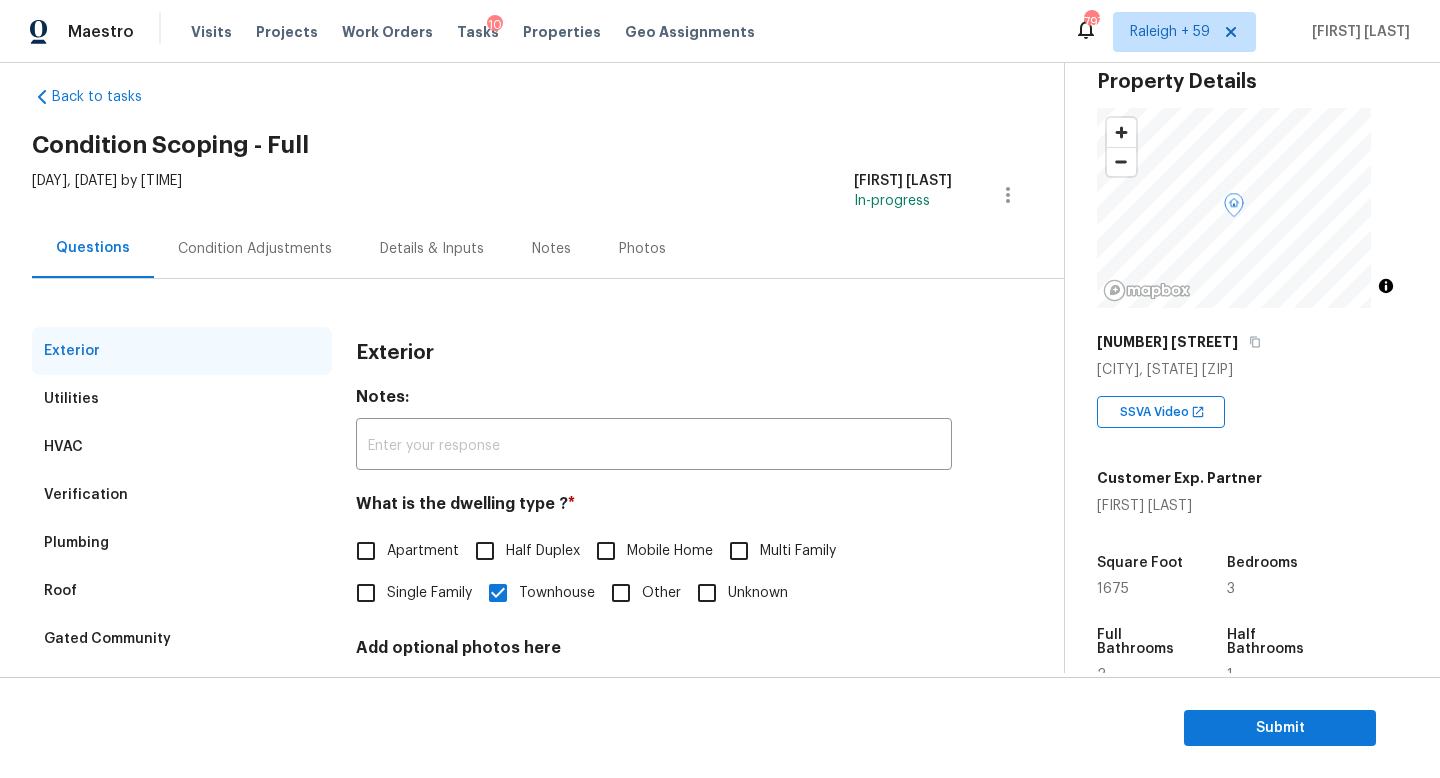 click on "Condition Adjustments" at bounding box center [255, 248] 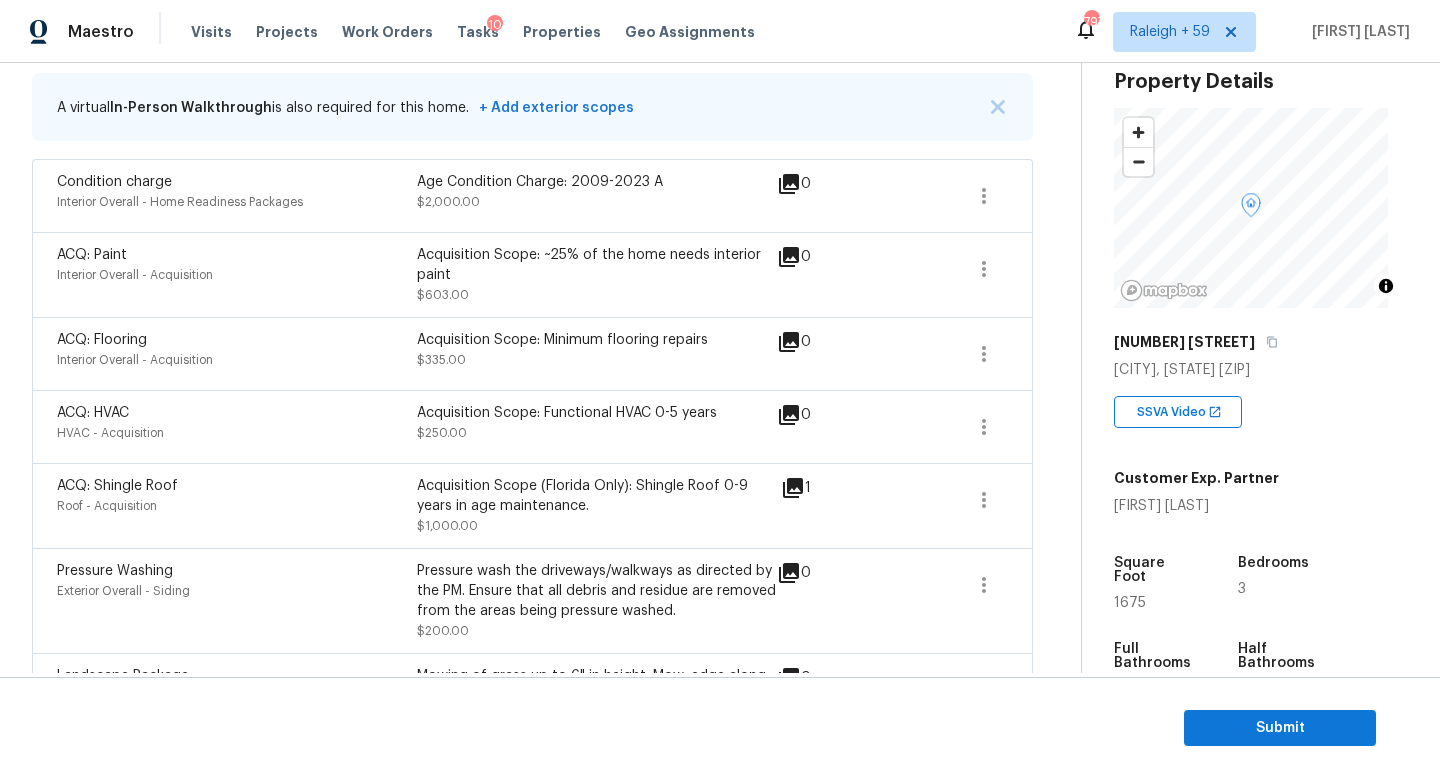 scroll, scrollTop: 185, scrollLeft: 0, axis: vertical 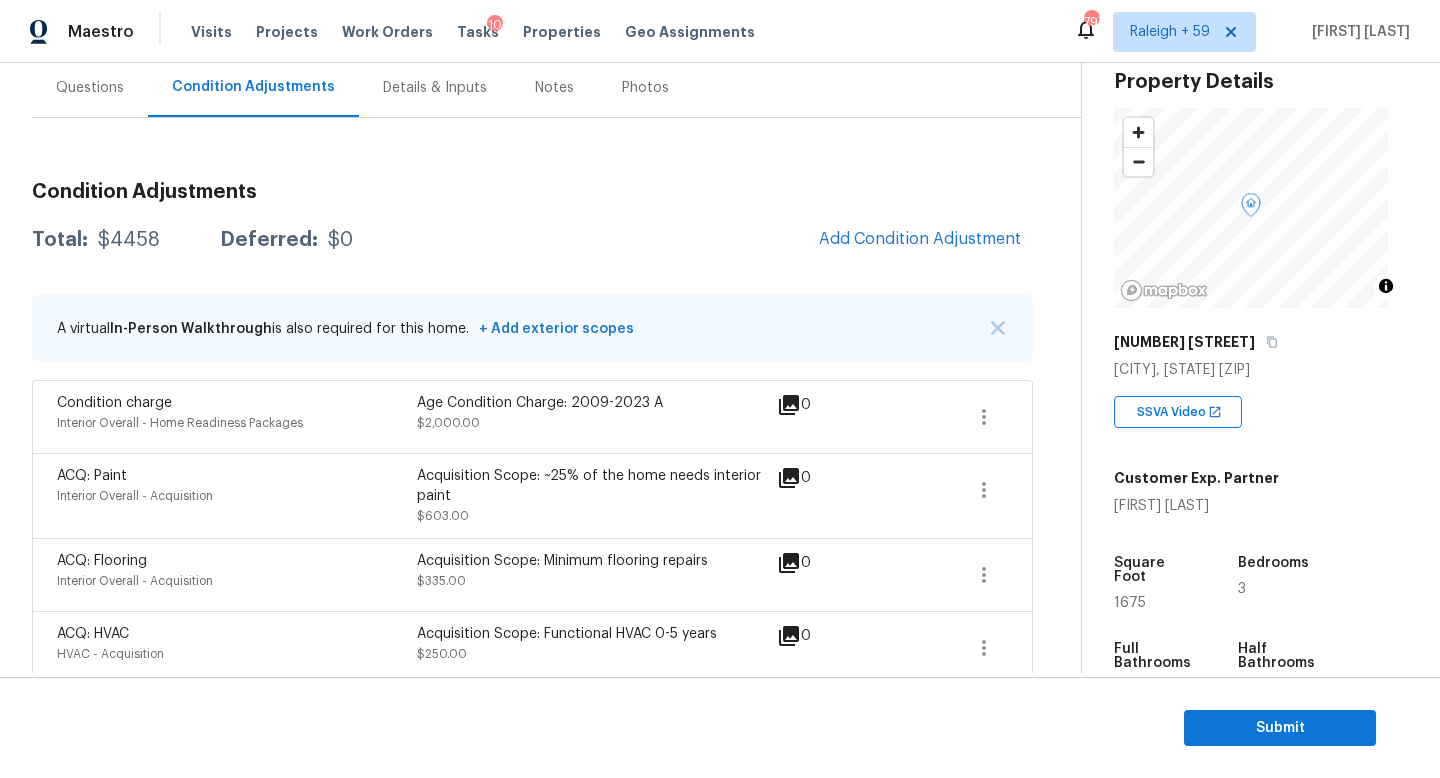 click on "Questions" at bounding box center (90, 87) 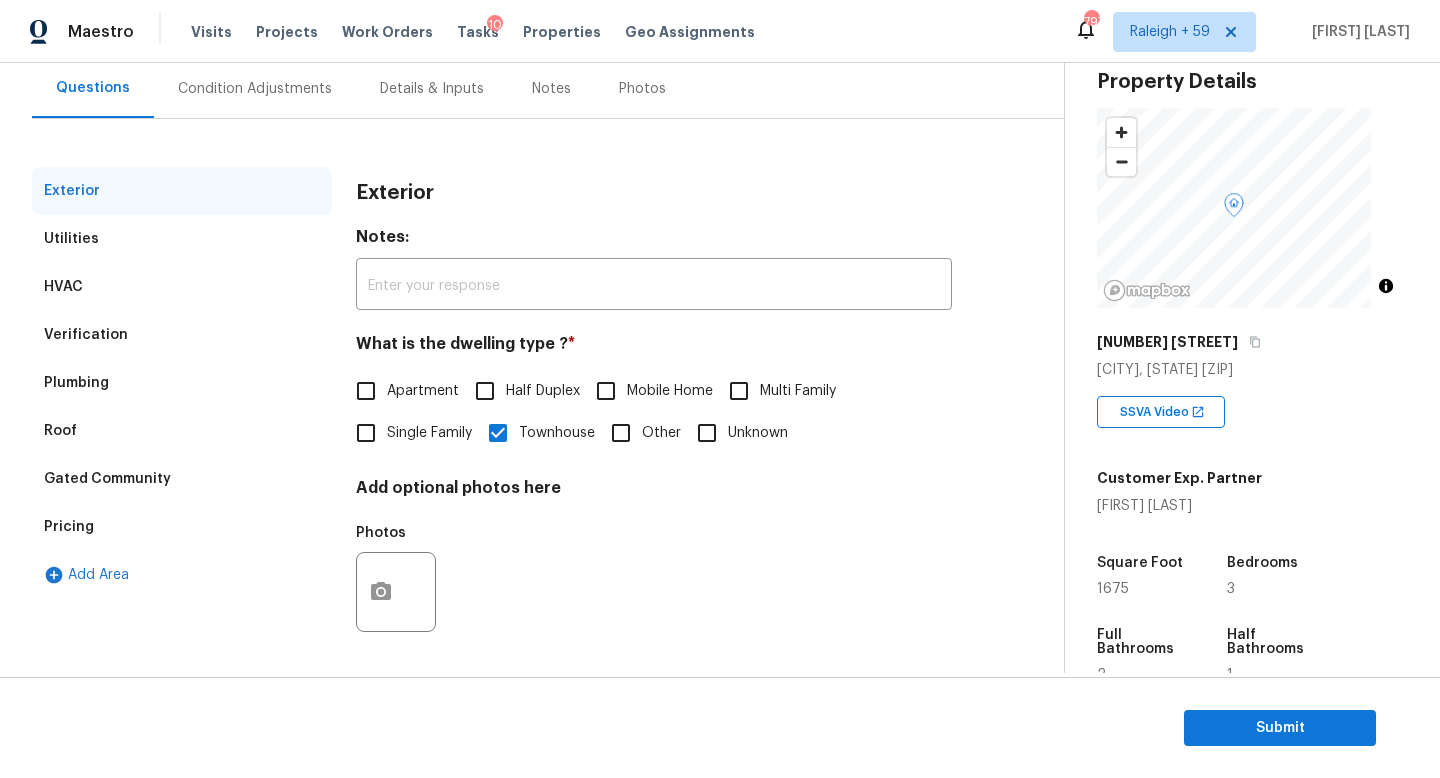 click on "Condition Adjustments" at bounding box center [255, 89] 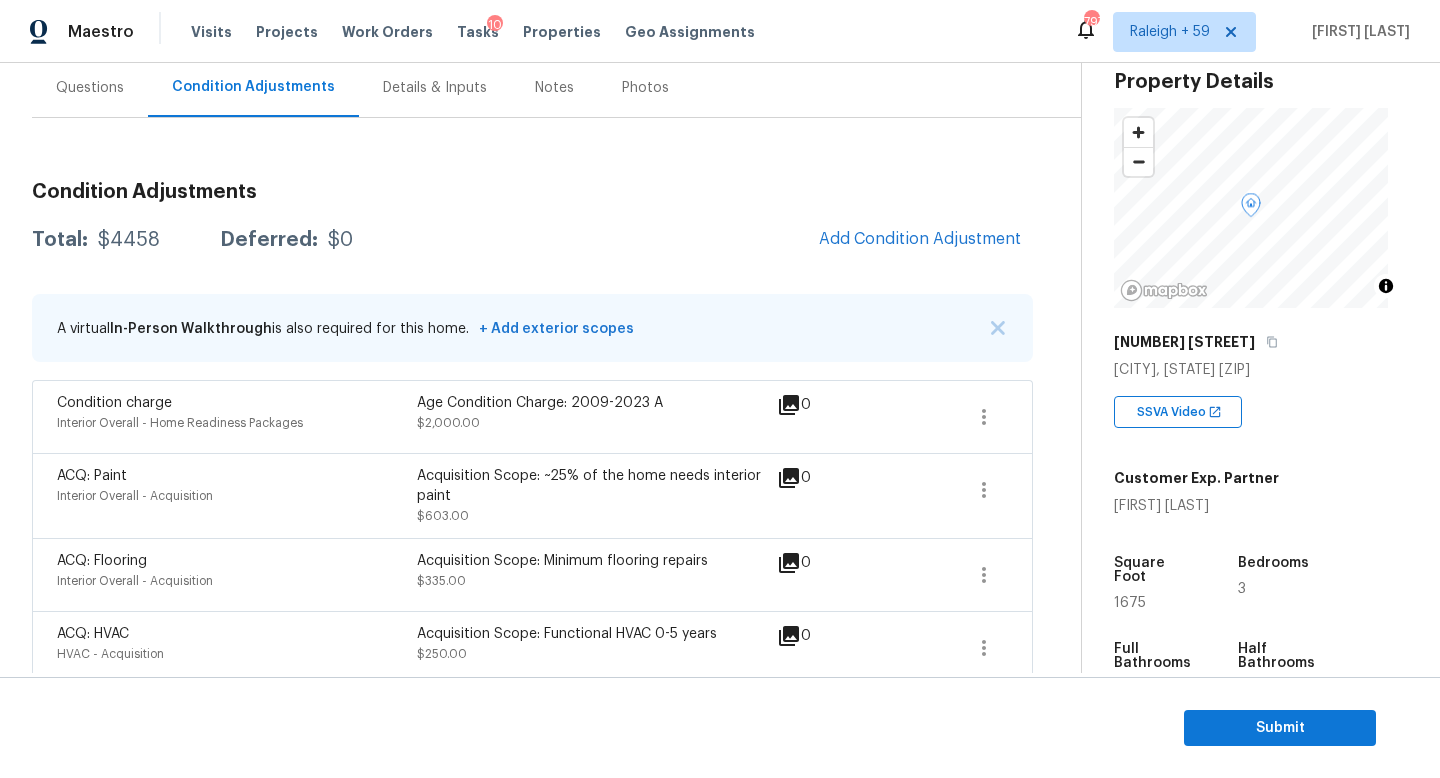 click on "Questions" at bounding box center [90, 88] 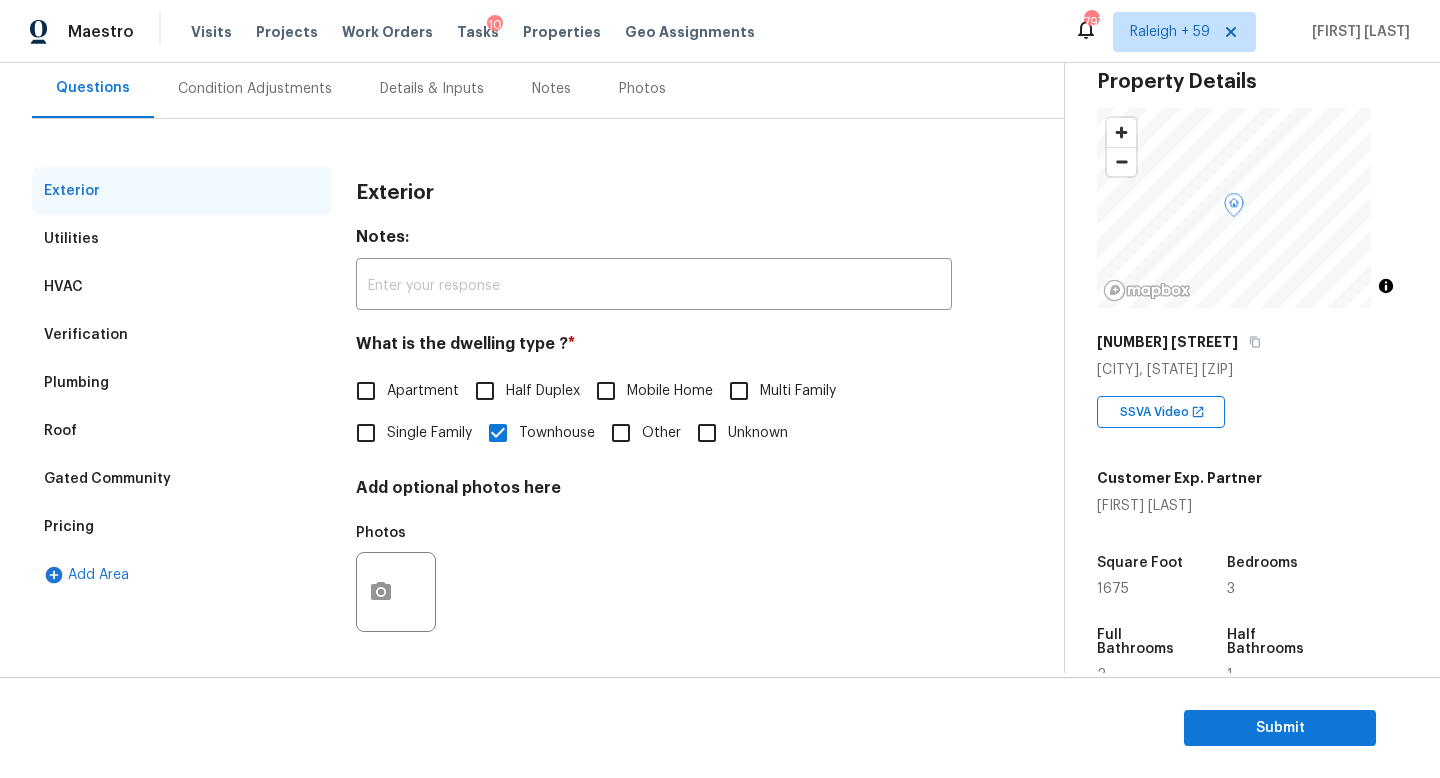 click on "Condition Adjustments" at bounding box center (255, 89) 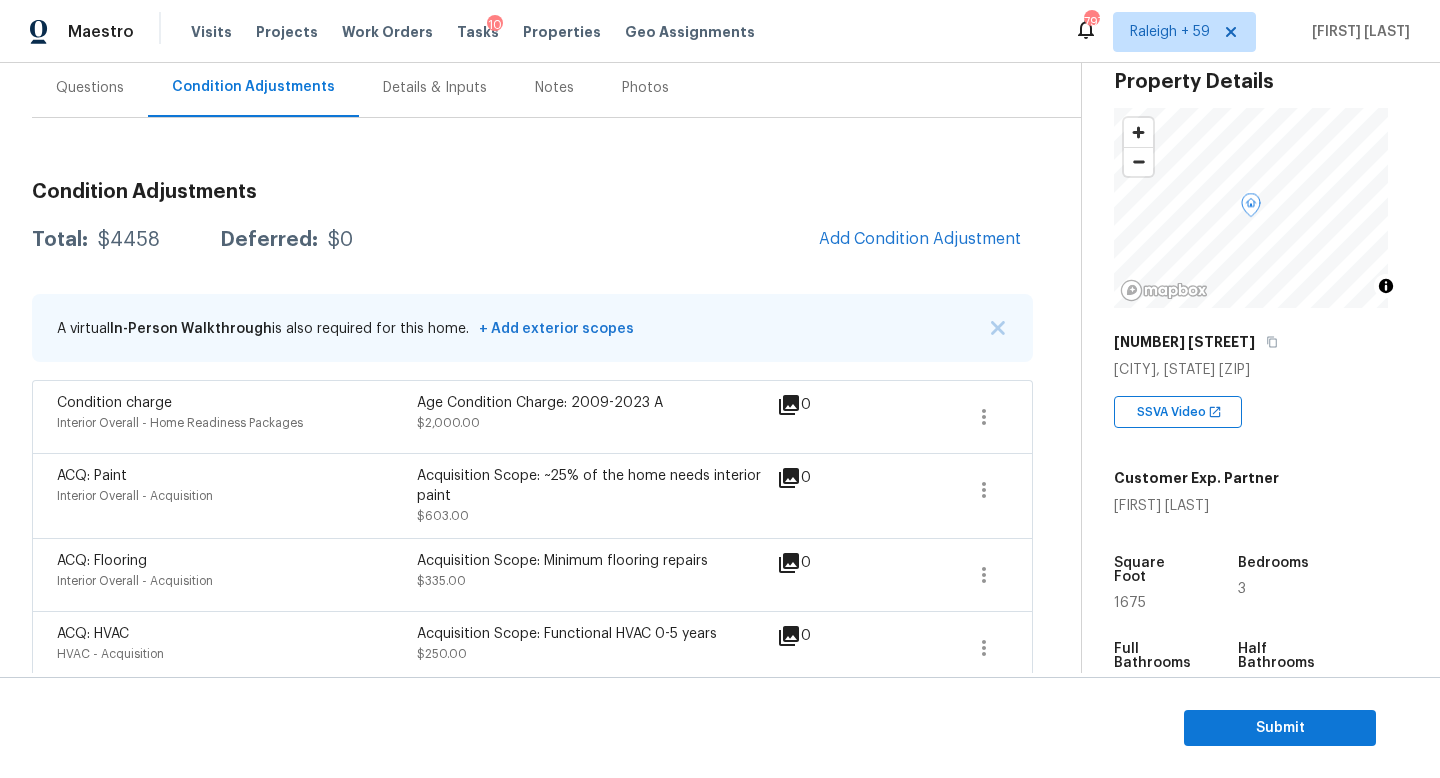 click on "Questions" at bounding box center [90, 88] 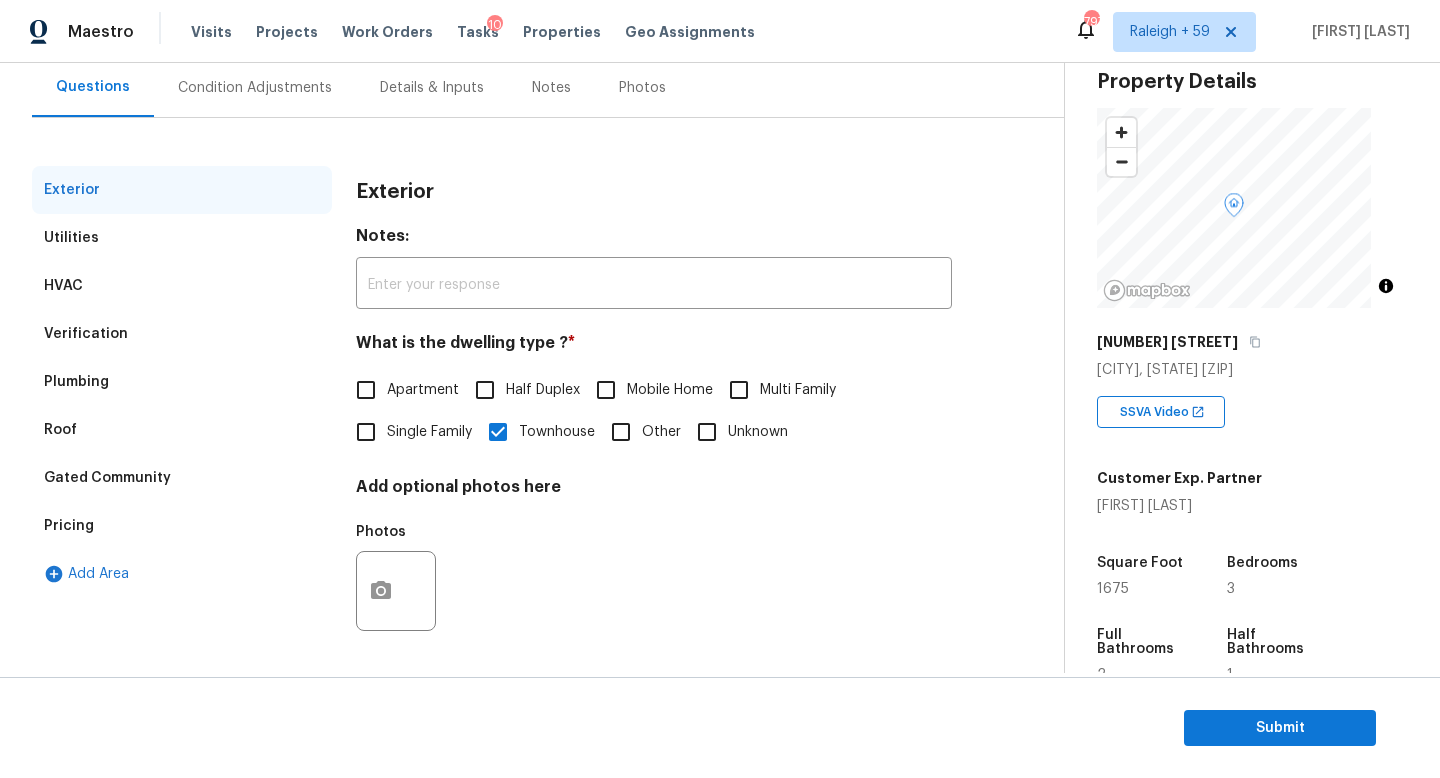 scroll, scrollTop: 184, scrollLeft: 0, axis: vertical 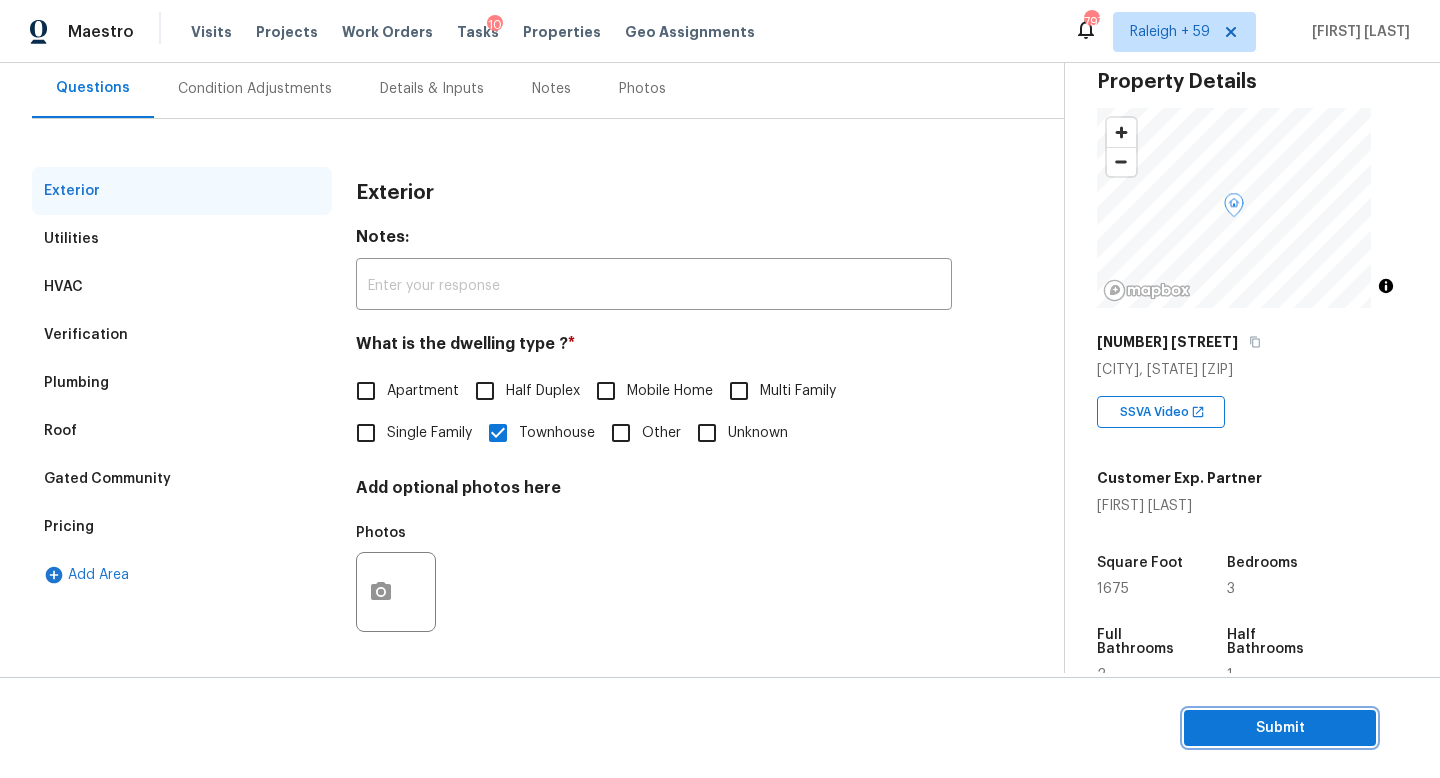 click on "Submit" at bounding box center [1280, 728] 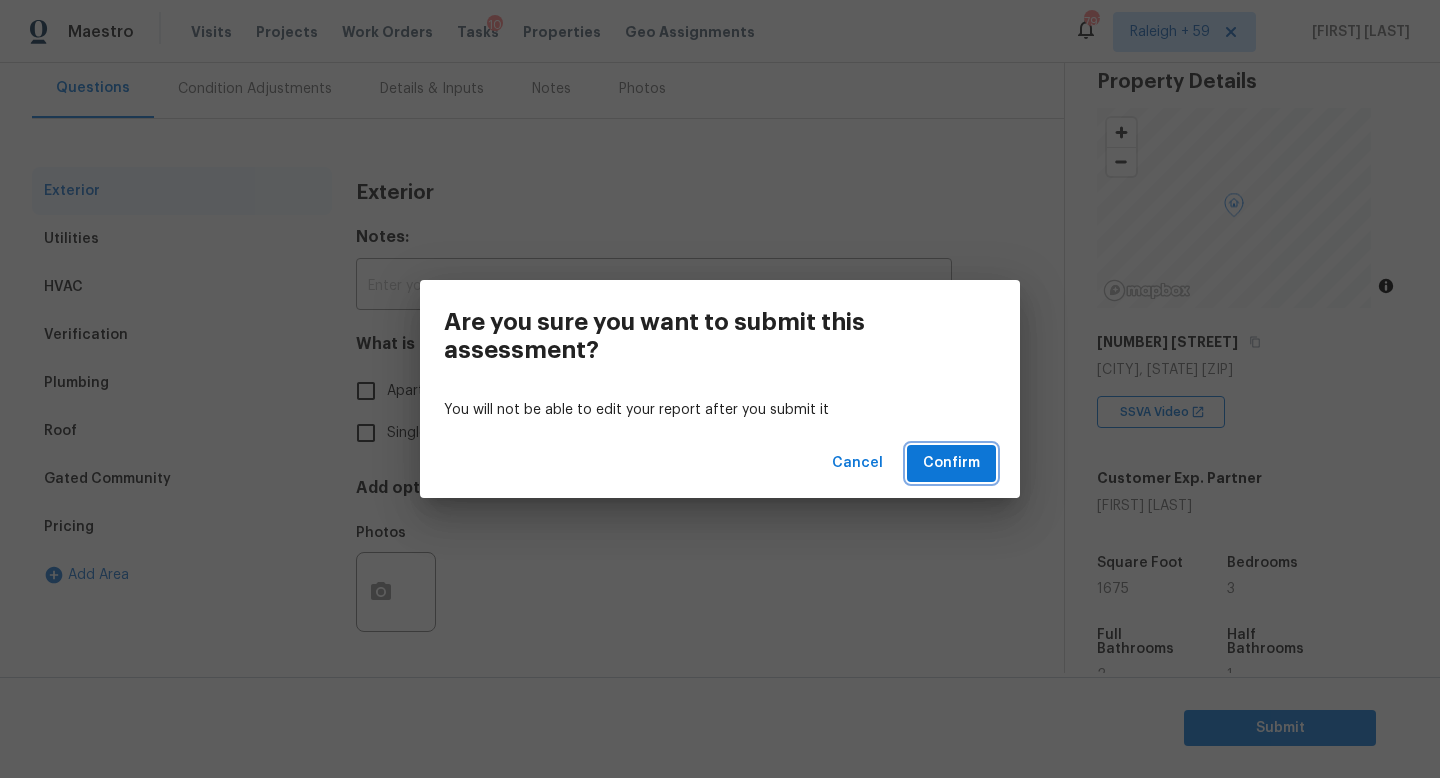 click on "Confirm" at bounding box center (951, 463) 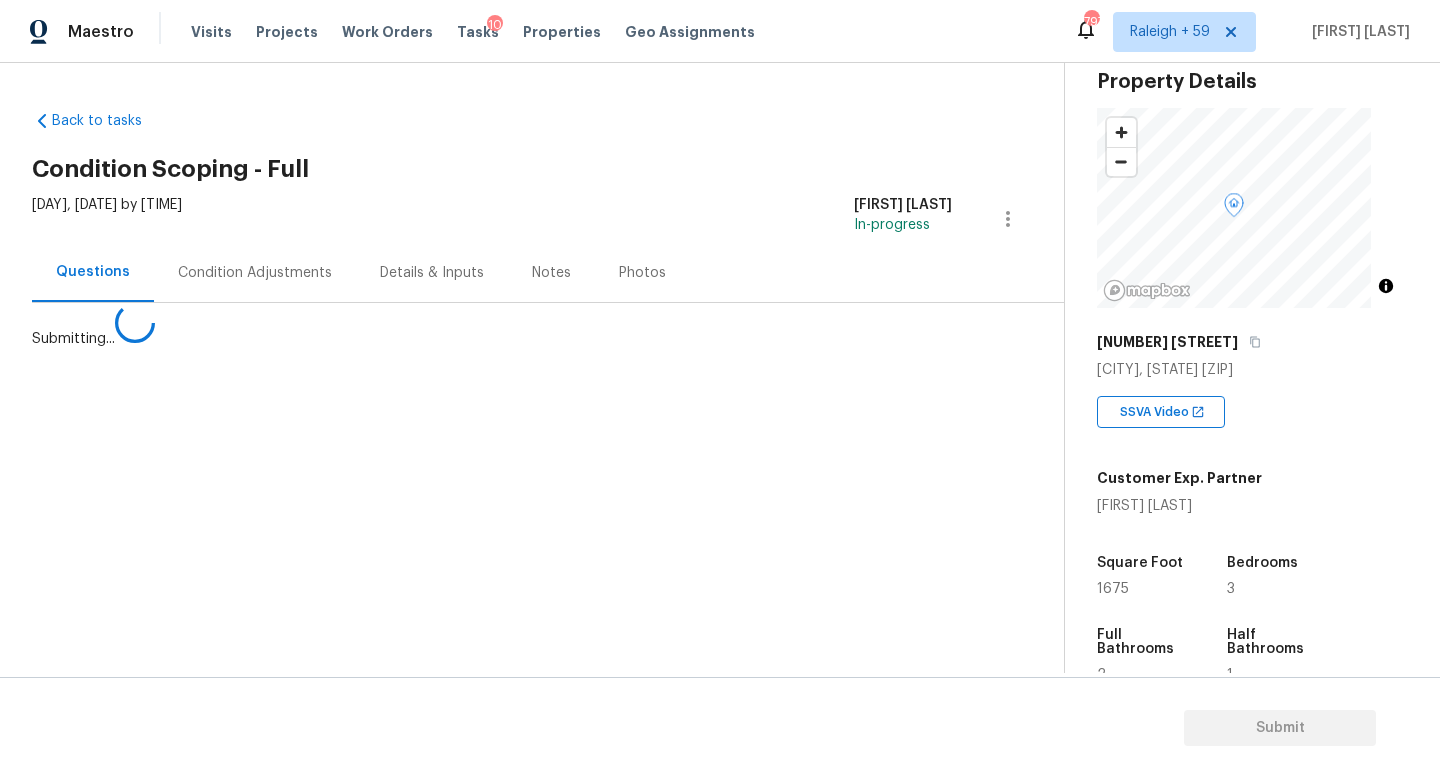 scroll, scrollTop: 0, scrollLeft: 0, axis: both 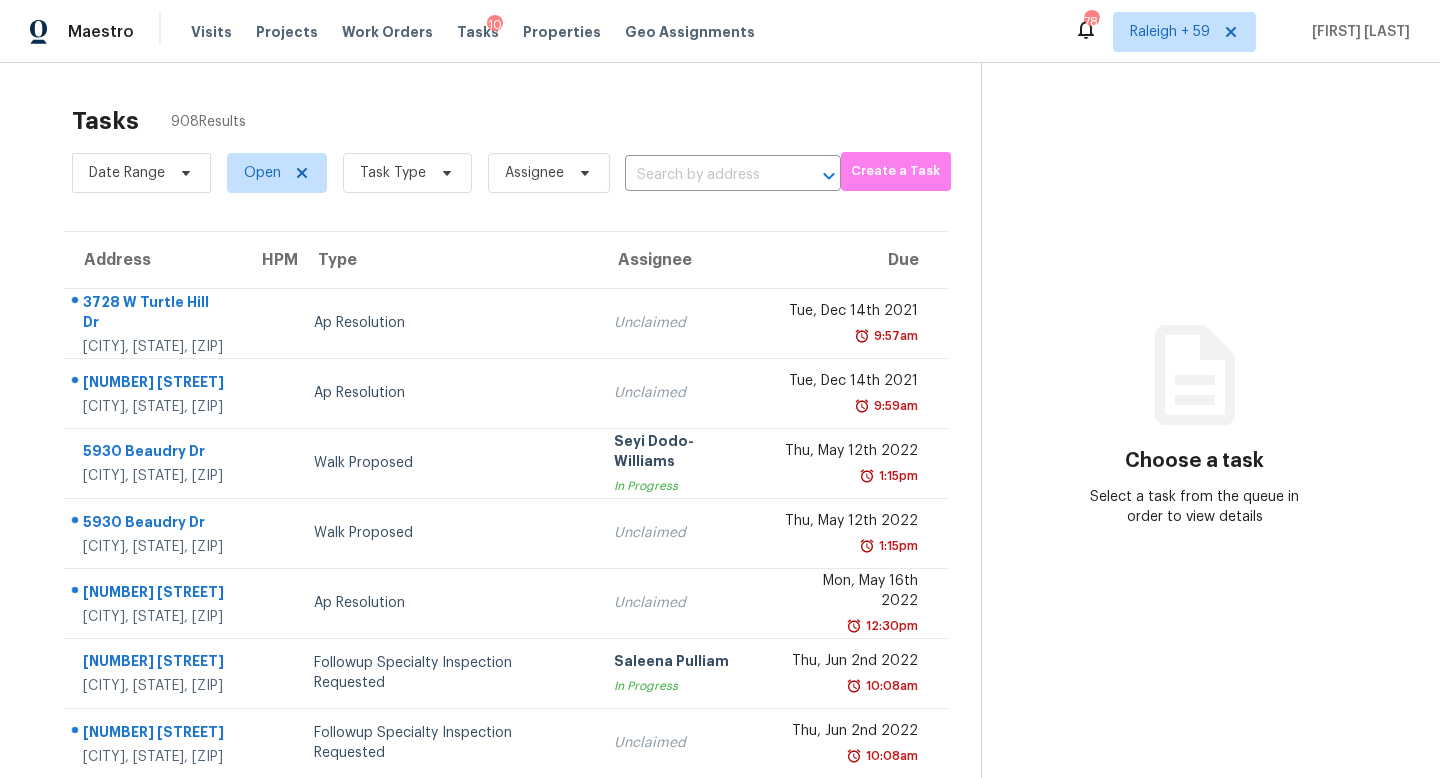 click on "Date Range Open Task Type Assignee ​" at bounding box center (456, 173) 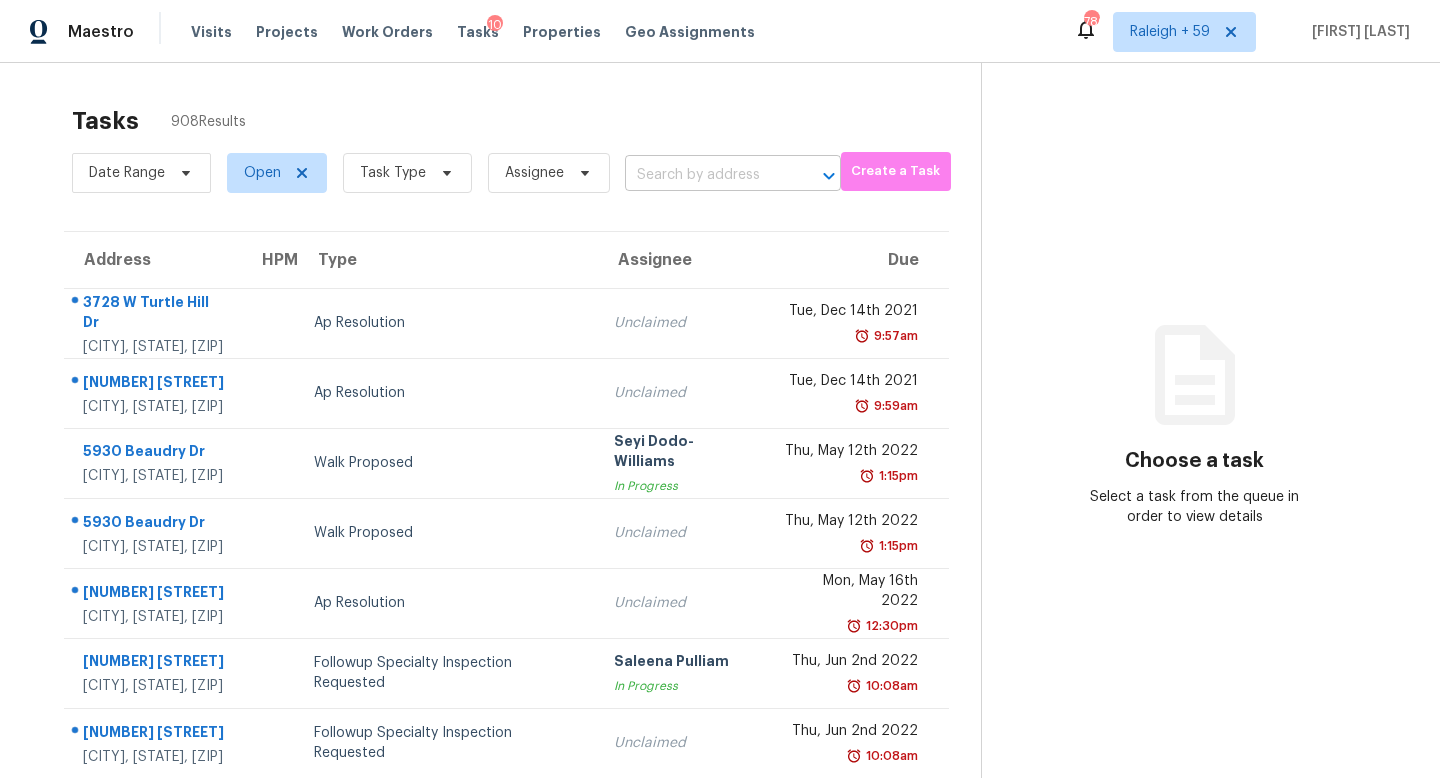 click at bounding box center (705, 175) 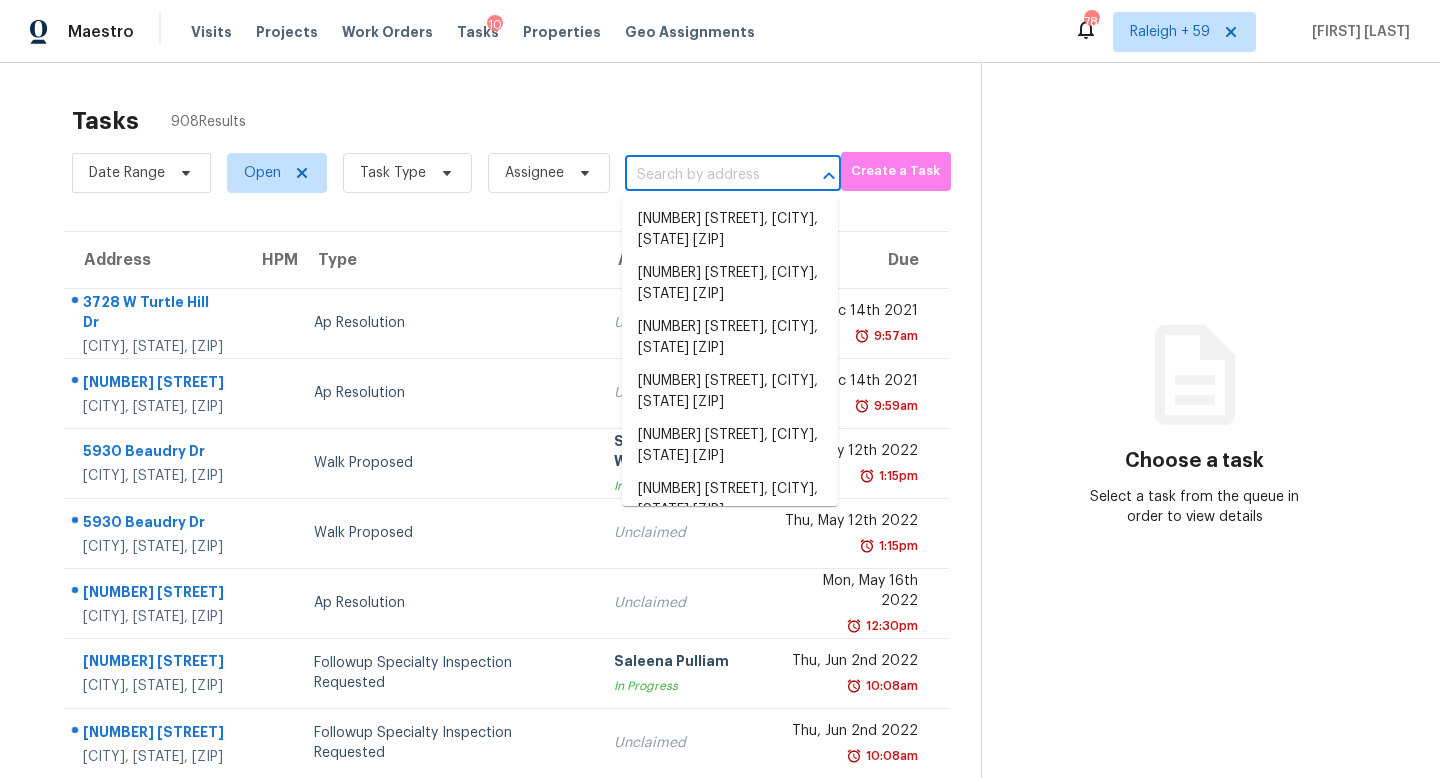 paste on "[NUMBER] [STREET], [CITY], [STATE] [ZIP]" 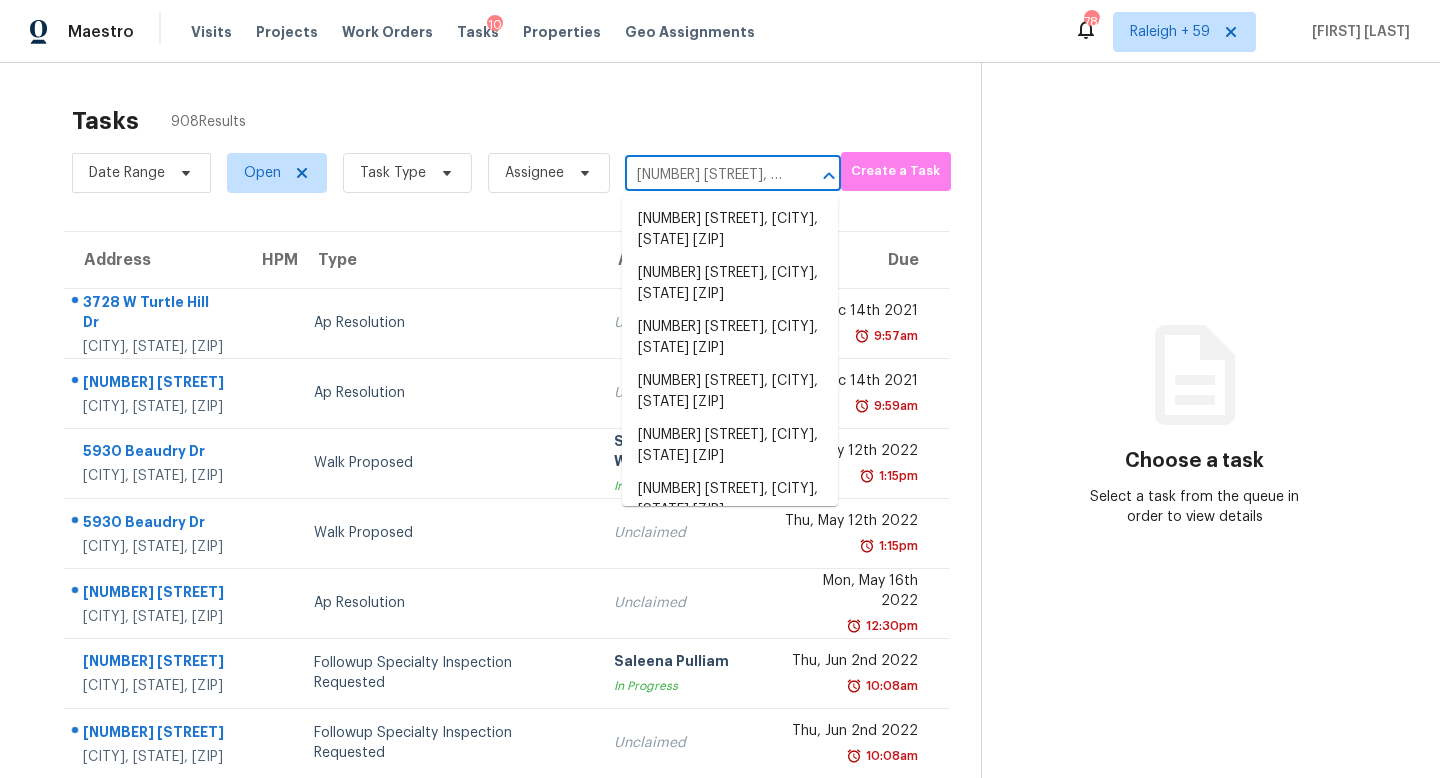 scroll, scrollTop: 0, scrollLeft: 157, axis: horizontal 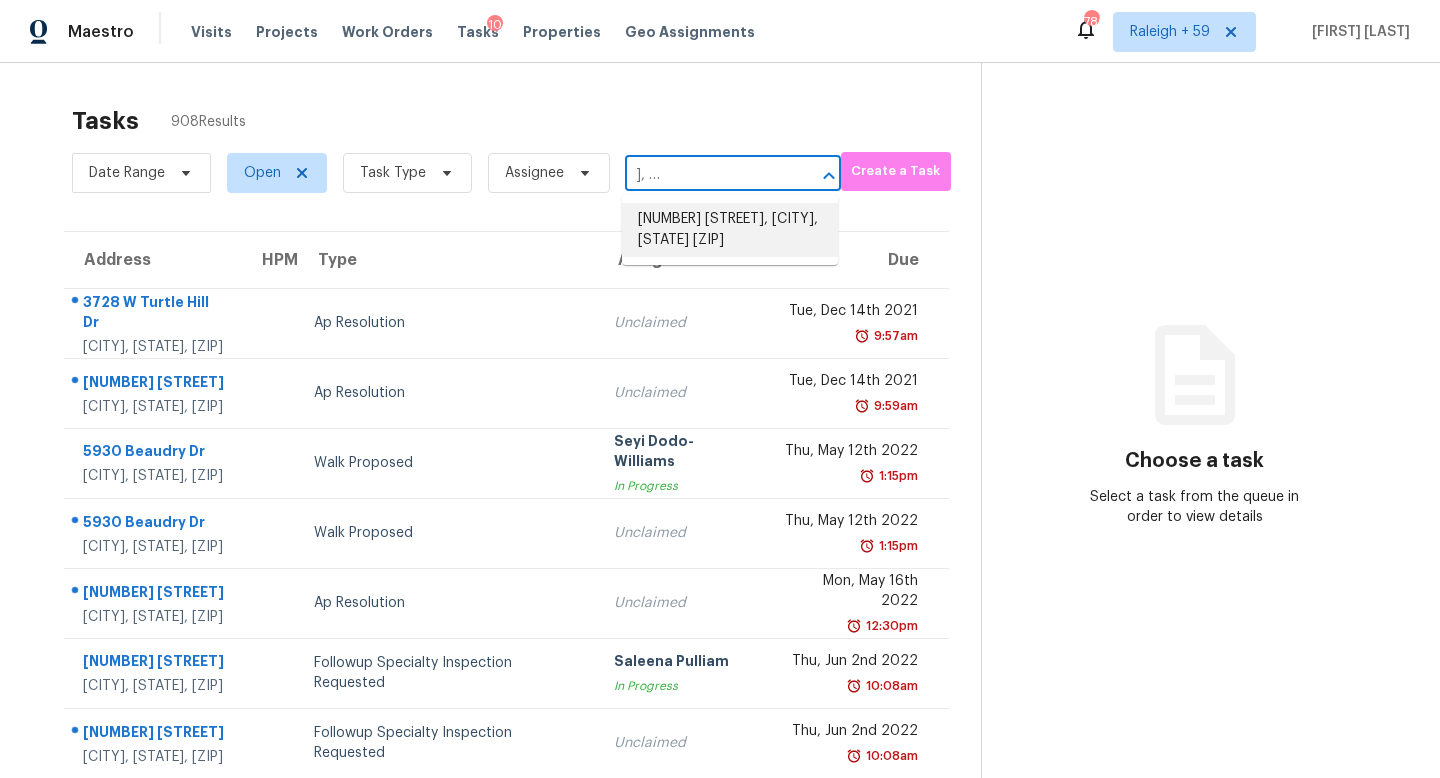 click on "[NUMBER] [STREET], [CITY], [STATE] [ZIP]" at bounding box center (730, 230) 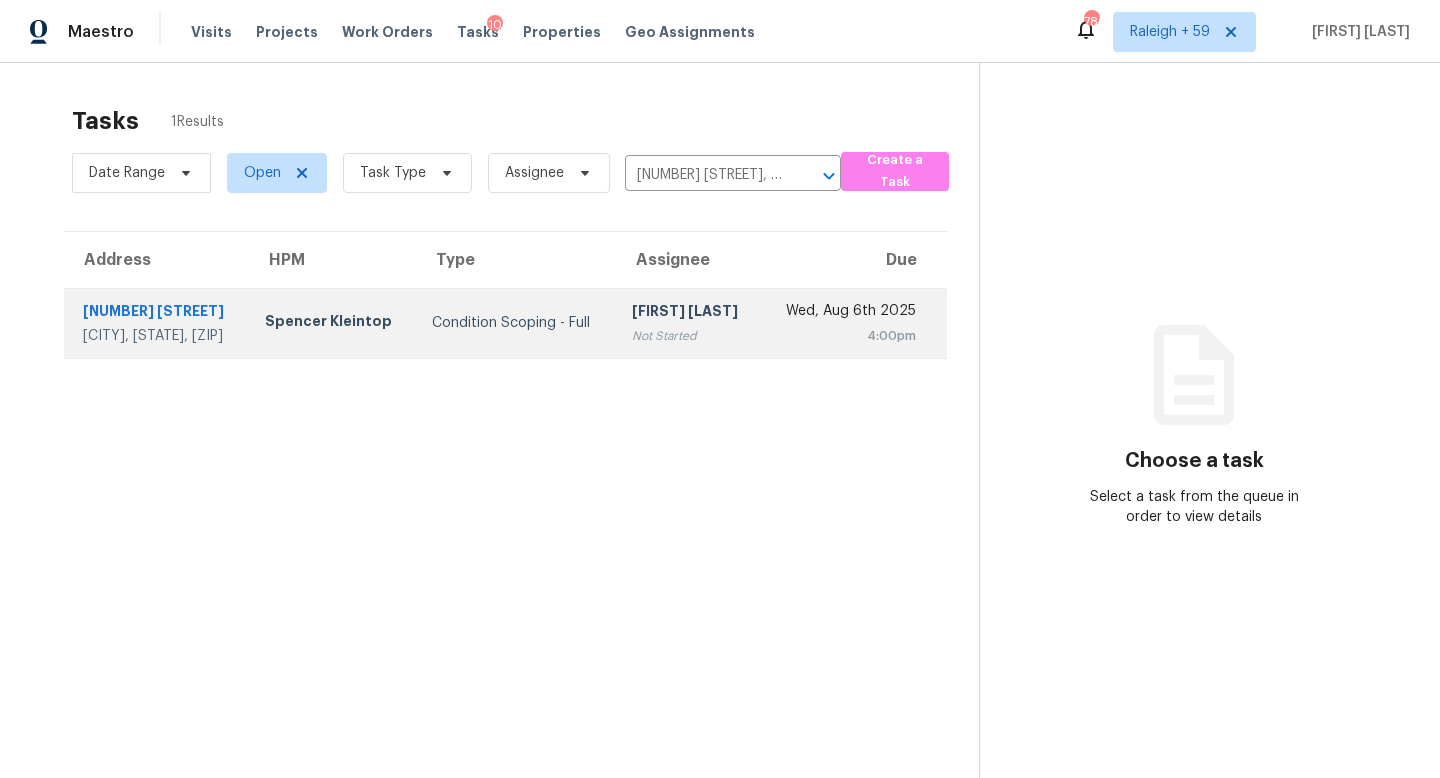 drag, startPoint x: 676, startPoint y: 325, endPoint x: 688, endPoint y: 329, distance: 12.649111 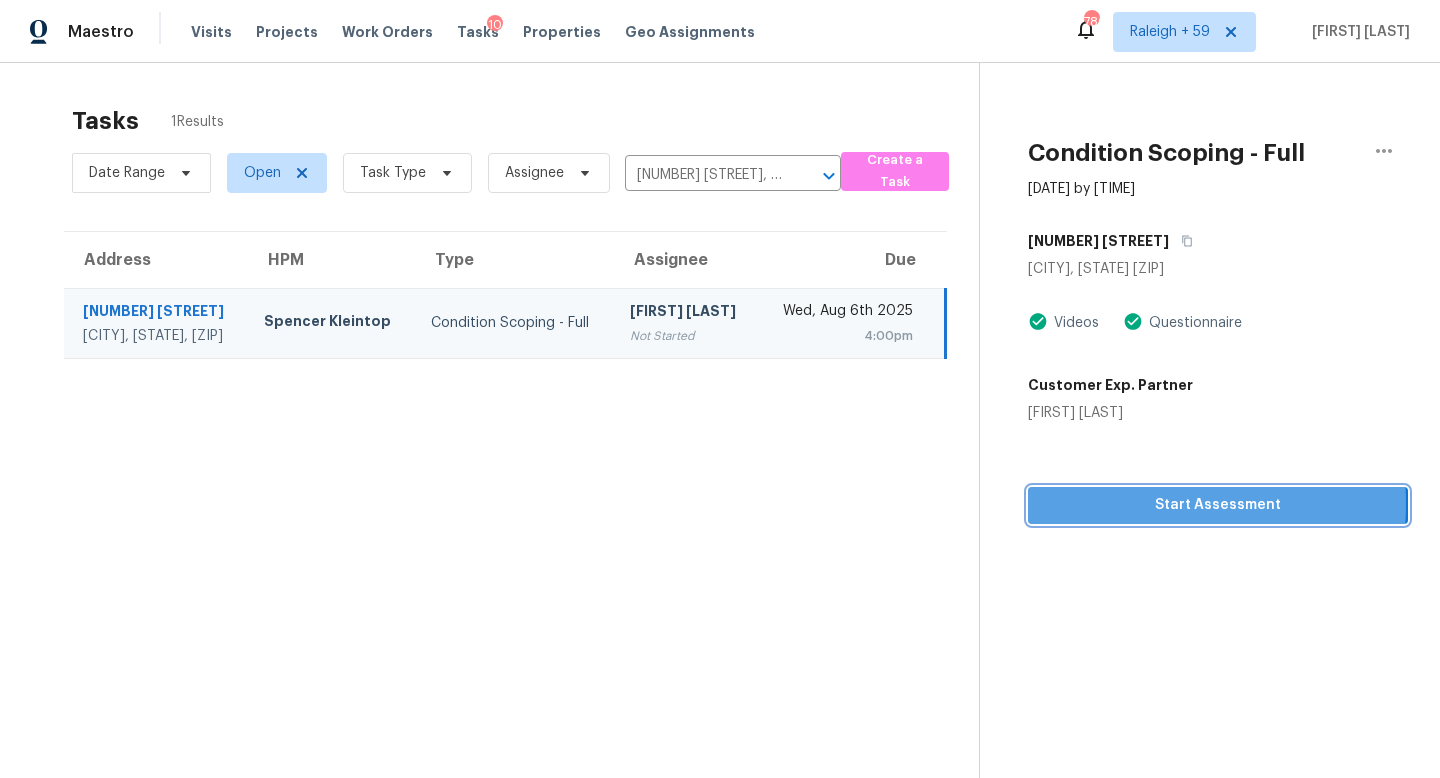 click on "Condition Scoping - Full [DATE] by [TIME] [NUMBER] [STREET] [CITY], [STATE] [ZIP] Videos Questionnaire Customer Exp. Partner [FIRST] [LAST] Start Assessment" at bounding box center (1194, 293) 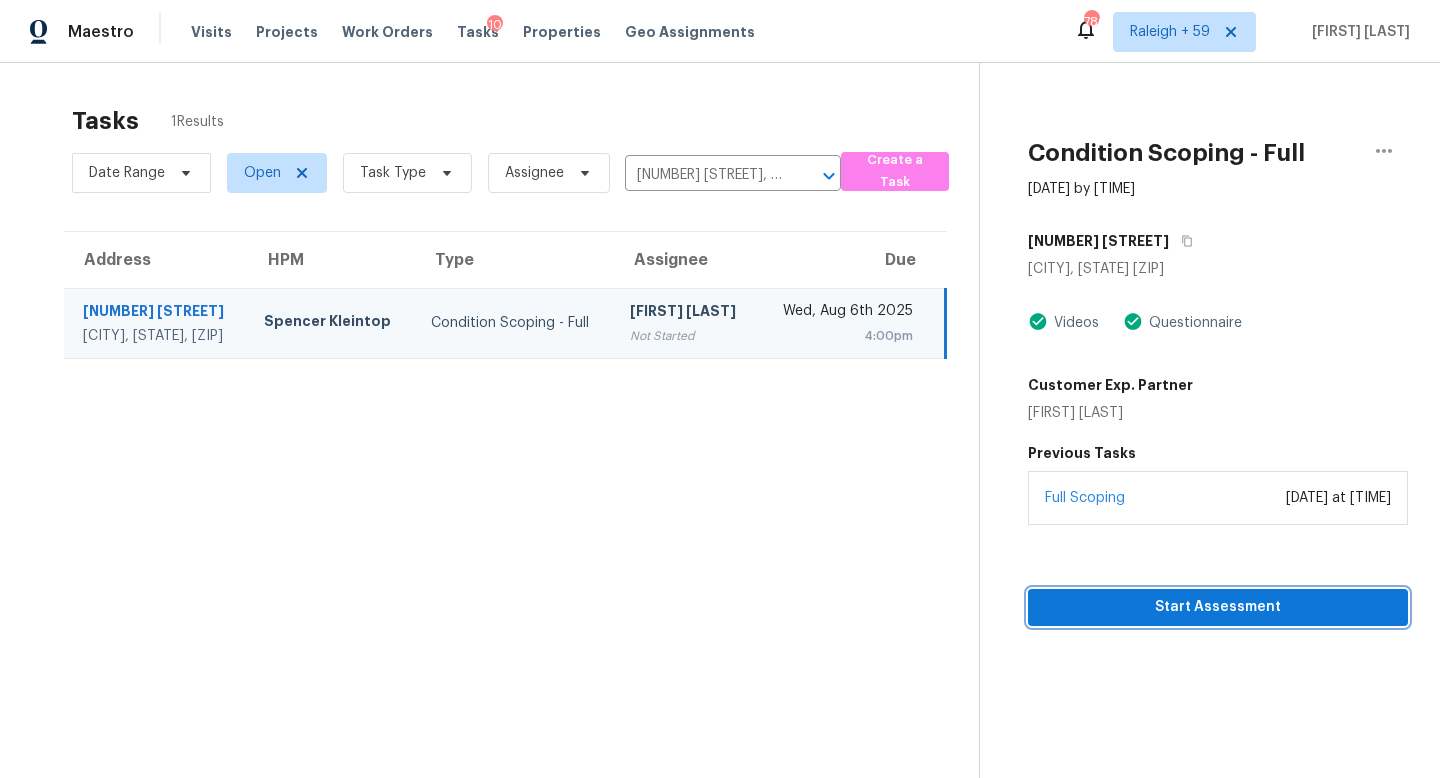 click on "Start Assessment" at bounding box center [1218, 607] 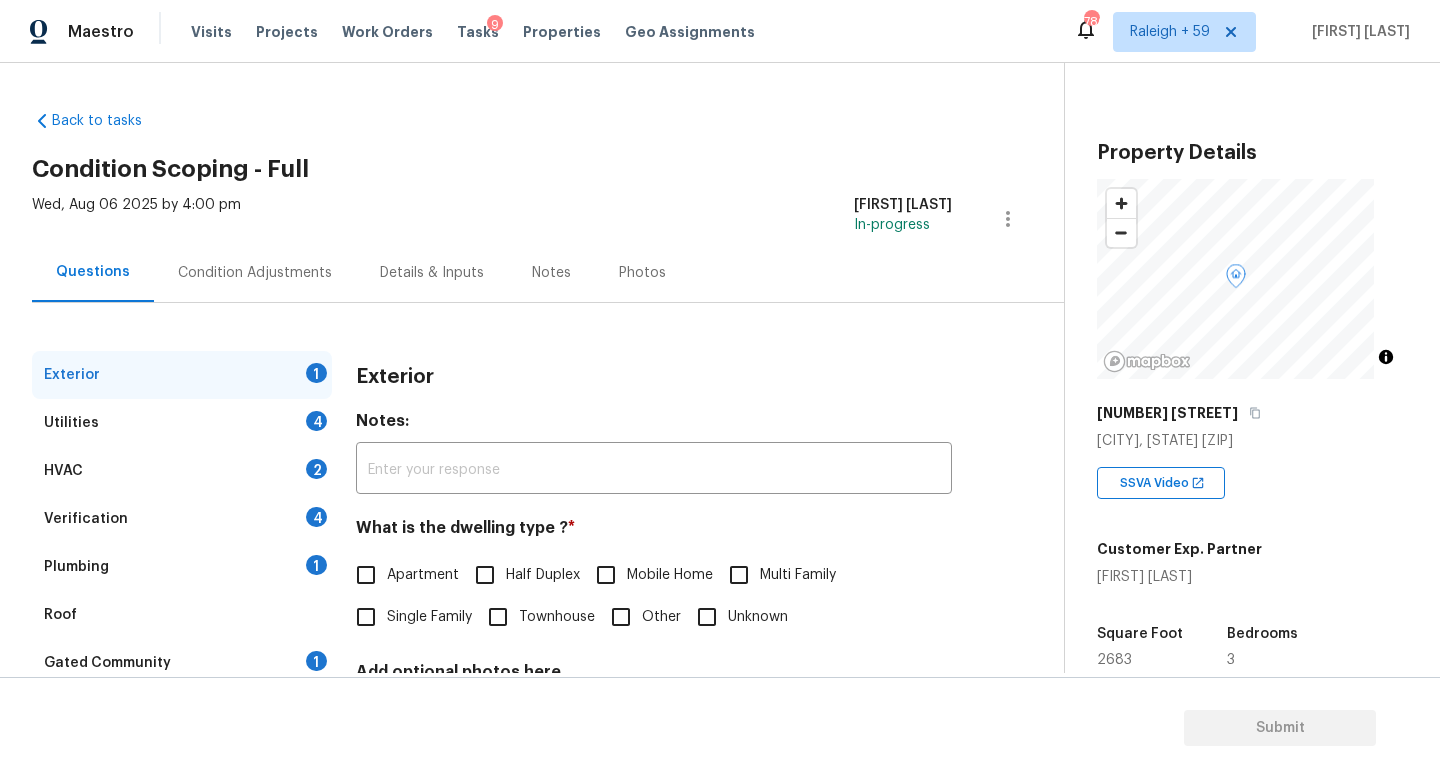 click on "Single Family" at bounding box center [429, 617] 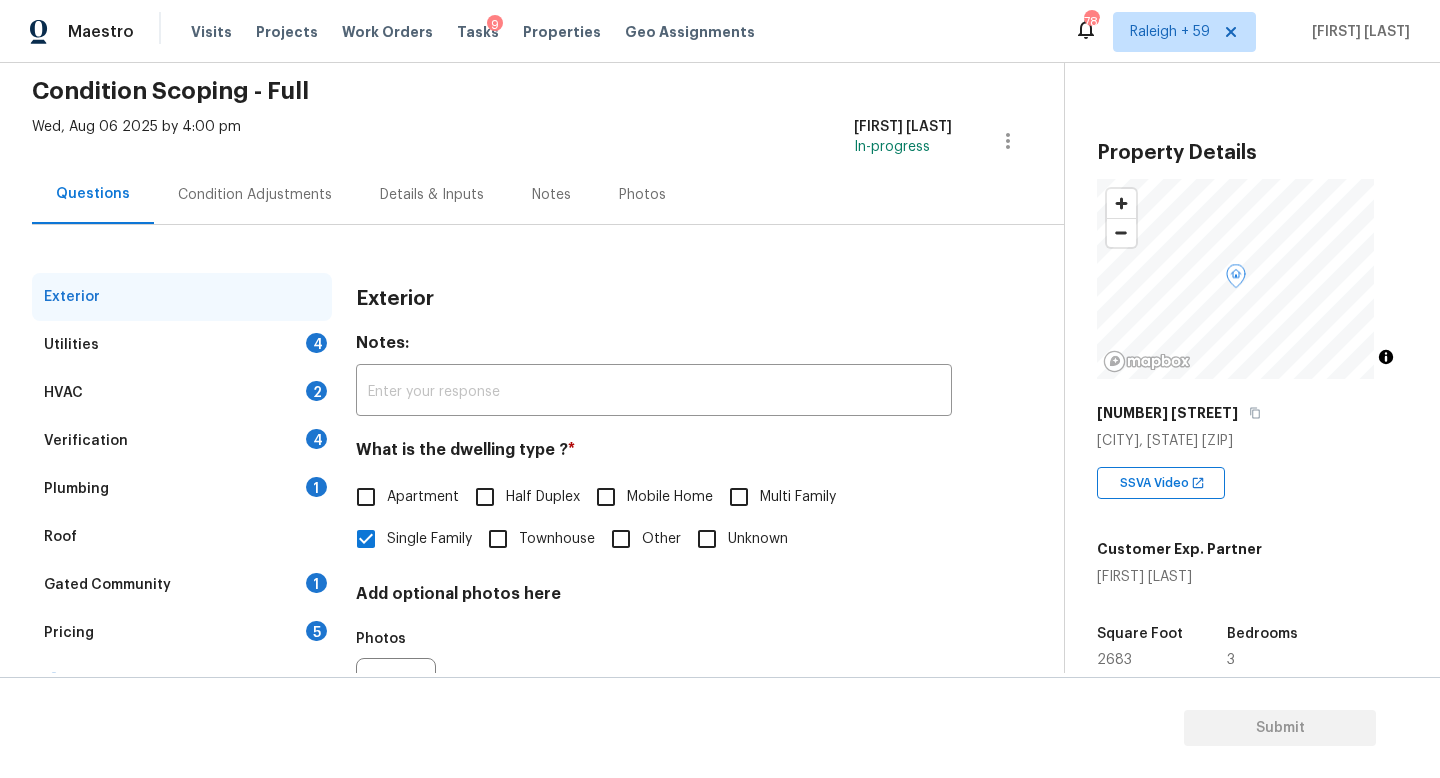 scroll, scrollTop: 200, scrollLeft: 0, axis: vertical 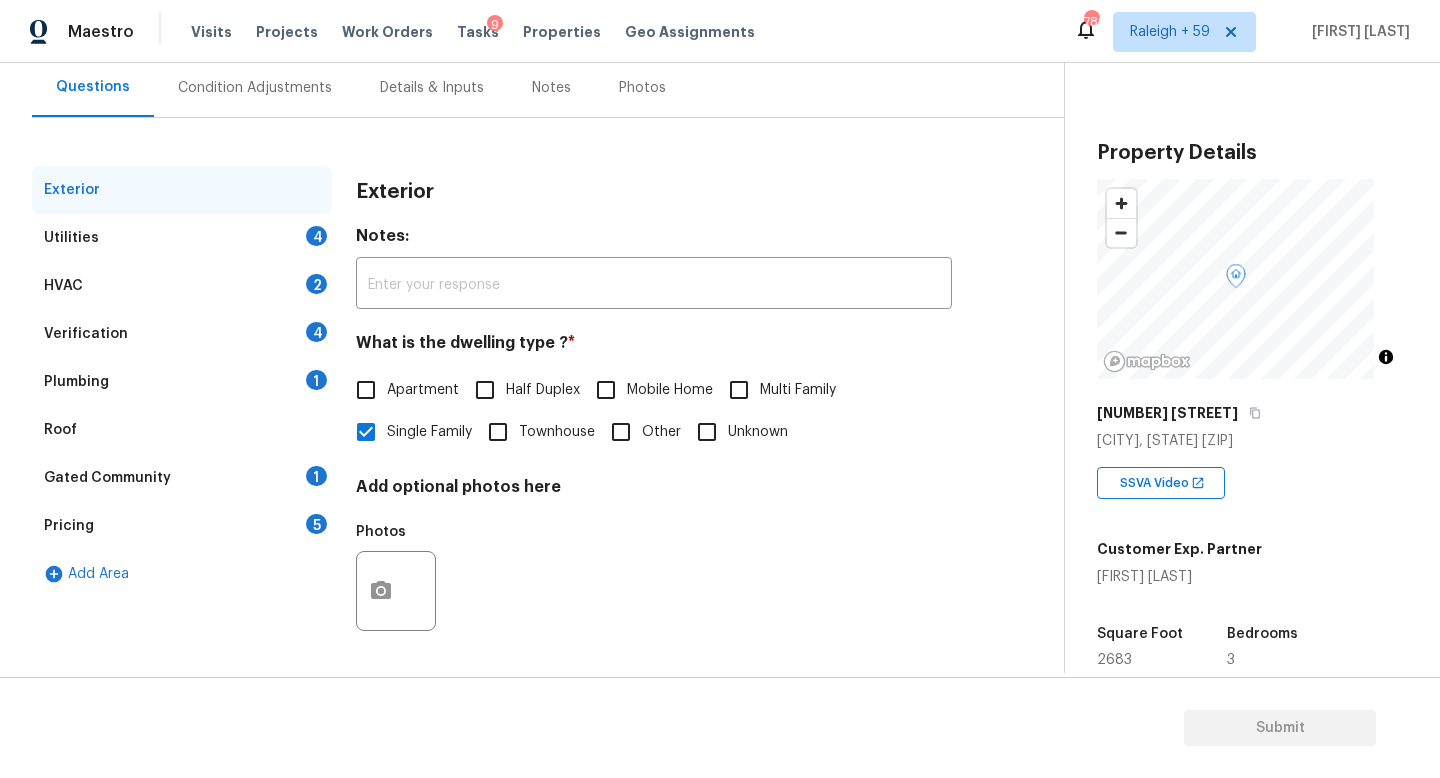 click on "Verification 4" at bounding box center (182, 334) 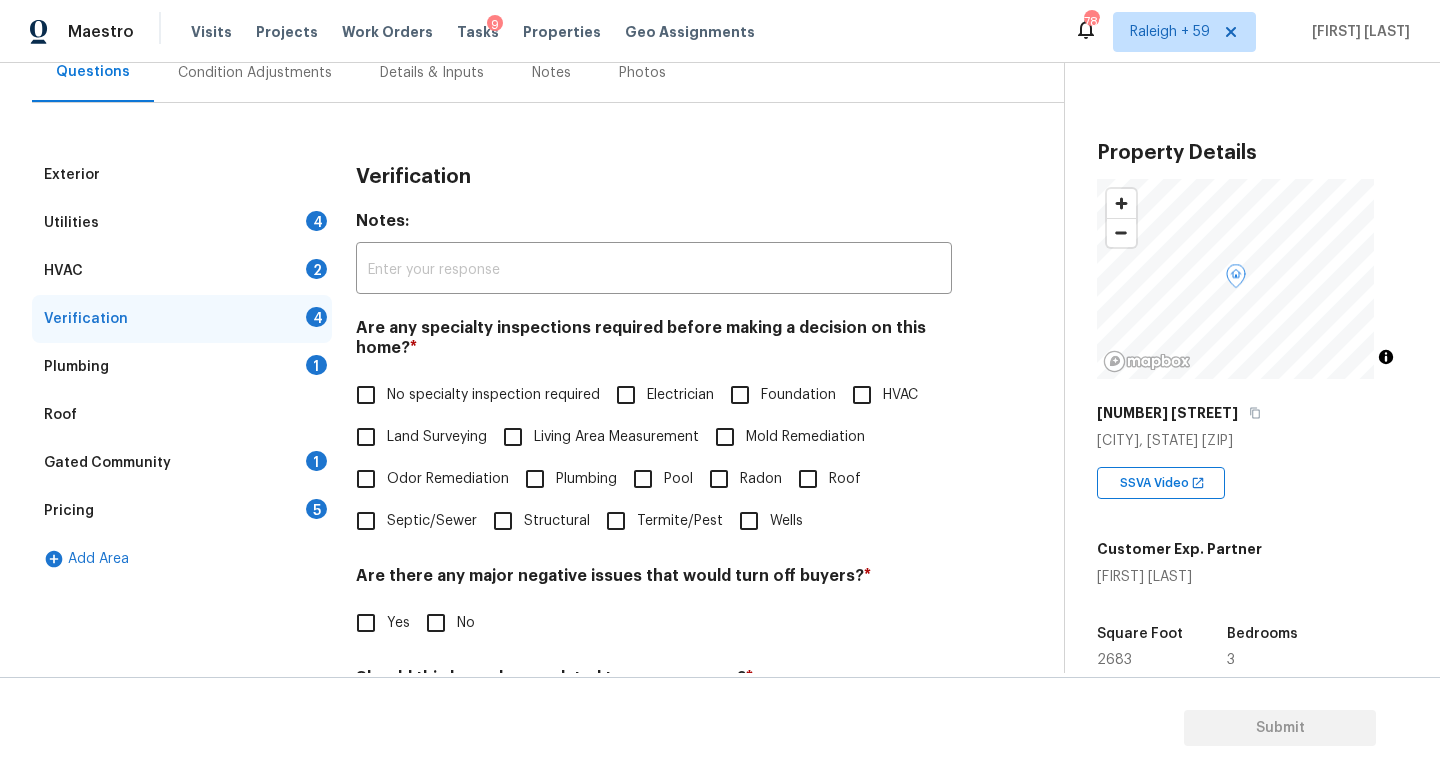 click on "No specialty inspection required" at bounding box center (493, 395) 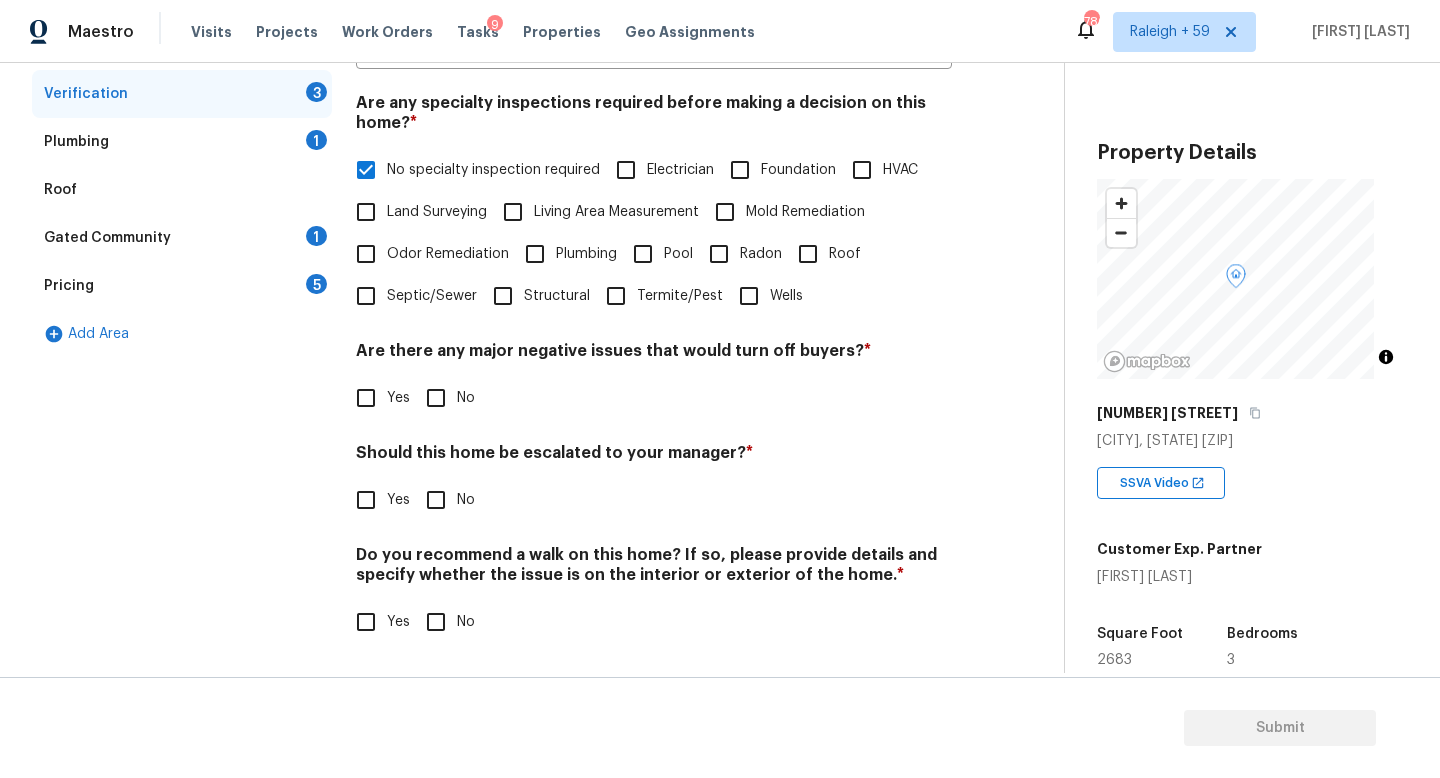 scroll, scrollTop: 482, scrollLeft: 0, axis: vertical 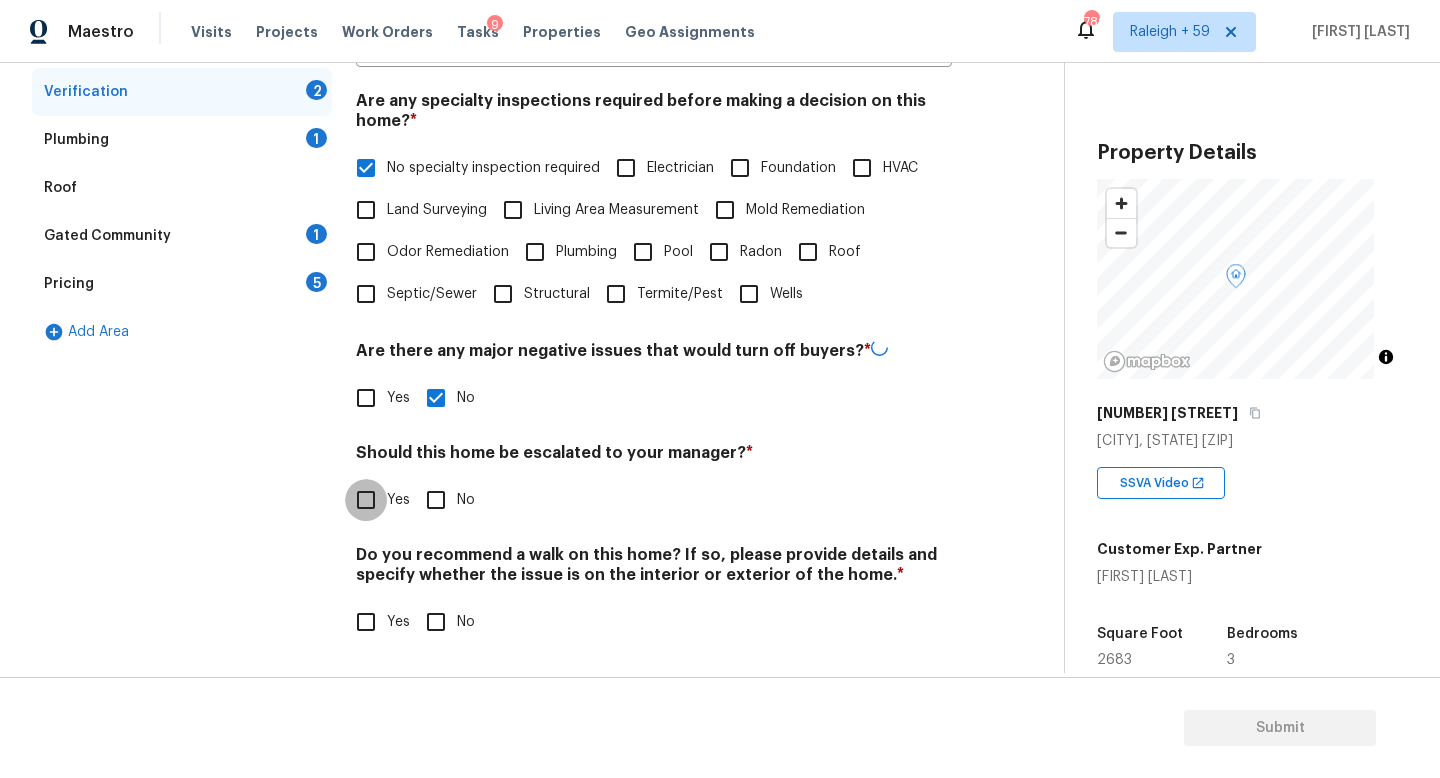 click on "Yes" at bounding box center [366, 500] 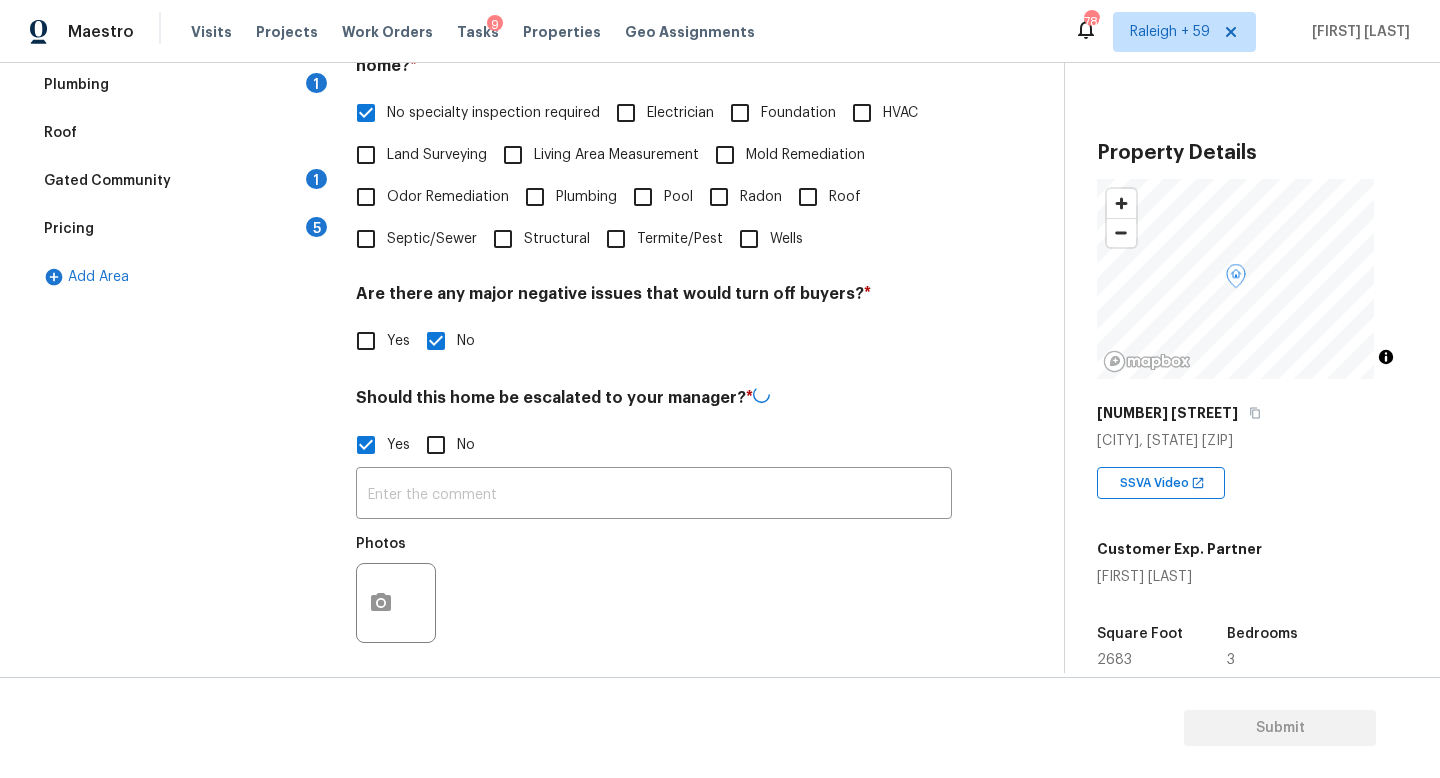 click on "Photos" at bounding box center [398, 590] 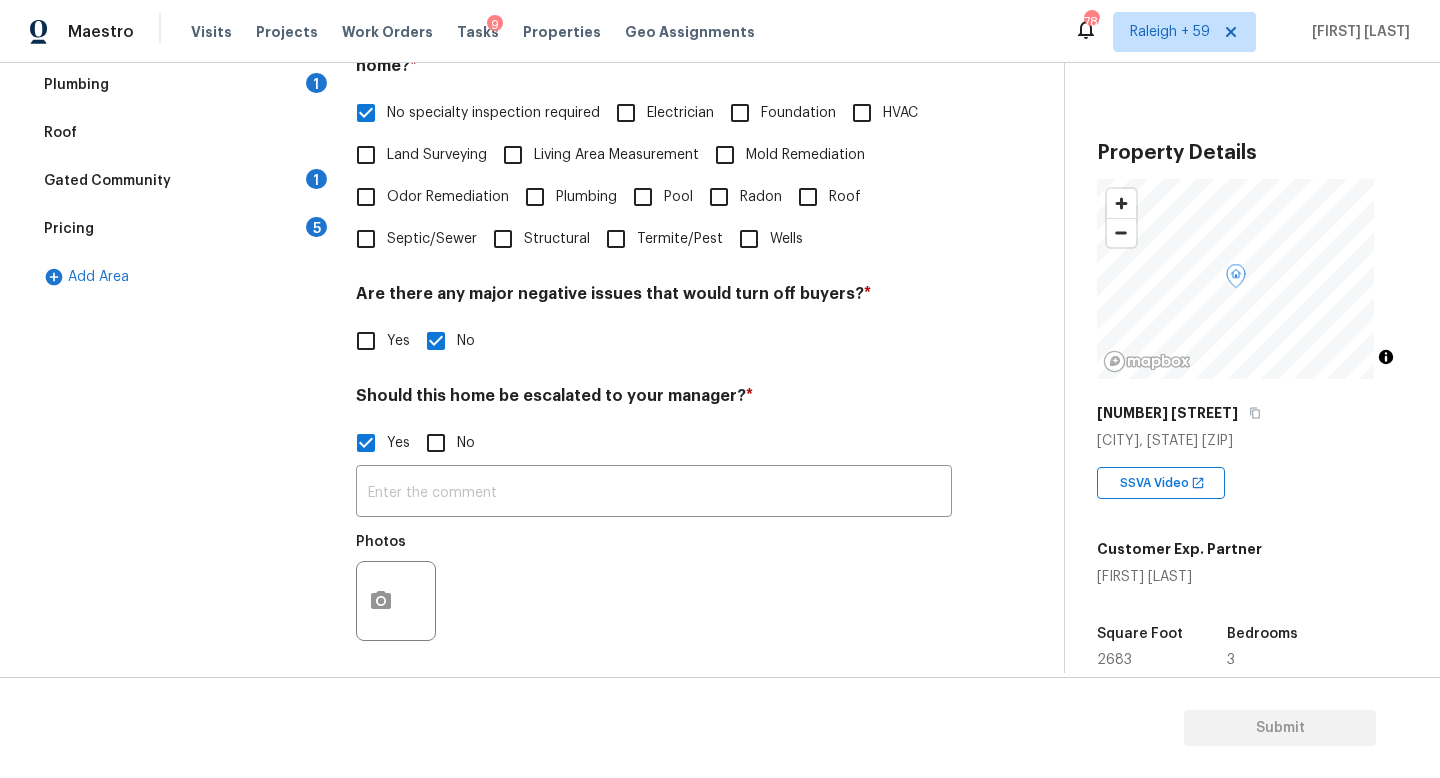 click on "​ Photos" at bounding box center (654, 558) 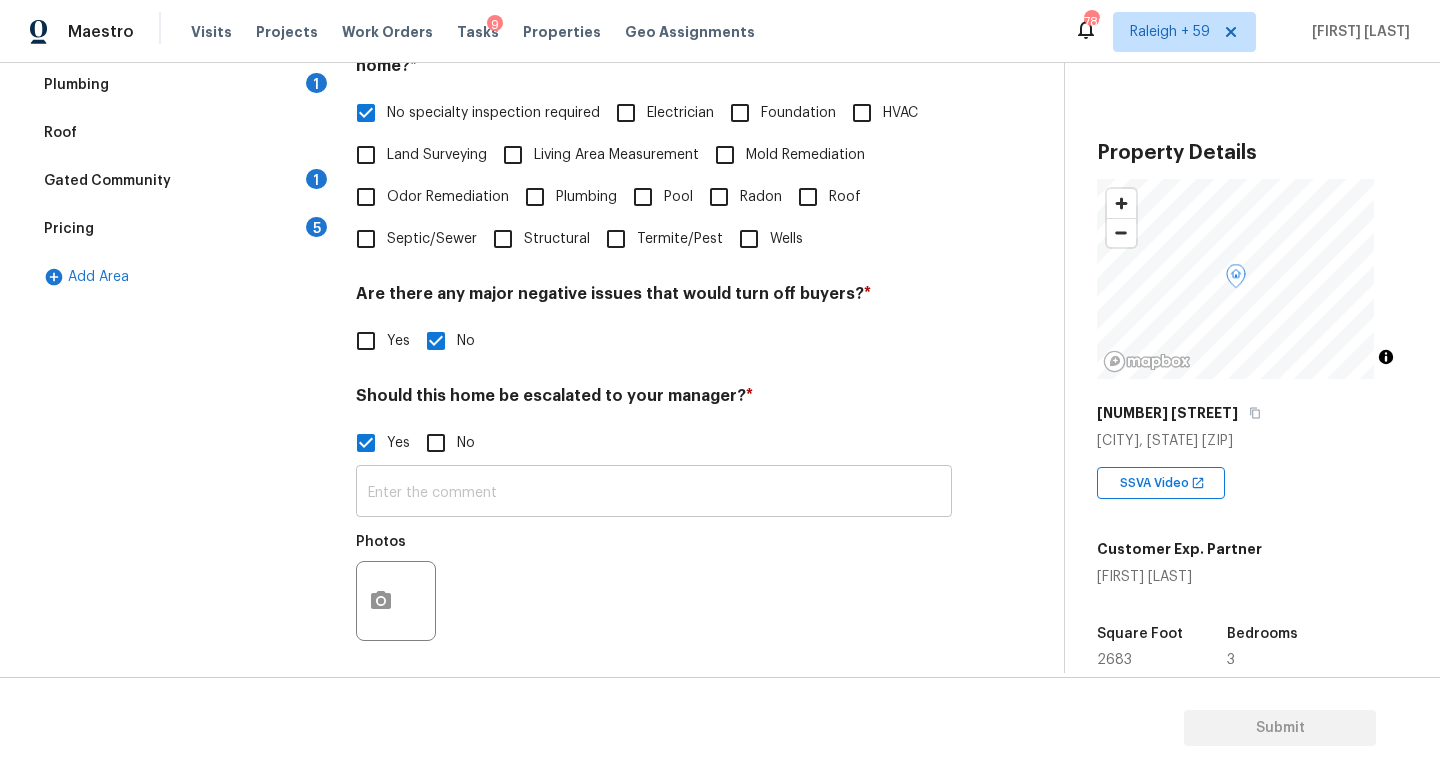click at bounding box center [654, 493] 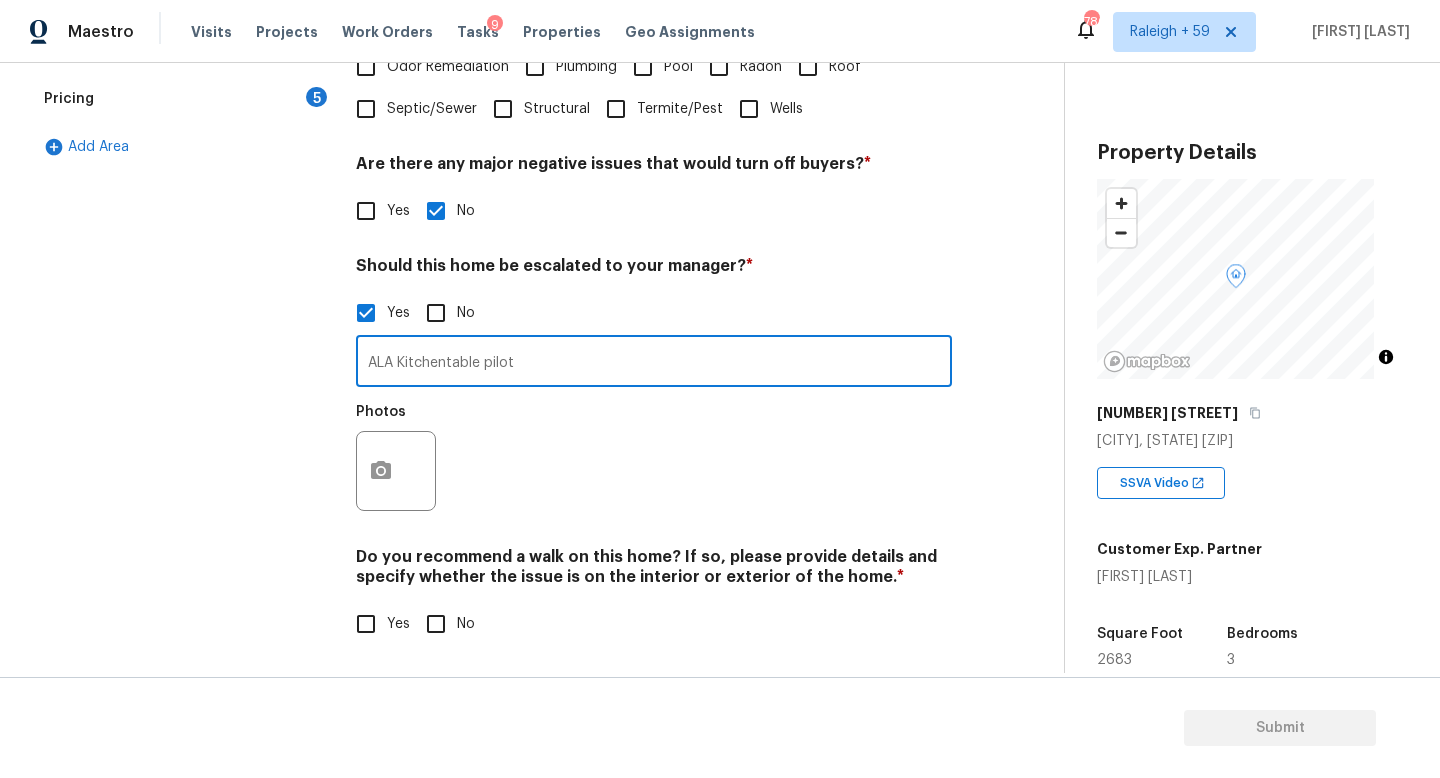 scroll, scrollTop: 666, scrollLeft: 0, axis: vertical 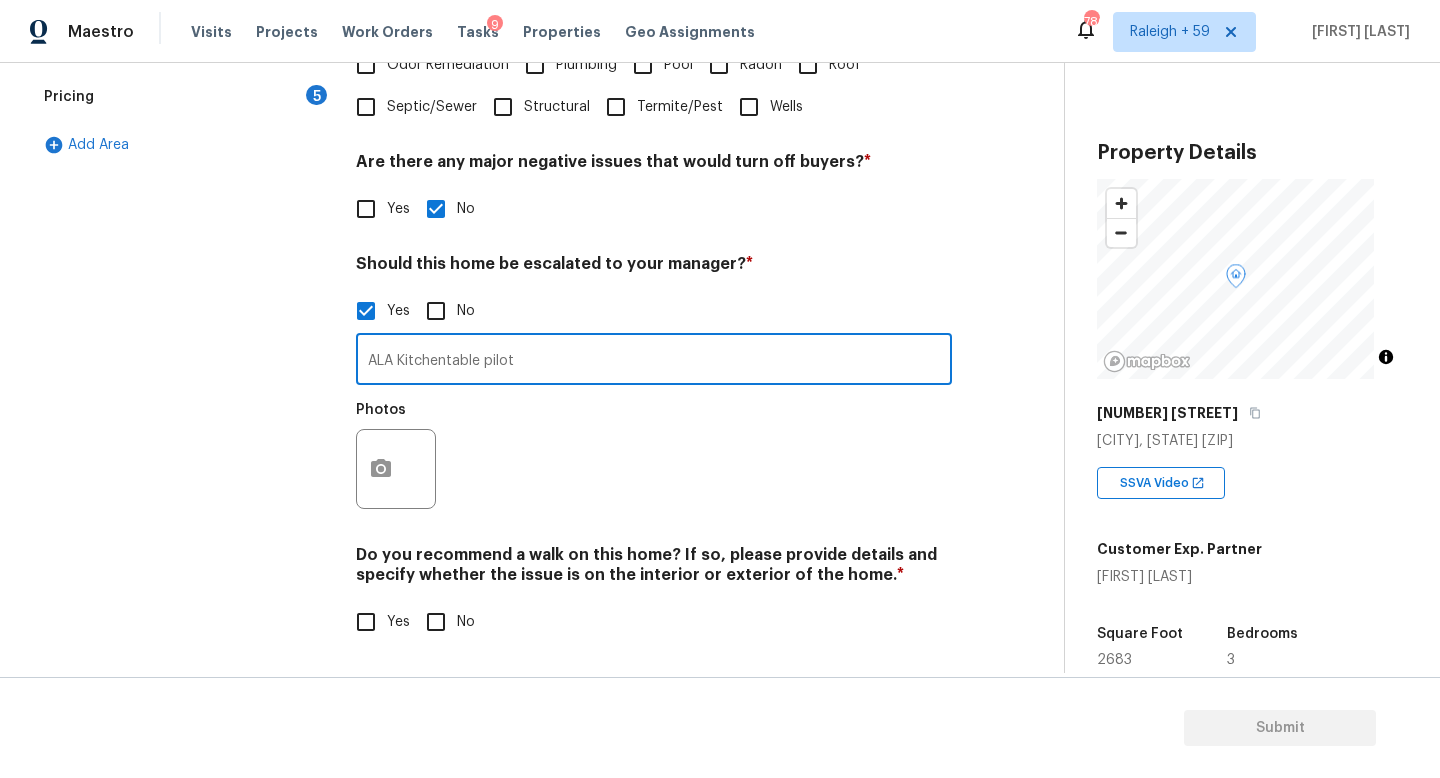 click on "ALA Kitchentable pilot" at bounding box center (654, 361) 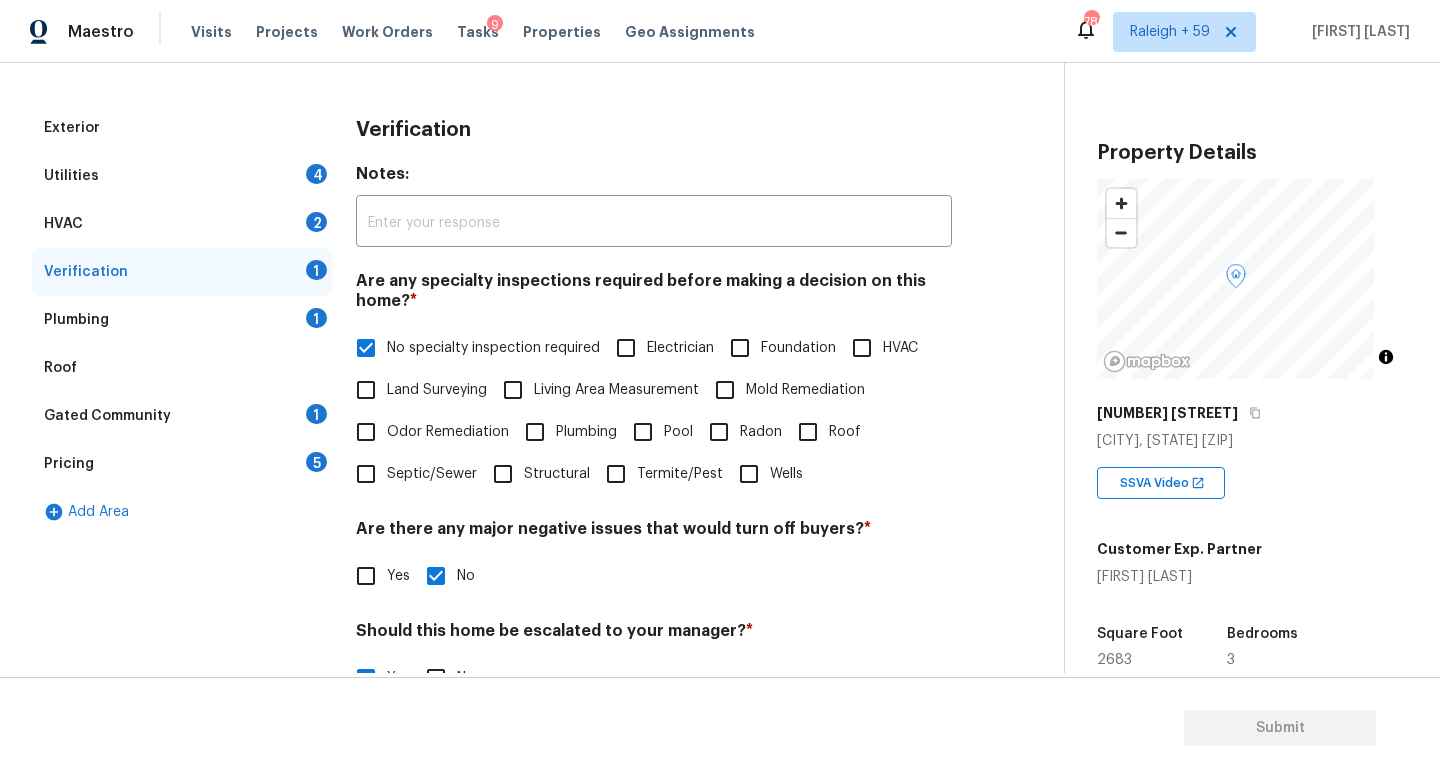 click on "Plumbing 1" at bounding box center (182, 320) 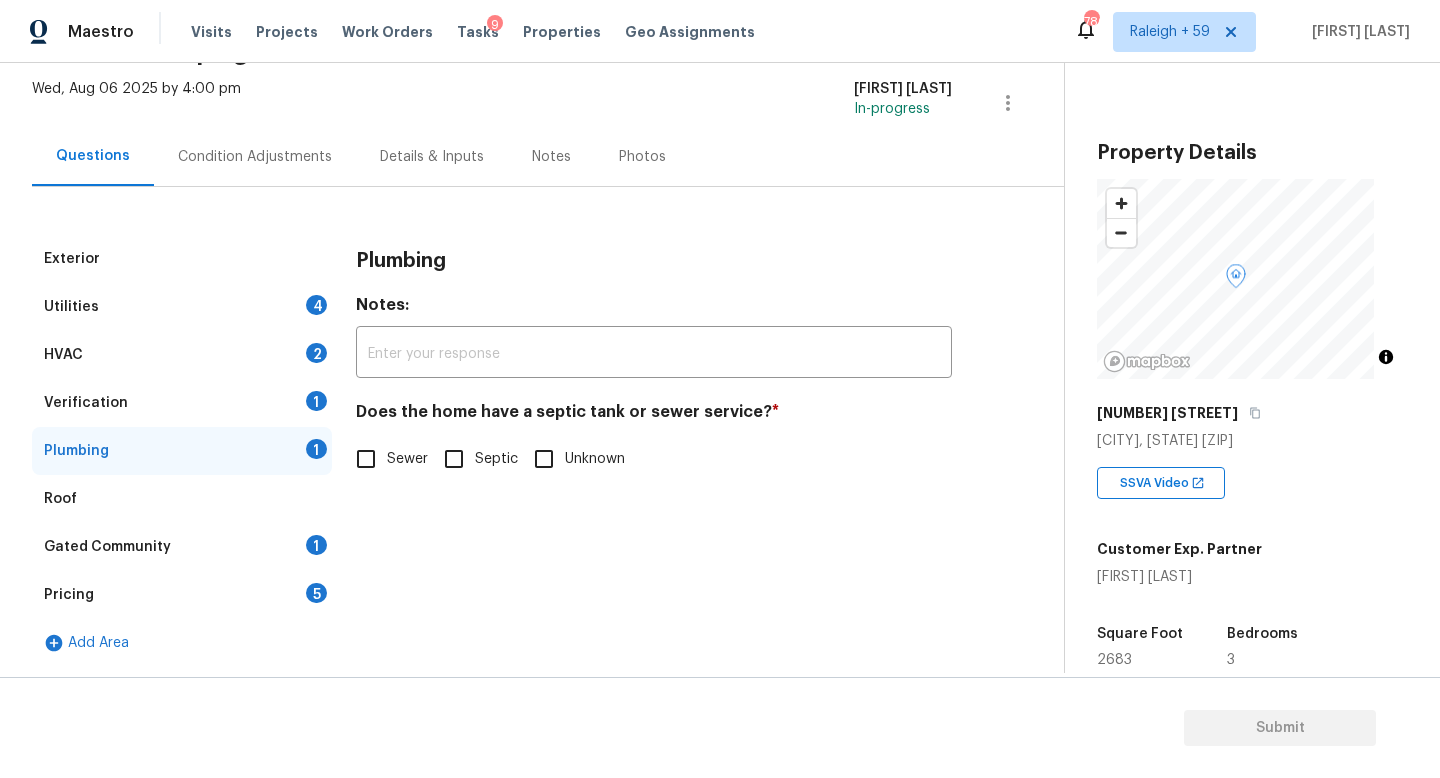 click on "Sewer" at bounding box center [366, 459] 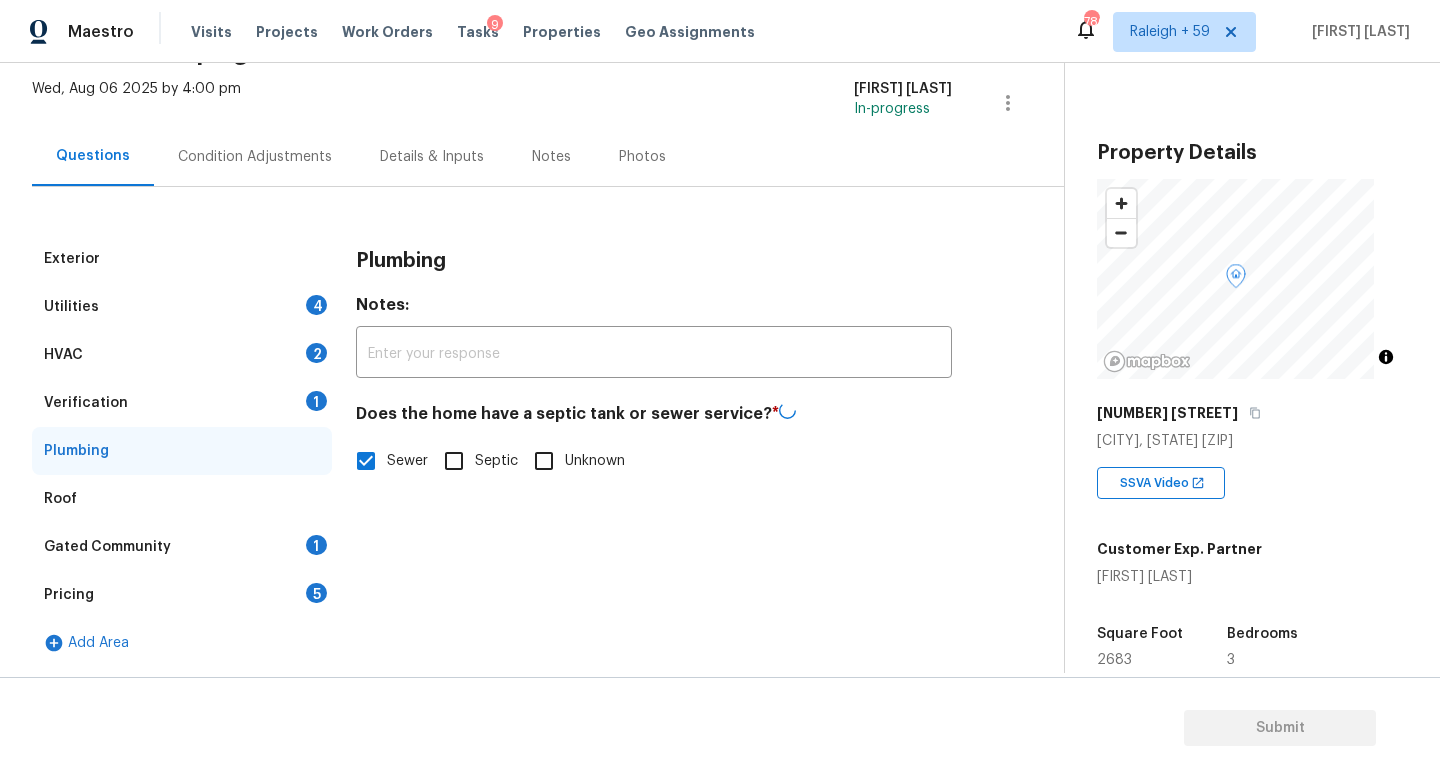 click on "Gated Community 1" at bounding box center [182, 547] 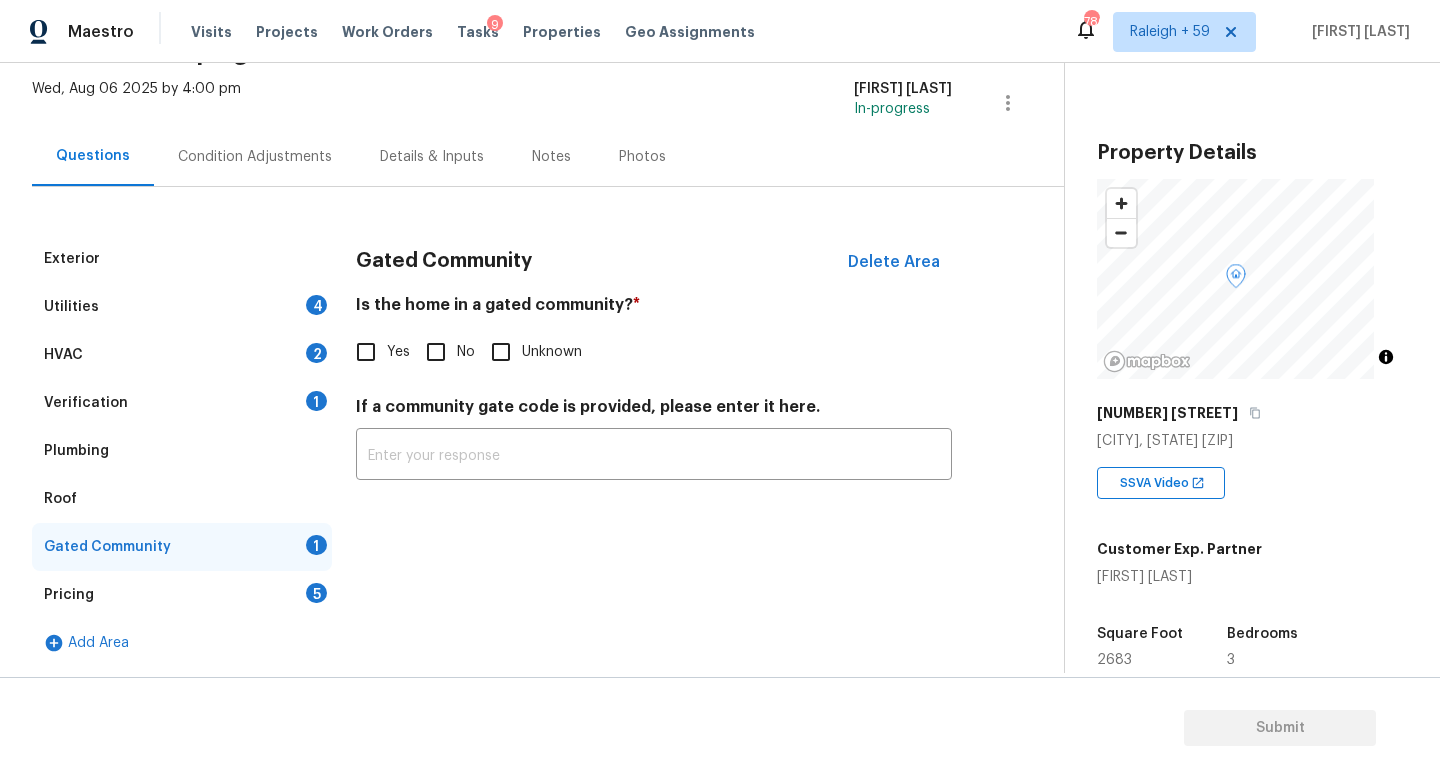 click on "No" at bounding box center (436, 352) 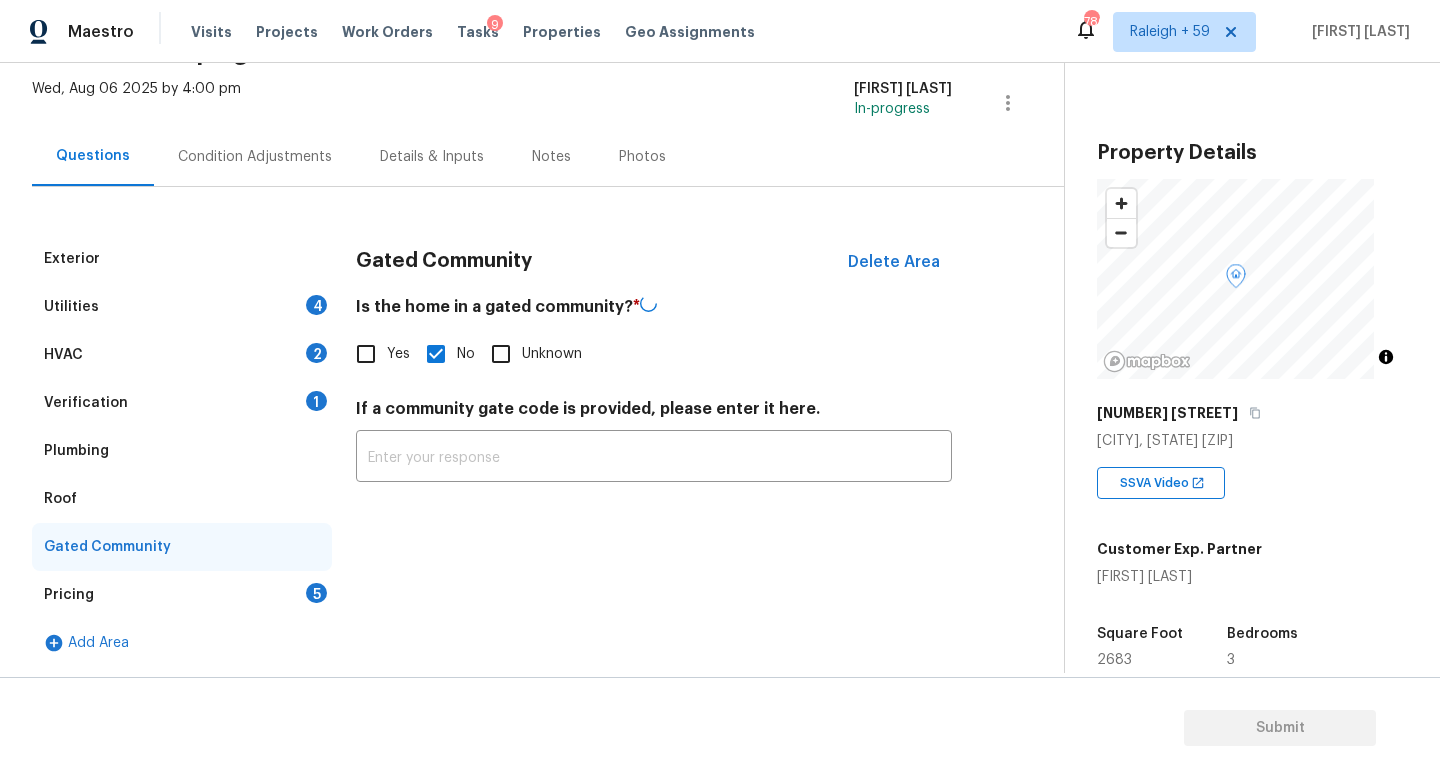 click on "Details & Inputs" at bounding box center (432, 157) 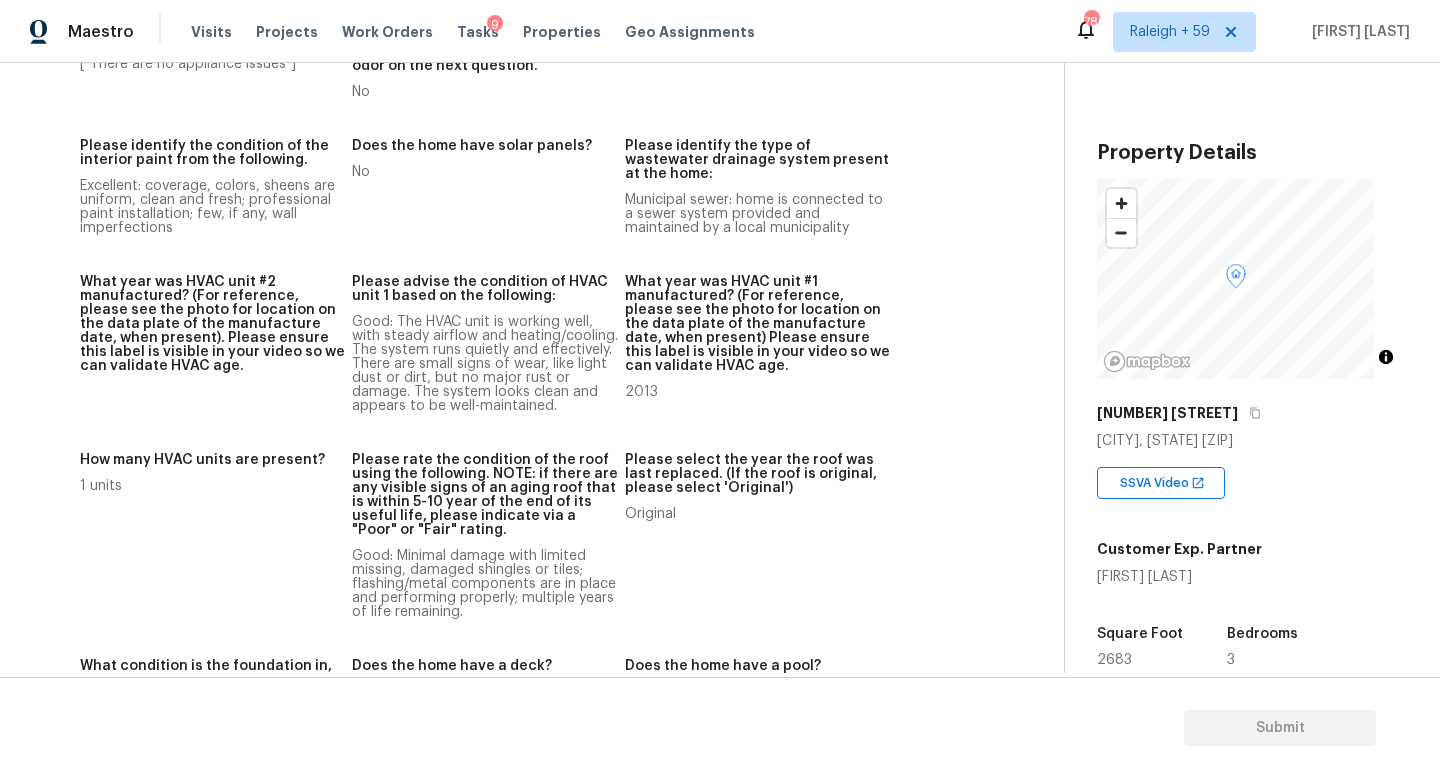 scroll, scrollTop: 1974, scrollLeft: 0, axis: vertical 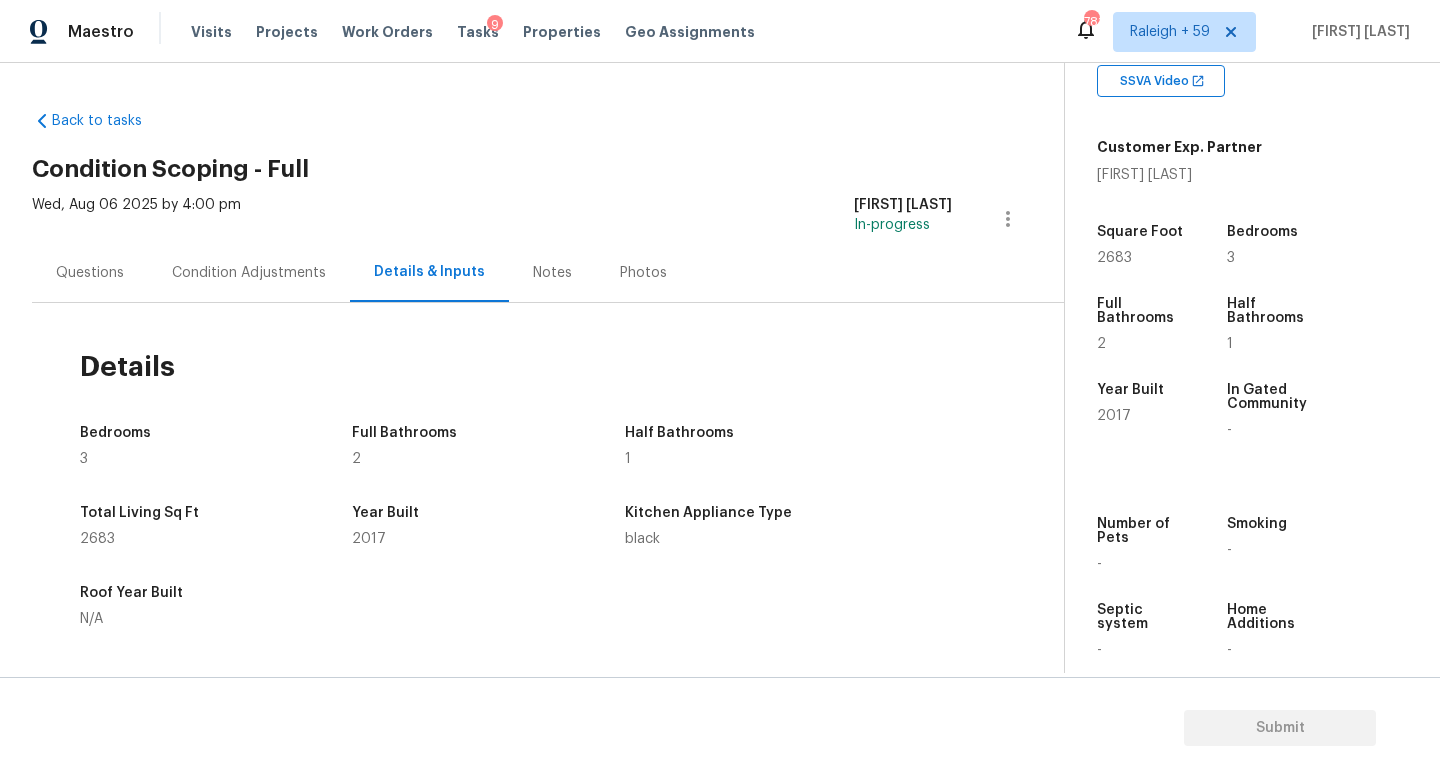 click on "Questions" at bounding box center (90, 272) 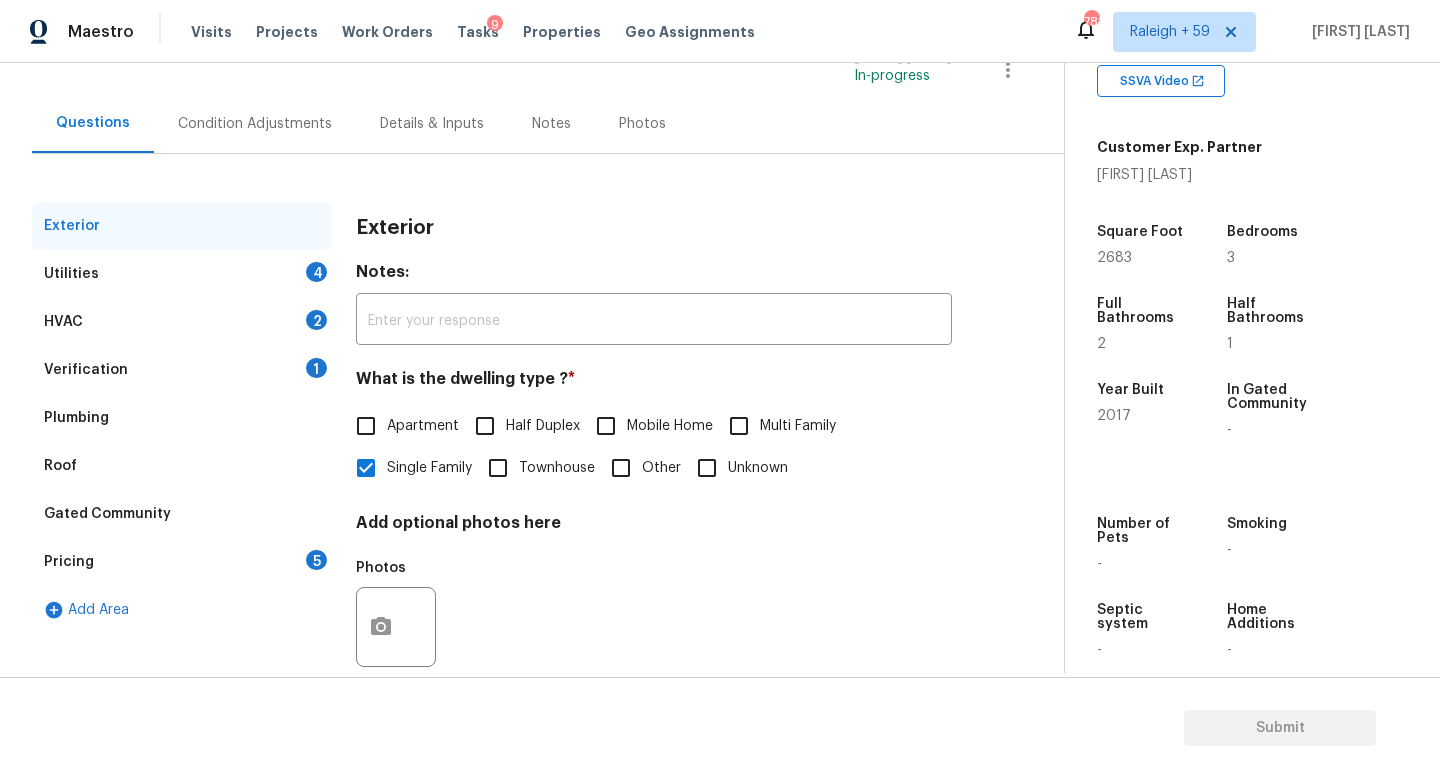 scroll, scrollTop: 200, scrollLeft: 0, axis: vertical 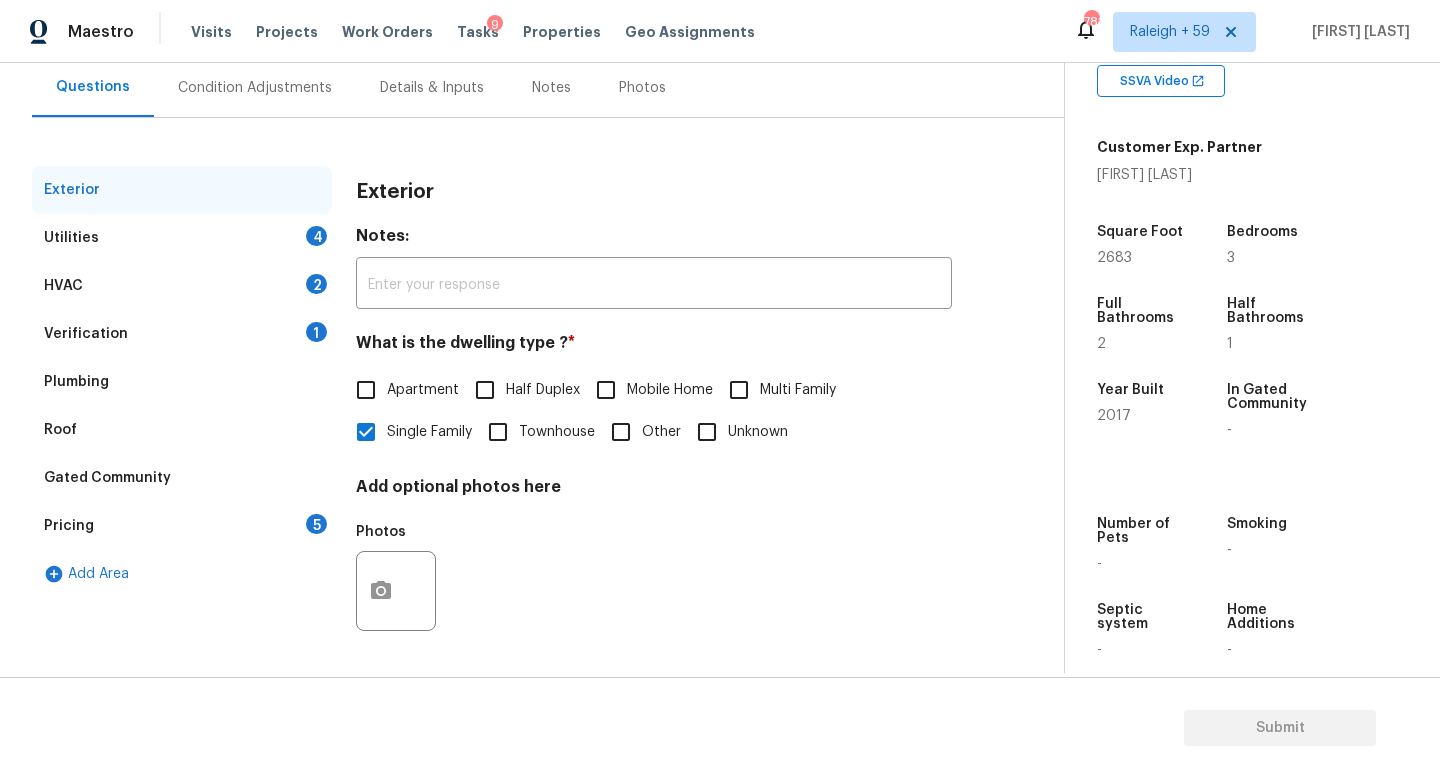 click on "Verification 1" at bounding box center (182, 334) 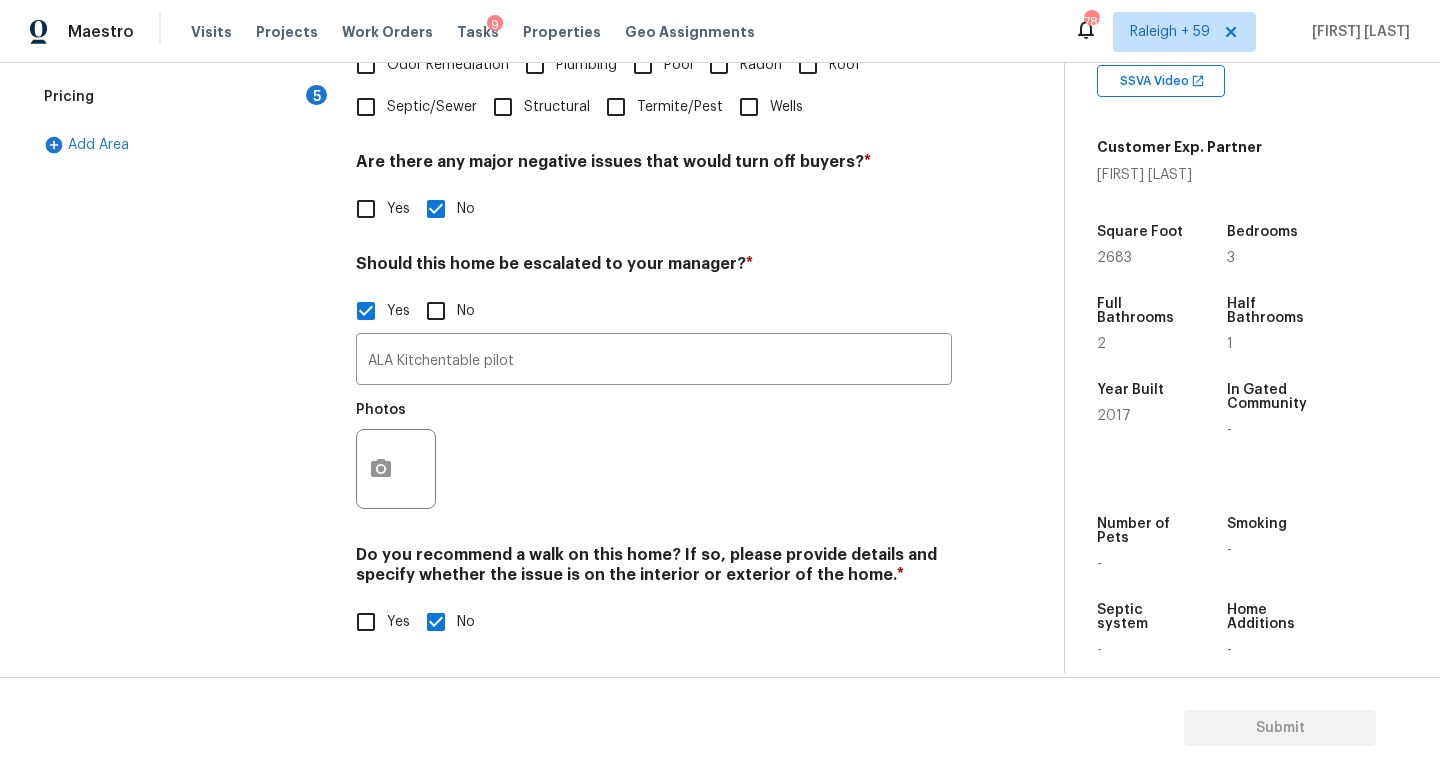 scroll, scrollTop: 672, scrollLeft: 0, axis: vertical 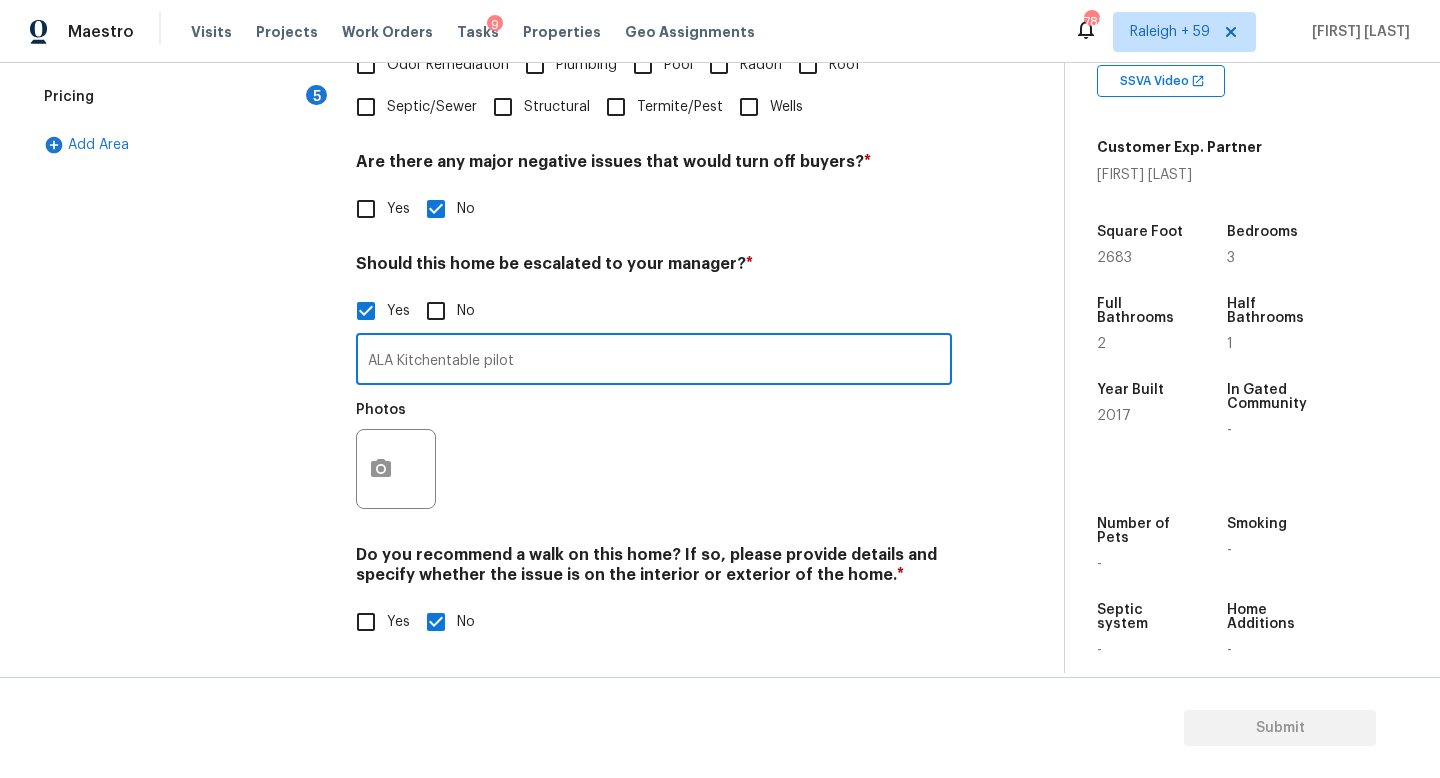 click on "ALA Kitchentable pilot" at bounding box center (654, 361) 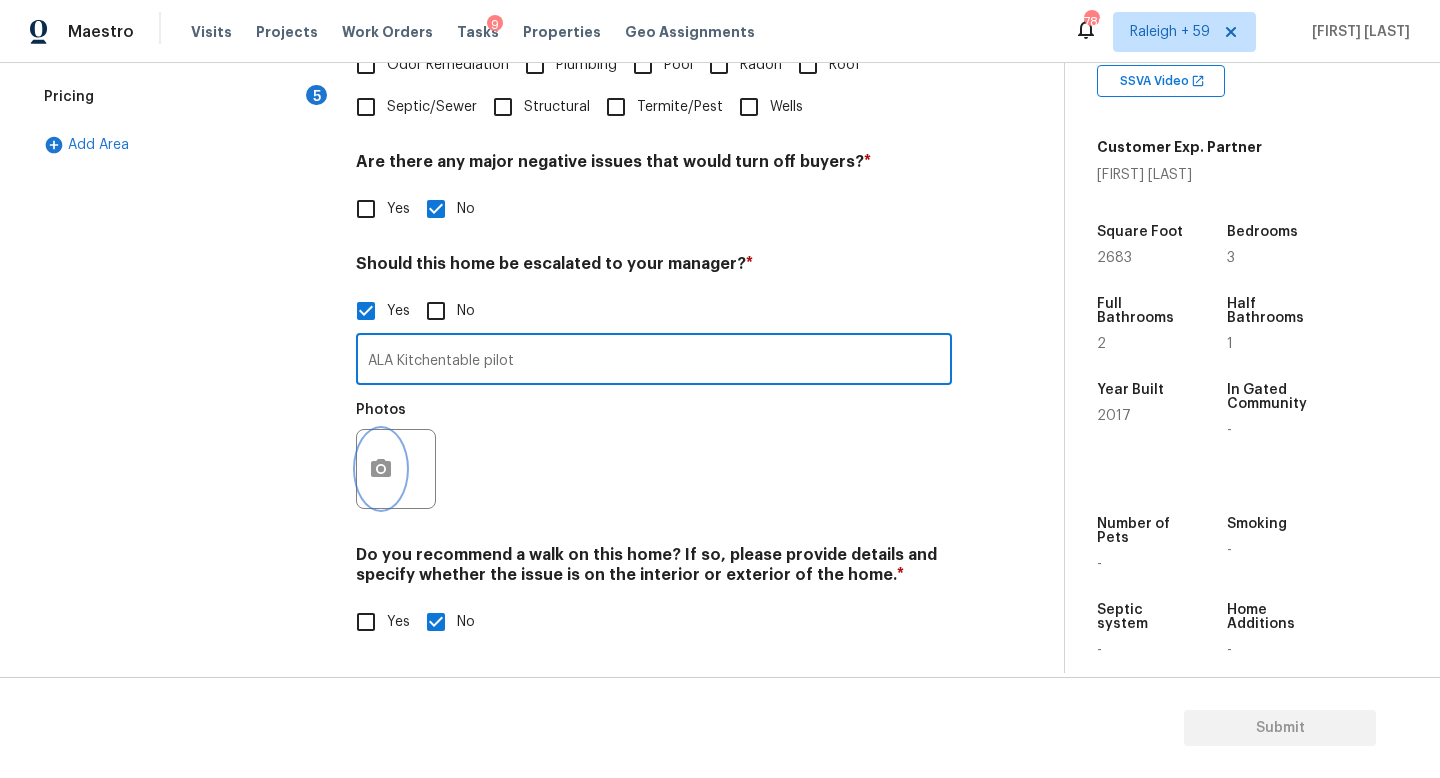 click 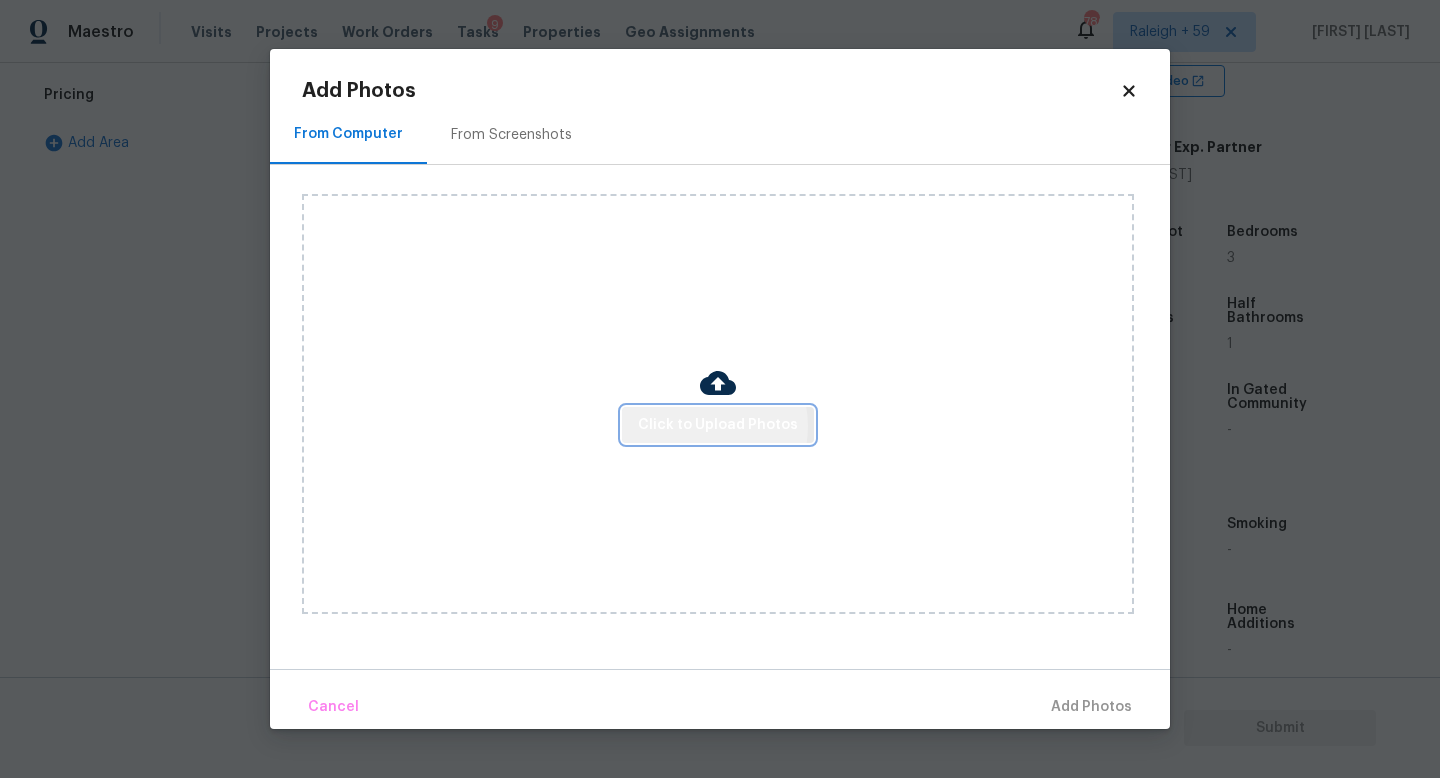 click on "Click to Upload Photos" at bounding box center [718, 425] 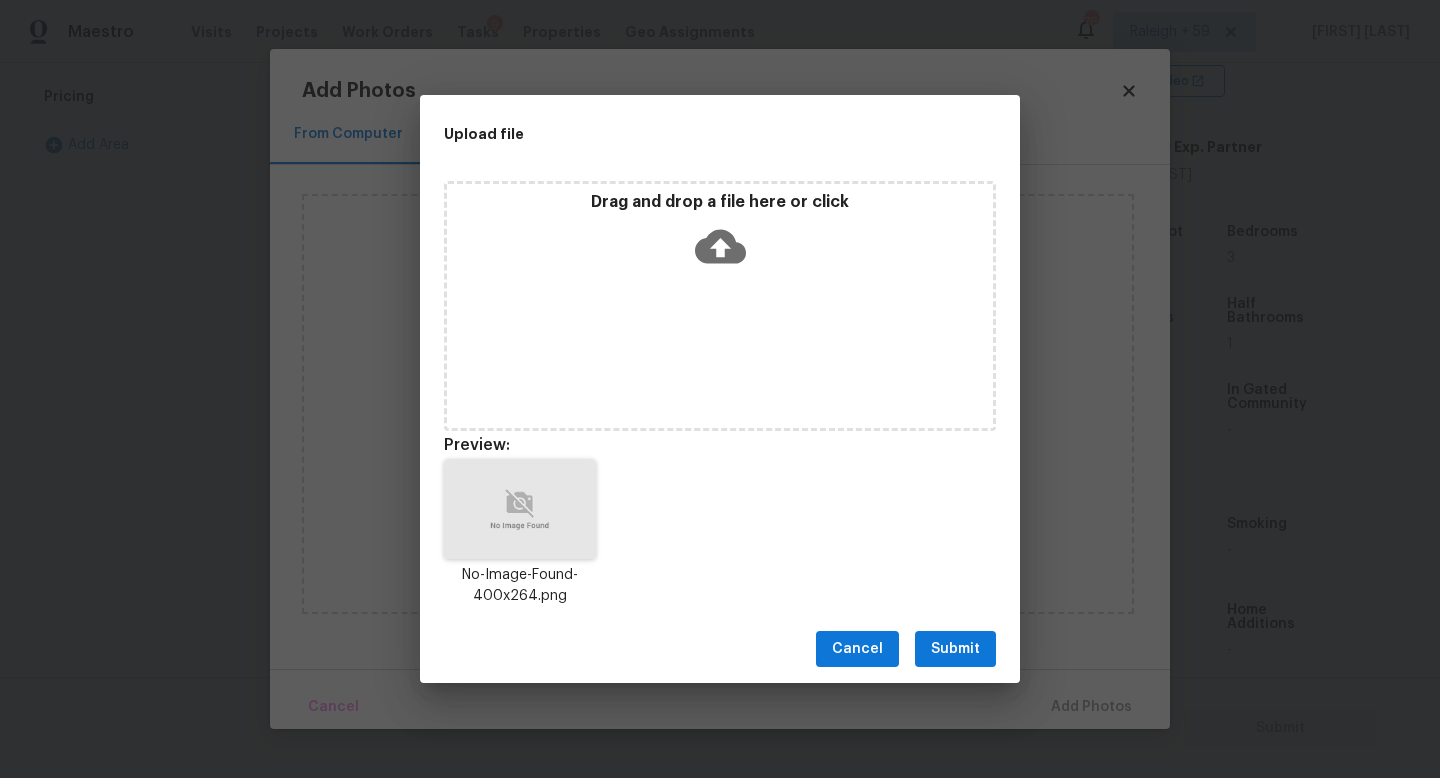 click on "Submit" at bounding box center (955, 649) 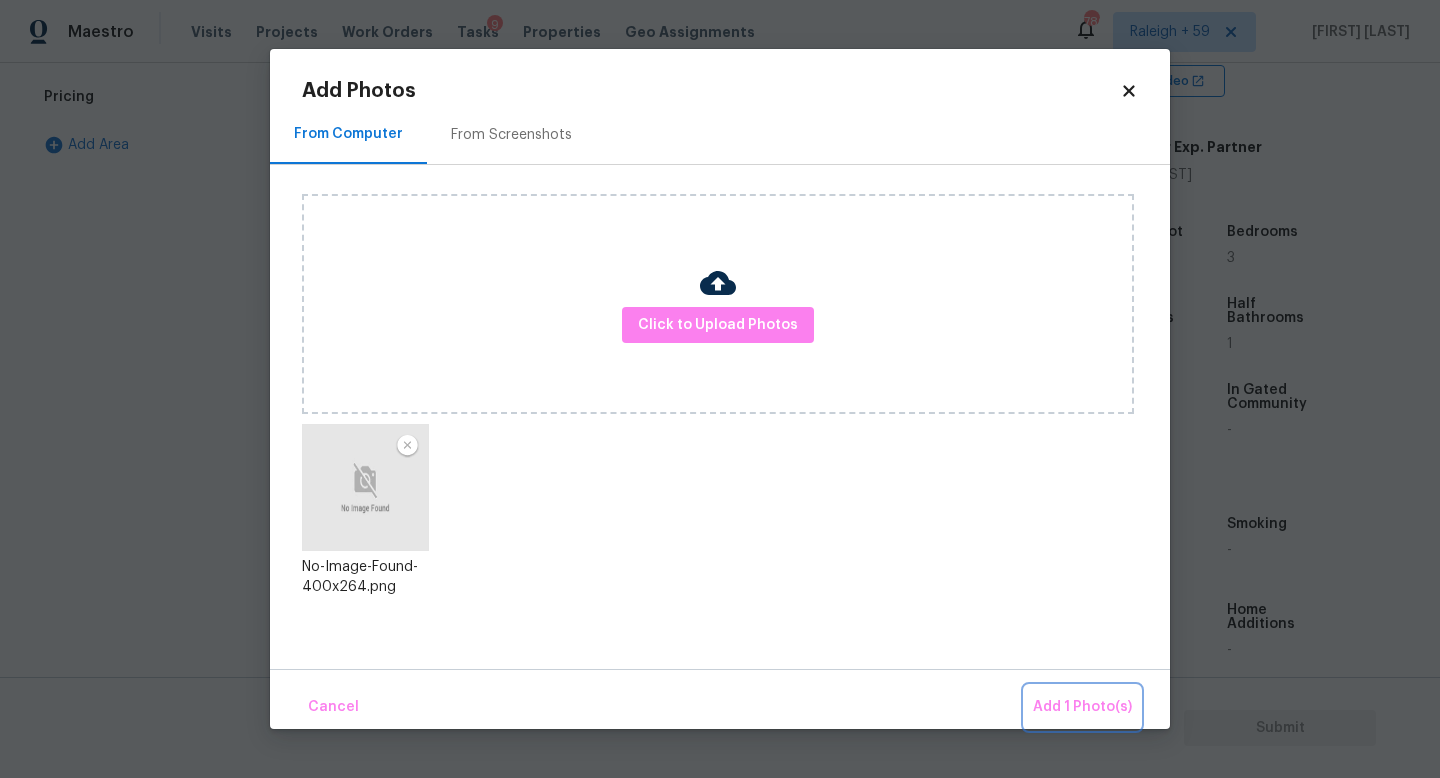 click on "Add 1 Photo(s)" at bounding box center (1082, 707) 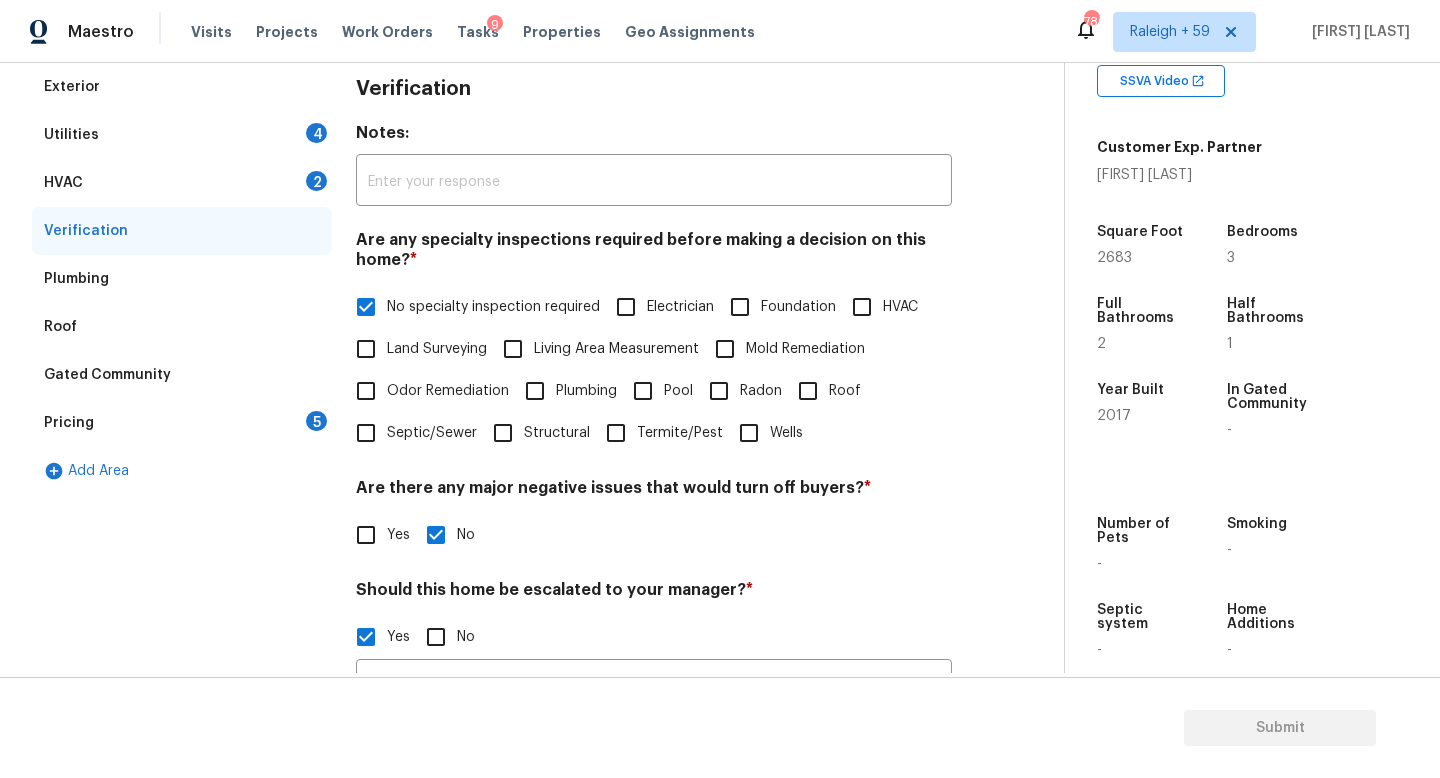 scroll, scrollTop: 126, scrollLeft: 0, axis: vertical 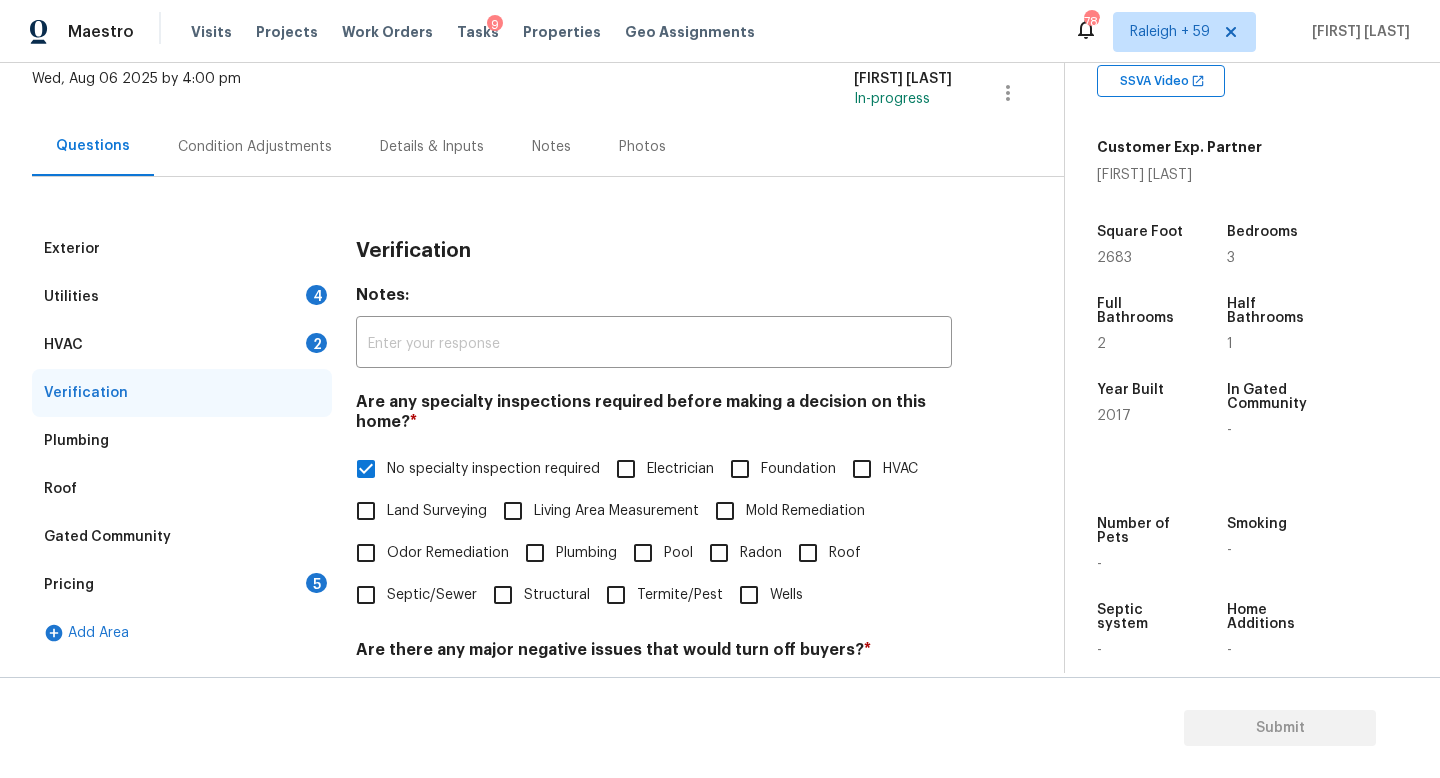 click on "4" at bounding box center (316, 295) 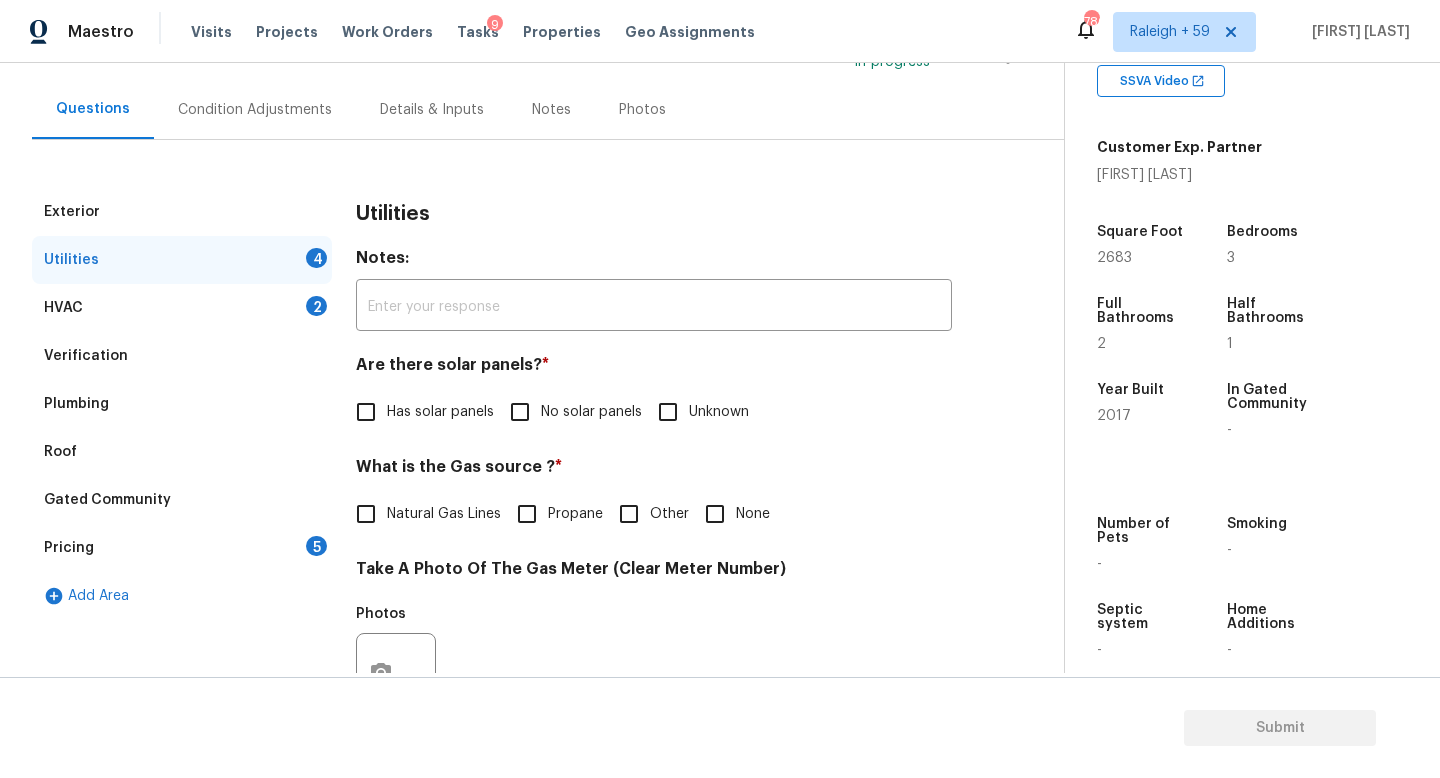 click on "No solar panels" at bounding box center [570, 412] 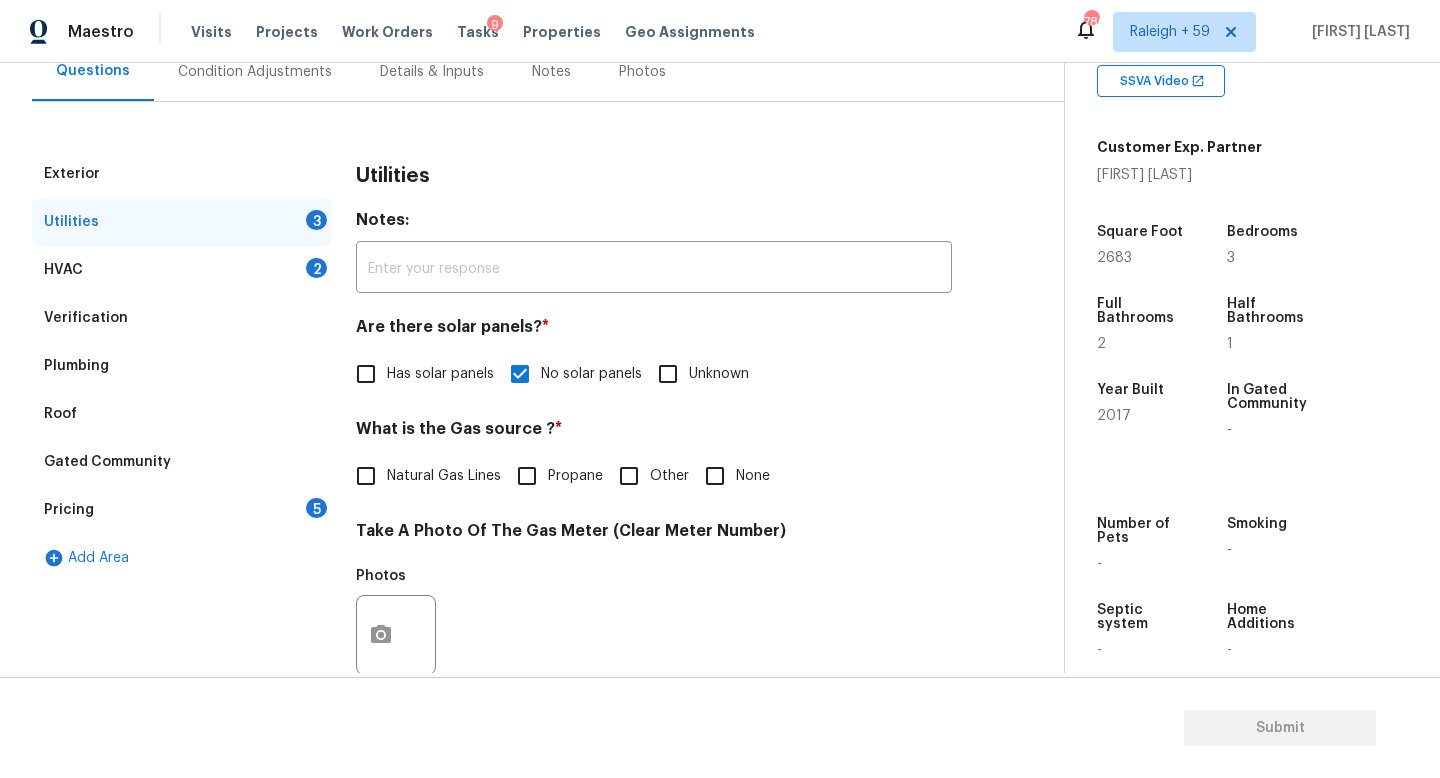 click on "Natural Gas Lines" at bounding box center [444, 476] 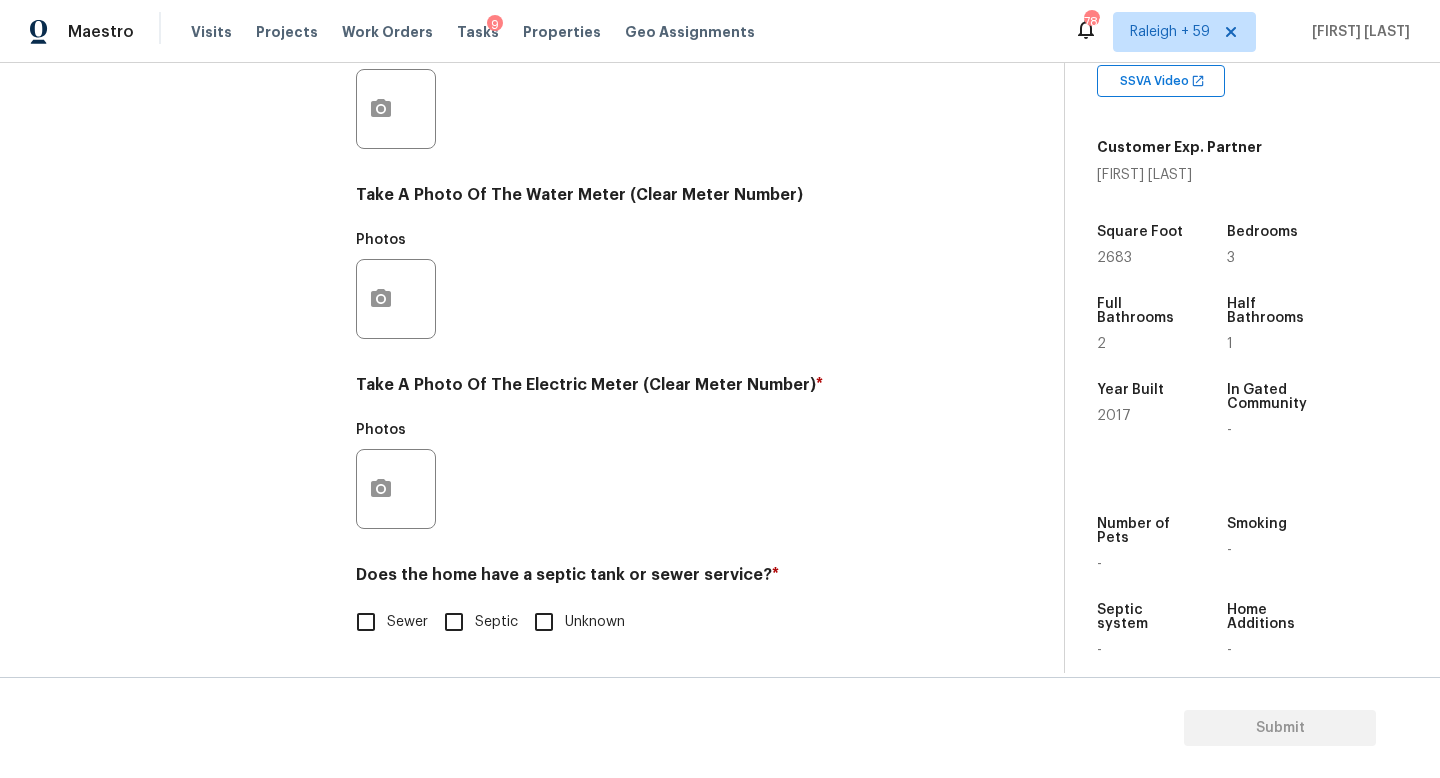 scroll, scrollTop: 742, scrollLeft: 0, axis: vertical 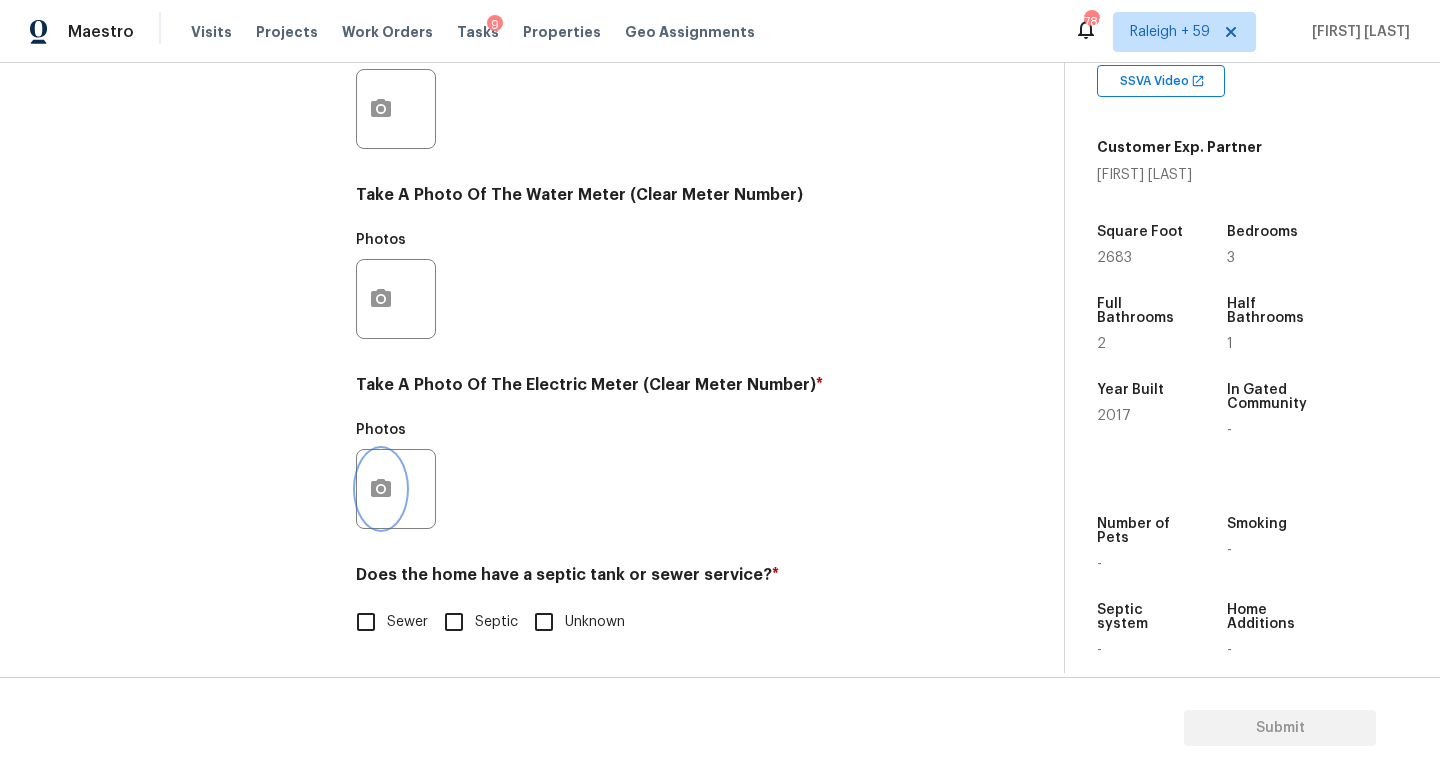 click 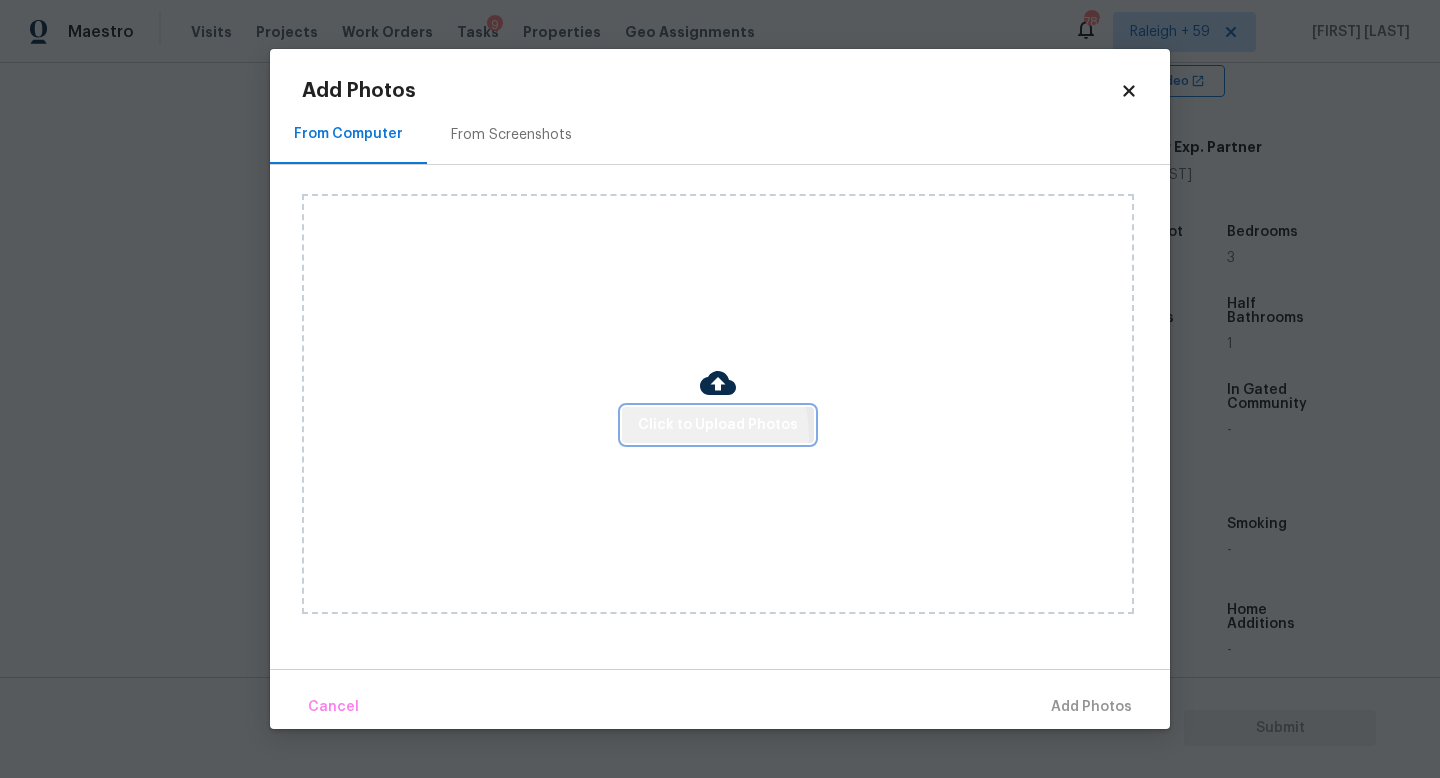 click on "Click to Upload Photos" at bounding box center (718, 425) 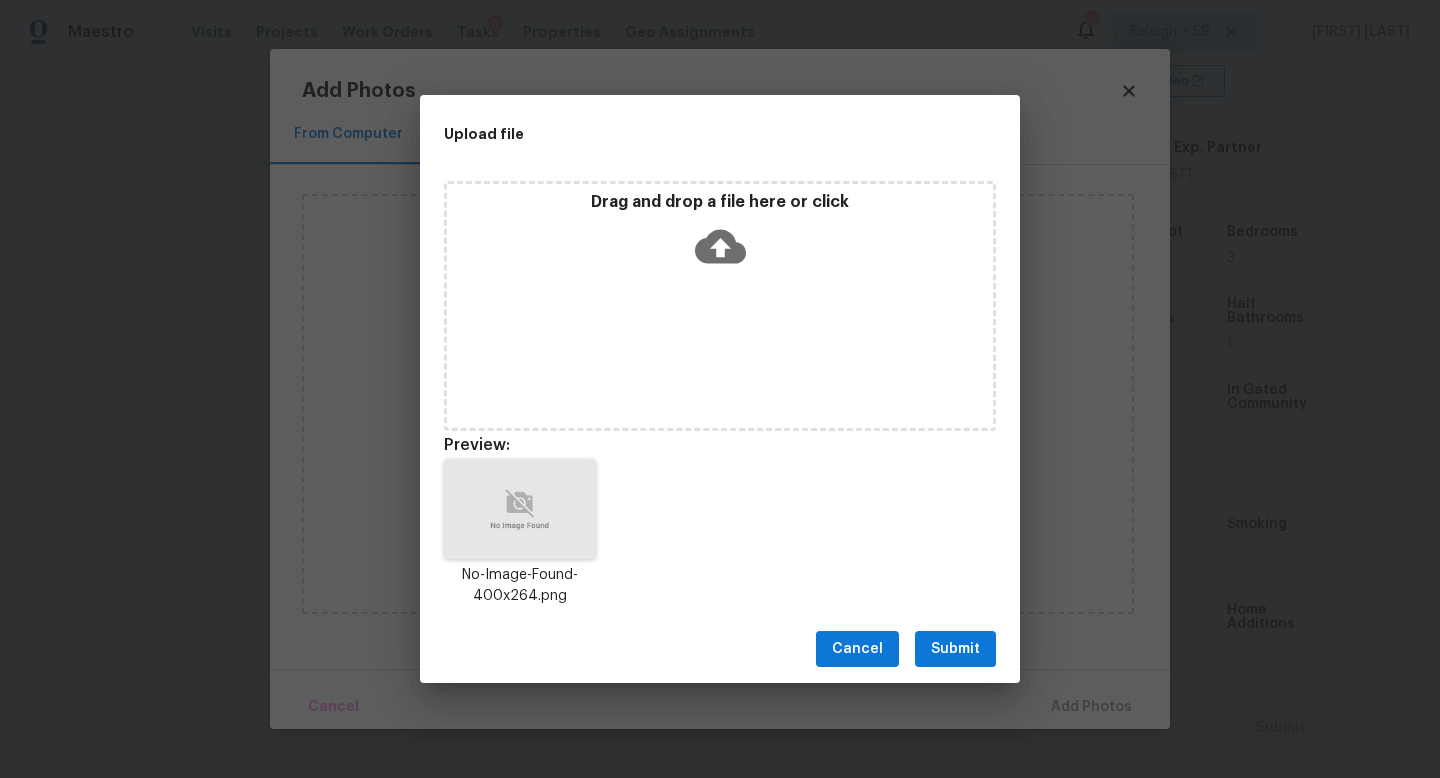click on "Submit" at bounding box center (955, 649) 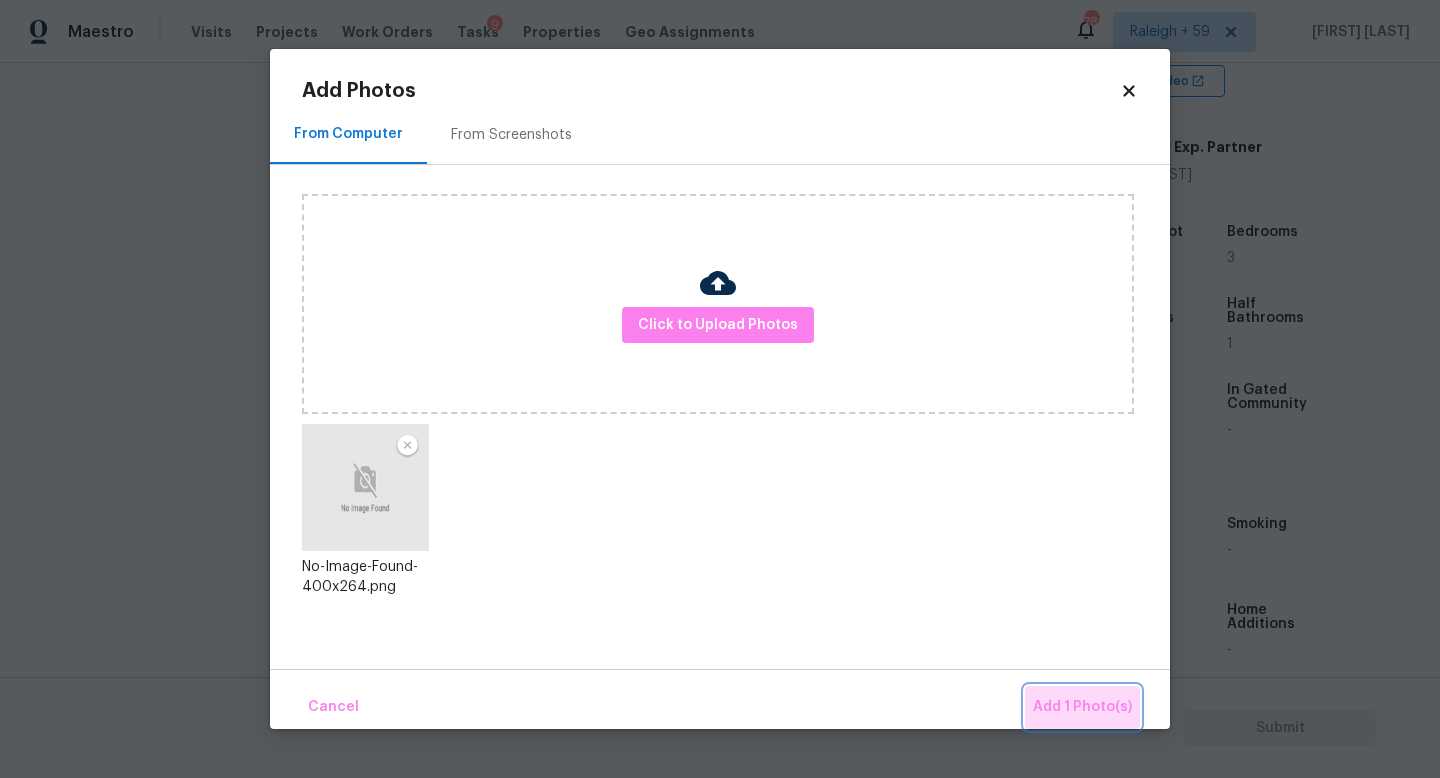 drag, startPoint x: 1095, startPoint y: 713, endPoint x: 1026, endPoint y: 712, distance: 69.00725 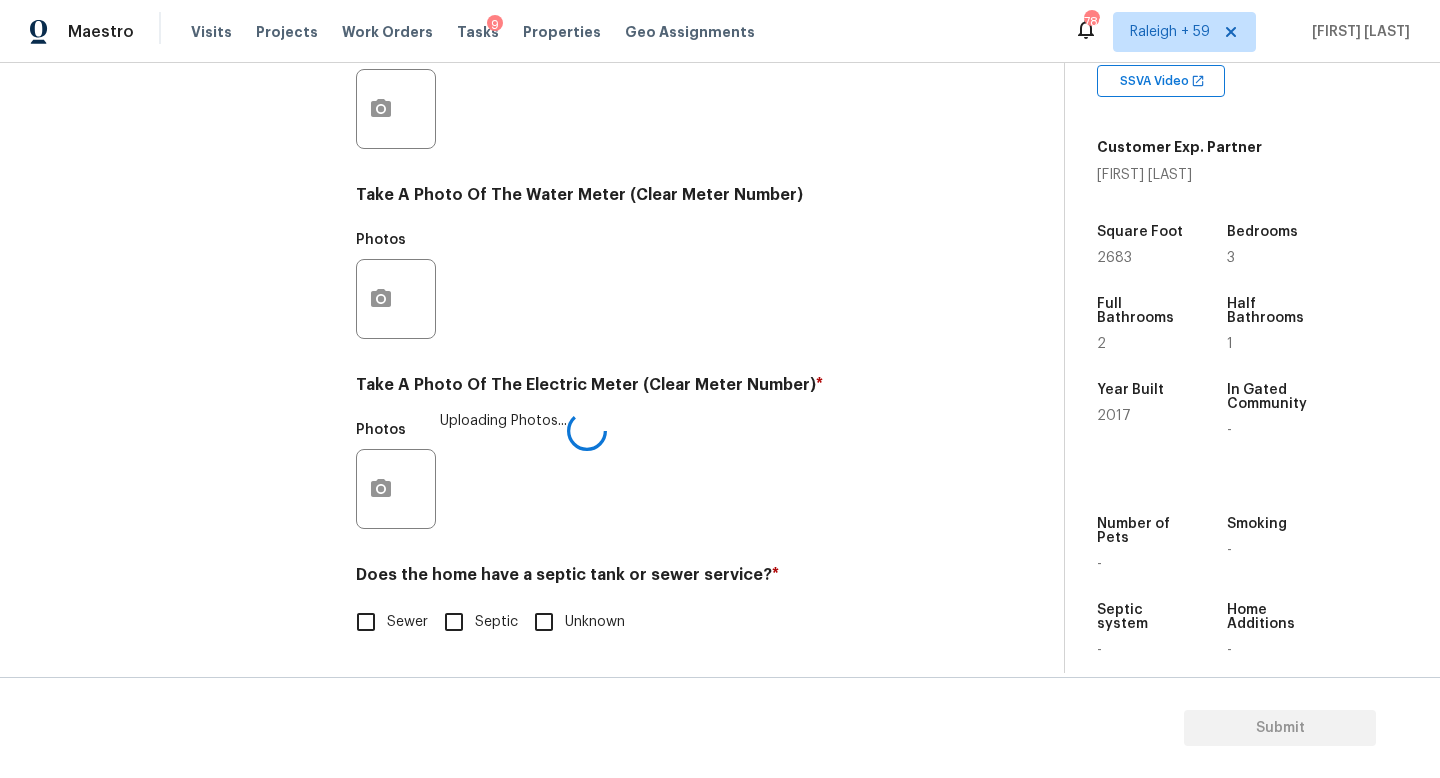 click on "Sewer" at bounding box center [366, 622] 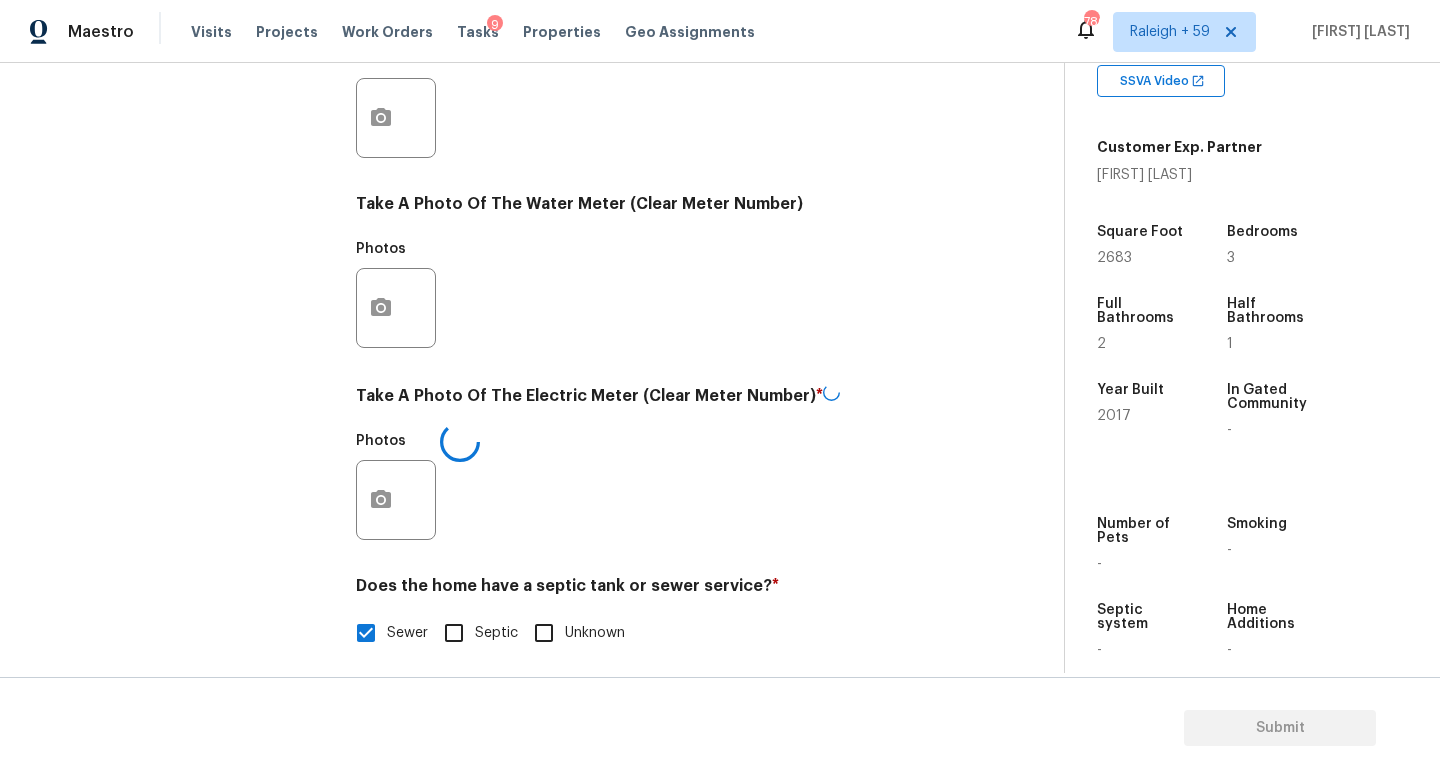 scroll, scrollTop: 696, scrollLeft: 0, axis: vertical 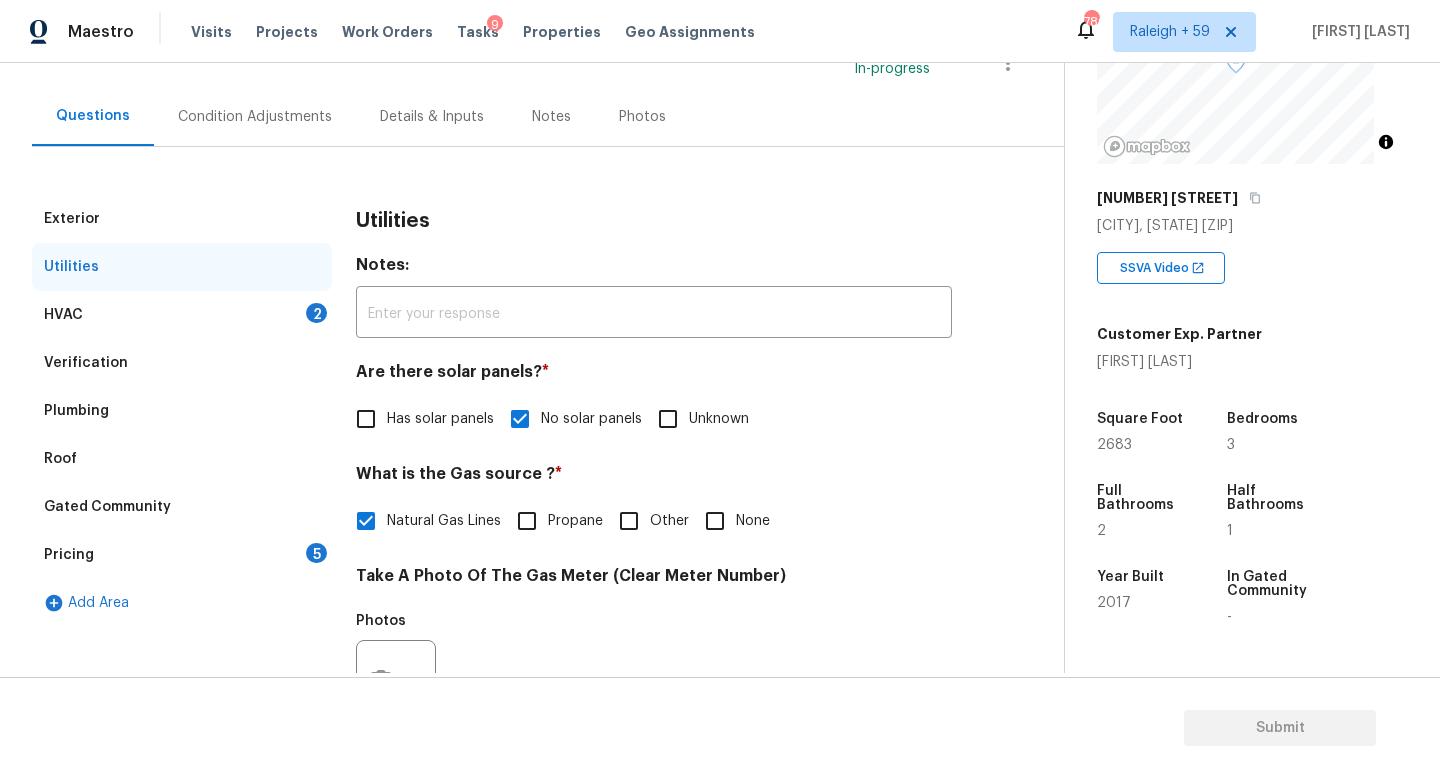 click on "Pricing 5" at bounding box center (182, 555) 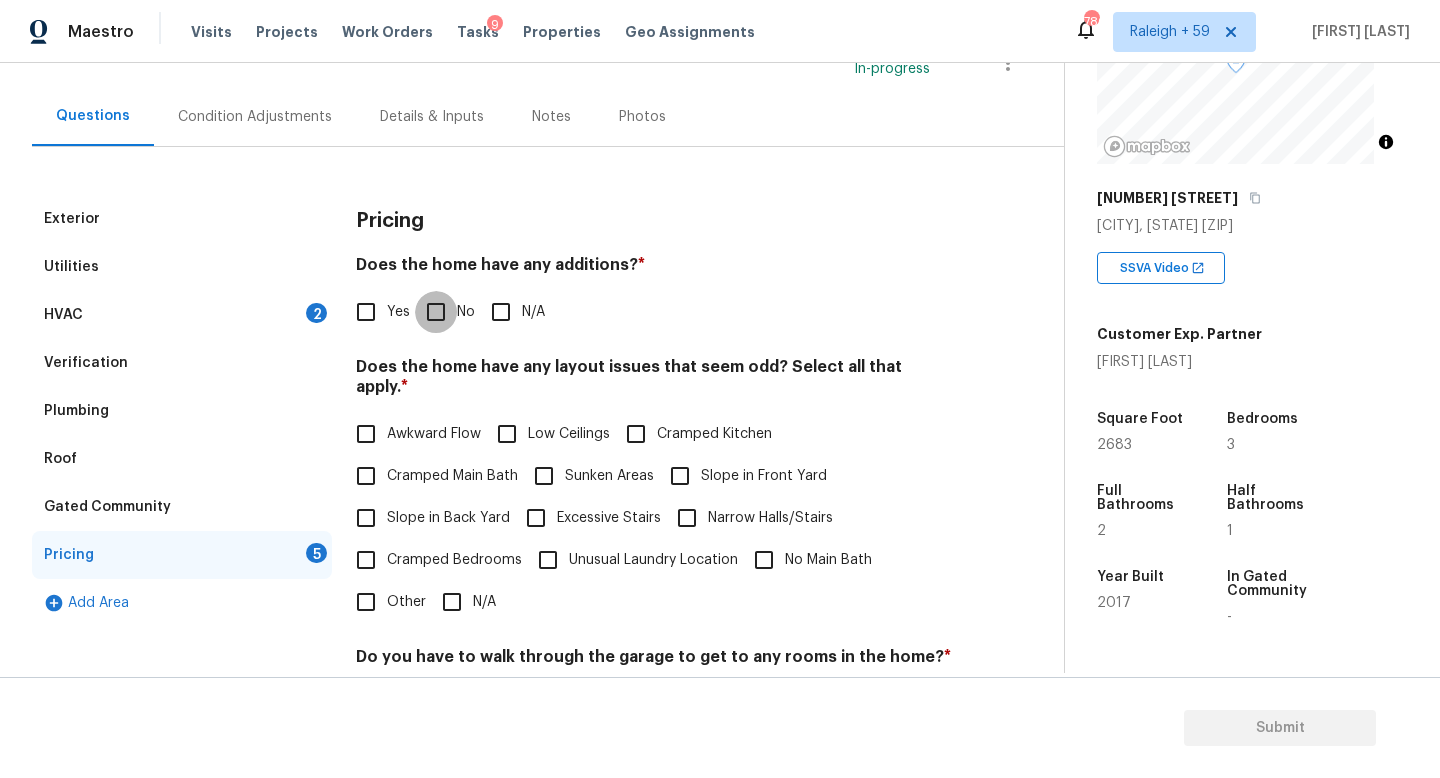 click on "No" at bounding box center (436, 312) 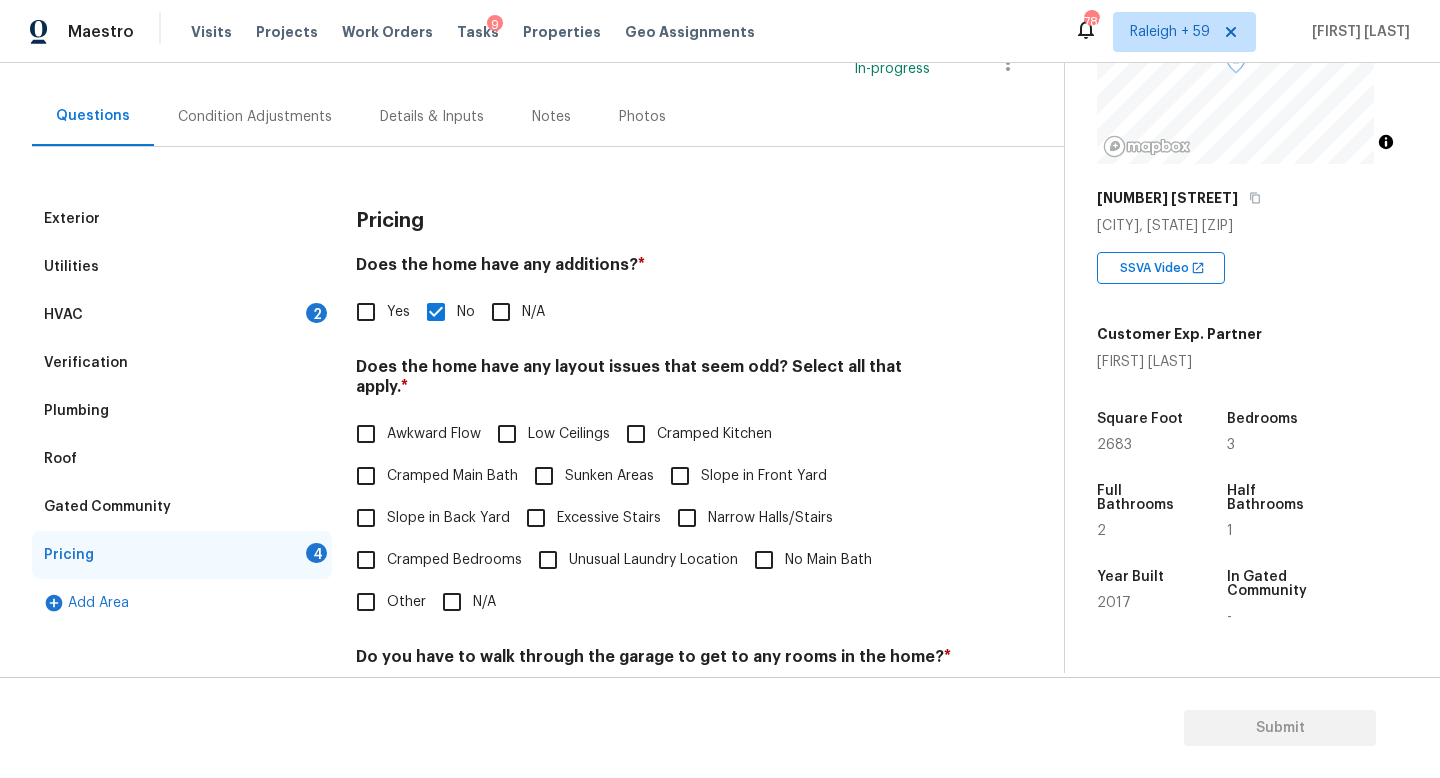 click on "N/A" at bounding box center [452, 602] 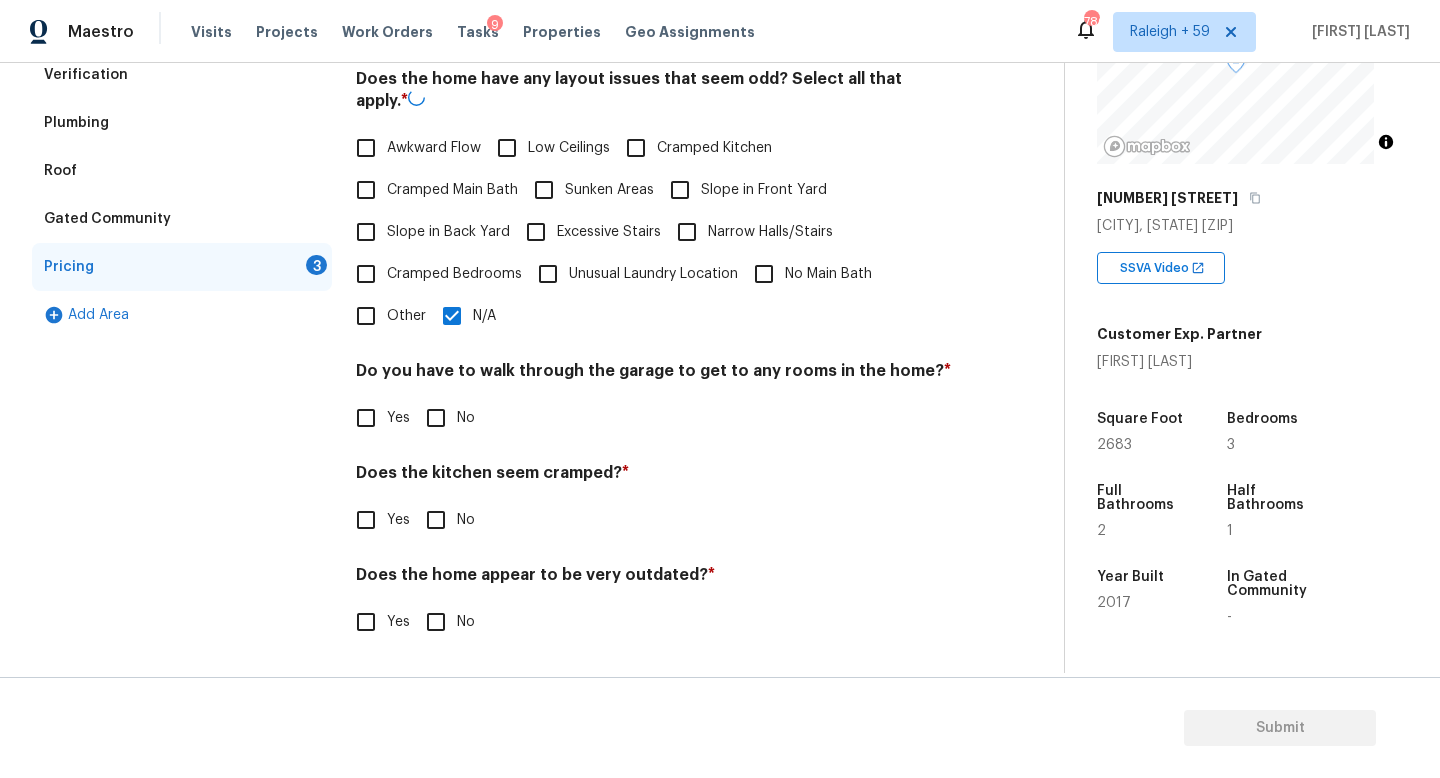 scroll, scrollTop: 457, scrollLeft: 0, axis: vertical 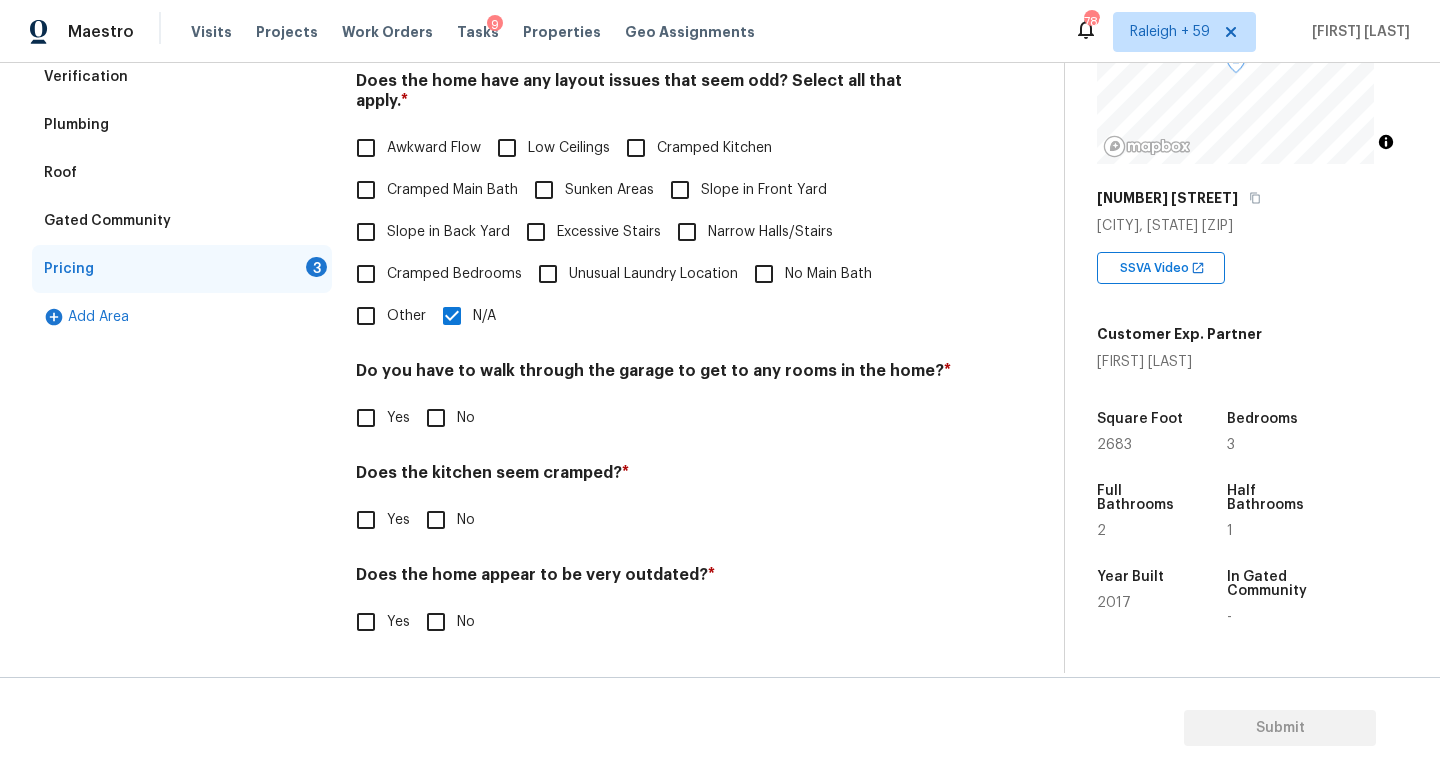 click on "No" at bounding box center (436, 418) 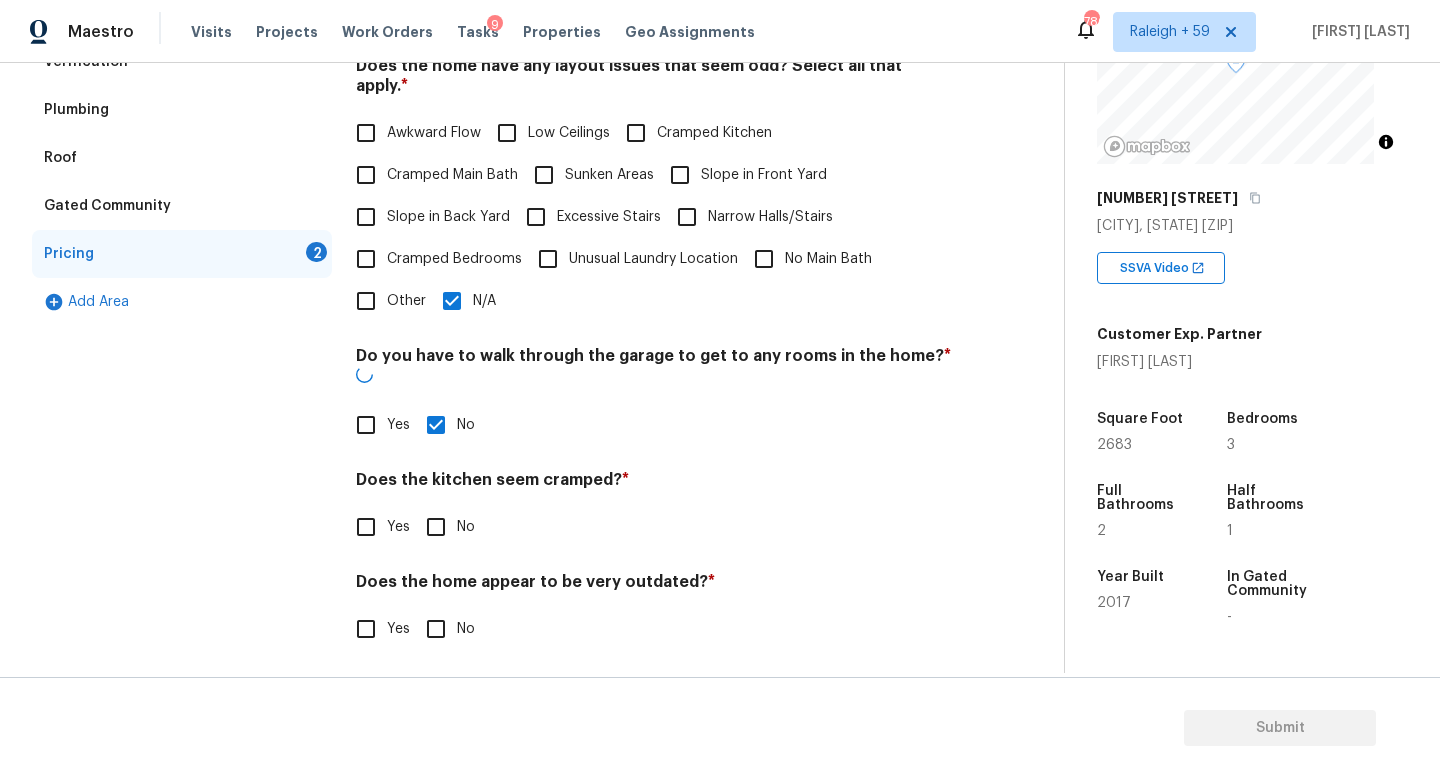 click on "Does the kitchen seem cramped?  * Yes No" at bounding box center (654, 509) 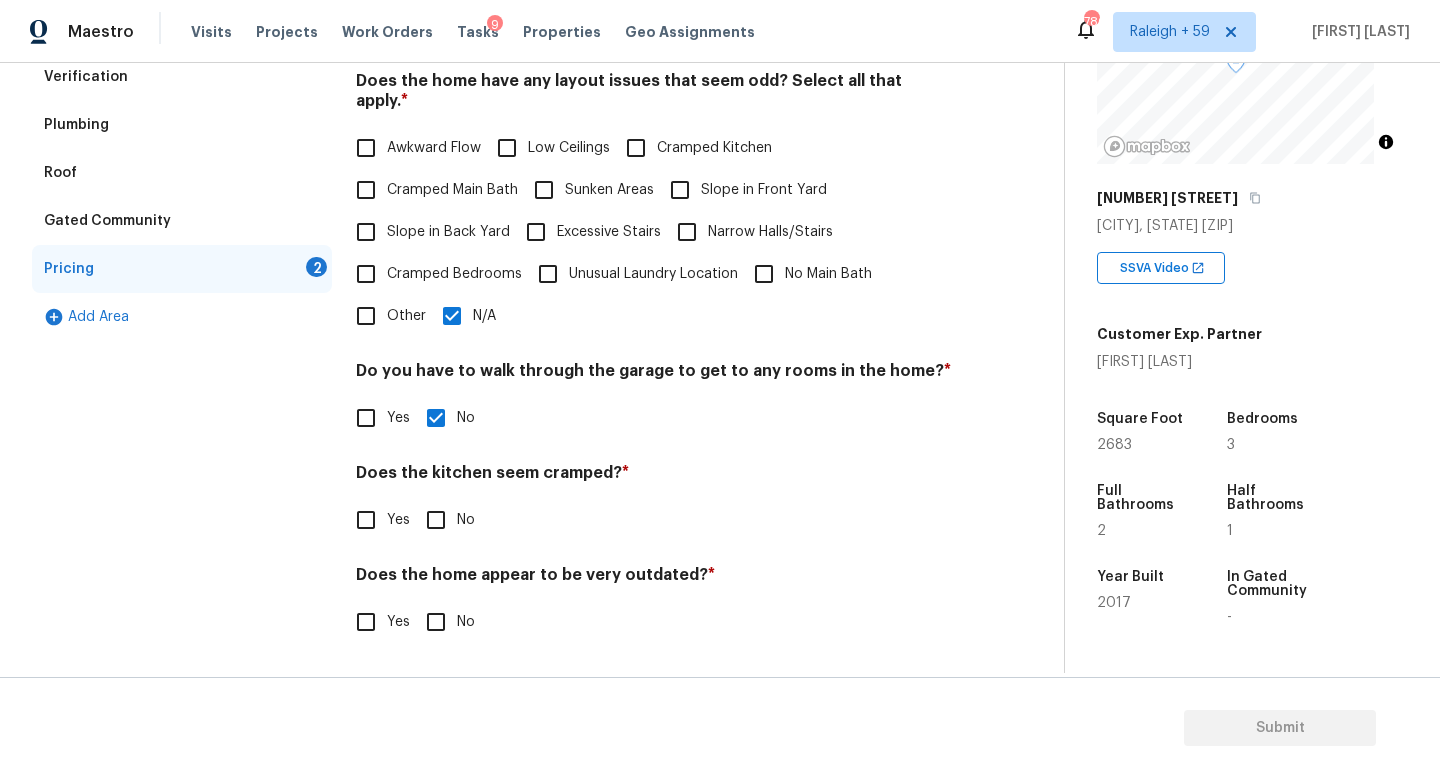 click on "No" at bounding box center (436, 622) 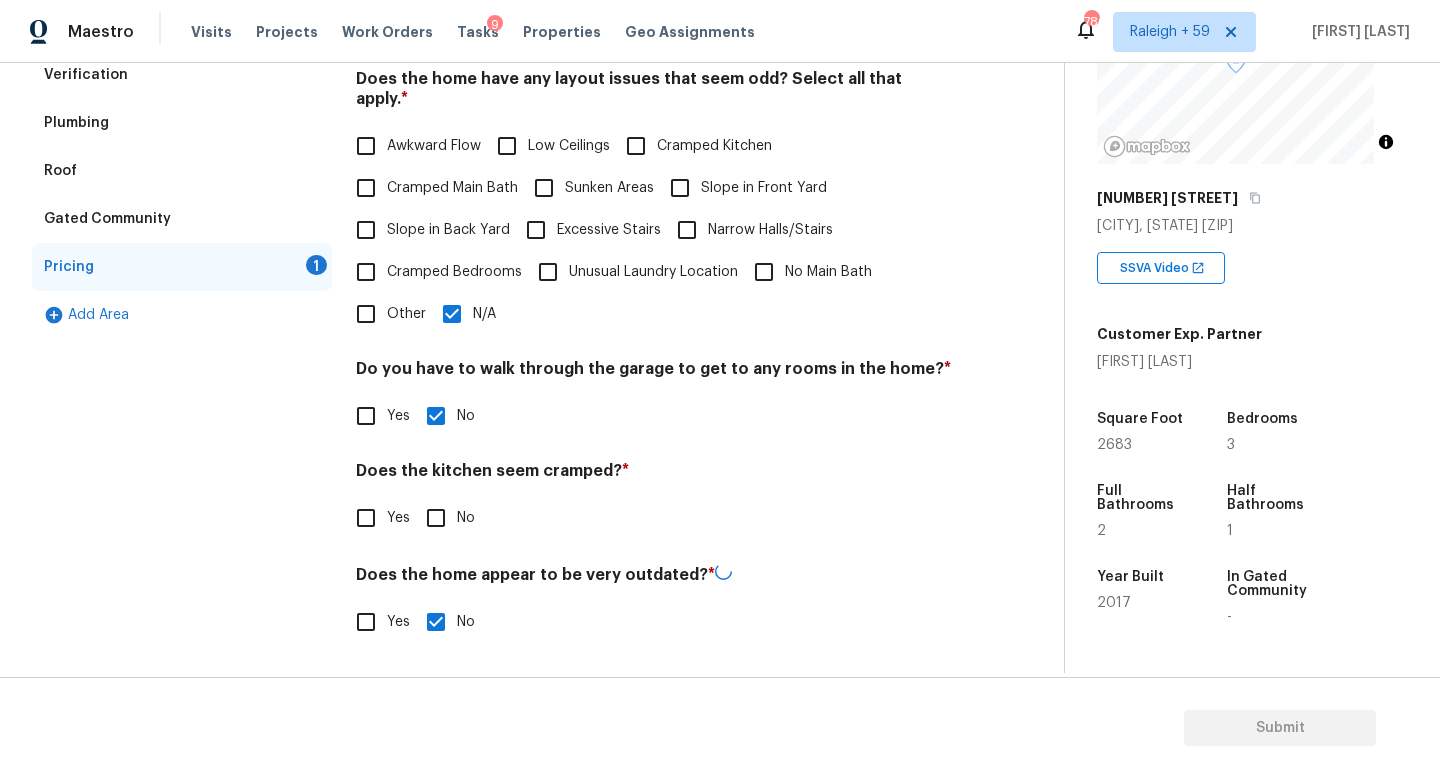 click on "Does the kitchen seem cramped?  *" at bounding box center [654, 475] 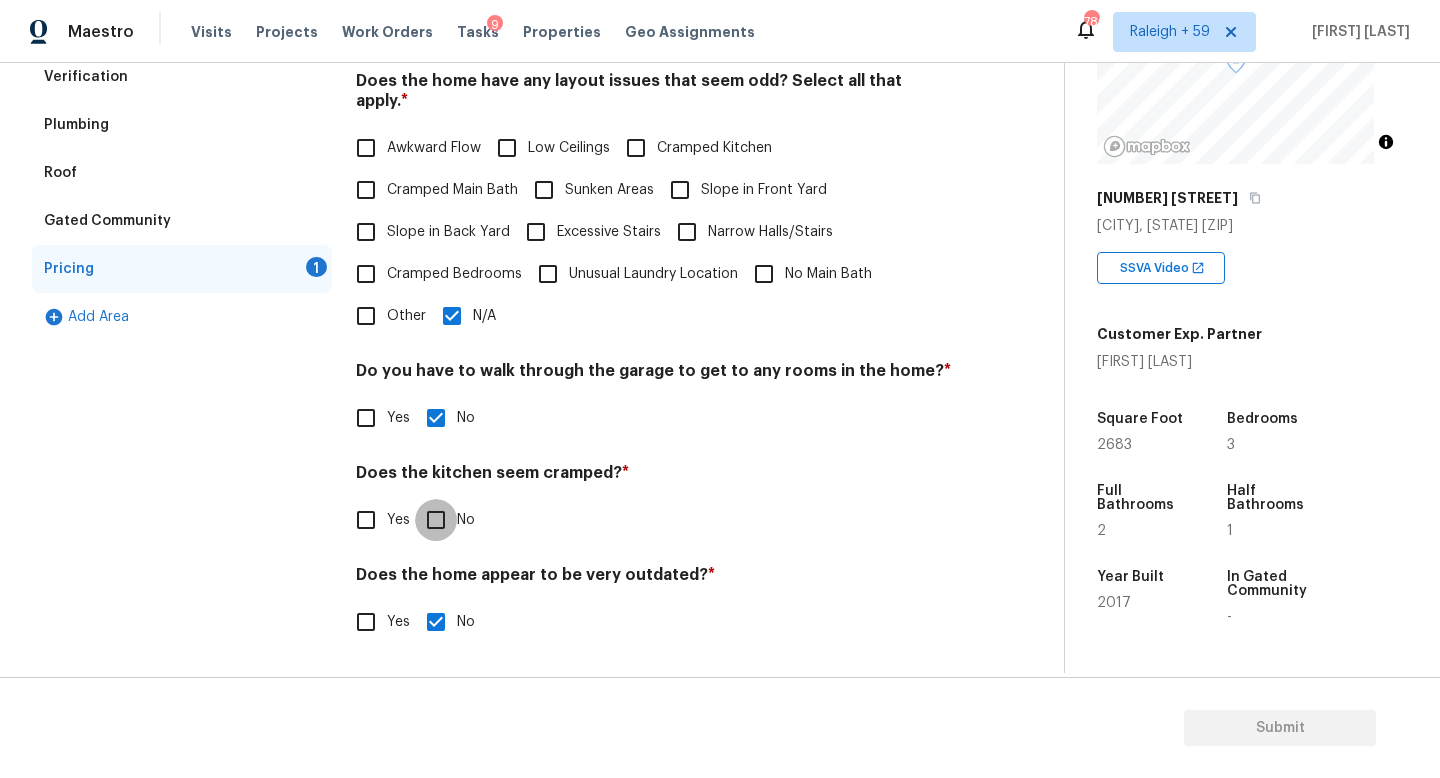 click on "No" at bounding box center (436, 520) 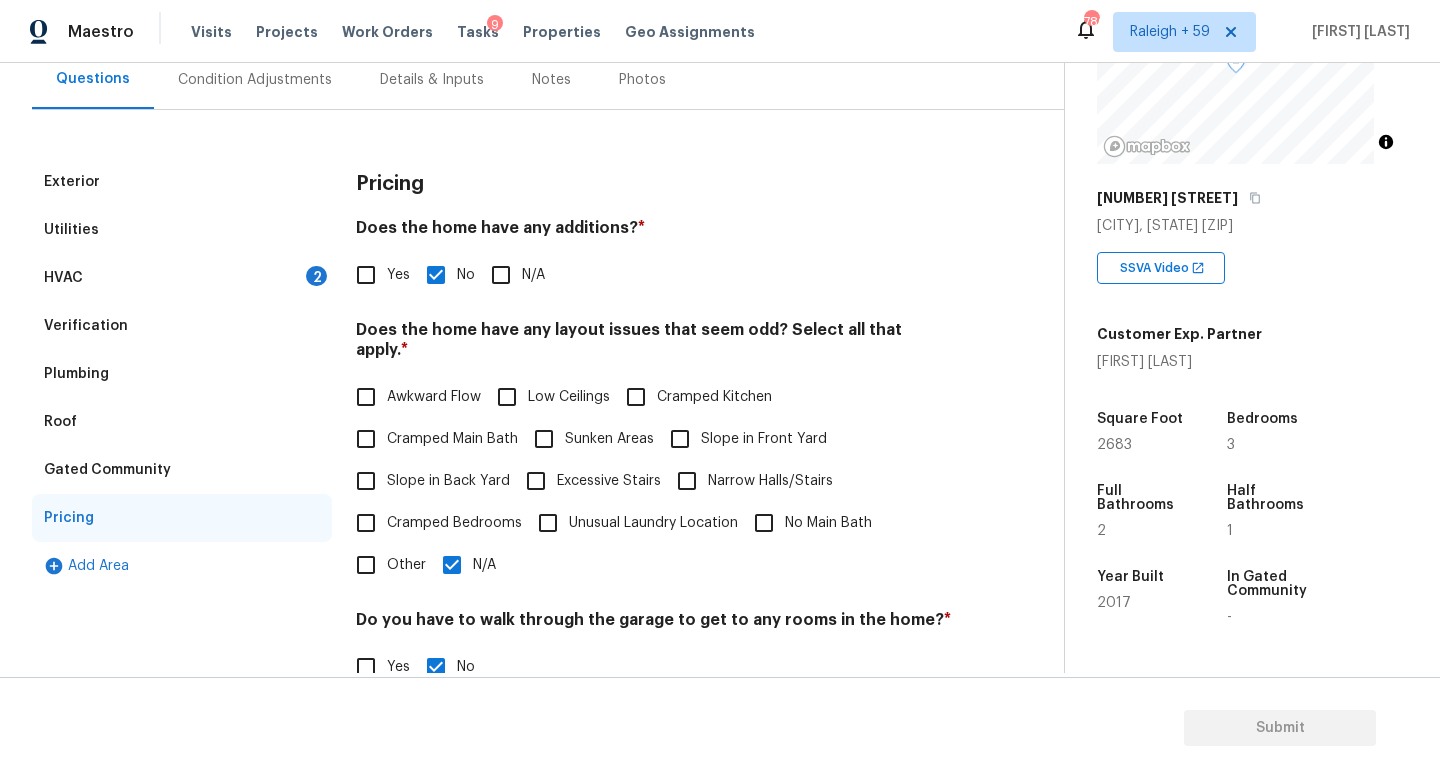 scroll, scrollTop: 0, scrollLeft: 0, axis: both 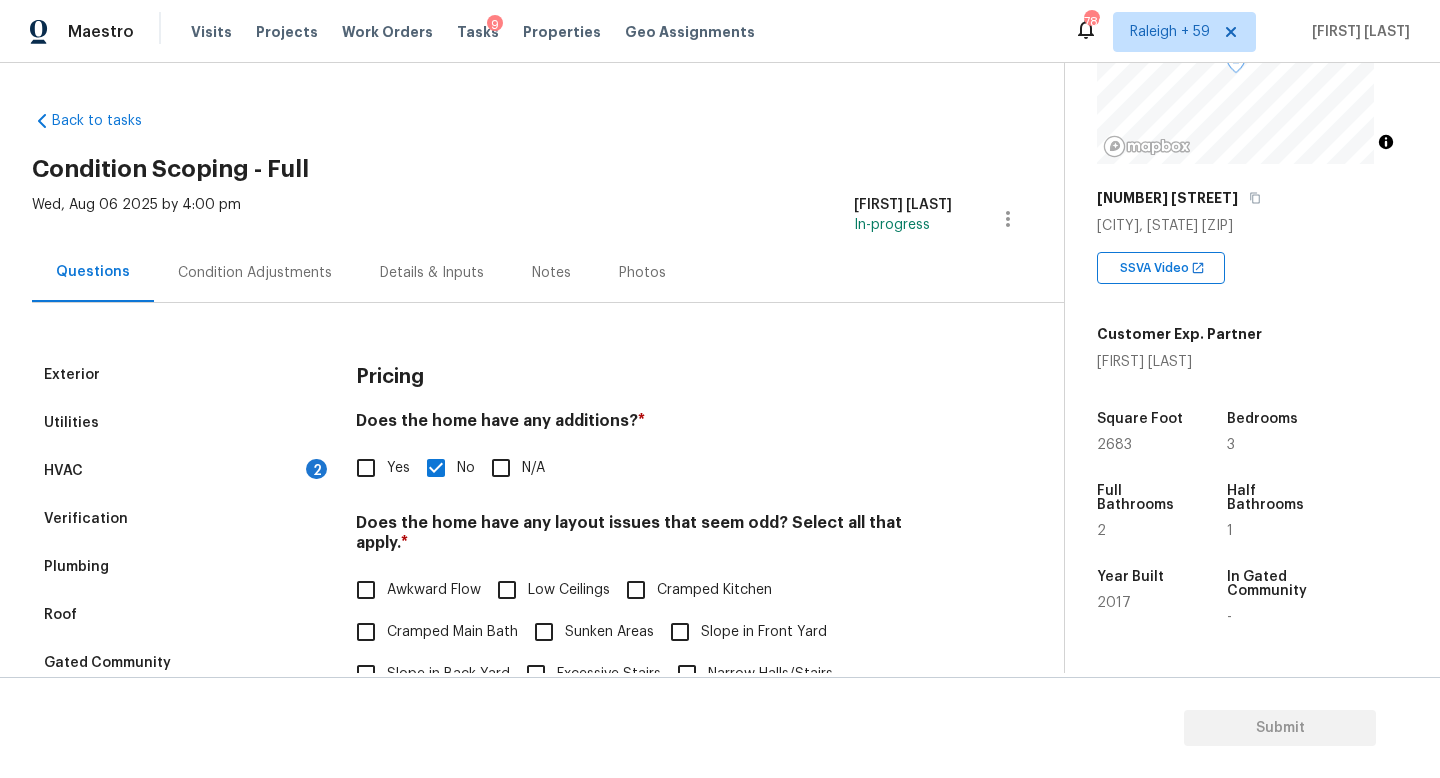 click on "Details & Inputs" at bounding box center (432, 273) 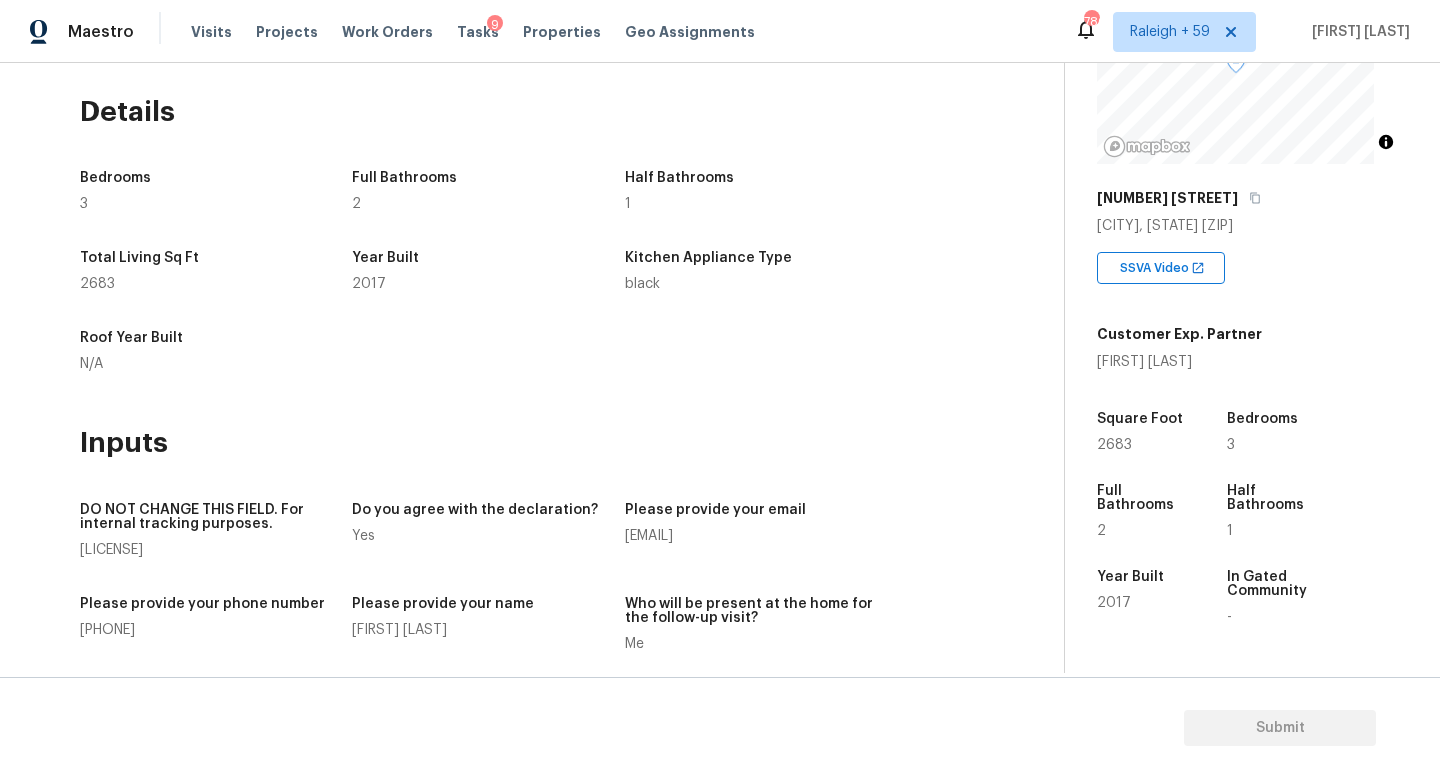 scroll, scrollTop: 0, scrollLeft: 0, axis: both 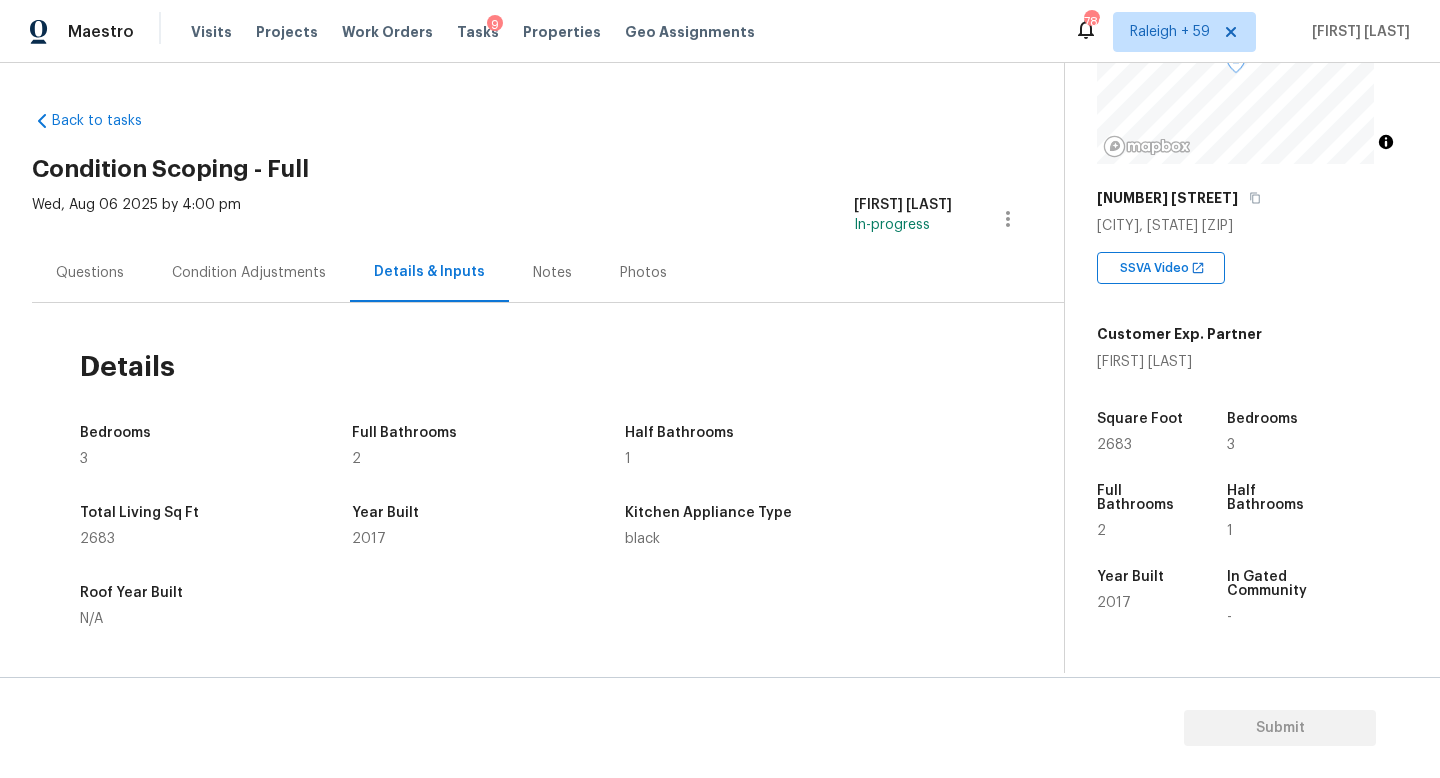 click on "Questions" at bounding box center (90, 273) 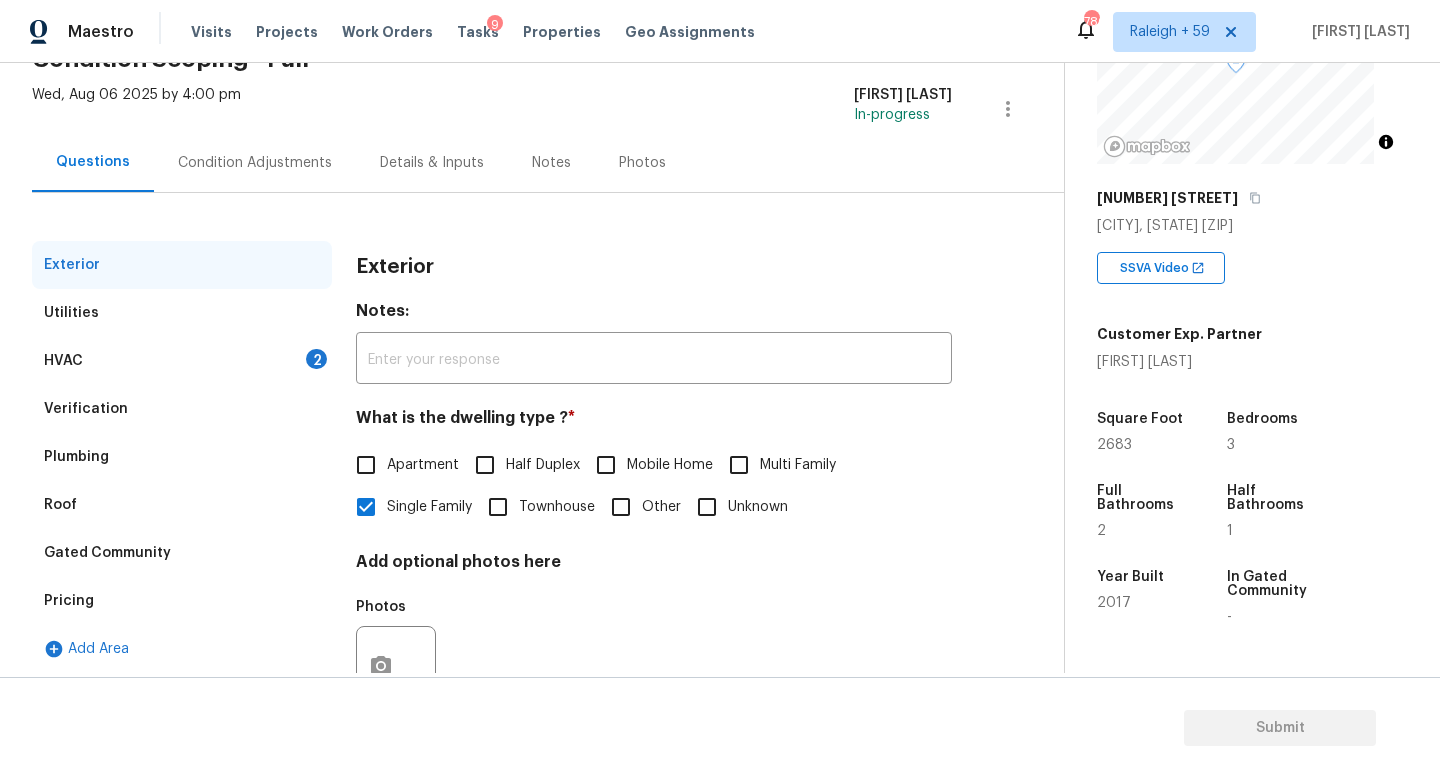scroll, scrollTop: 0, scrollLeft: 0, axis: both 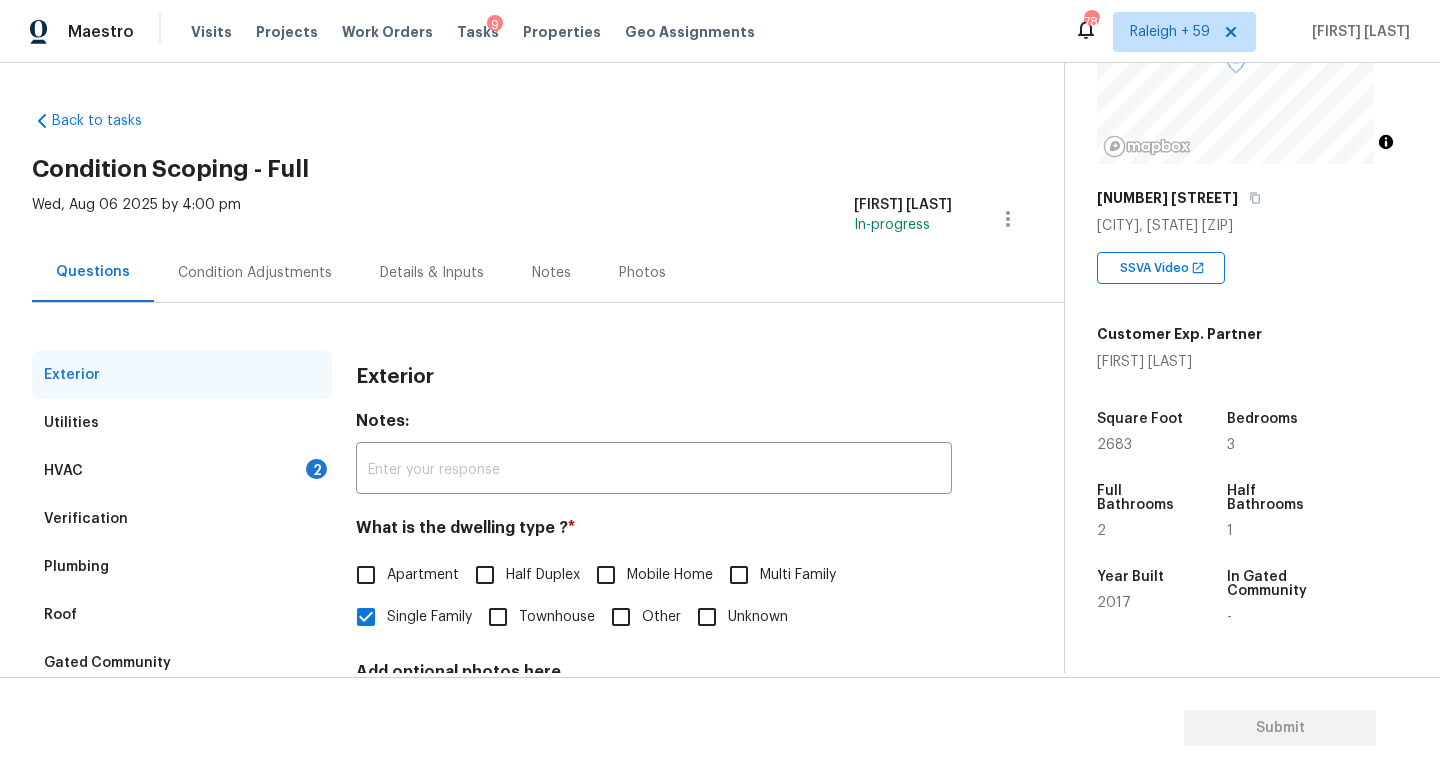 click on "Condition Adjustments" at bounding box center (255, 272) 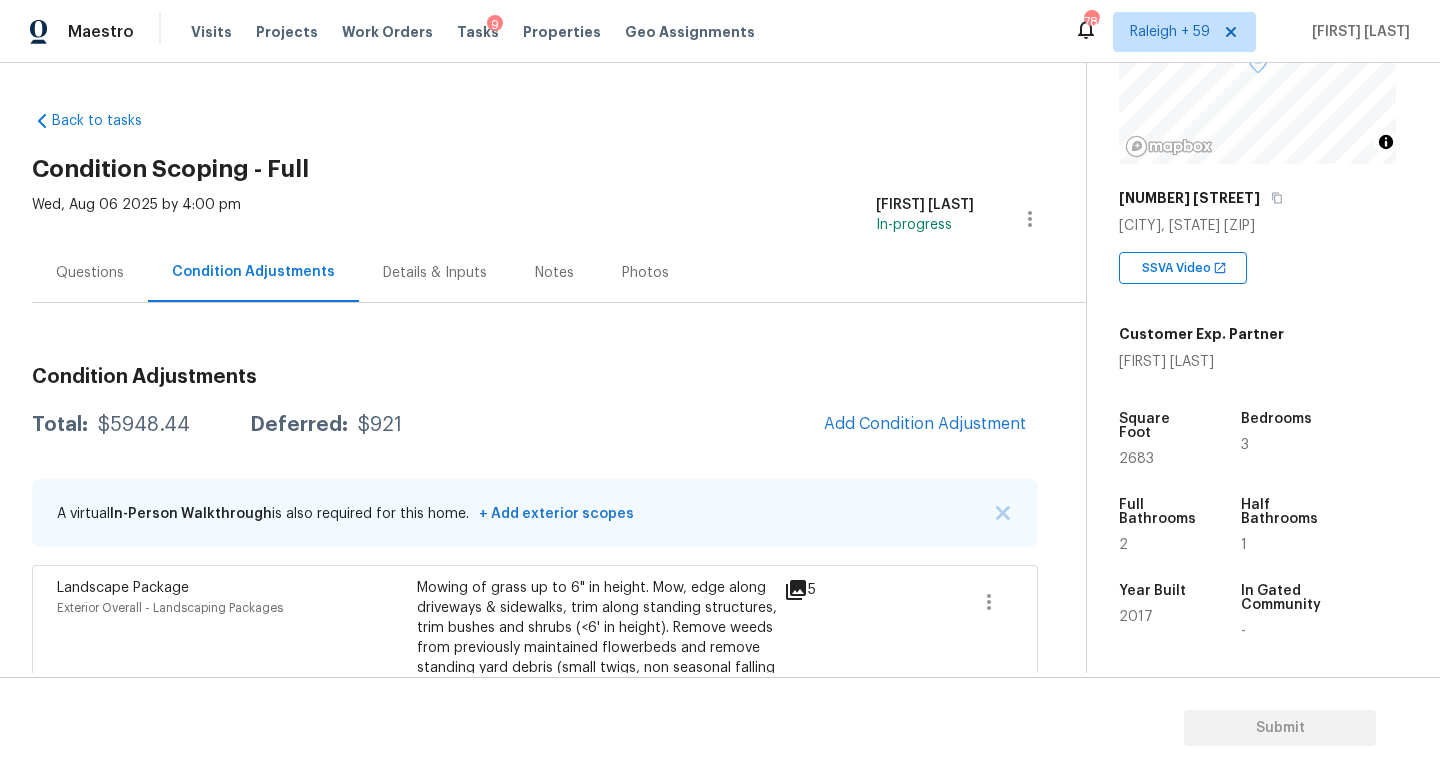 click on "Questions" at bounding box center [90, 273] 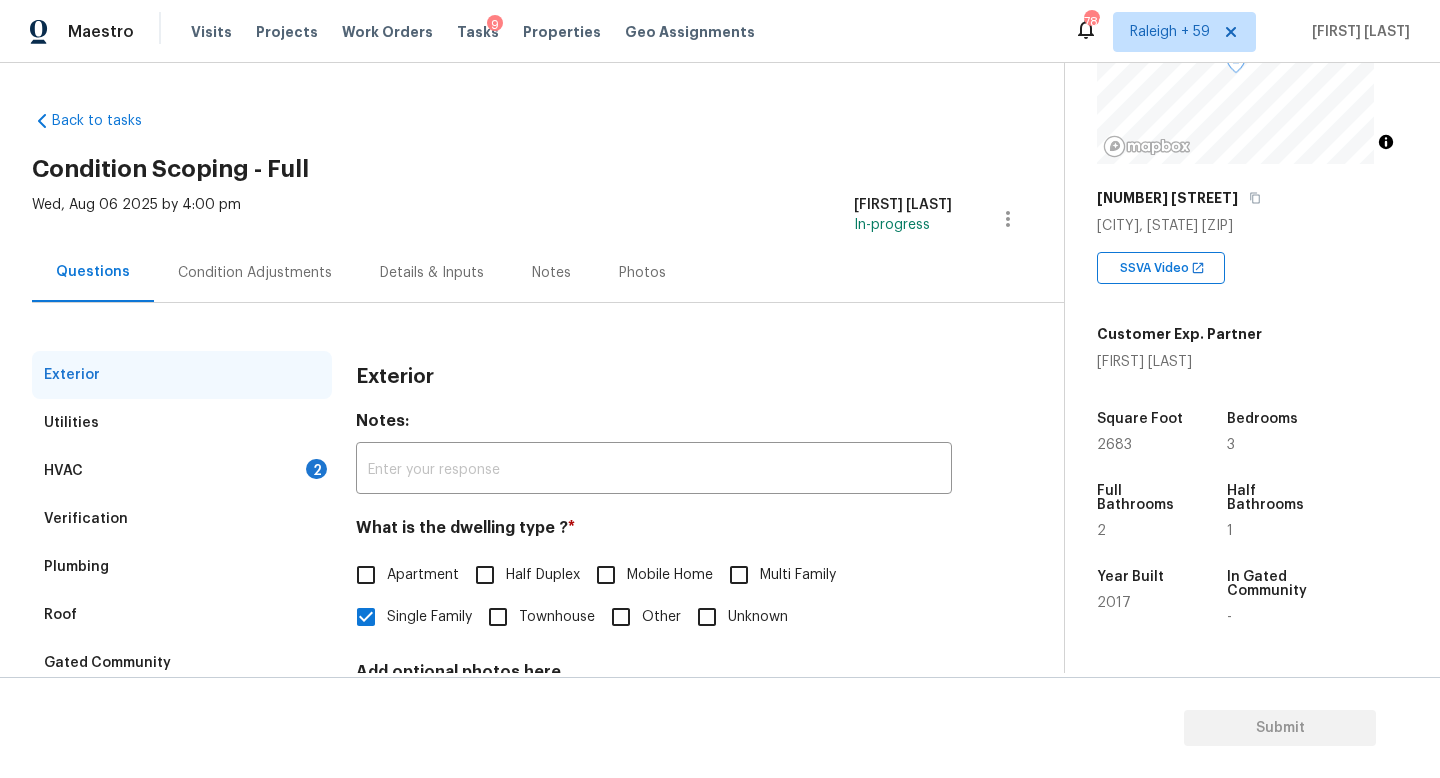click on "Condition Adjustments" at bounding box center (255, 272) 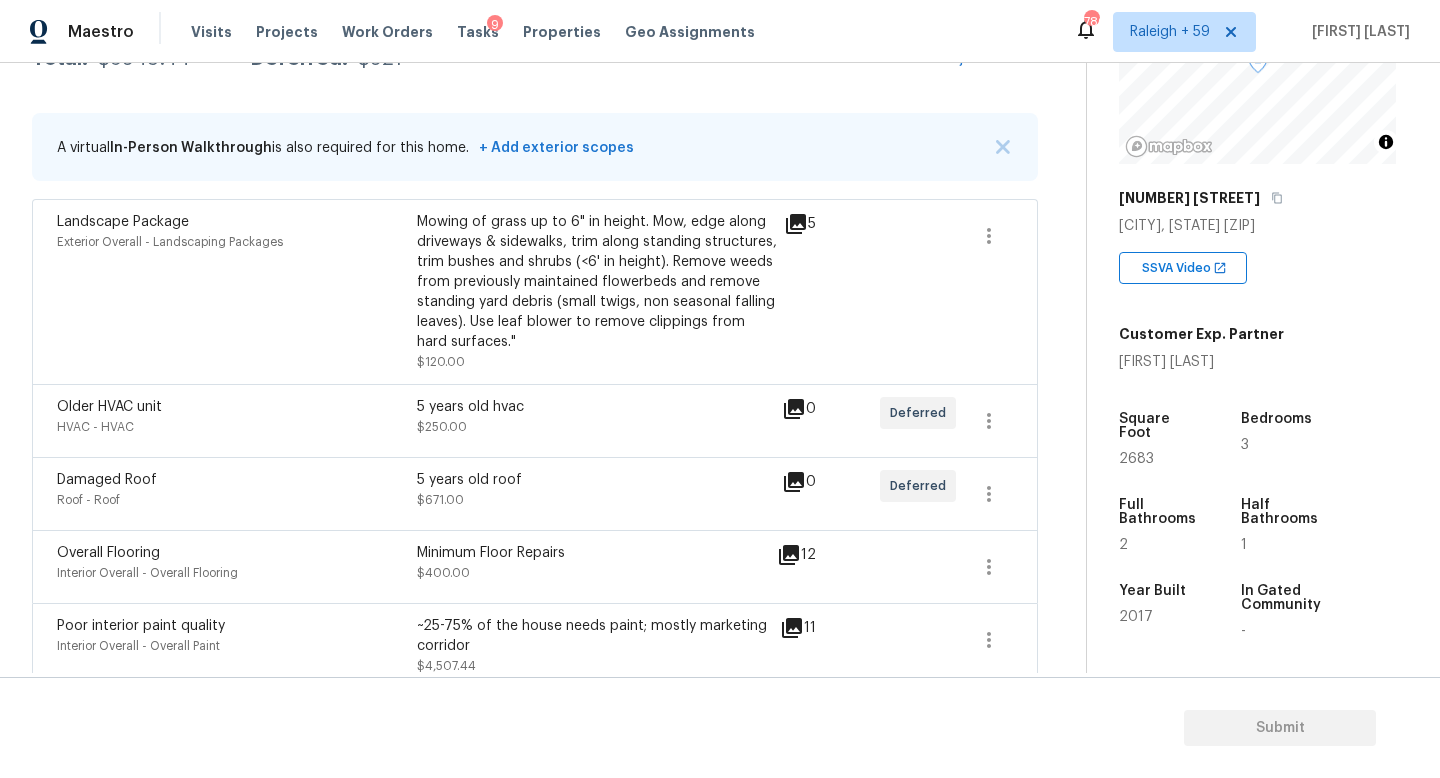 scroll, scrollTop: 404, scrollLeft: 0, axis: vertical 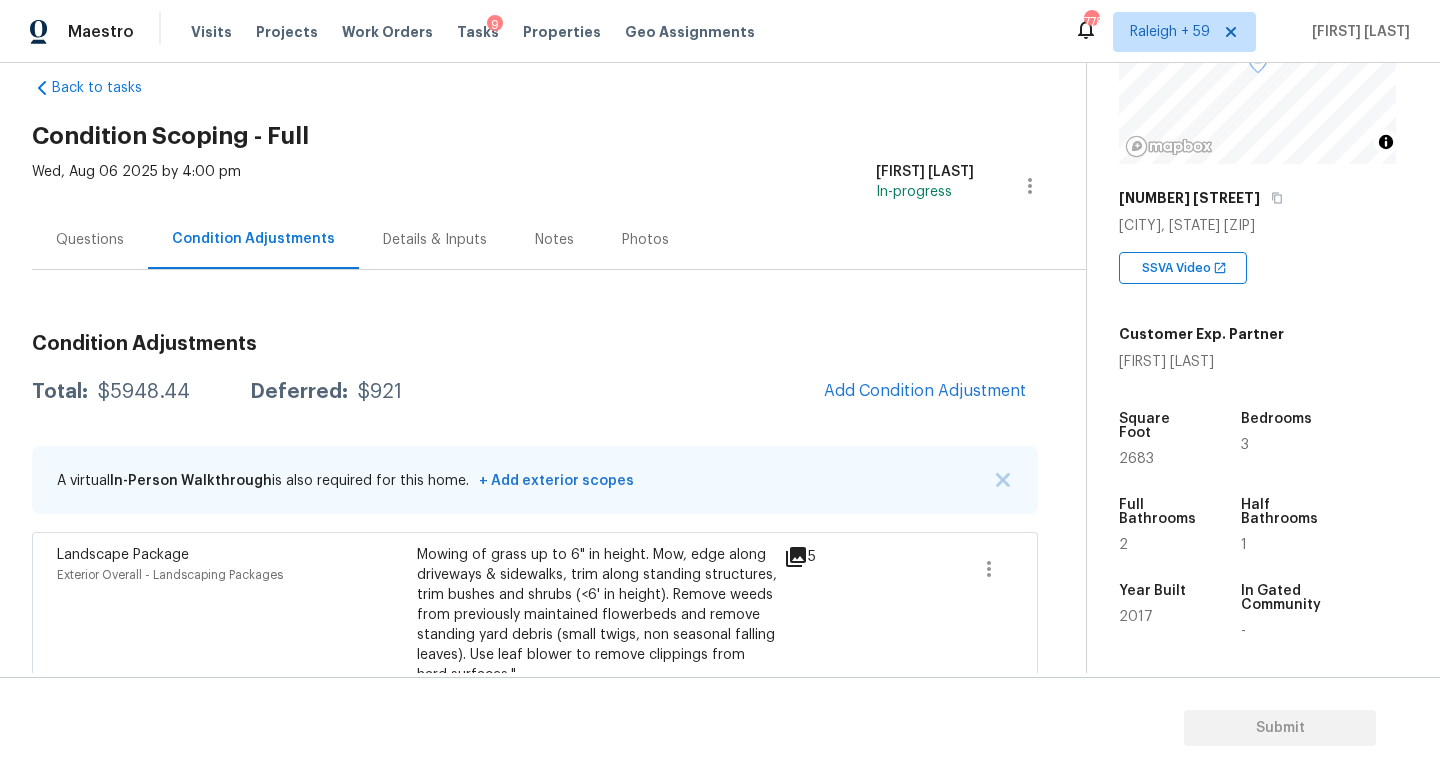 click on "Questions" at bounding box center (90, 240) 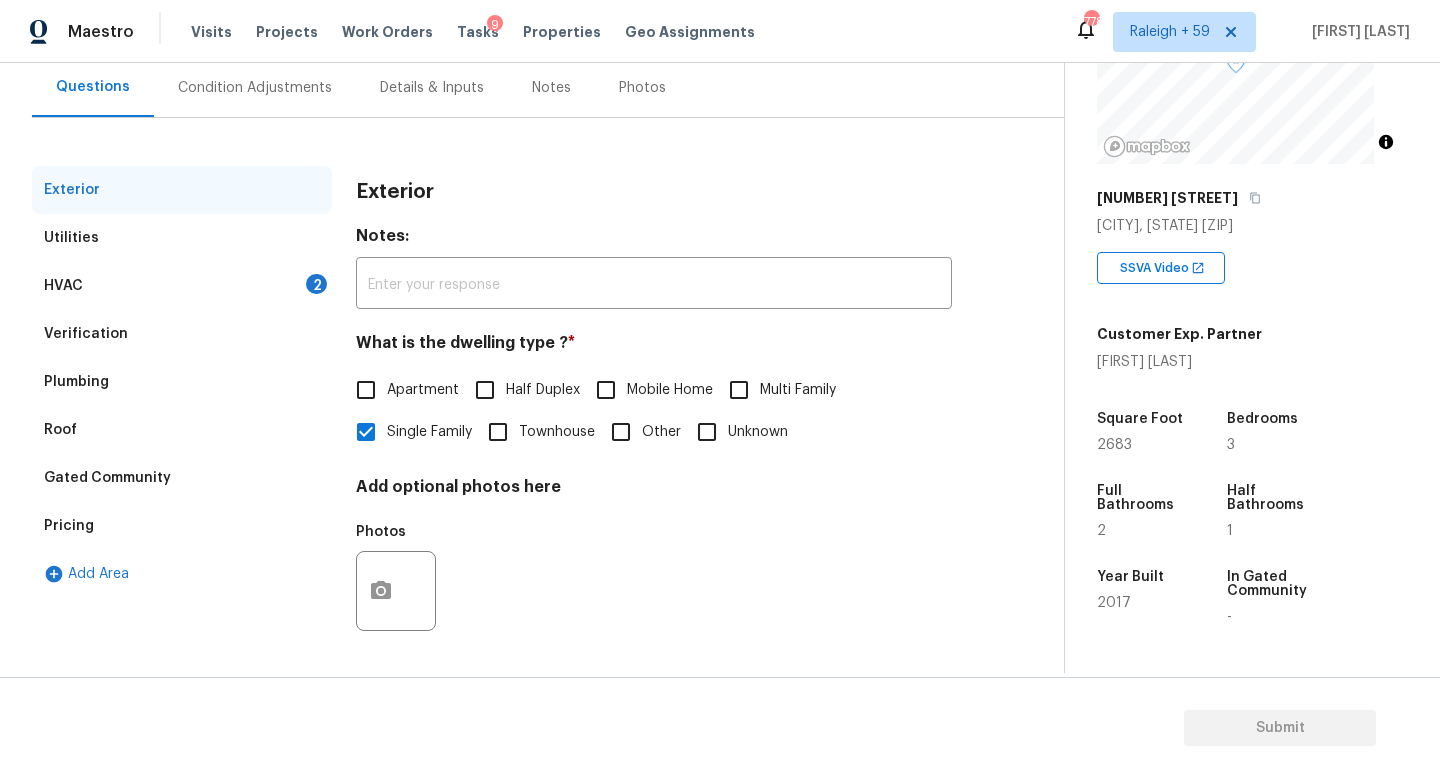 scroll, scrollTop: 200, scrollLeft: 0, axis: vertical 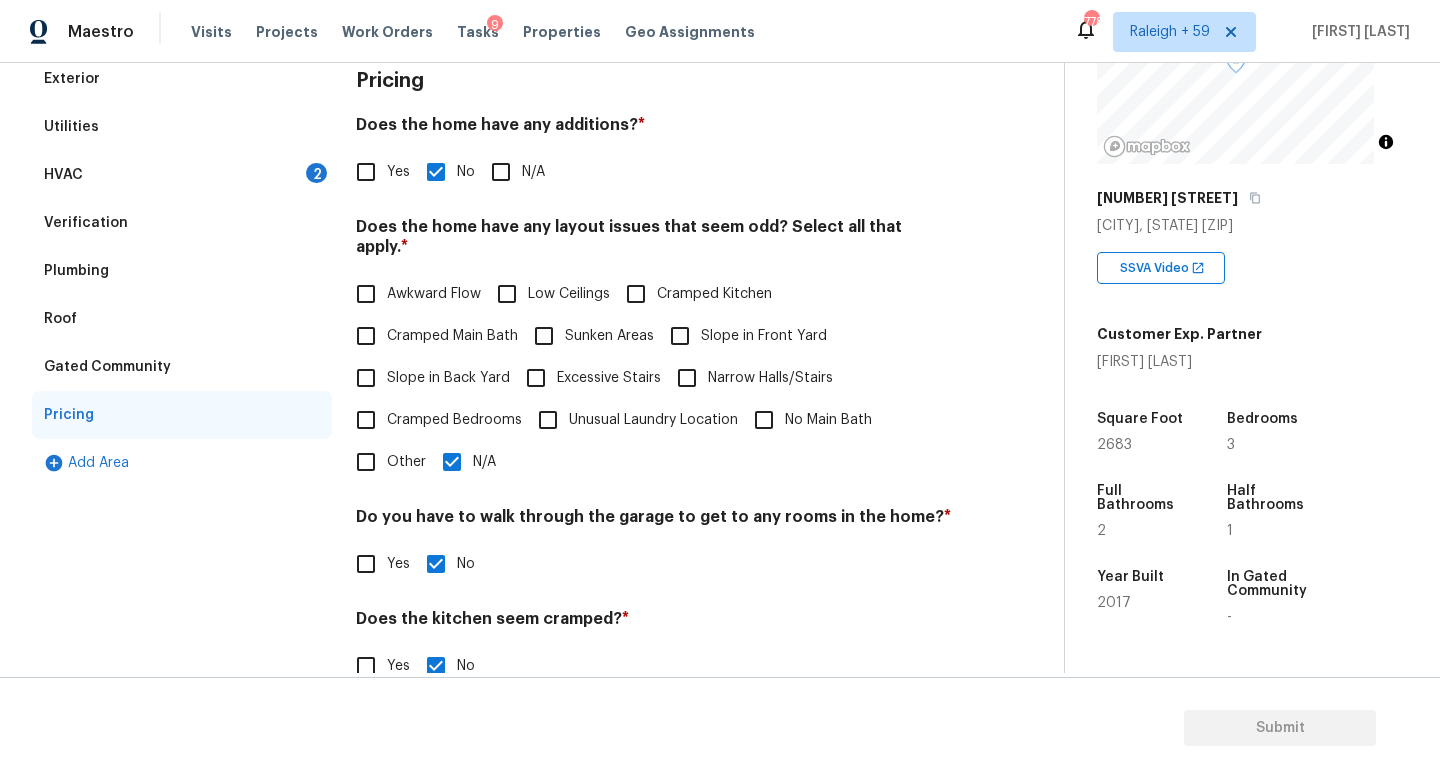 click on "Verification" at bounding box center [182, 223] 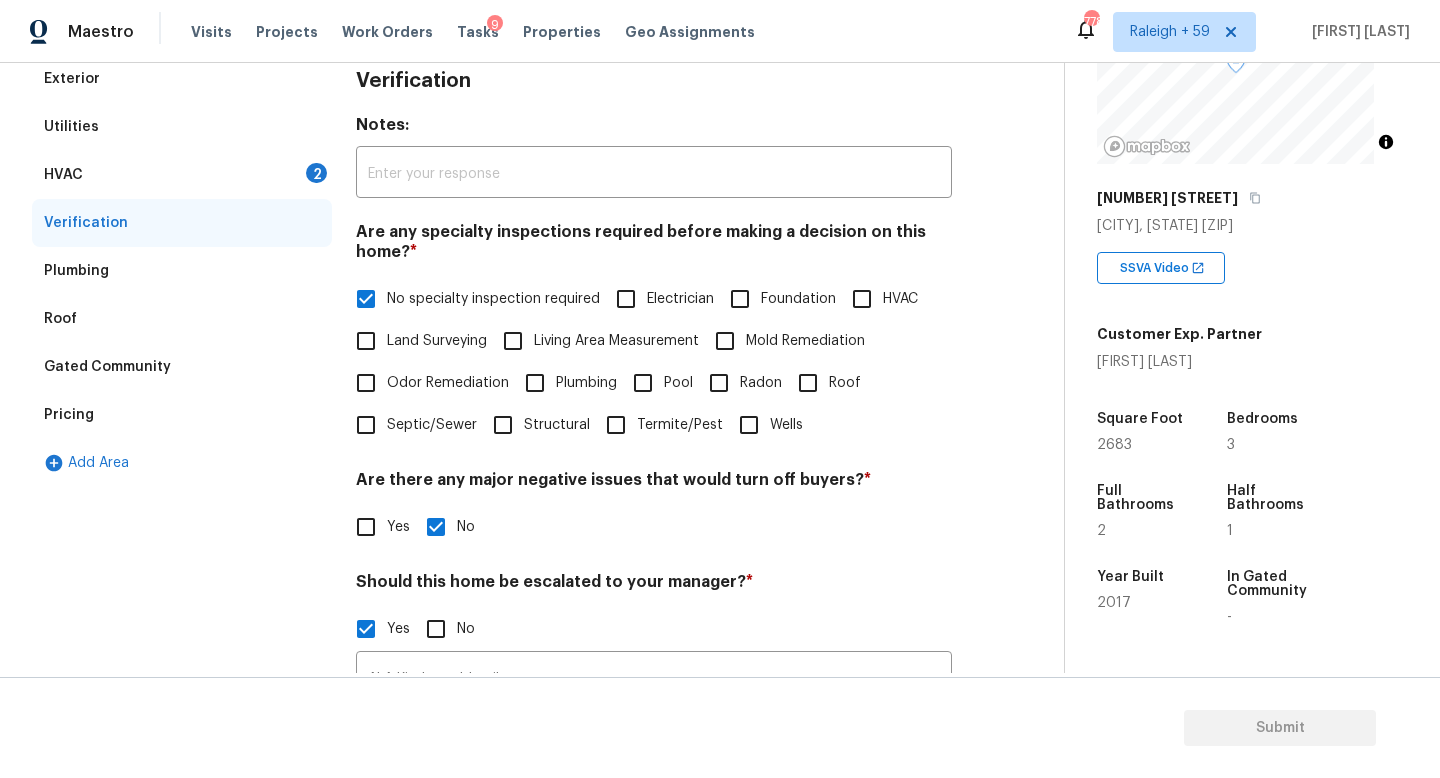 click on "HVAC 2" at bounding box center (182, 175) 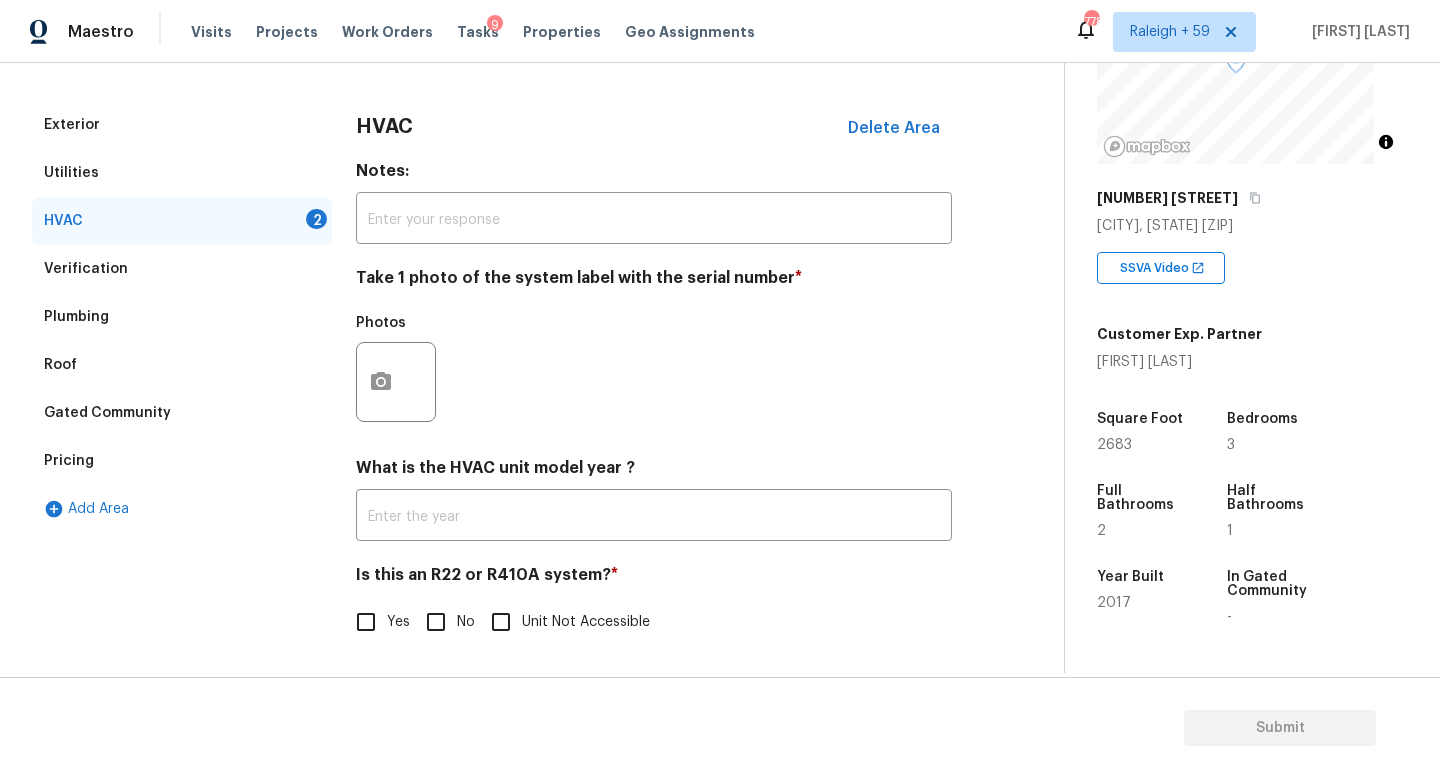 drag, startPoint x: 258, startPoint y: 228, endPoint x: 244, endPoint y: 247, distance: 23.600847 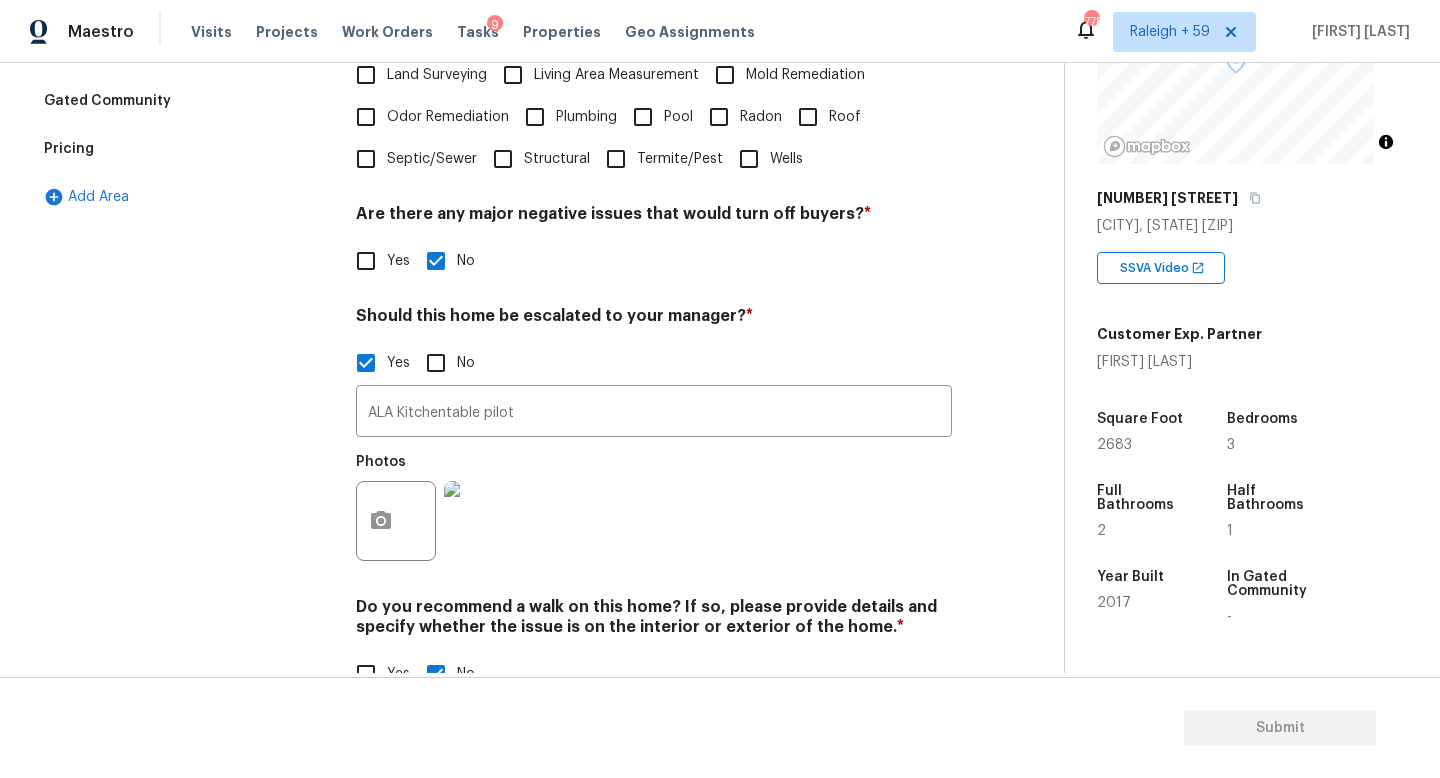 scroll, scrollTop: 672, scrollLeft: 0, axis: vertical 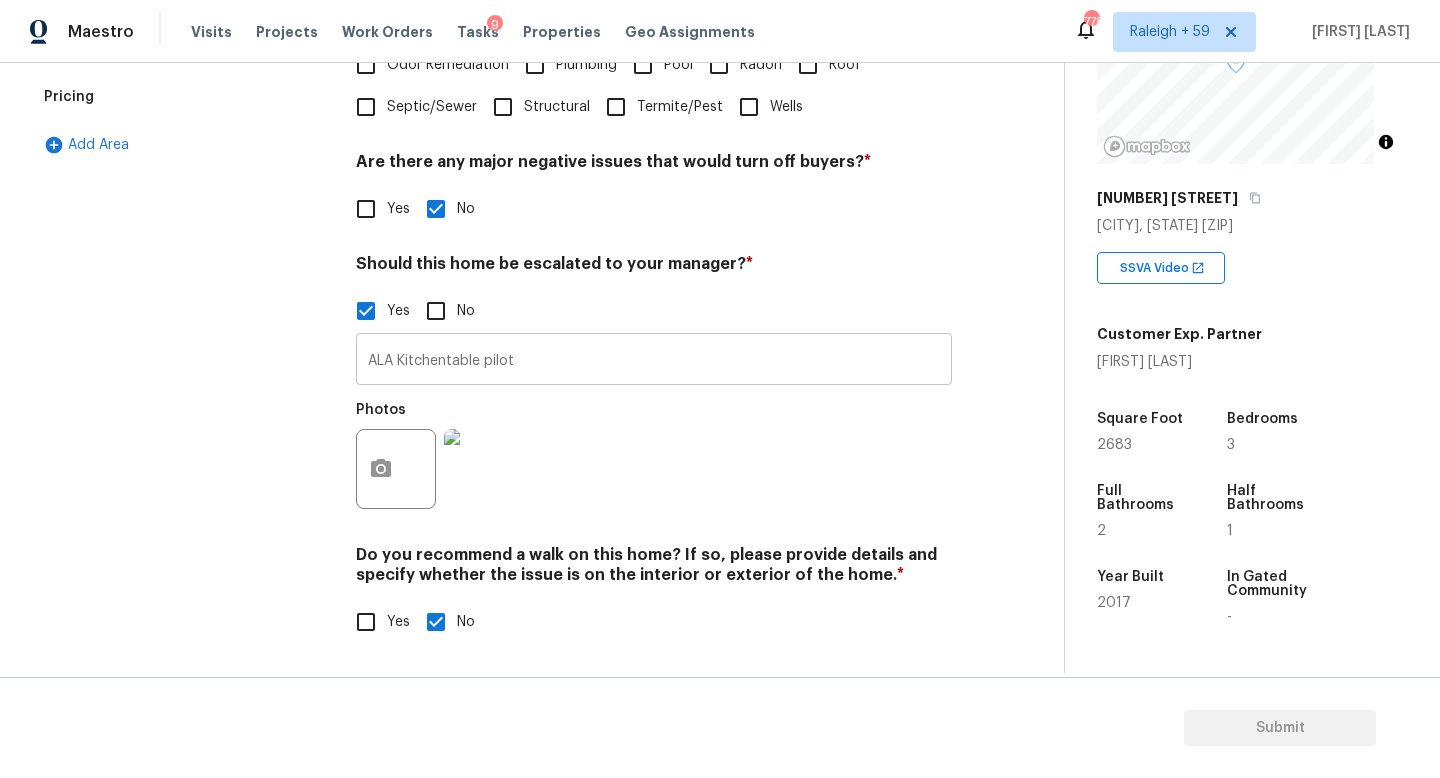 click on "ALA Kitchentable pilot" at bounding box center (654, 361) 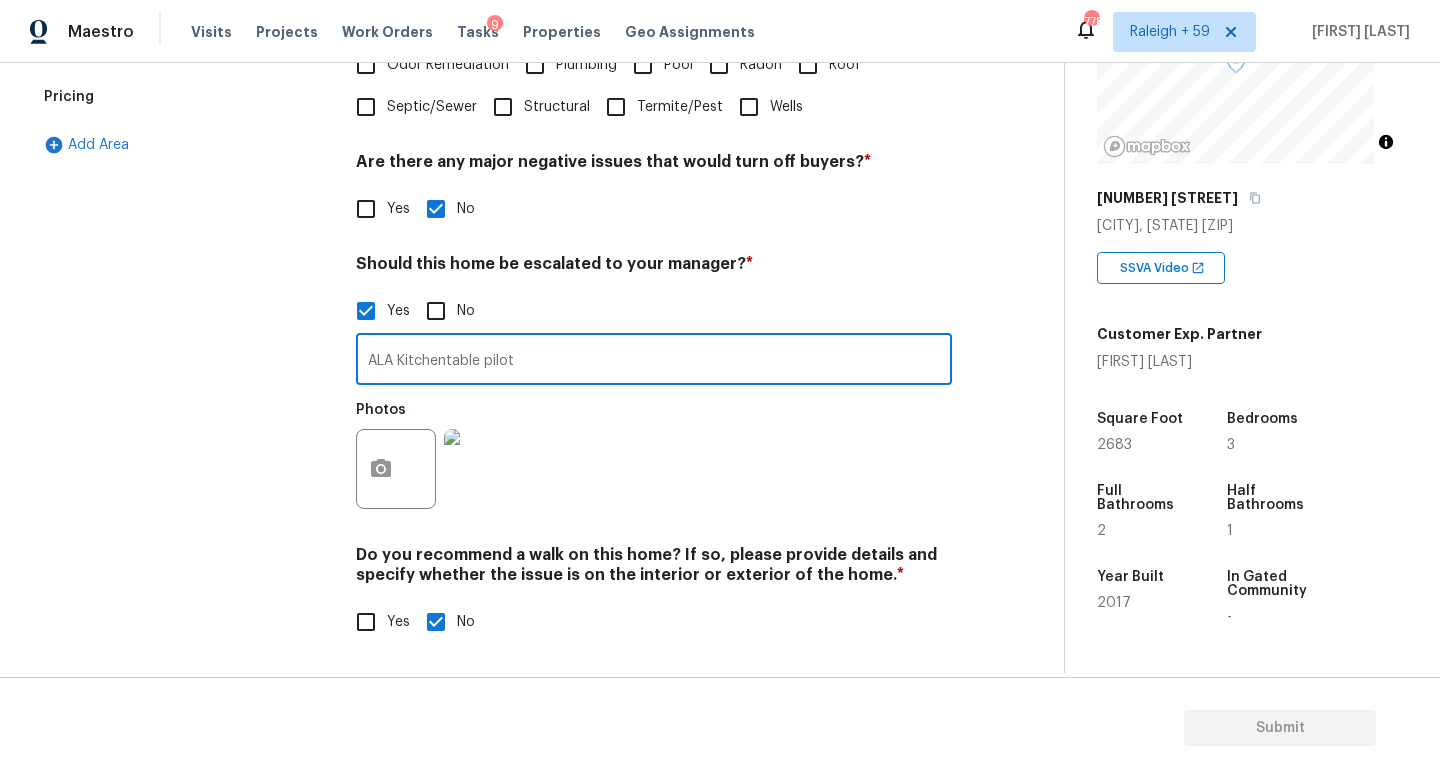 click on "ALA Kitchentable pilot" at bounding box center [654, 361] 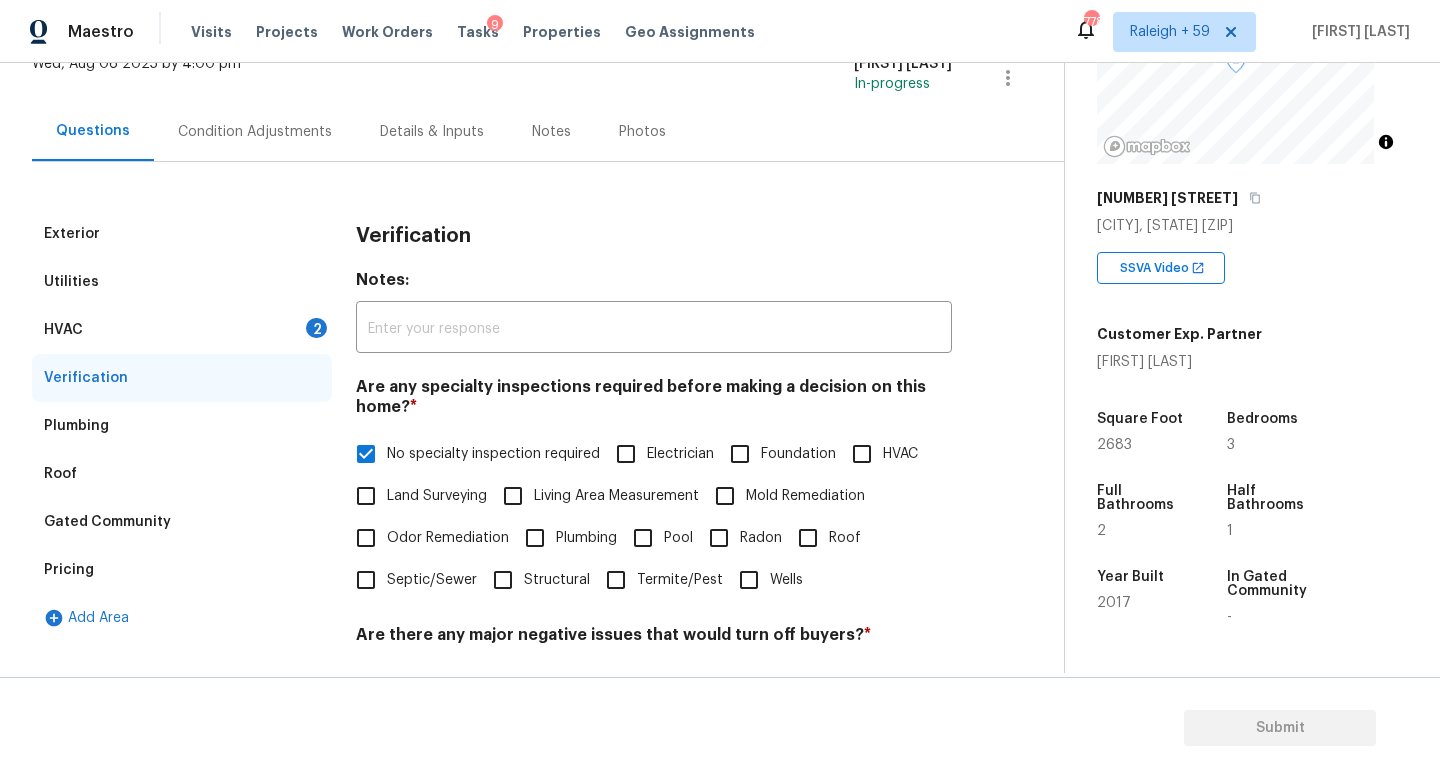 scroll, scrollTop: 48, scrollLeft: 0, axis: vertical 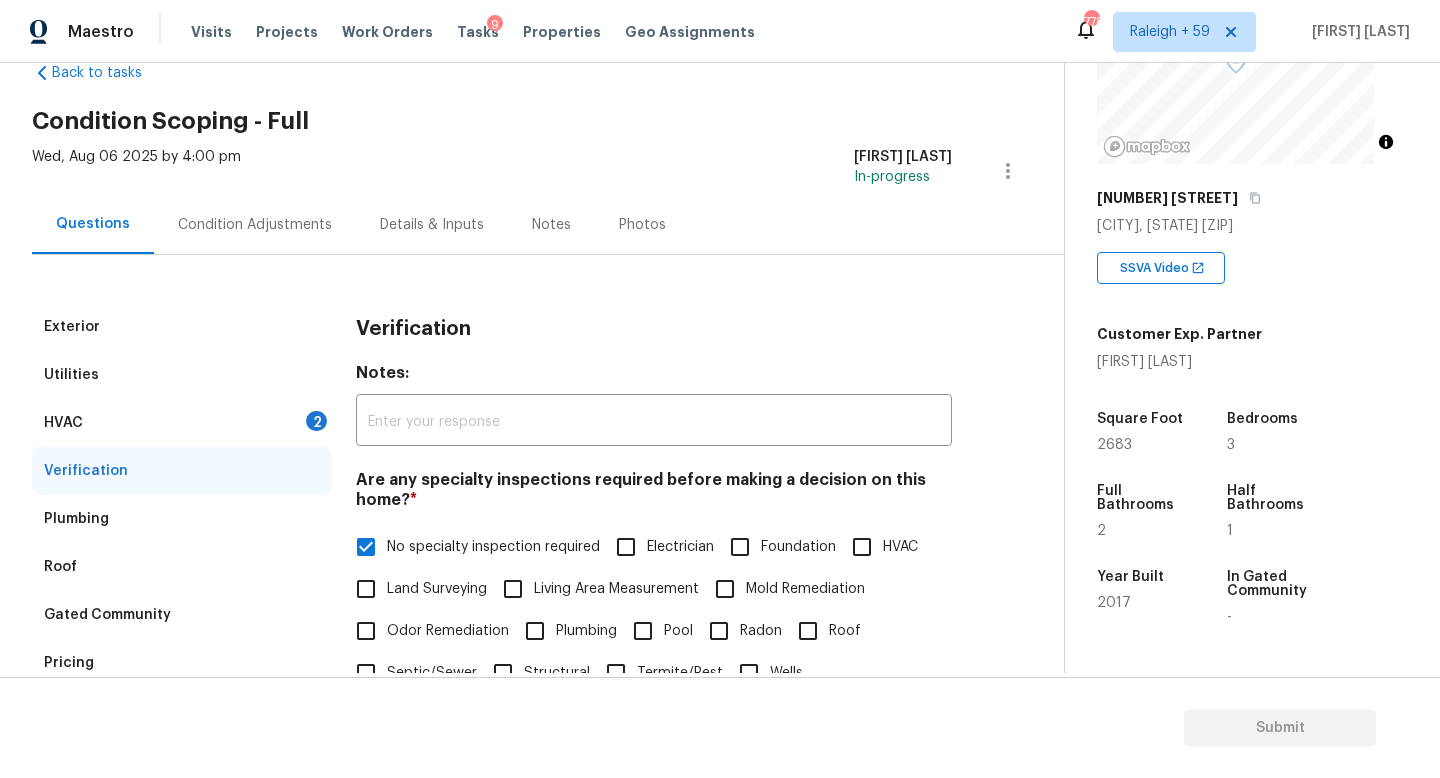 click on "HVAC 2" at bounding box center (182, 423) 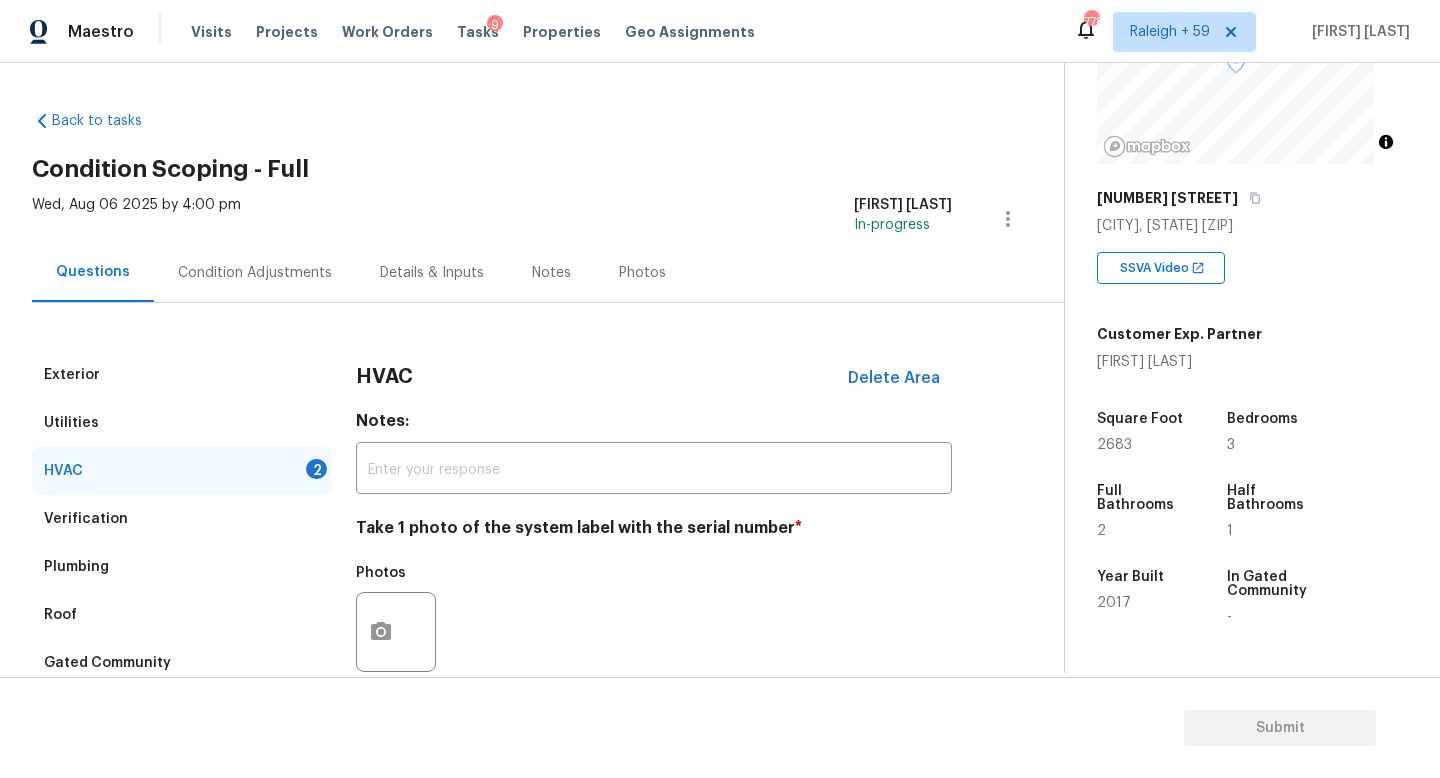scroll, scrollTop: 0, scrollLeft: 0, axis: both 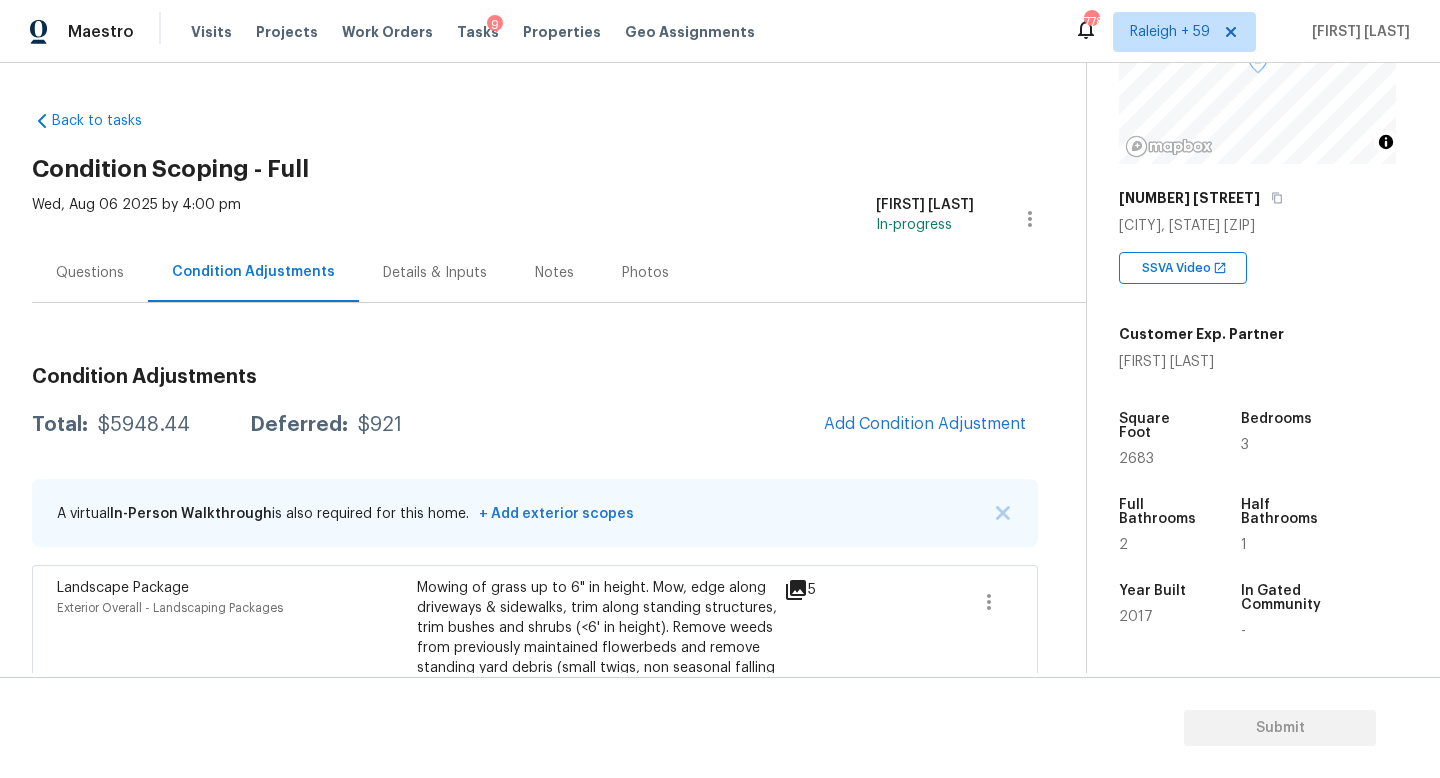click on "Questions" at bounding box center [90, 272] 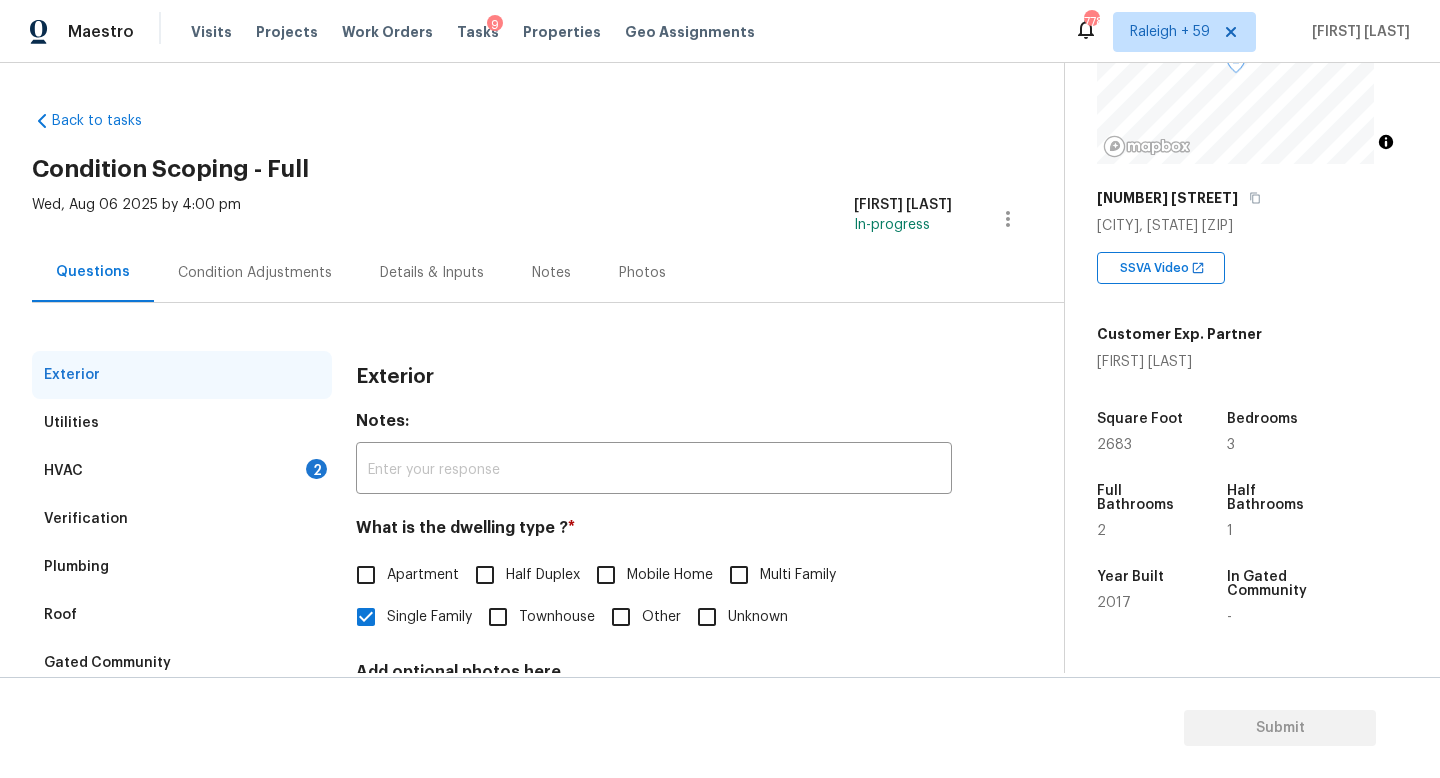 click on "Verification" at bounding box center [182, 519] 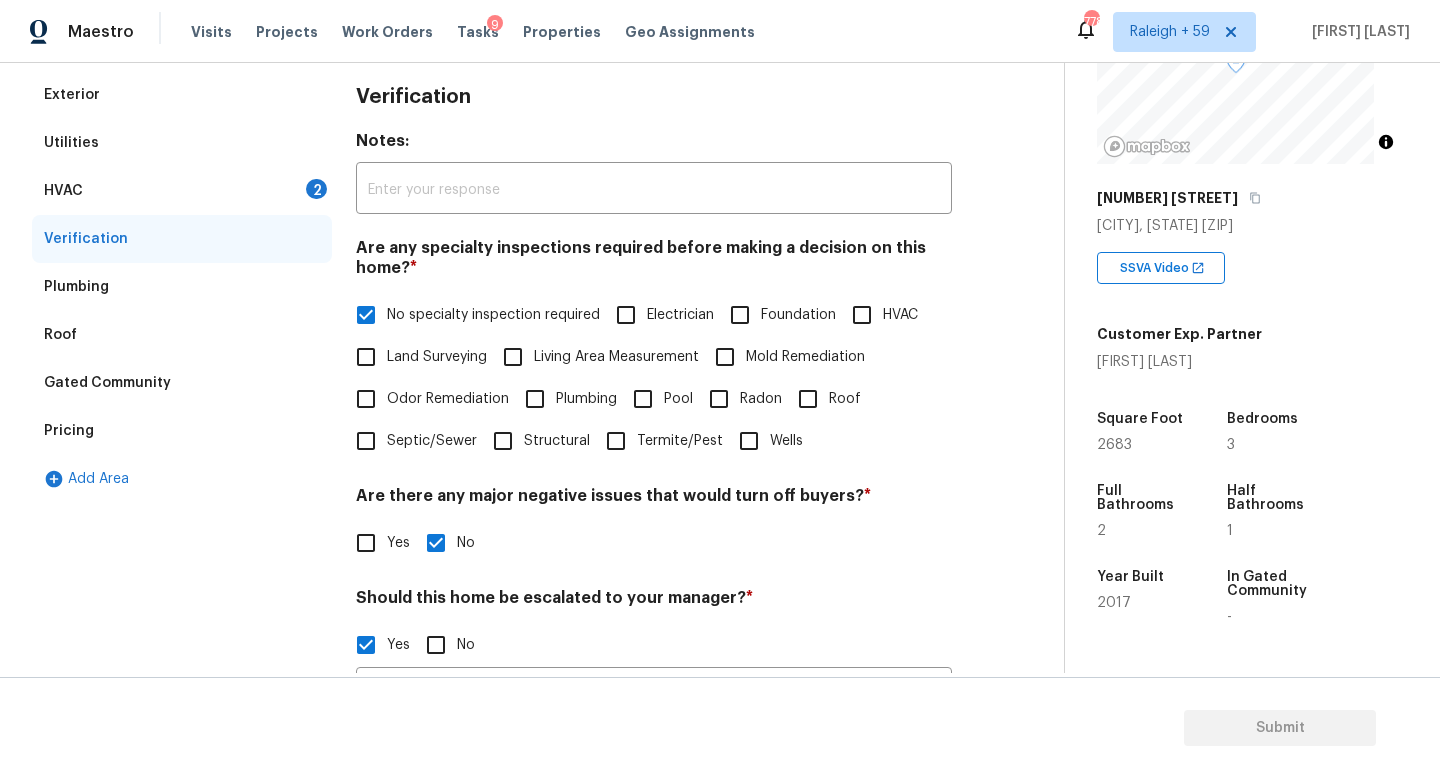 scroll, scrollTop: 438, scrollLeft: 0, axis: vertical 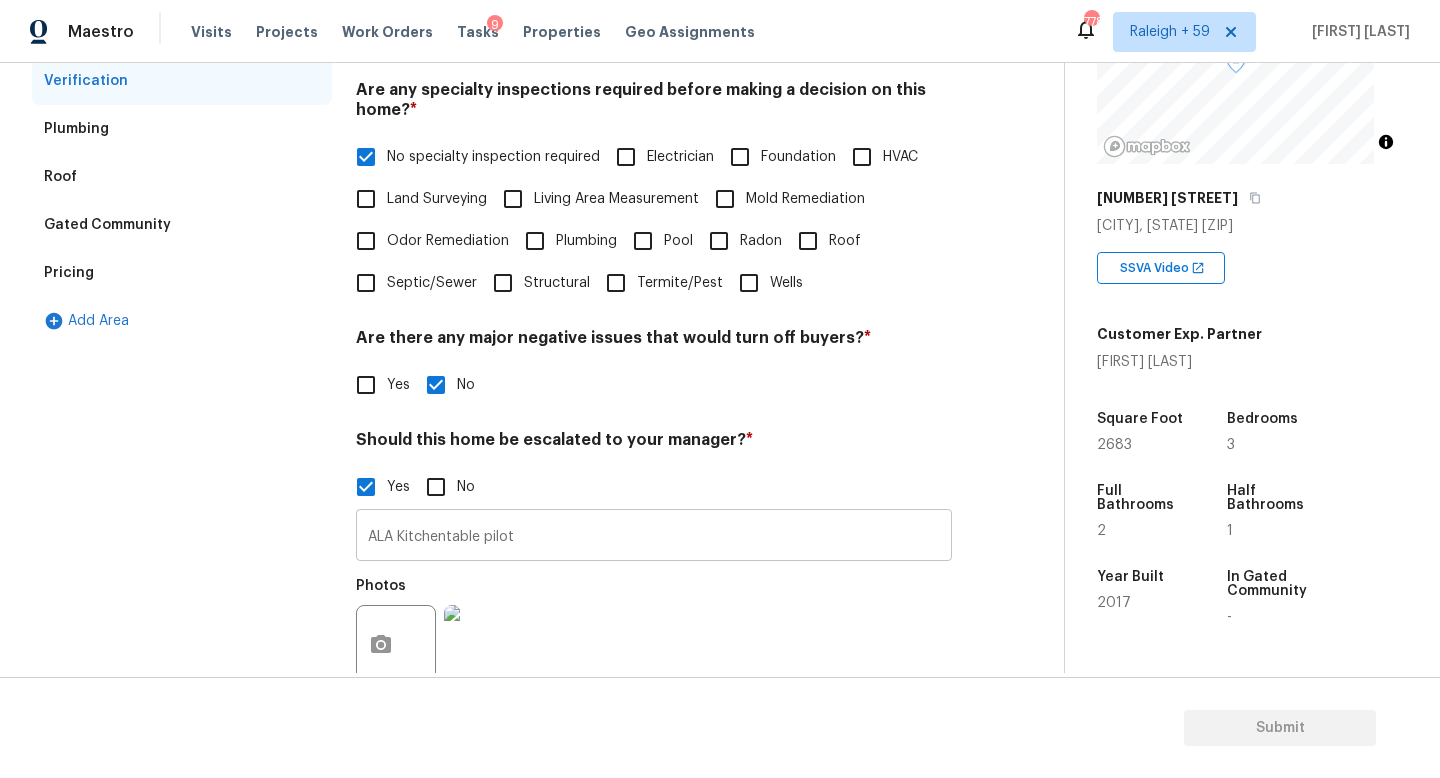 click on "ALA Kitchentable pilot" at bounding box center [654, 537] 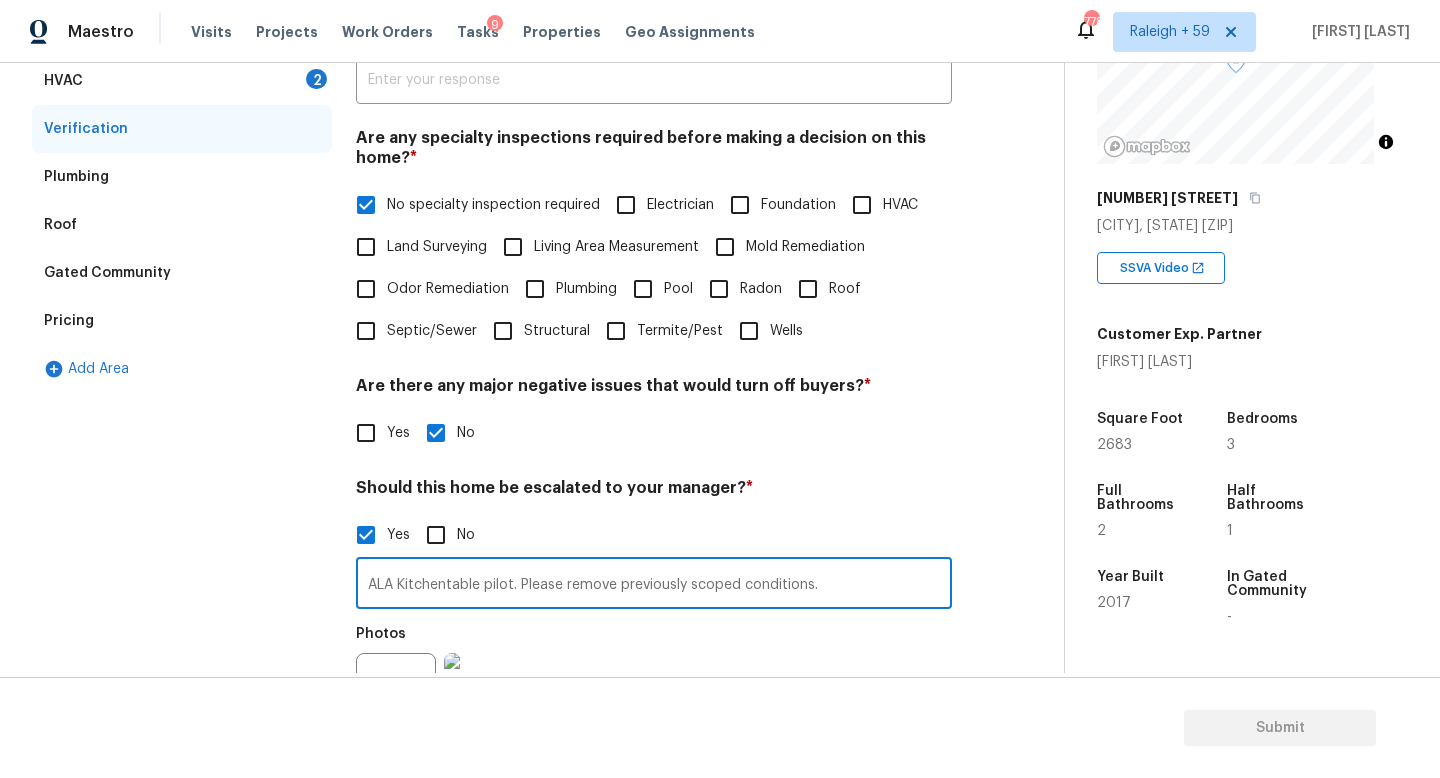 scroll, scrollTop: 0, scrollLeft: 0, axis: both 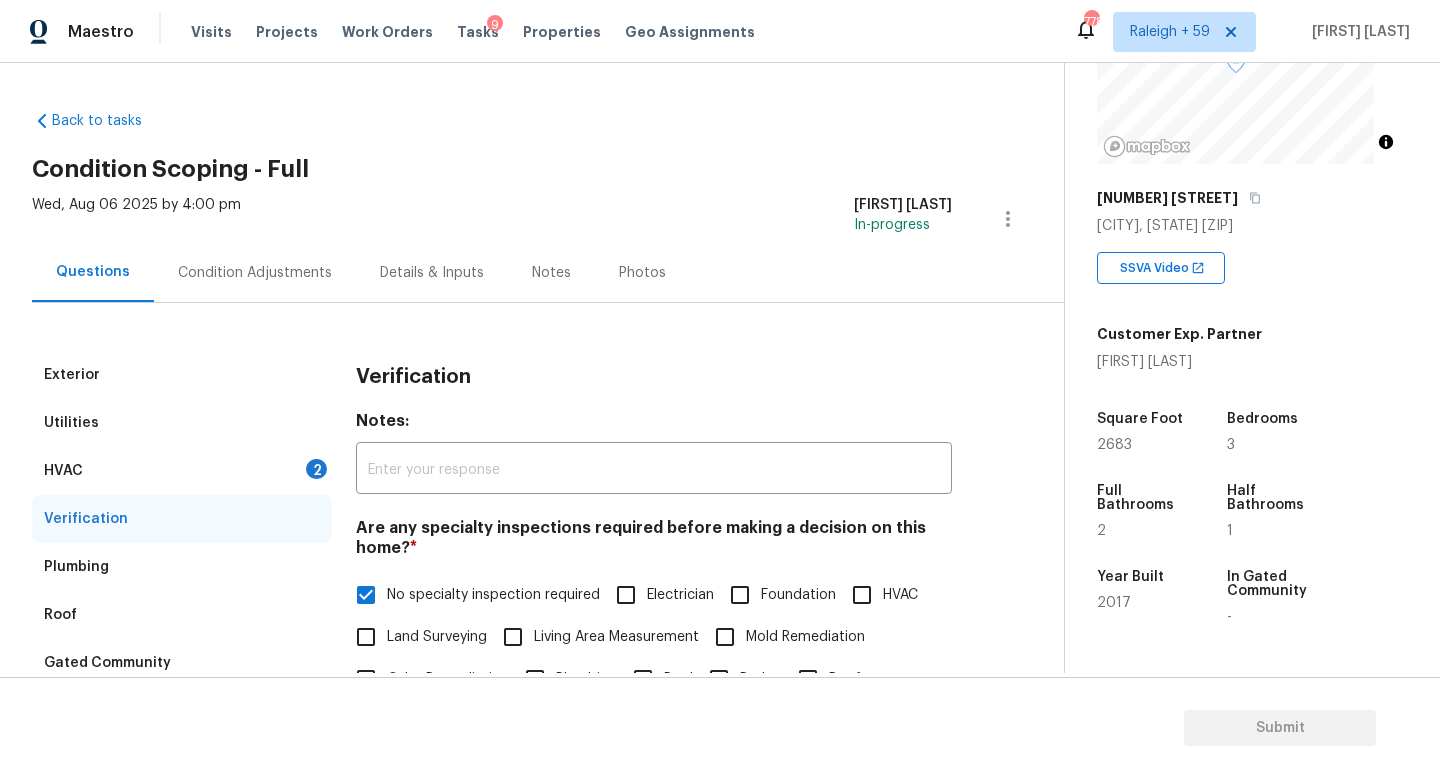 type on "ALA Kitchentable pilot. Please remove previously scoped conditions." 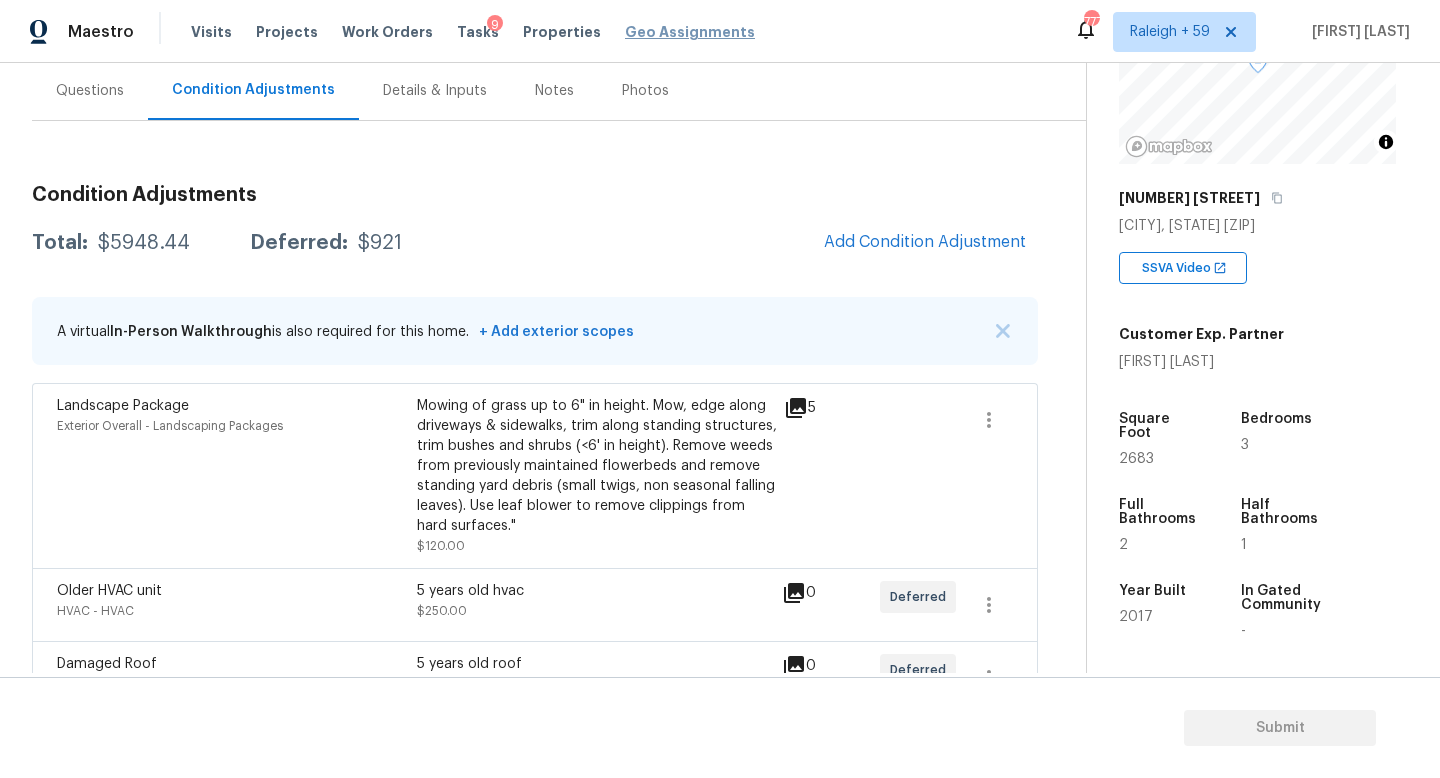 scroll, scrollTop: 37, scrollLeft: 0, axis: vertical 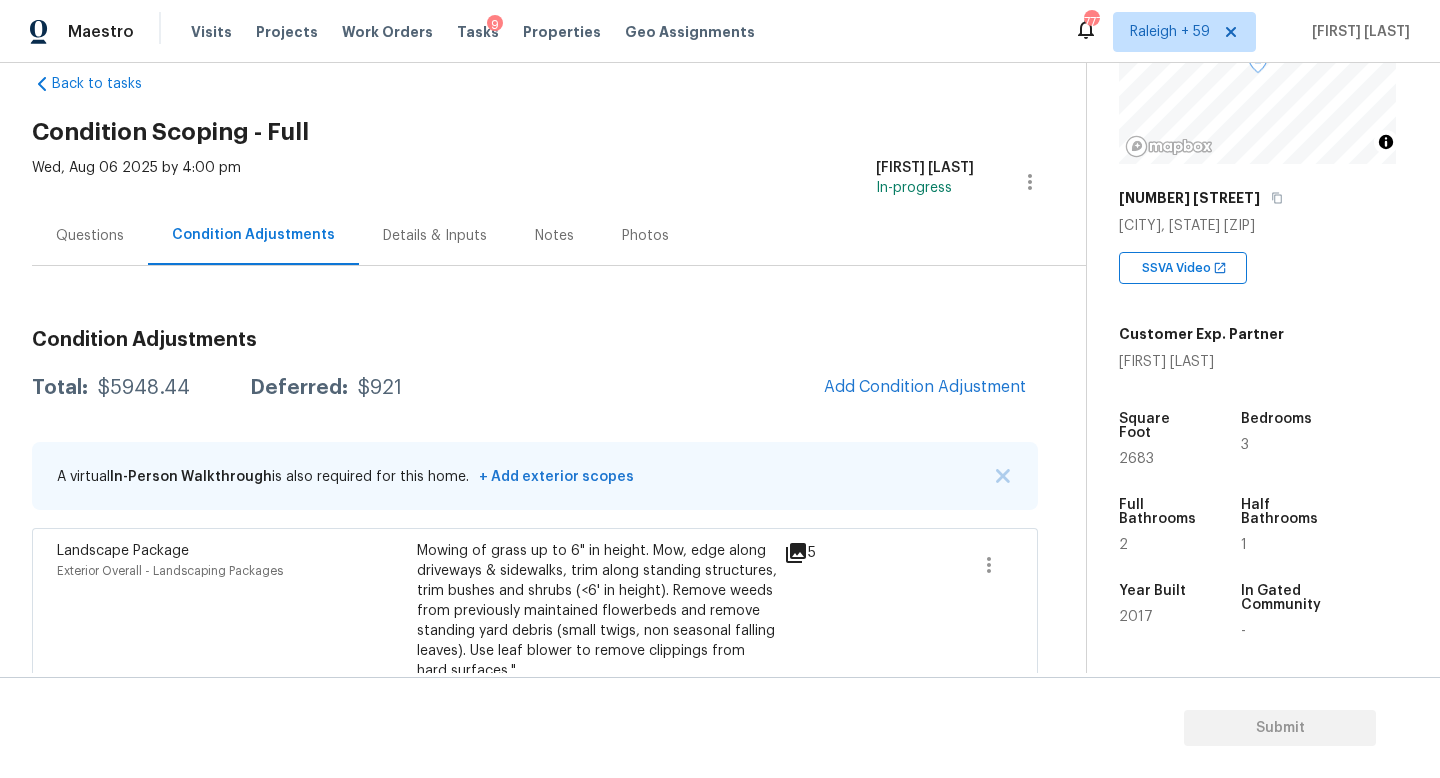 click on "Details & Inputs" at bounding box center [435, 236] 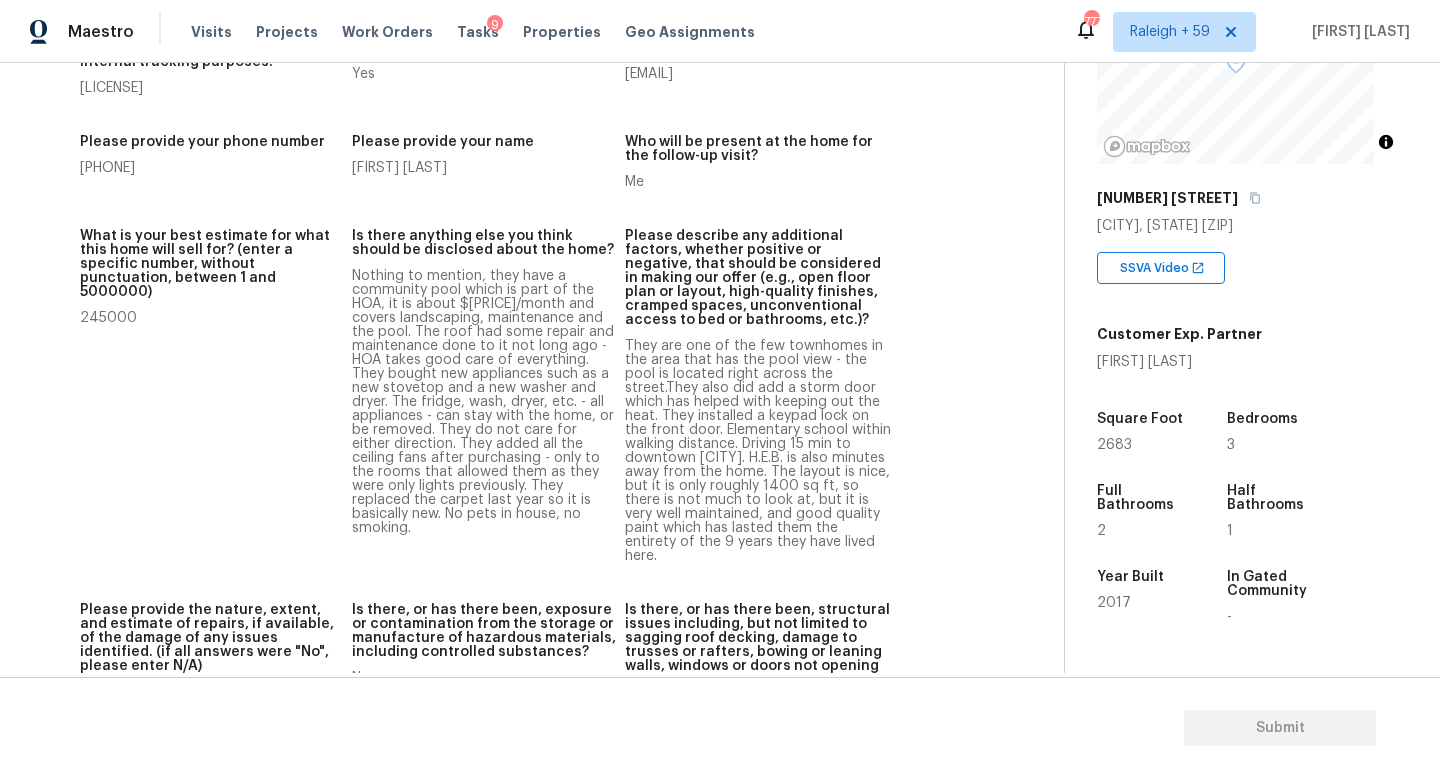 scroll, scrollTop: 0, scrollLeft: 0, axis: both 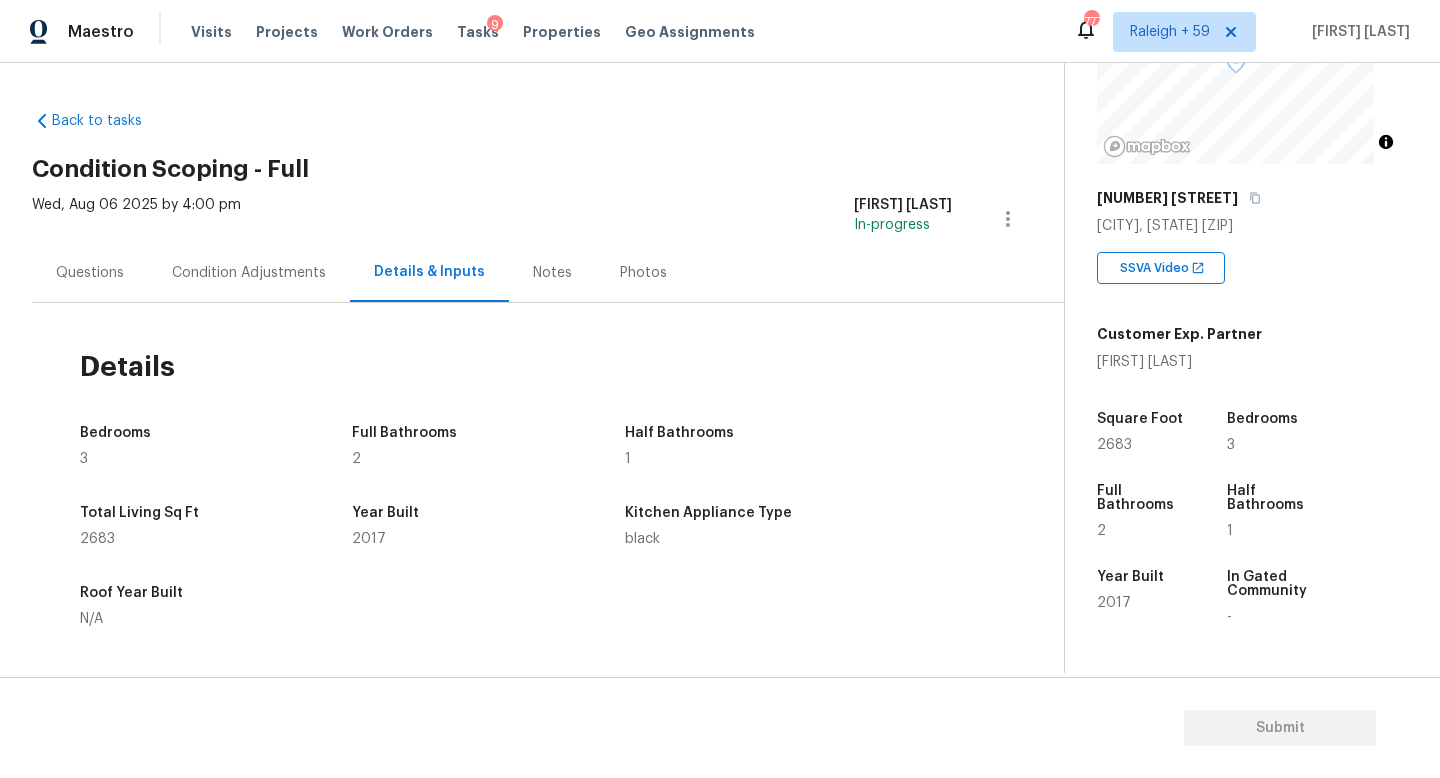 click on "Condition Adjustments" at bounding box center [249, 273] 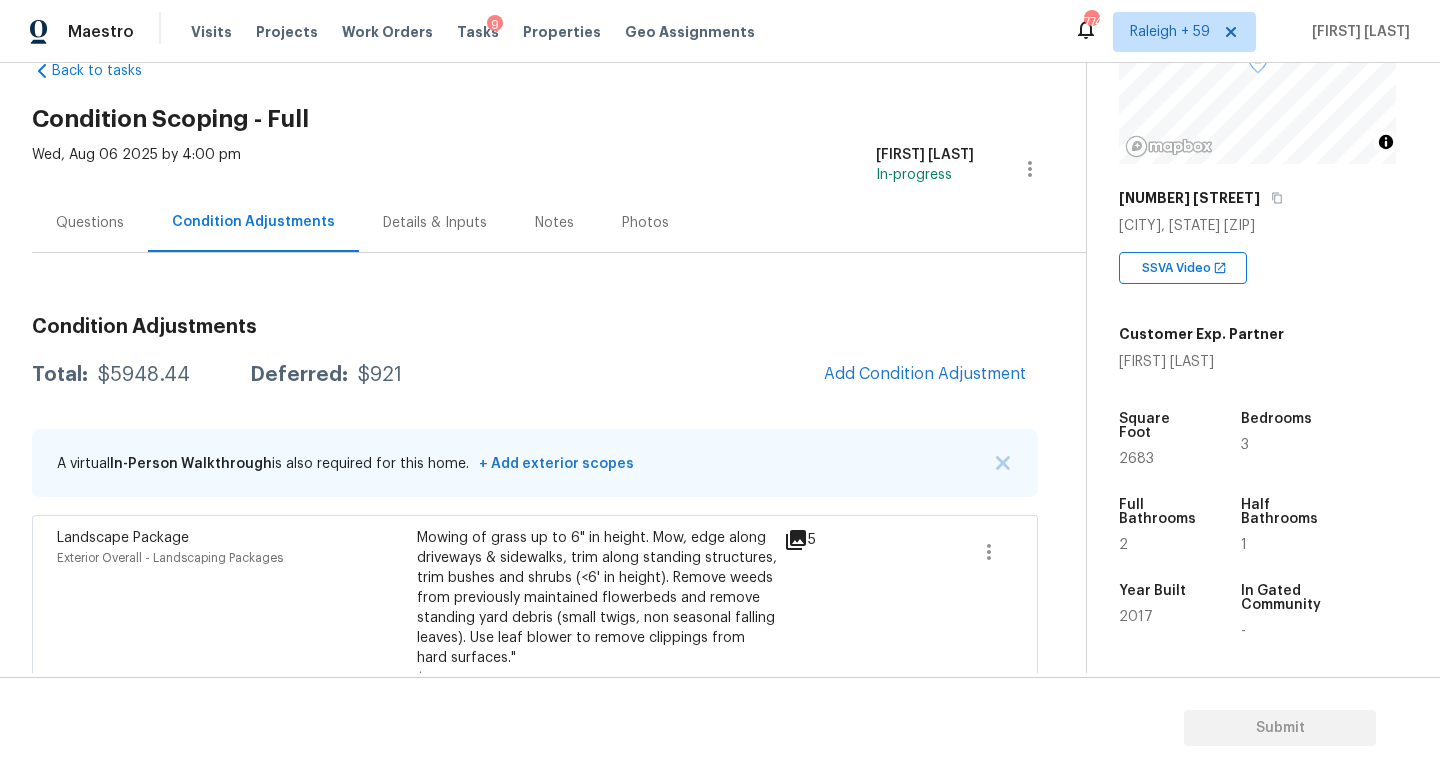 scroll, scrollTop: 0, scrollLeft: 0, axis: both 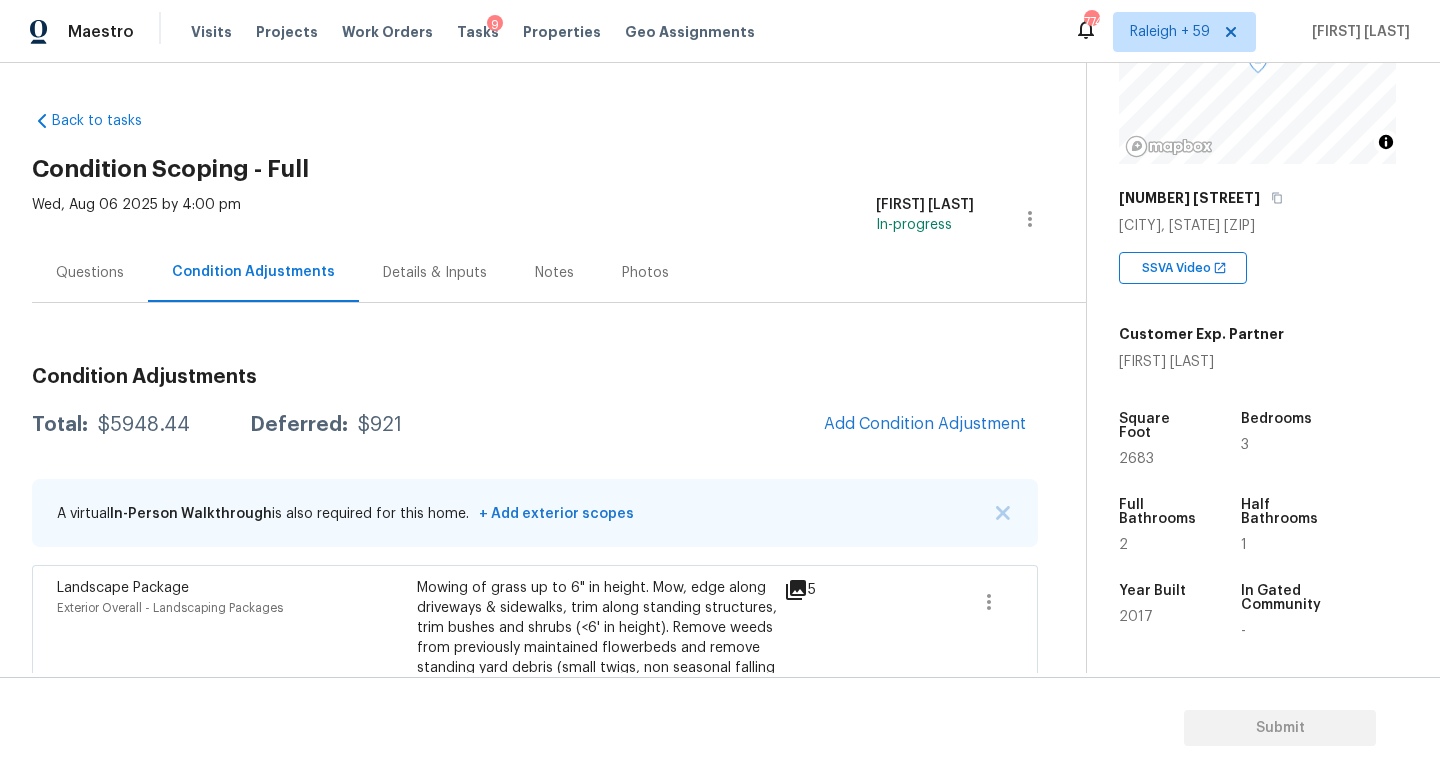 click on "Questions" at bounding box center [90, 272] 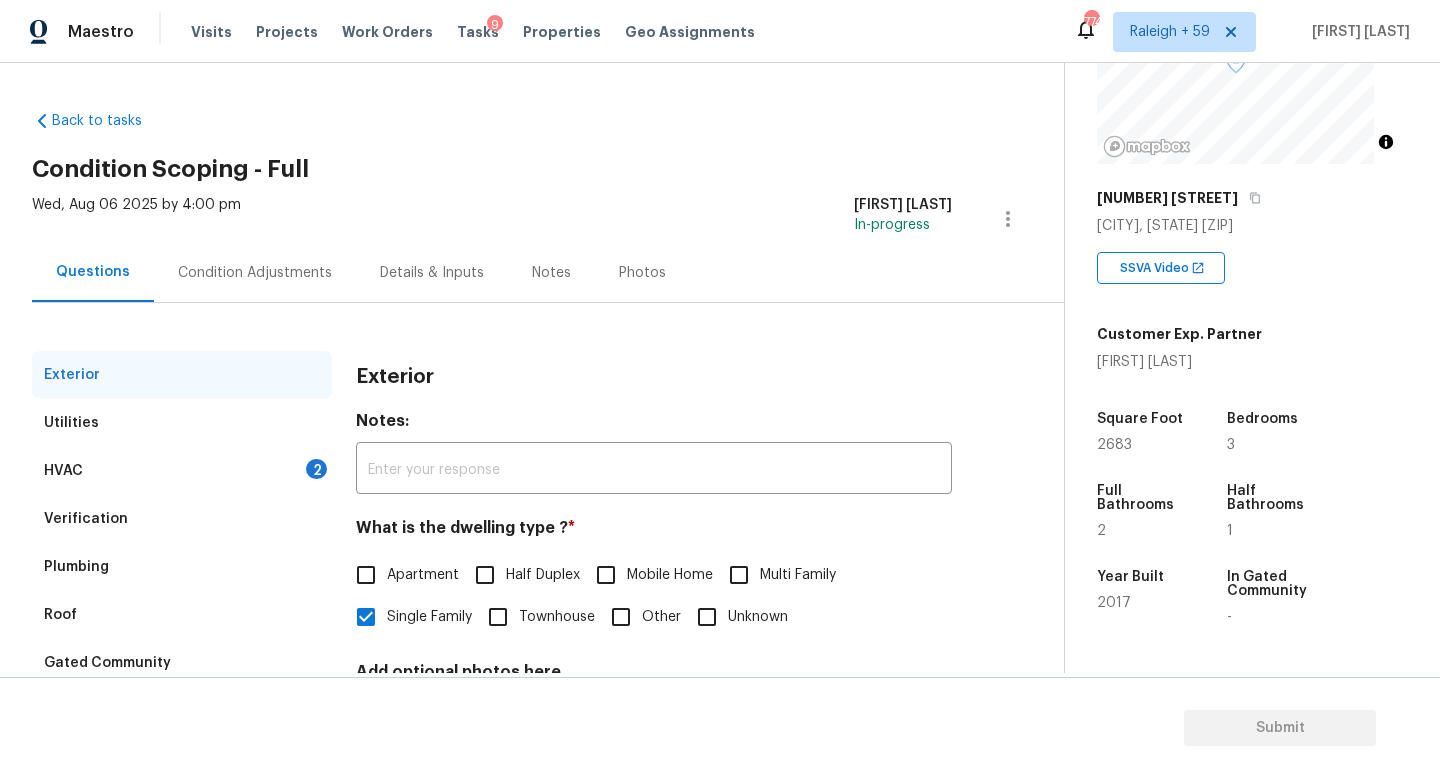 click on "Condition Adjustments" at bounding box center [255, 272] 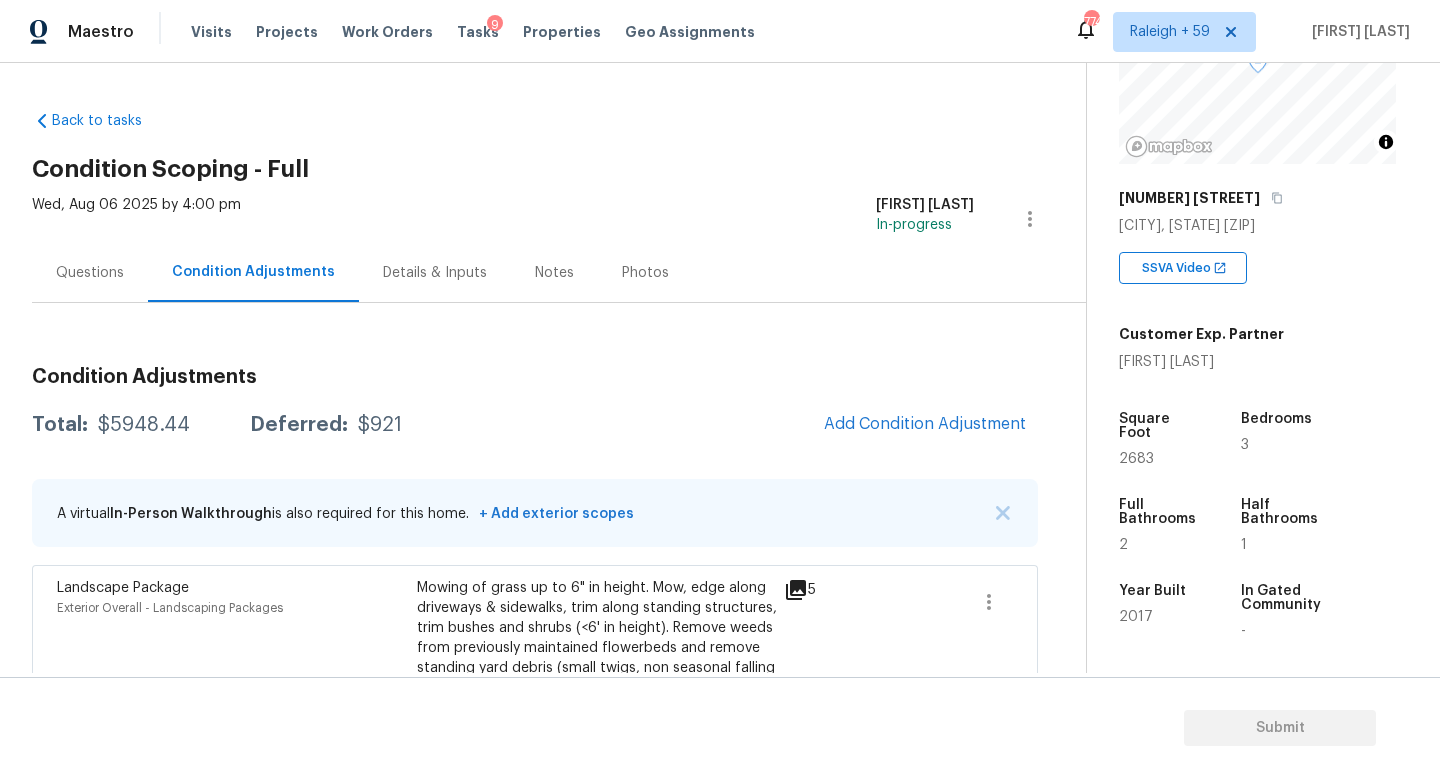 click on "Questions" at bounding box center [90, 272] 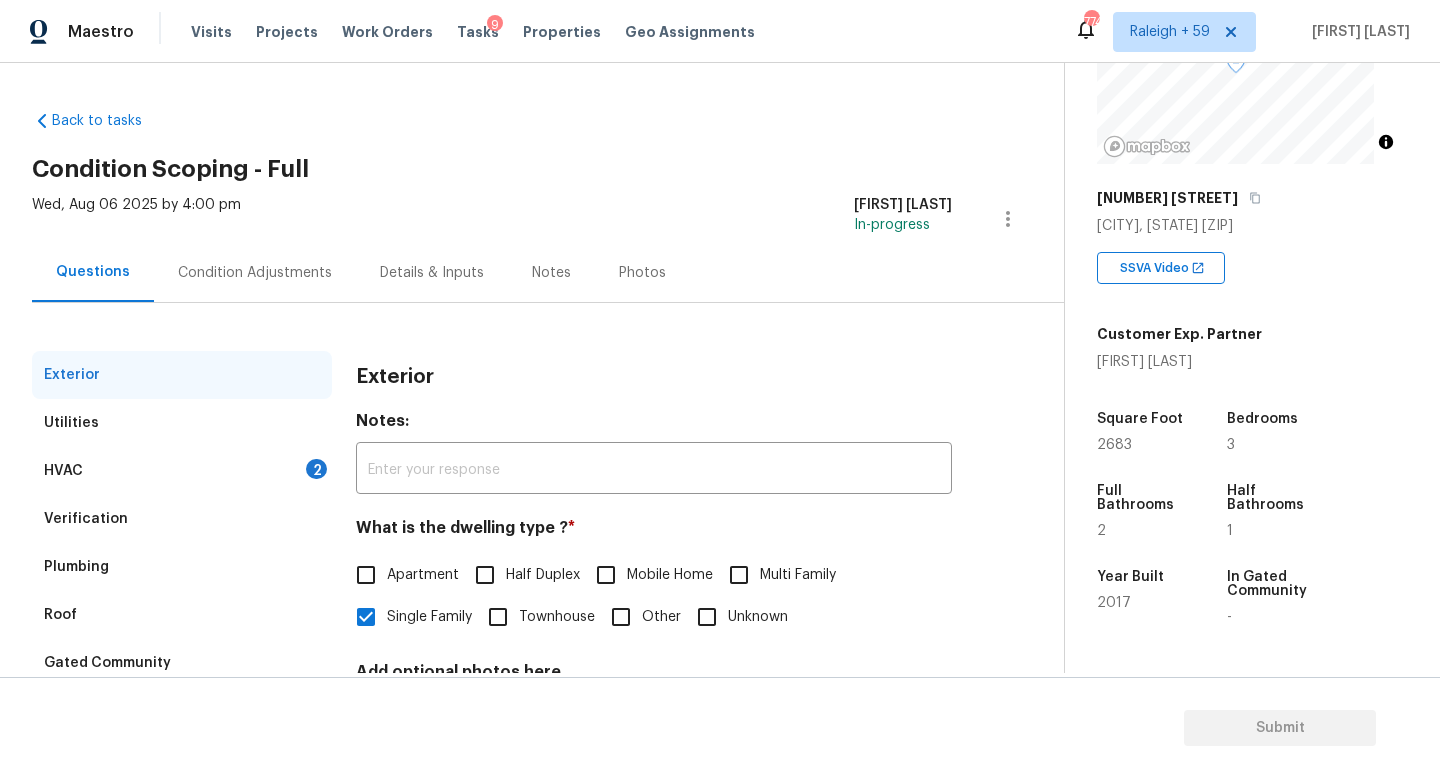 click on "Condition Adjustments" at bounding box center (255, 273) 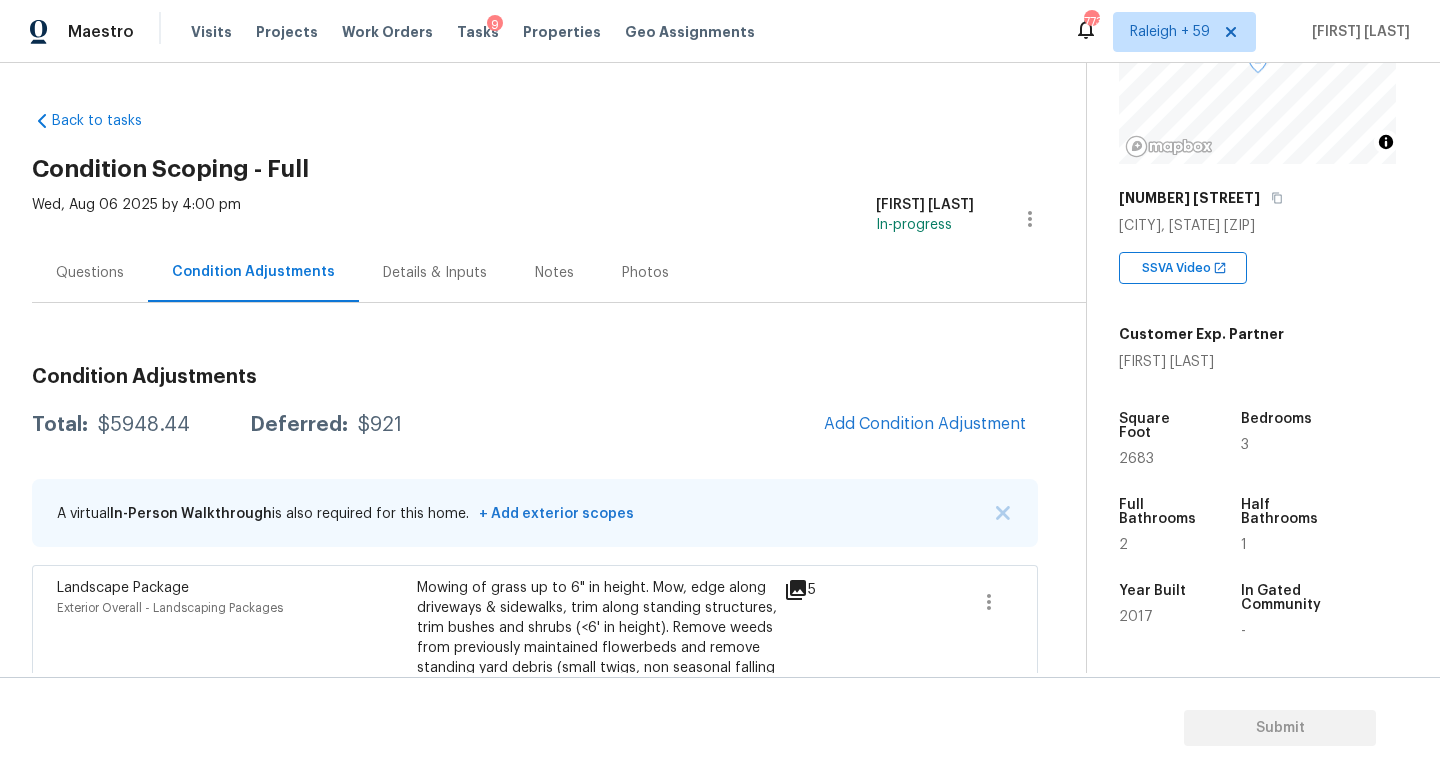 click on "Questions" at bounding box center [90, 272] 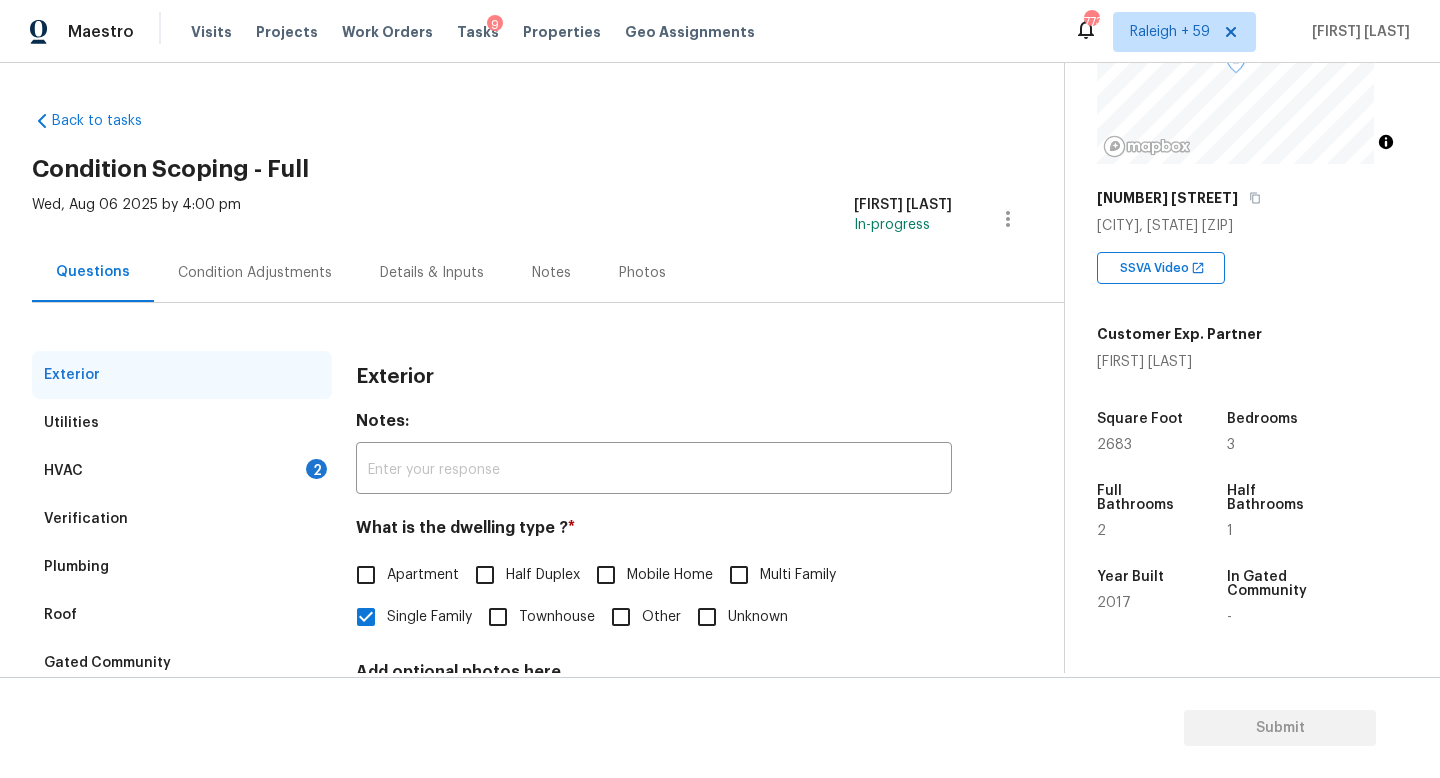 click on "Details & Inputs" at bounding box center (432, 272) 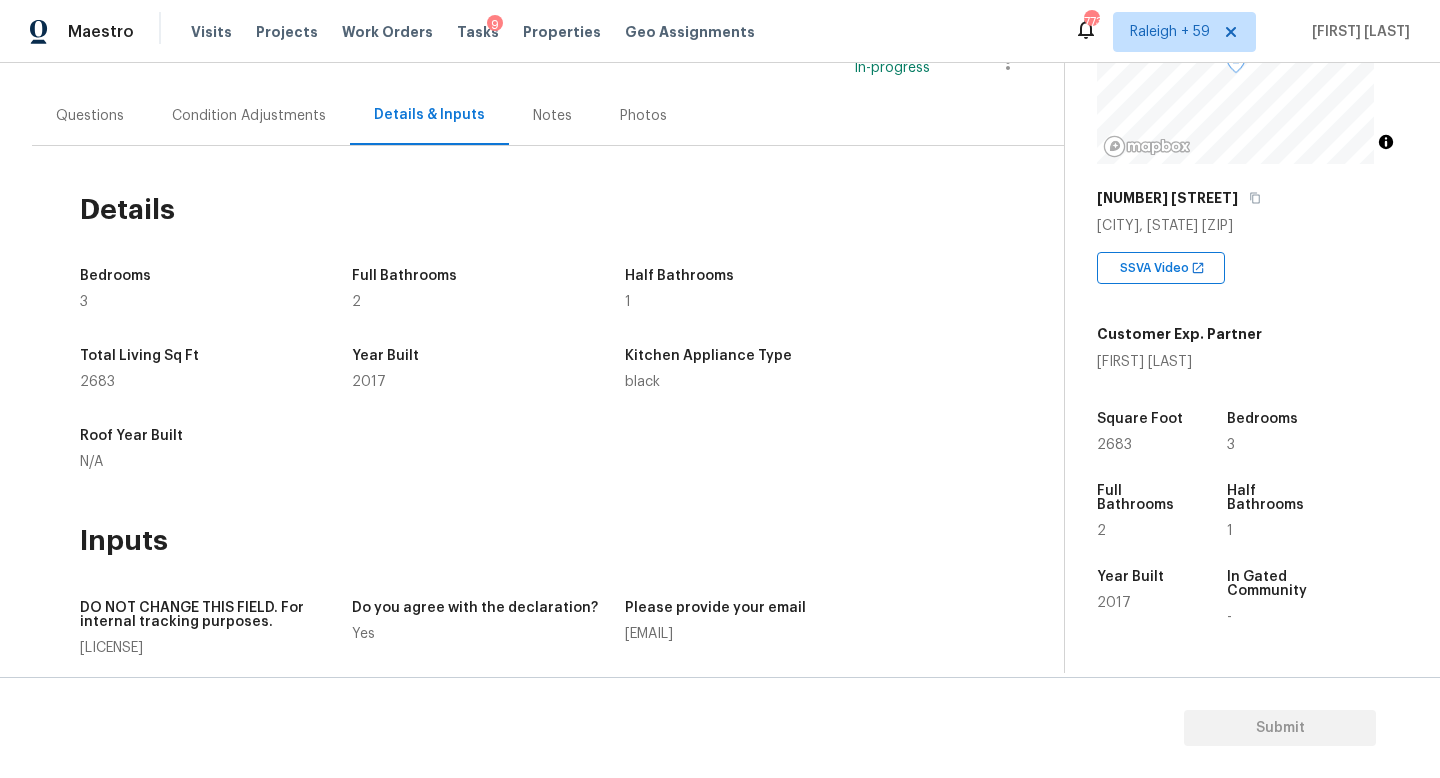 scroll, scrollTop: 156, scrollLeft: 0, axis: vertical 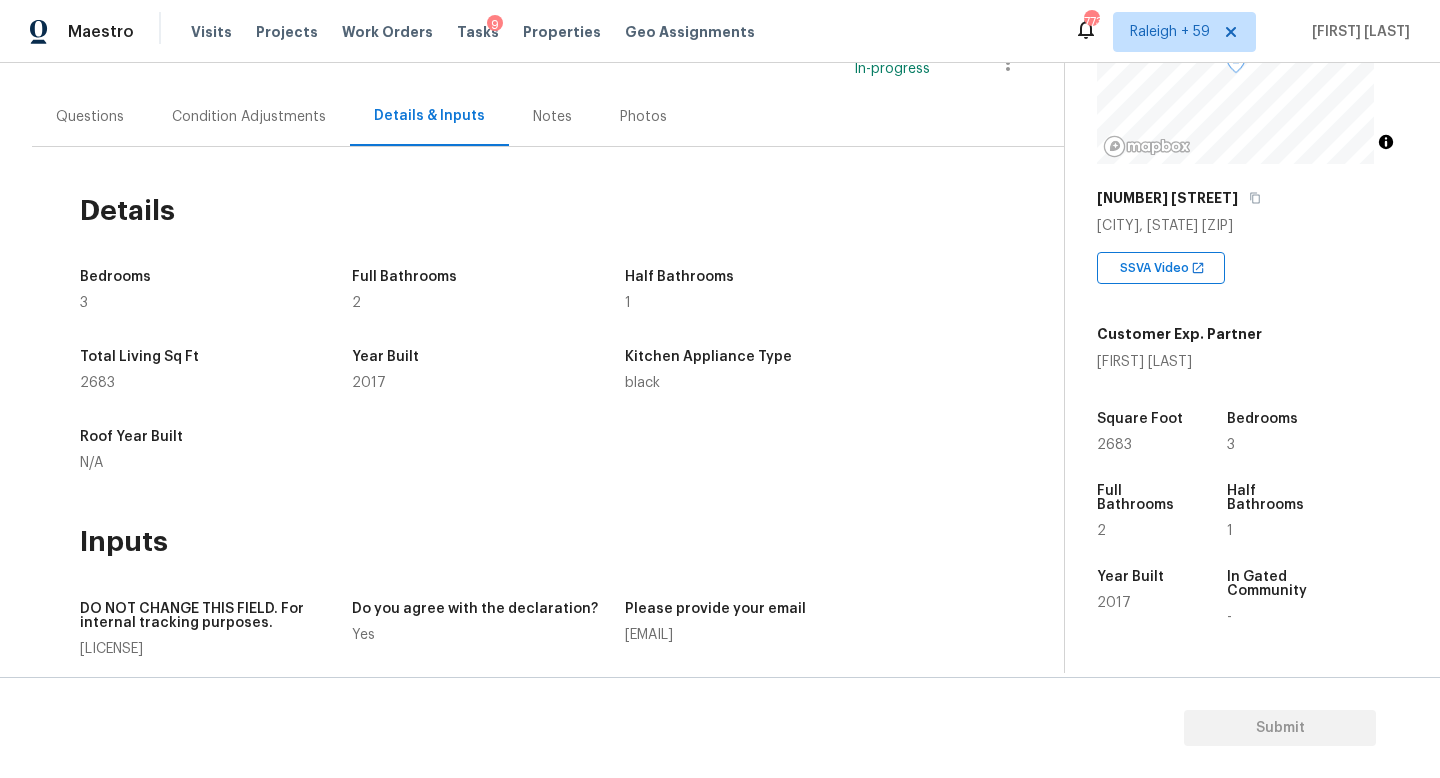 click on "Condition Adjustments" at bounding box center (249, 116) 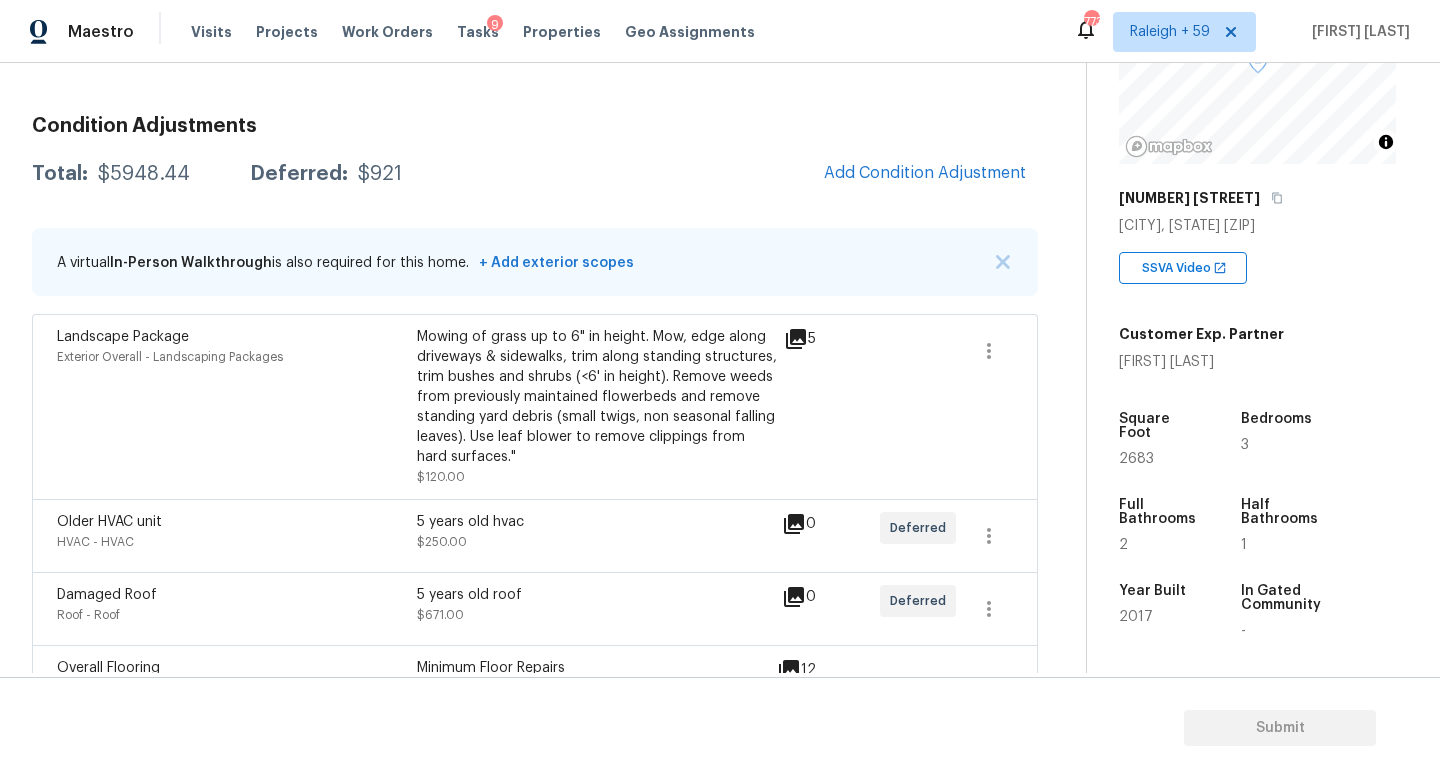 scroll, scrollTop: 220, scrollLeft: 0, axis: vertical 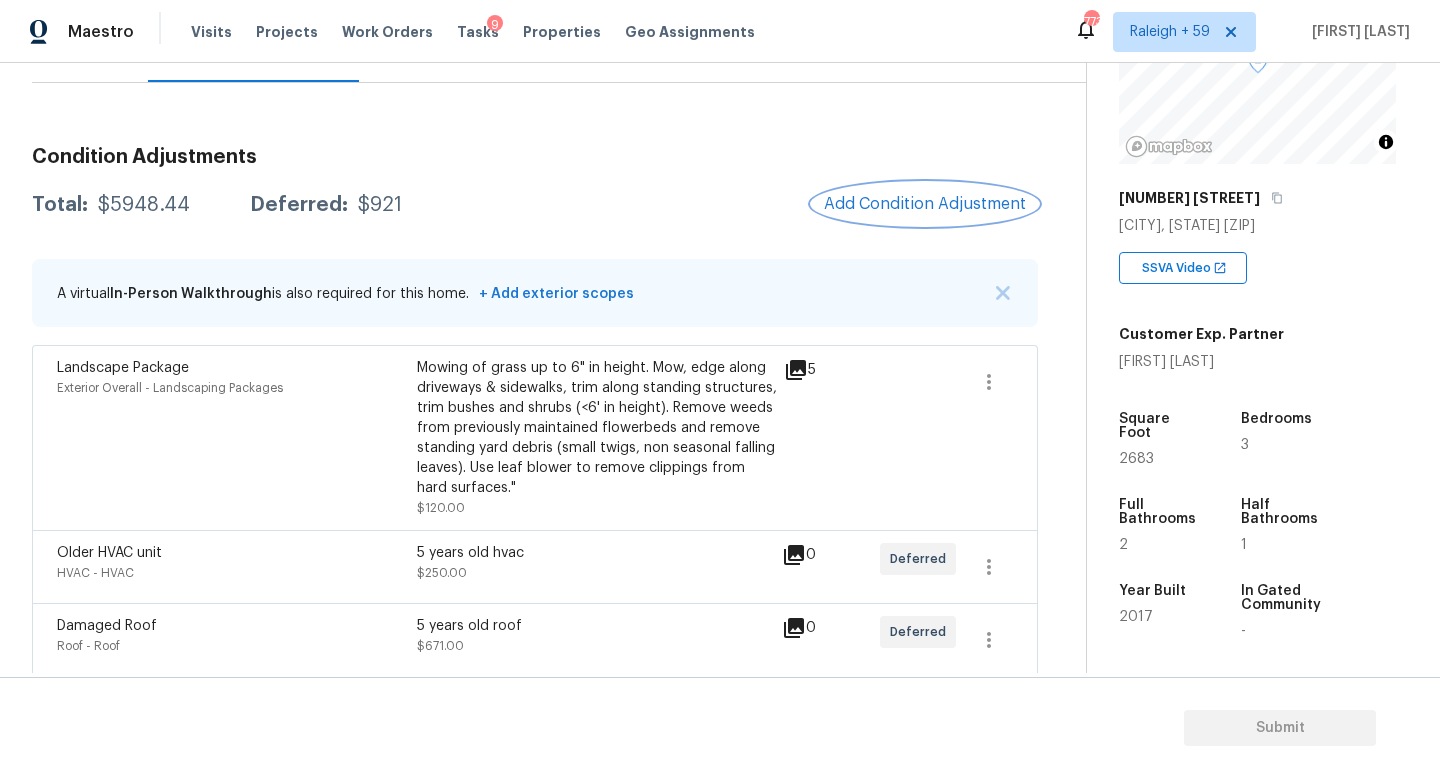 click on "Add Condition Adjustment" at bounding box center [925, 204] 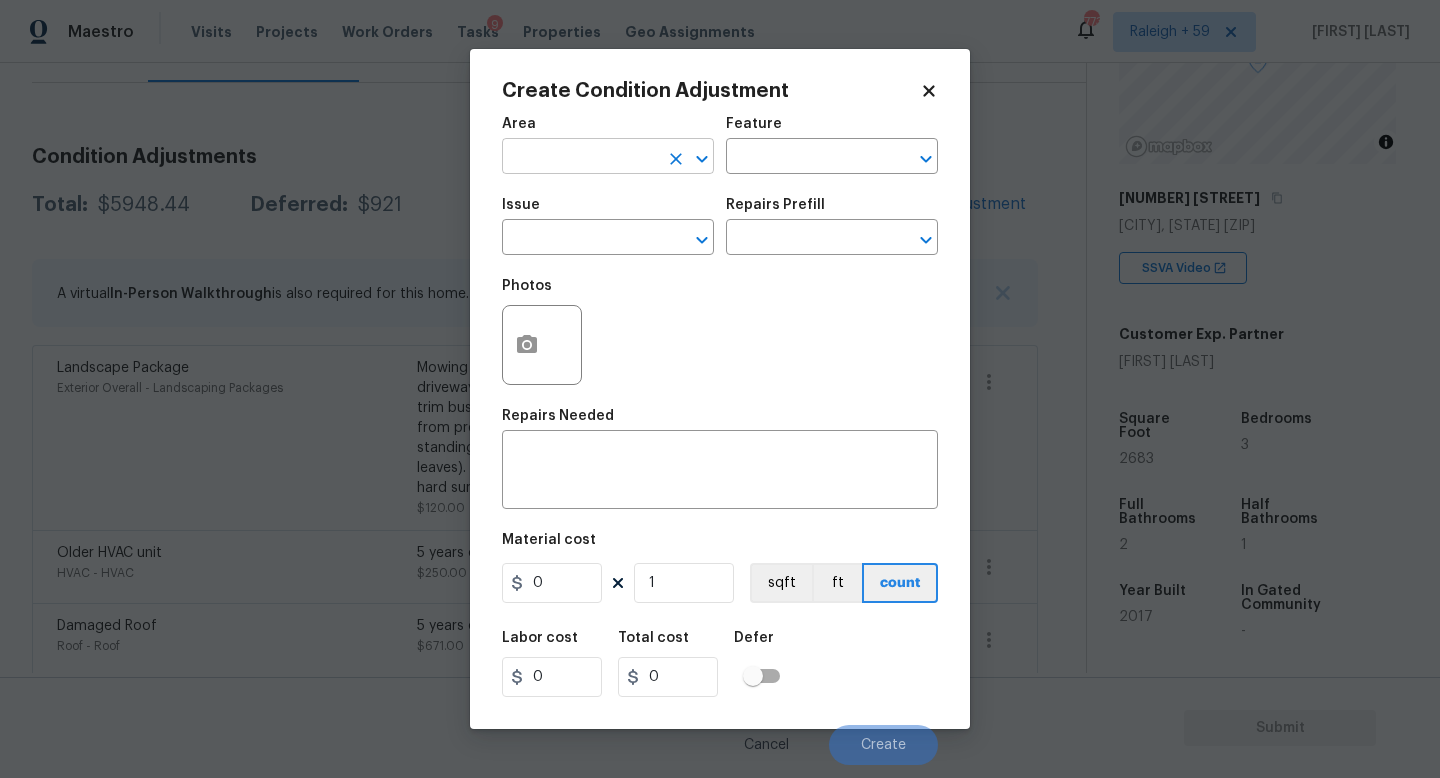 click at bounding box center [580, 158] 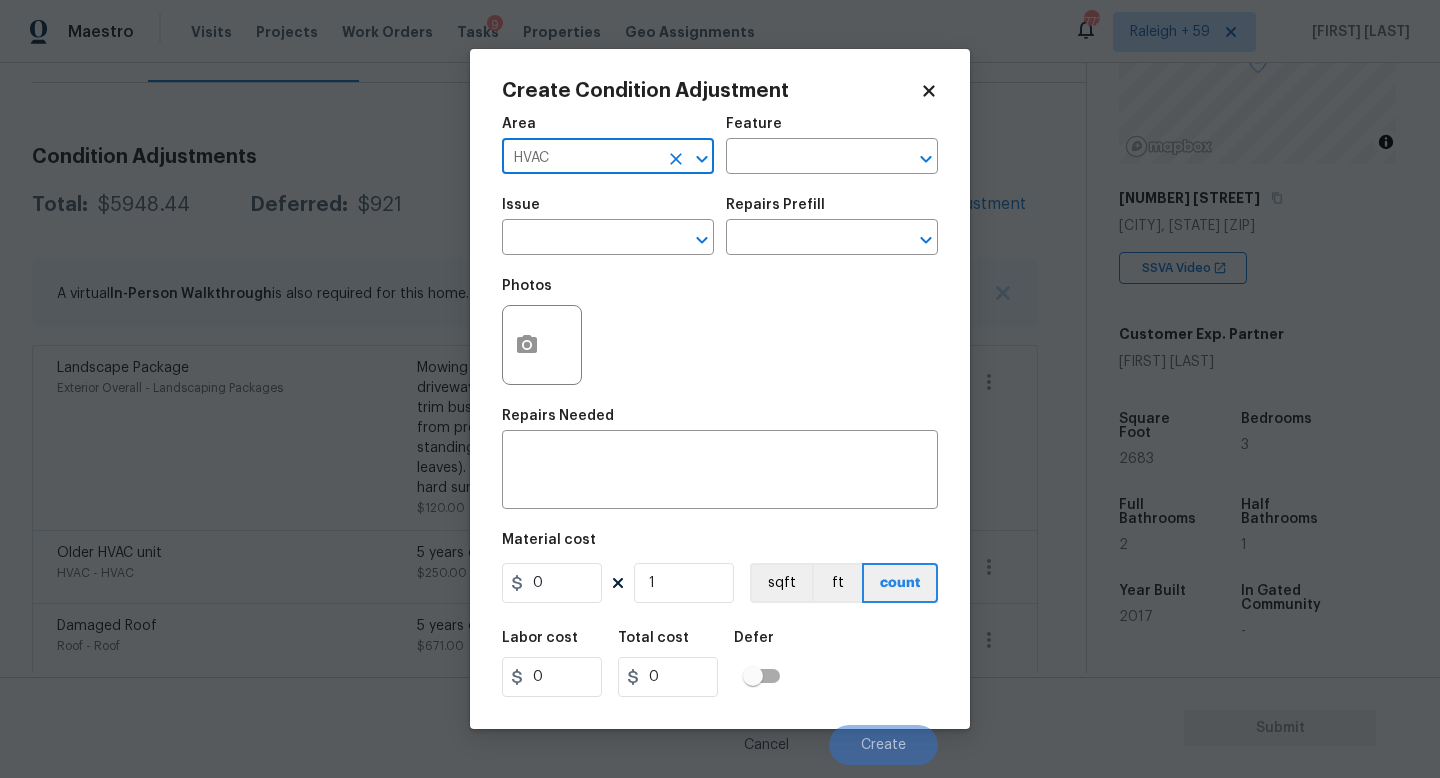 type on "HVAC" 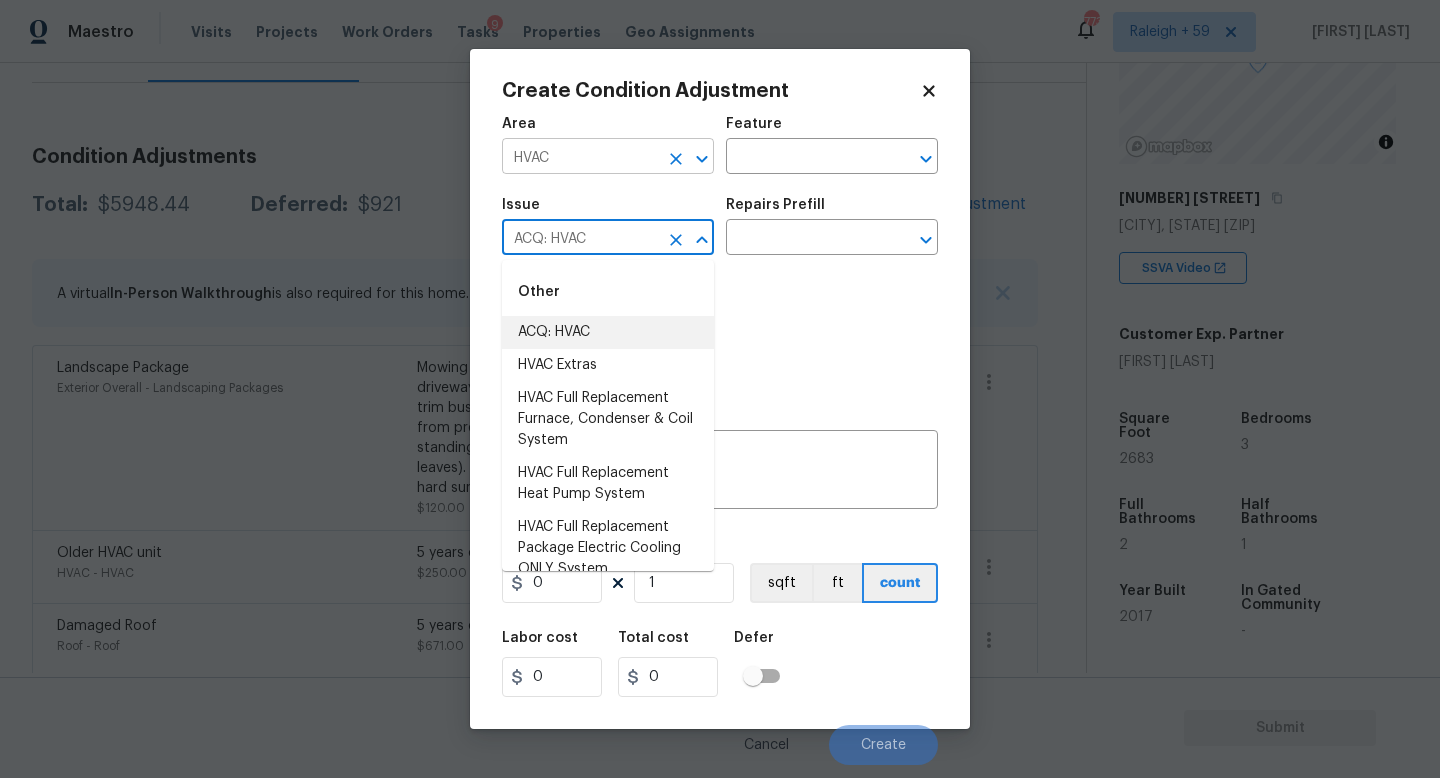 type on "ACQ: HVAC" 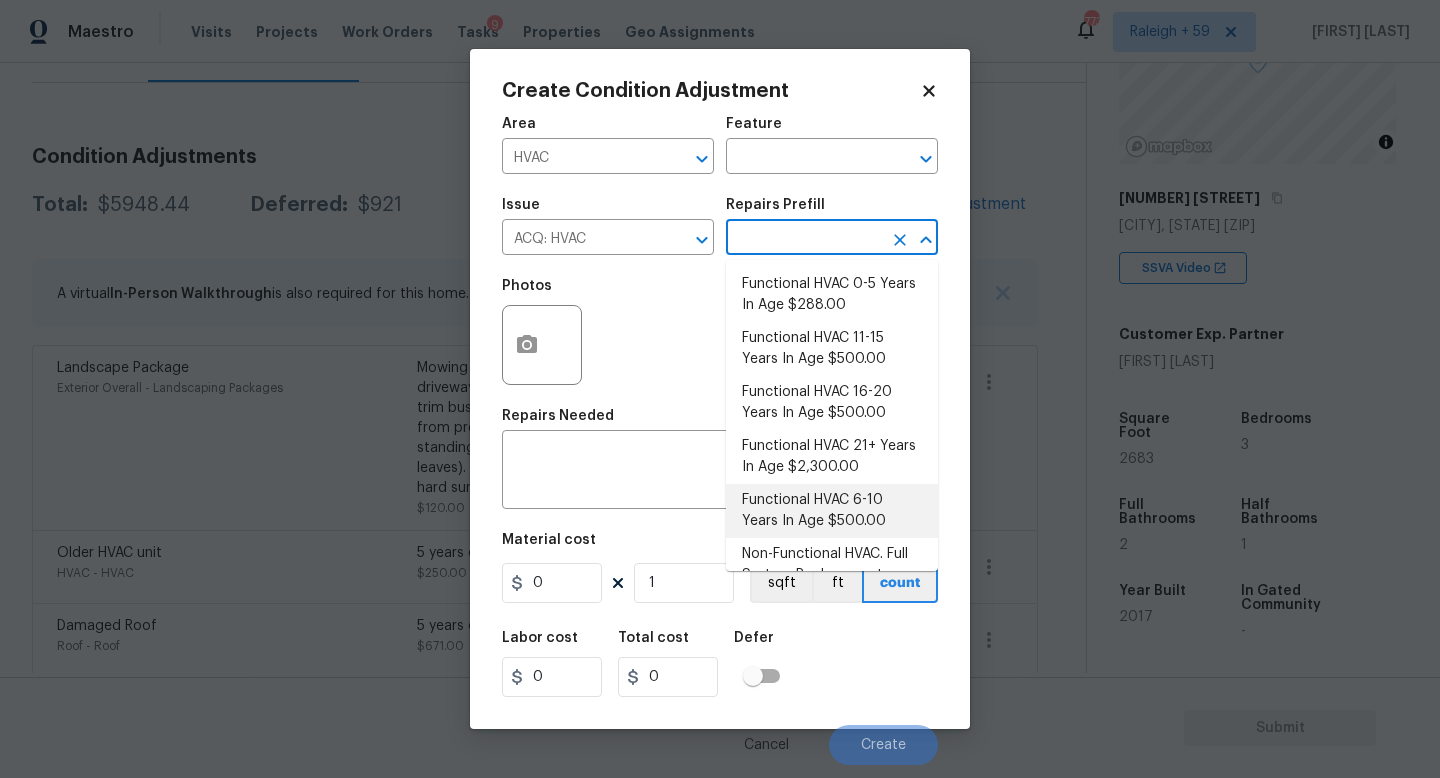 click on "Functional HVAC 6-10 Years In Age $500.00" at bounding box center (832, 511) 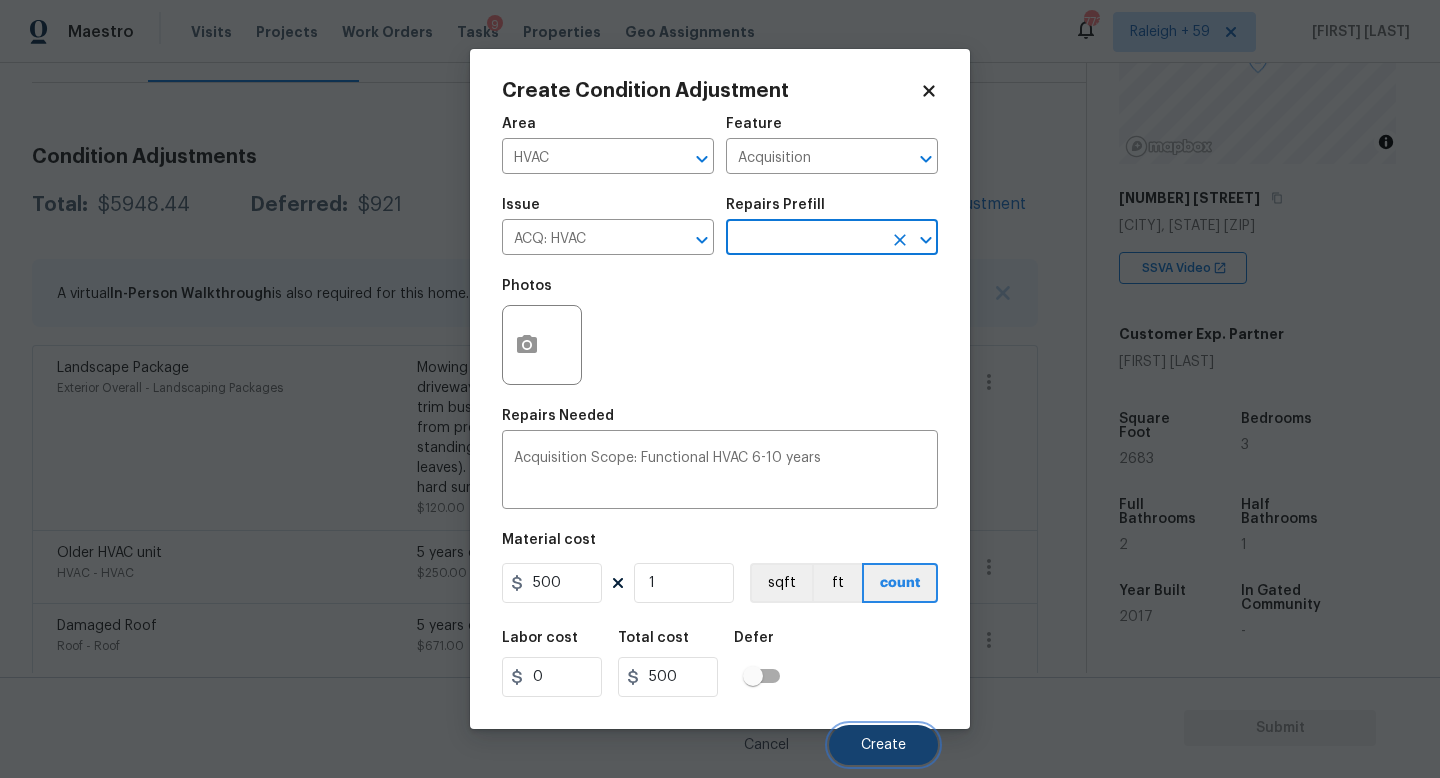 click on "Create" at bounding box center [883, 745] 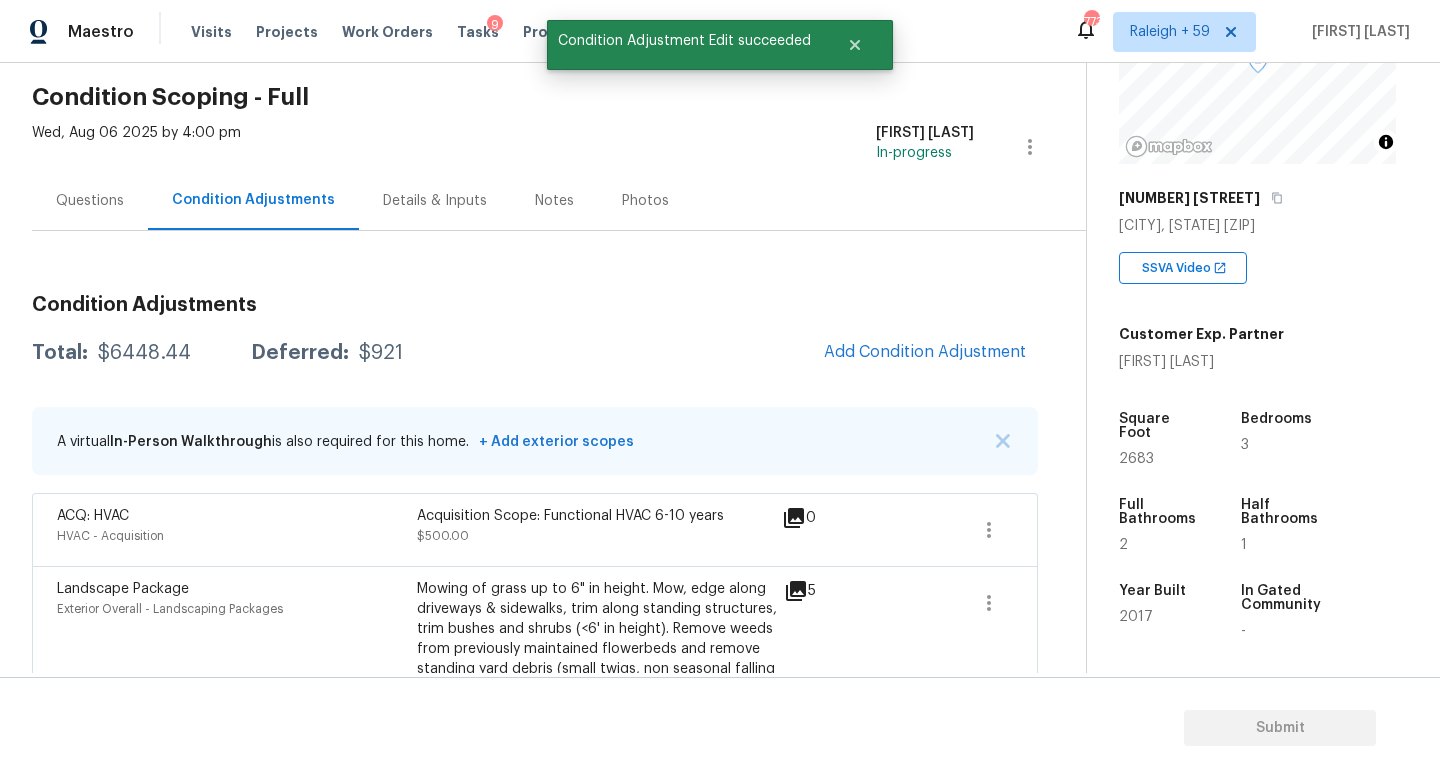 click on "Details & Inputs" at bounding box center [435, 201] 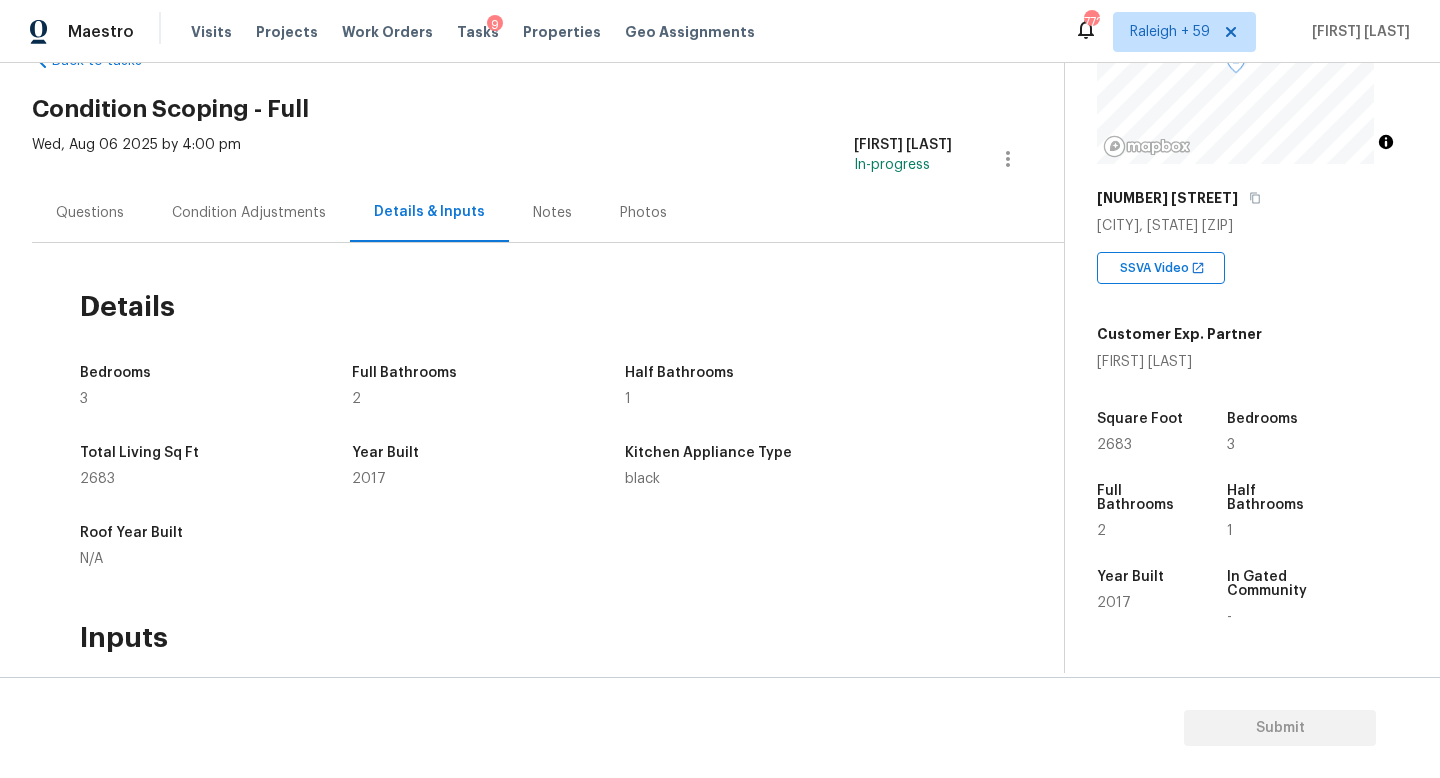 scroll, scrollTop: 0, scrollLeft: 0, axis: both 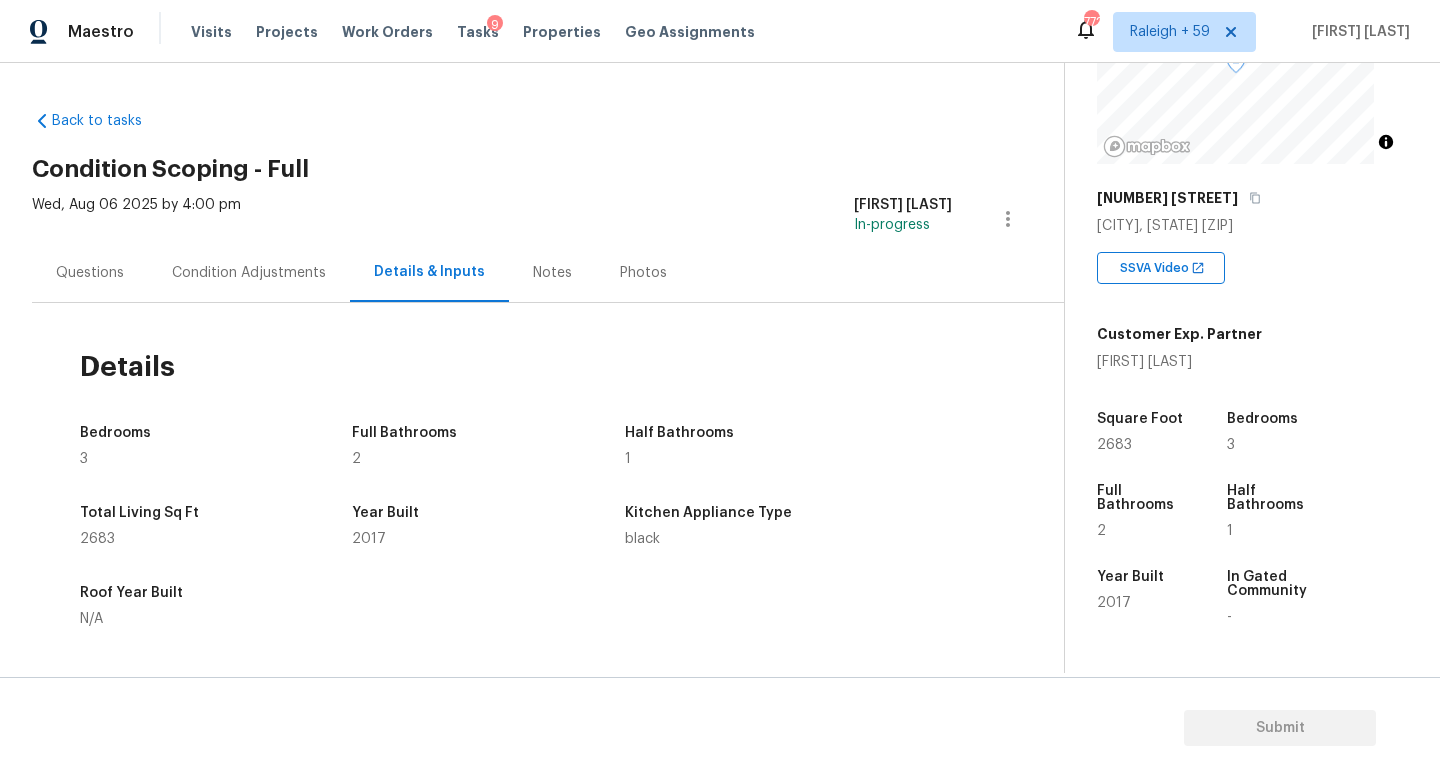 click on "Condition Adjustments" at bounding box center (249, 272) 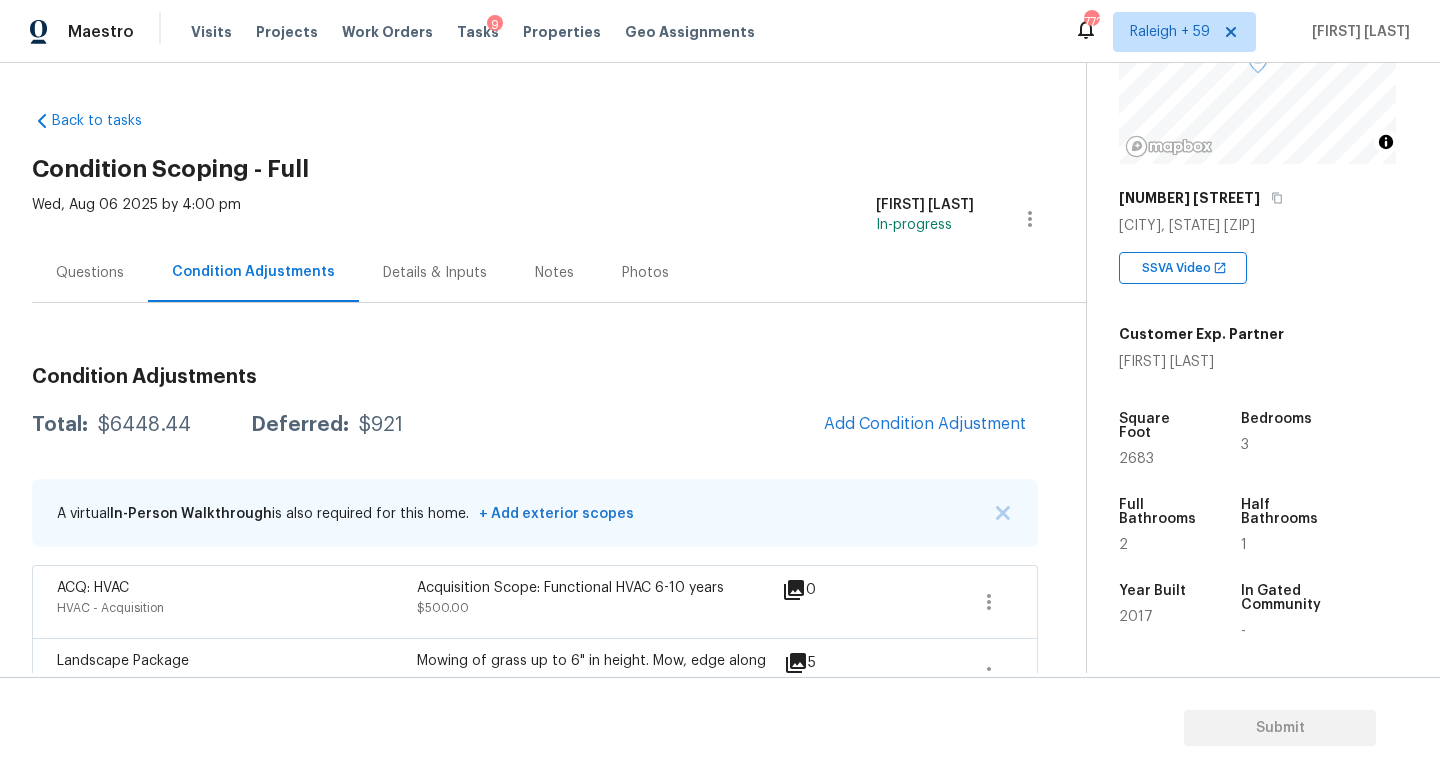 click on "Condition Adjustments Total:  $6448.44 Deferred:  $921 Add Condition Adjustment A virtual  In-Person Walkthrough  is also required for this home.   + Add exterior scopes ACQ: HVAC HVAC - Acquisition Acquisition Scope: Functional HVAC 6-10 years $500.00   0 Landscape Package Exterior Overall - Landscaping Packages Mowing of grass up to 6" in height. Mow, edge along driveways & sidewalks, trim along standing structures, trim bushes and shrubs (<6' in height). Remove weeds from previously maintained flowerbeds and remove standing yard debris (small twigs, non seasonal falling leaves).  Use leaf blower to remove clippings from hard surfaces." $120.00   5 Older HVAC unit HVAC - HVAC 5 years old hvac $250.00   0 Deferred Damaged Roof Roof - Roof 5 years old roof $671.00   0 Deferred Overall Flooring Interior Overall - Overall Flooring Minimum Floor Repairs $400.00   12 Poor interior paint quality Interior Overall - Overall Paint ~25-75% of the house needs paint; mostly marketing corridor $4,507.44   11" at bounding box center (535, 739) 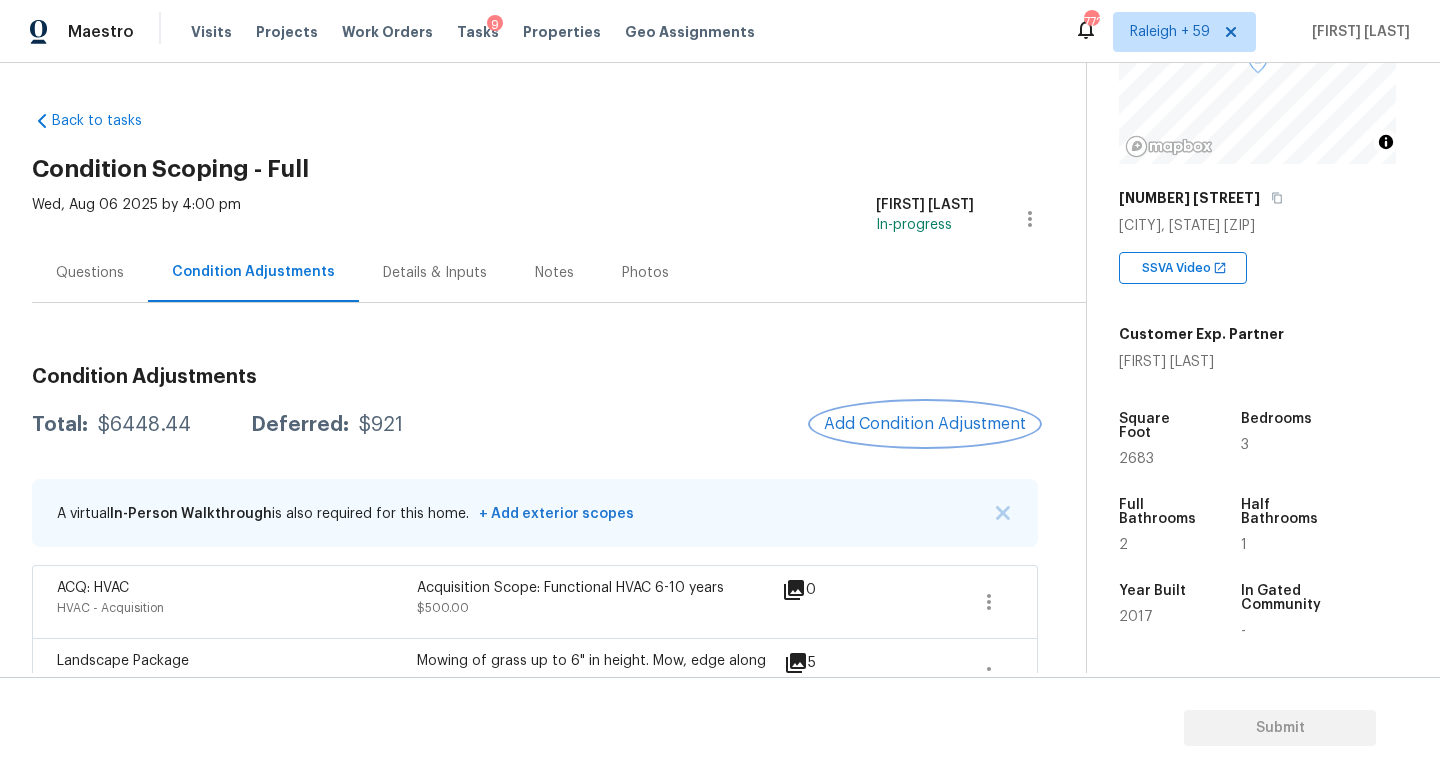 click on "Add Condition Adjustment" at bounding box center [925, 424] 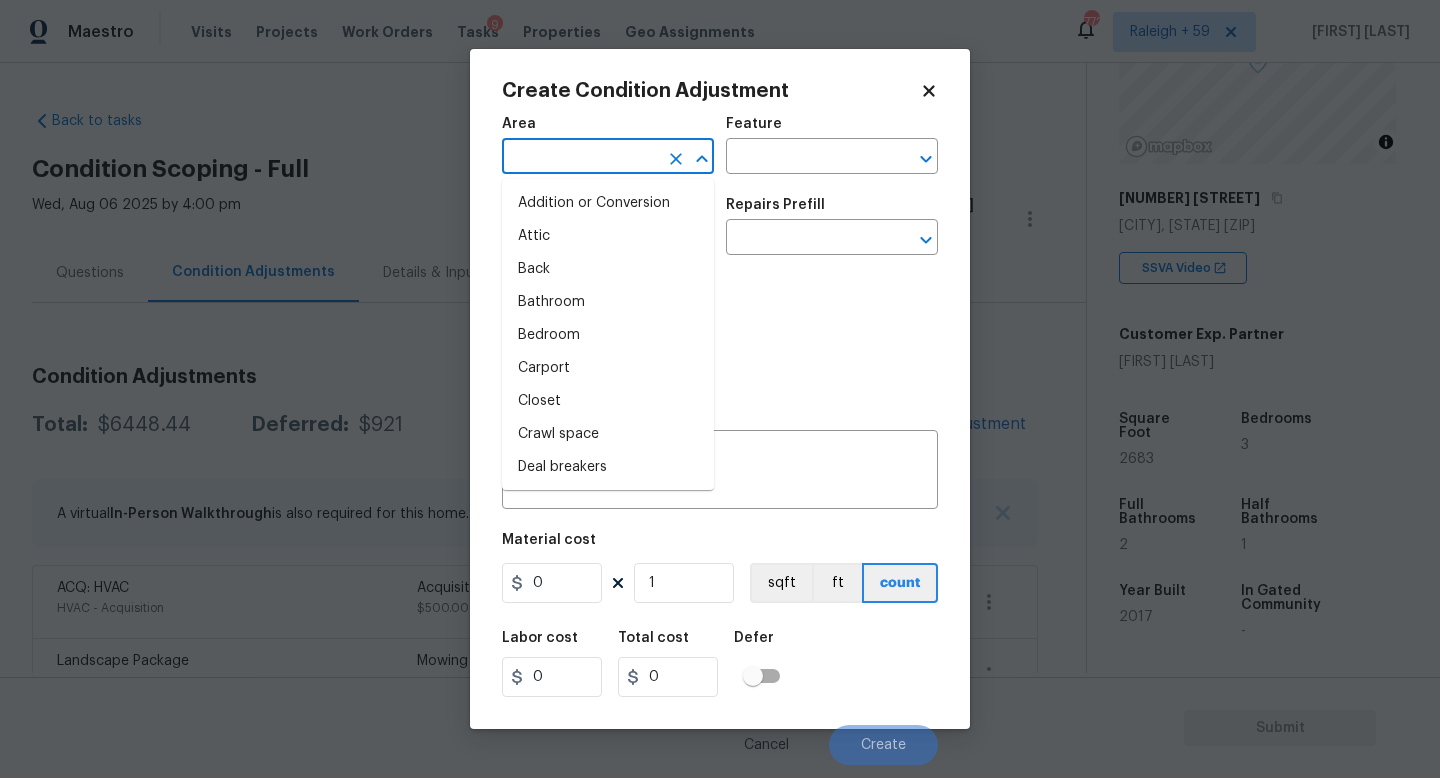 click at bounding box center [580, 158] 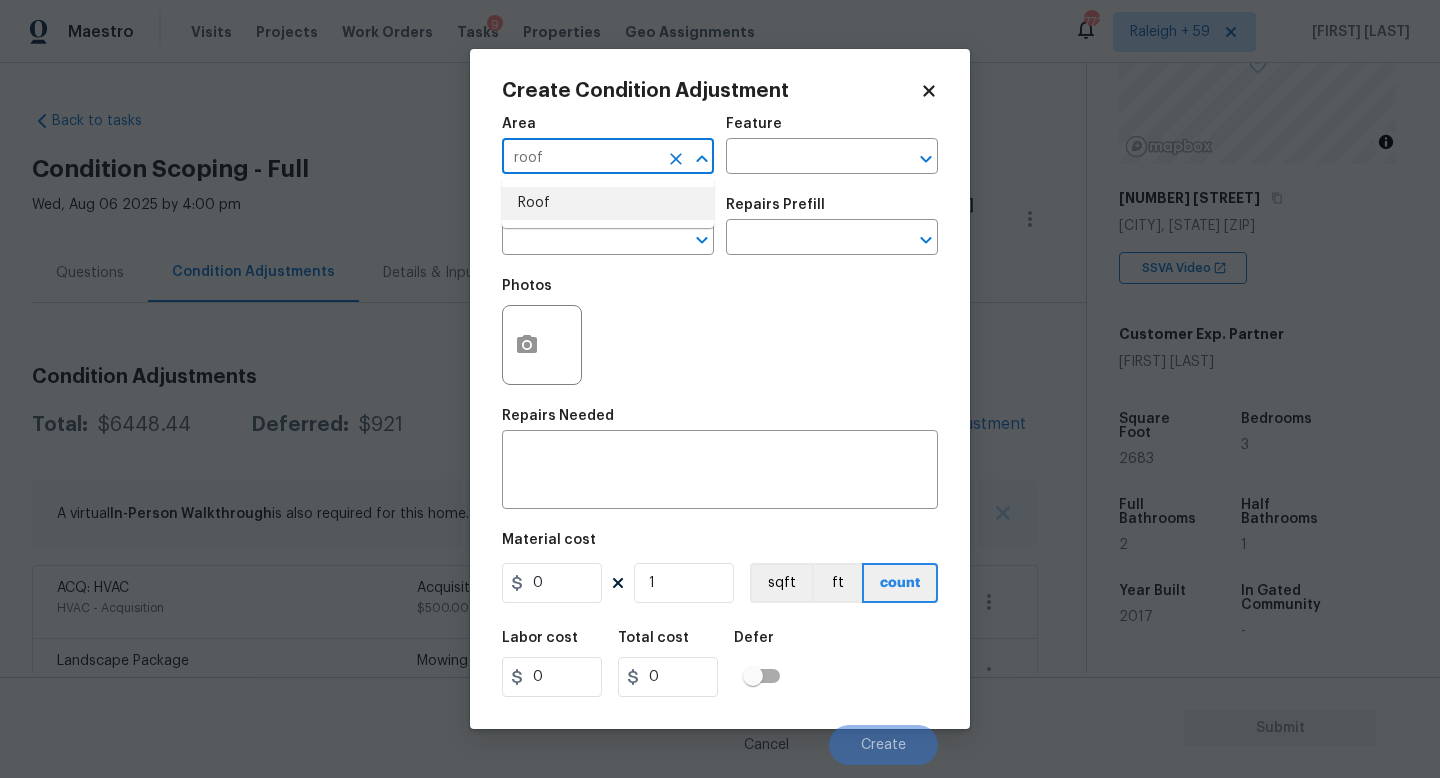 type on "Roof" 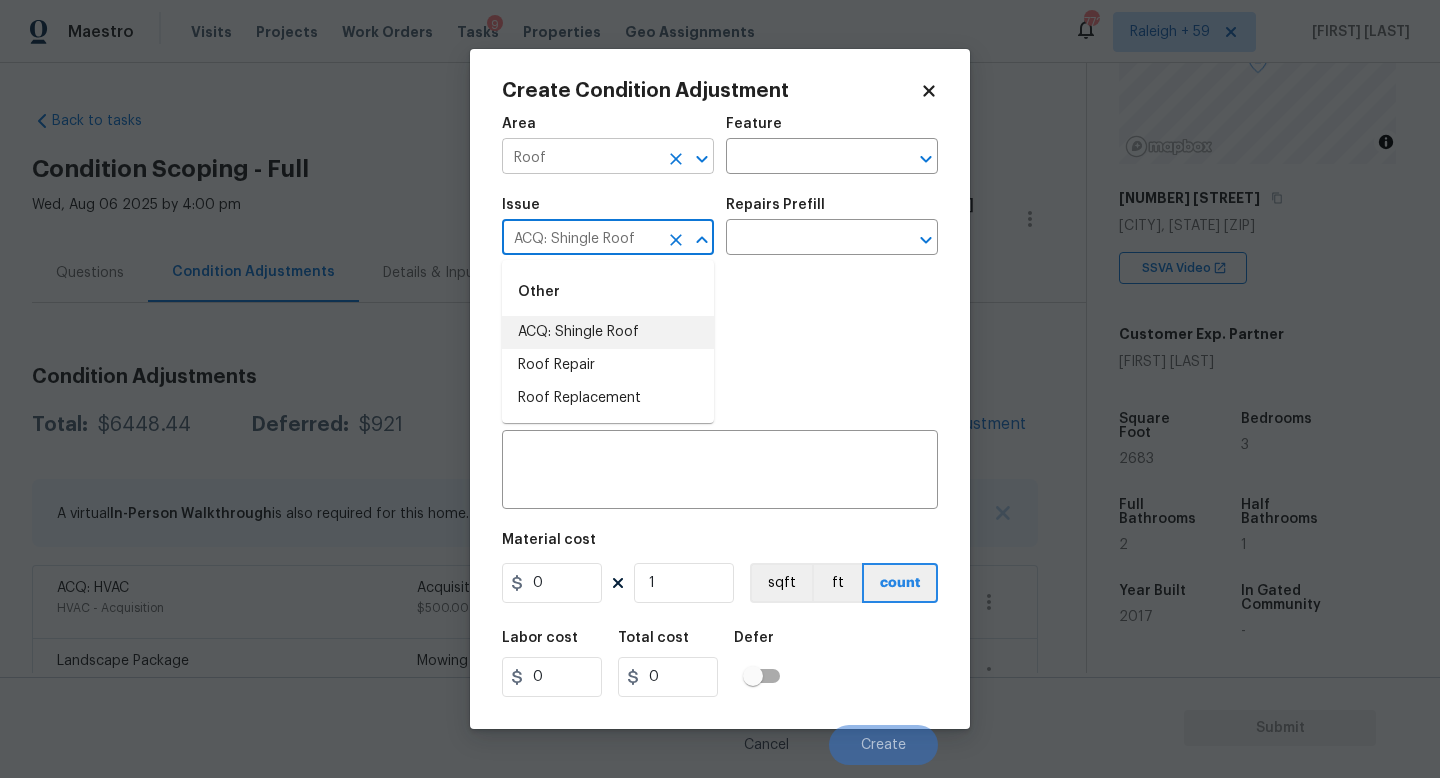 type on "ACQ: Shingle Roof" 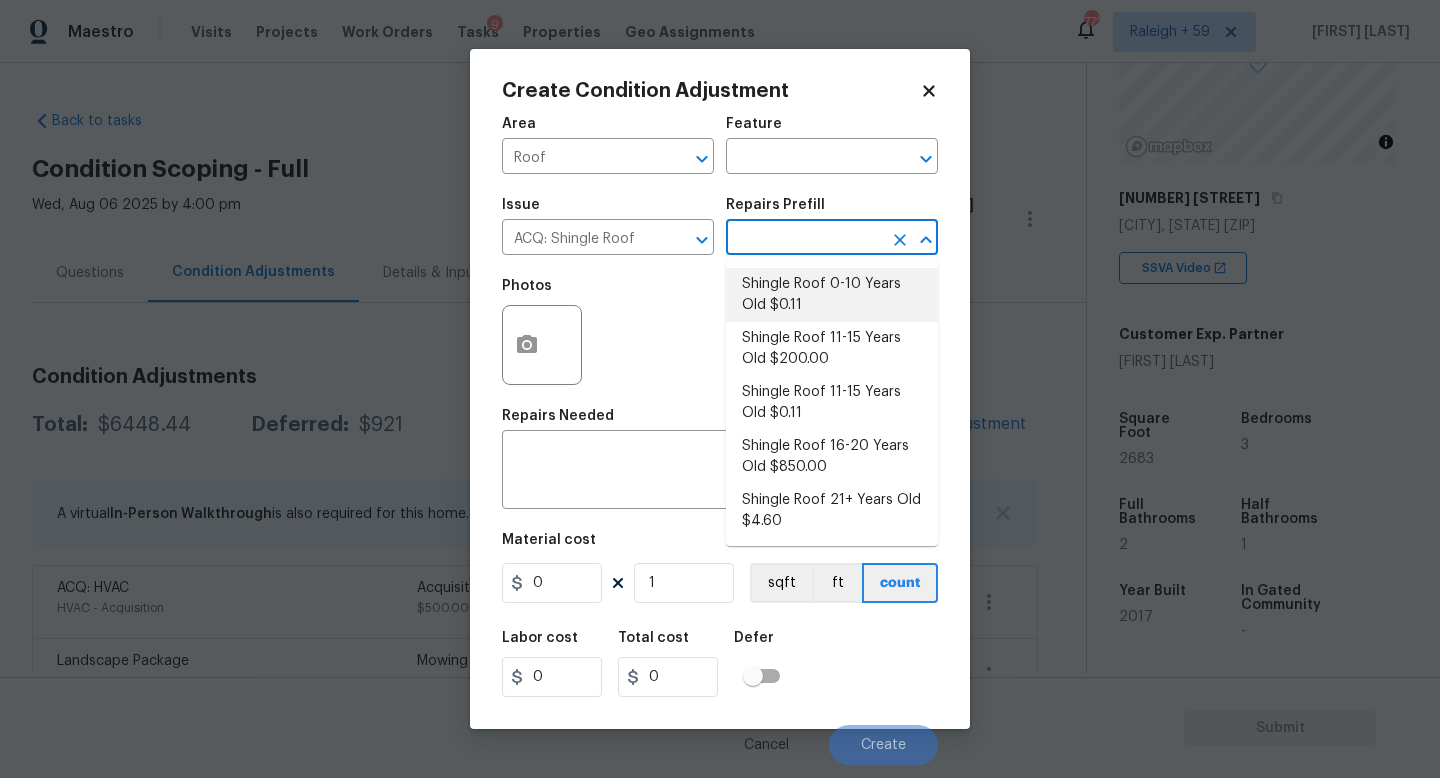 click on "Shingle Roof 0-10 Years Old $0.11" at bounding box center [832, 295] 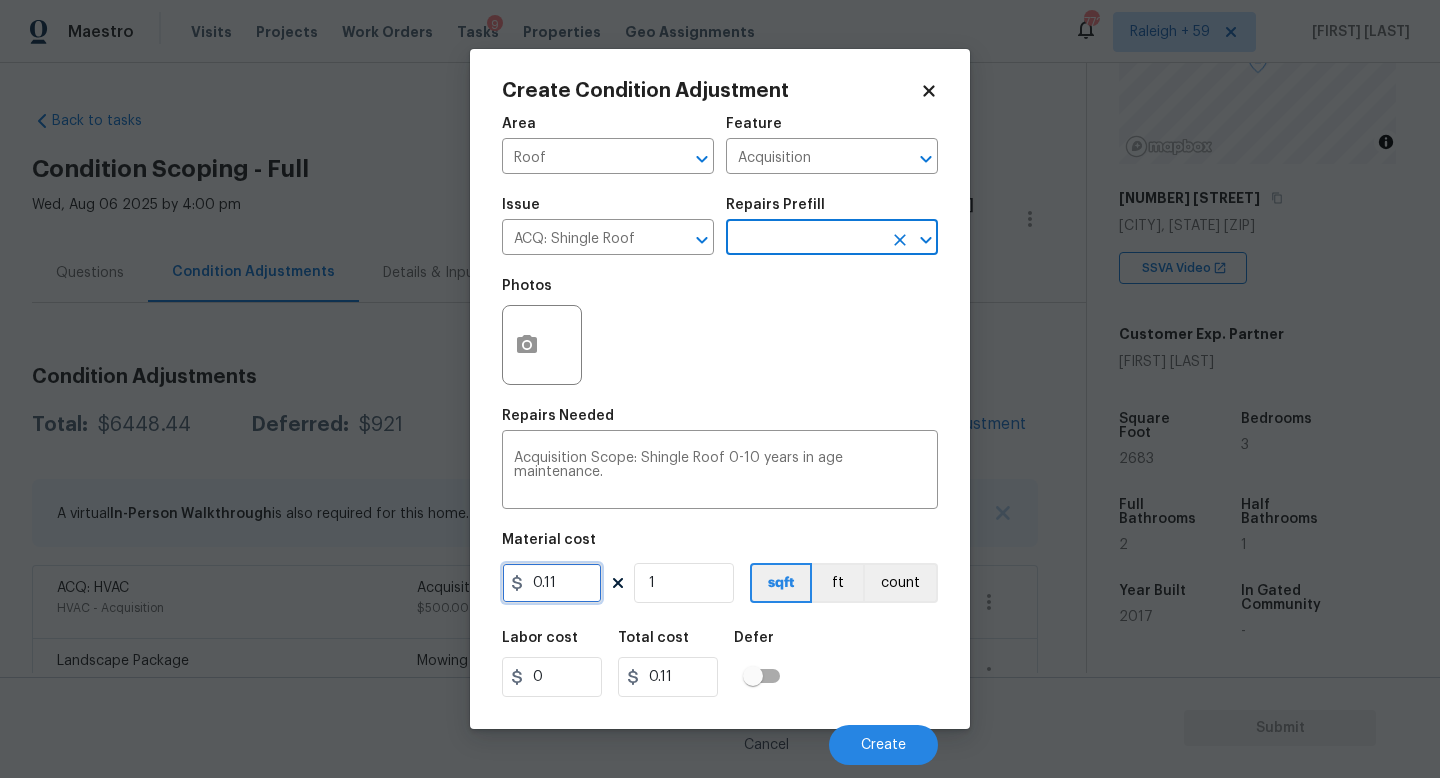 click on "0.11" at bounding box center (552, 583) 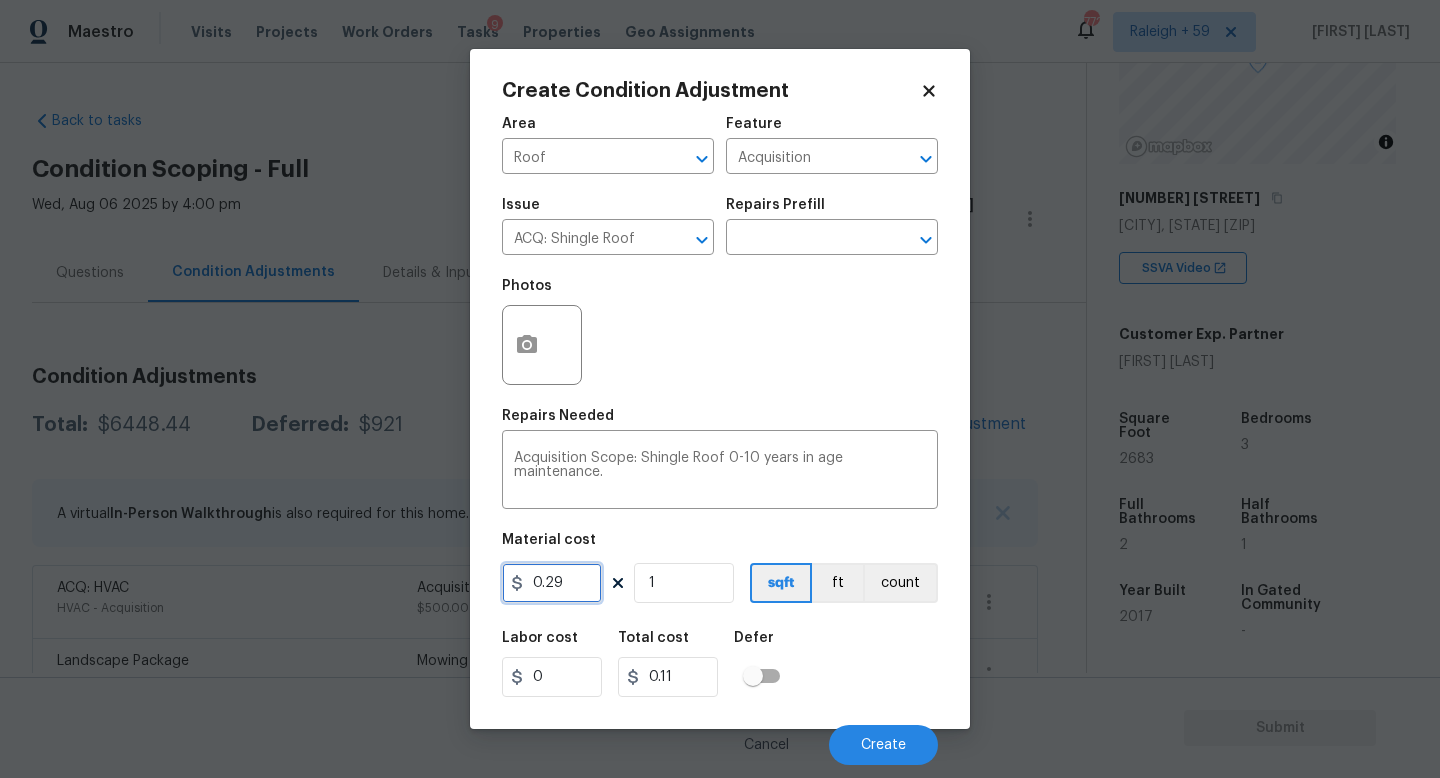 type on "0.29" 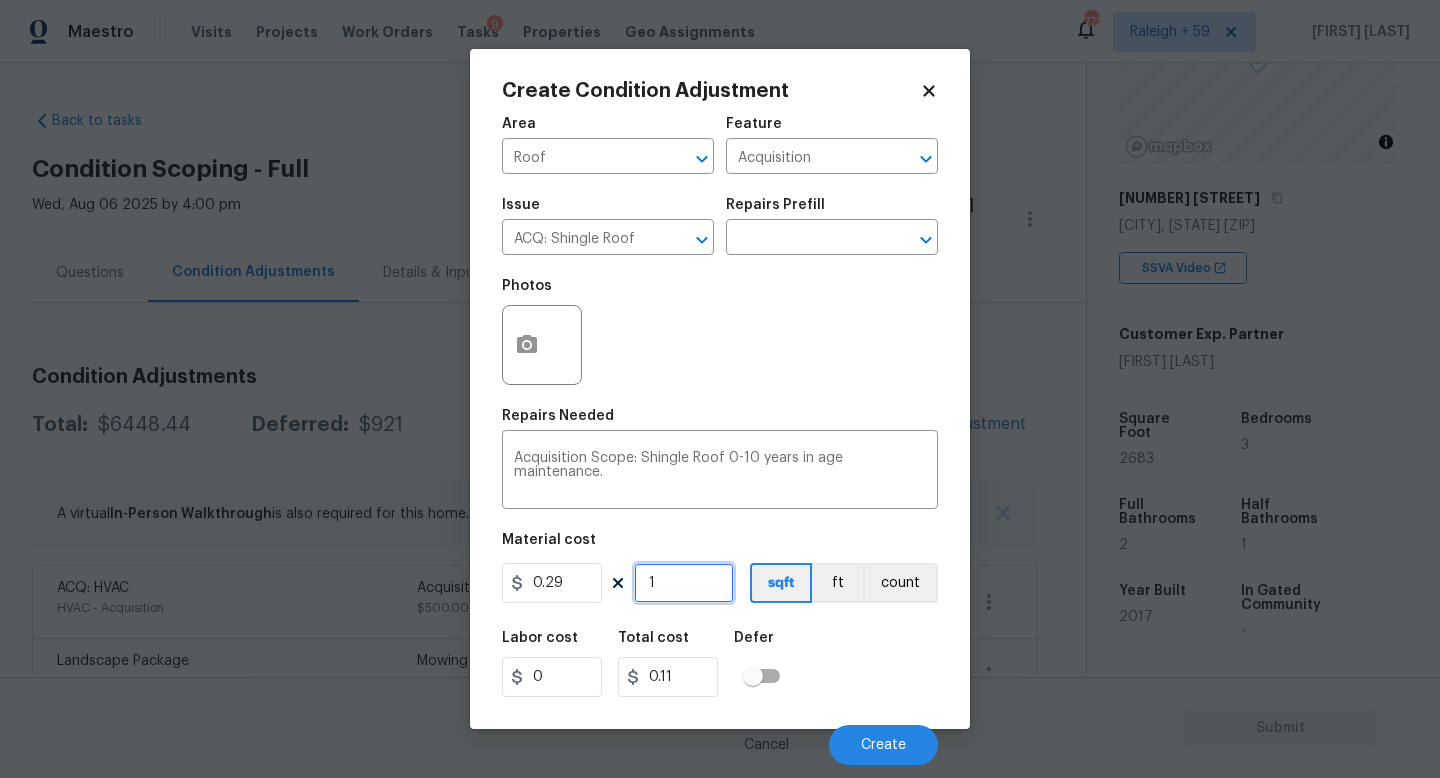 type on "0.29" 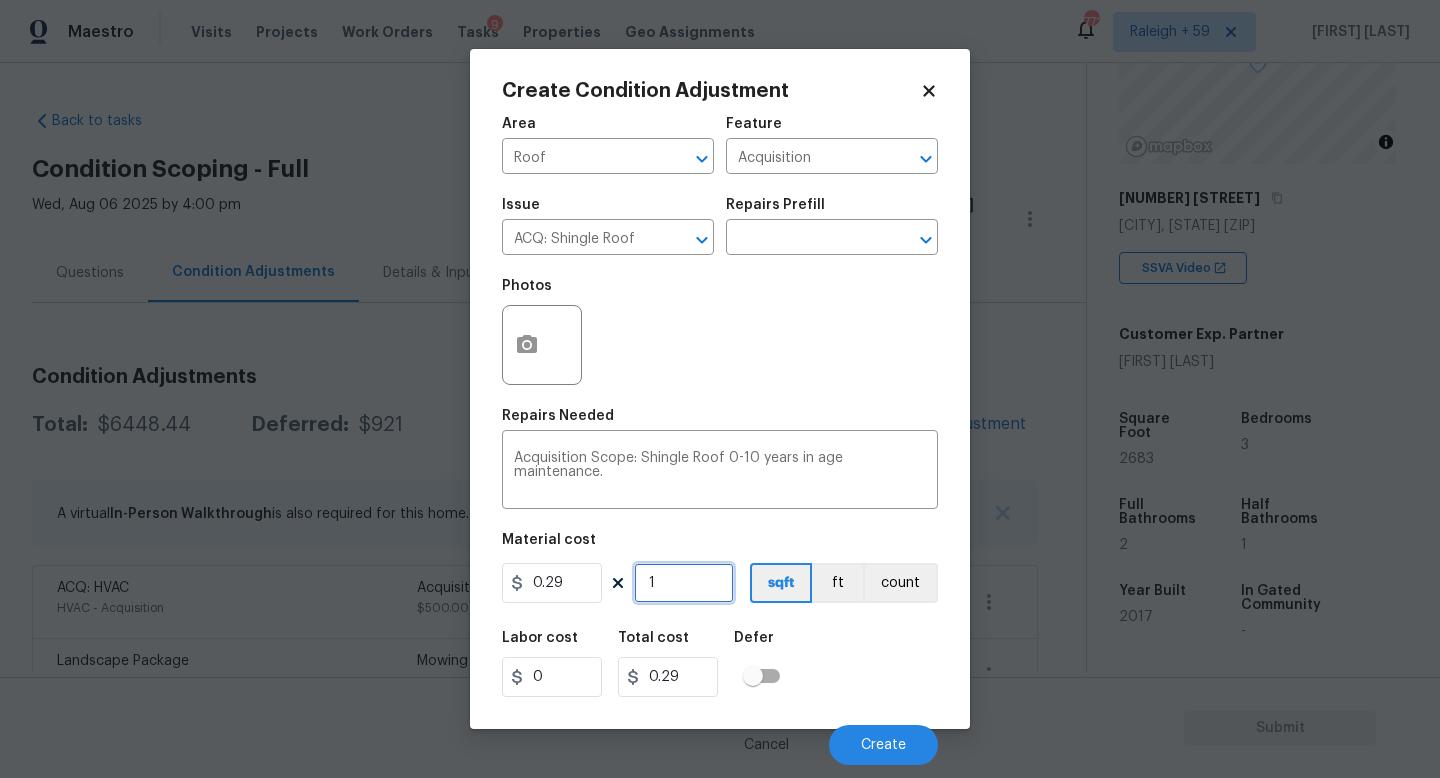type on "2" 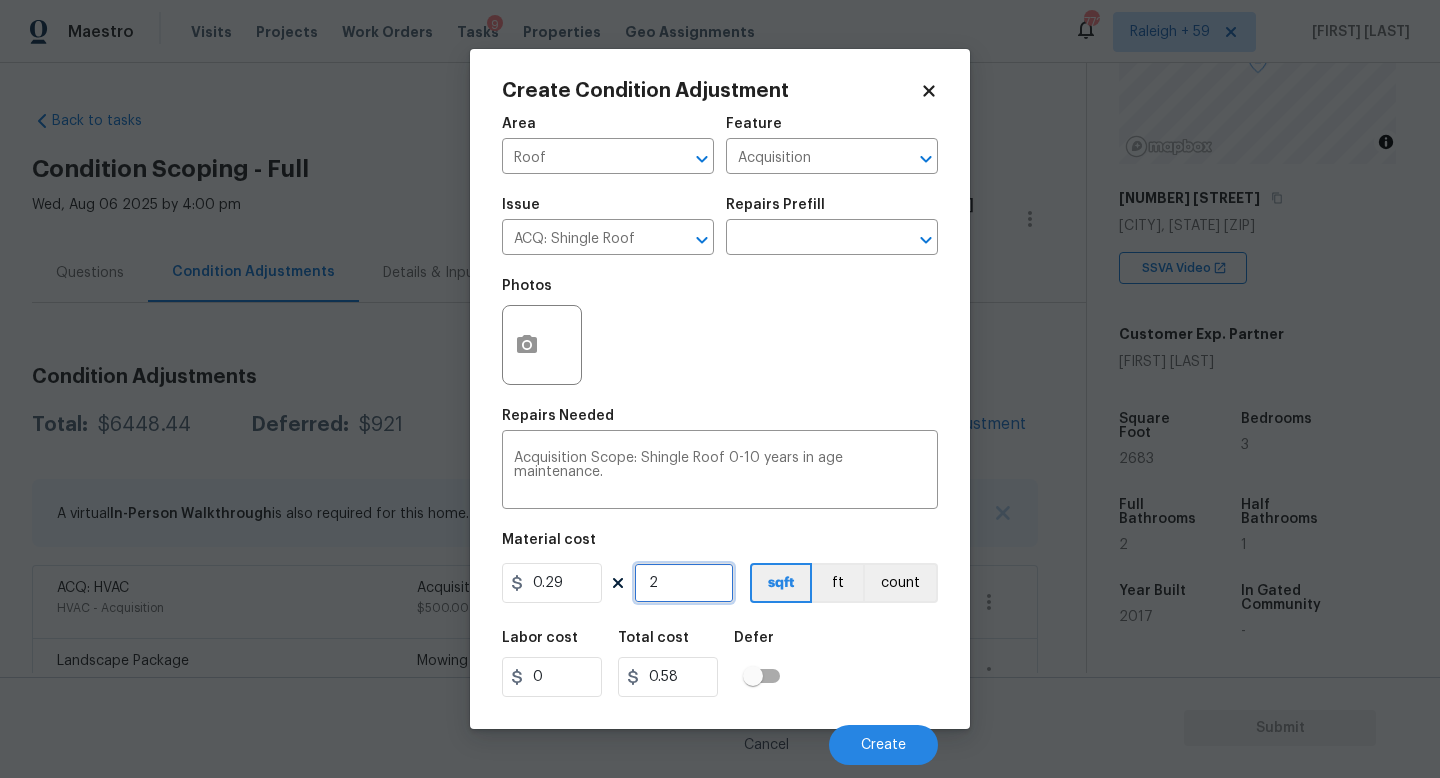 type on "26" 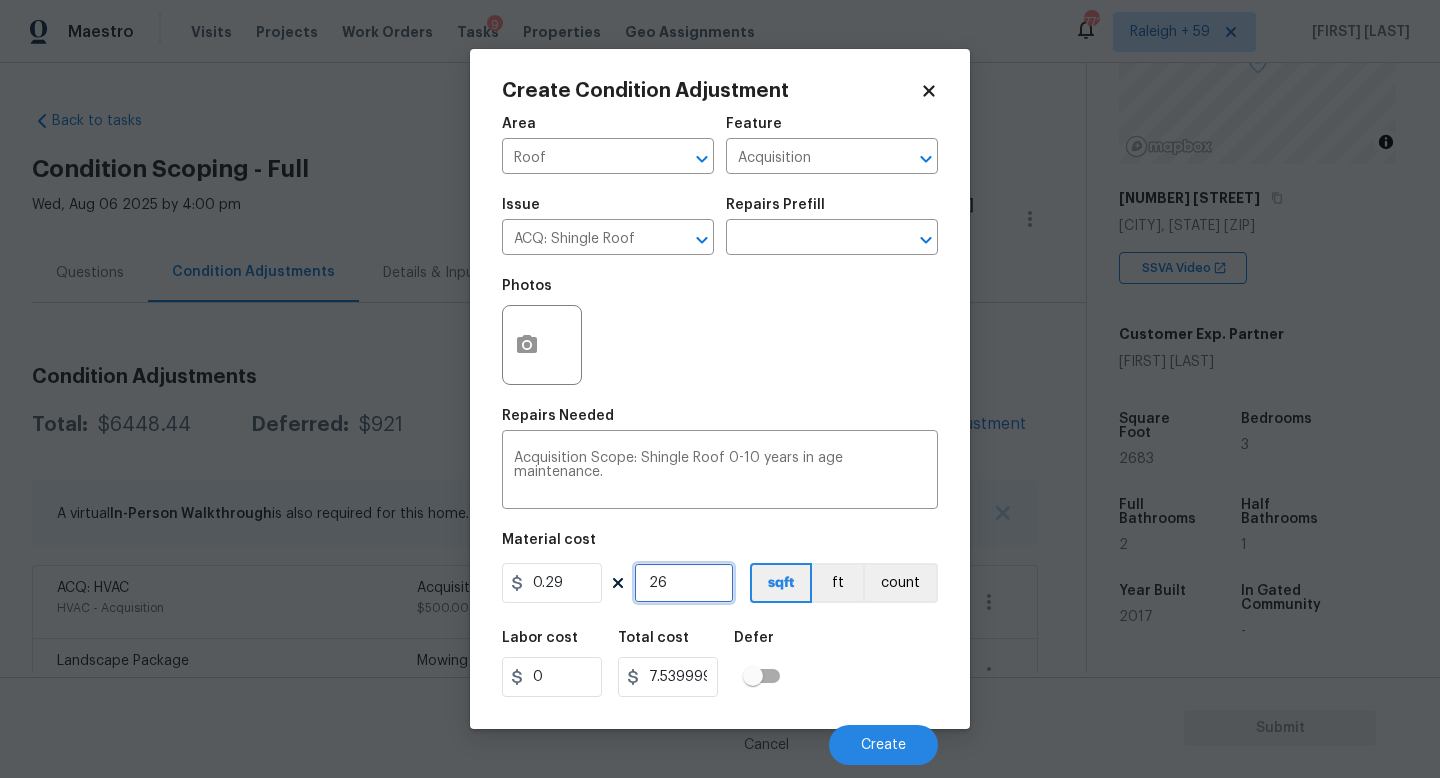 type on "268" 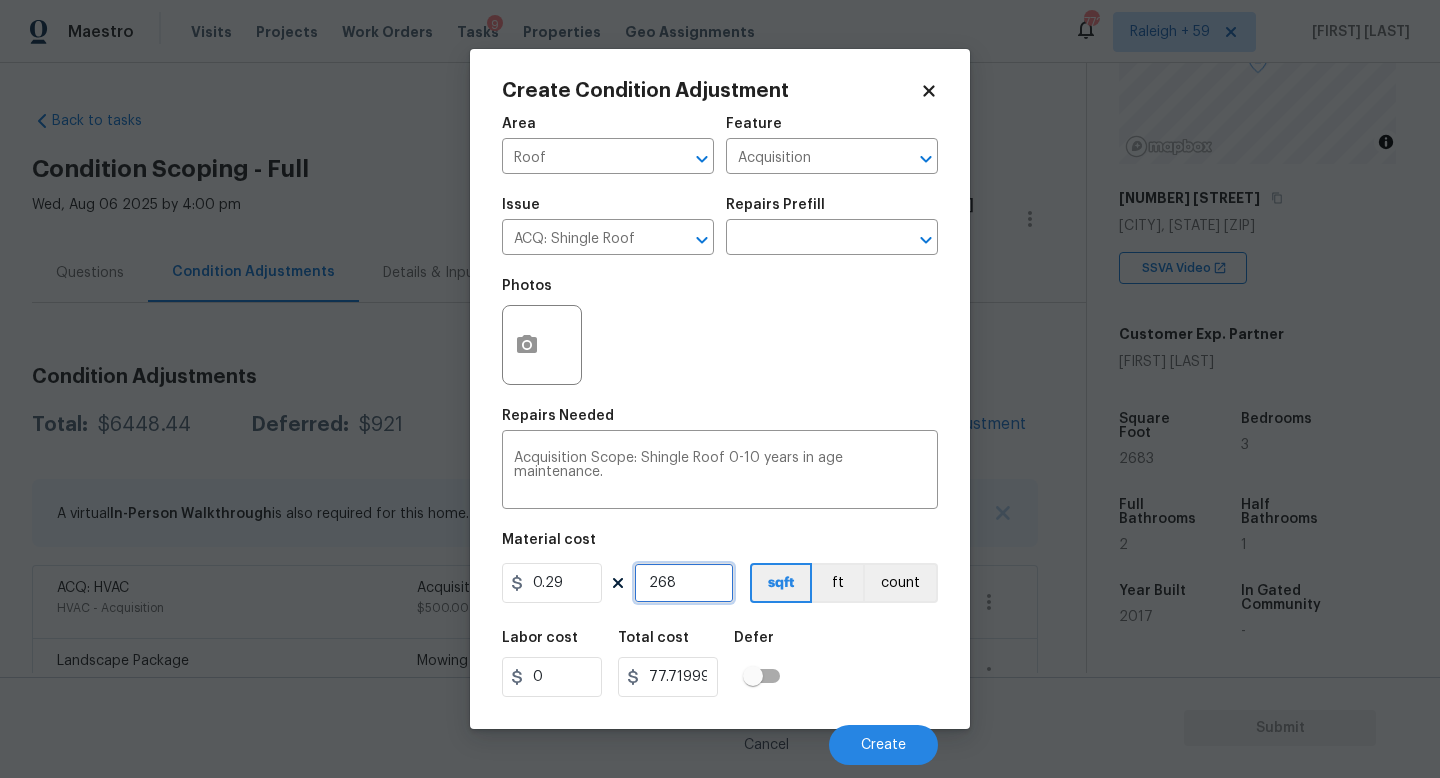 type on "2683" 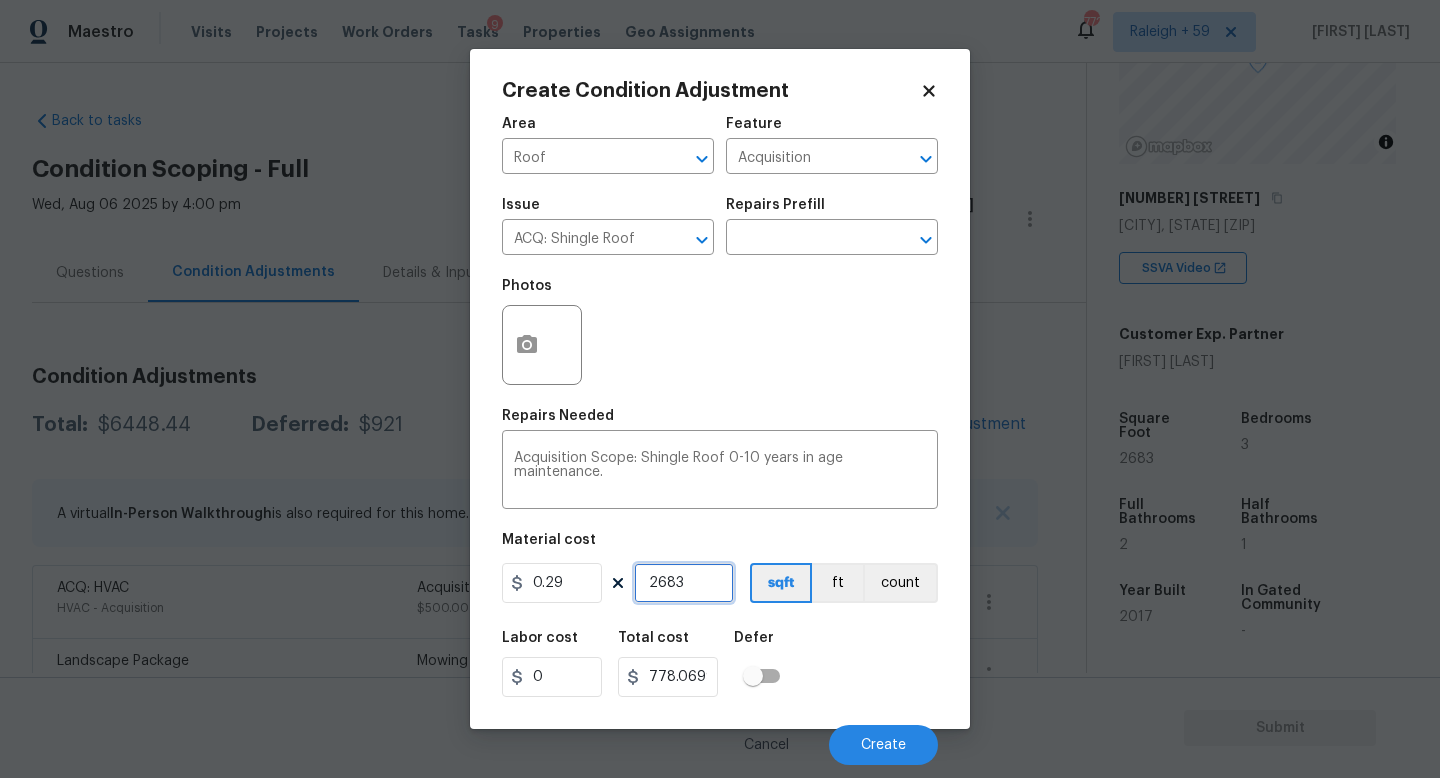 type on "2683" 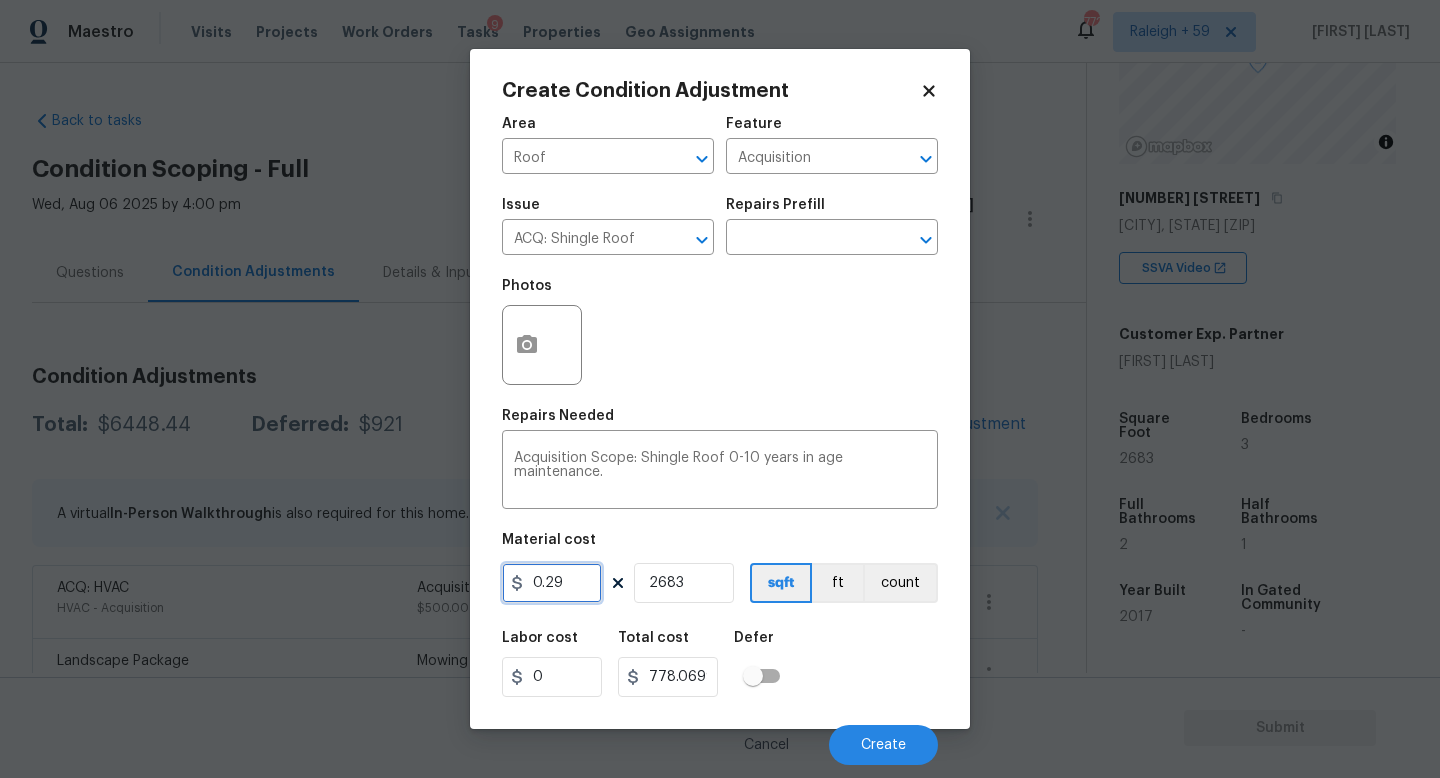 drag, startPoint x: 594, startPoint y: 592, endPoint x: 458, endPoint y: 600, distance: 136.23509 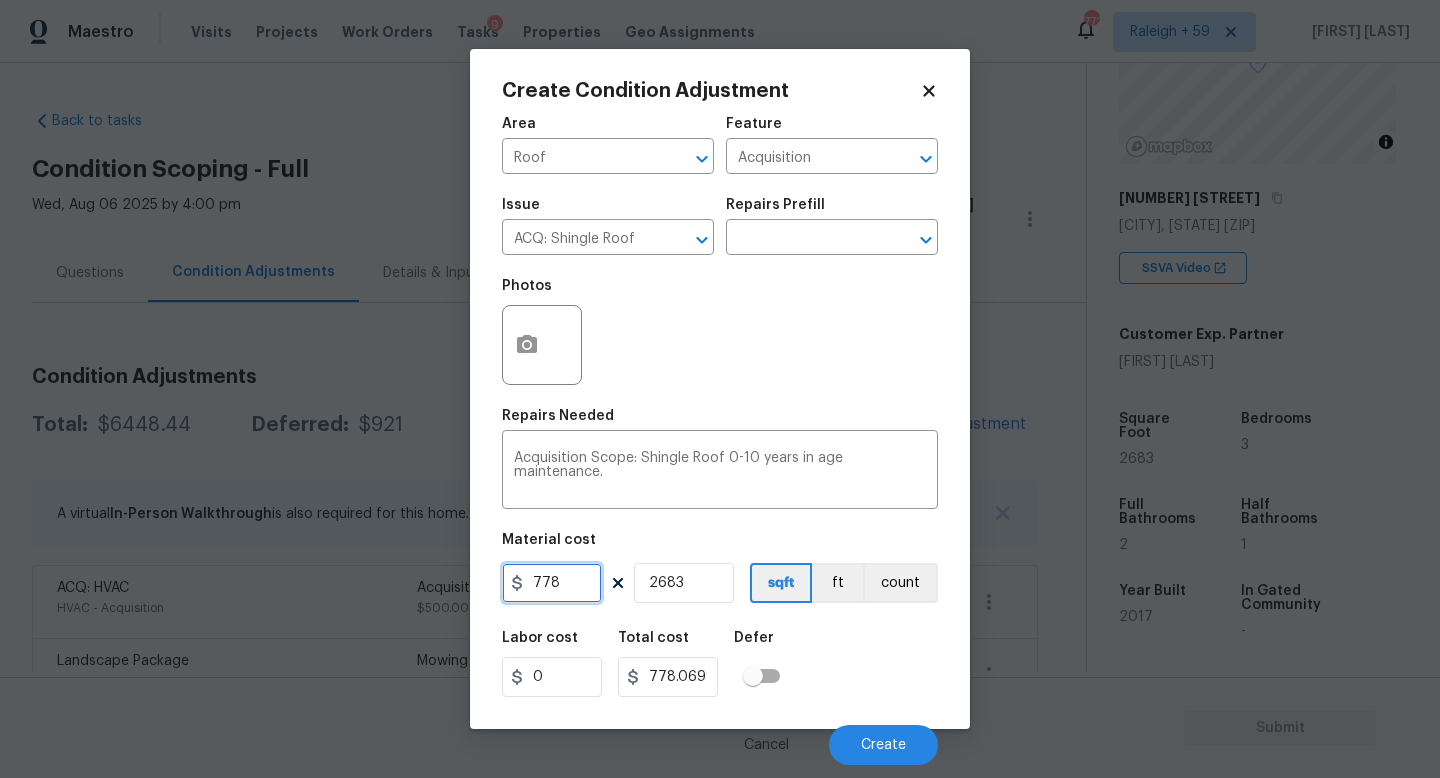 type on "778" 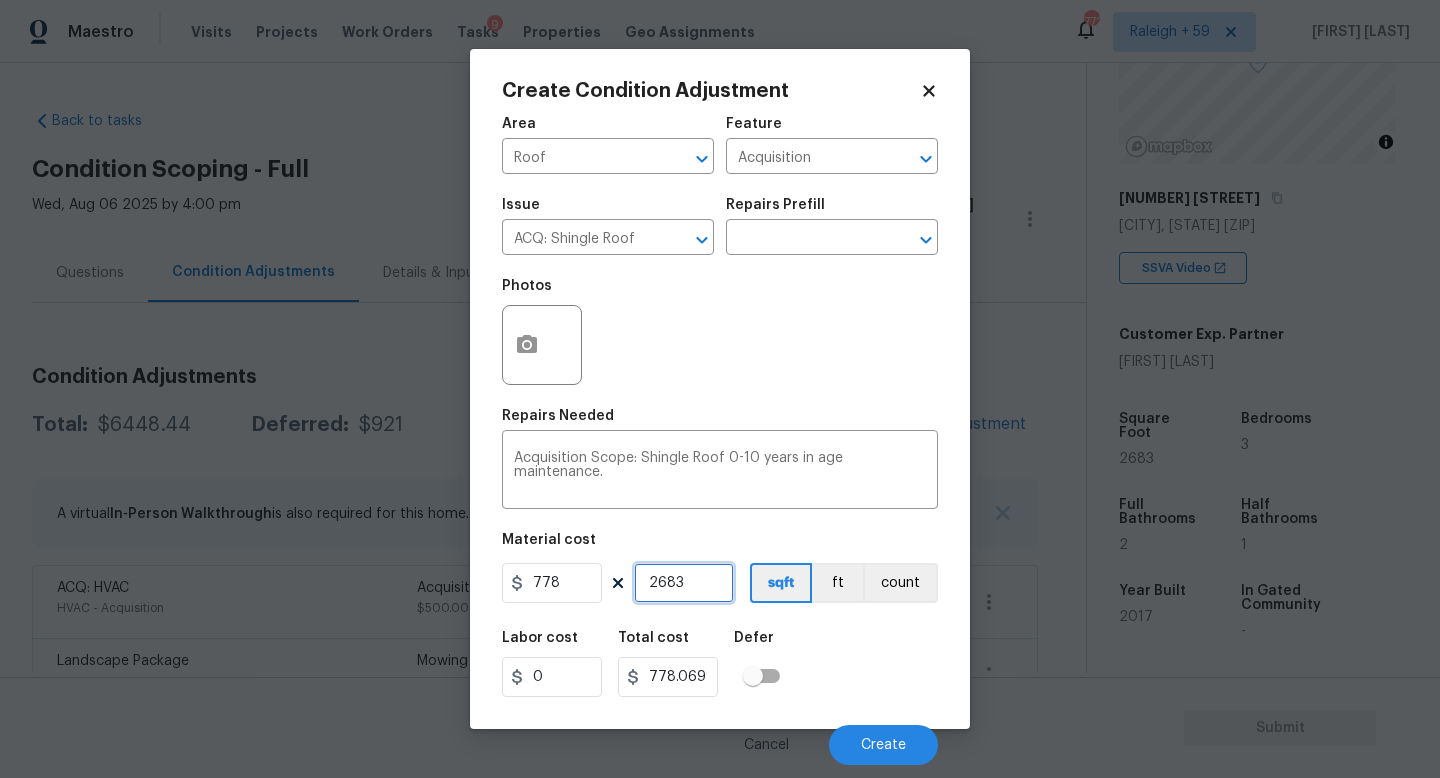 type on "2087374" 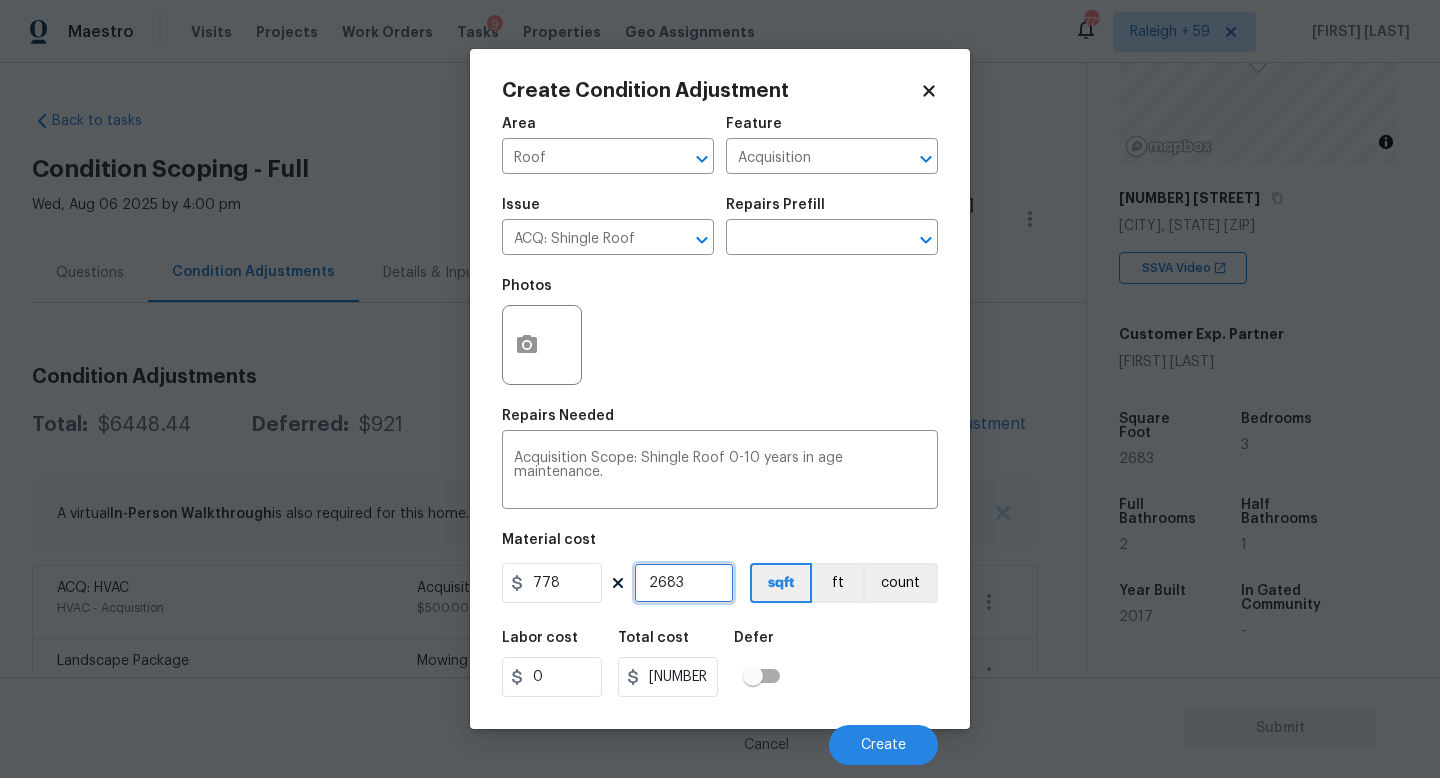 type on "1" 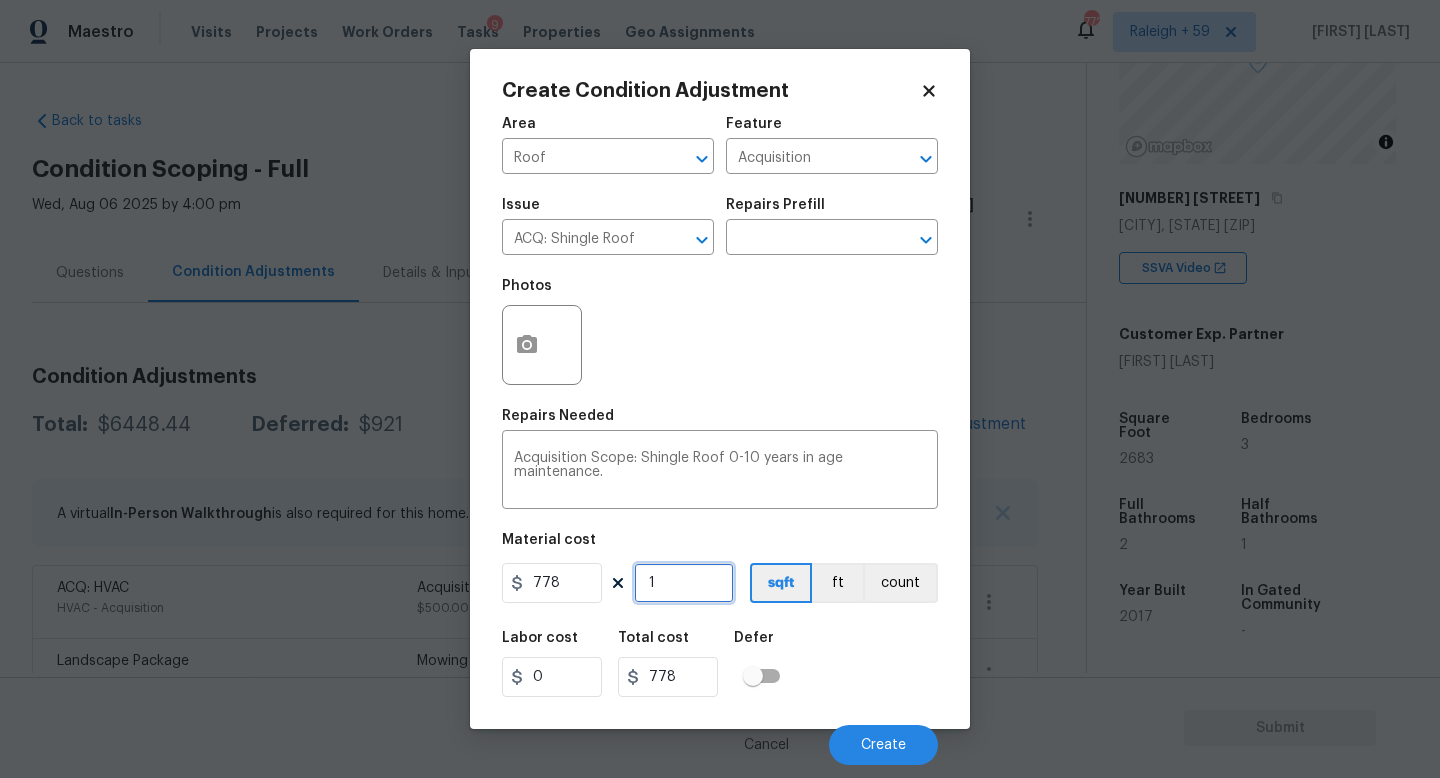 type on "1" 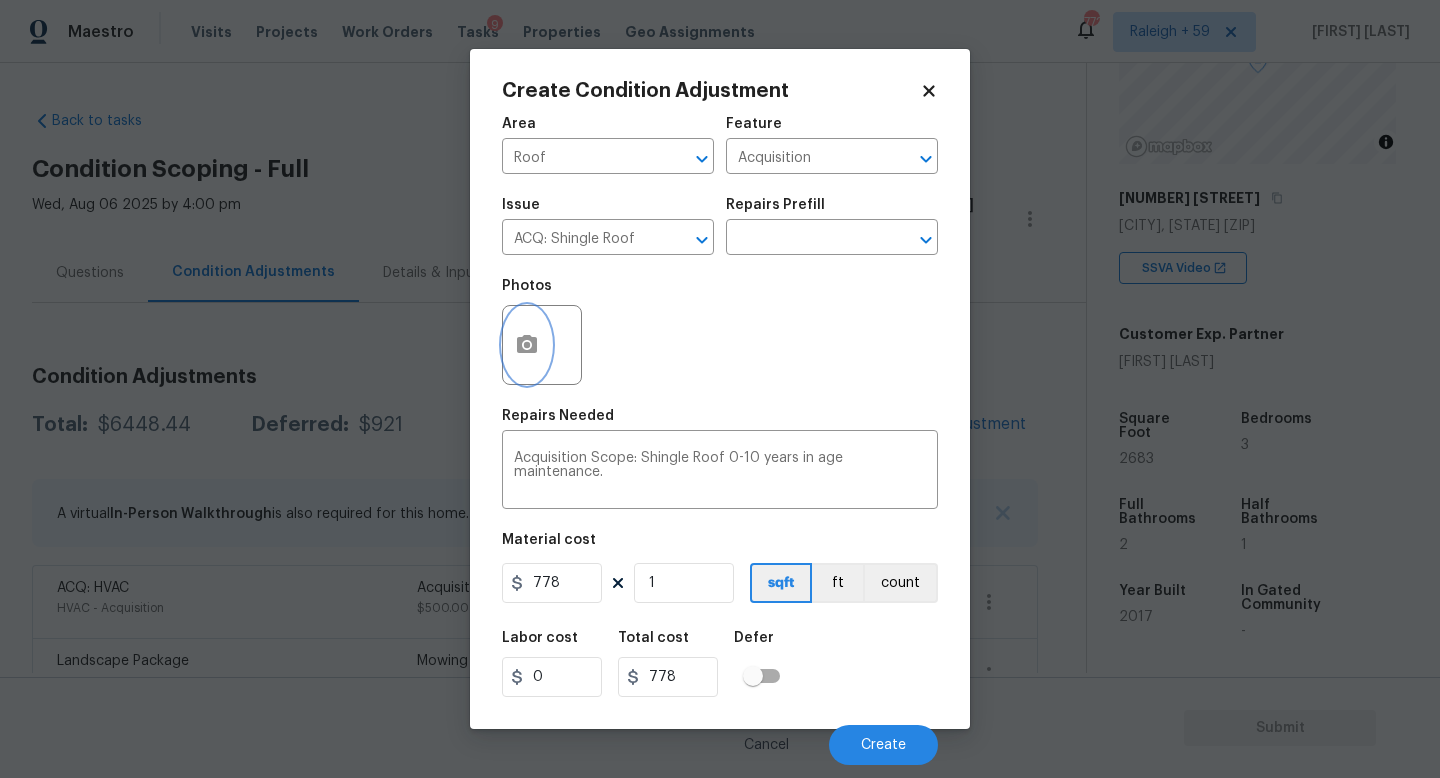 click 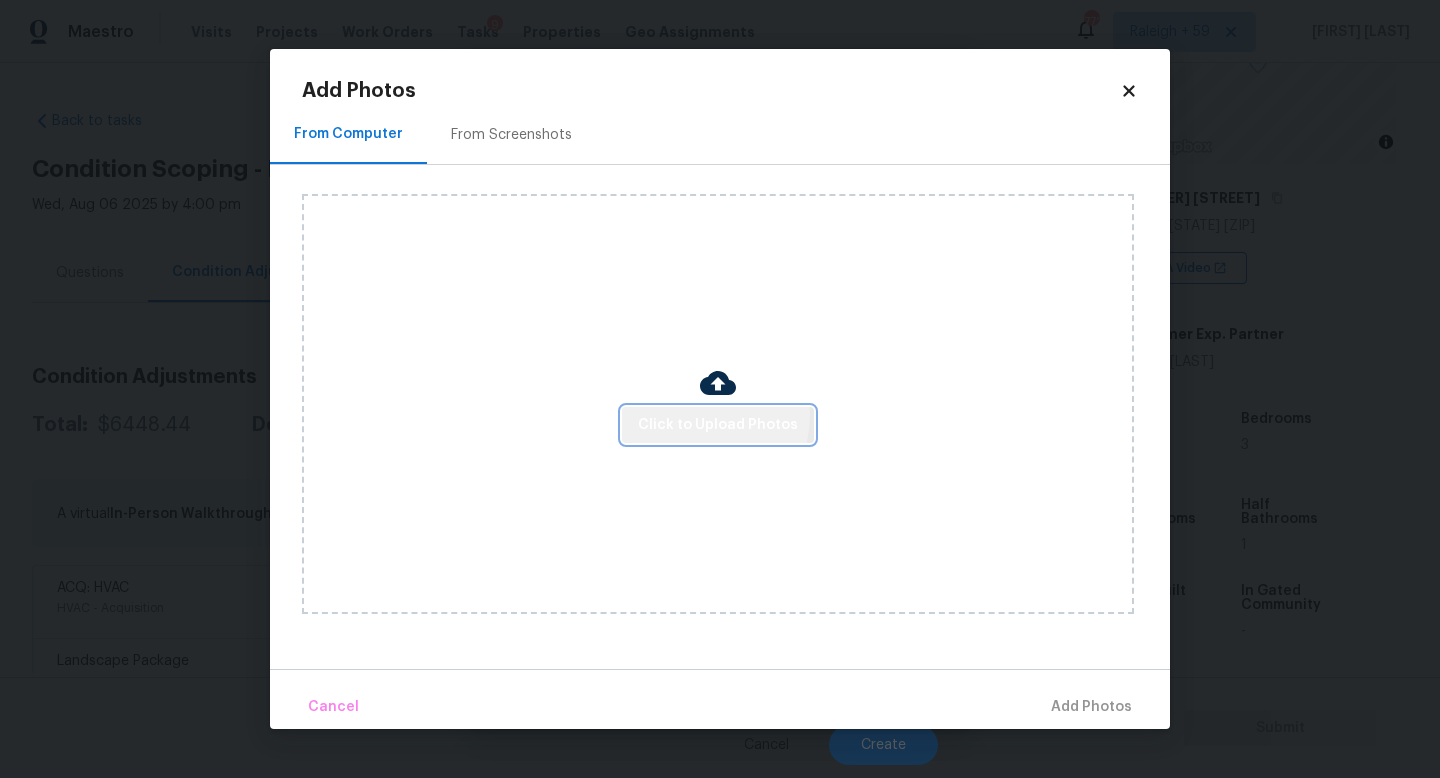 click on "Click to Upload Photos" at bounding box center (718, 425) 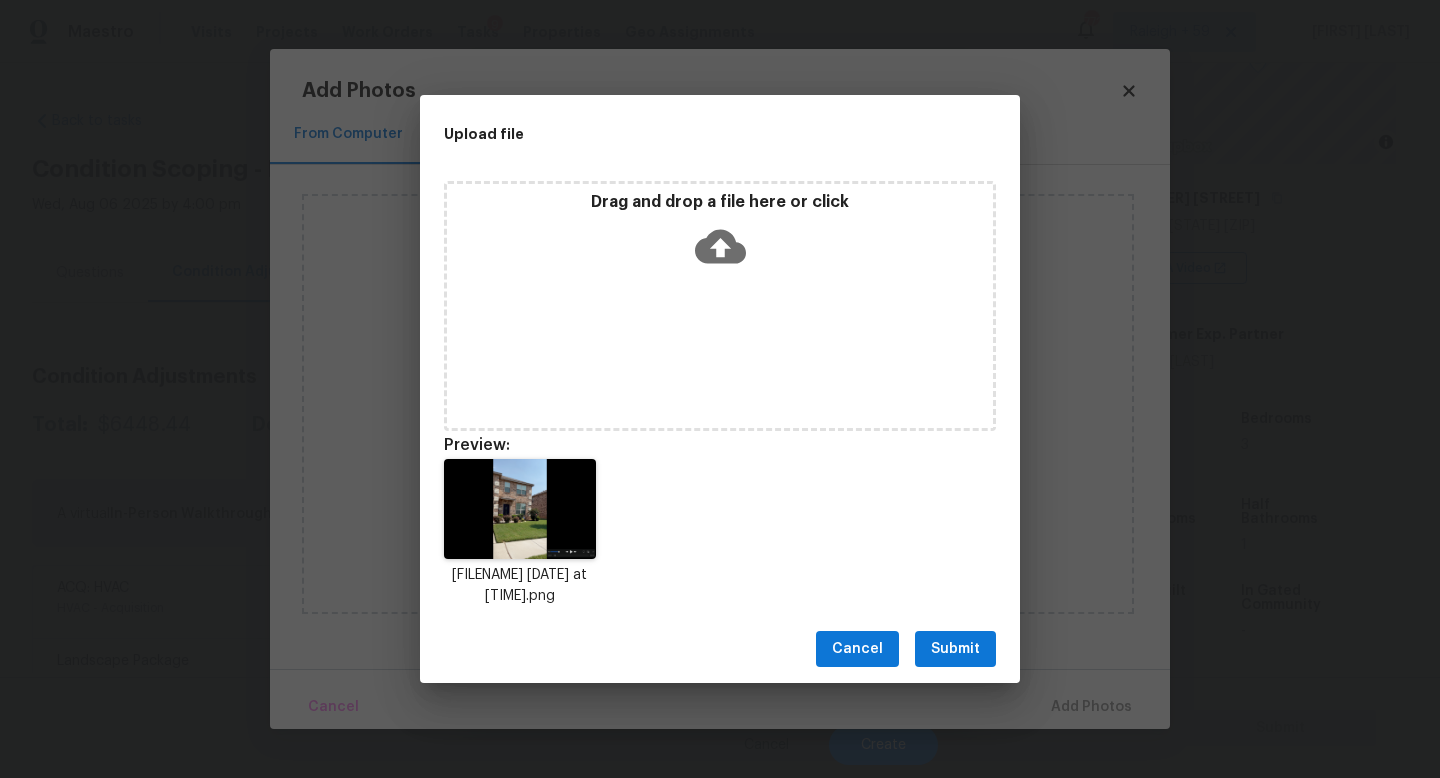 click on "Submit" at bounding box center [955, 649] 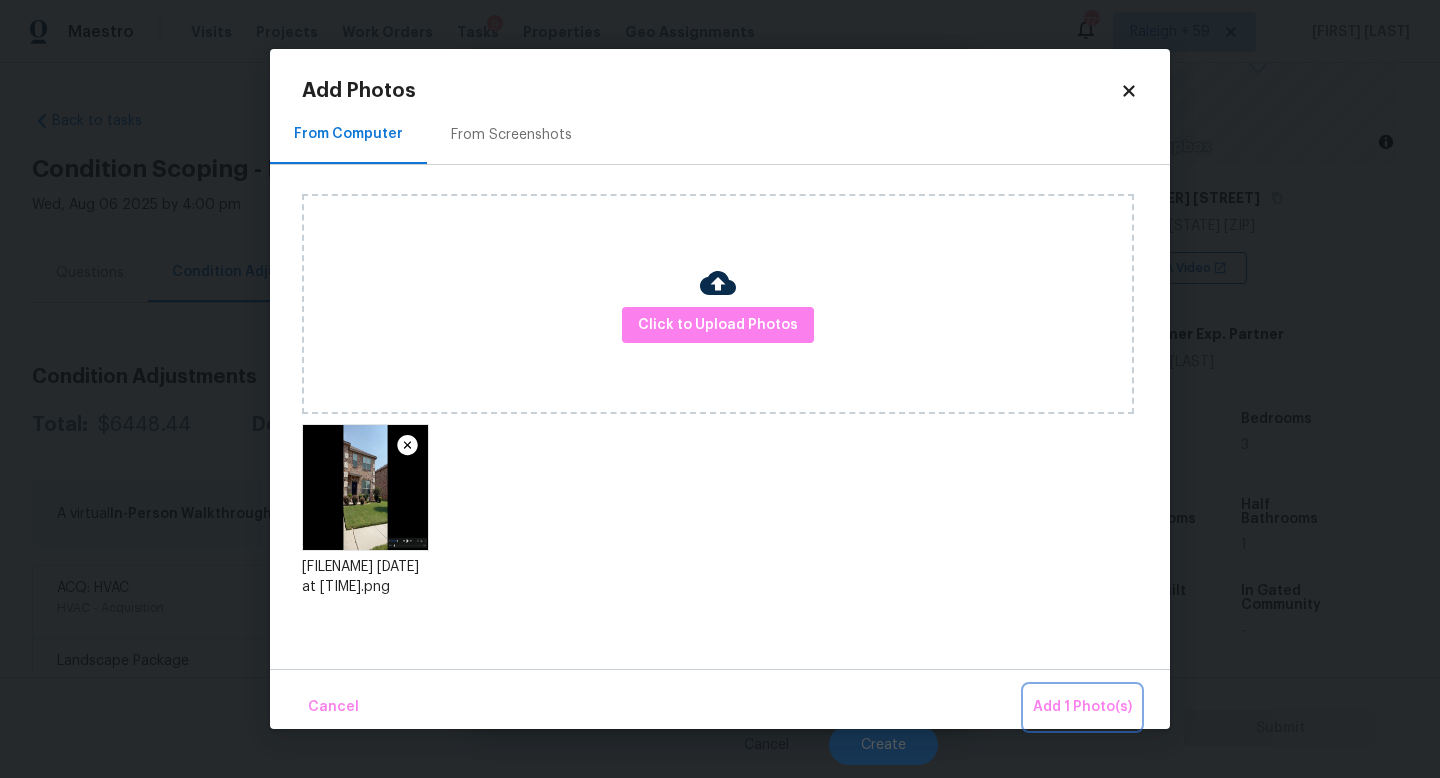 click on "Add 1 Photo(s)" at bounding box center [1082, 707] 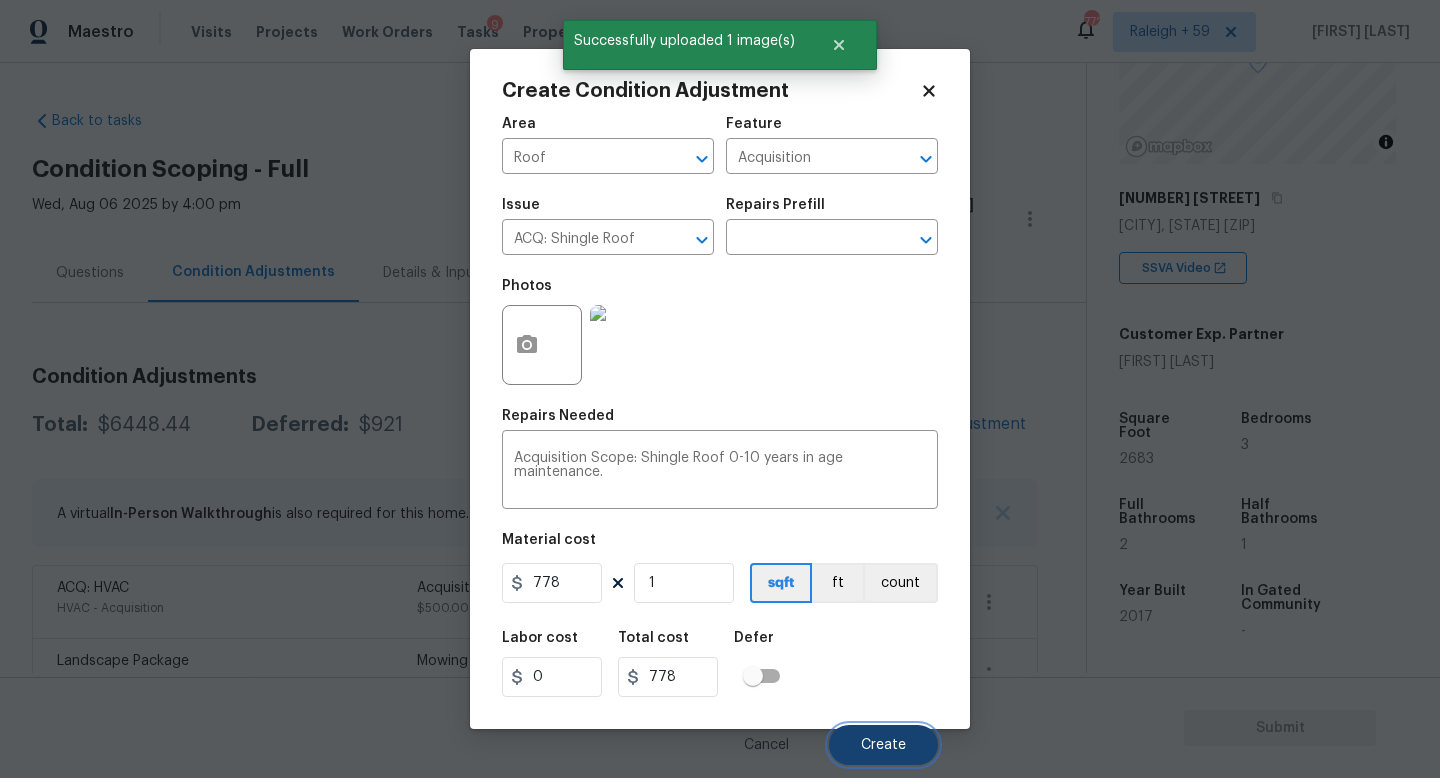 click on "Create" at bounding box center [883, 745] 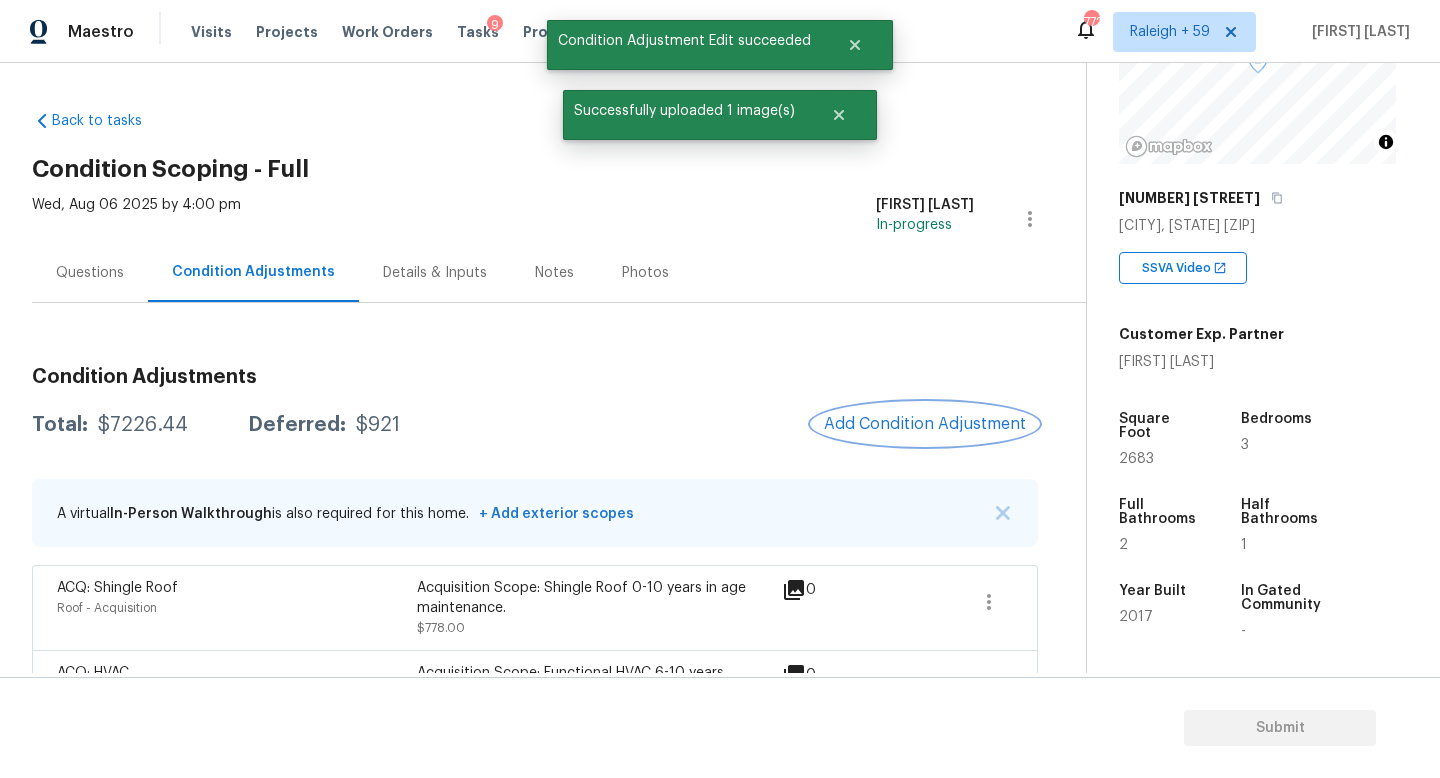 click on "Add Condition Adjustment" at bounding box center (925, 424) 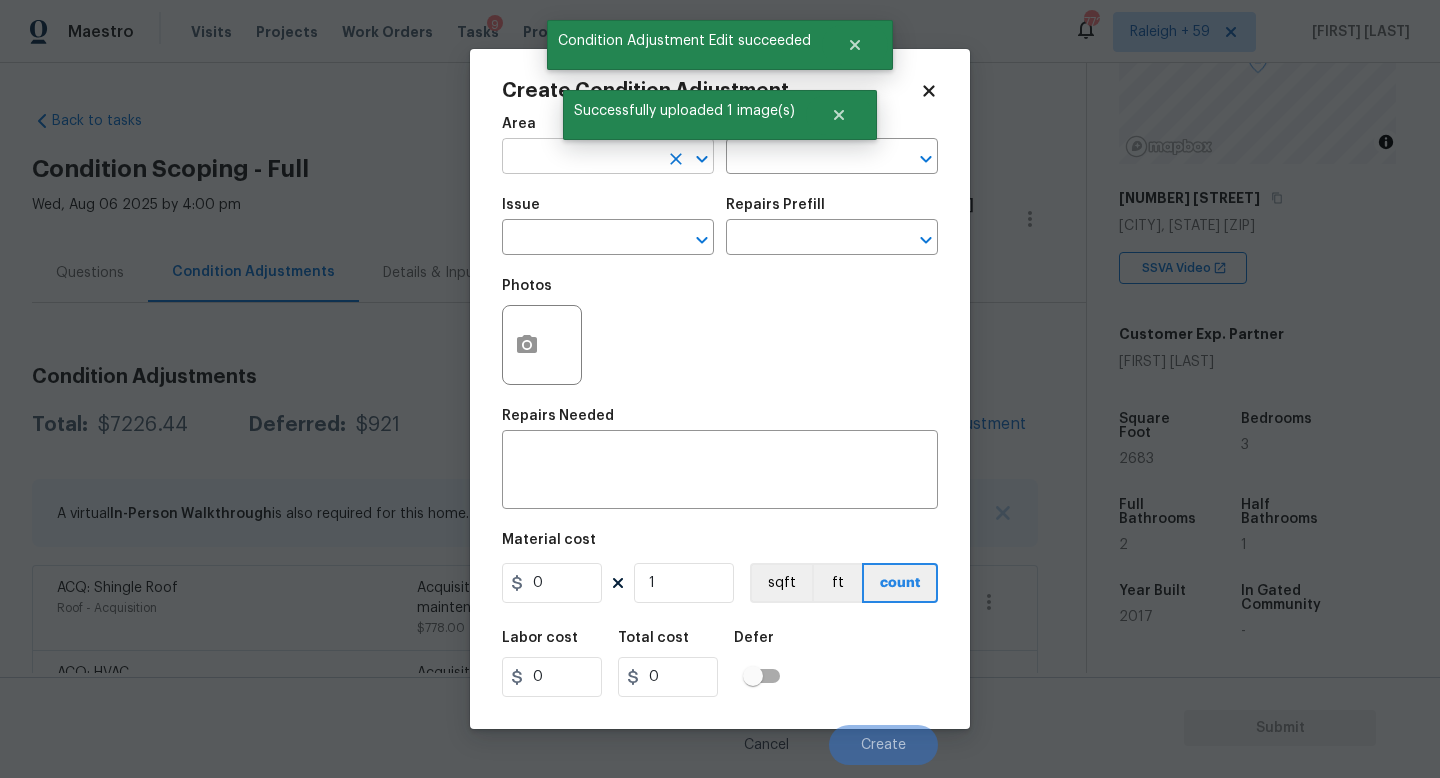 click at bounding box center (580, 158) 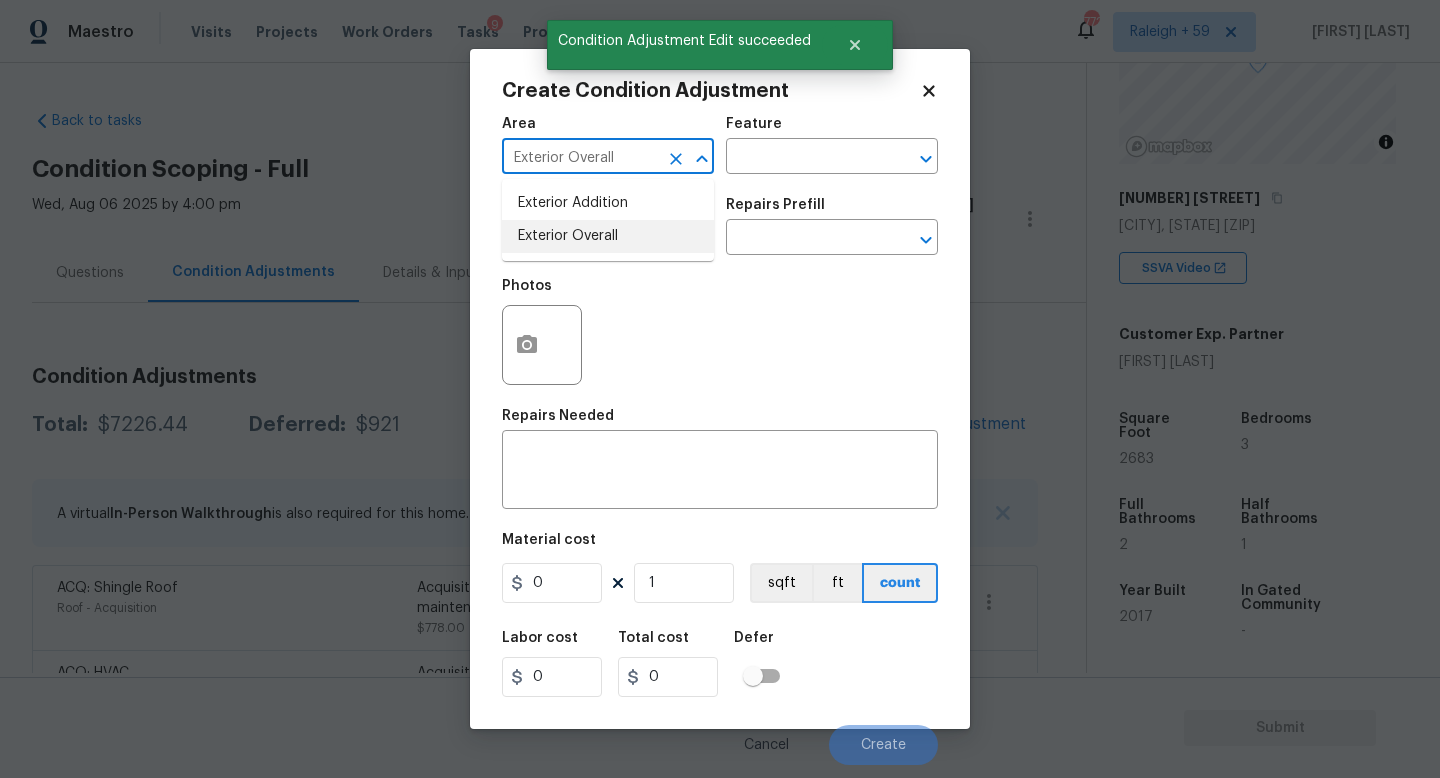 type on "Exterior Overall" 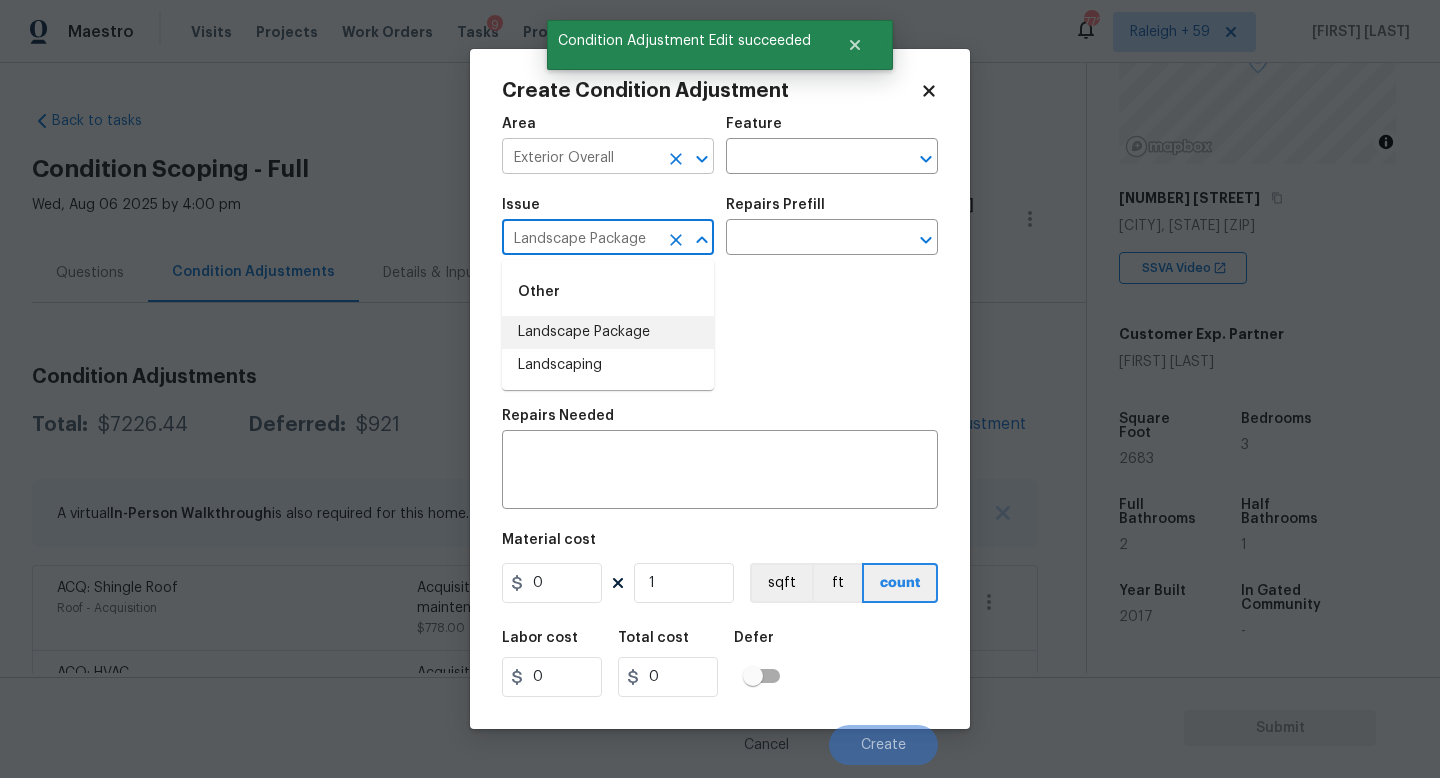 type on "Landscape Package" 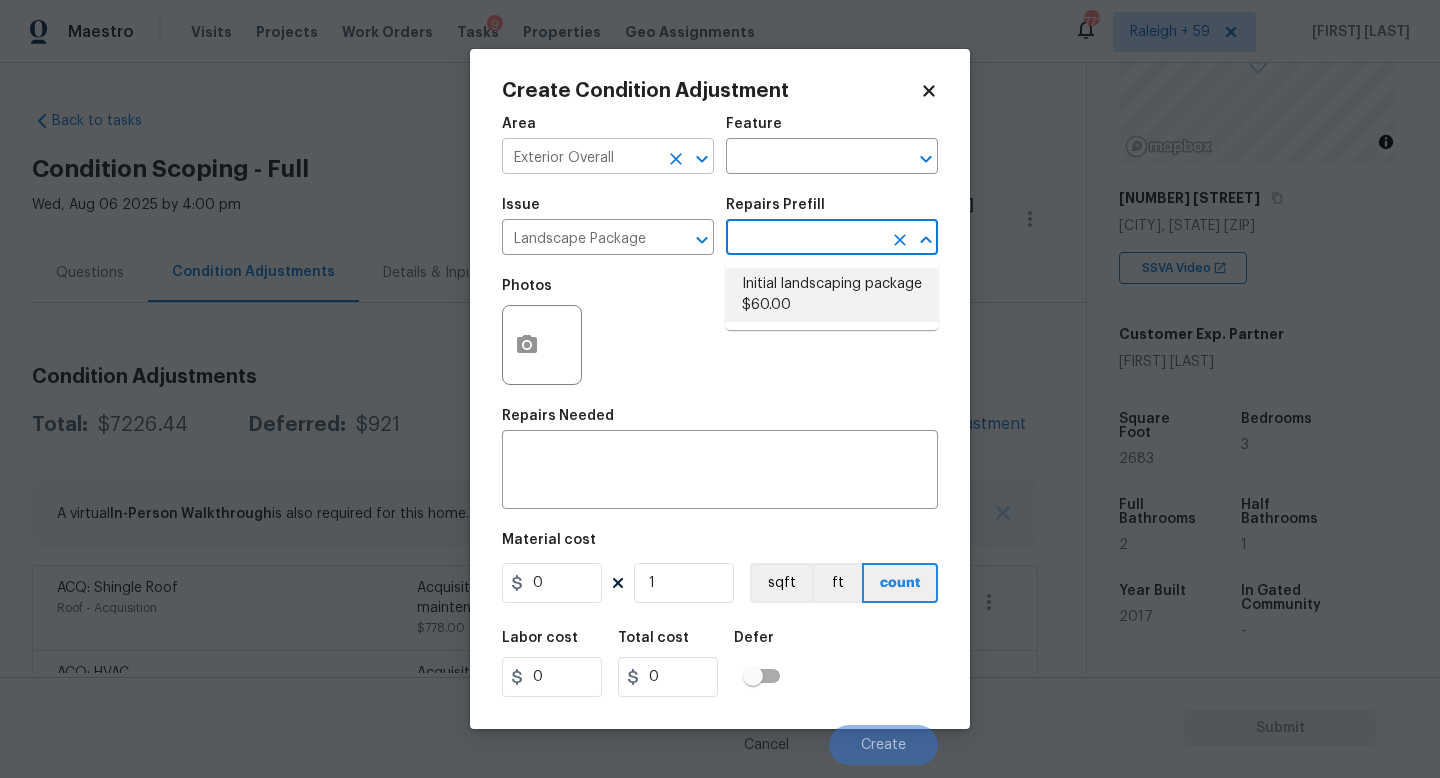 type on "Home Readiness Packages" 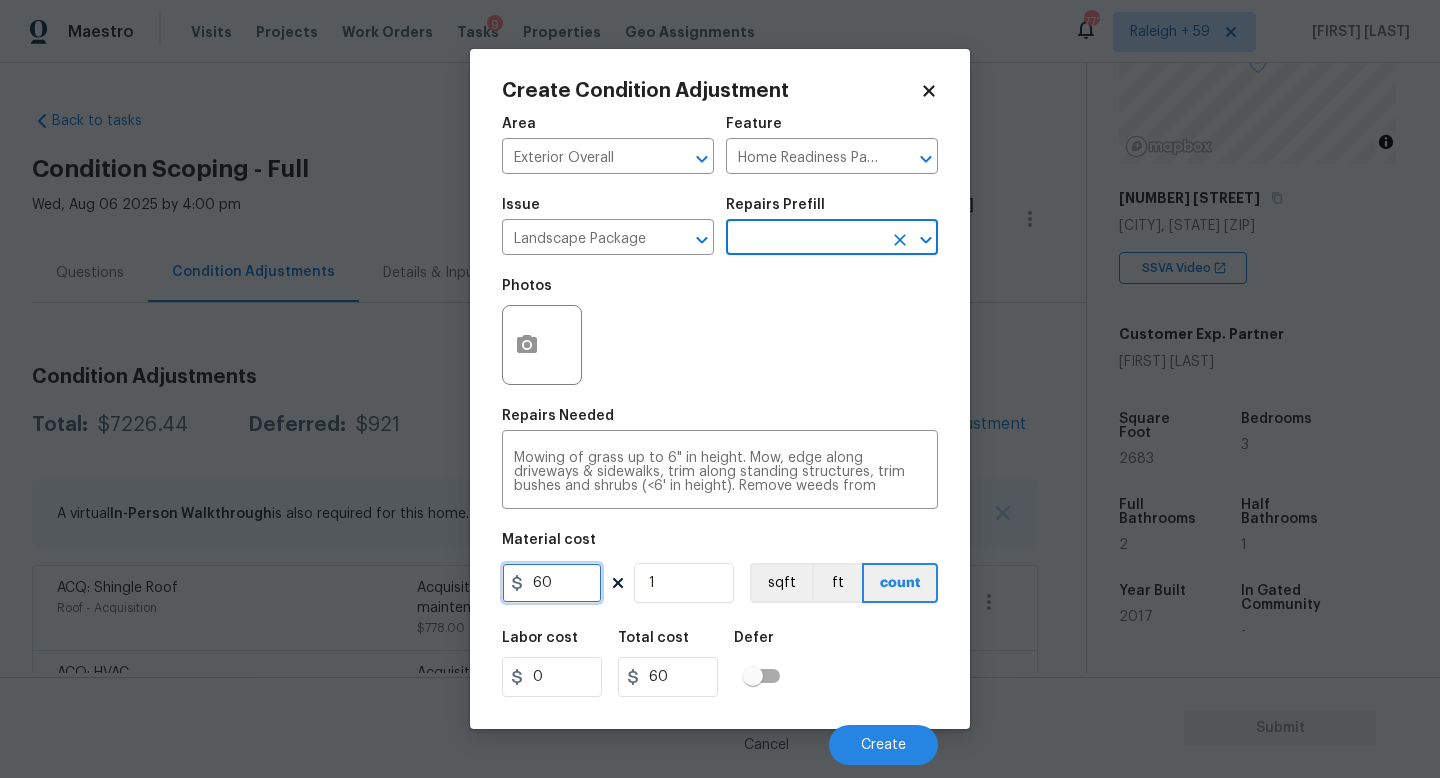 drag, startPoint x: 572, startPoint y: 577, endPoint x: 442, endPoint y: 580, distance: 130.0346 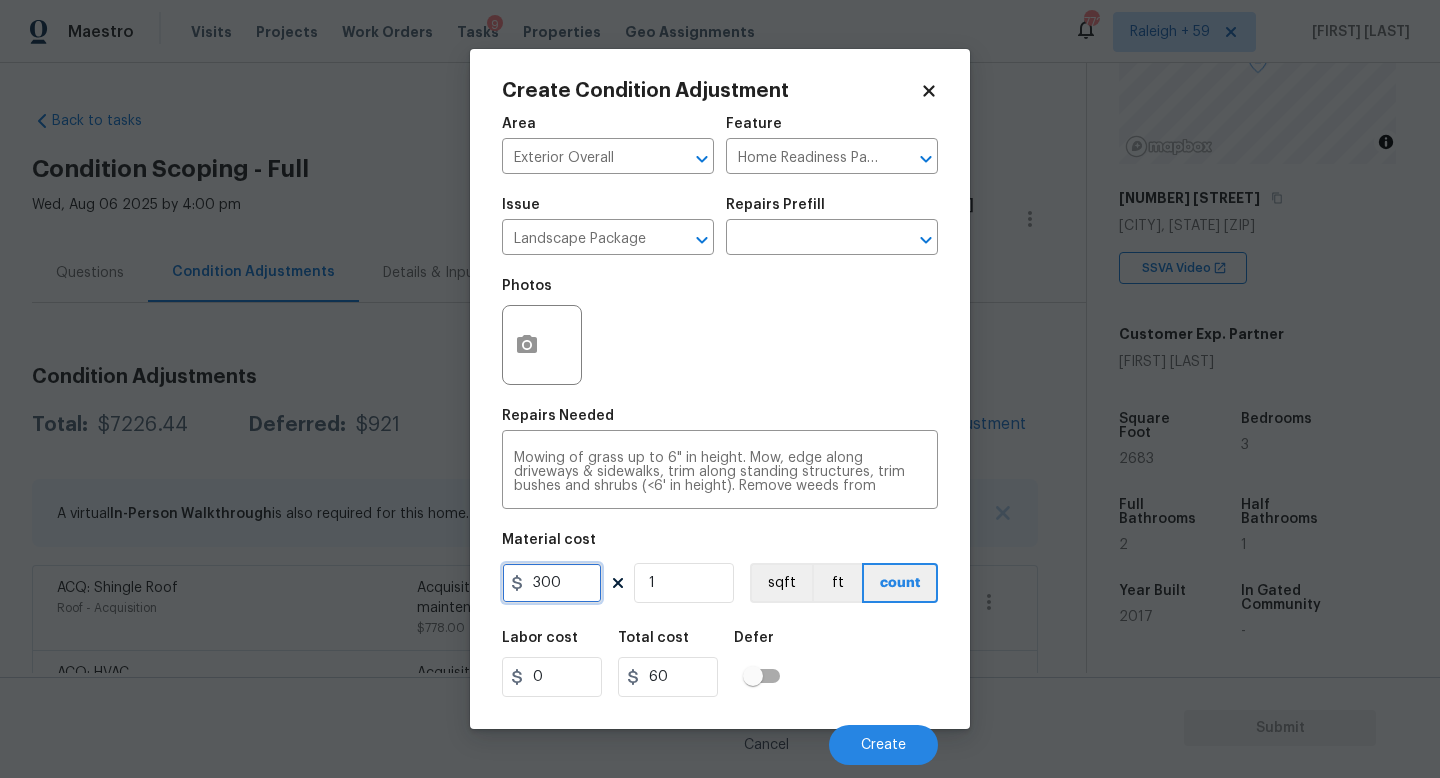 type on "300" 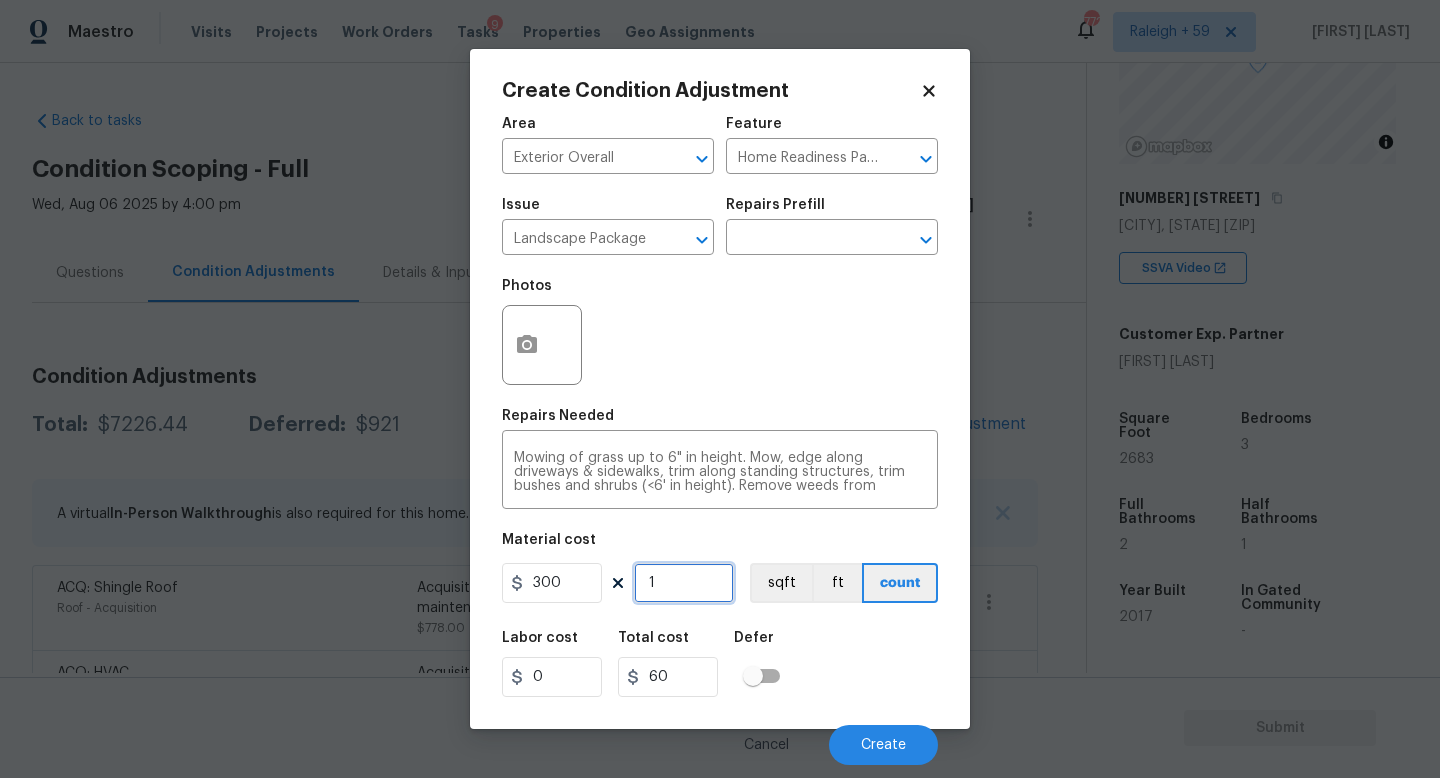 type on "300" 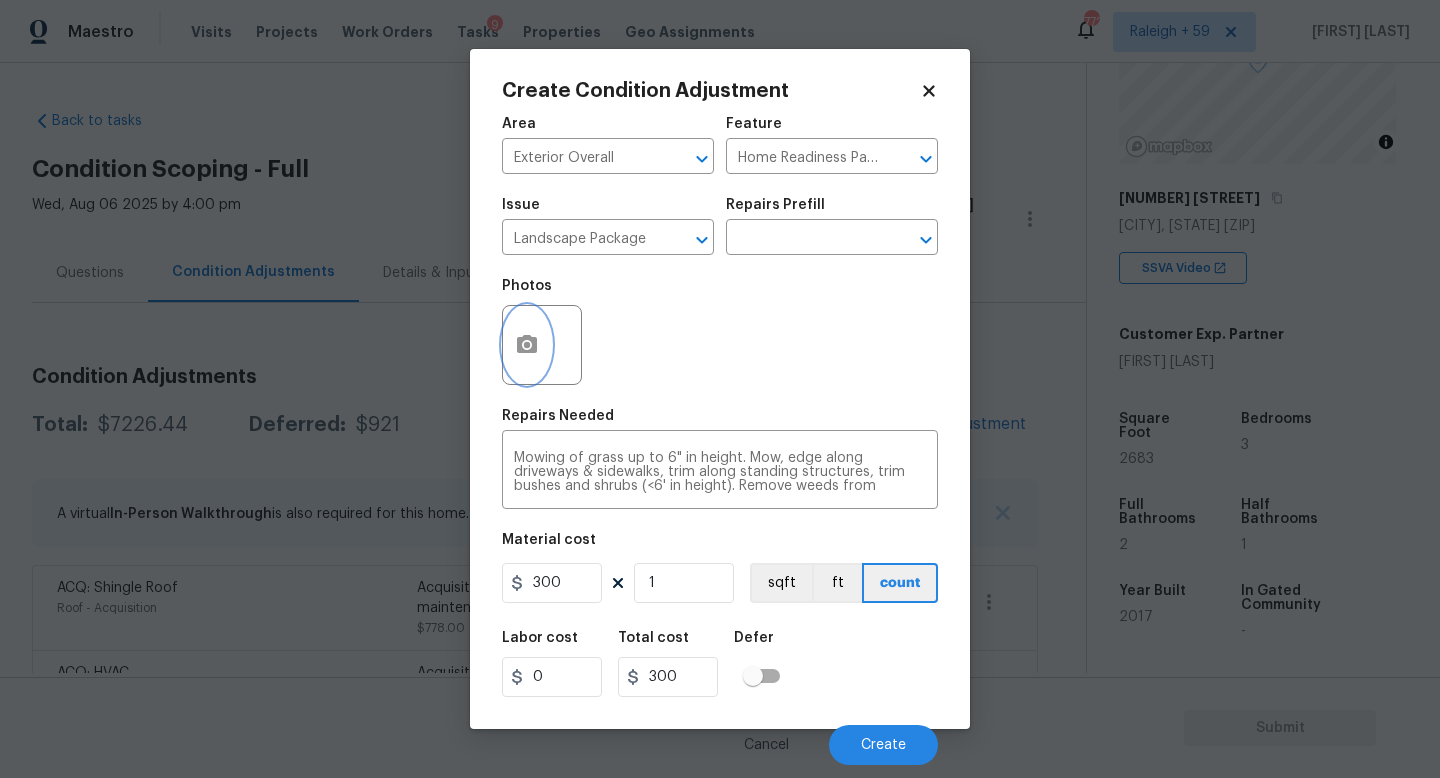 click 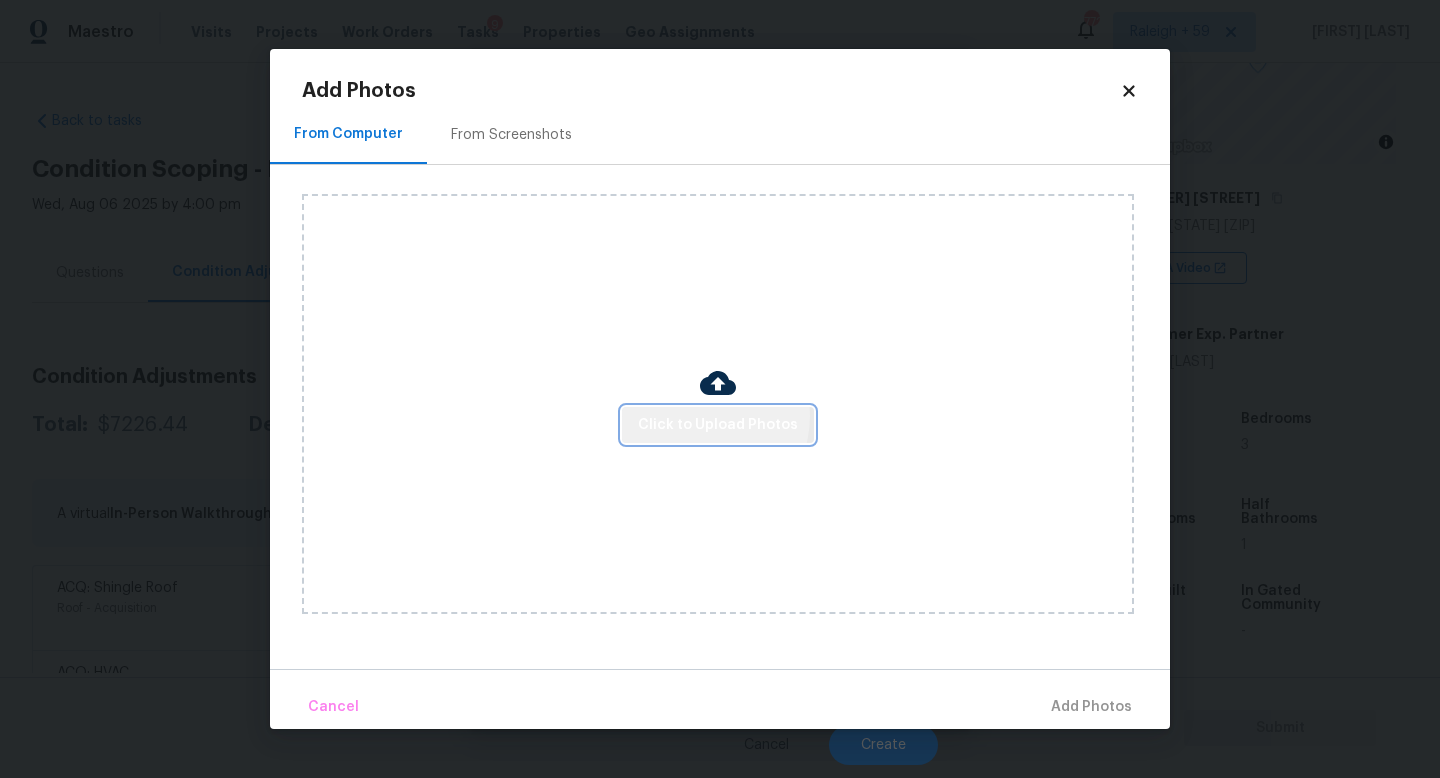 click on "Click to Upload Photos" at bounding box center [718, 425] 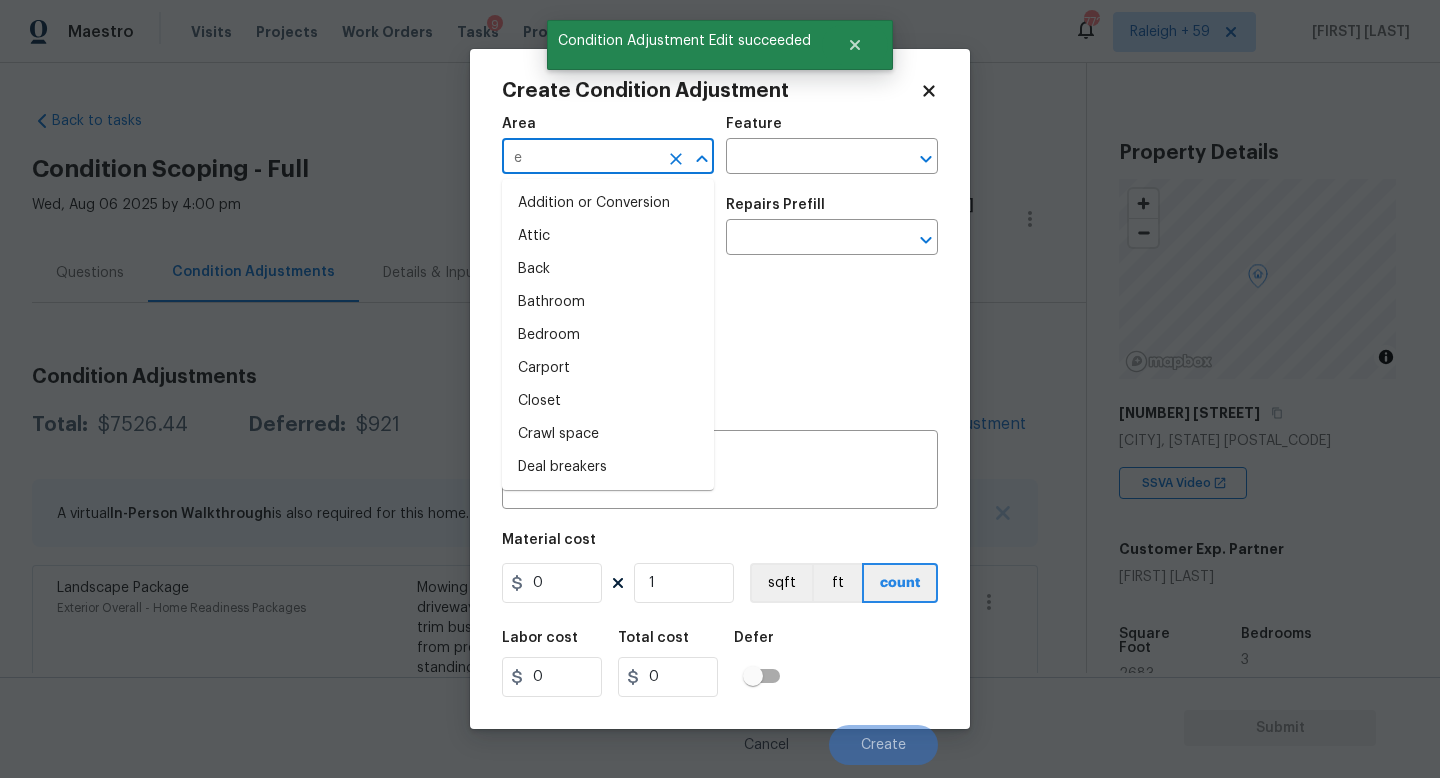 scroll, scrollTop: 0, scrollLeft: 0, axis: both 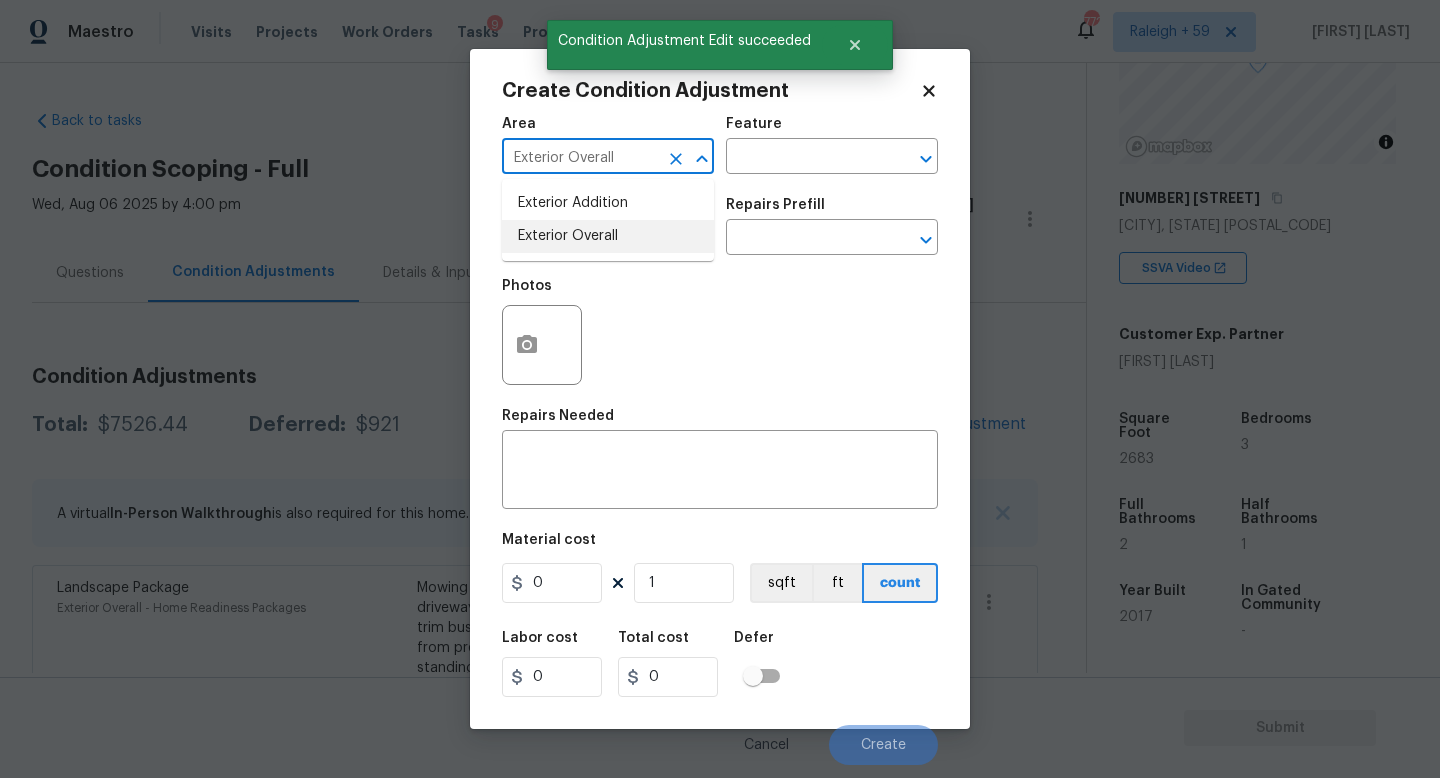 type on "Exterior Overall" 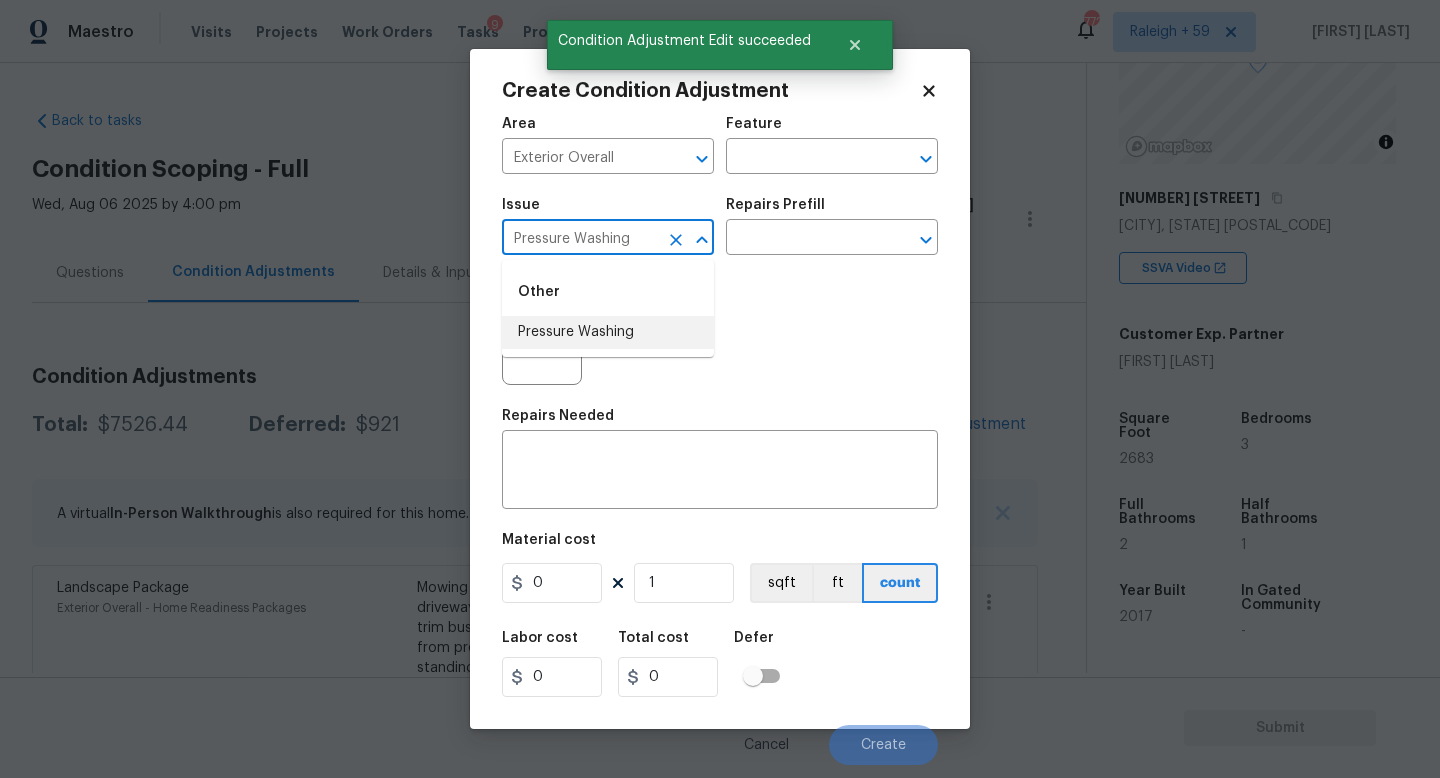 type on "Pressure Washing" 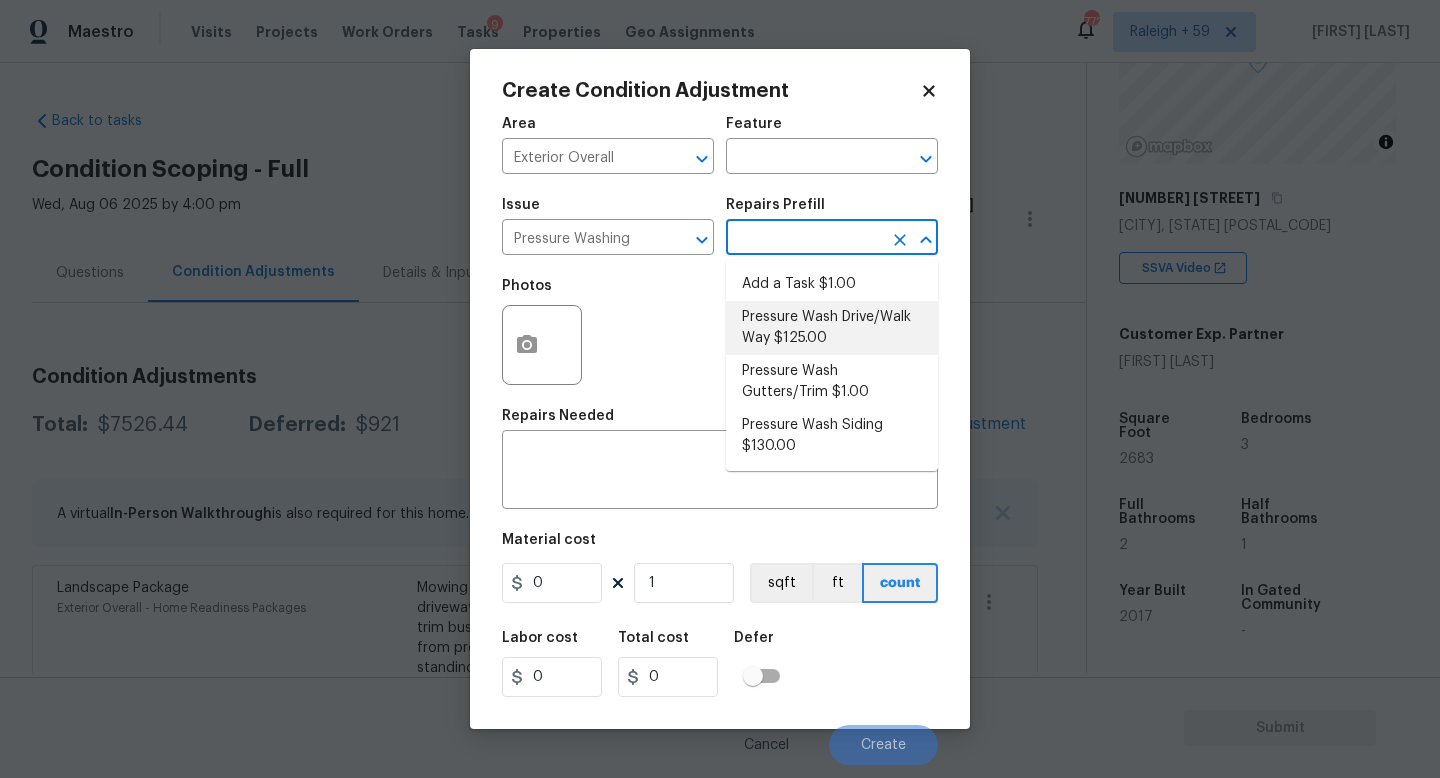 click on "Pressure Wash Drive/Walk Way $125.00" at bounding box center (832, 328) 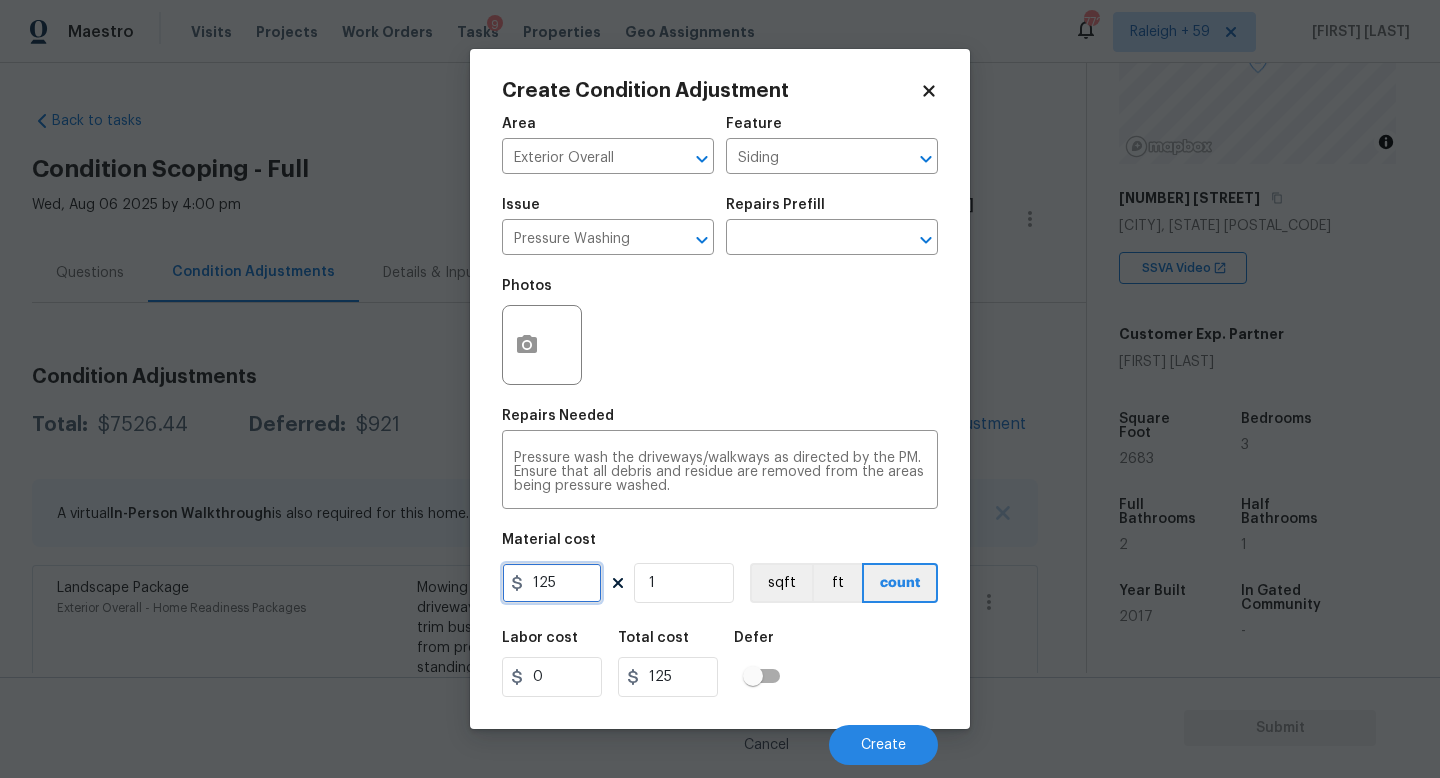 drag, startPoint x: 569, startPoint y: 590, endPoint x: 459, endPoint y: 577, distance: 110.76552 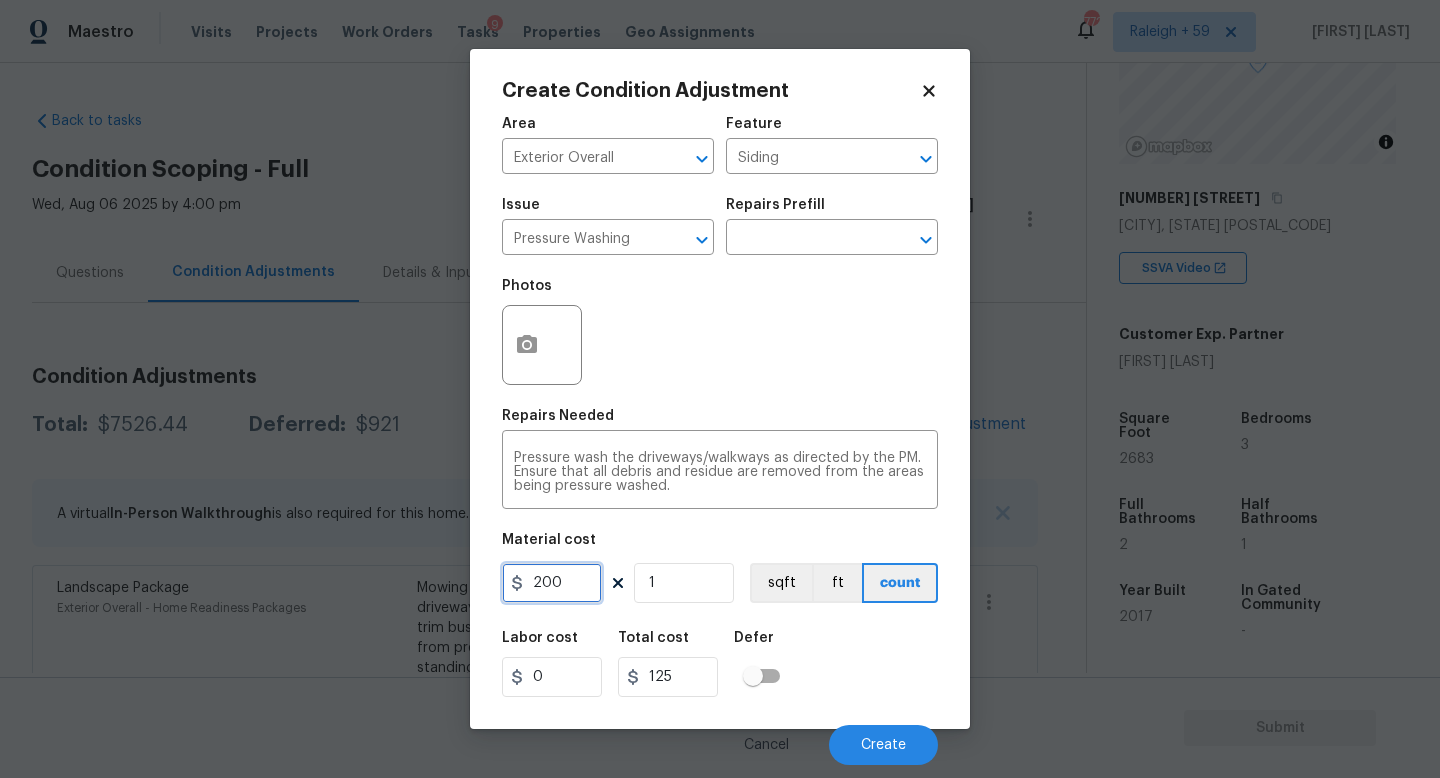 type on "200" 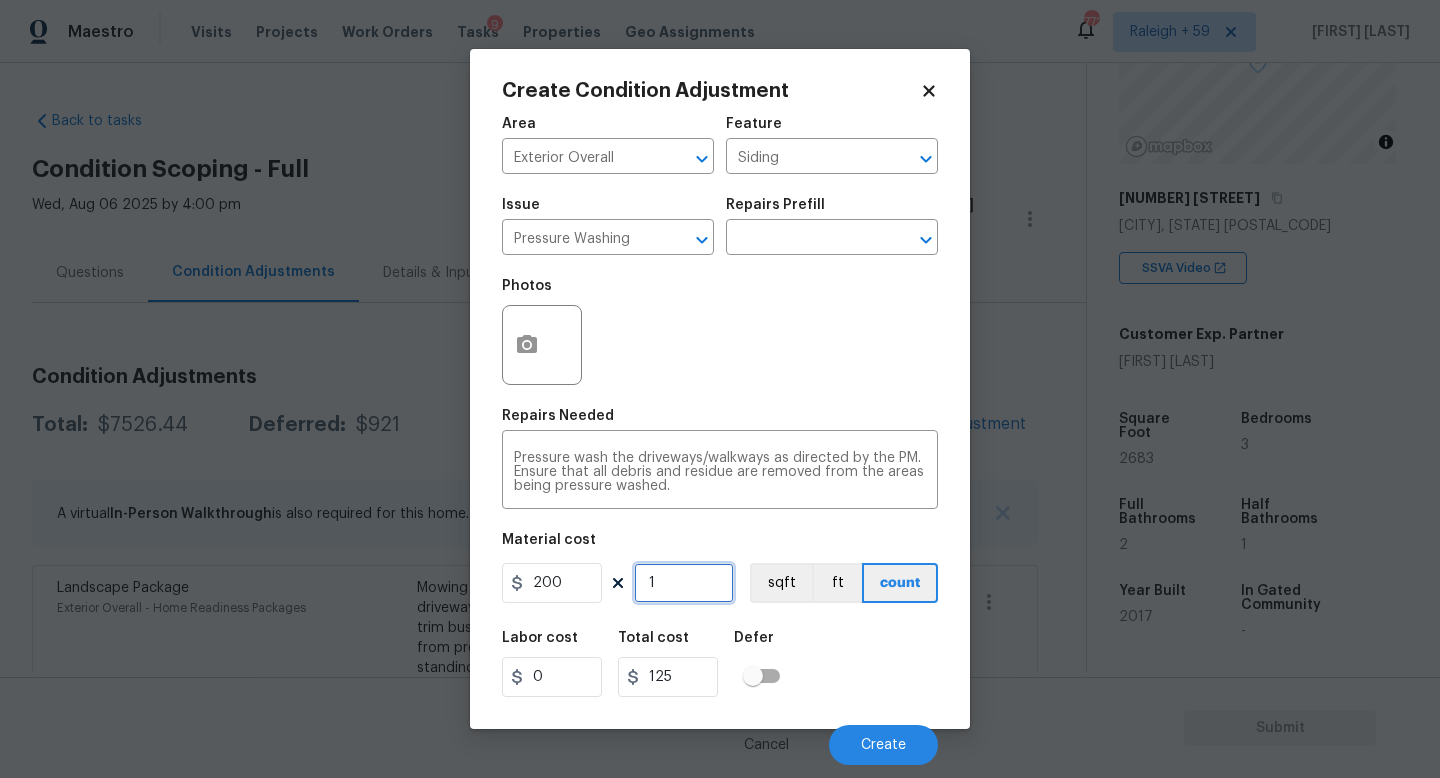 type on "200" 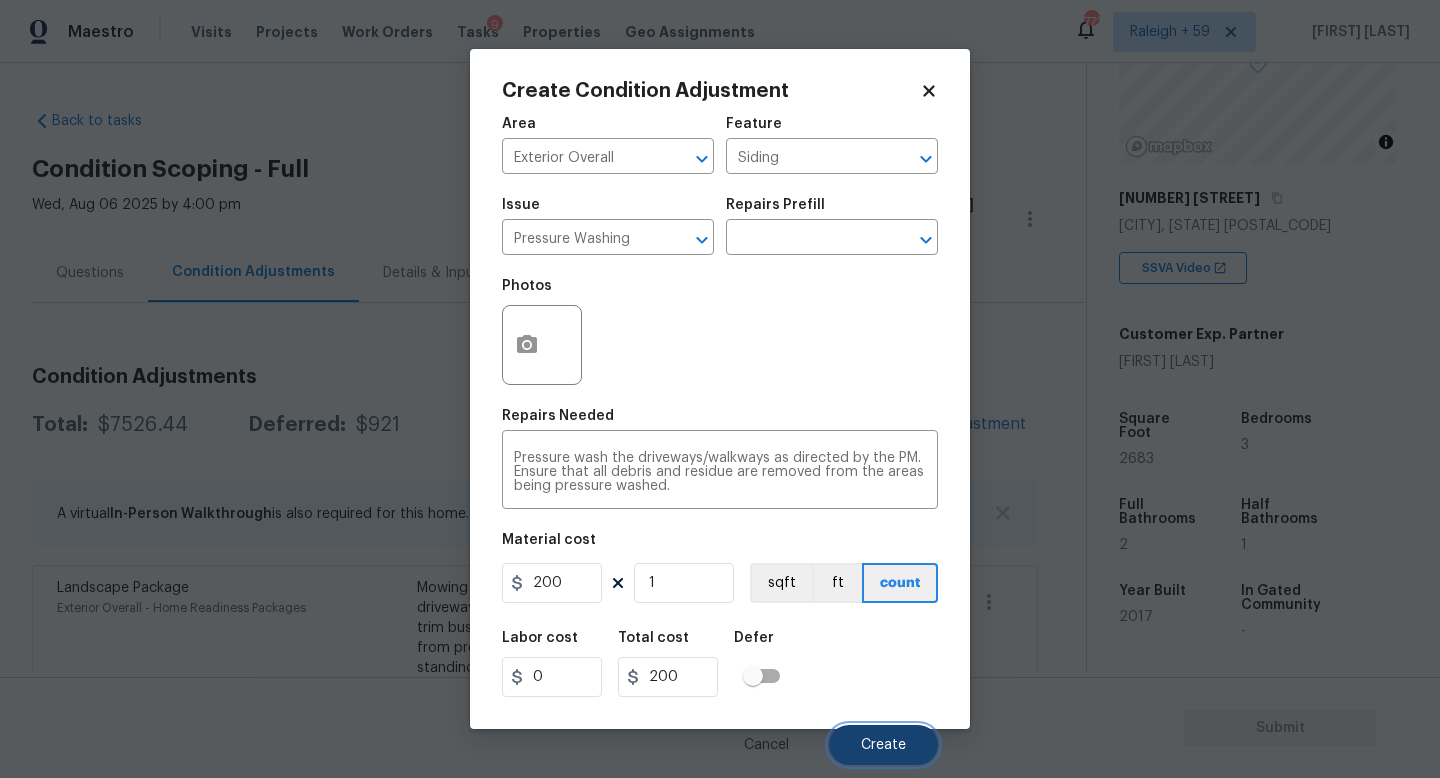 click on "Create" at bounding box center [883, 745] 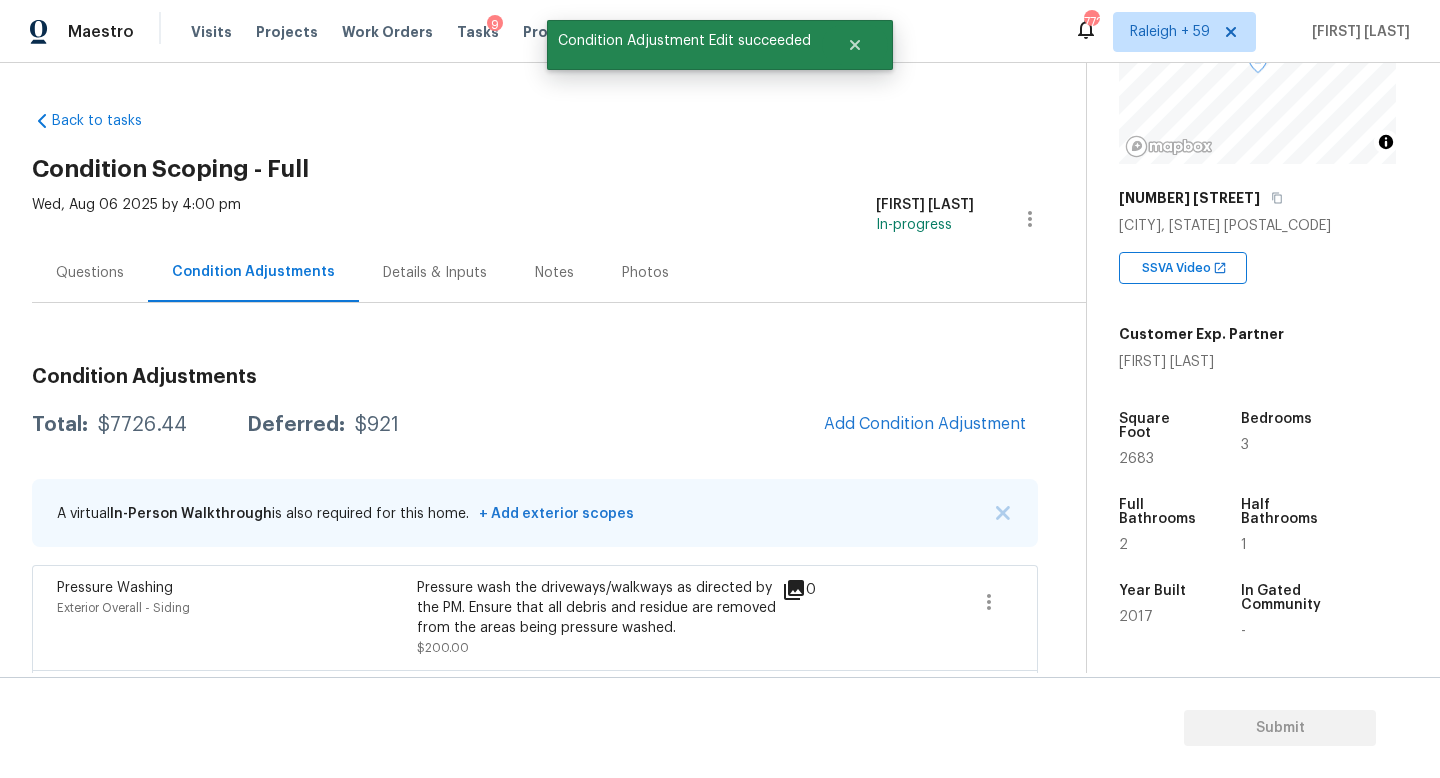 drag, startPoint x: 415, startPoint y: 301, endPoint x: 418, endPoint y: 291, distance: 10.440307 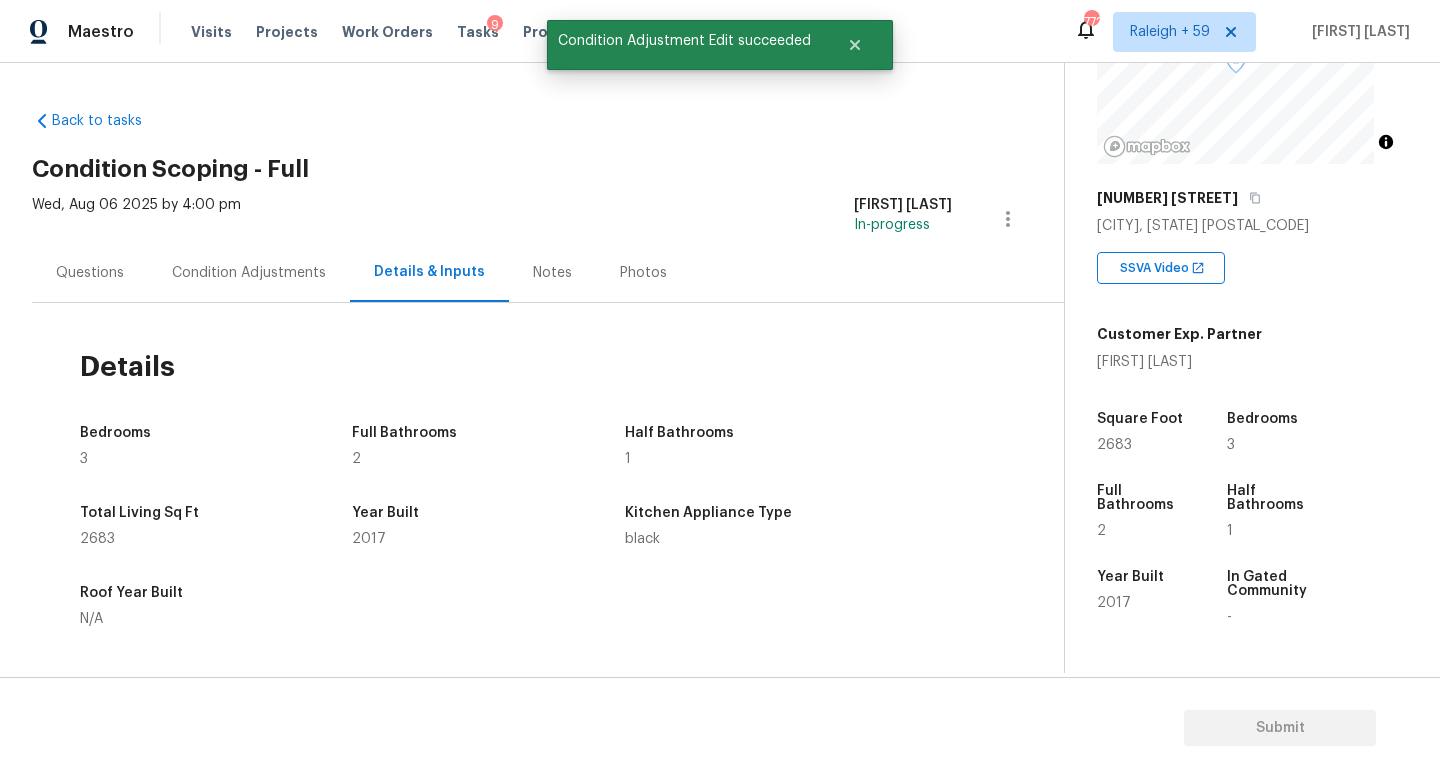 click on "Details & Inputs" at bounding box center [429, 272] 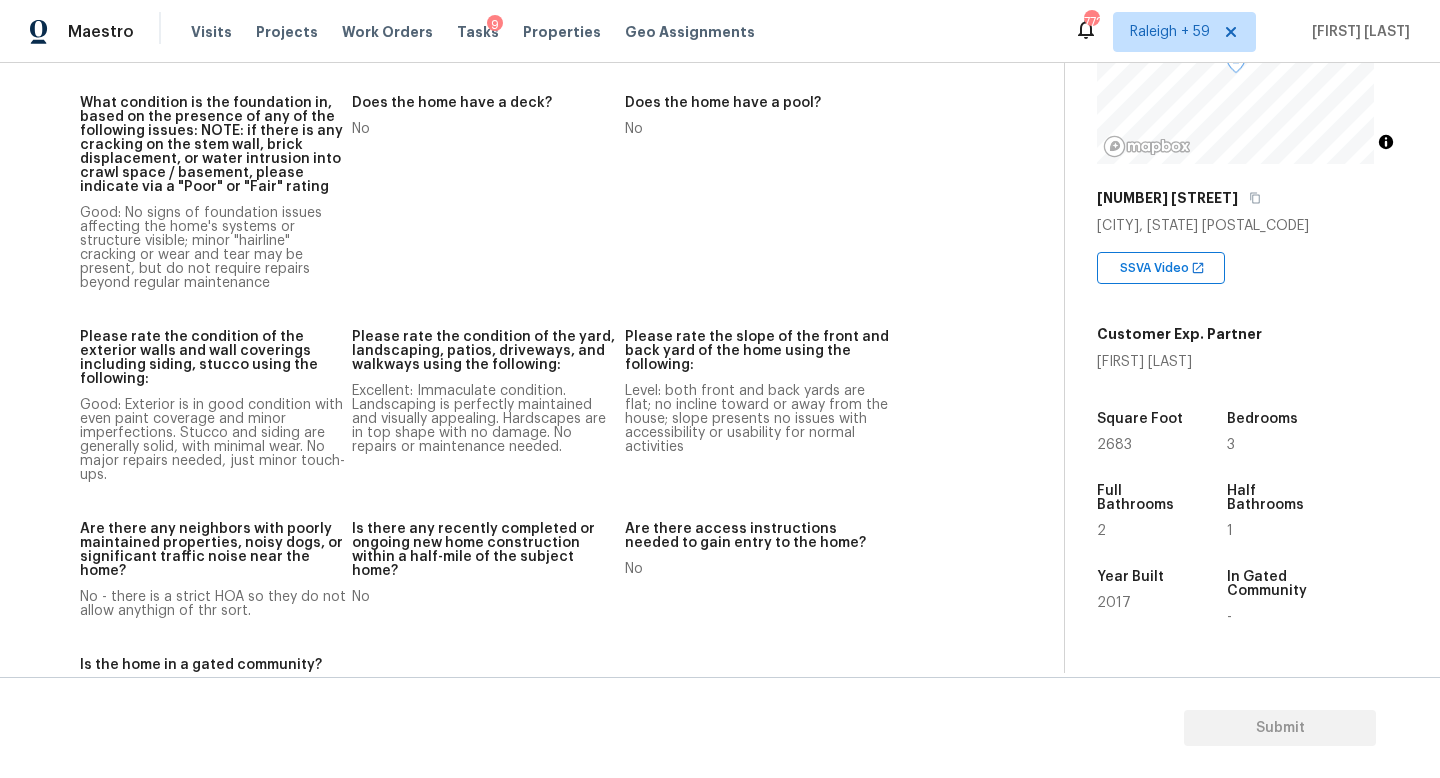 scroll, scrollTop: 2644, scrollLeft: 0, axis: vertical 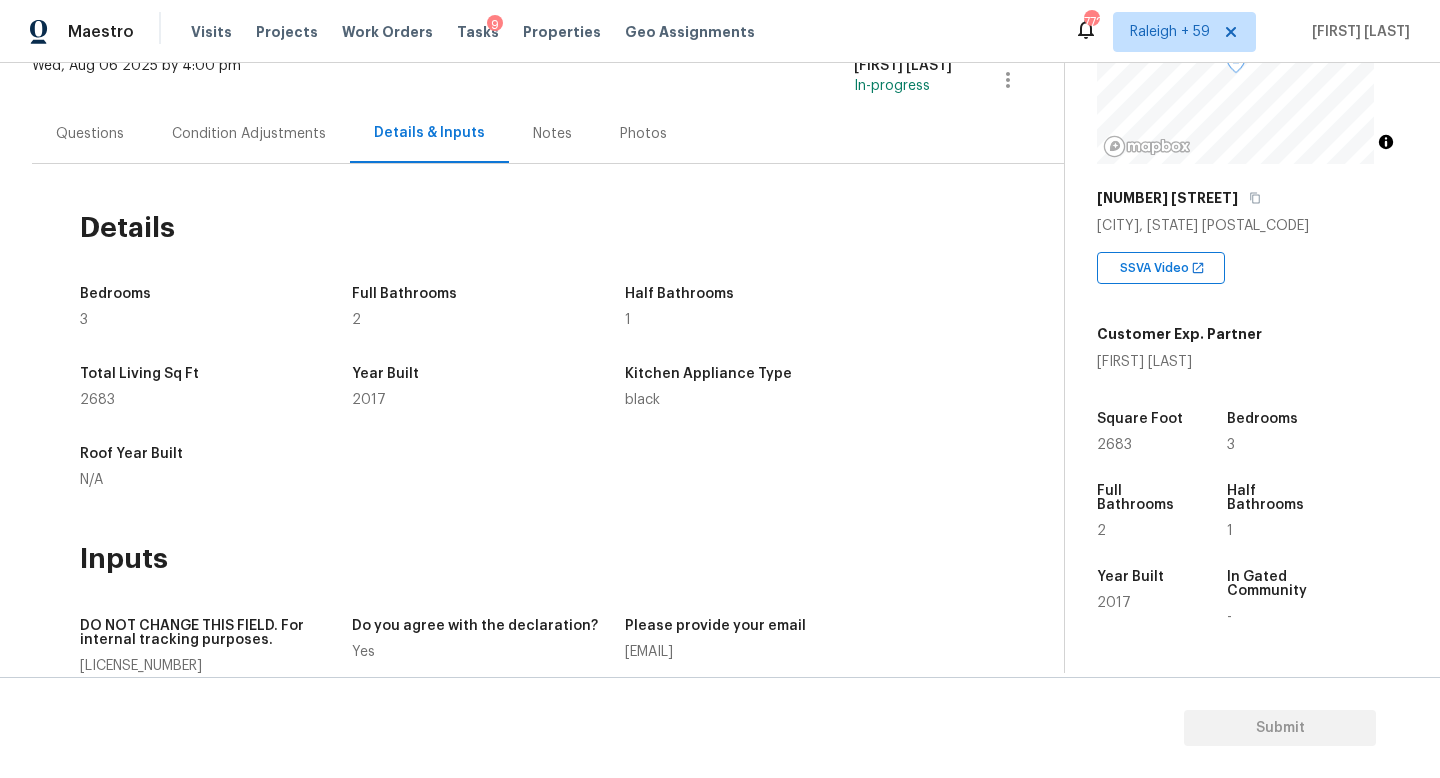 click on "Questions" at bounding box center (90, 134) 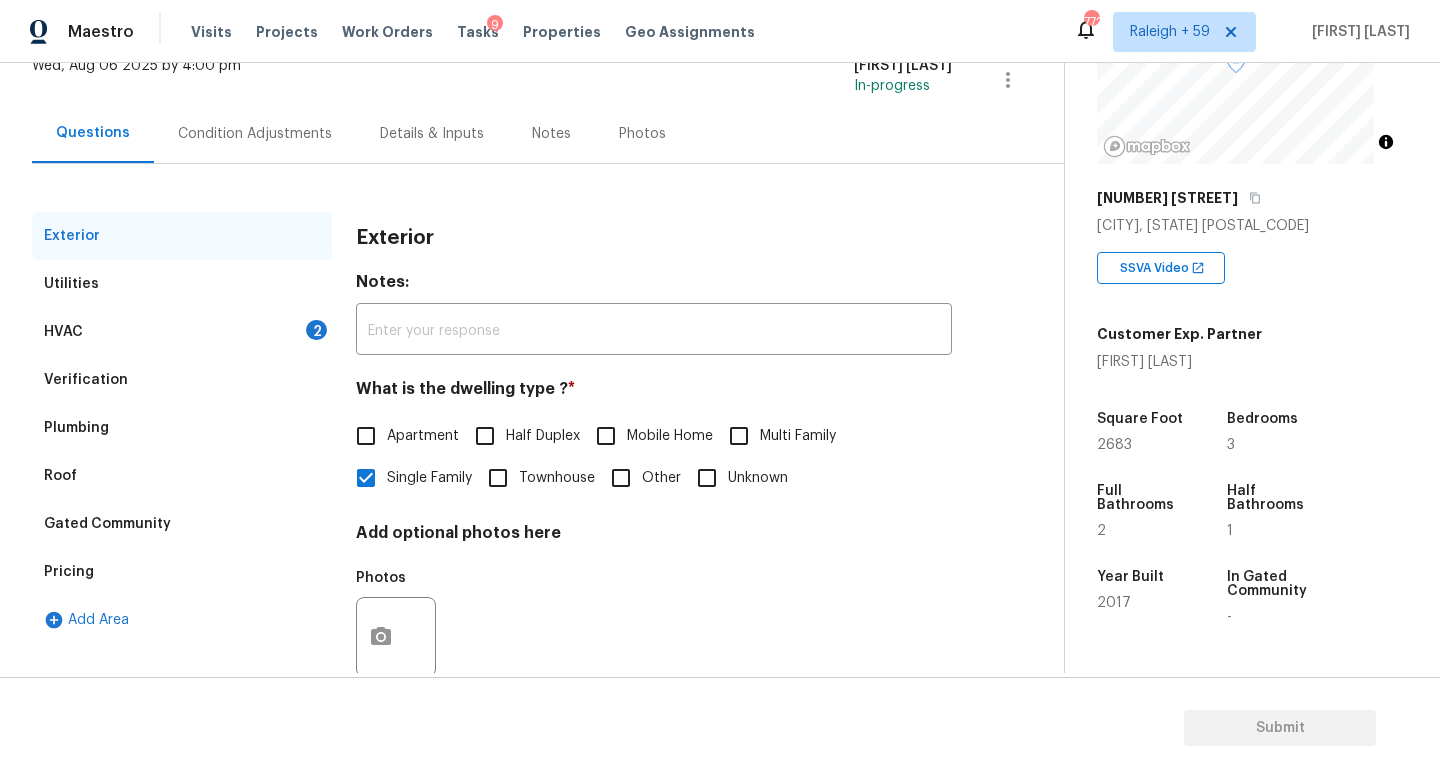 click on "Condition Adjustments" at bounding box center [255, 134] 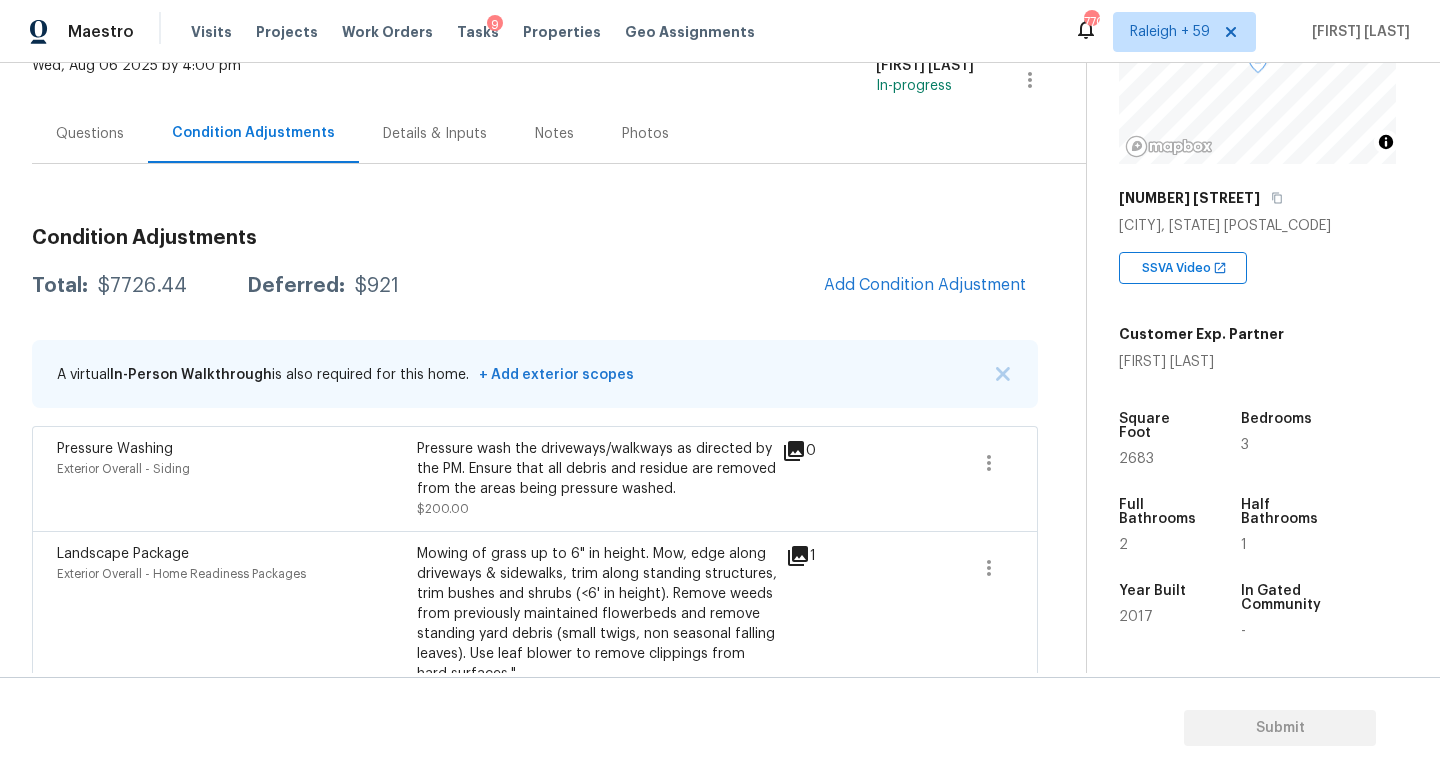 click on "Questions" at bounding box center (90, 133) 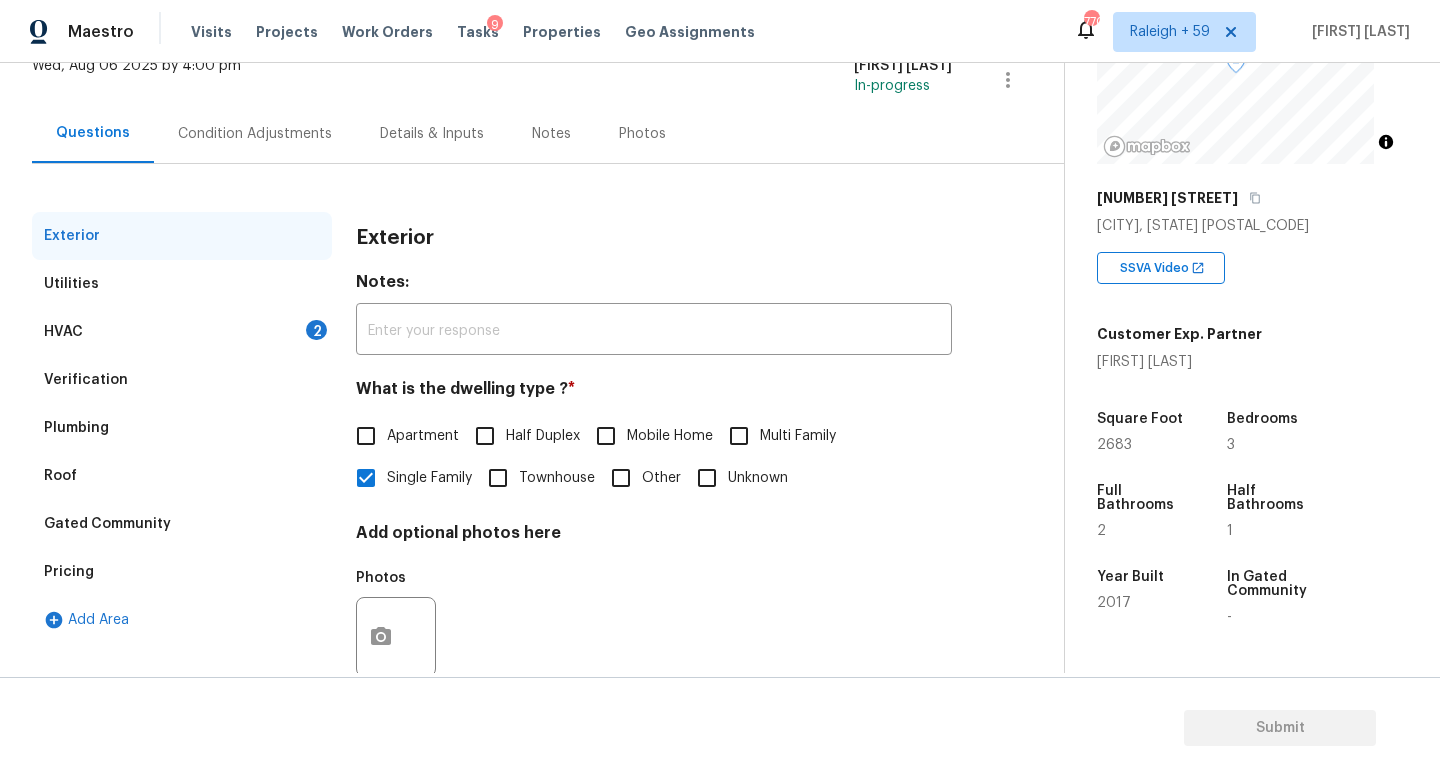 click on "Condition Adjustments" at bounding box center (255, 133) 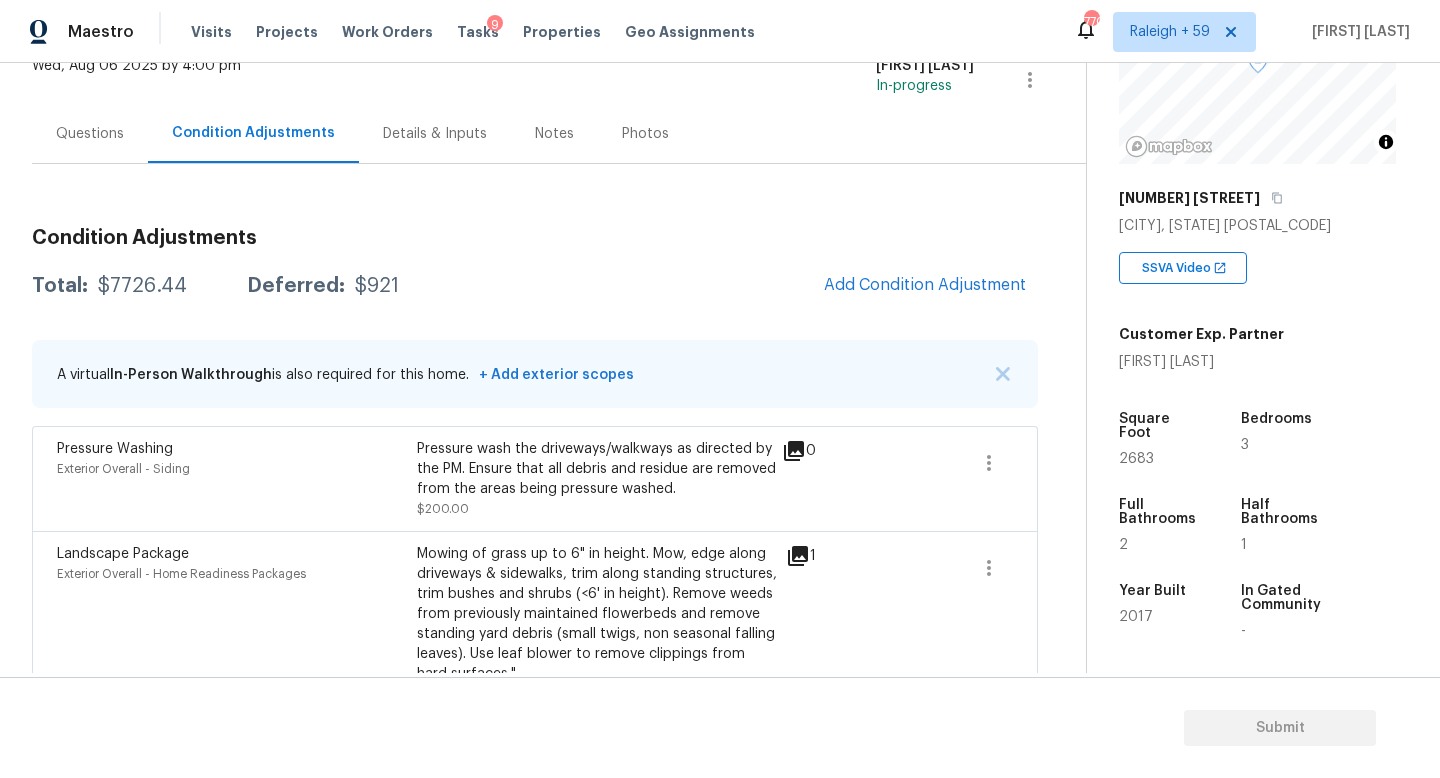 click on "Details & Inputs" at bounding box center [435, 133] 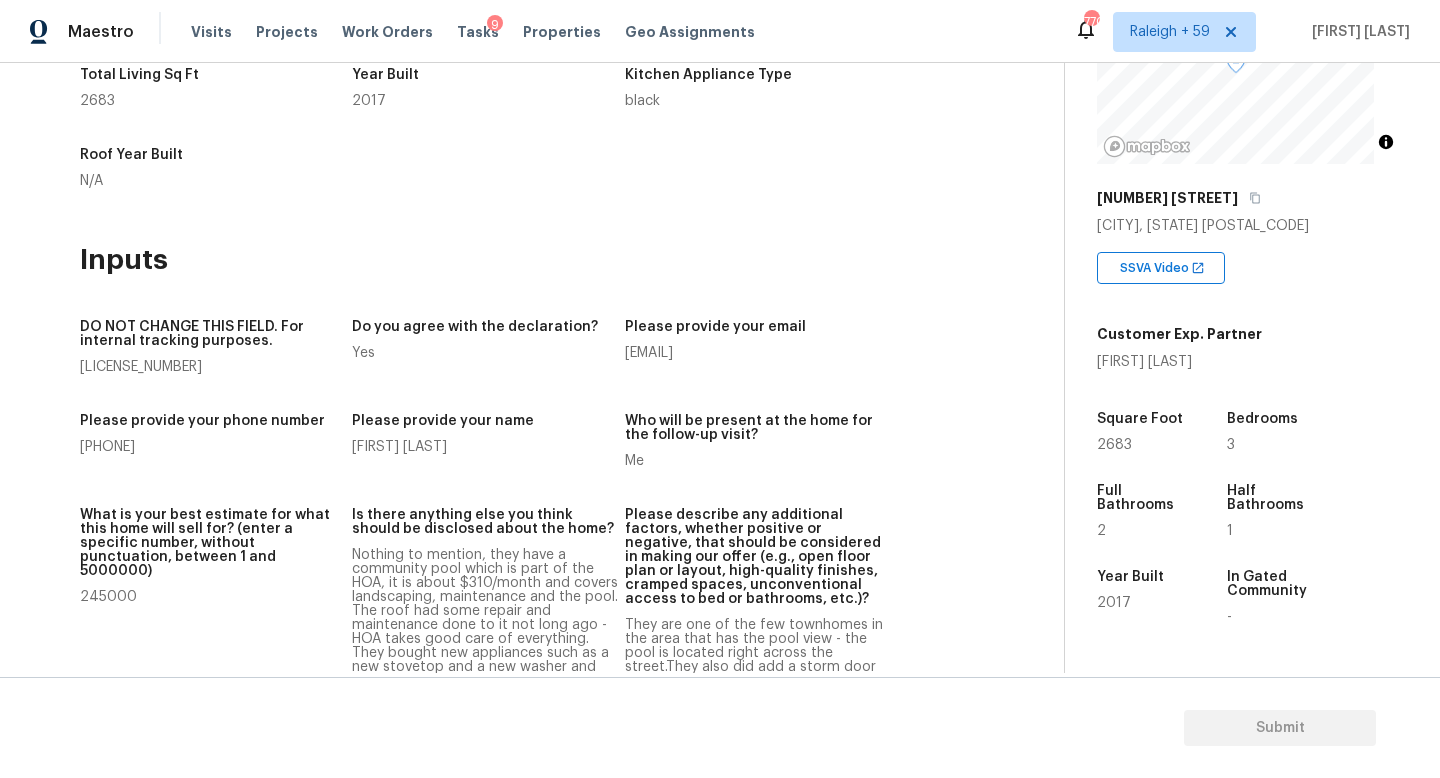 scroll, scrollTop: 0, scrollLeft: 0, axis: both 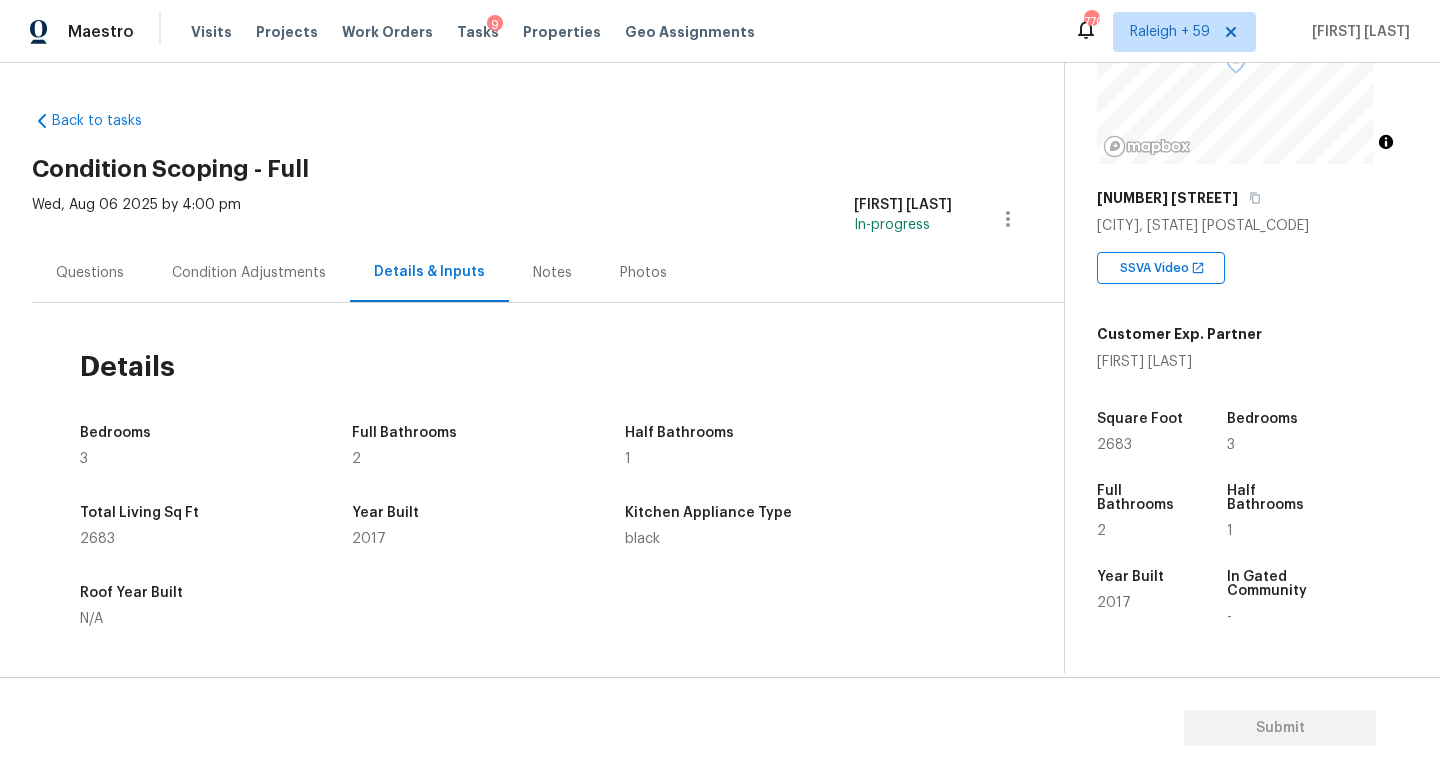 click on "Condition Adjustments" at bounding box center [249, 273] 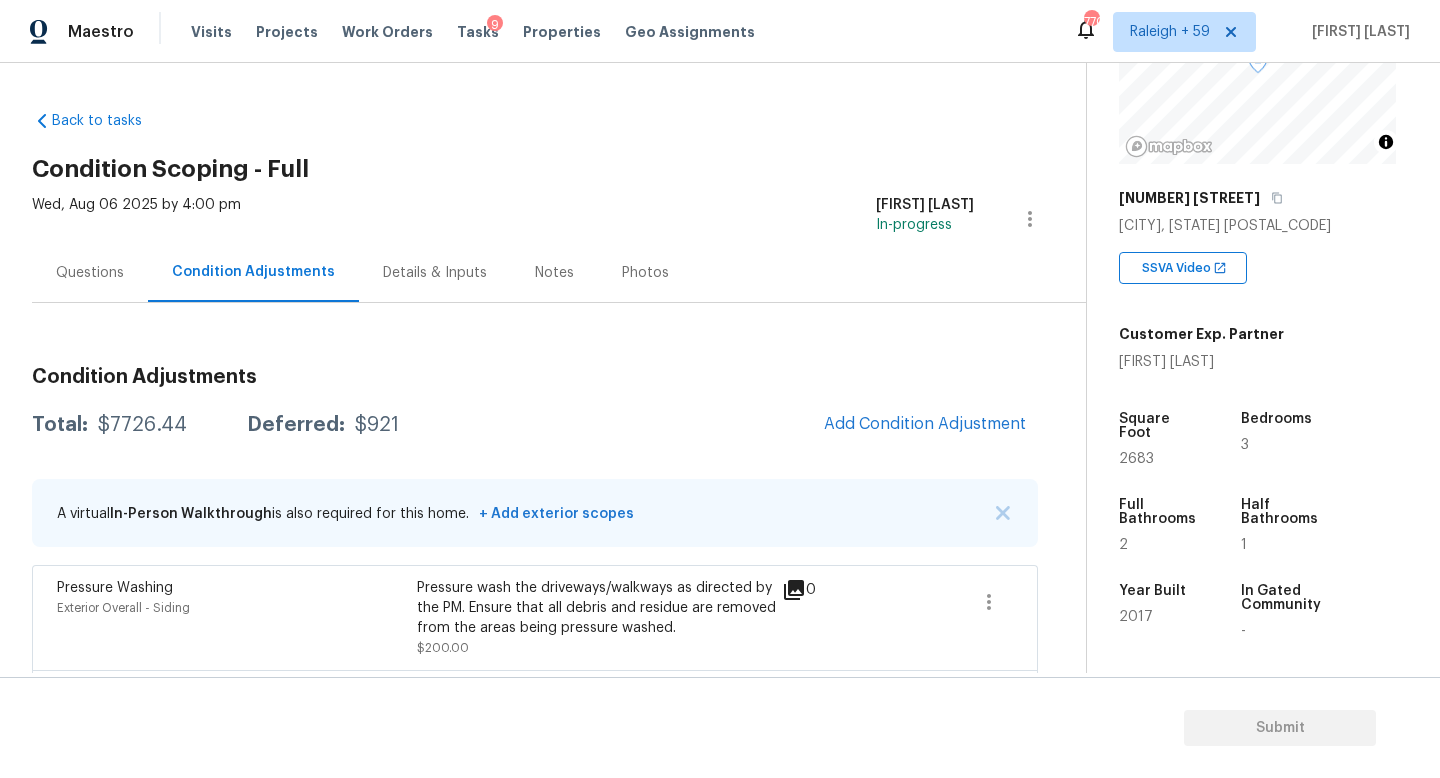 scroll, scrollTop: 192, scrollLeft: 0, axis: vertical 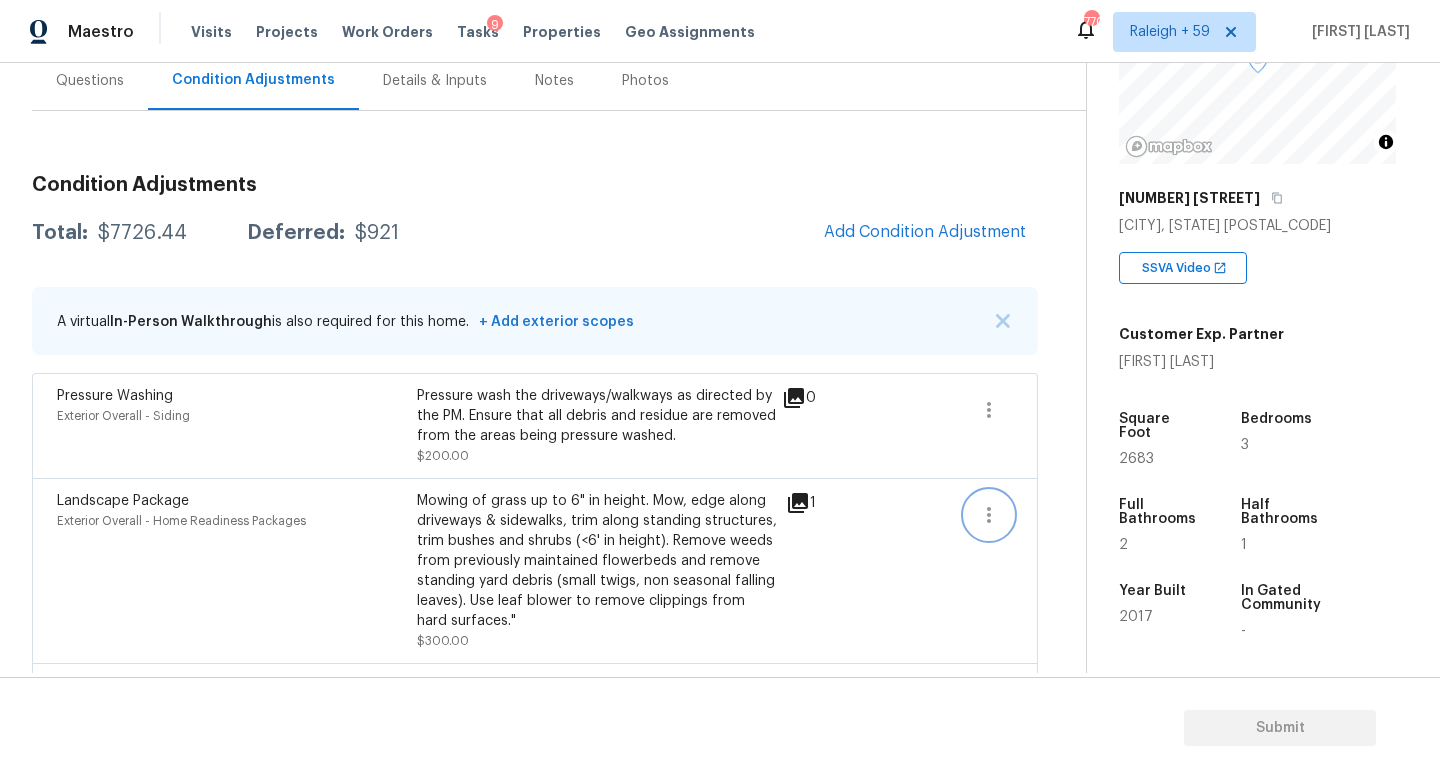 click 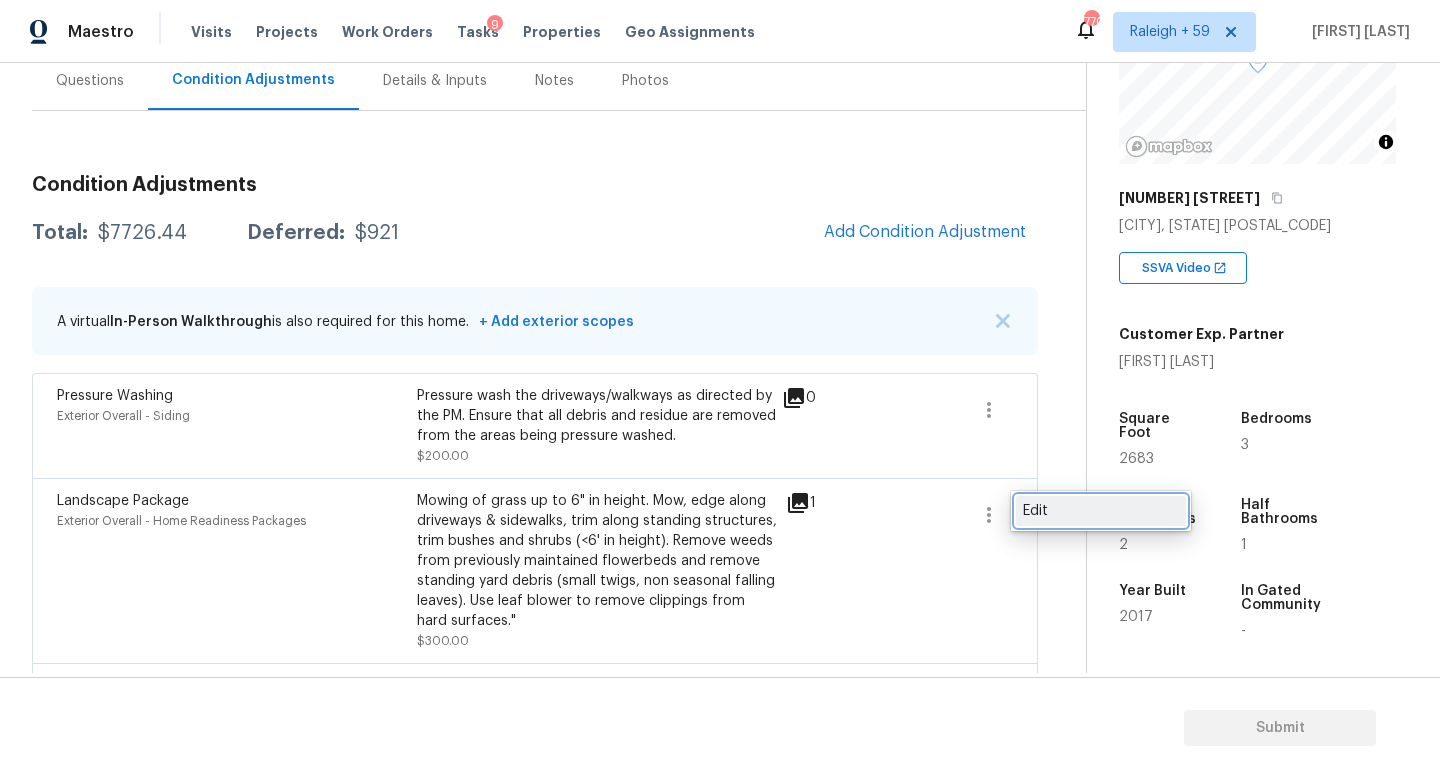 click on "Edit" at bounding box center [1101, 511] 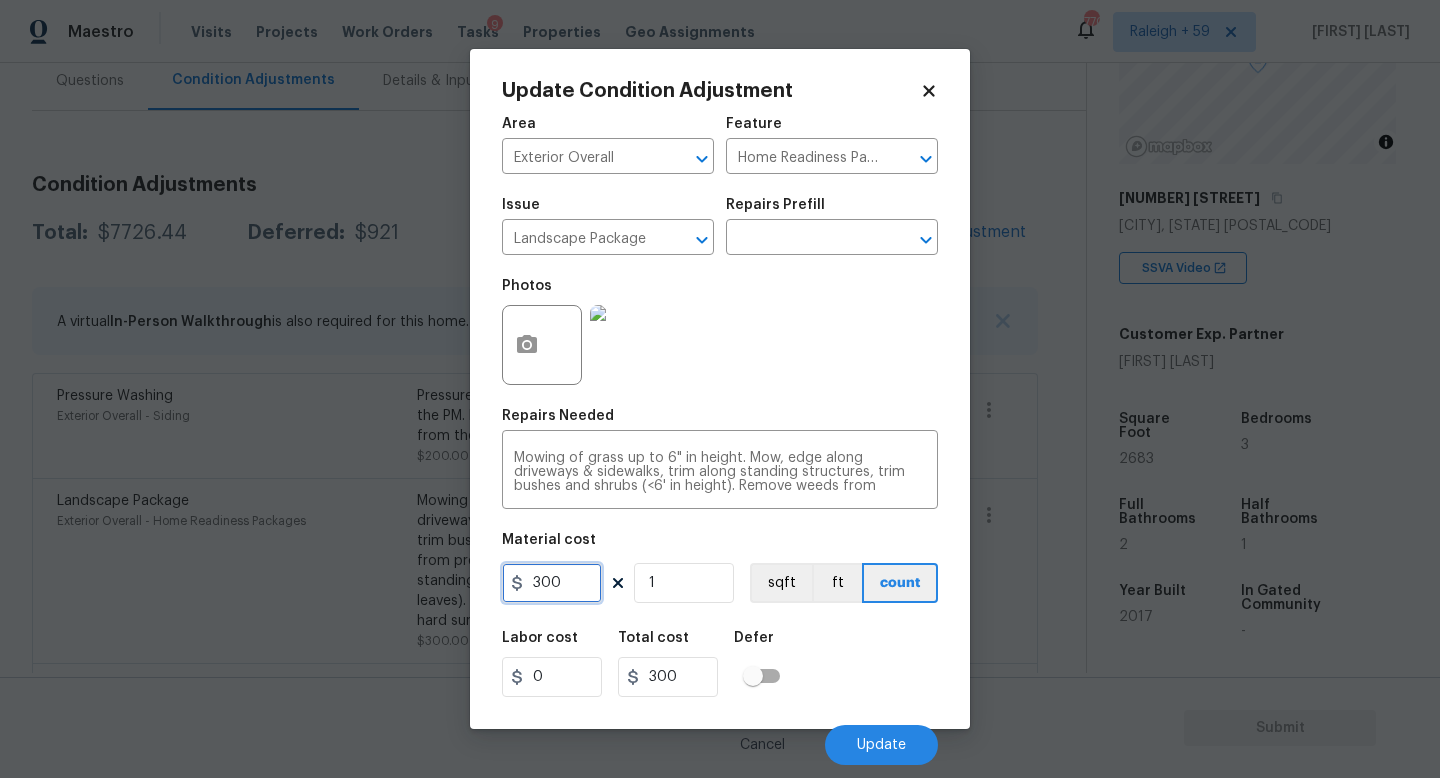 drag, startPoint x: 564, startPoint y: 579, endPoint x: 386, endPoint y: 576, distance: 178.02528 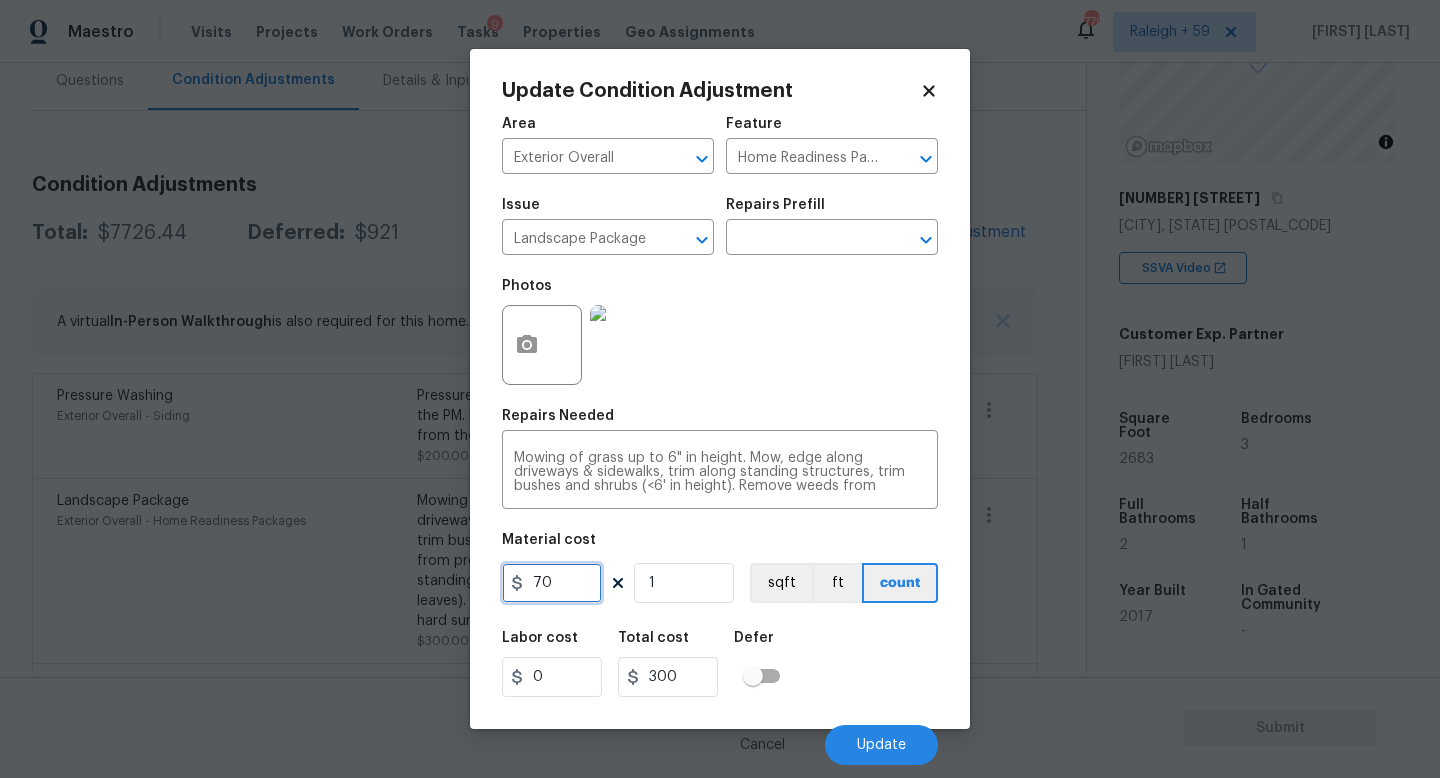 type on "70" 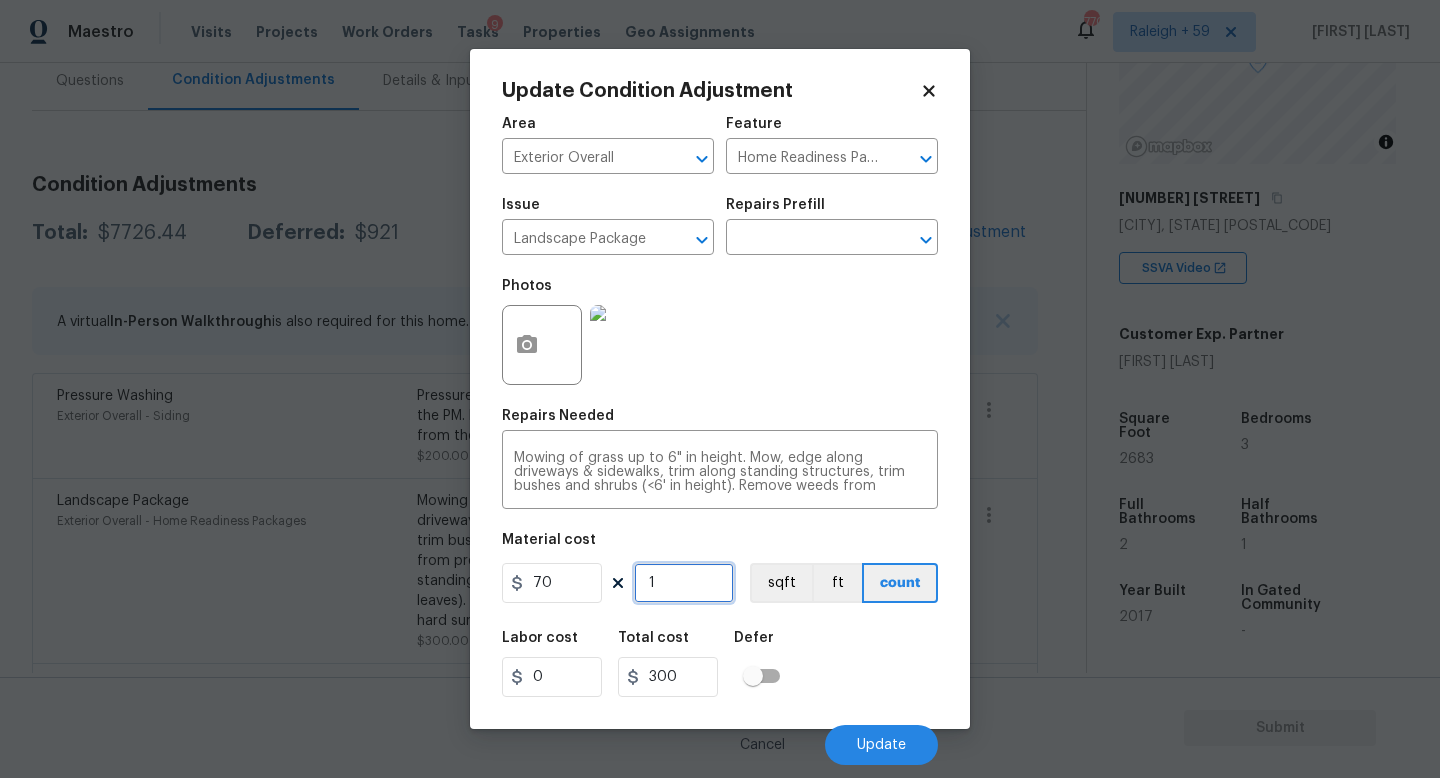 type on "70" 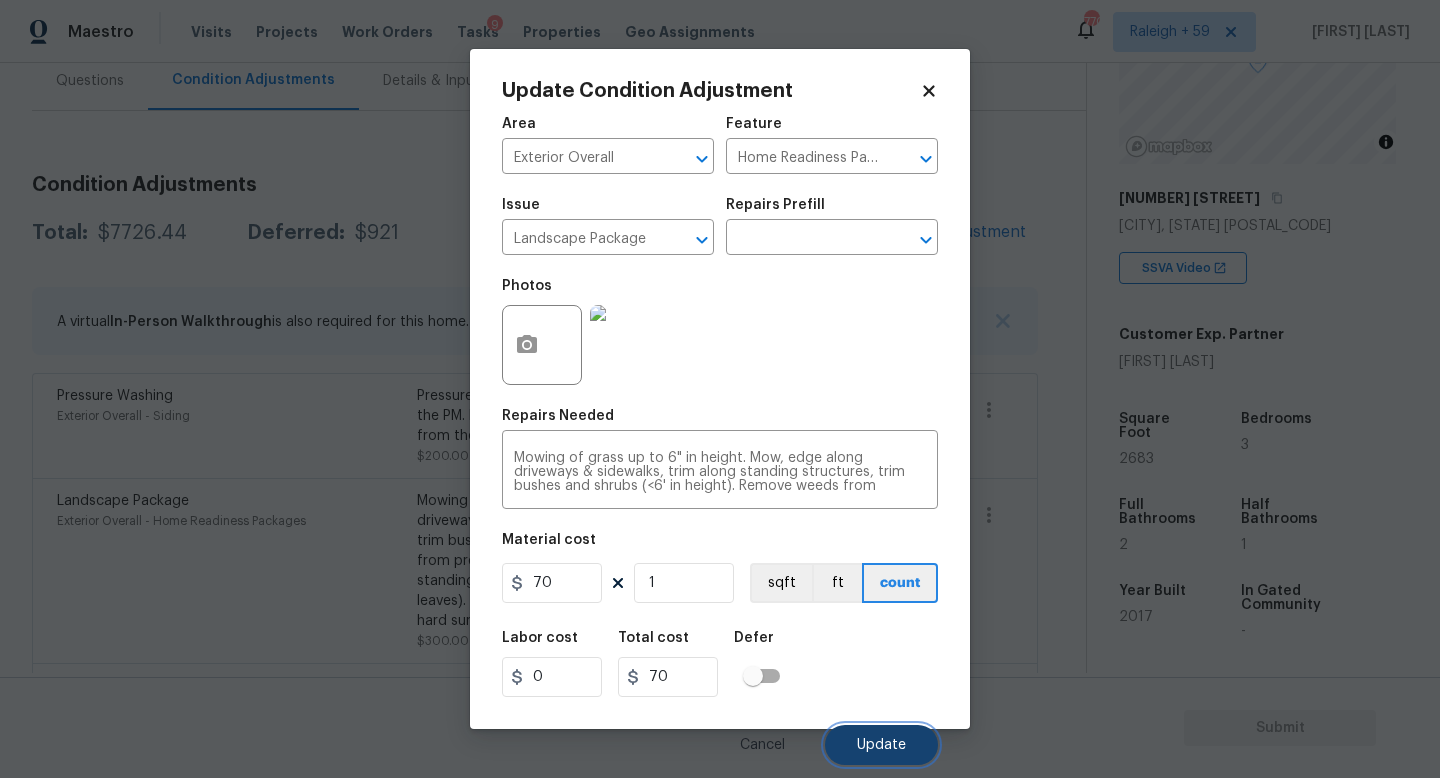 click on "Update" at bounding box center (881, 745) 